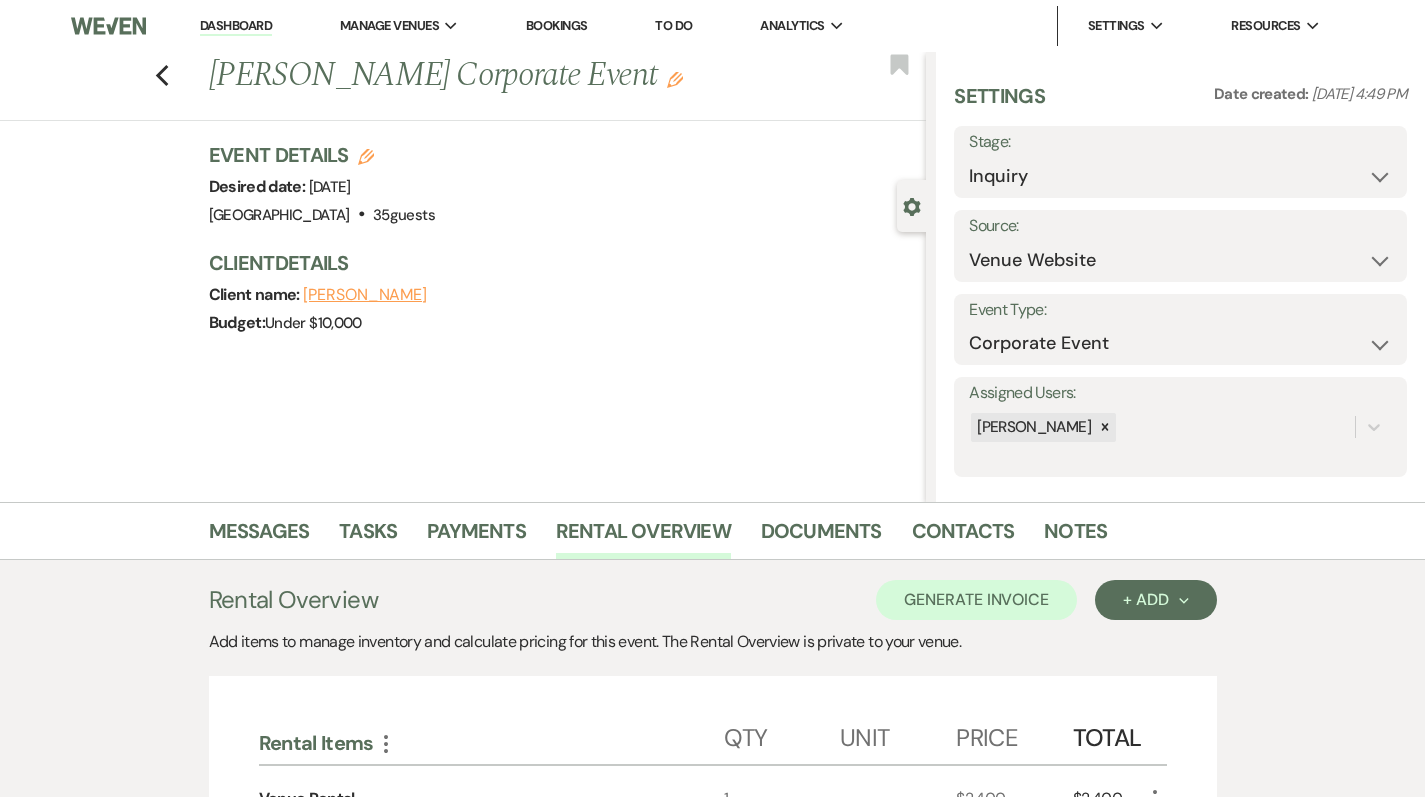 scroll, scrollTop: -2, scrollLeft: 0, axis: vertical 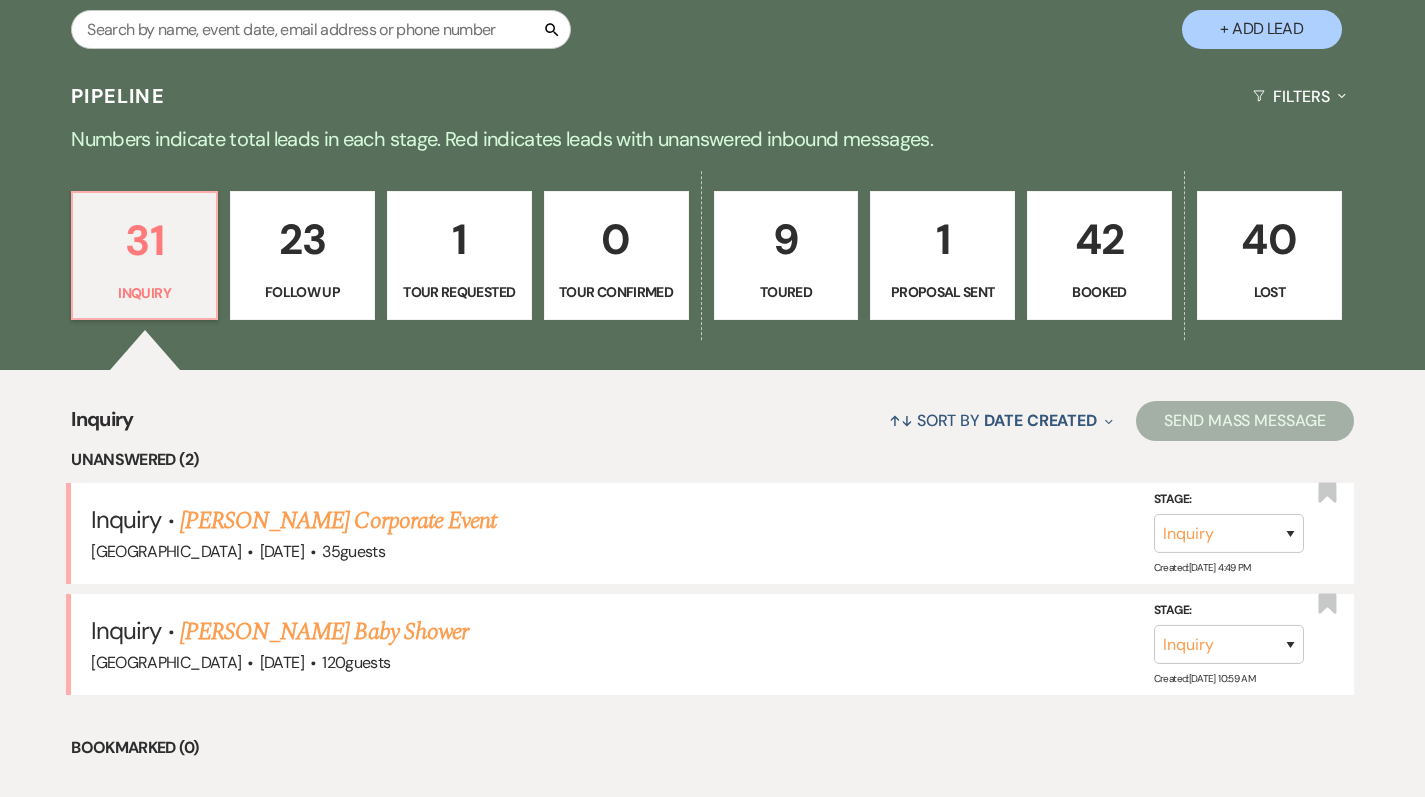 click on "Toured" at bounding box center (786, 292) 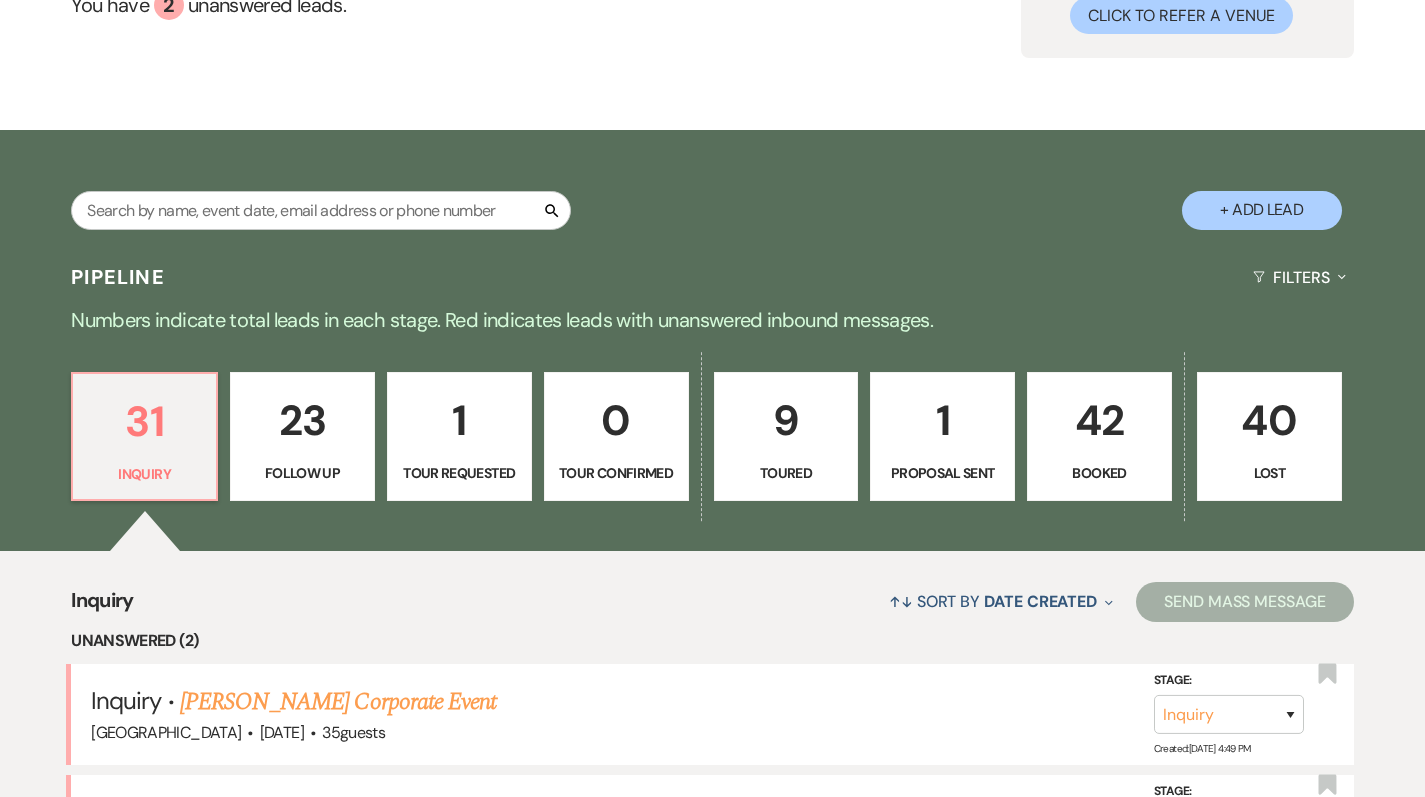 select on "5" 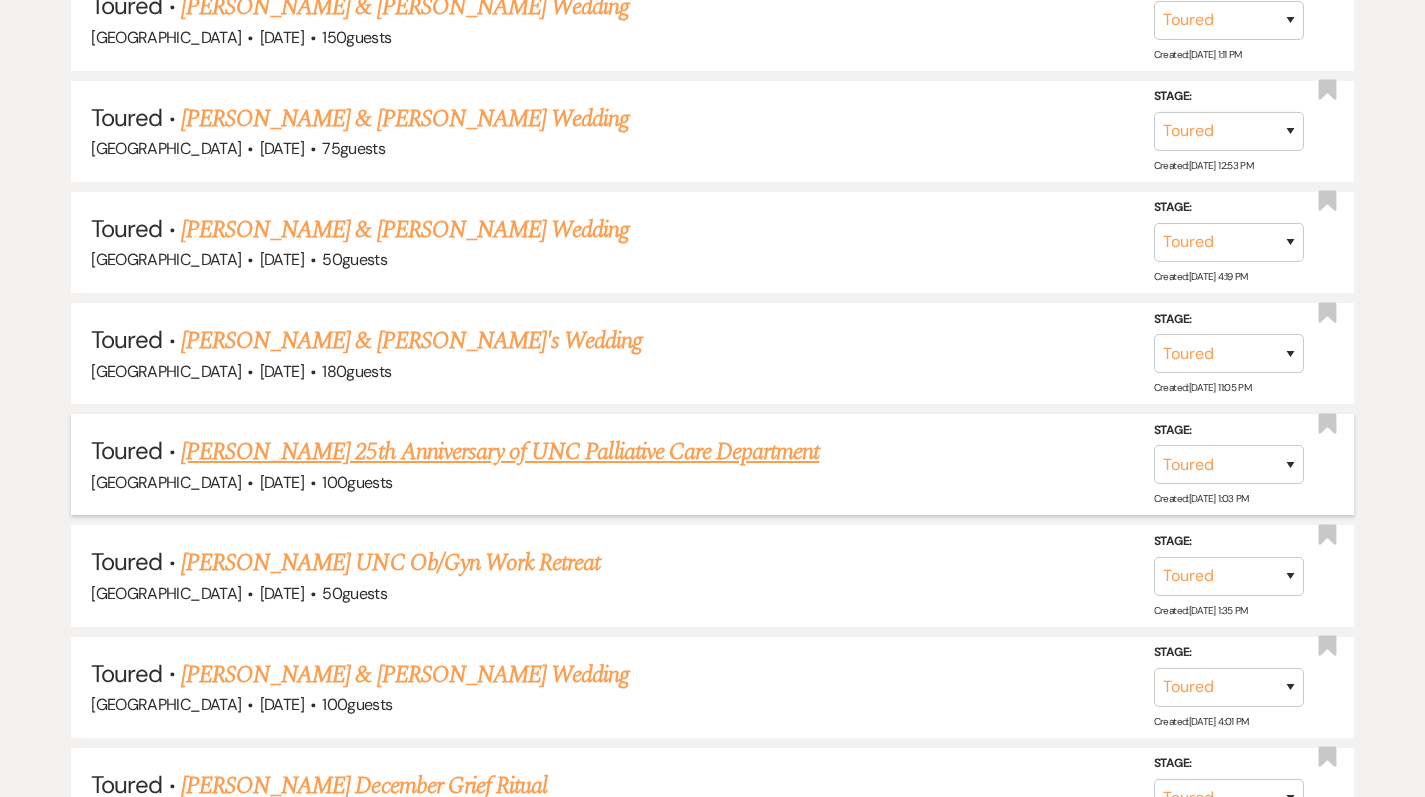 scroll, scrollTop: 1164, scrollLeft: 0, axis: vertical 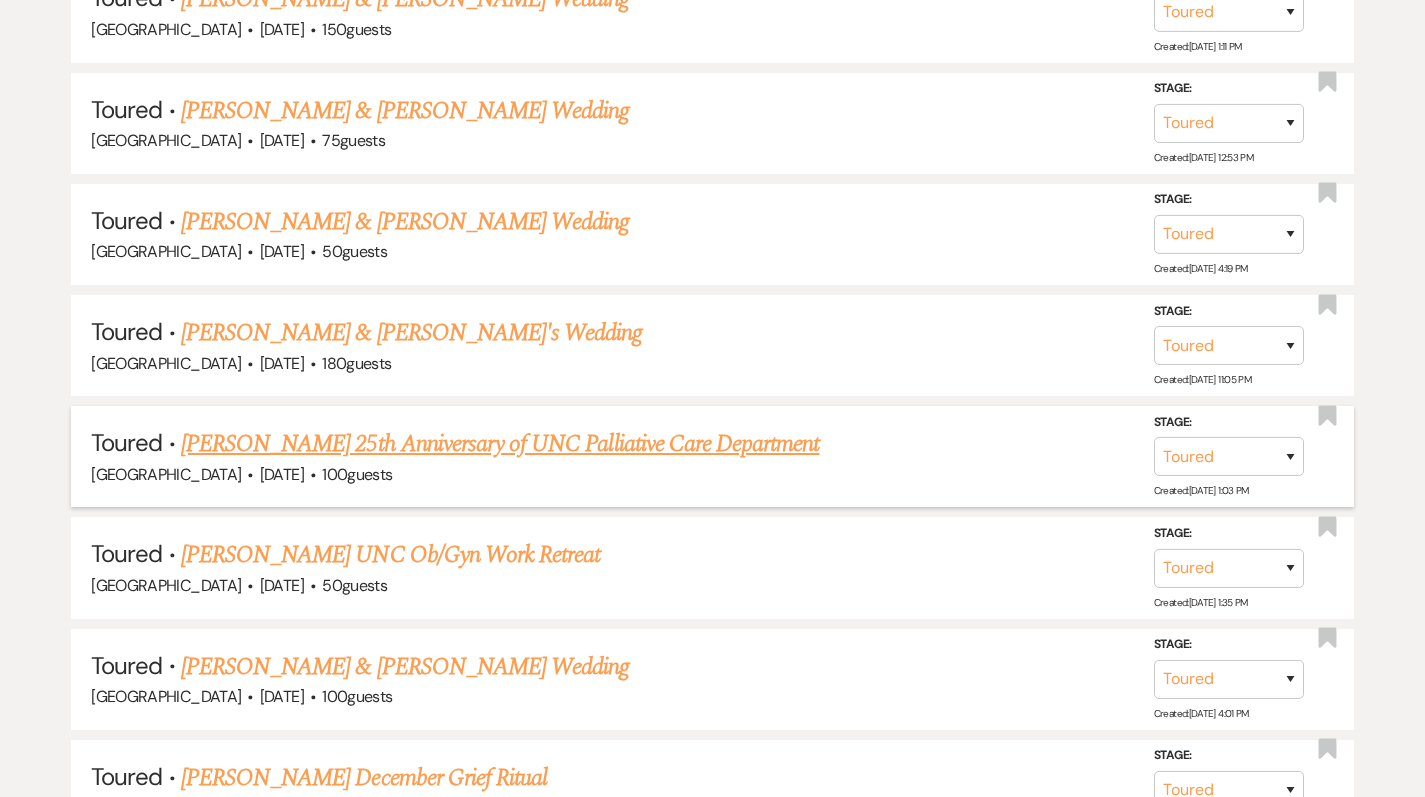 click on "Candace Kastner's 25th Anniversary of UNC Palliative Care Department" at bounding box center [500, 444] 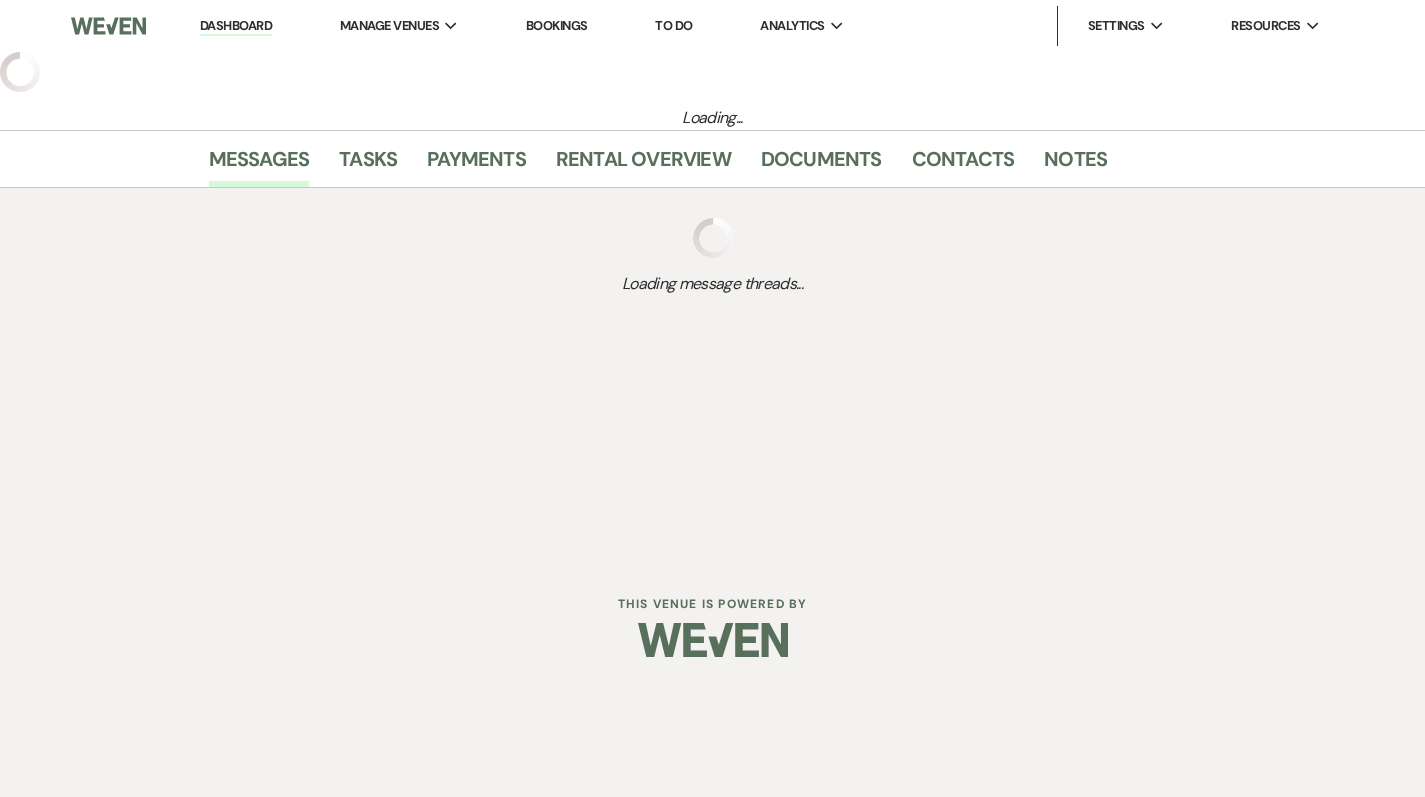 select on "5" 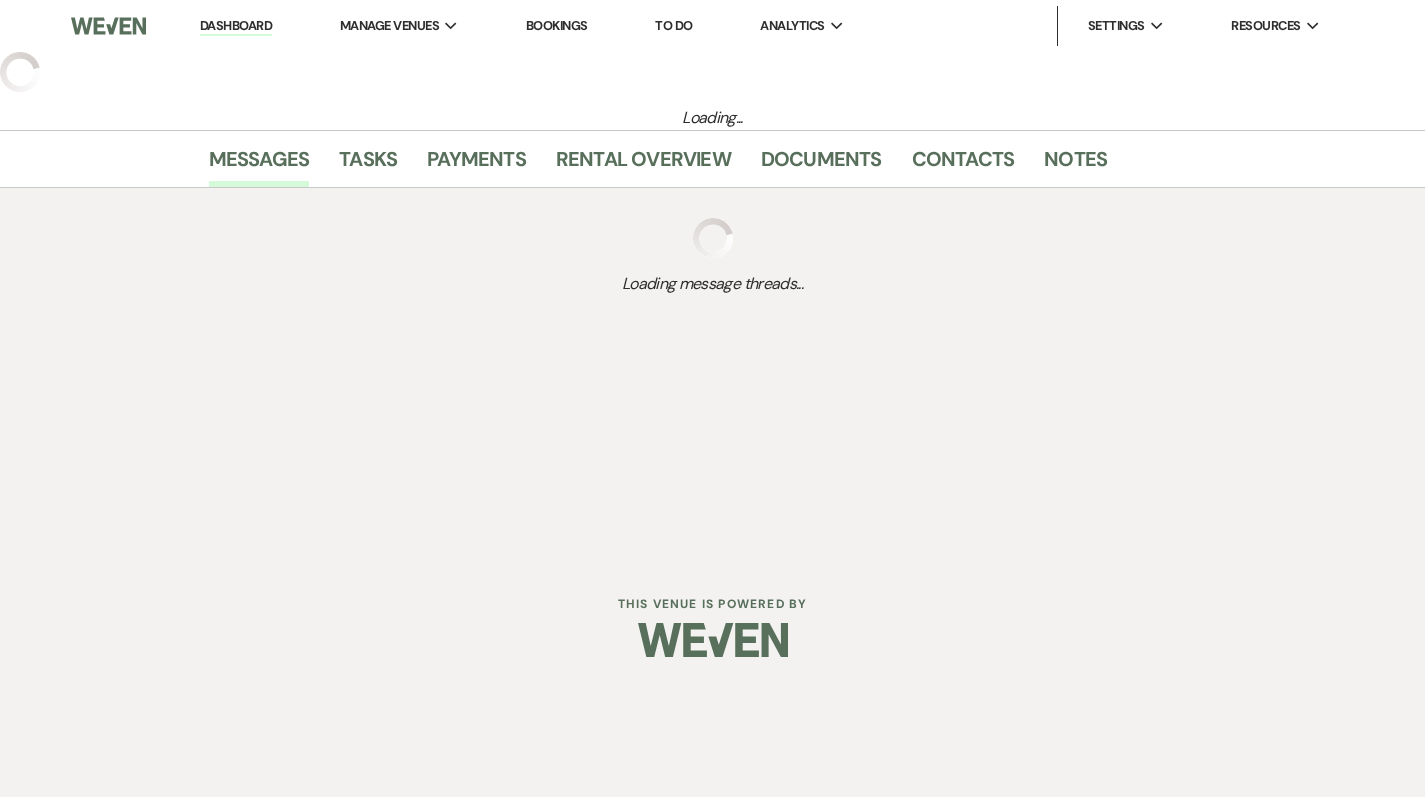 select on "5" 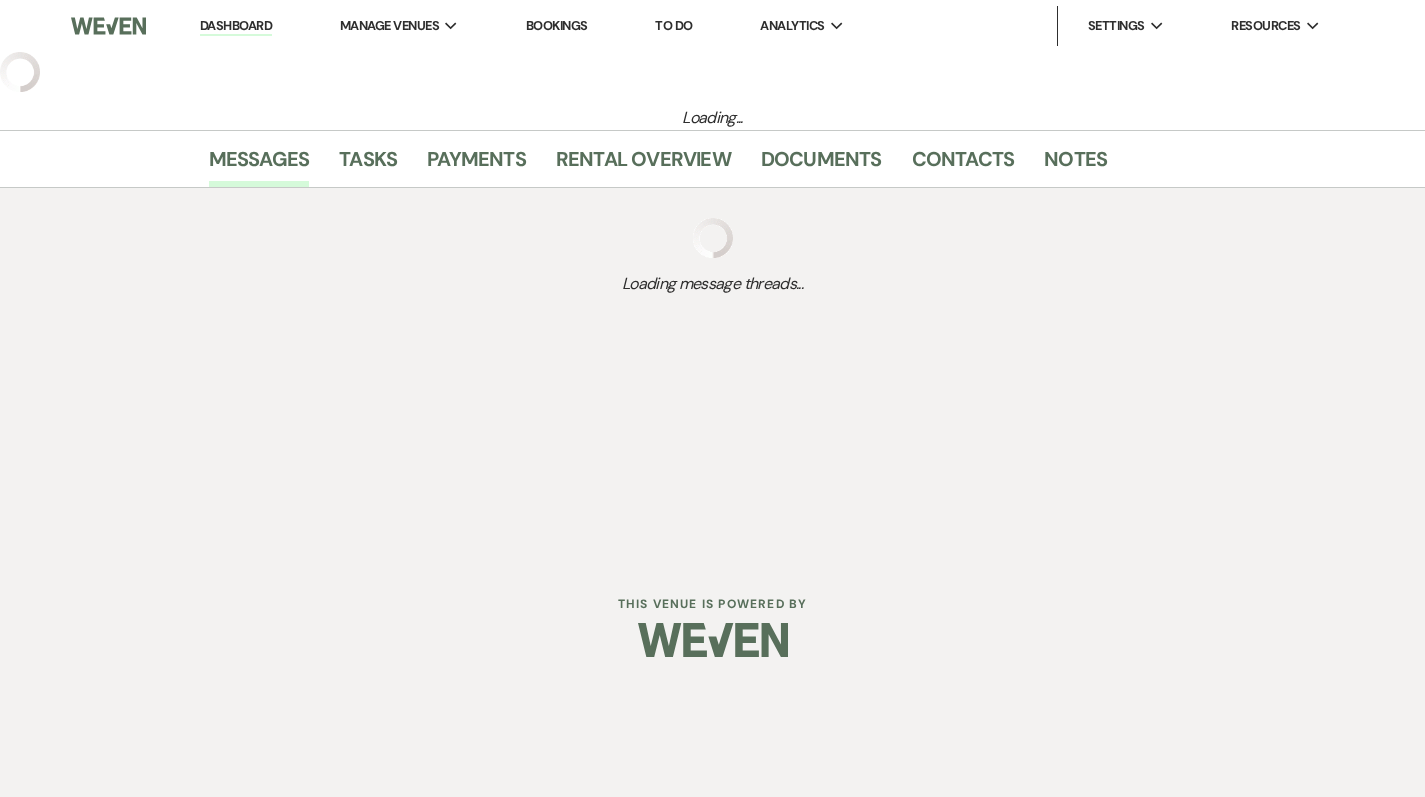 select on "13" 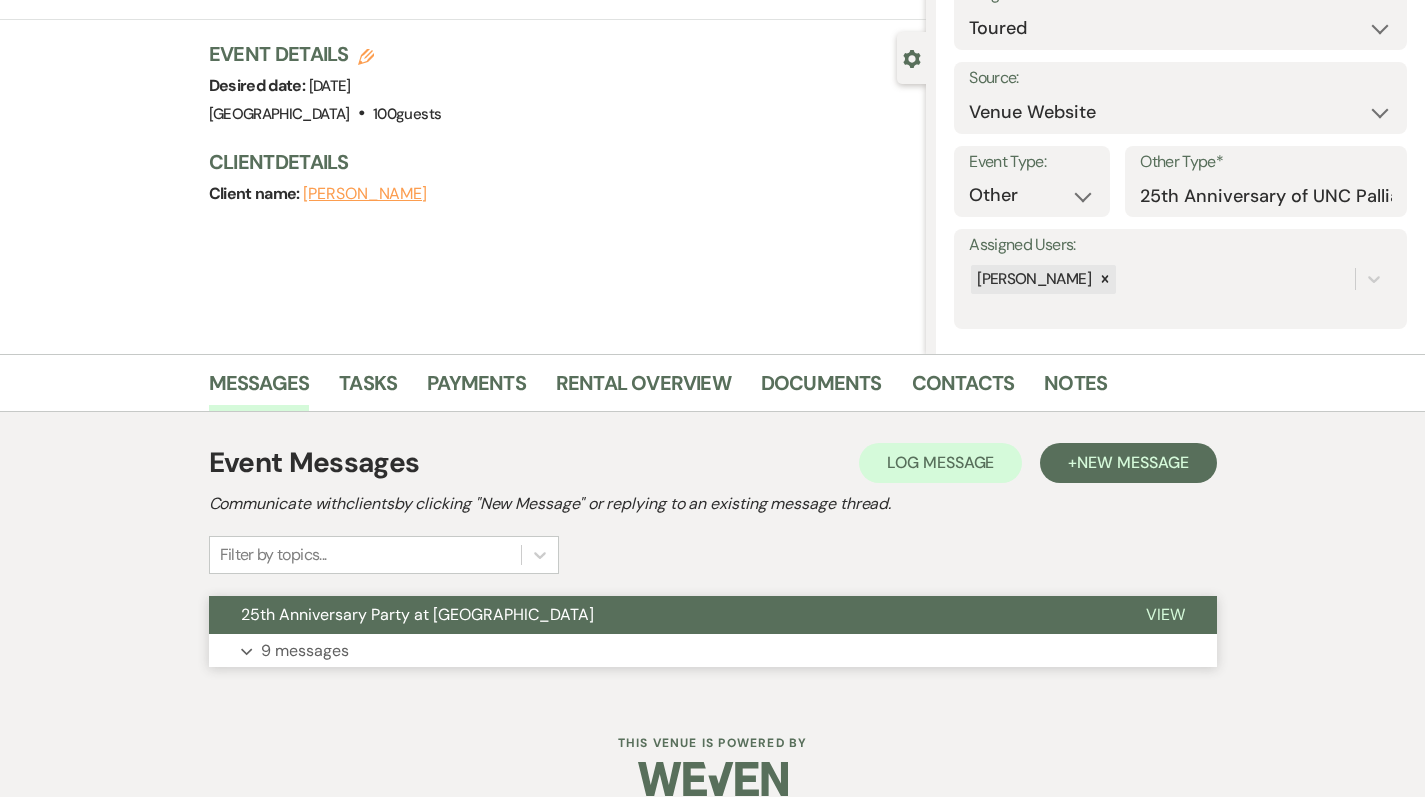click on "Expand 9 messages" at bounding box center [713, 651] 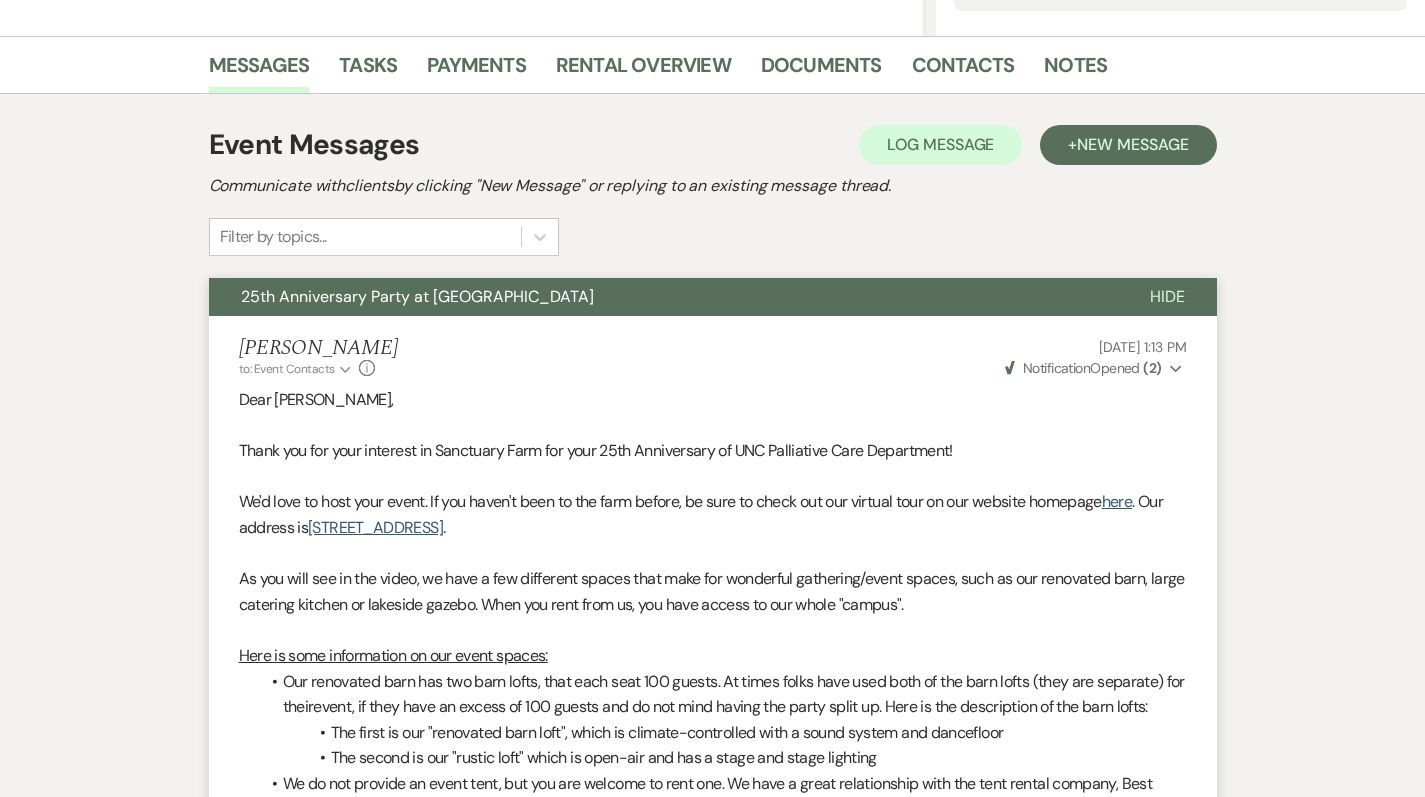 scroll, scrollTop: 444, scrollLeft: 0, axis: vertical 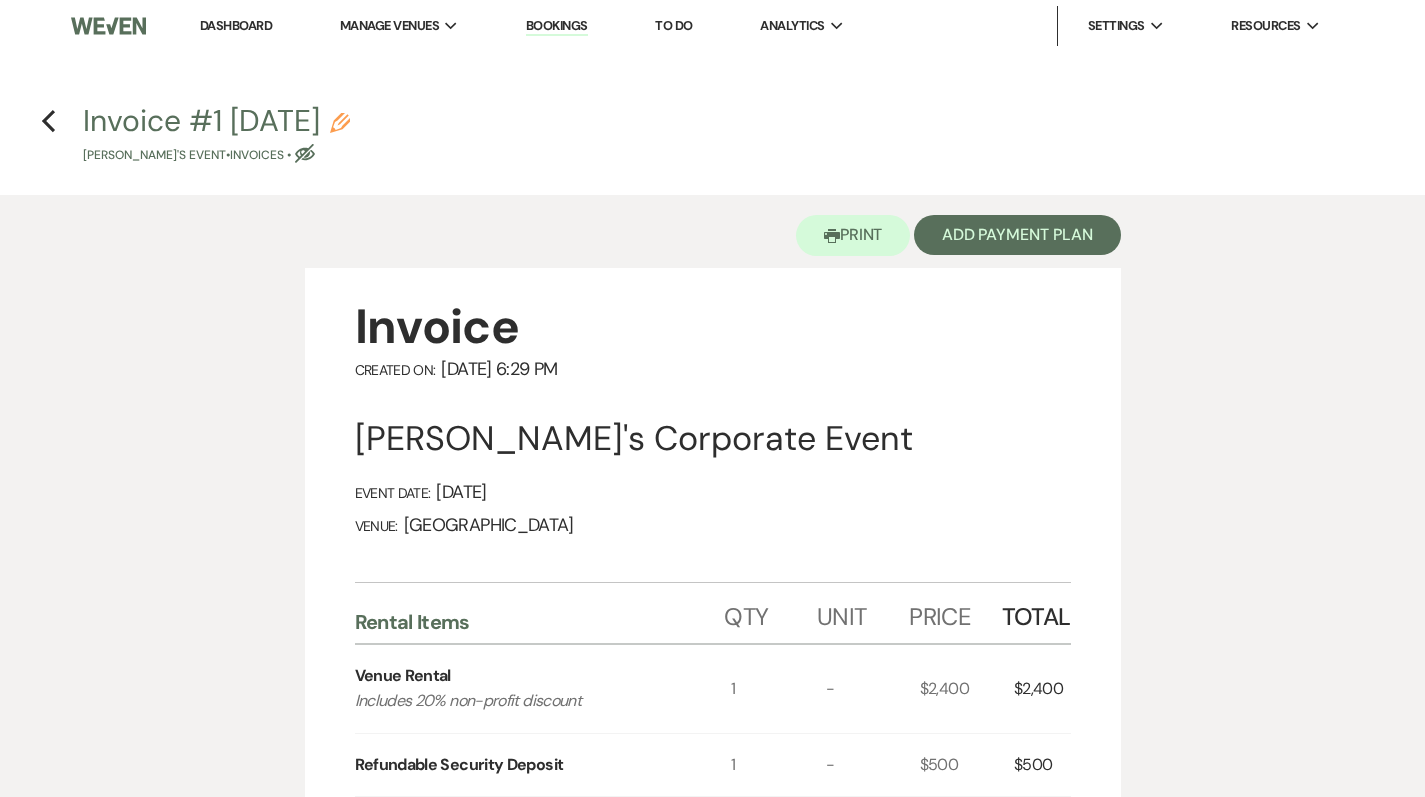 click on "Previous Invoice #1 7-11-2025 Pencil Jaycee Bateganya's Event  •  Invoices   •  Eye Blocked" at bounding box center (712, 132) 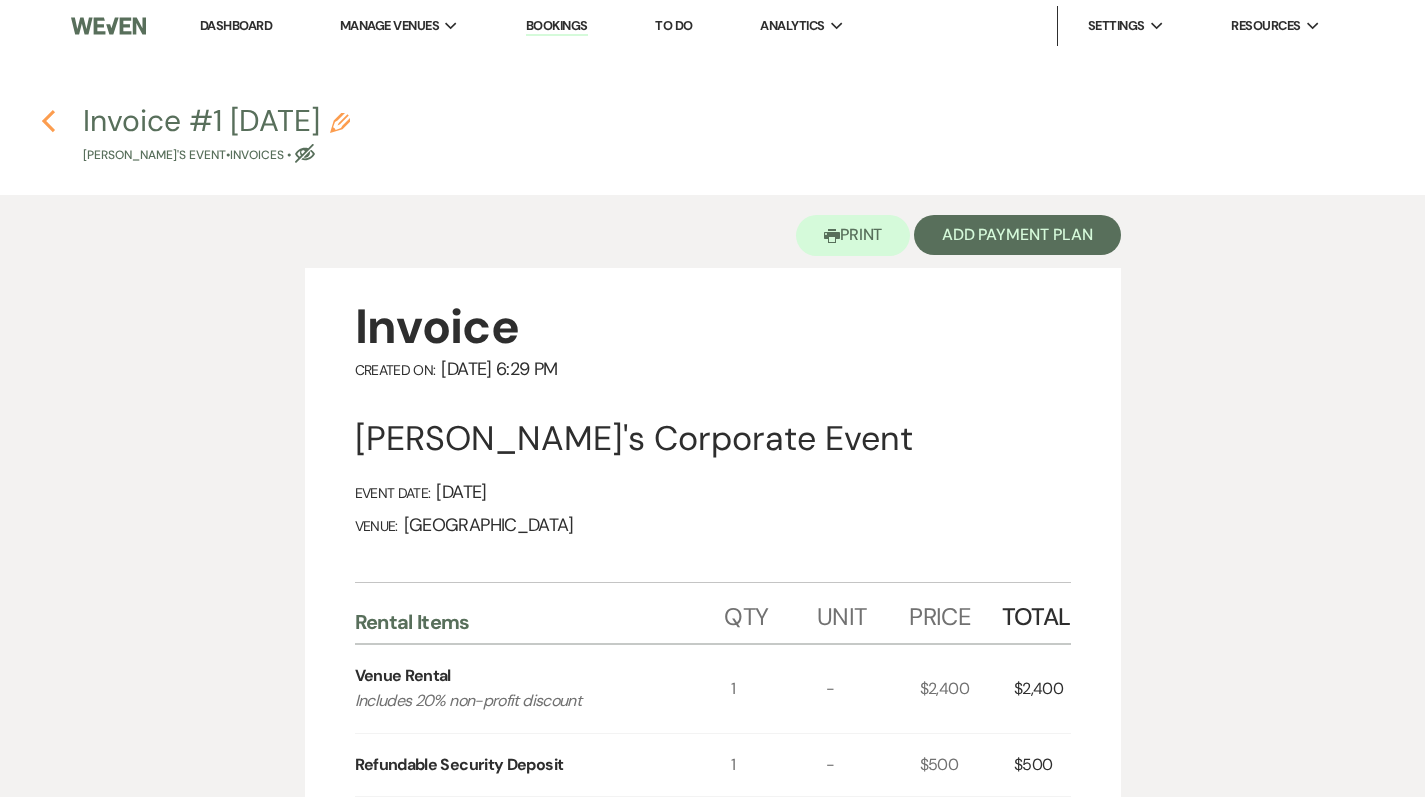 click 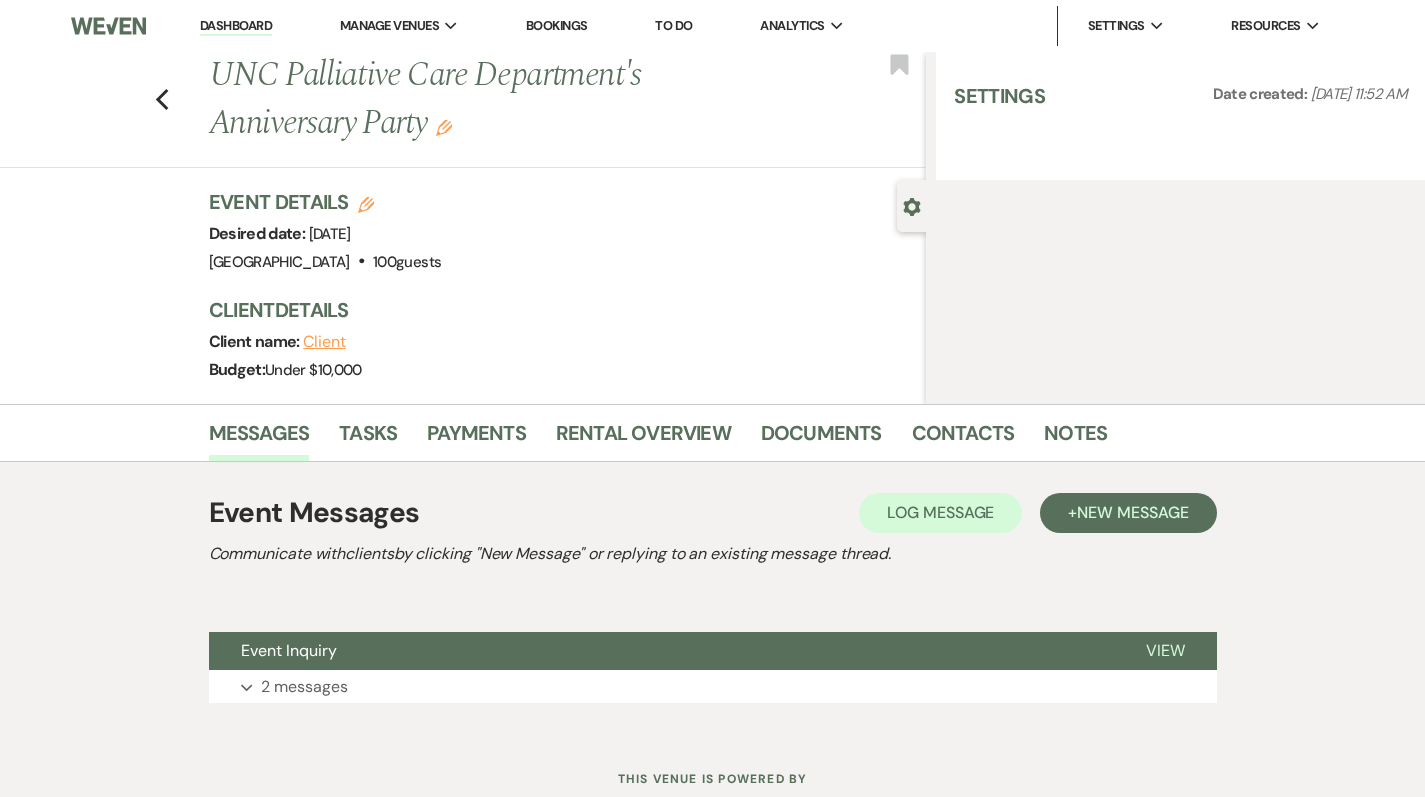 select on "5" 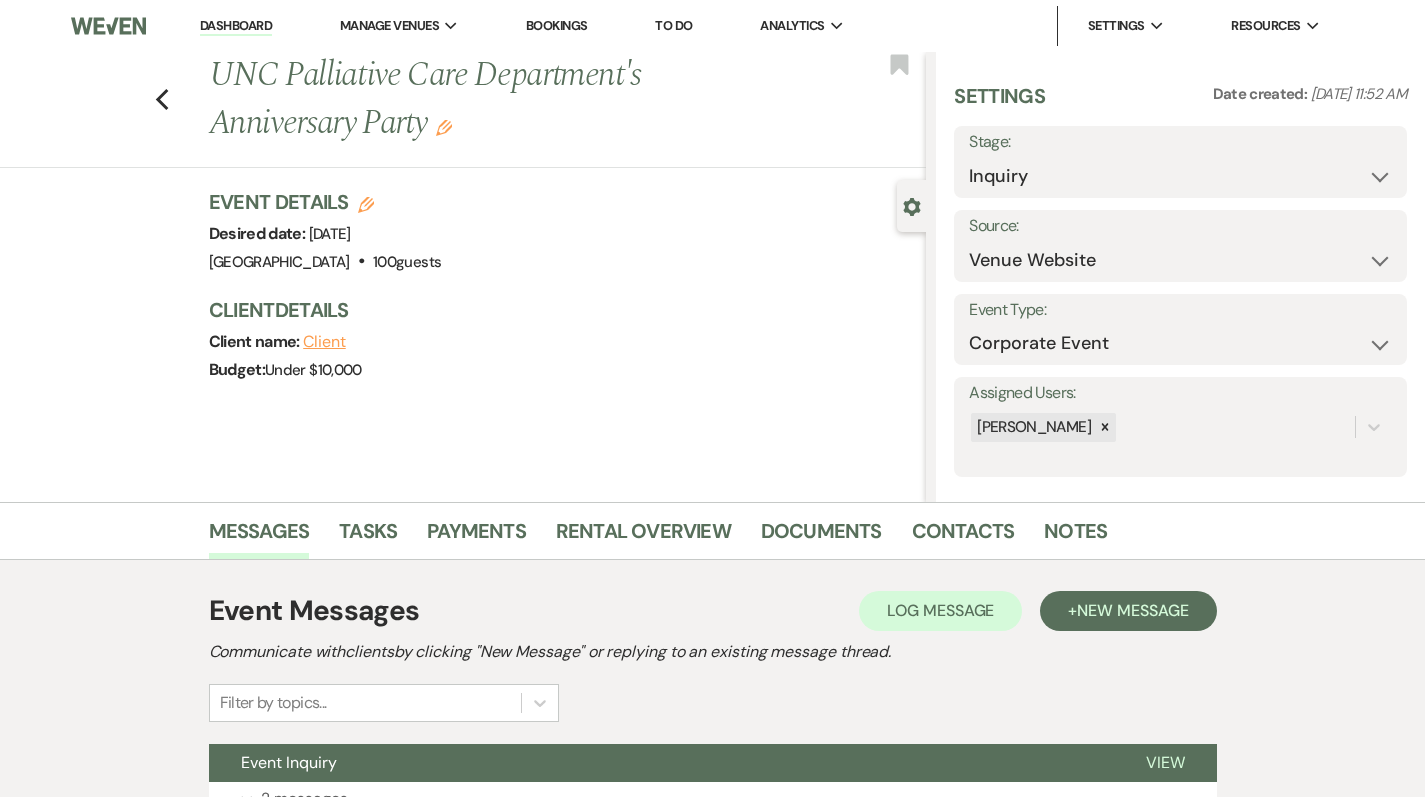 scroll, scrollTop: 0, scrollLeft: 0, axis: both 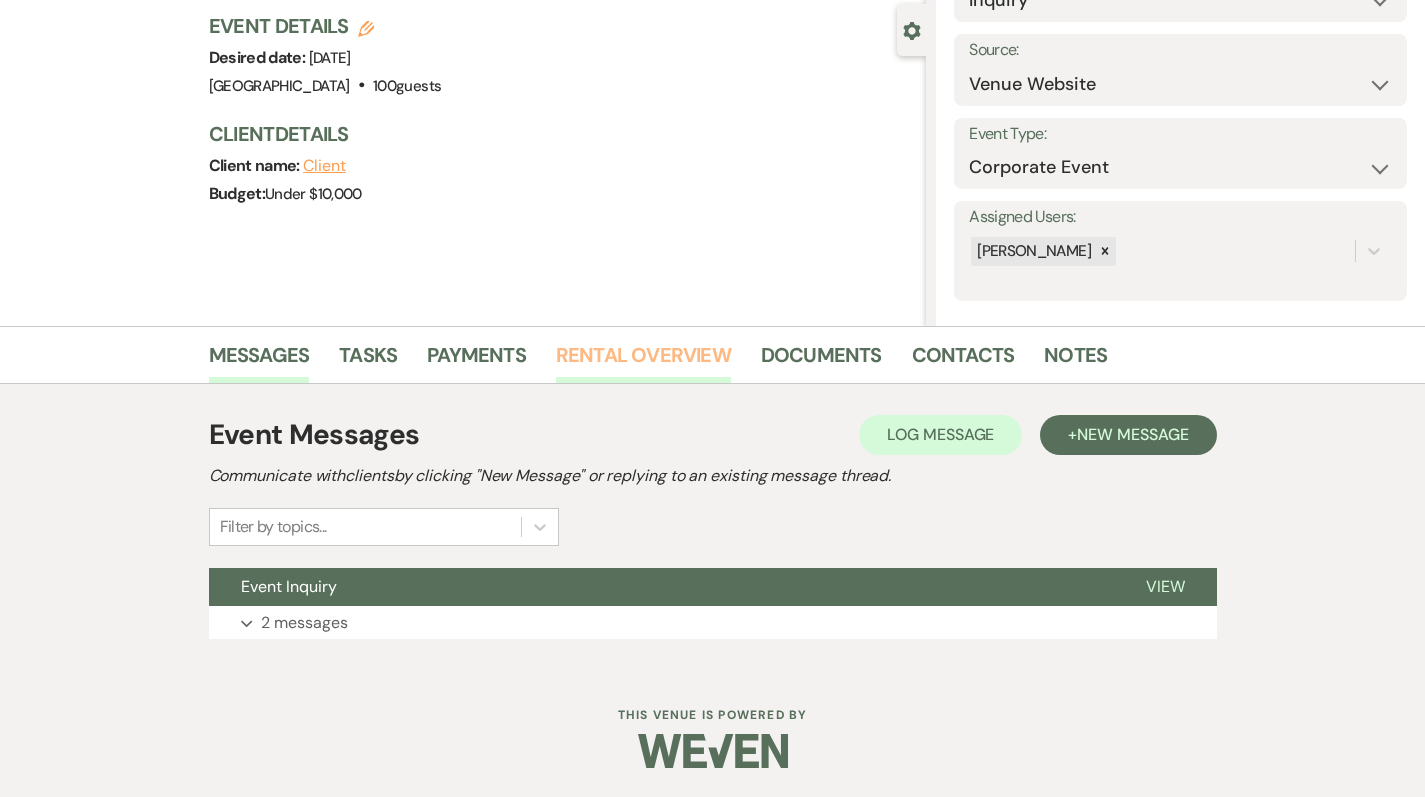 click on "Rental Overview" at bounding box center (643, 361) 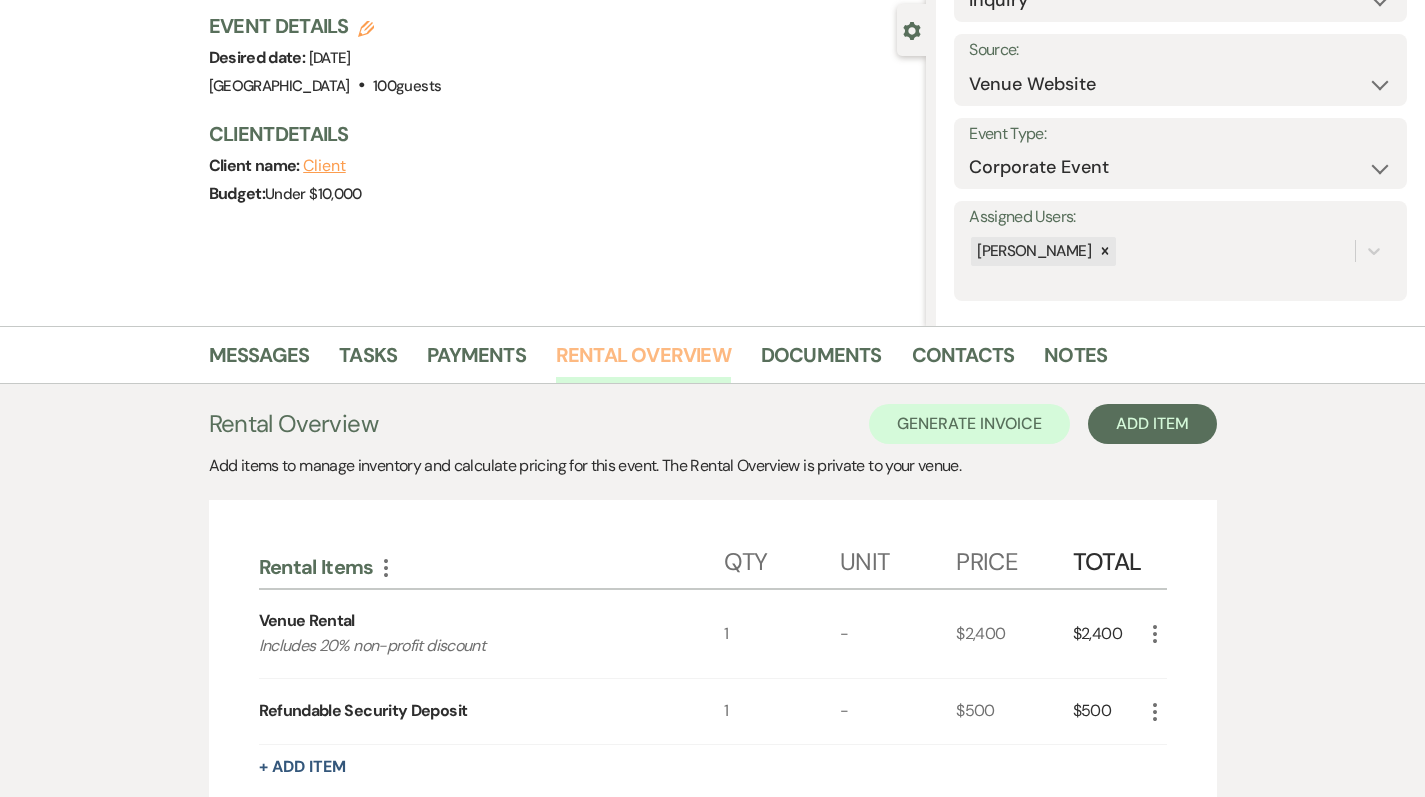 scroll, scrollTop: 0, scrollLeft: 0, axis: both 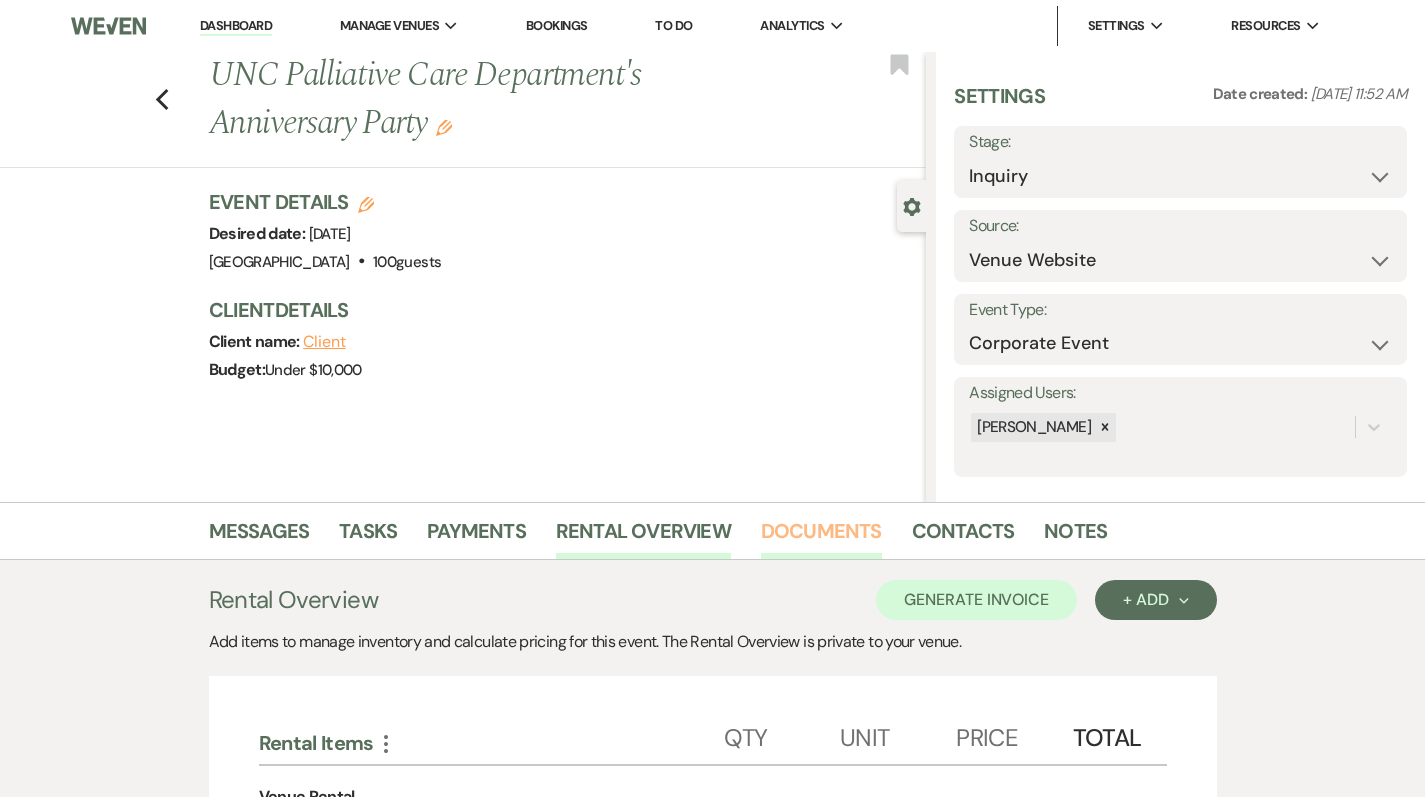 click on "Documents" at bounding box center (821, 537) 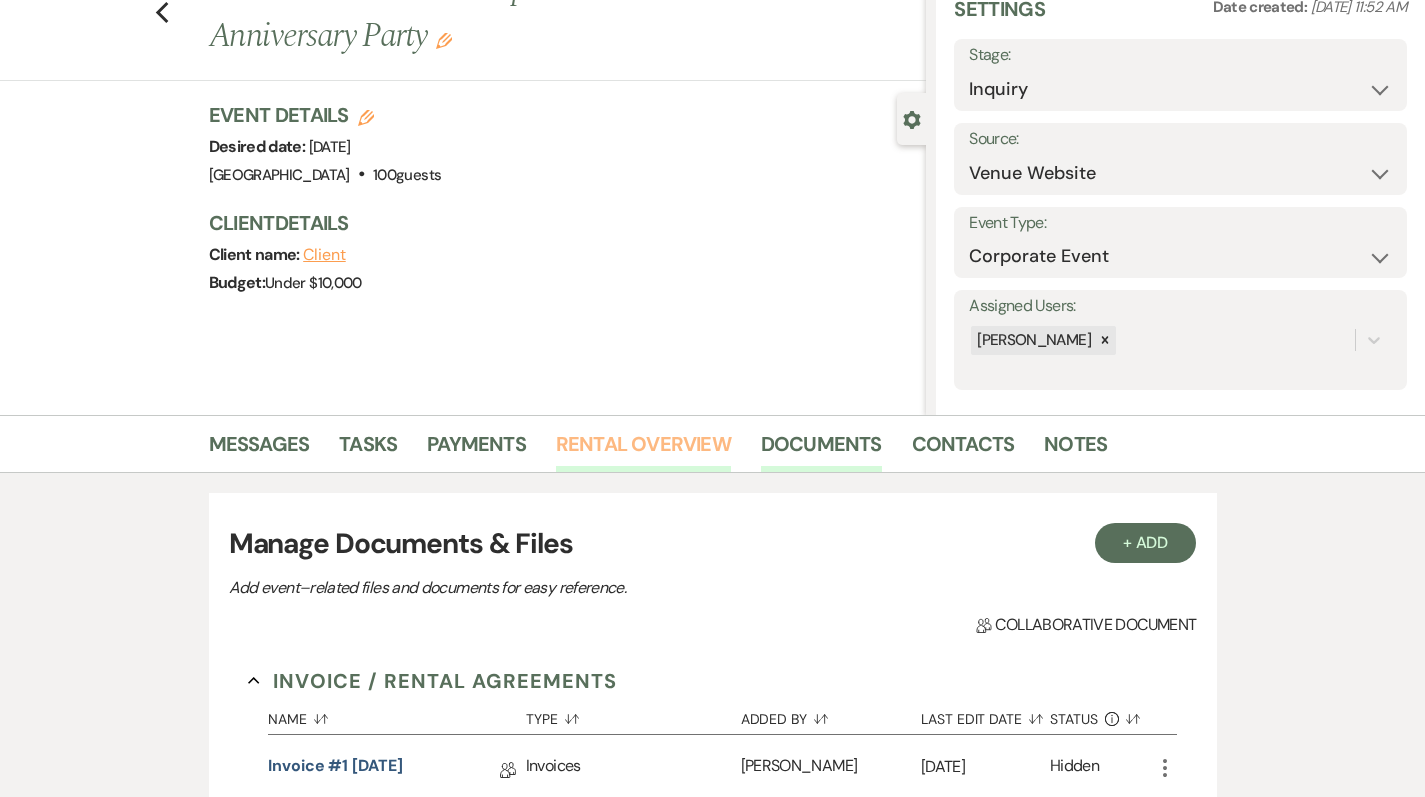 scroll, scrollTop: 184, scrollLeft: 0, axis: vertical 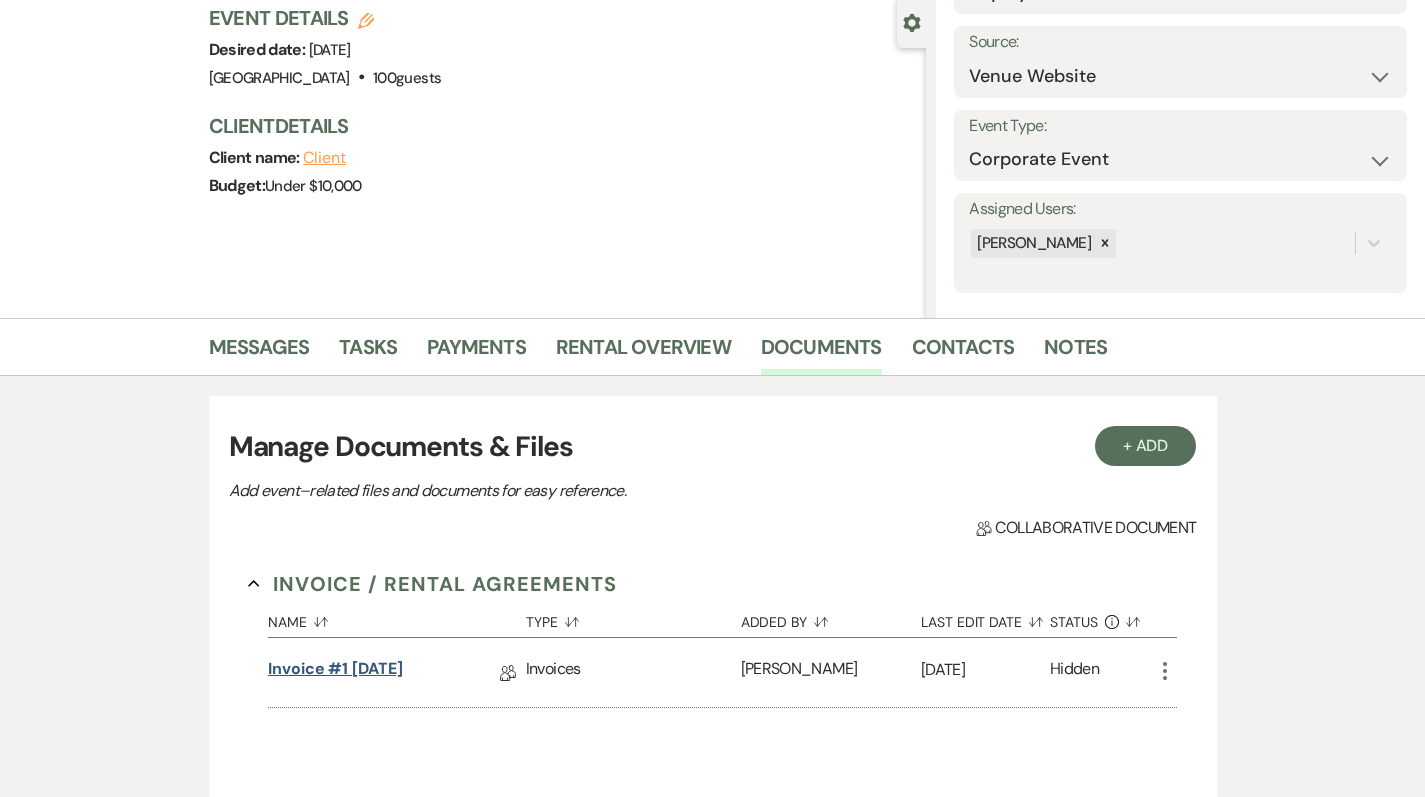 click on "Invoice #1 7-11-2025" at bounding box center [335, 672] 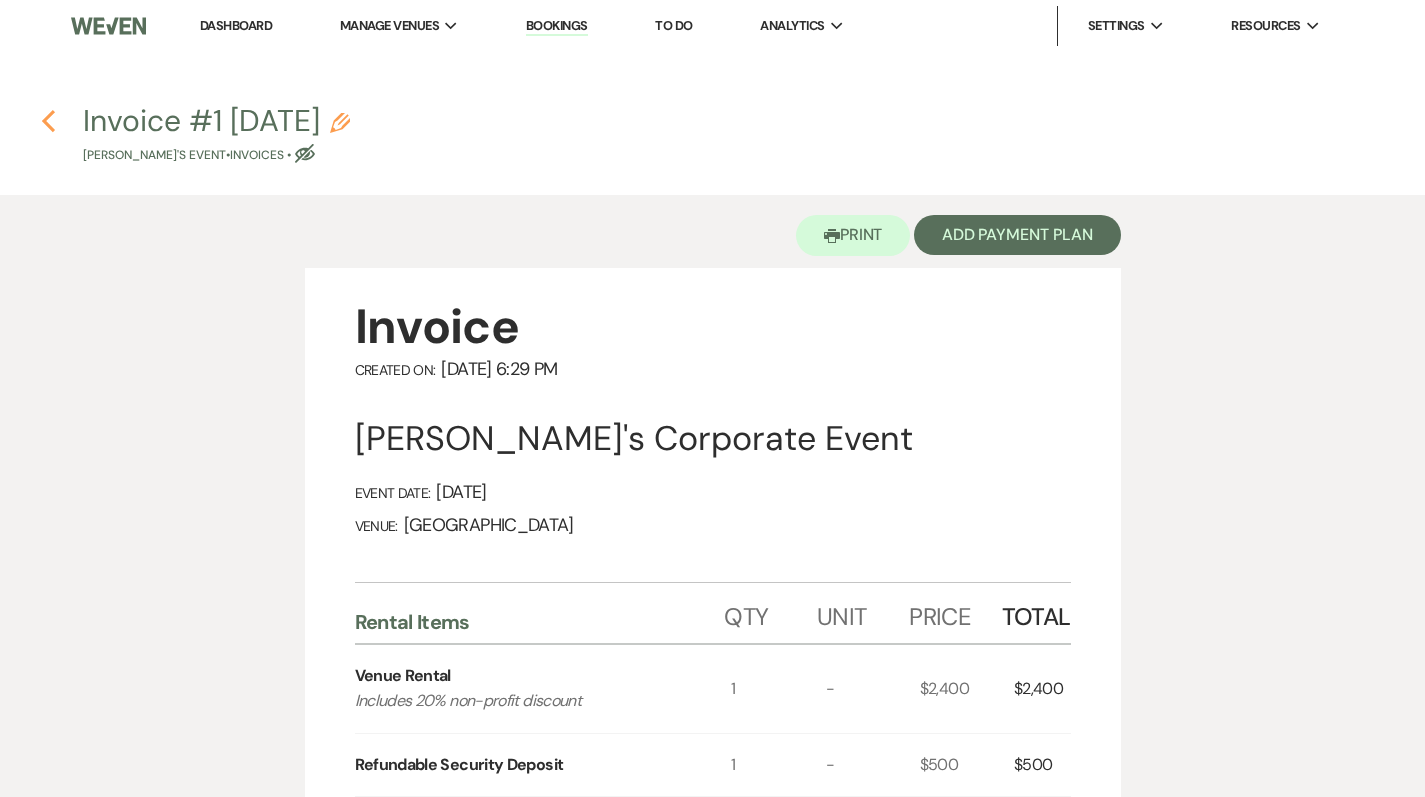 click on "Previous" 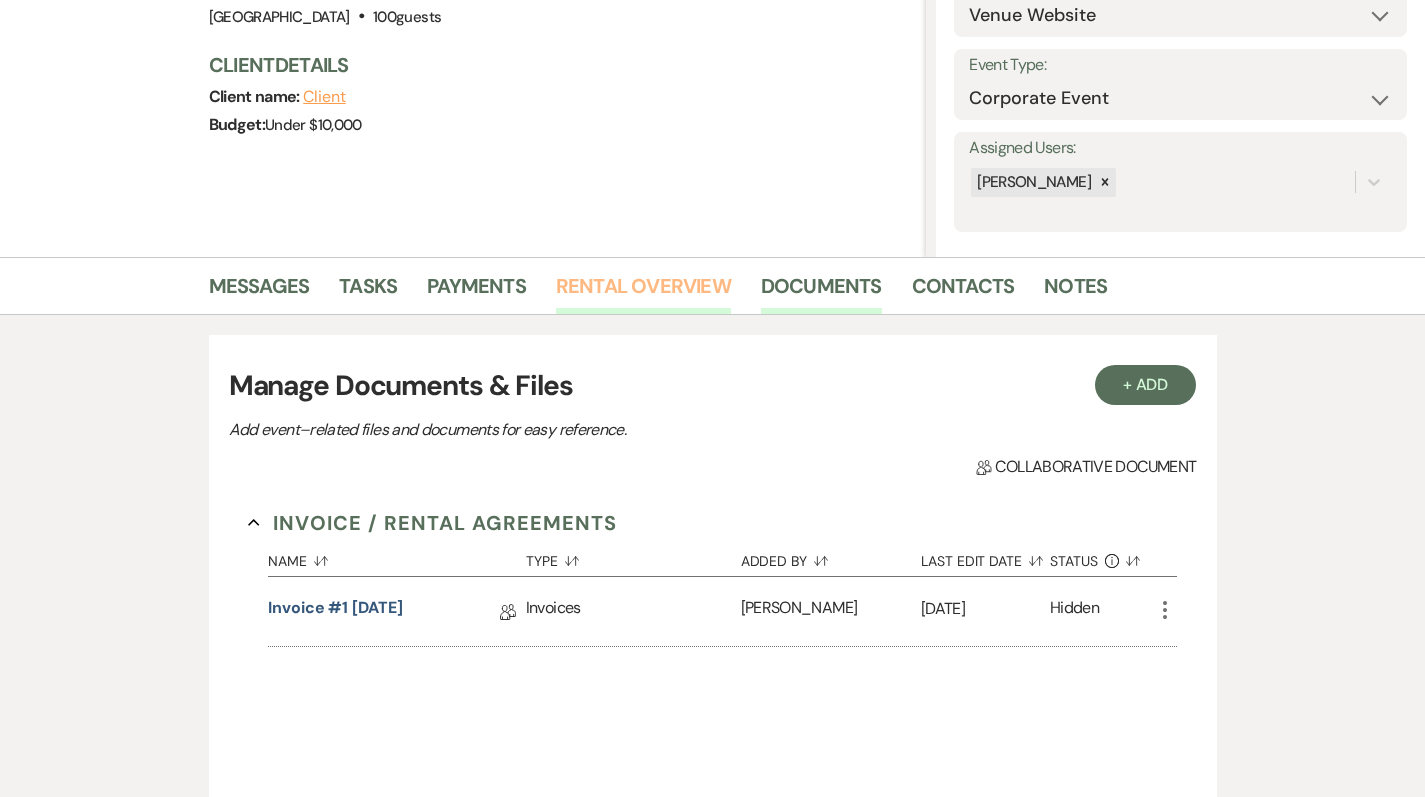 click on "Rental Overview" at bounding box center (643, 292) 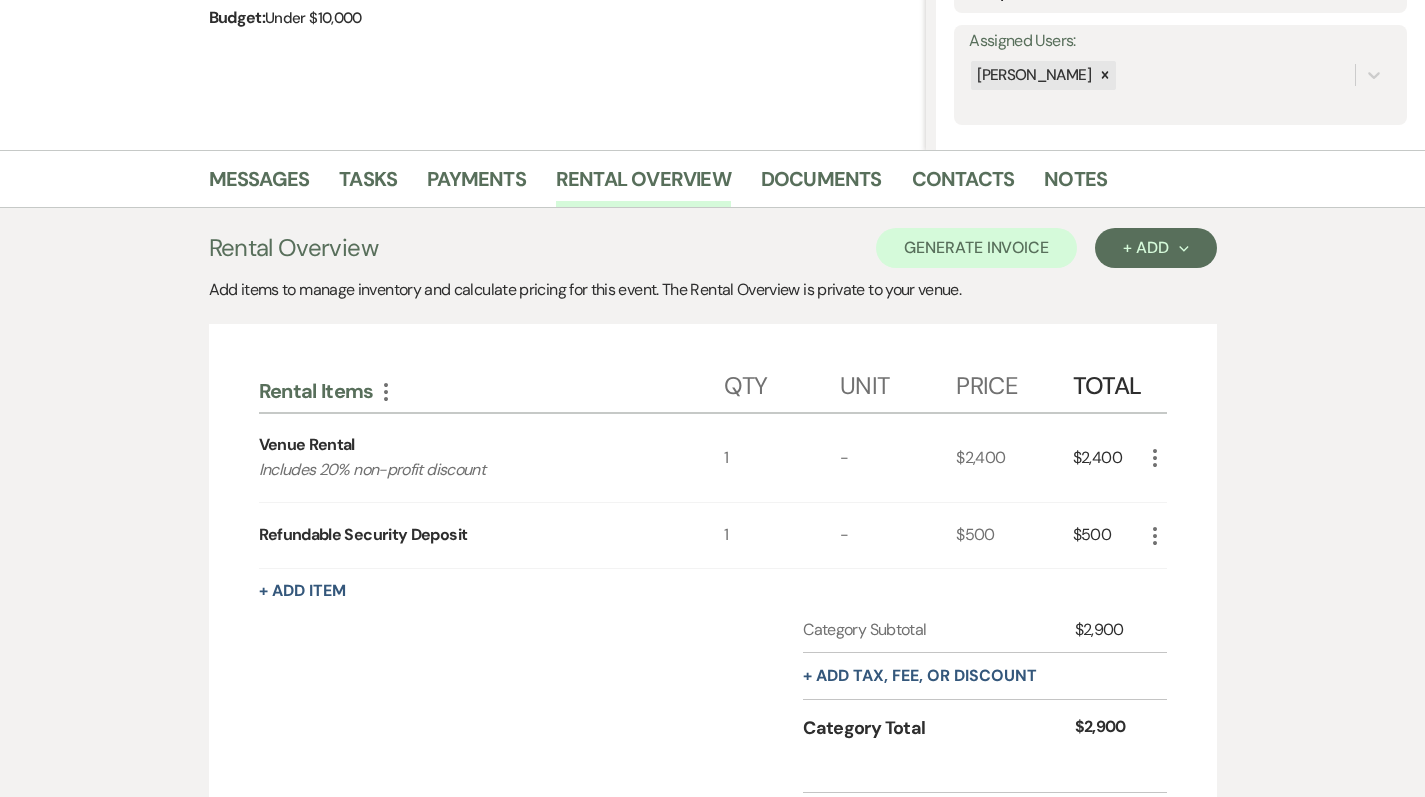 scroll, scrollTop: 441, scrollLeft: 0, axis: vertical 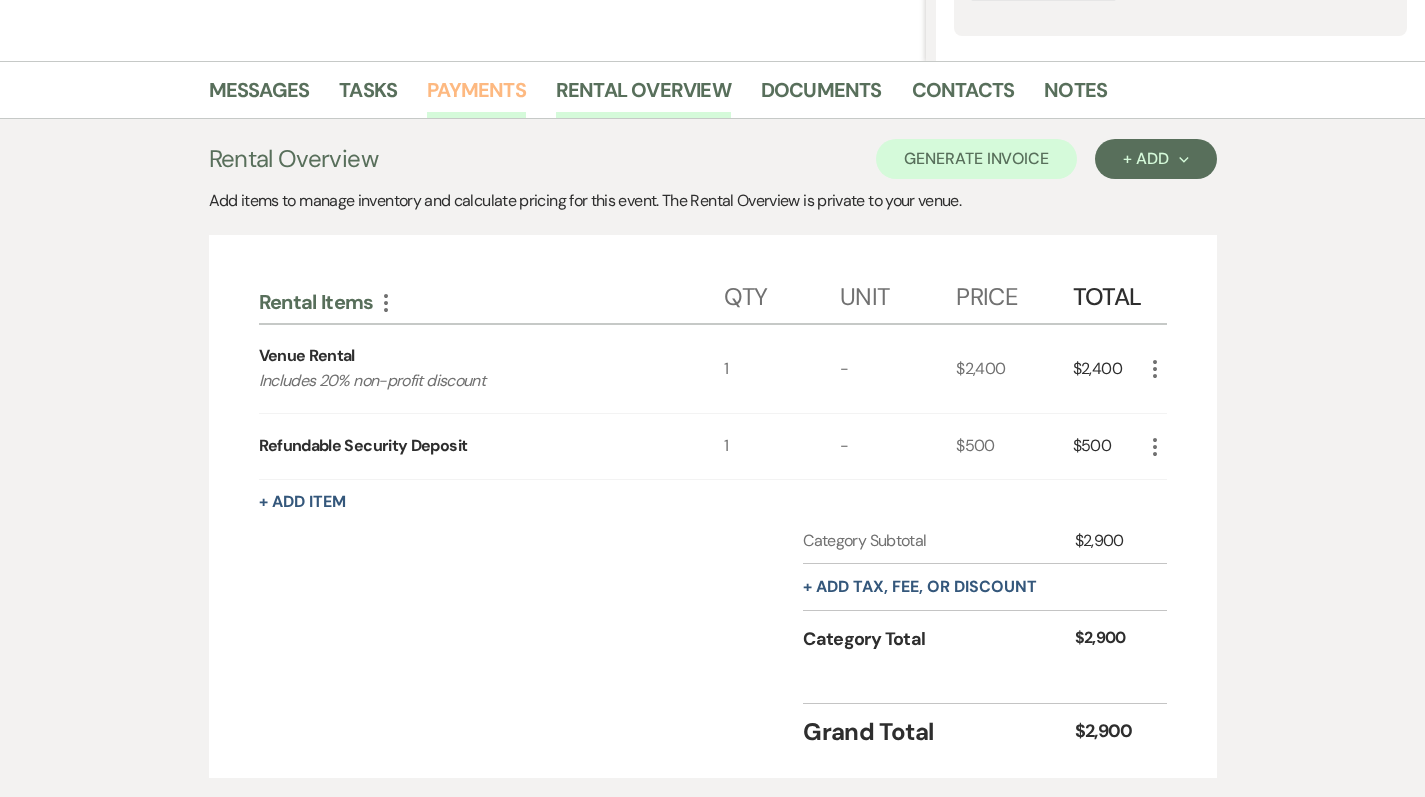 click on "Payments" at bounding box center (476, 96) 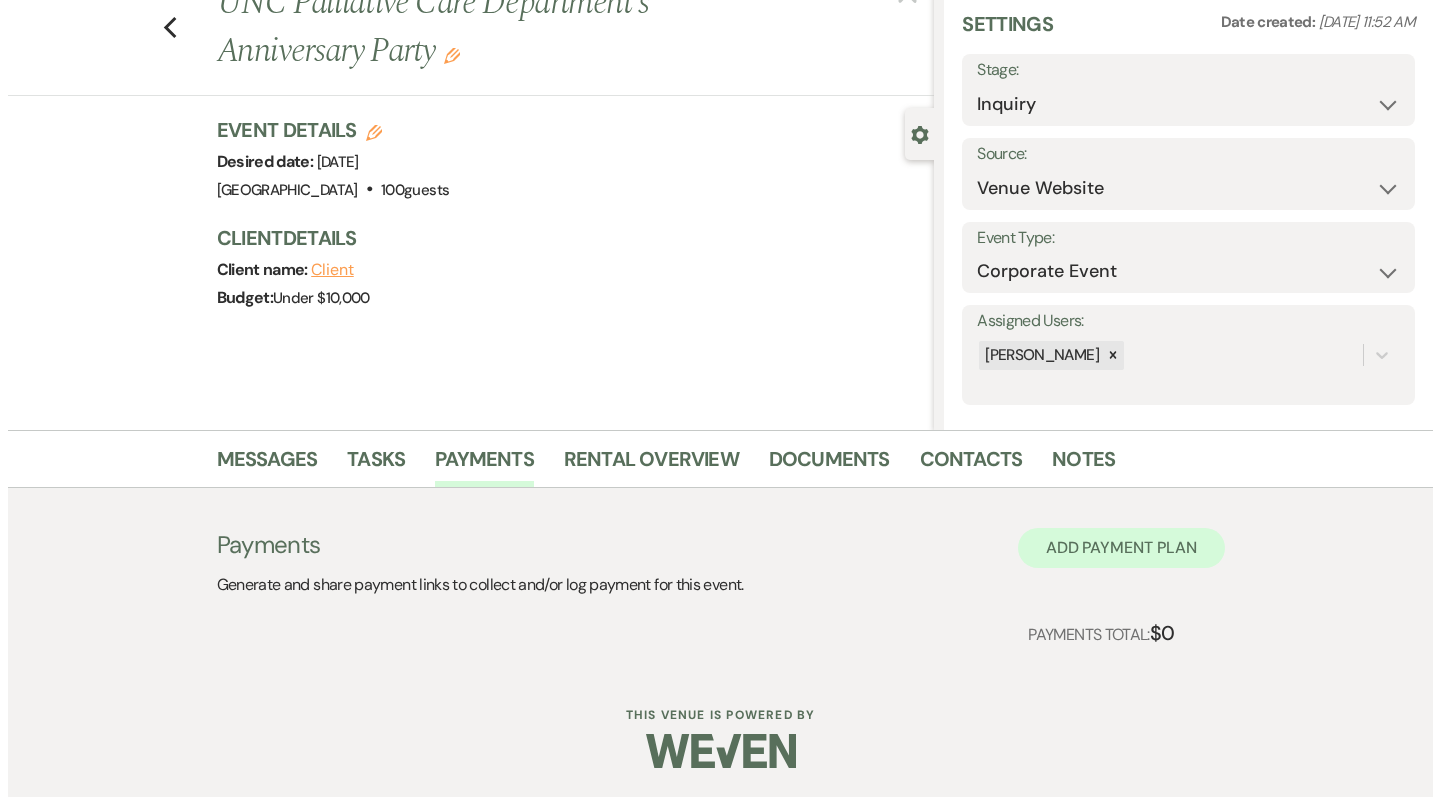 scroll, scrollTop: 71, scrollLeft: 0, axis: vertical 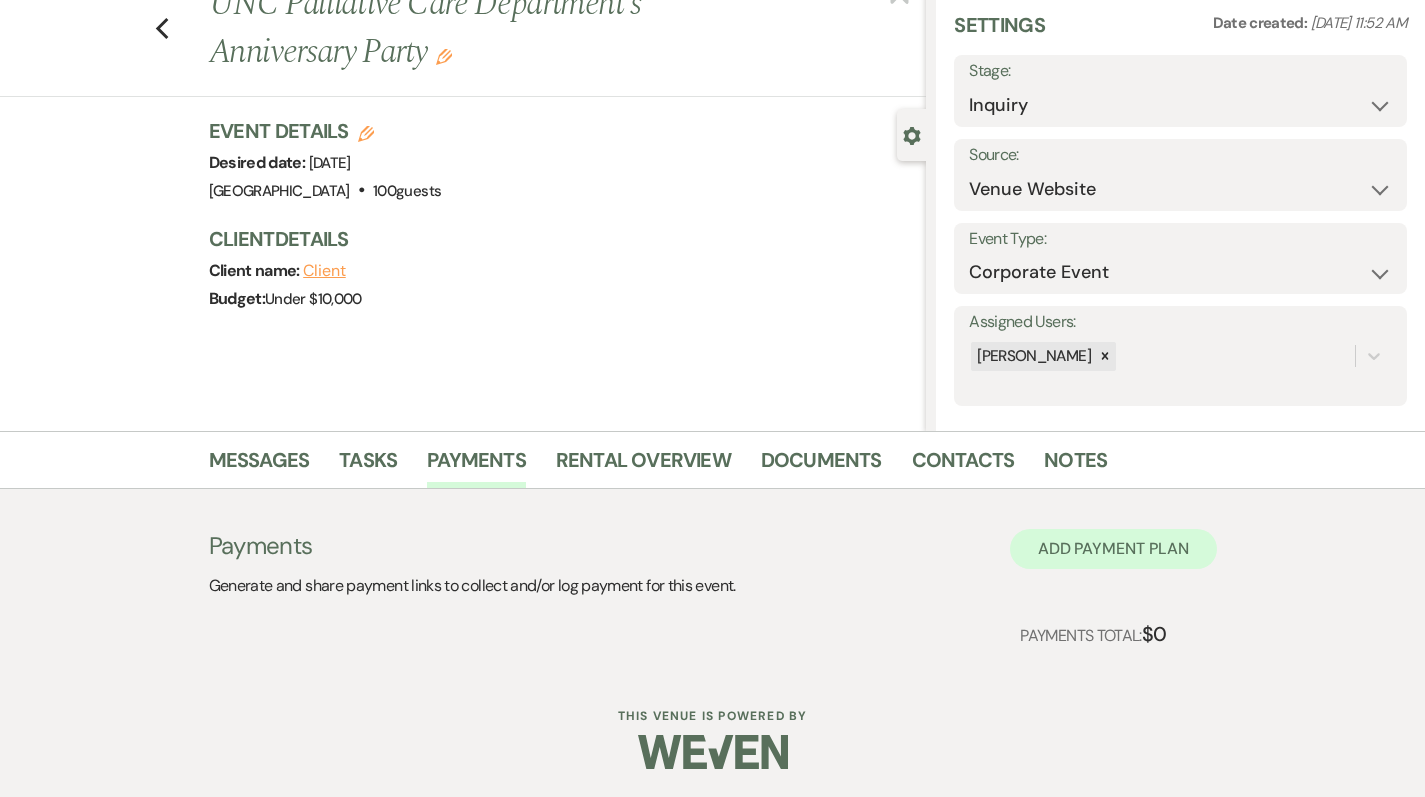 click on "Add Payment Plan" at bounding box center (1113, 549) 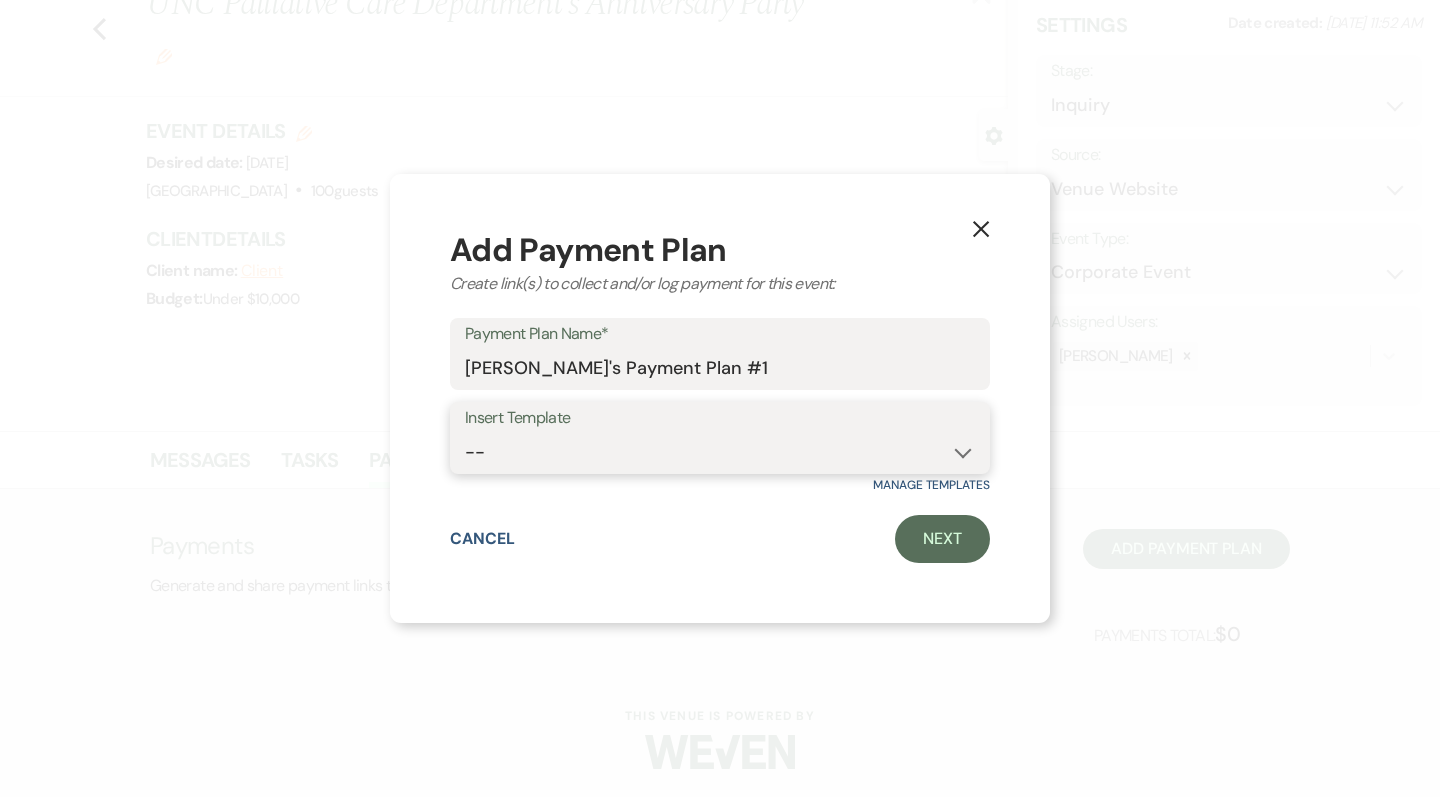 select on "305" 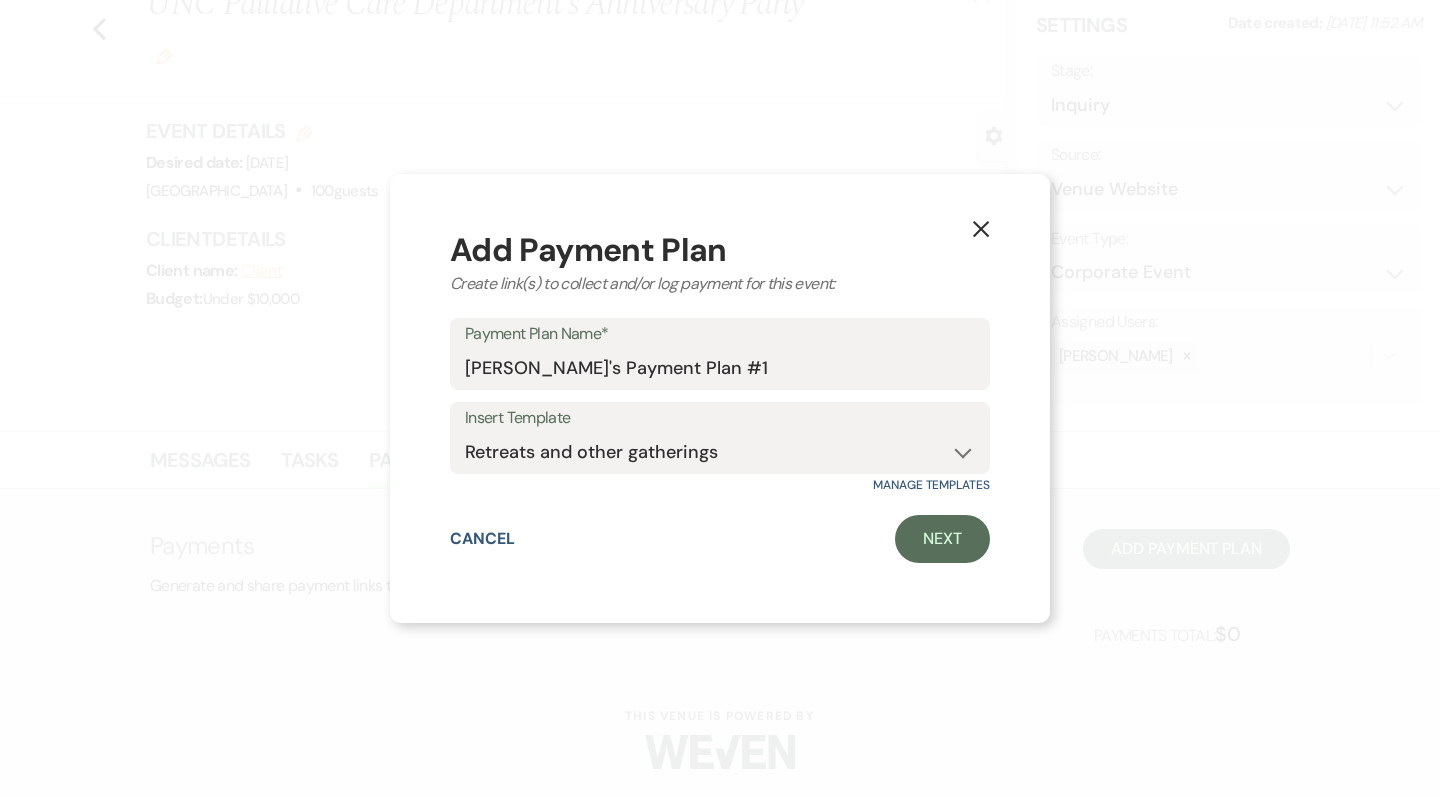 click on "X Add Payment Plan Create link(s) to collect and/or log payment for this event: Payment Plan Name* Jaycee Bateganya's Payment Plan #1 Insert Template -- Test Destination Wedding Retreats and other gatherings Refundable security deposit All Due today (within 30 days of event) Weekend Wedding One-Day Wedding Manage Templates Cancel Next" at bounding box center (720, 398) 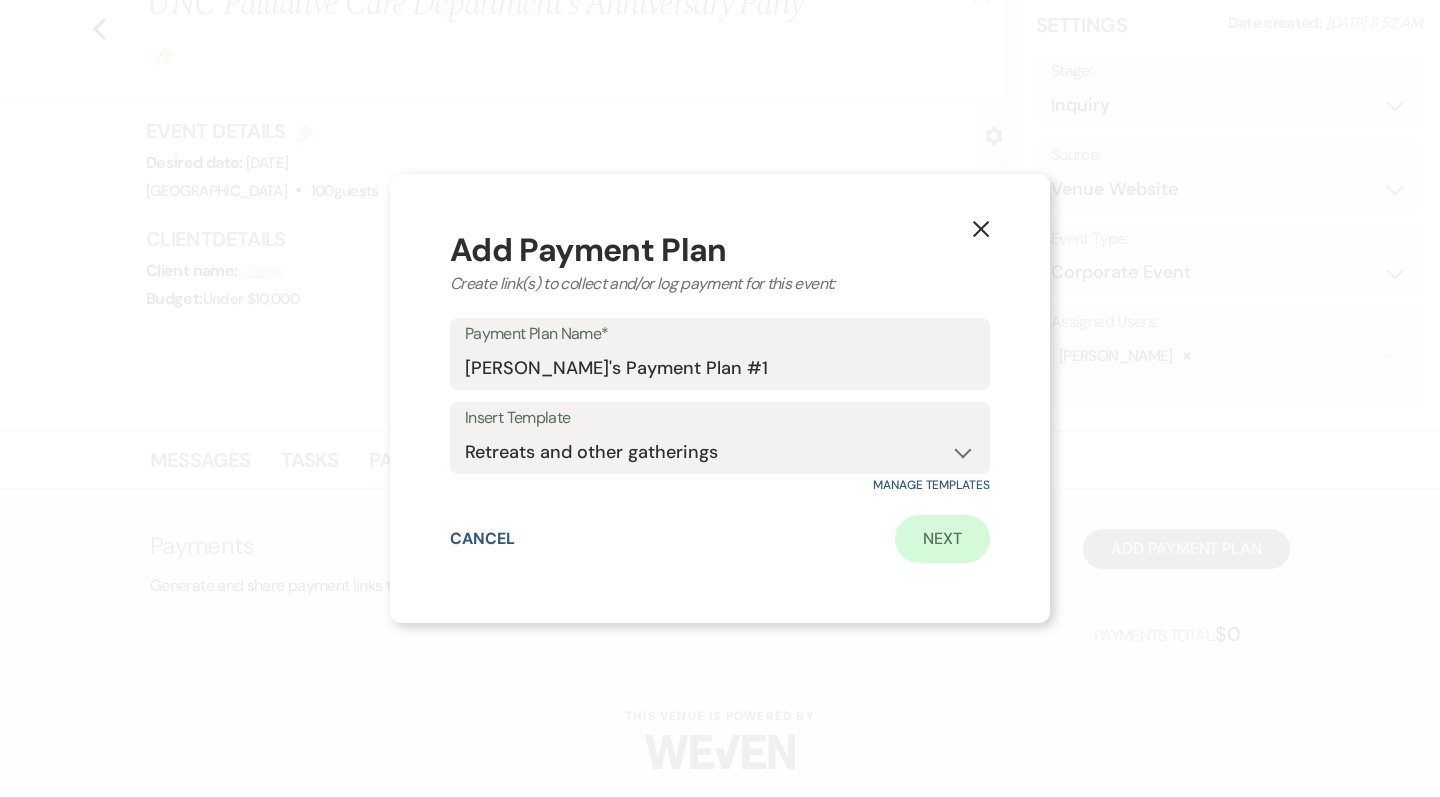 click on "Next" at bounding box center (942, 539) 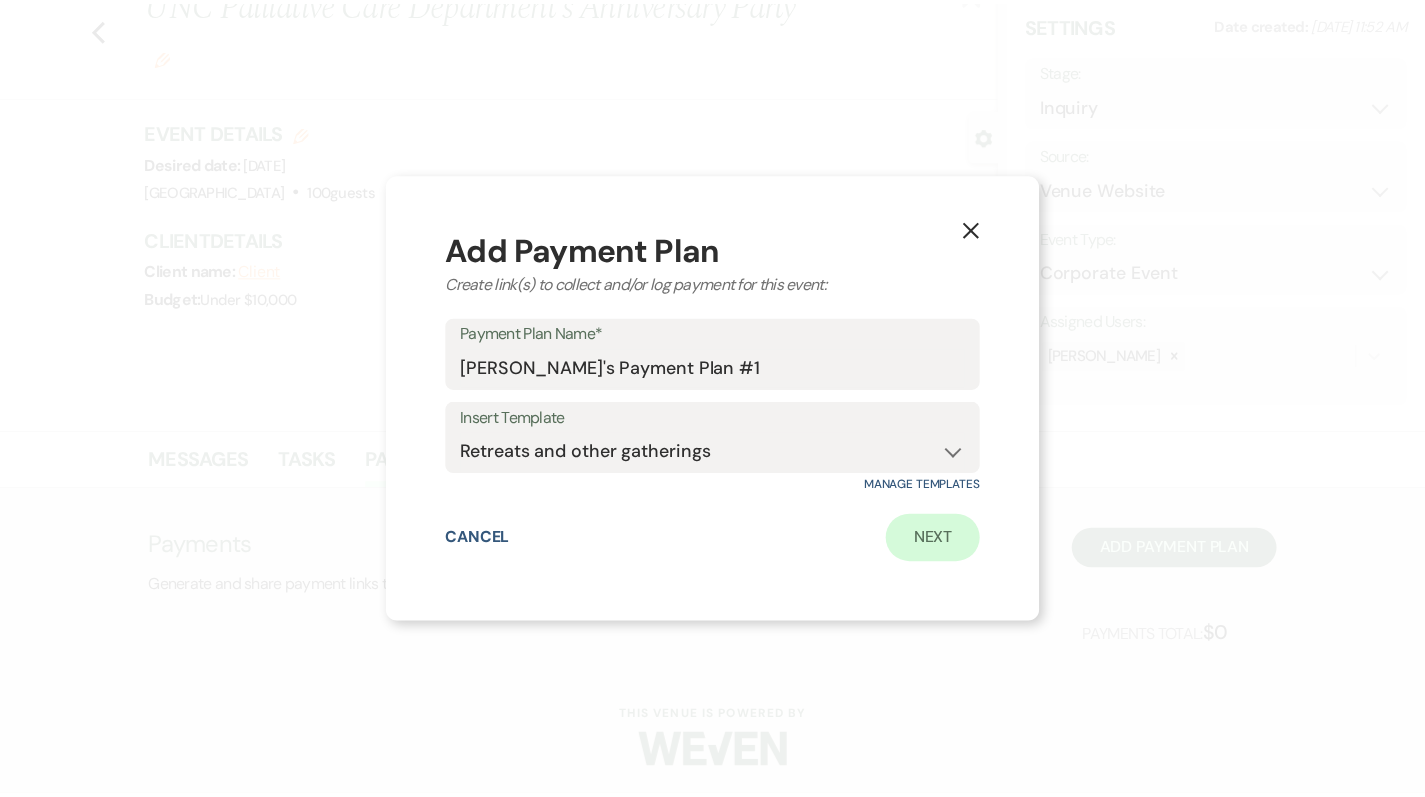 scroll, scrollTop: 0, scrollLeft: 0, axis: both 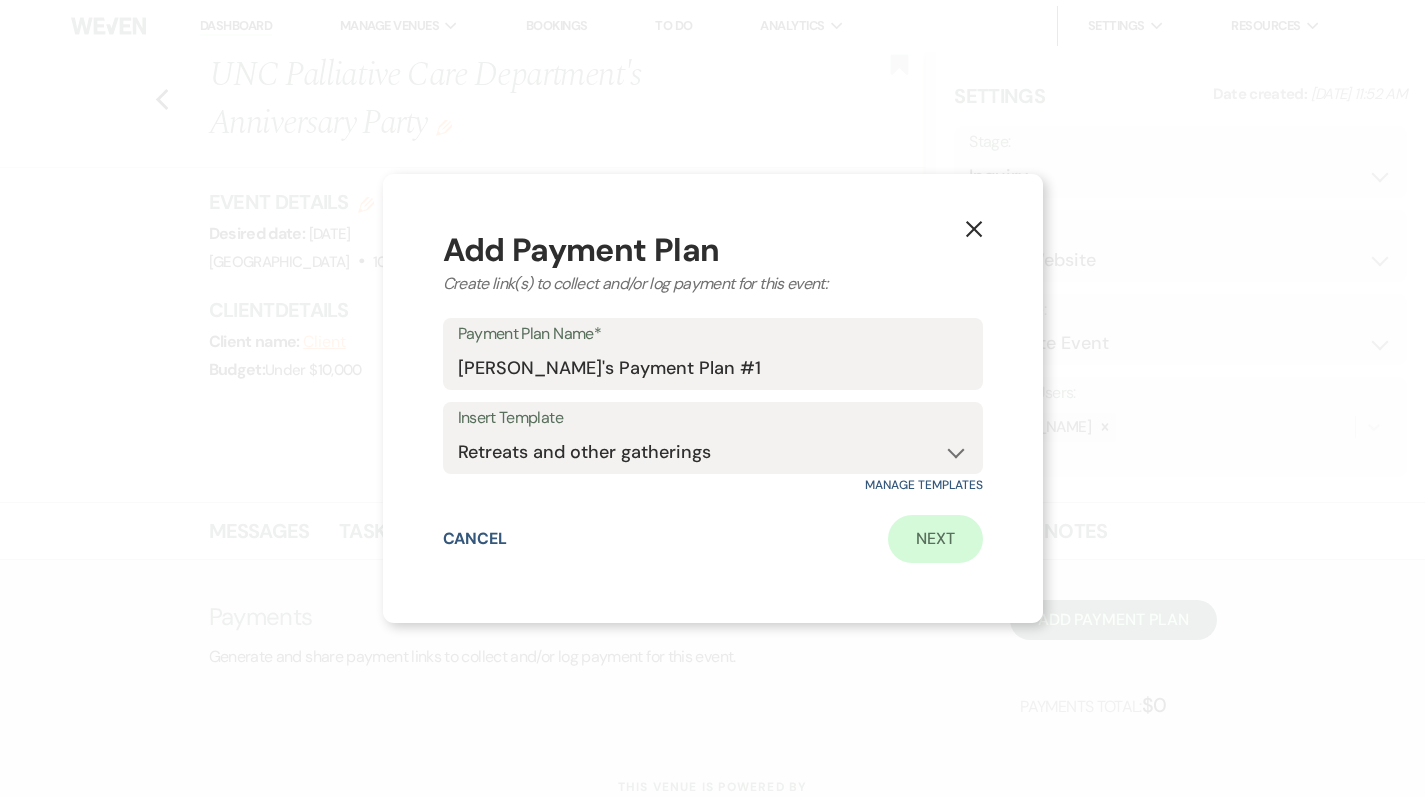 select on "2" 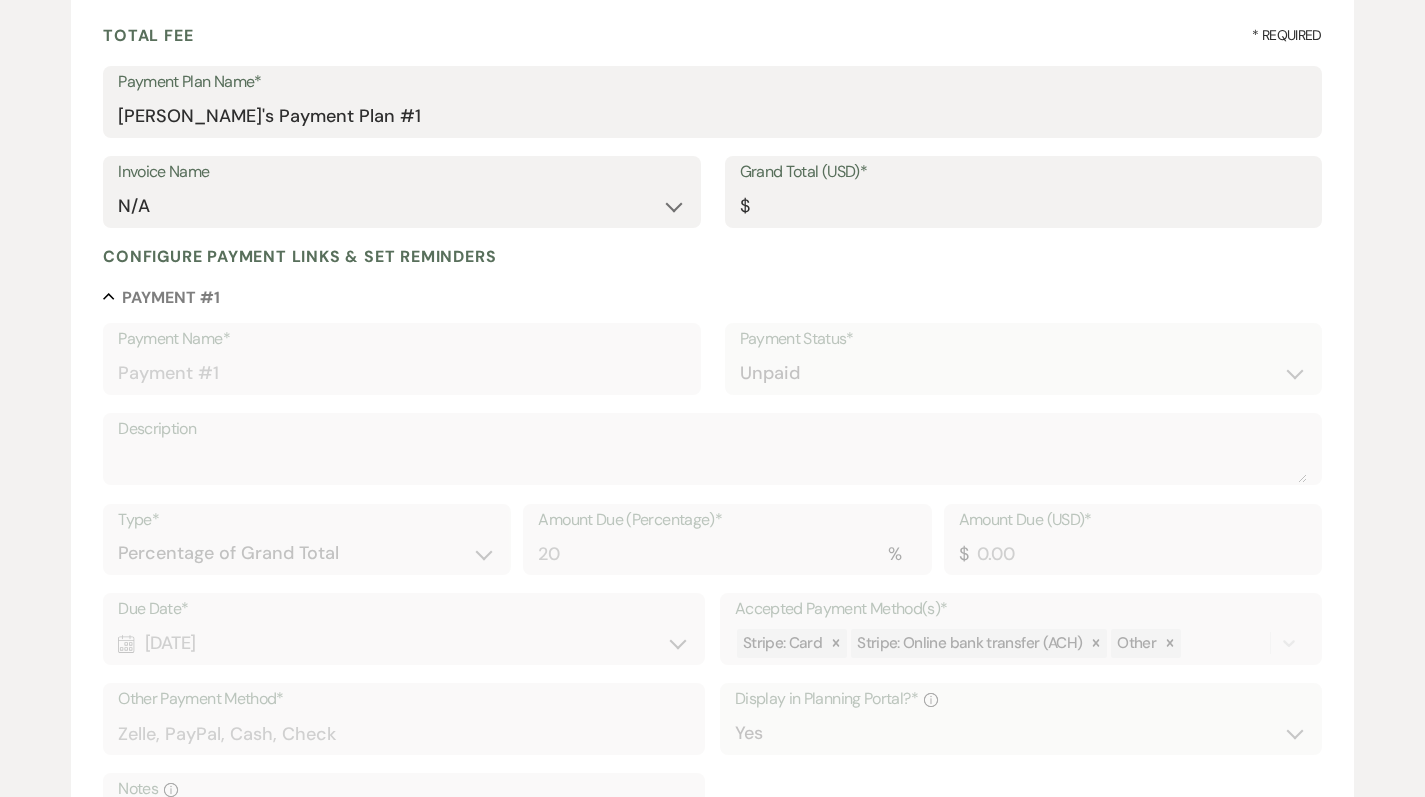 scroll, scrollTop: 287, scrollLeft: 0, axis: vertical 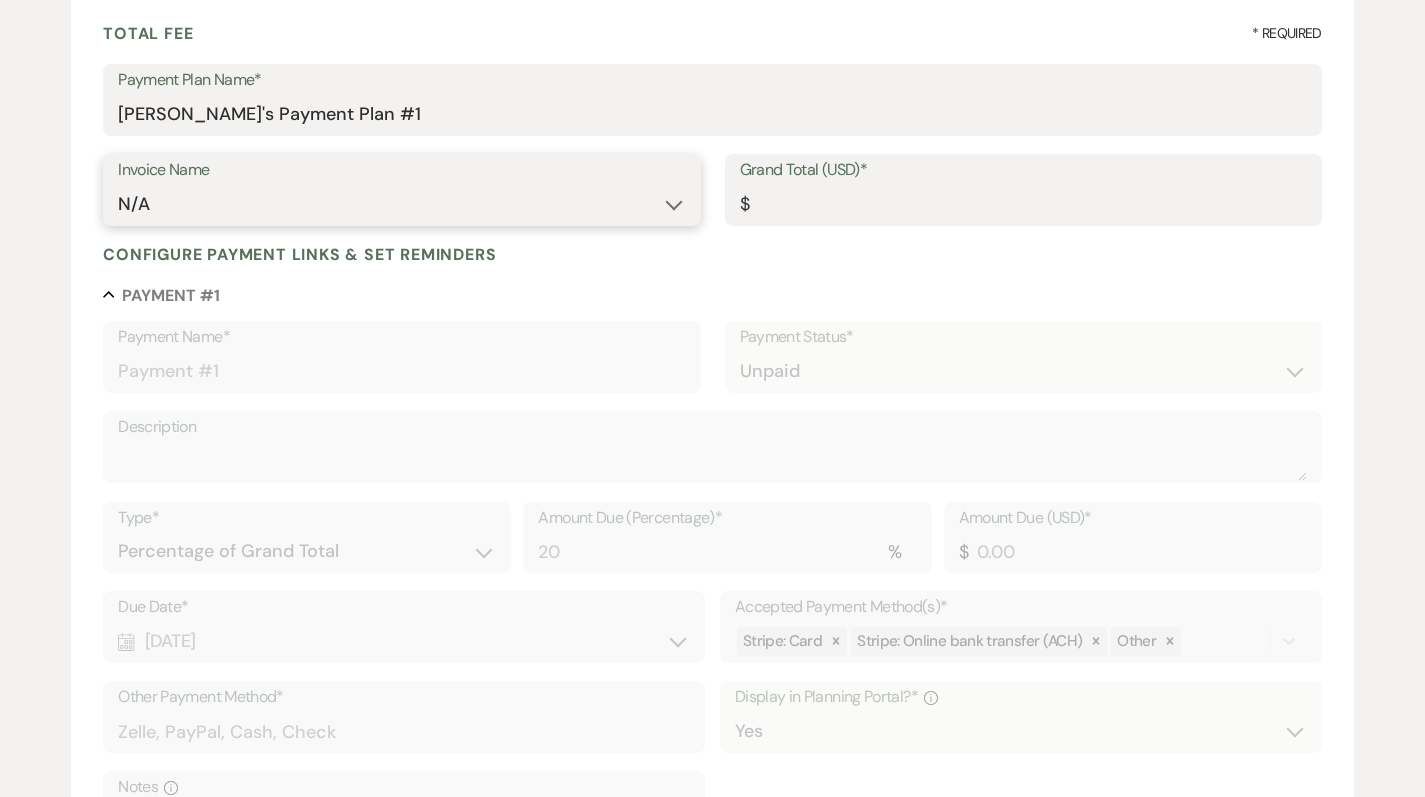 select on "25731" 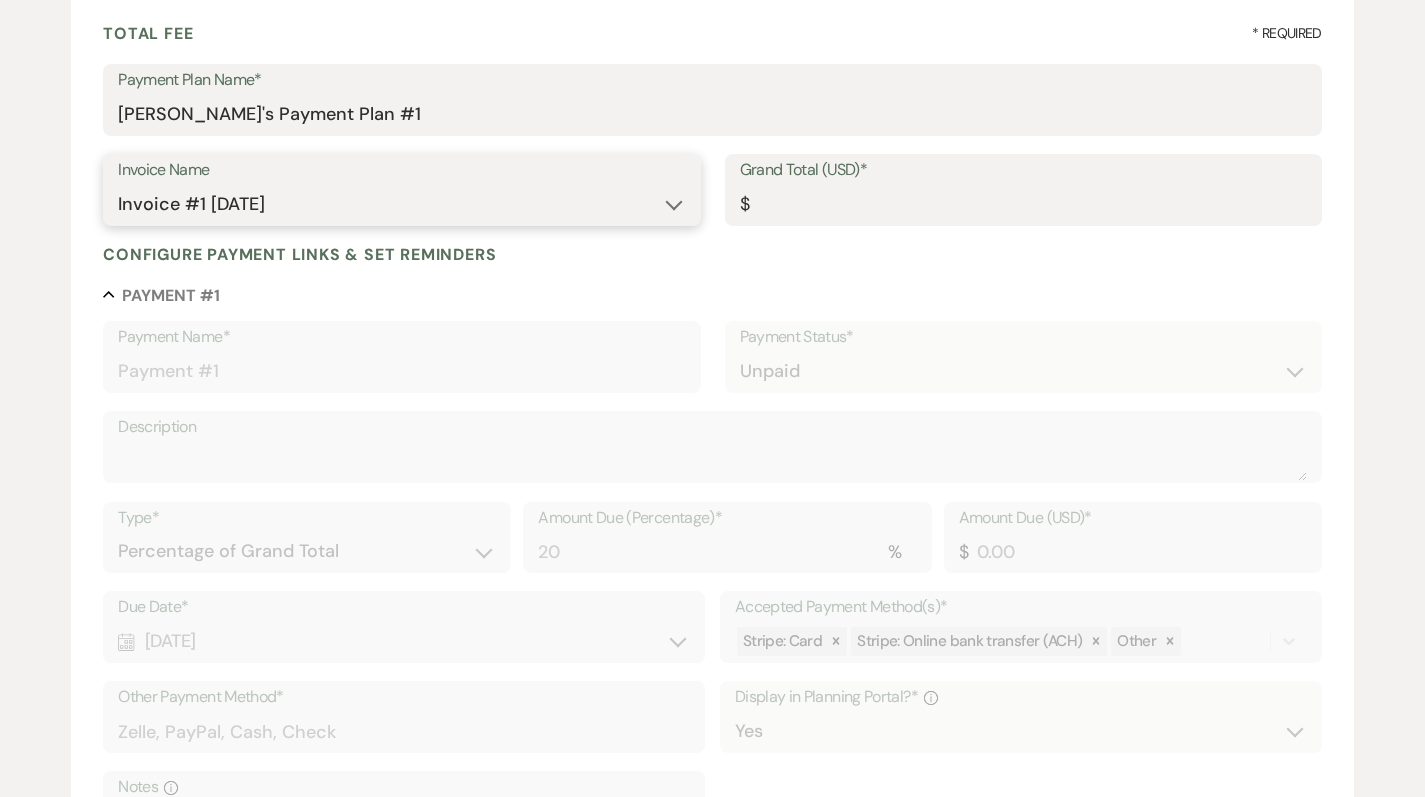 type on "2900.00" 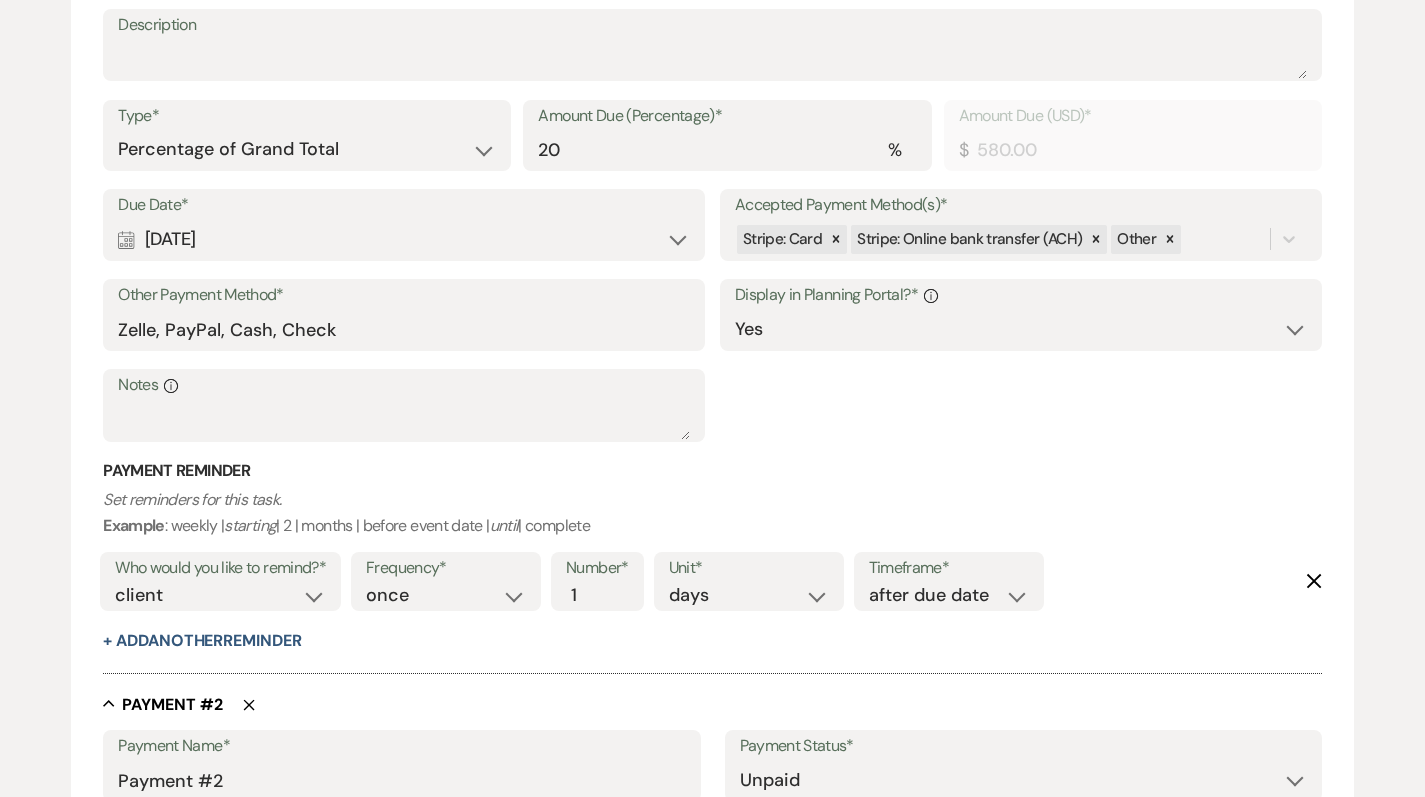 scroll, scrollTop: 701, scrollLeft: 0, axis: vertical 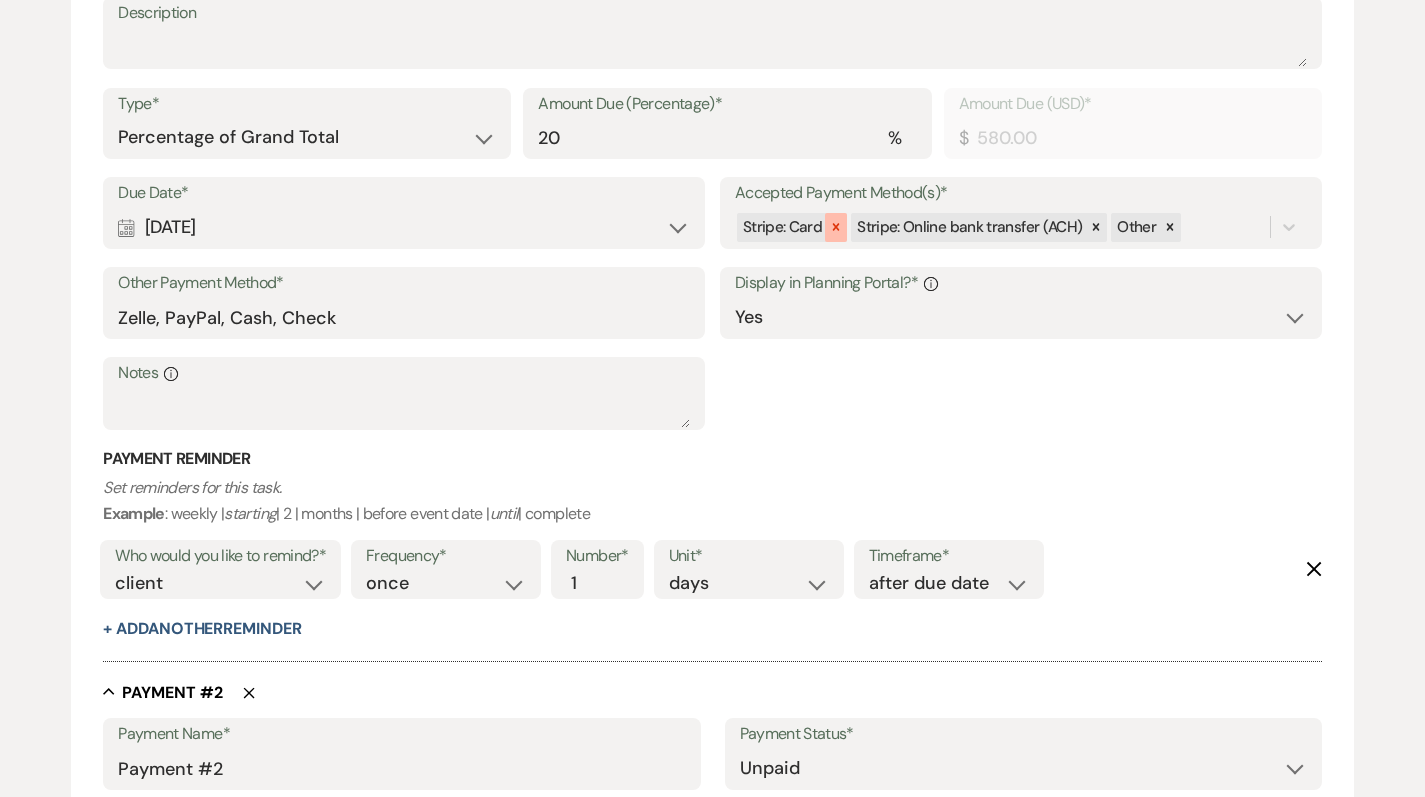 click 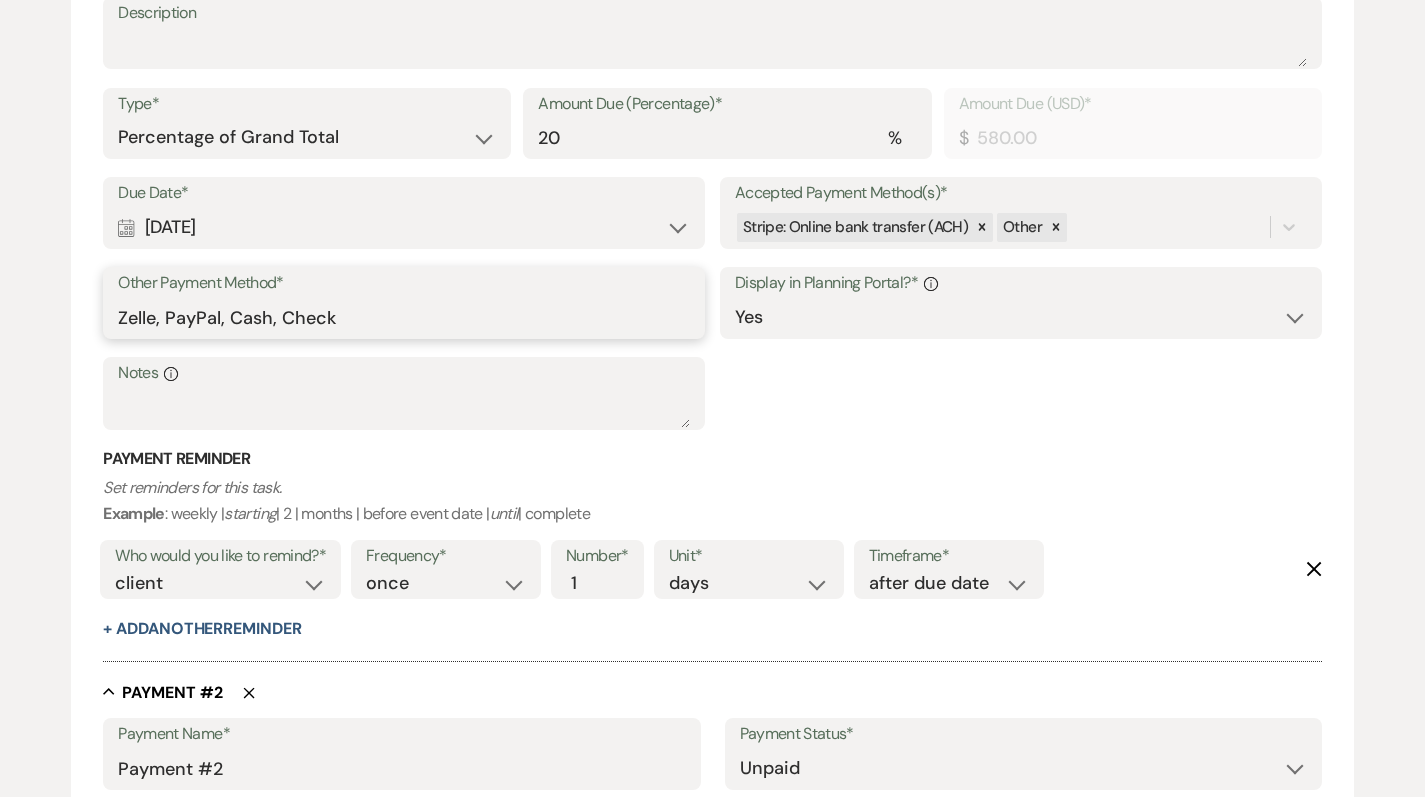 drag, startPoint x: 231, startPoint y: 311, endPoint x: 154, endPoint y: 309, distance: 77.02597 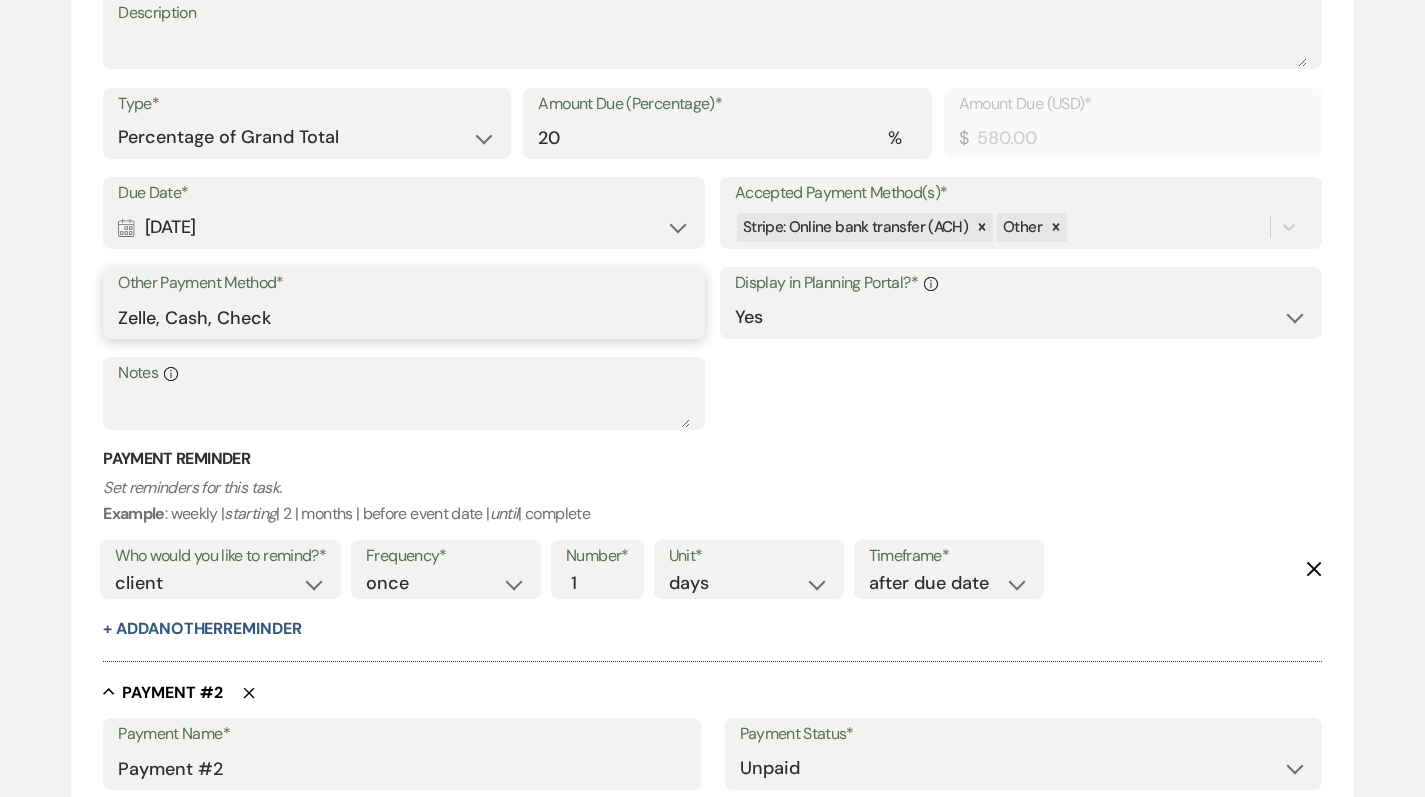 type on "Zelle, Cash, Check" 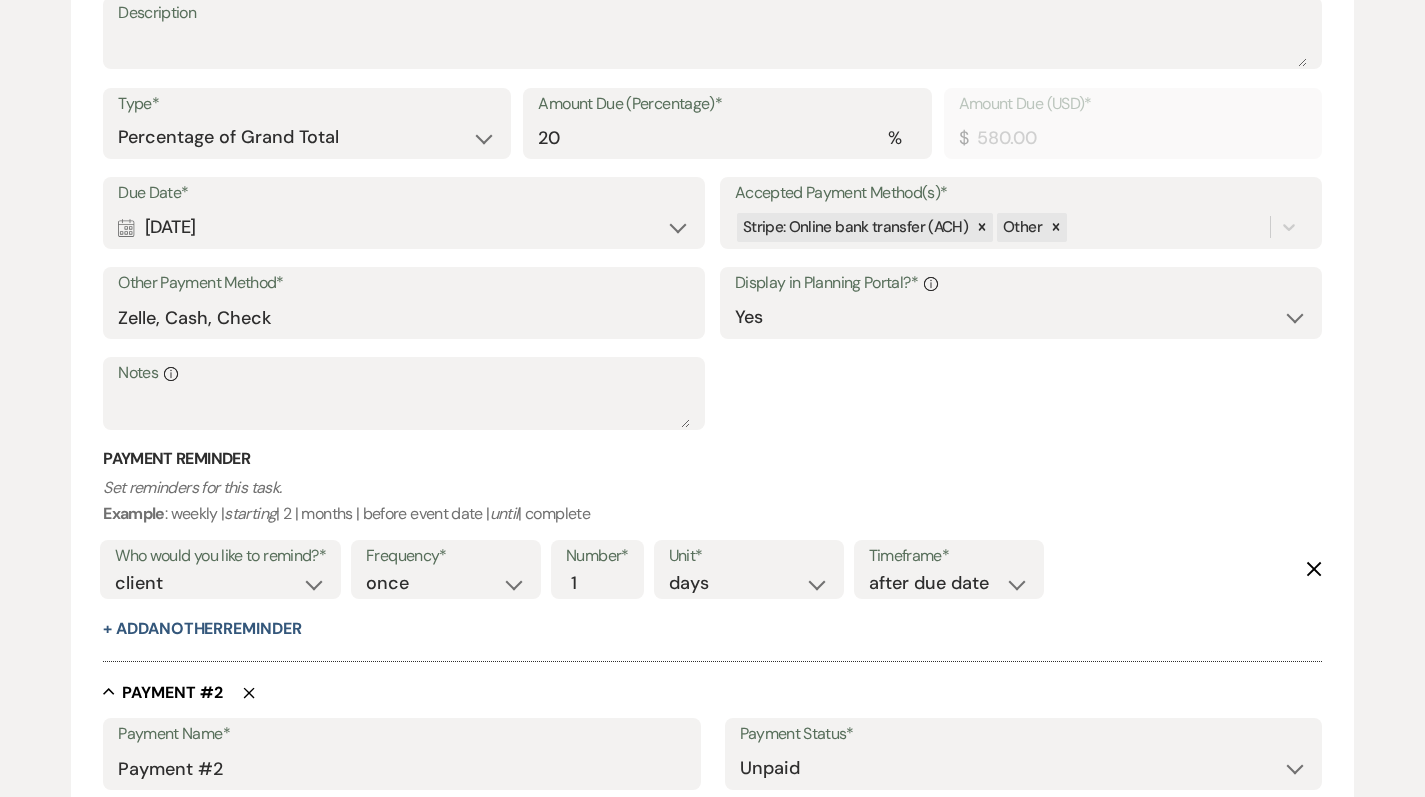 click on "Due Date* Calendar Jul 12, 2025 Expand Accepted Payment Method(s)* Stripe: Online bank transfer (ACH) Other Other Payment Method* Zelle, Cash, Check Display in Planning Portal?* Info Yes No Notes Info" at bounding box center [712, 312] 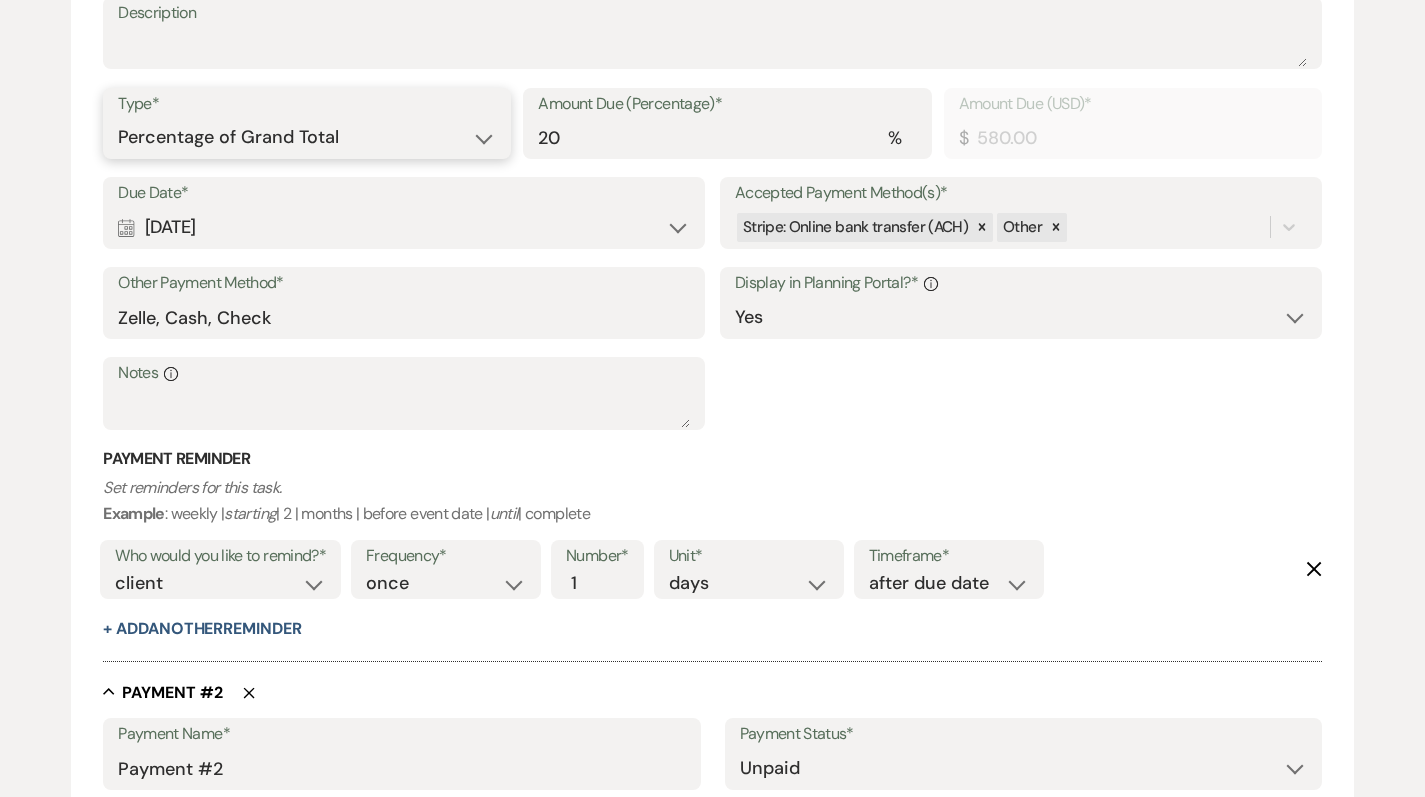 select on "flat" 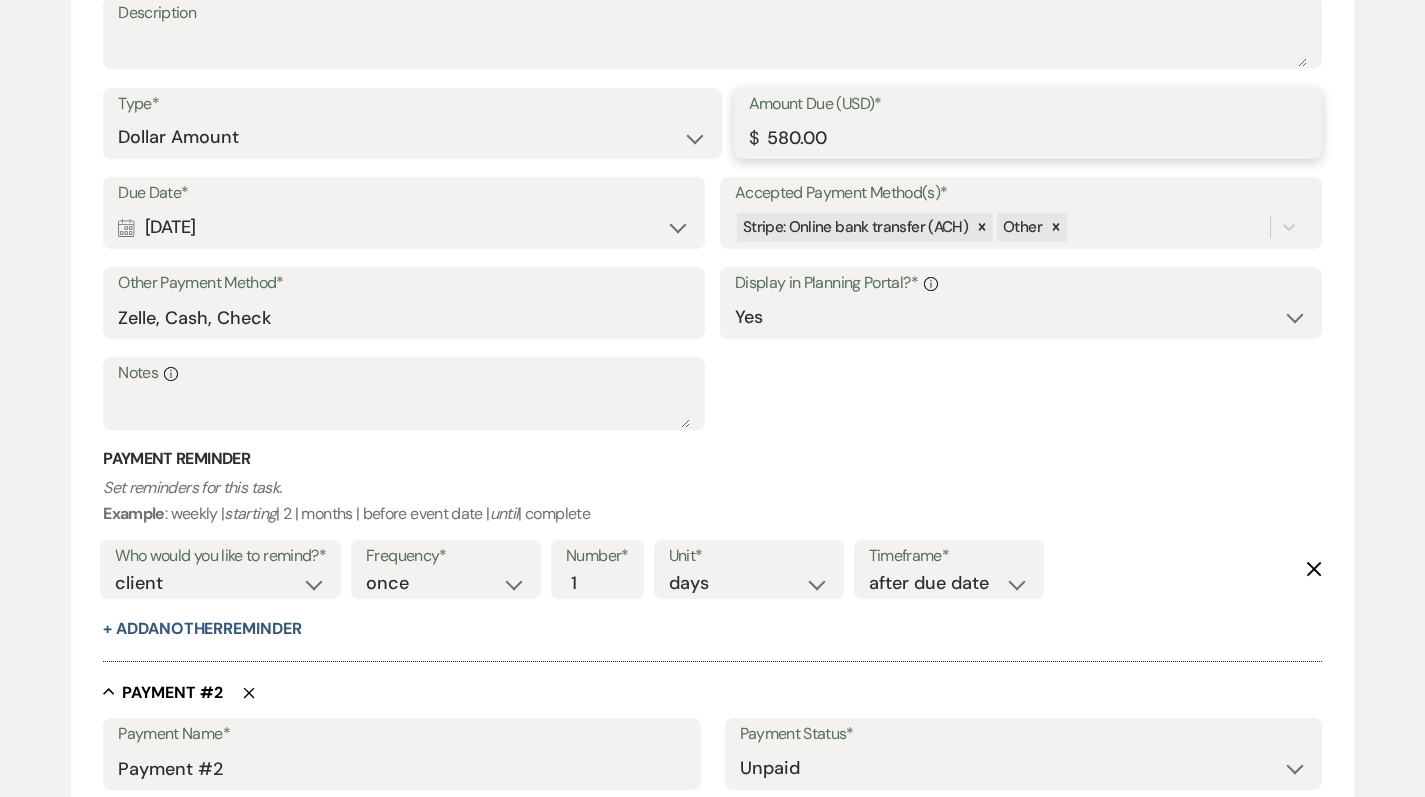 click on "580.00" at bounding box center (1028, 137) 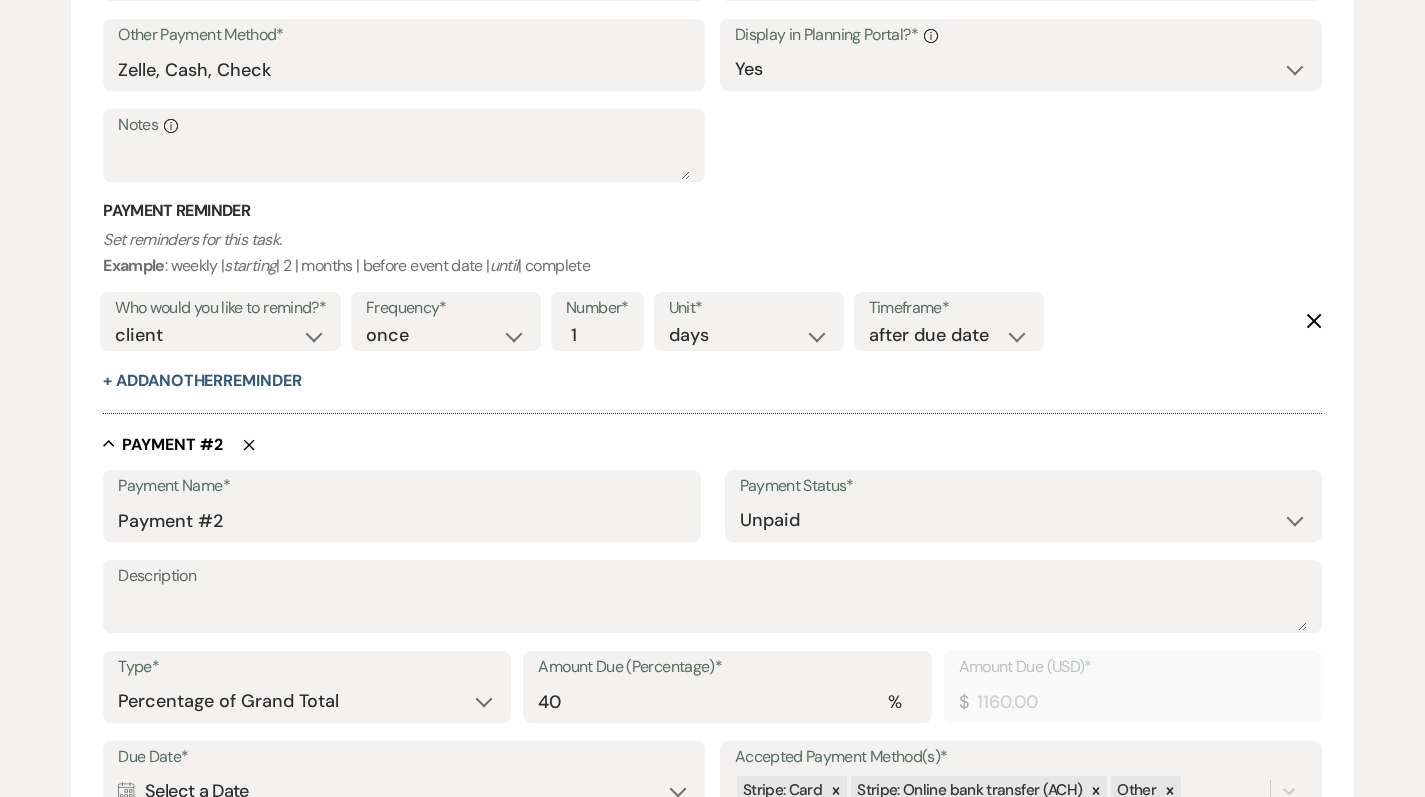scroll, scrollTop: 967, scrollLeft: 0, axis: vertical 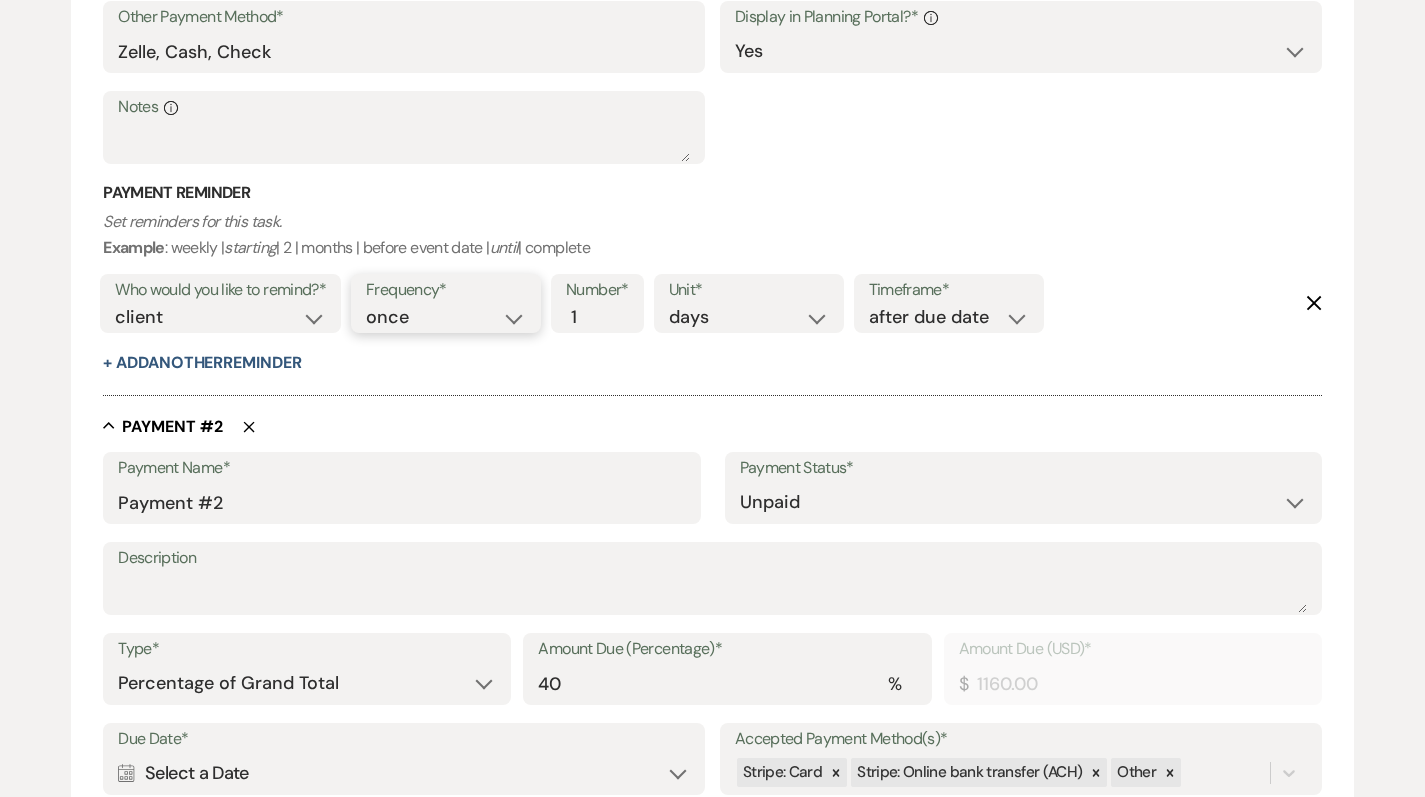 type on "480.00" 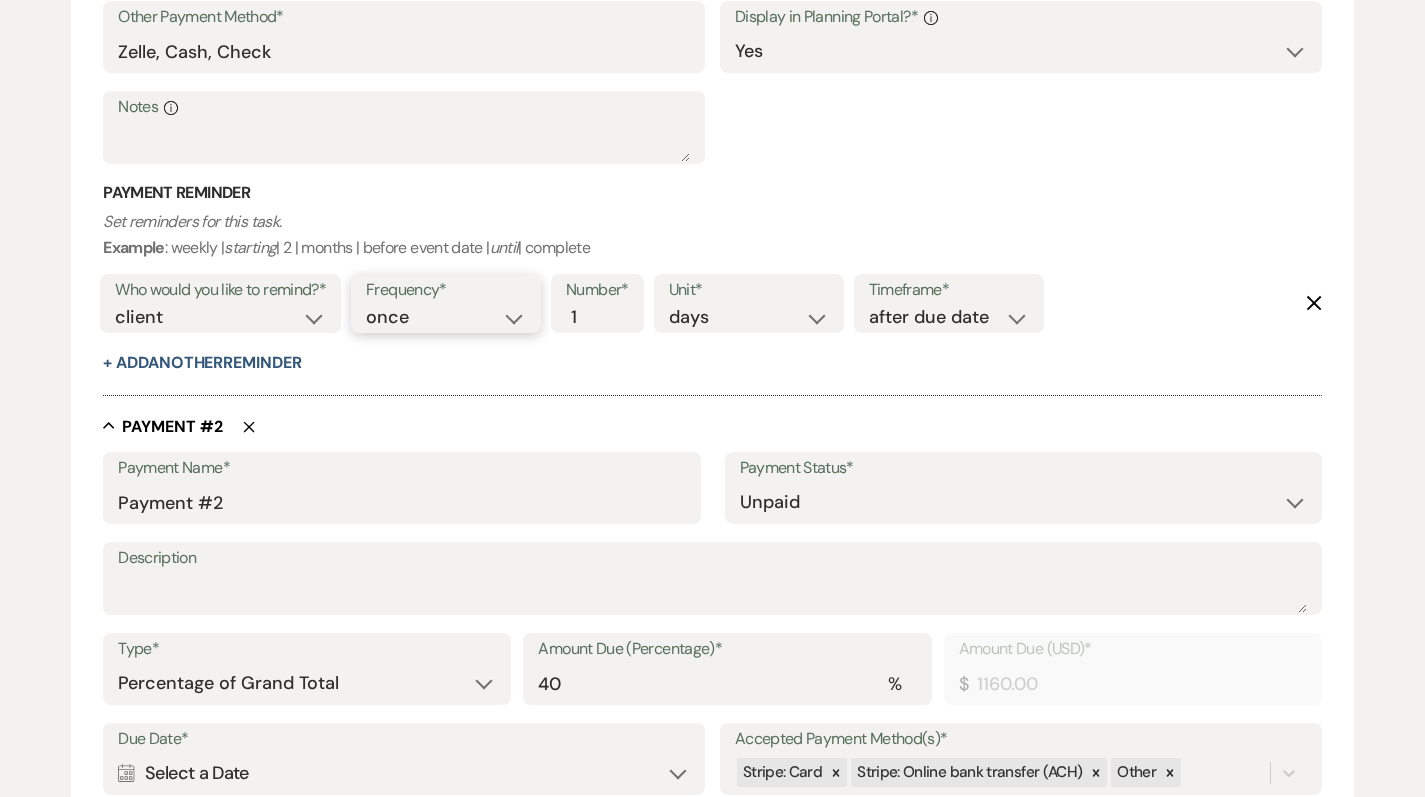 select on "daily" 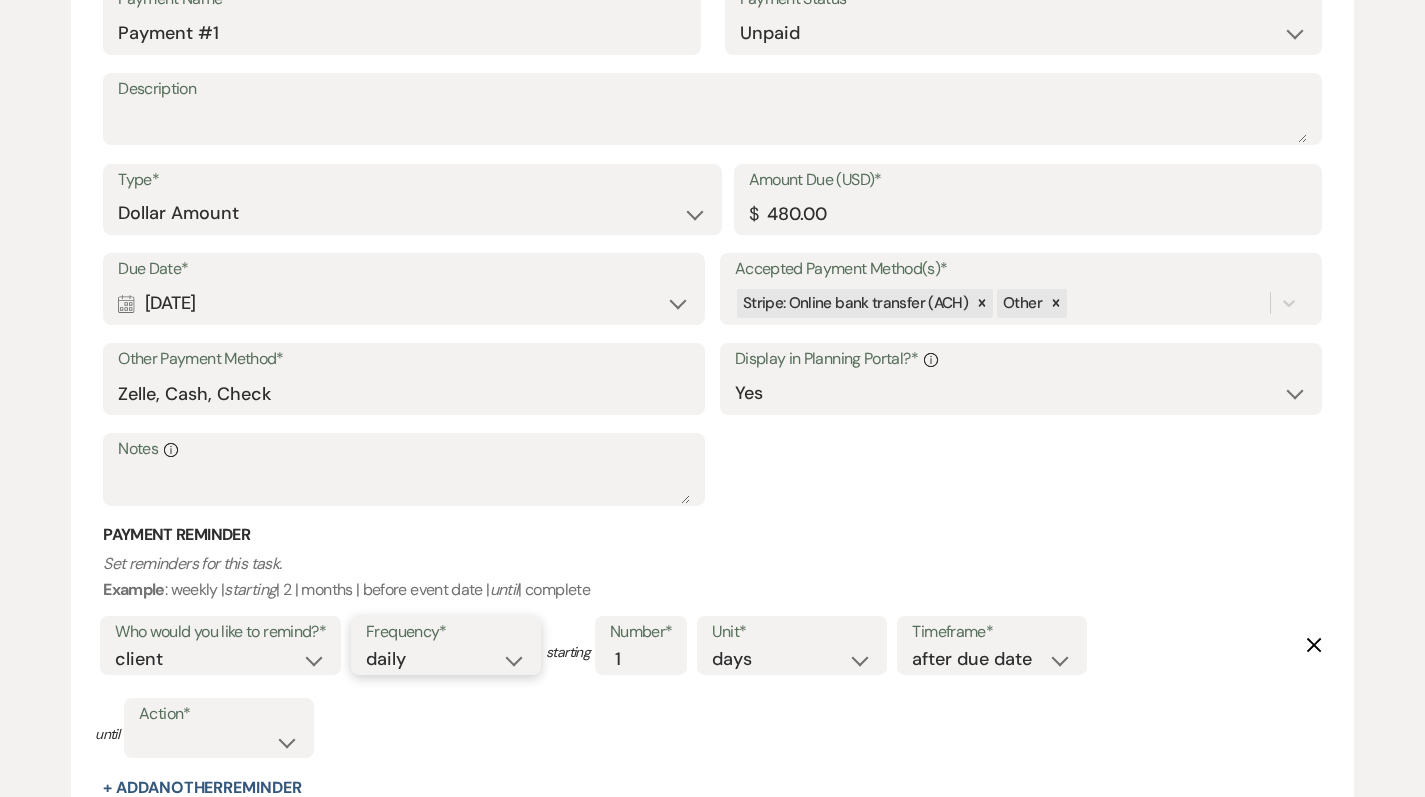 scroll, scrollTop: 621, scrollLeft: 0, axis: vertical 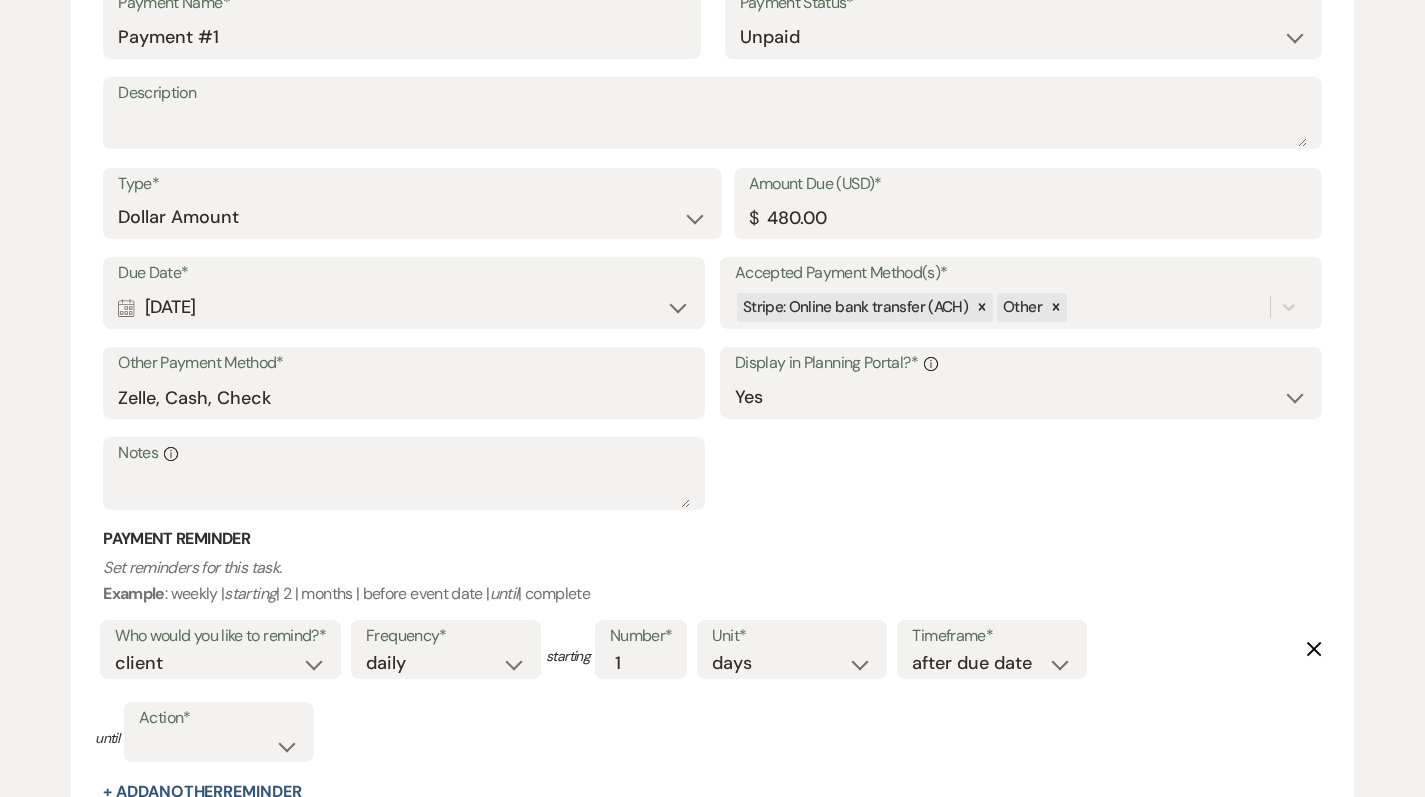 click on "Calendar Jul 12, 2025 Expand" at bounding box center [404, 307] 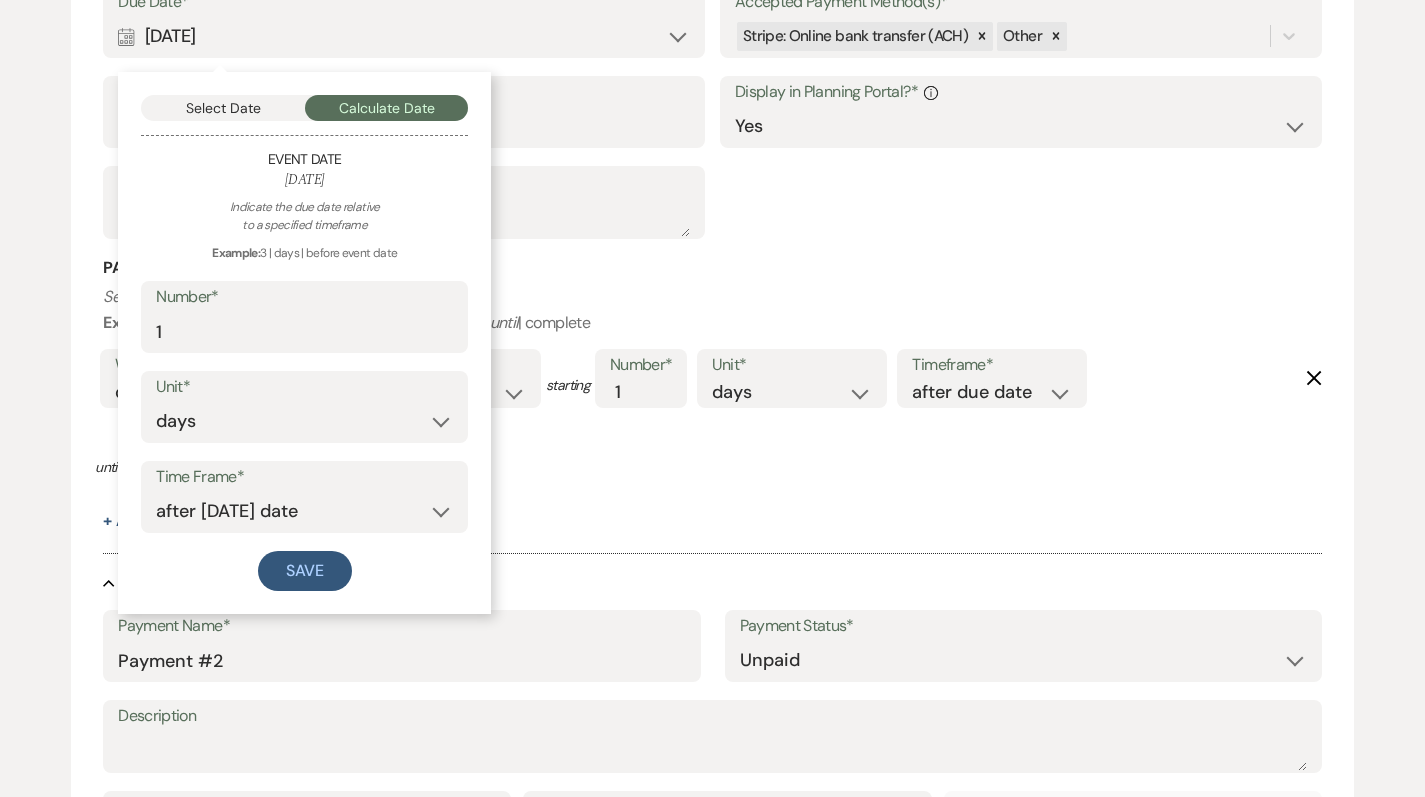 scroll, scrollTop: 916, scrollLeft: 0, axis: vertical 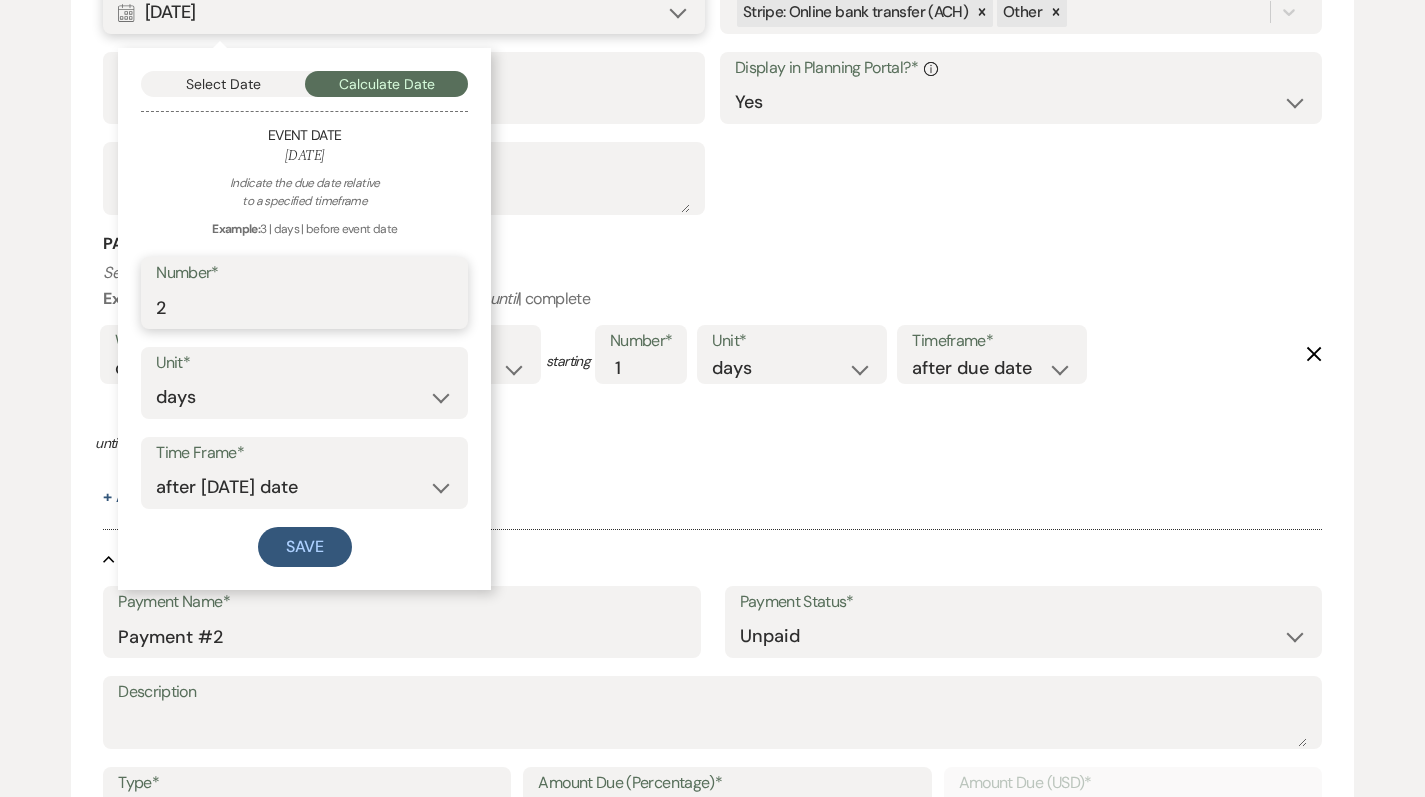 click on "2" at bounding box center (304, 307) 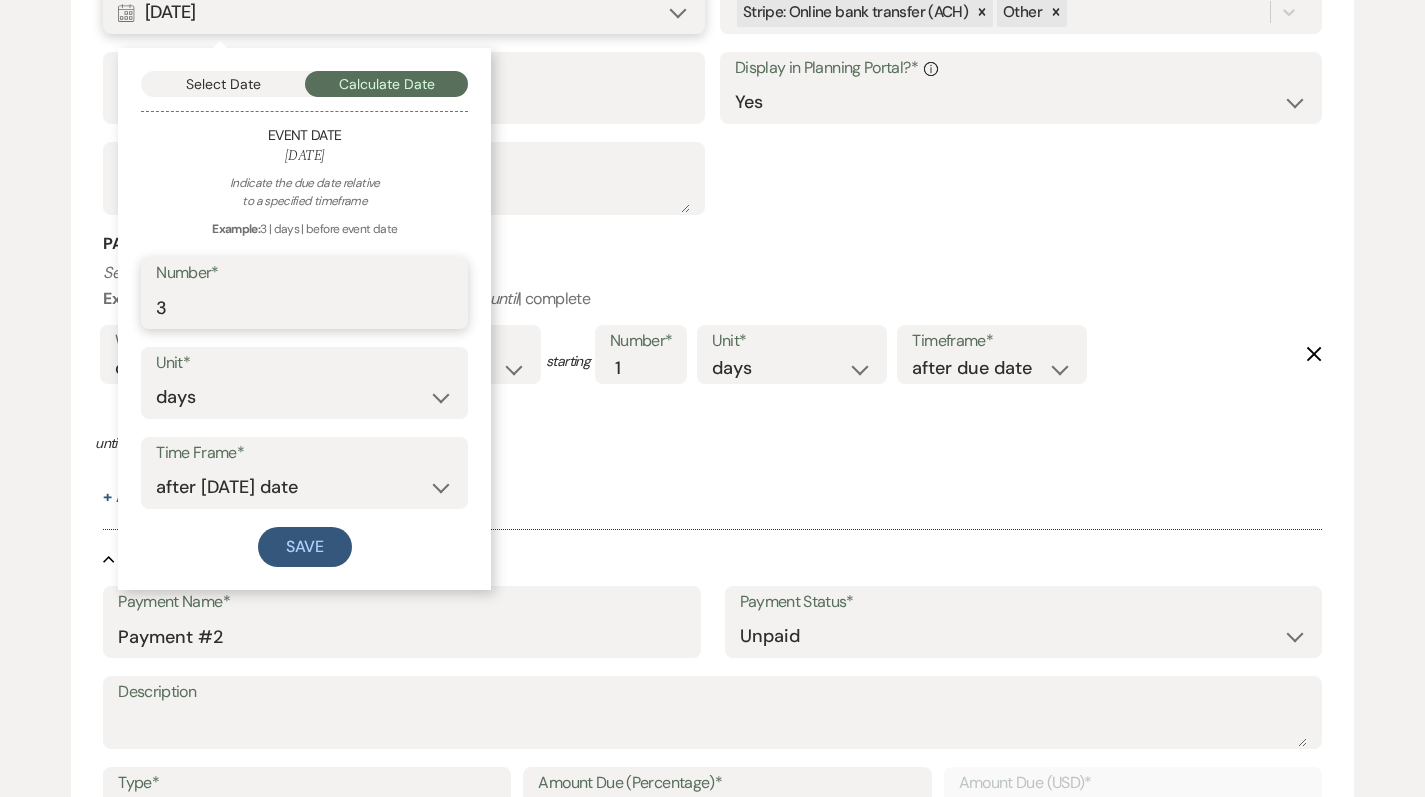 click on "3" at bounding box center [304, 307] 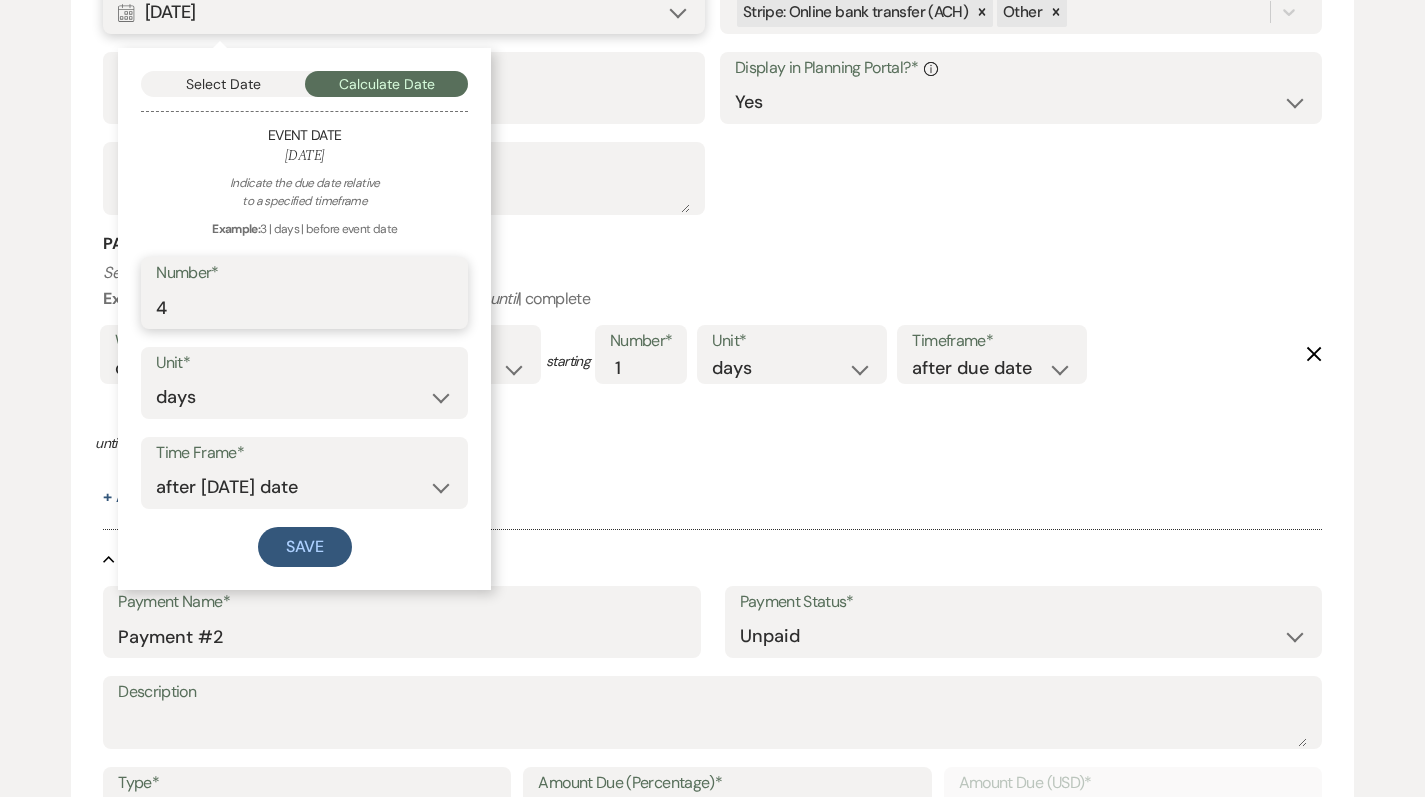 click on "4" at bounding box center (304, 307) 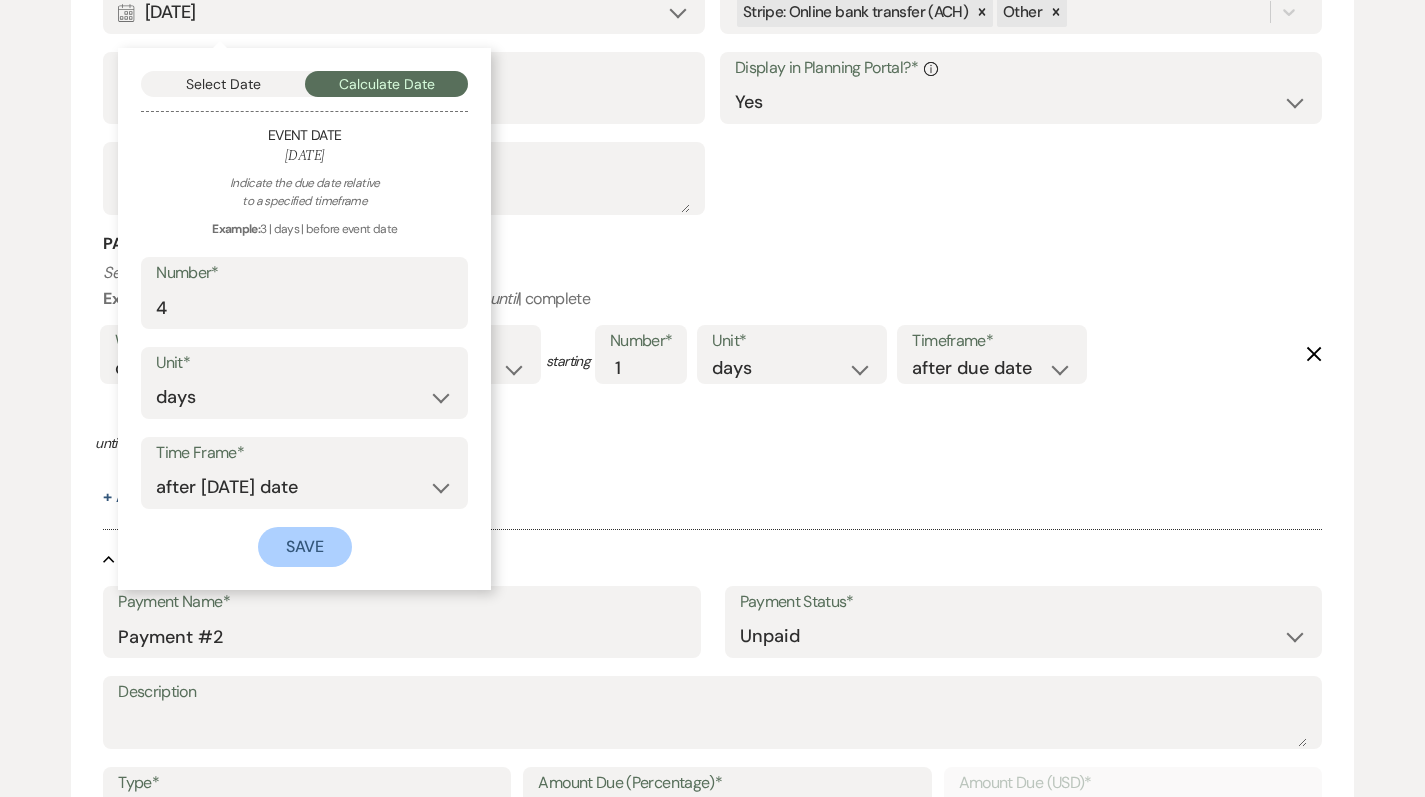 click on "Save" at bounding box center [305, 547] 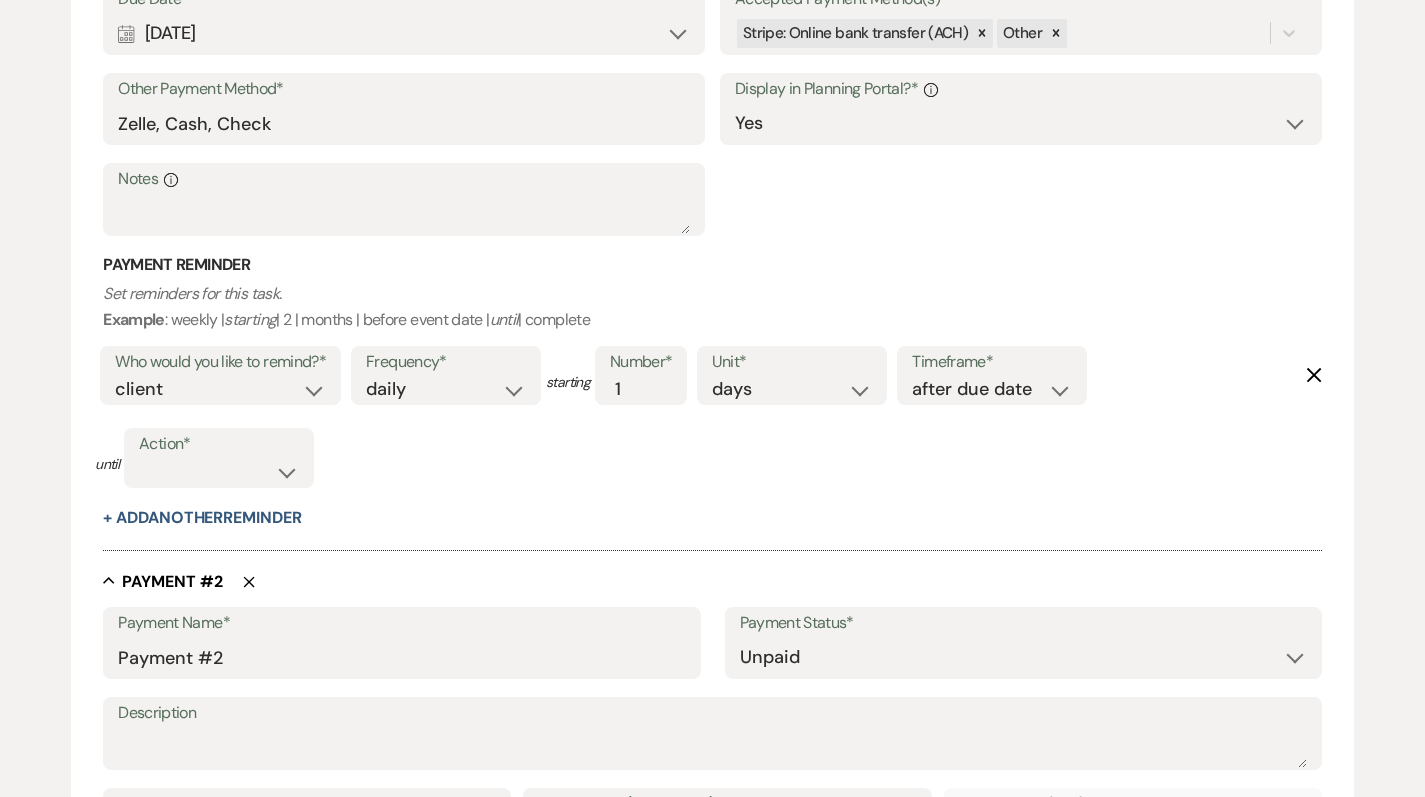 scroll, scrollTop: 882, scrollLeft: 0, axis: vertical 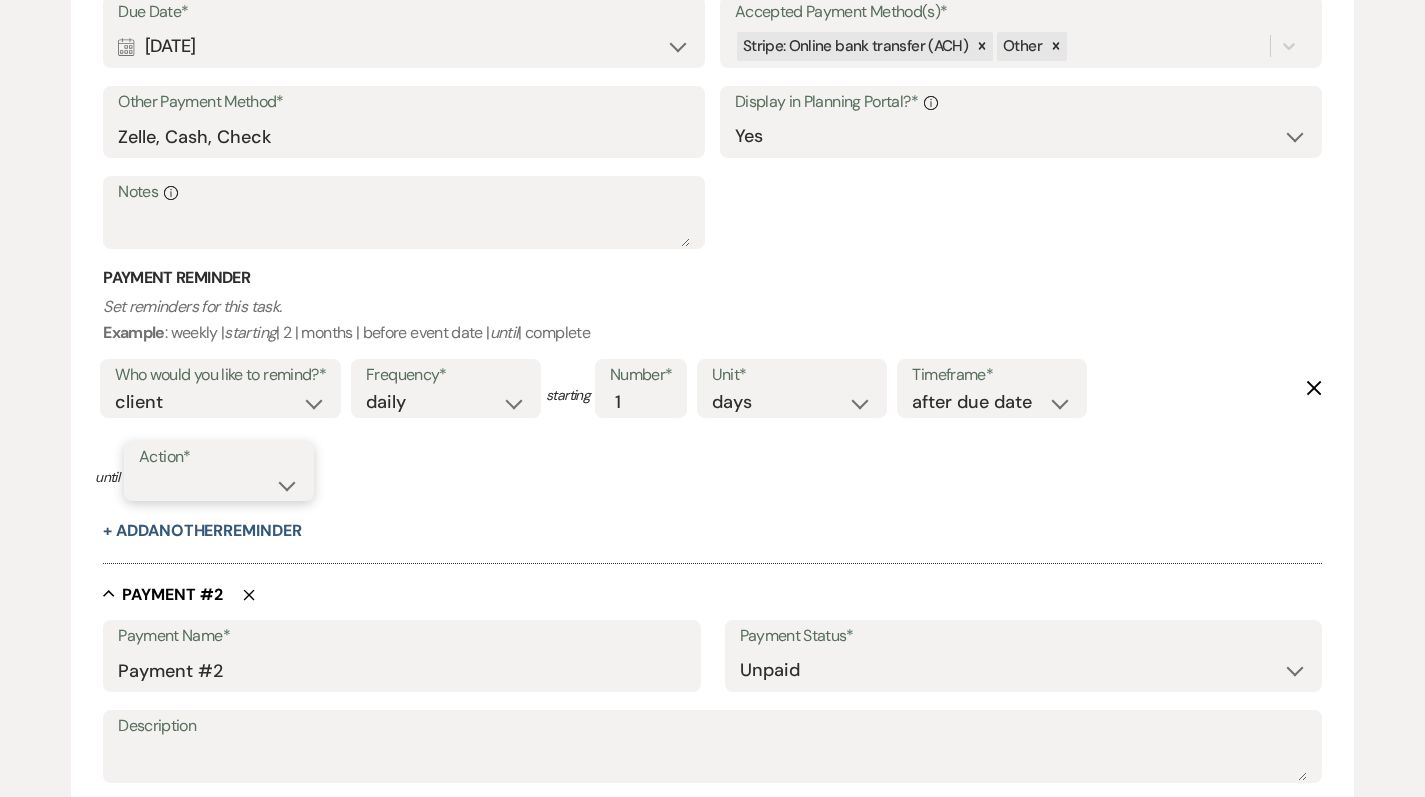 select on "complete" 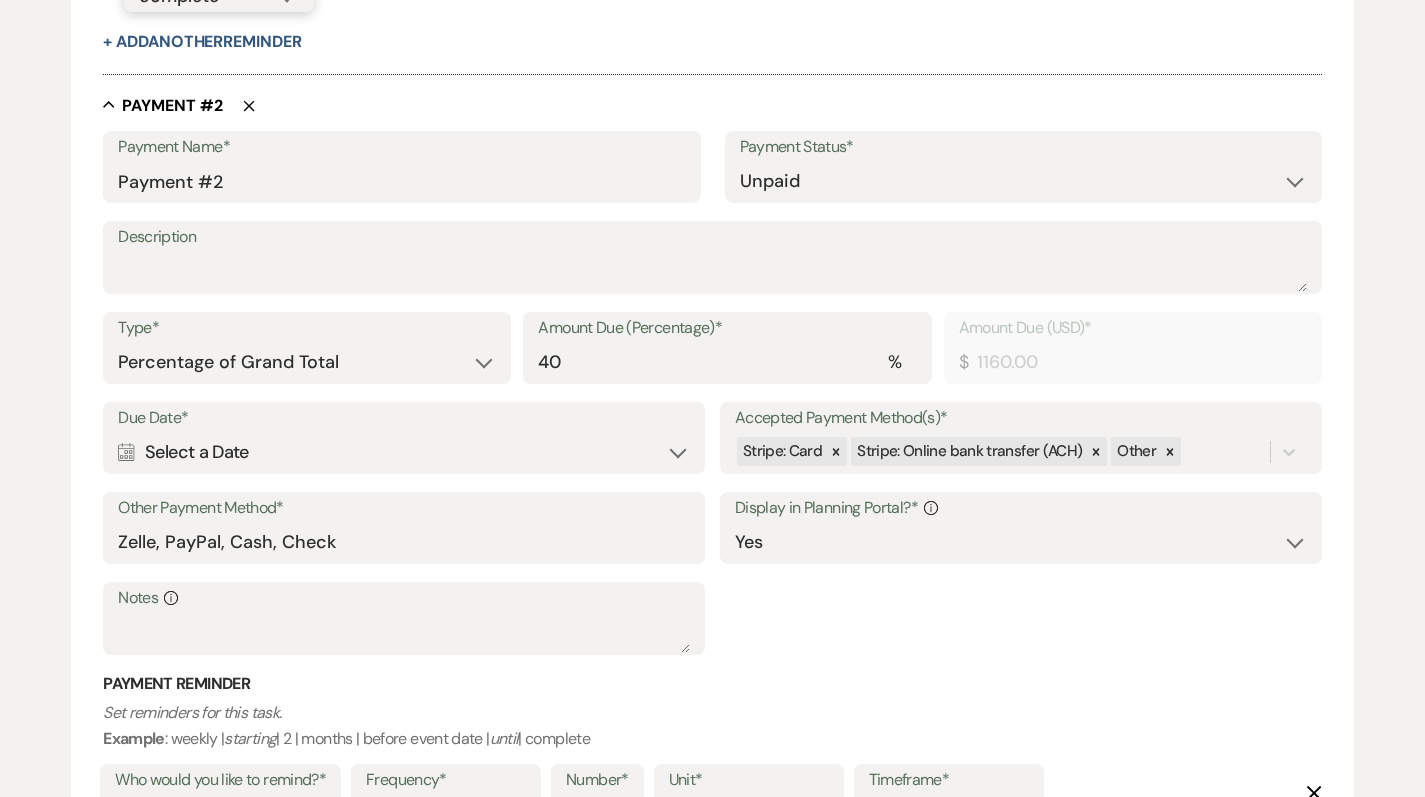 scroll, scrollTop: 1396, scrollLeft: 0, axis: vertical 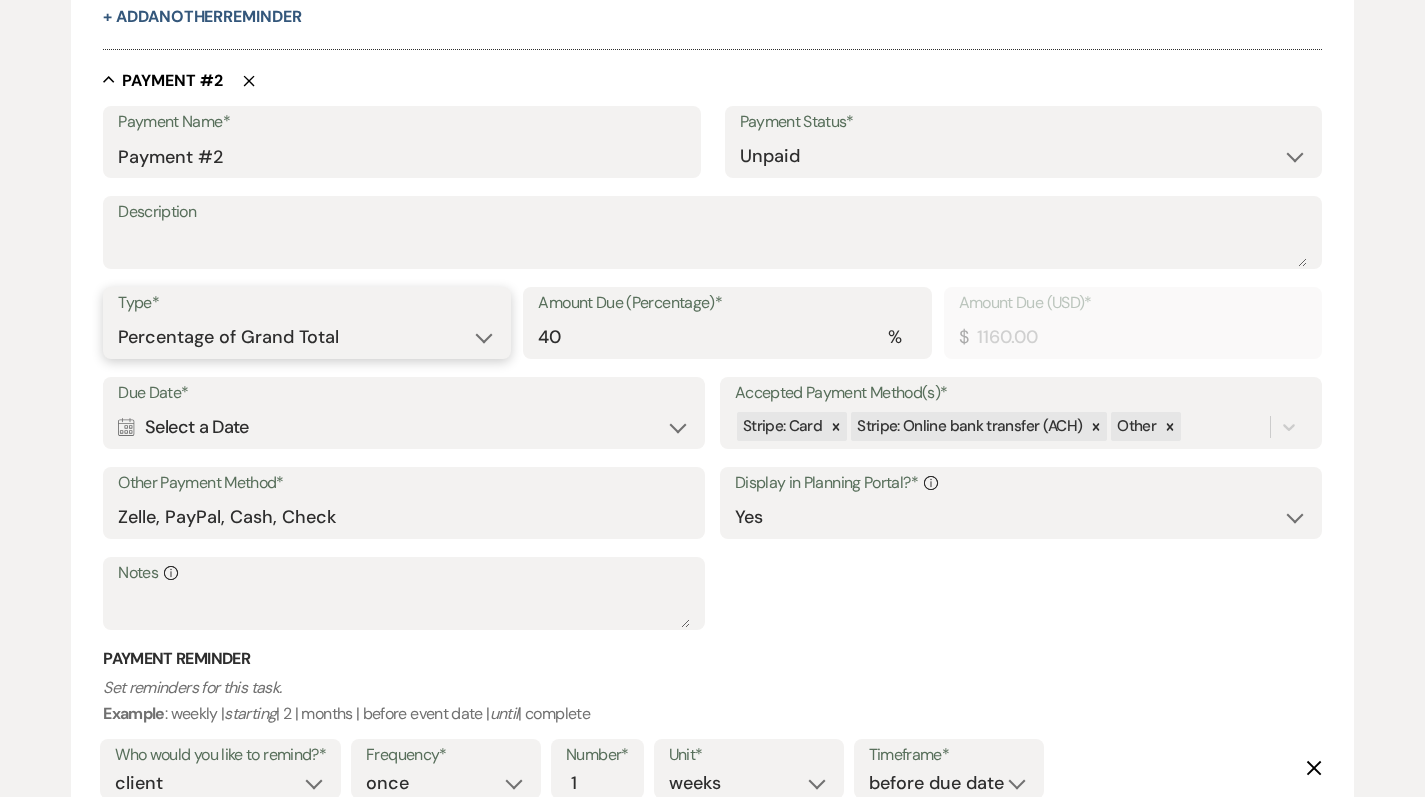 select on "flat" 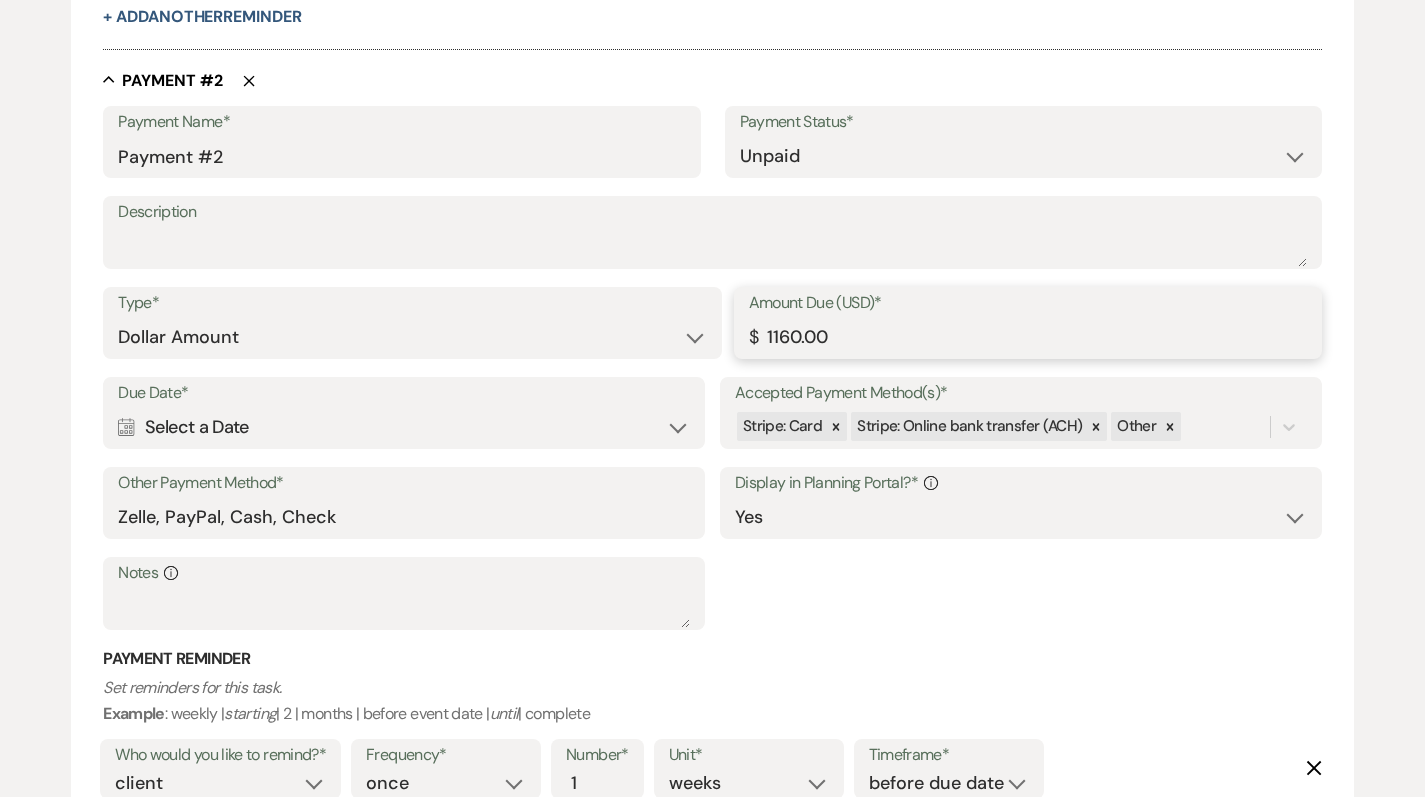 drag, startPoint x: 892, startPoint y: 316, endPoint x: 691, endPoint y: 315, distance: 201.00249 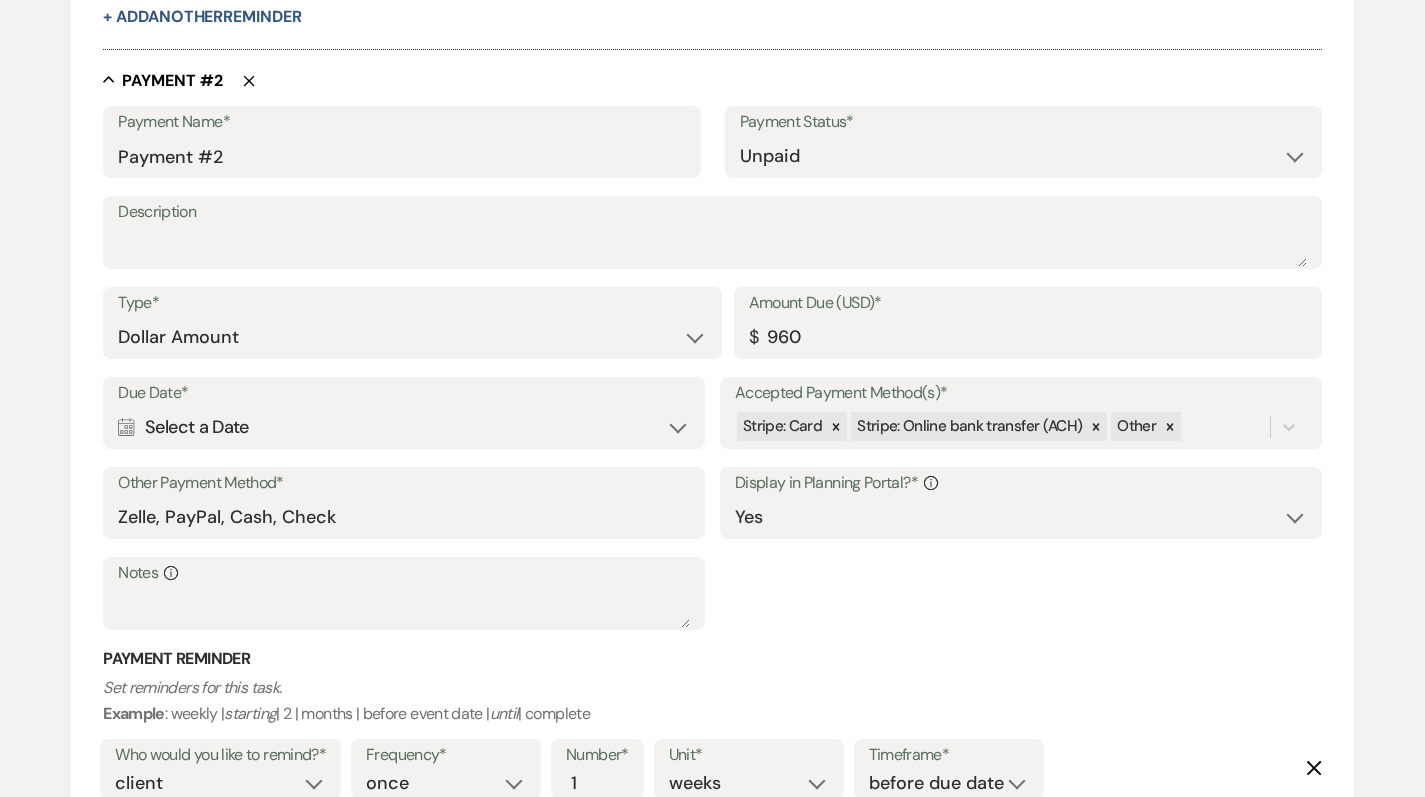 type on "960.00" 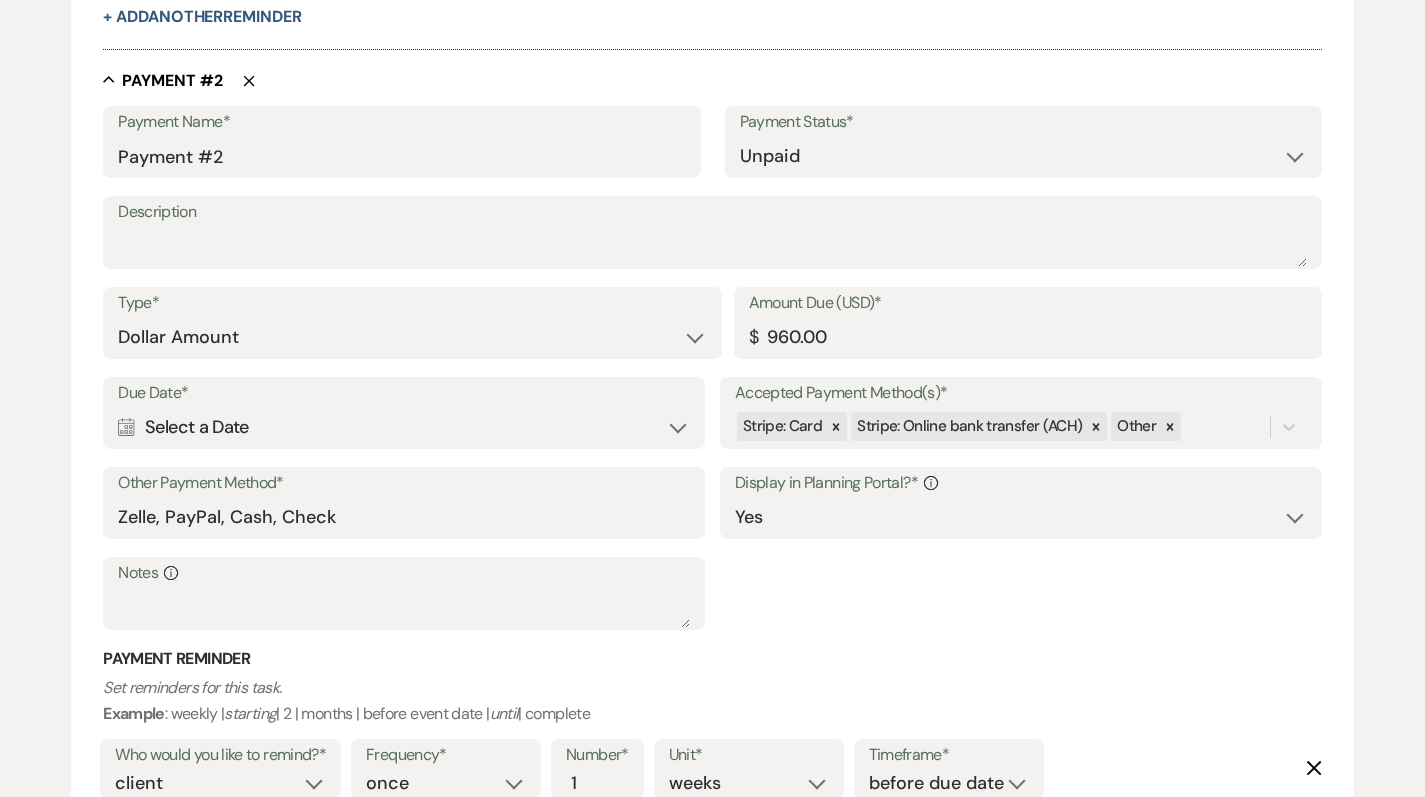 click on "Calendar Select a Date Expand" at bounding box center (404, 427) 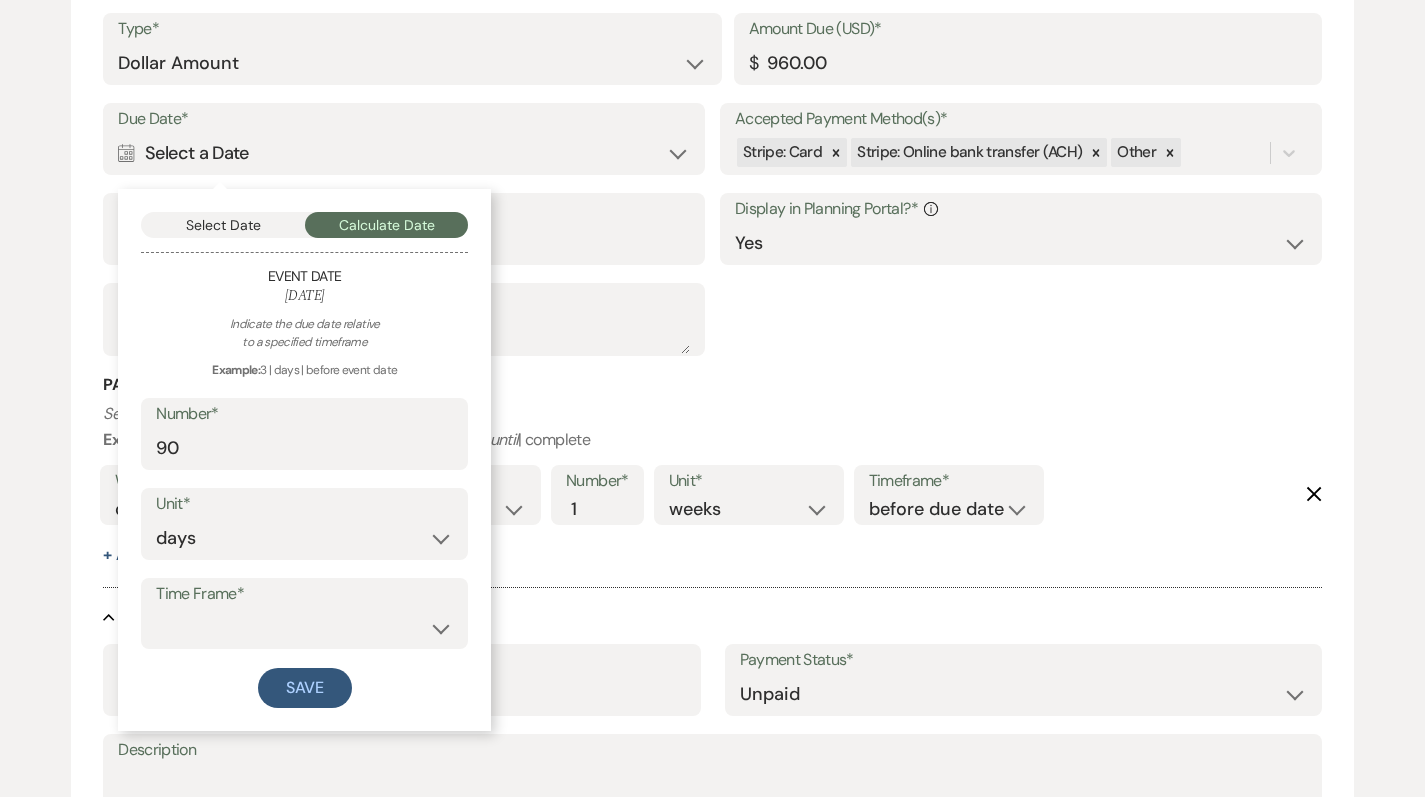 scroll, scrollTop: 1754, scrollLeft: 0, axis: vertical 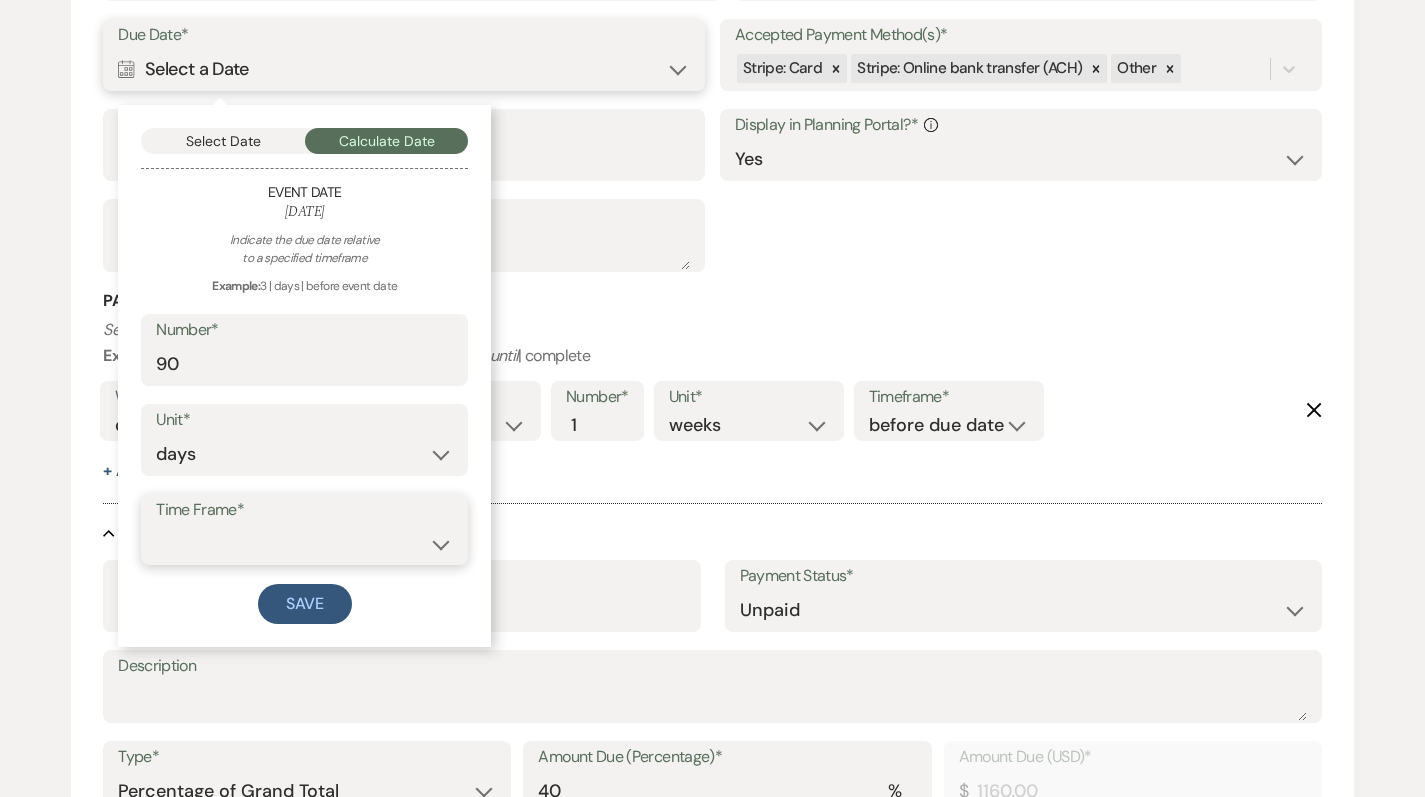 select on "beforeEventDate" 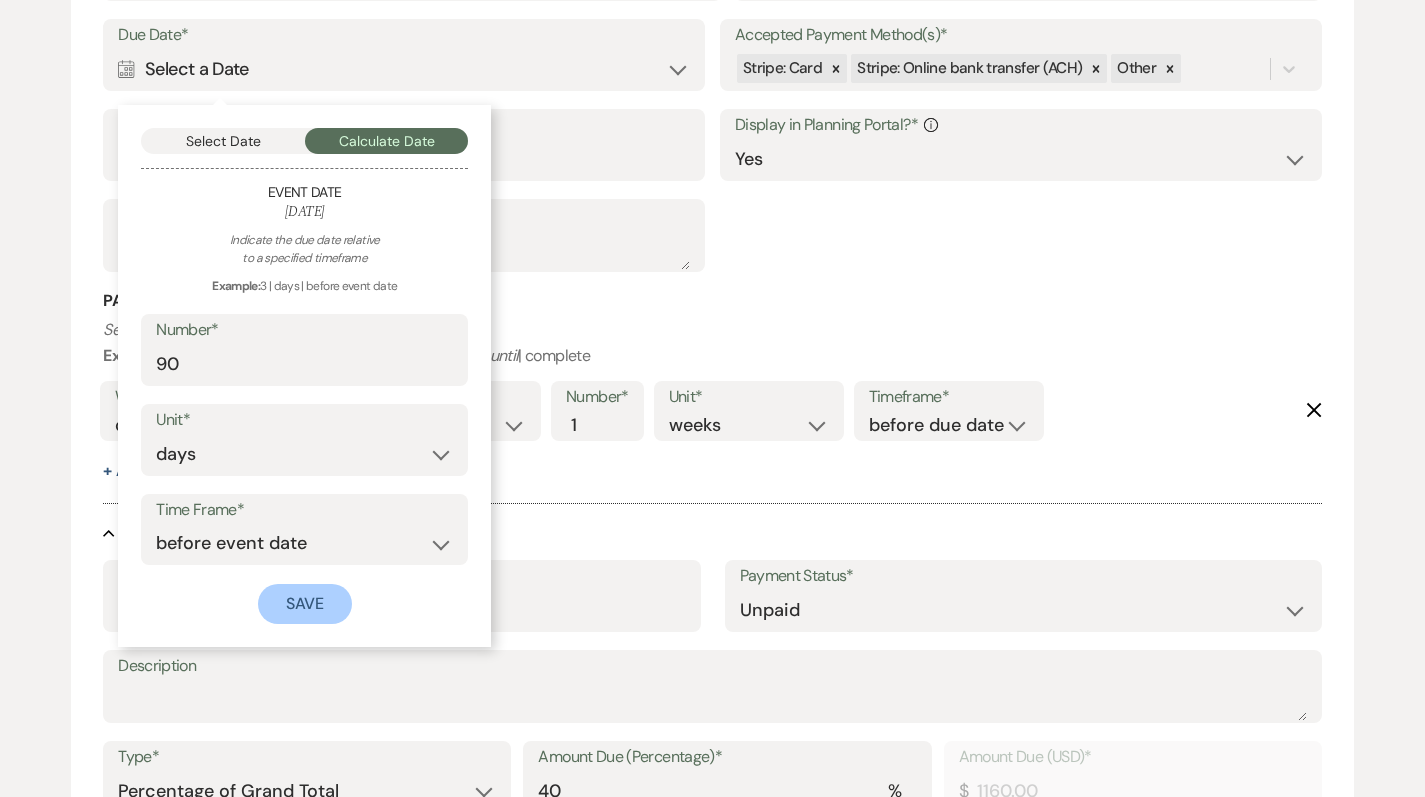 click on "Save" at bounding box center [305, 604] 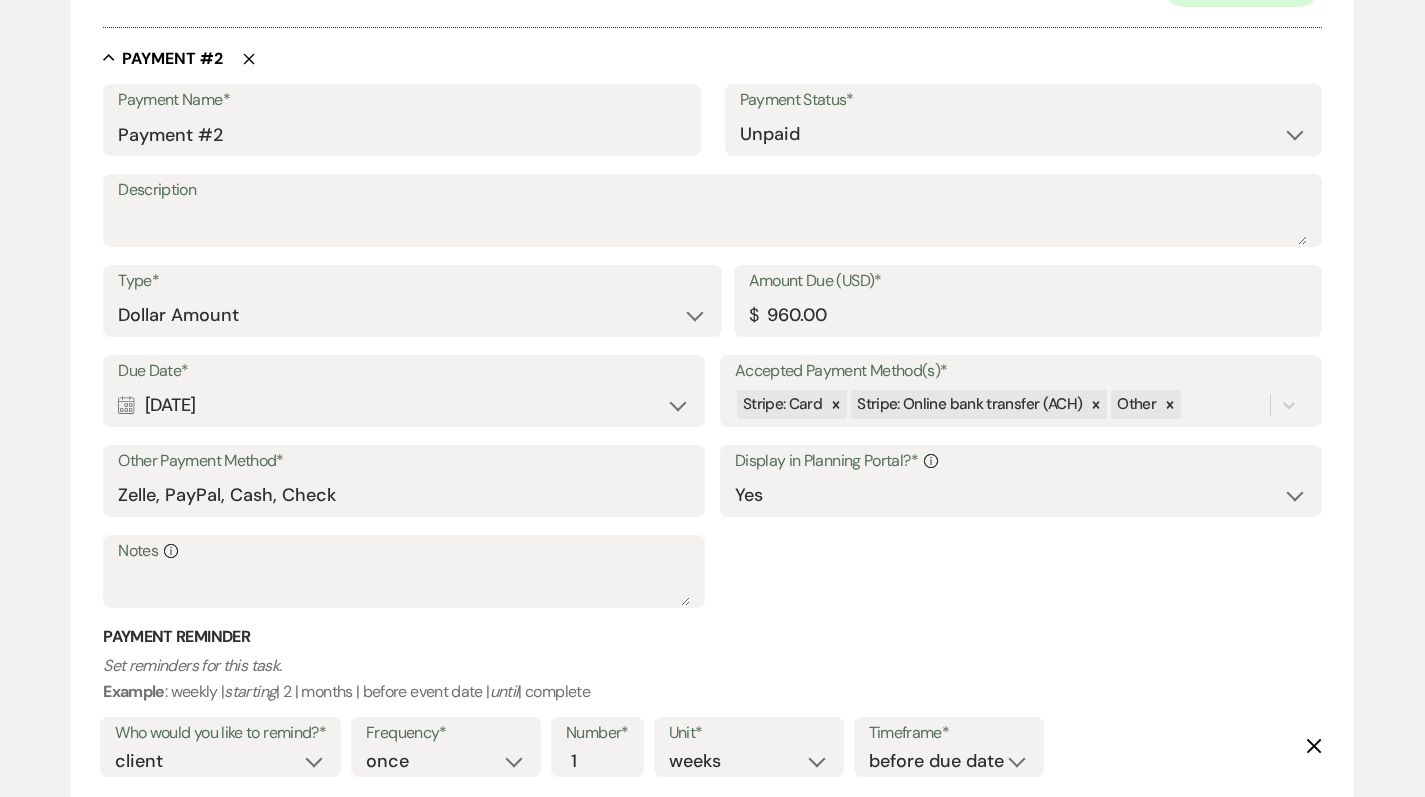 scroll, scrollTop: 1522, scrollLeft: 0, axis: vertical 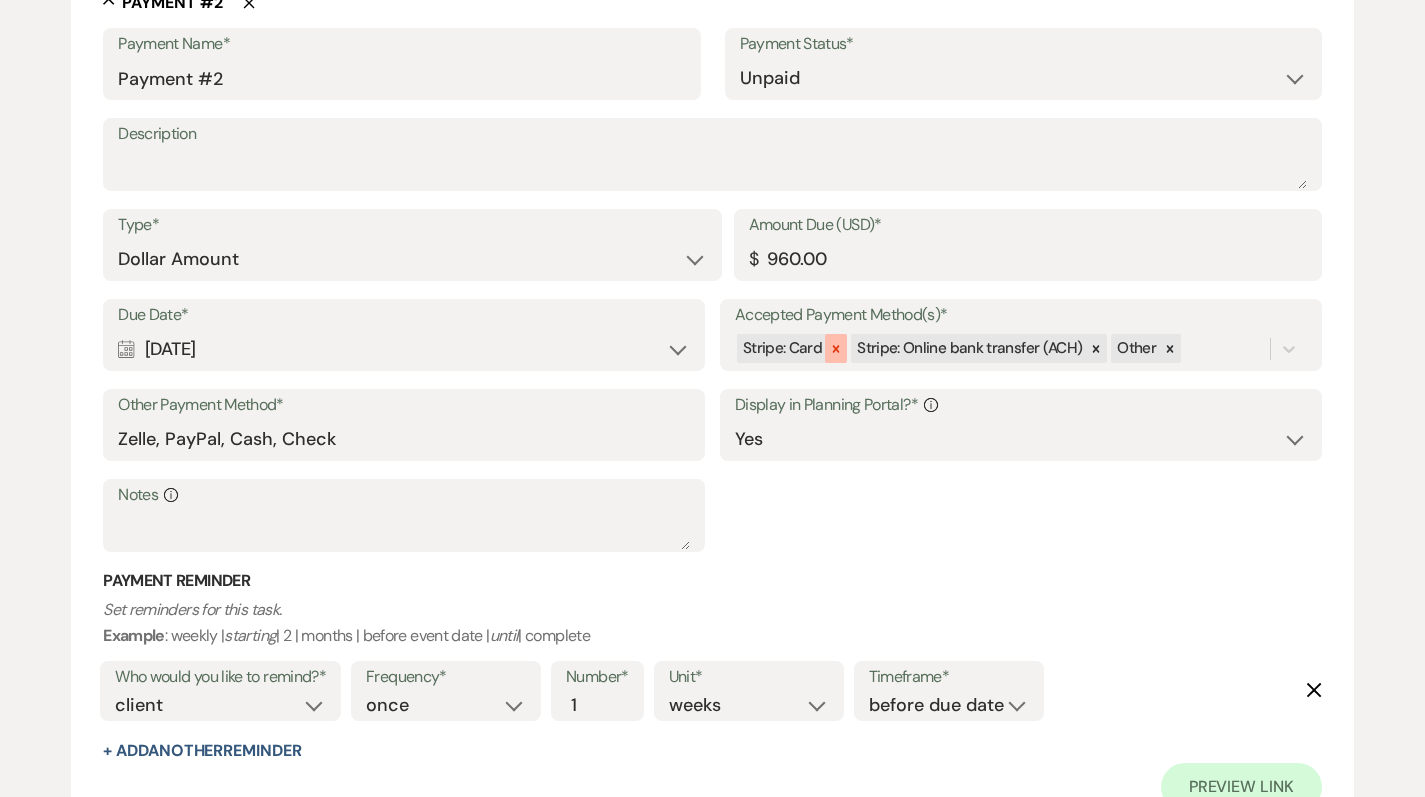 click 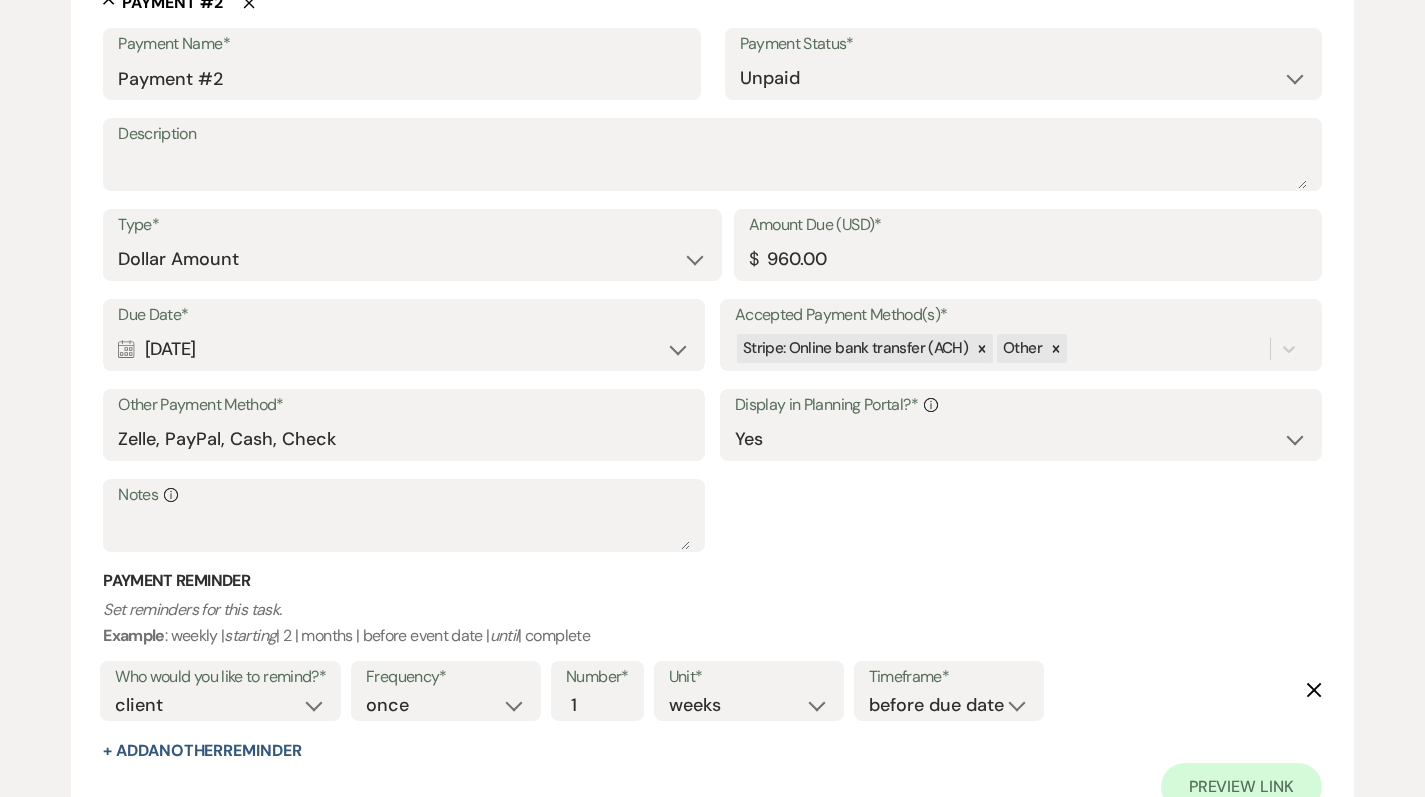 click on "Due Date* Calendar Aug 09, 2025 Expand Accepted Payment Method(s)* Stripe: Online bank transfer (ACH) Other Other Payment Method* Zelle, PayPal, Cash, Check Display in Planning Portal?* Info Yes No Notes Info" at bounding box center (712, 434) 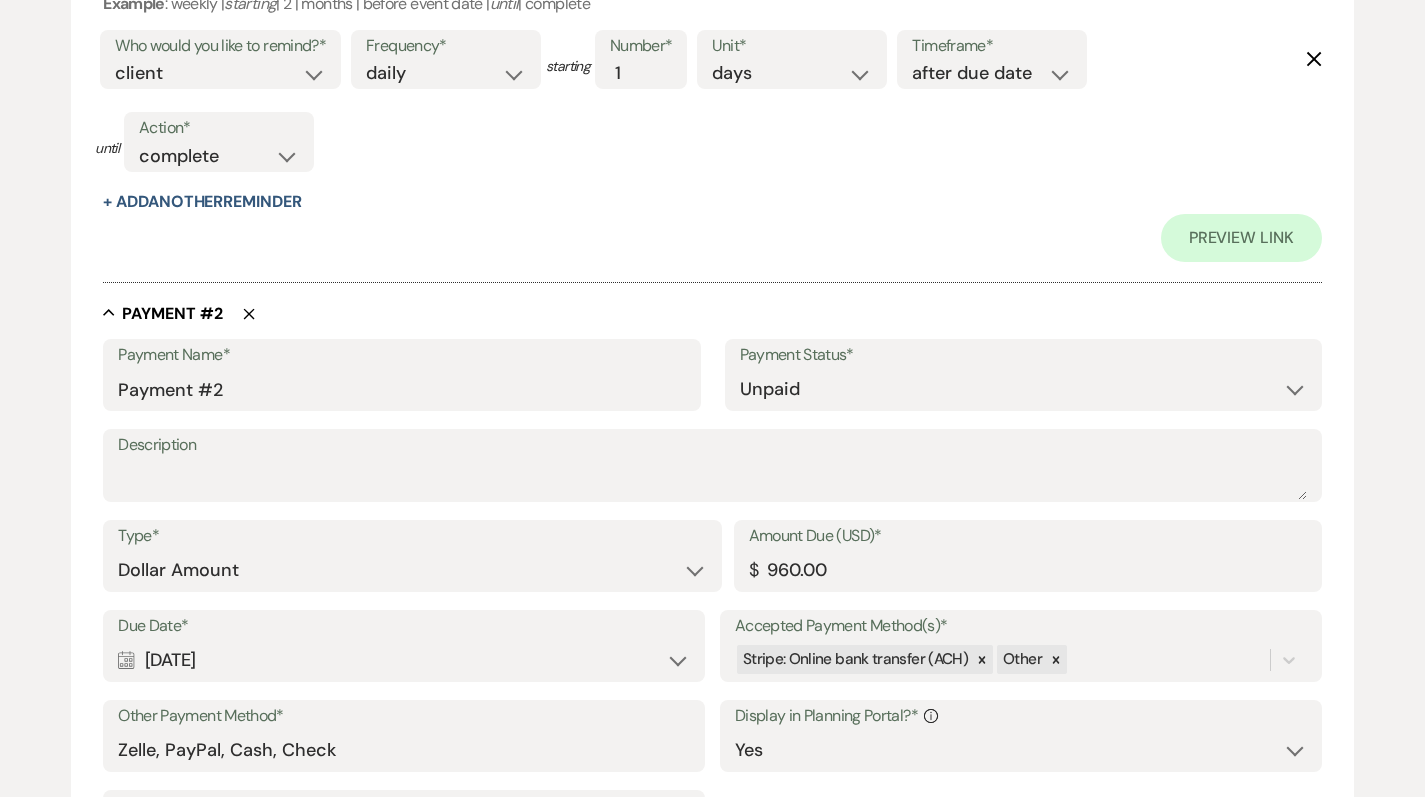 scroll, scrollTop: 1361, scrollLeft: 0, axis: vertical 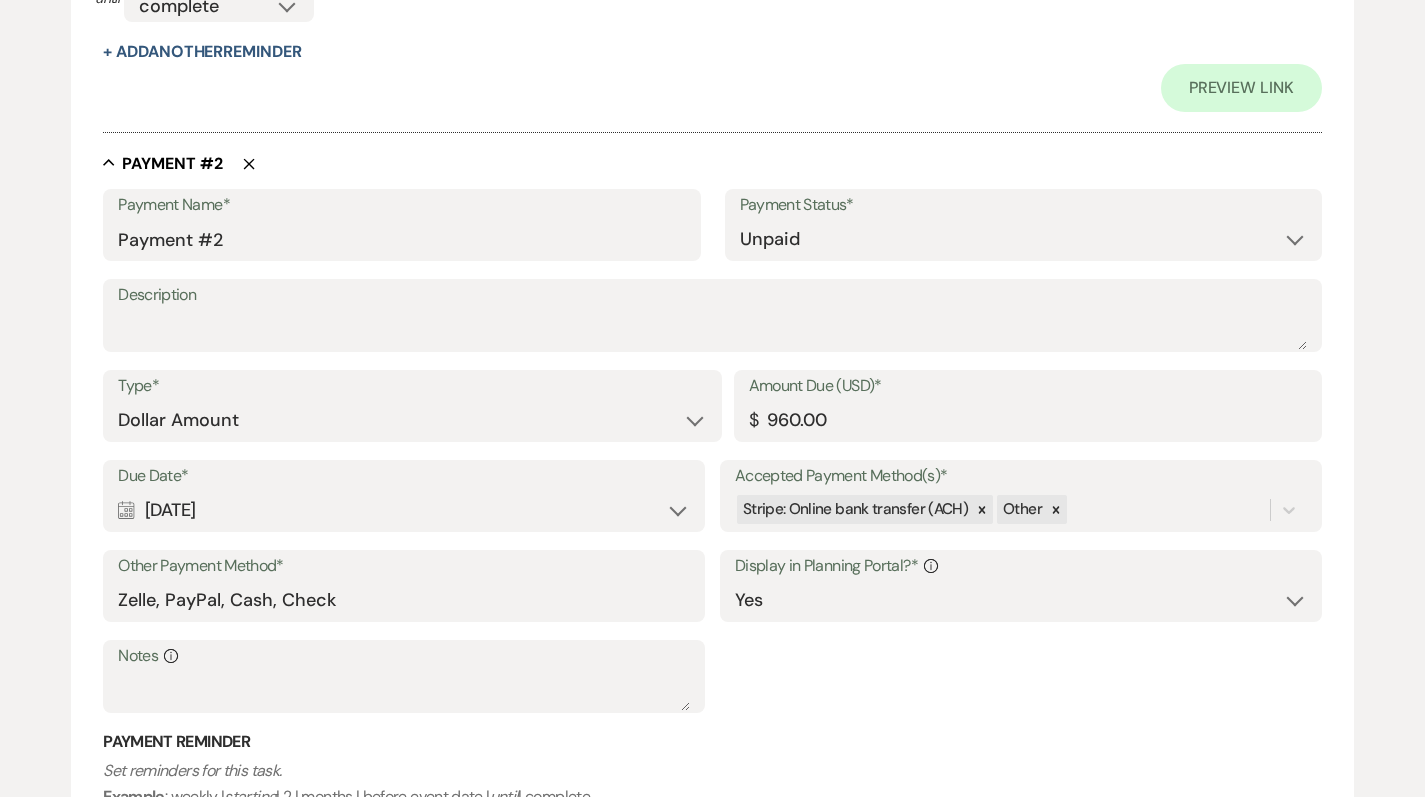 click on "Delete" at bounding box center (239, 163) 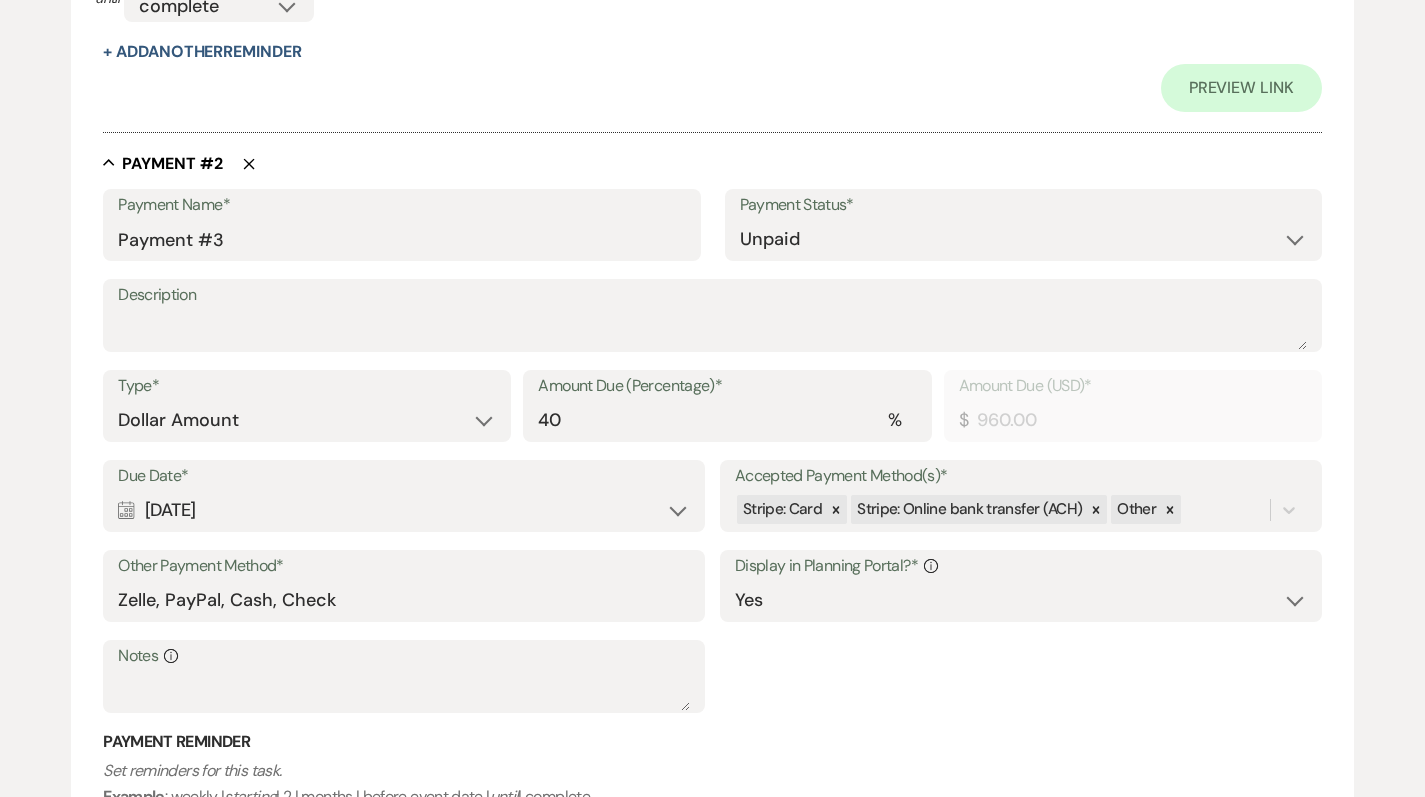 type on "Payment #3" 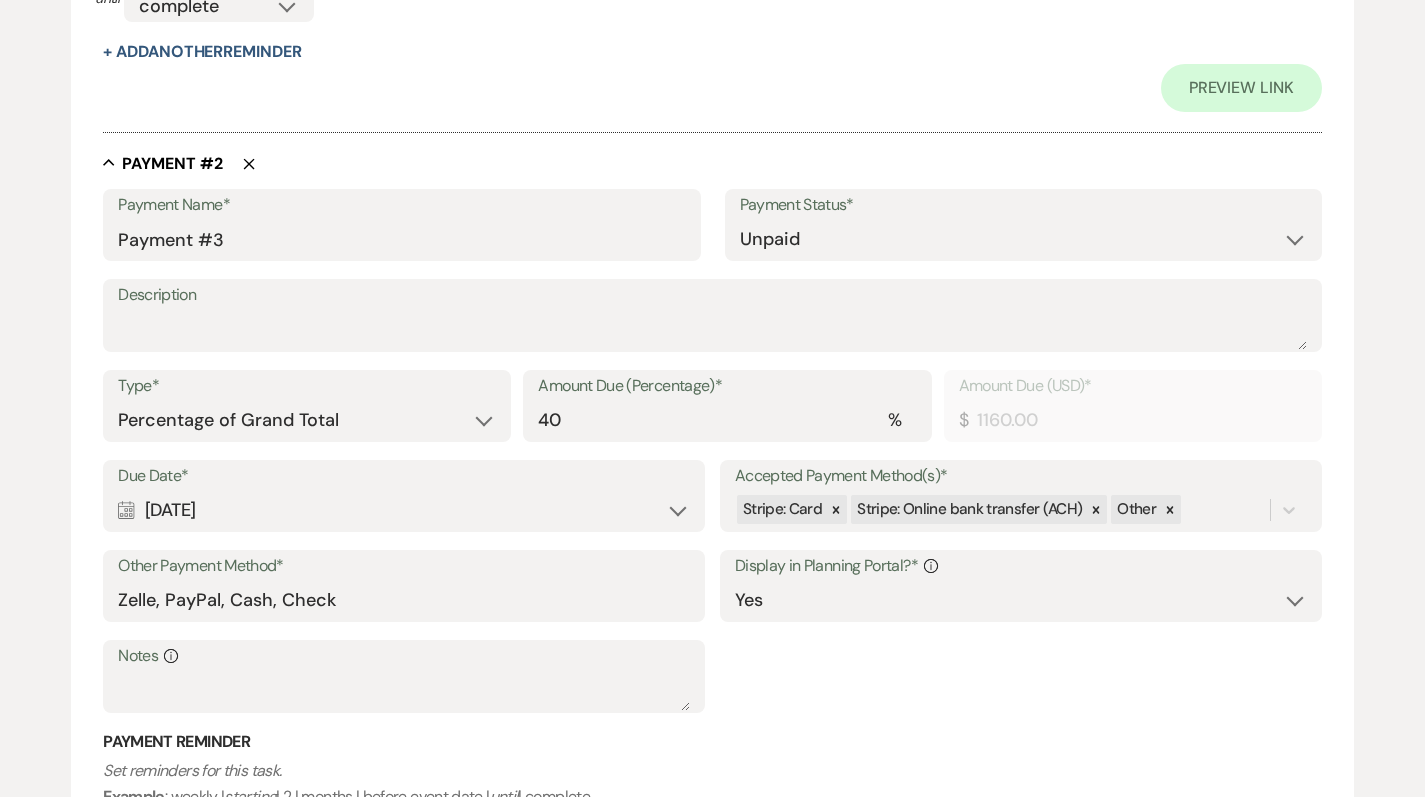 scroll, scrollTop: 1403, scrollLeft: 0, axis: vertical 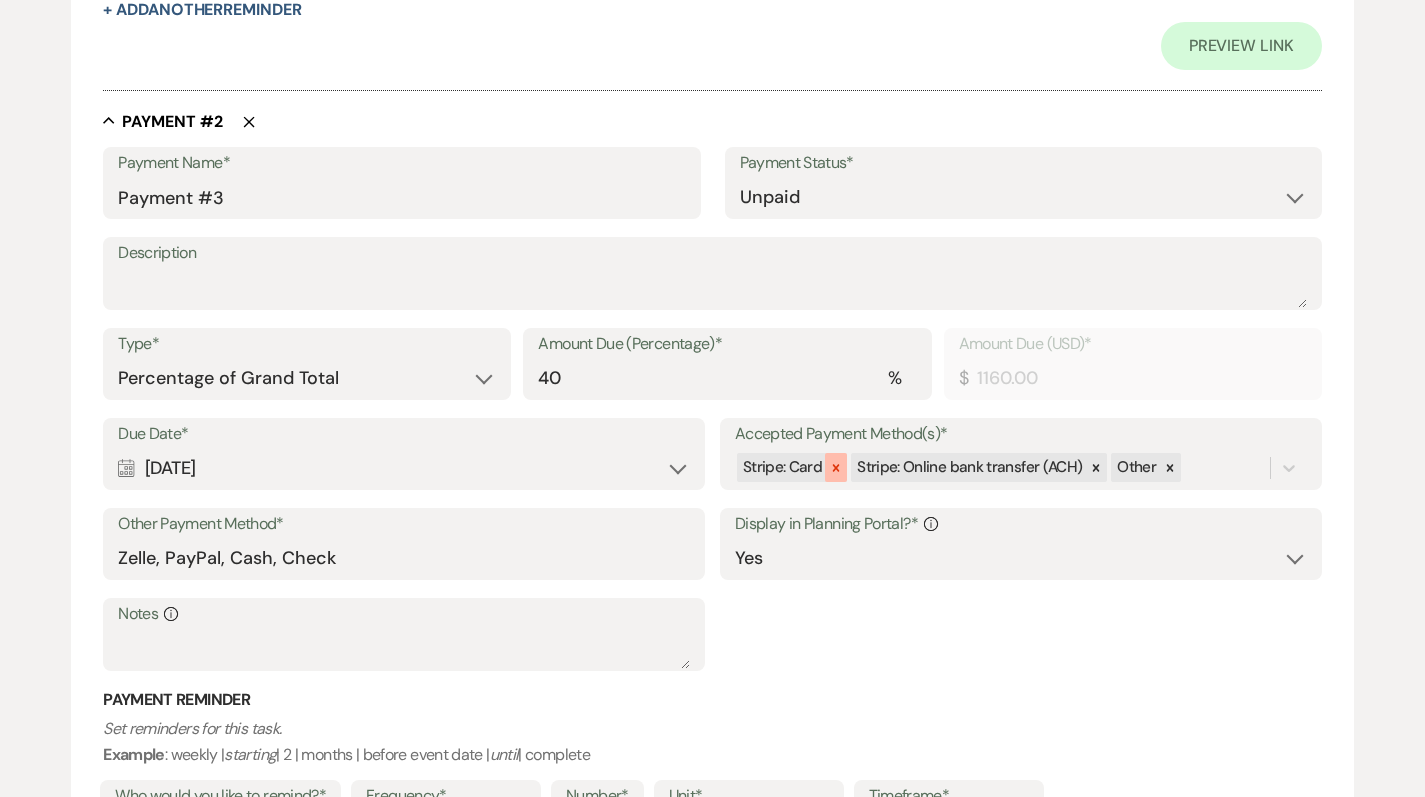 click 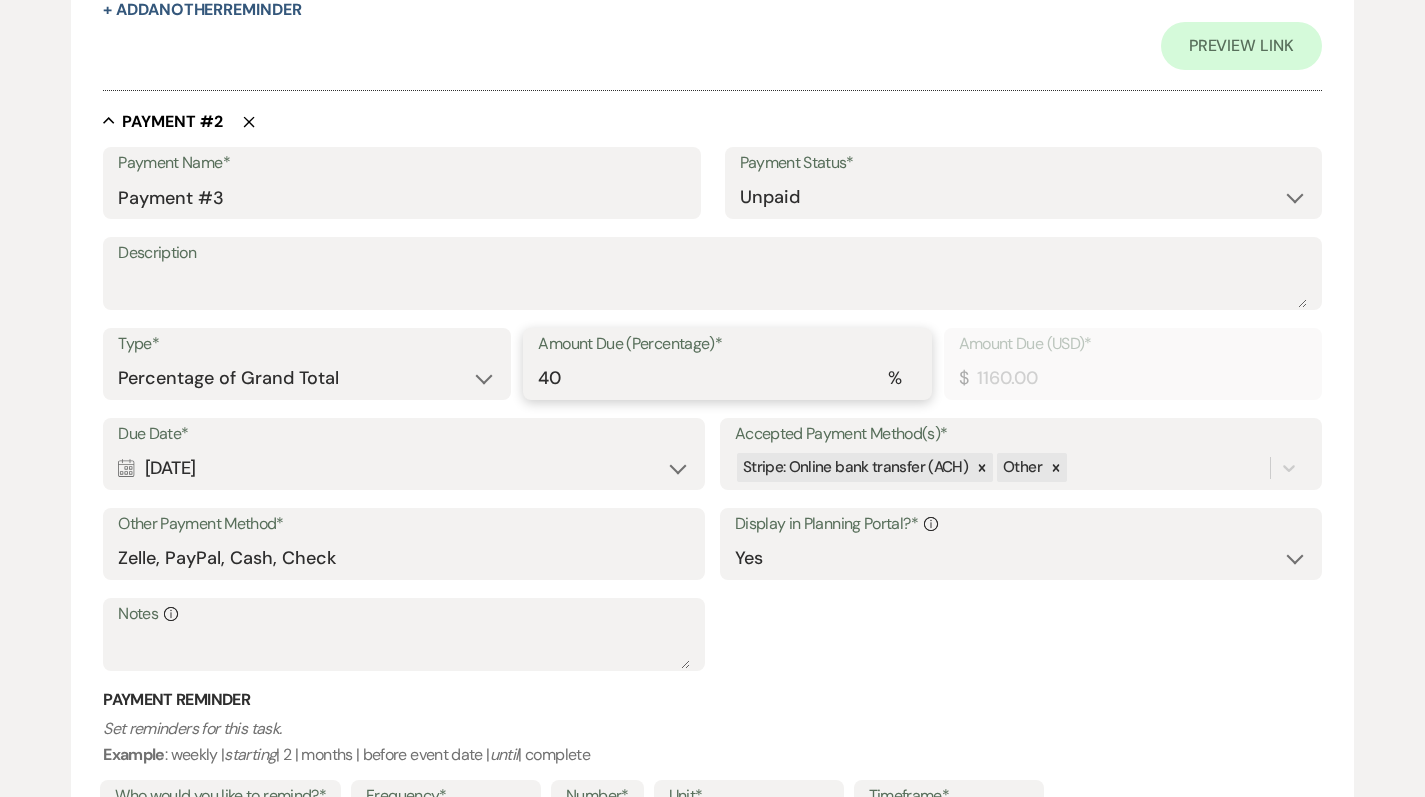 click on "40" at bounding box center [727, 378] 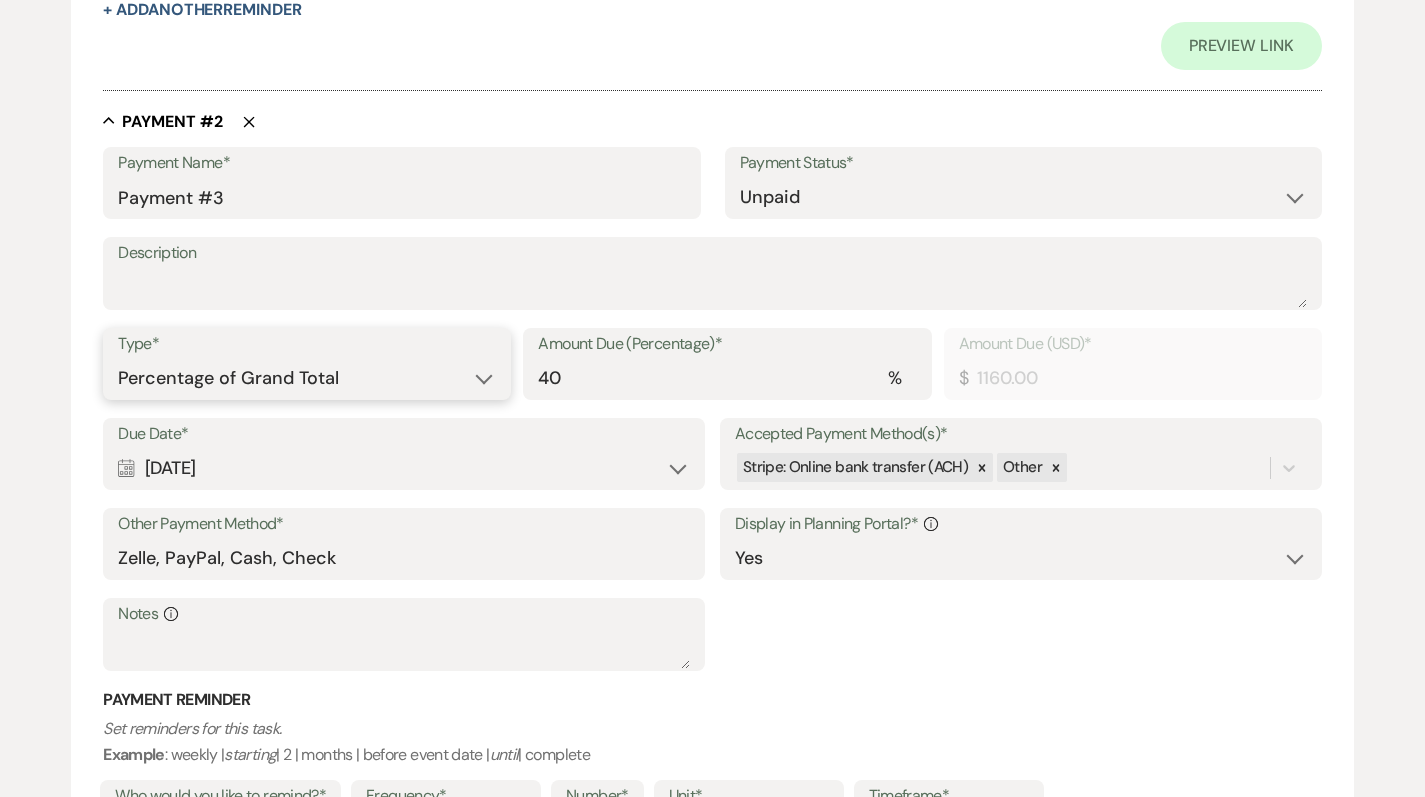 select on "flat" 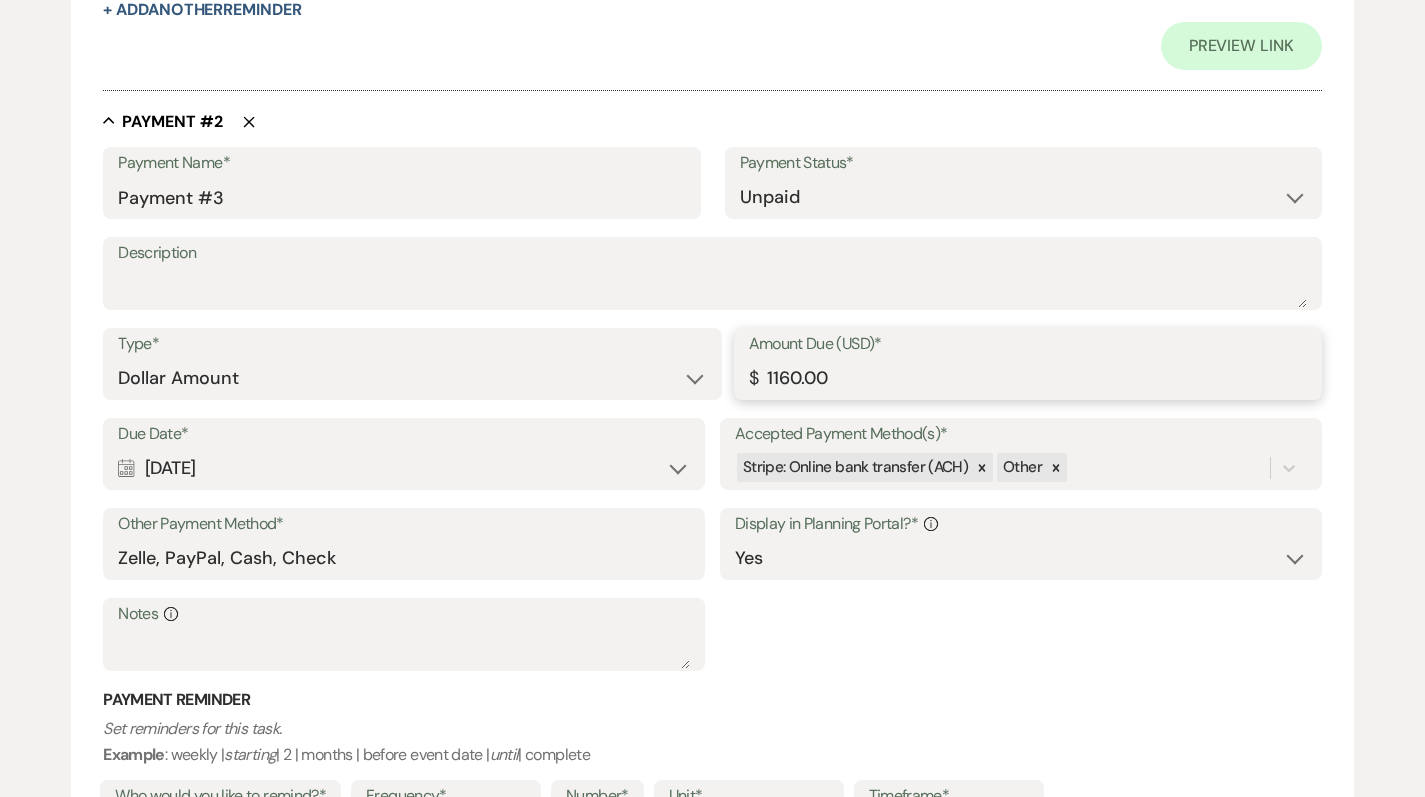drag, startPoint x: 881, startPoint y: 364, endPoint x: 681, endPoint y: 361, distance: 200.02249 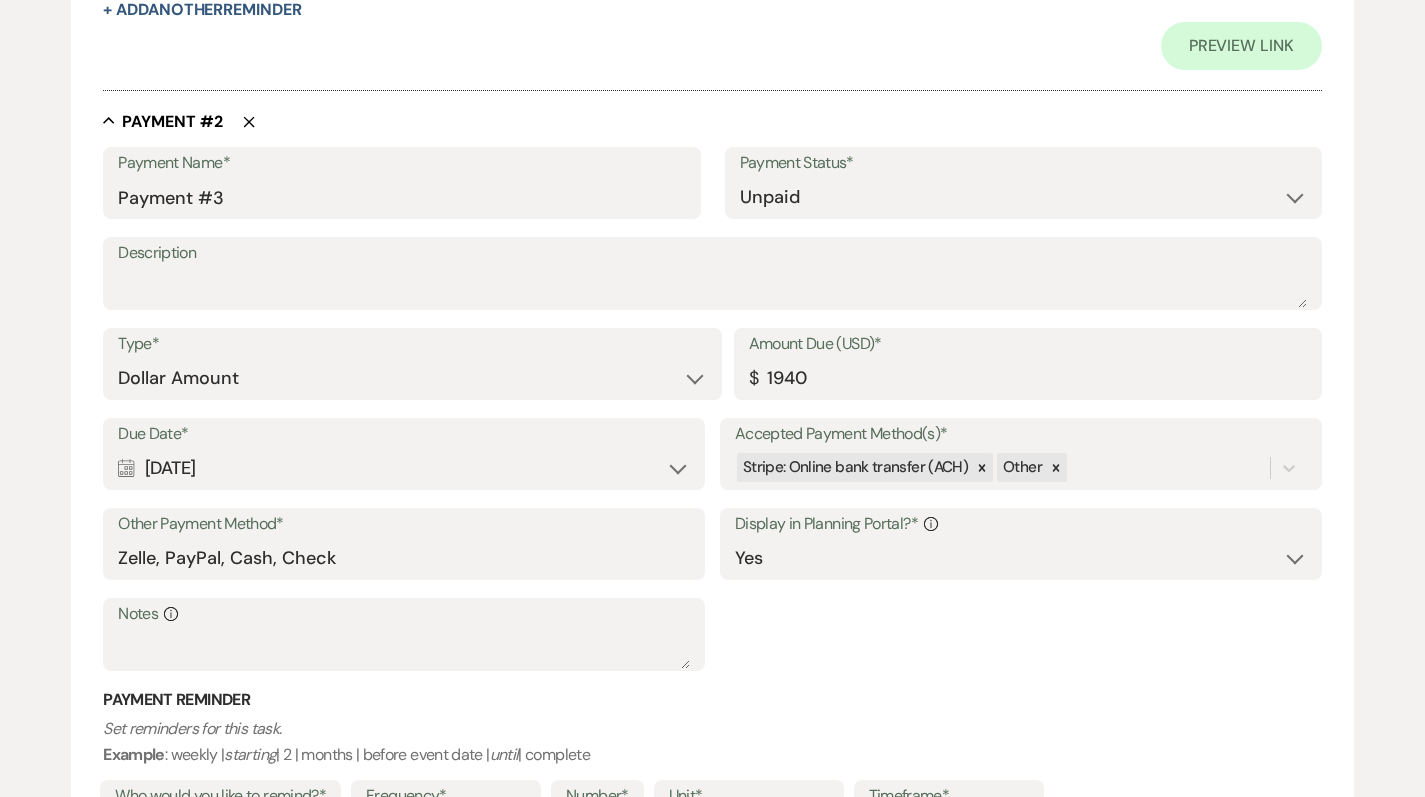 type on "1940.00" 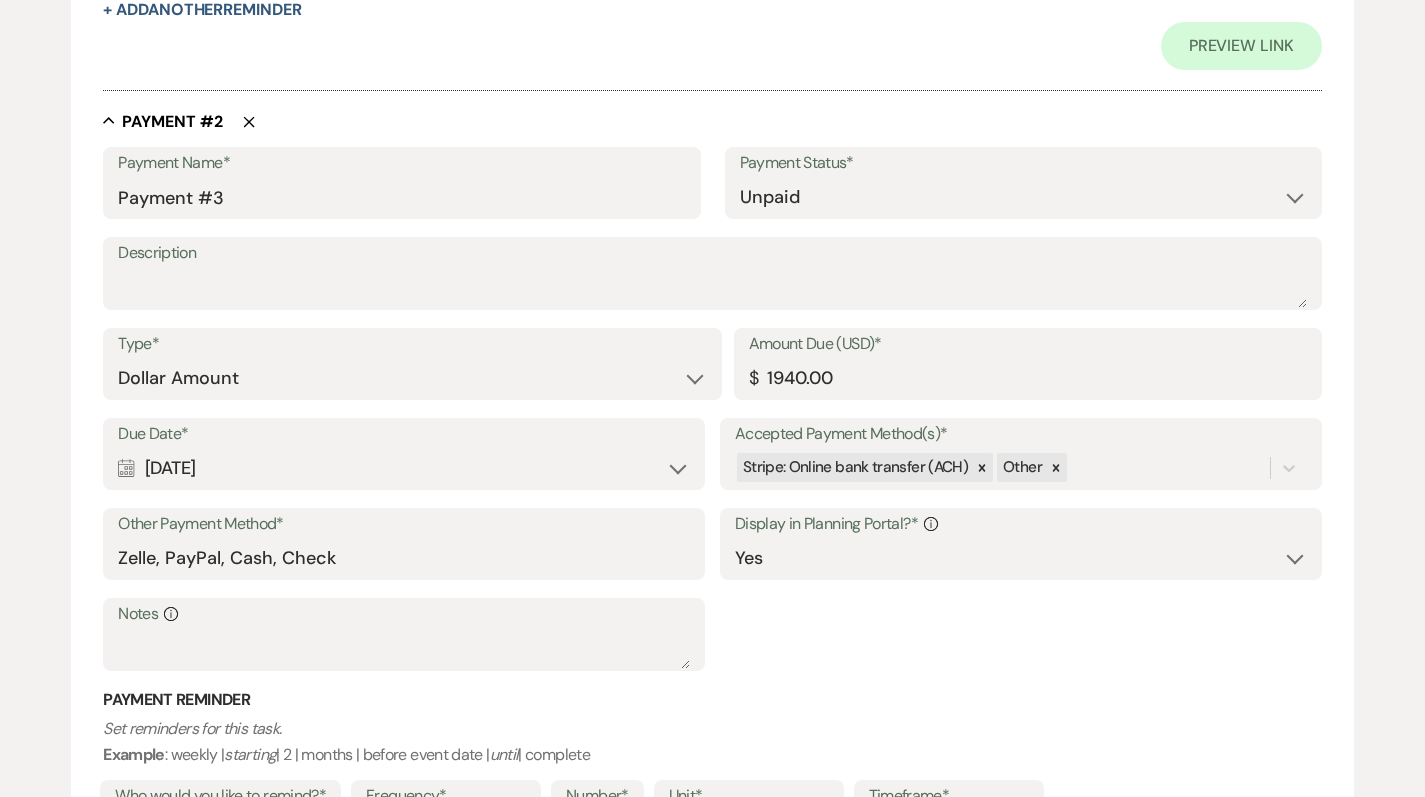 click on "Due Date* Calendar Oct 08, 2025 Expand Accepted Payment Method(s)* Stripe: Online bank transfer (ACH) Other Other Payment Method* Zelle, PayPal, Cash, Check Display in Planning Portal?* Info Yes No Notes Info" at bounding box center [712, 553] 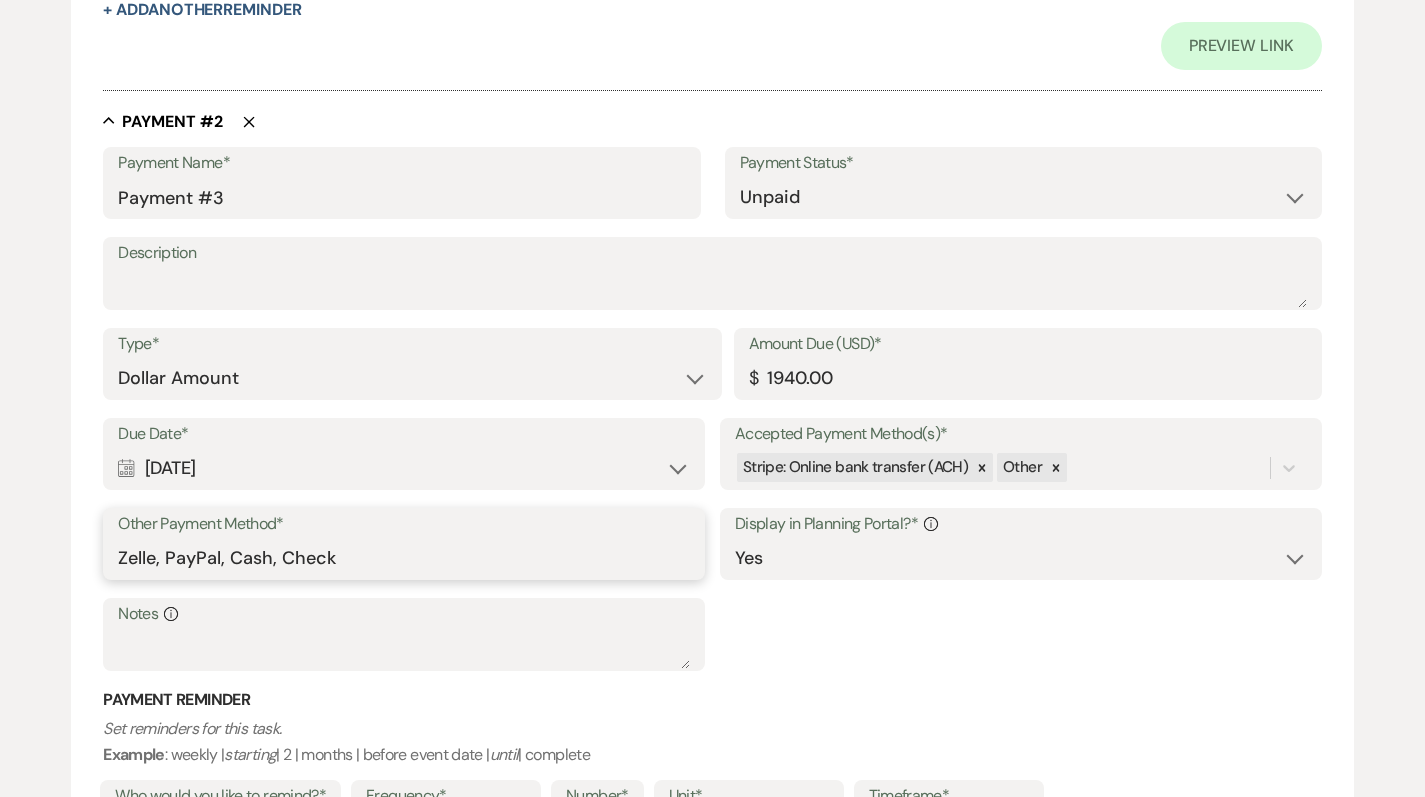 click on "Zelle, PayPal, Cash, Check" at bounding box center [404, 558] 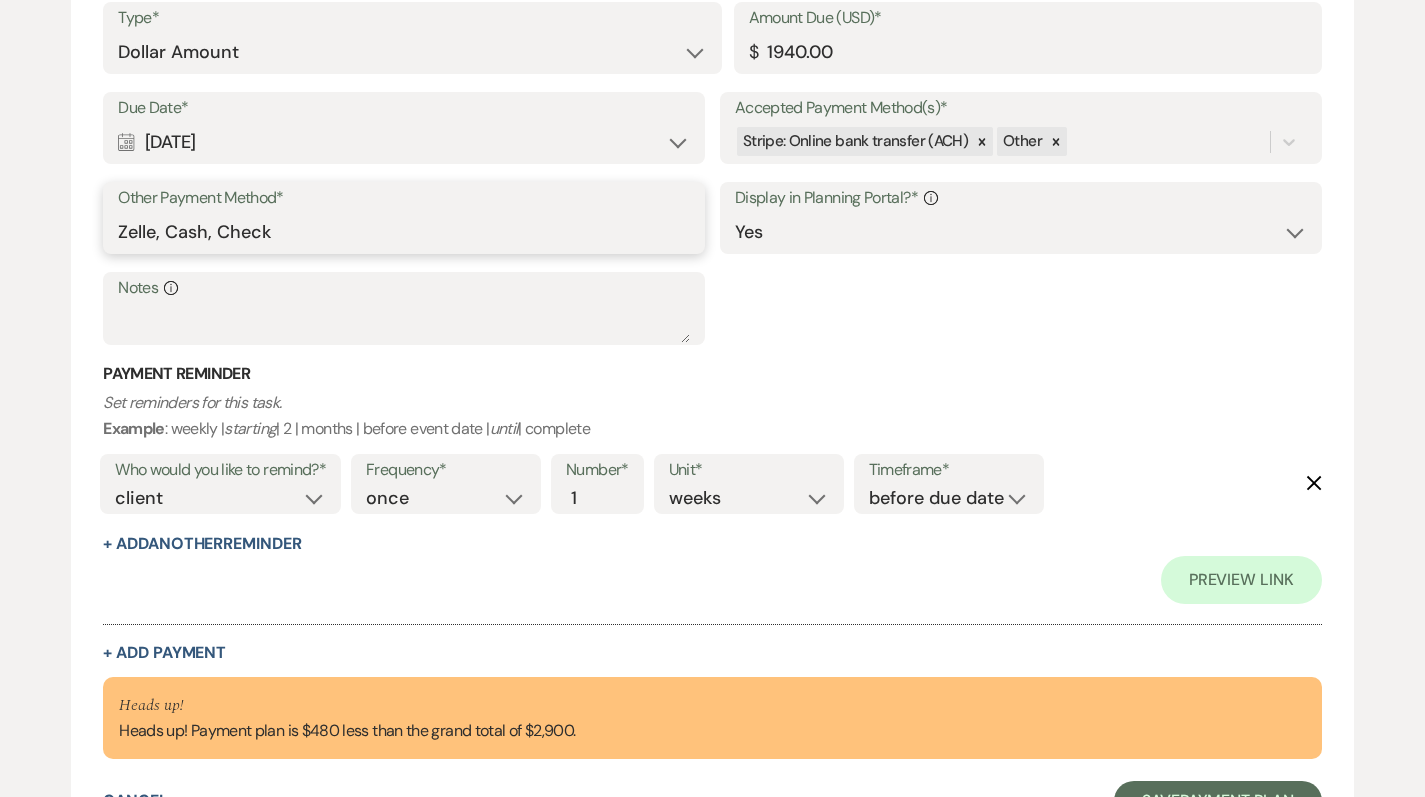 scroll, scrollTop: 1741, scrollLeft: 0, axis: vertical 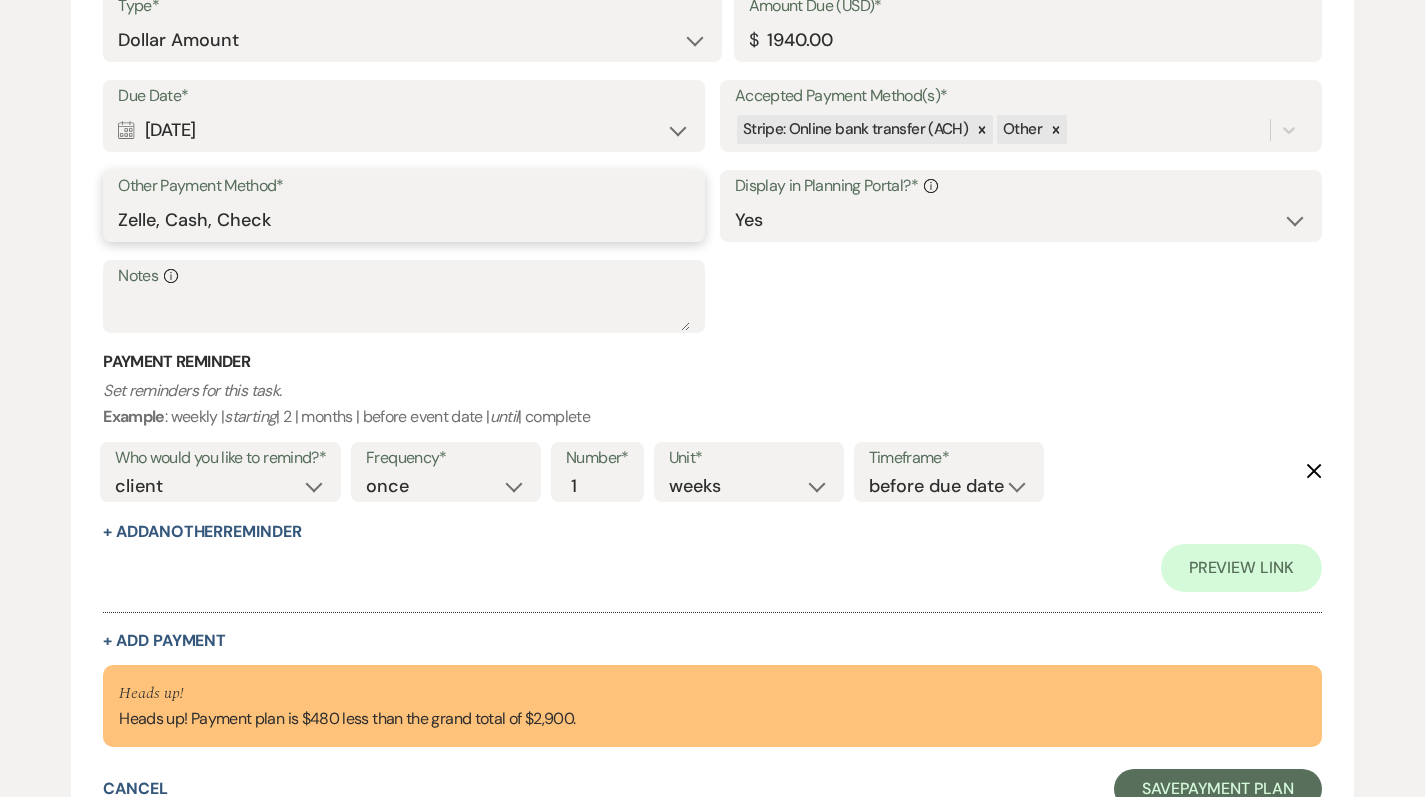 type on "Zelle, Cash, Check" 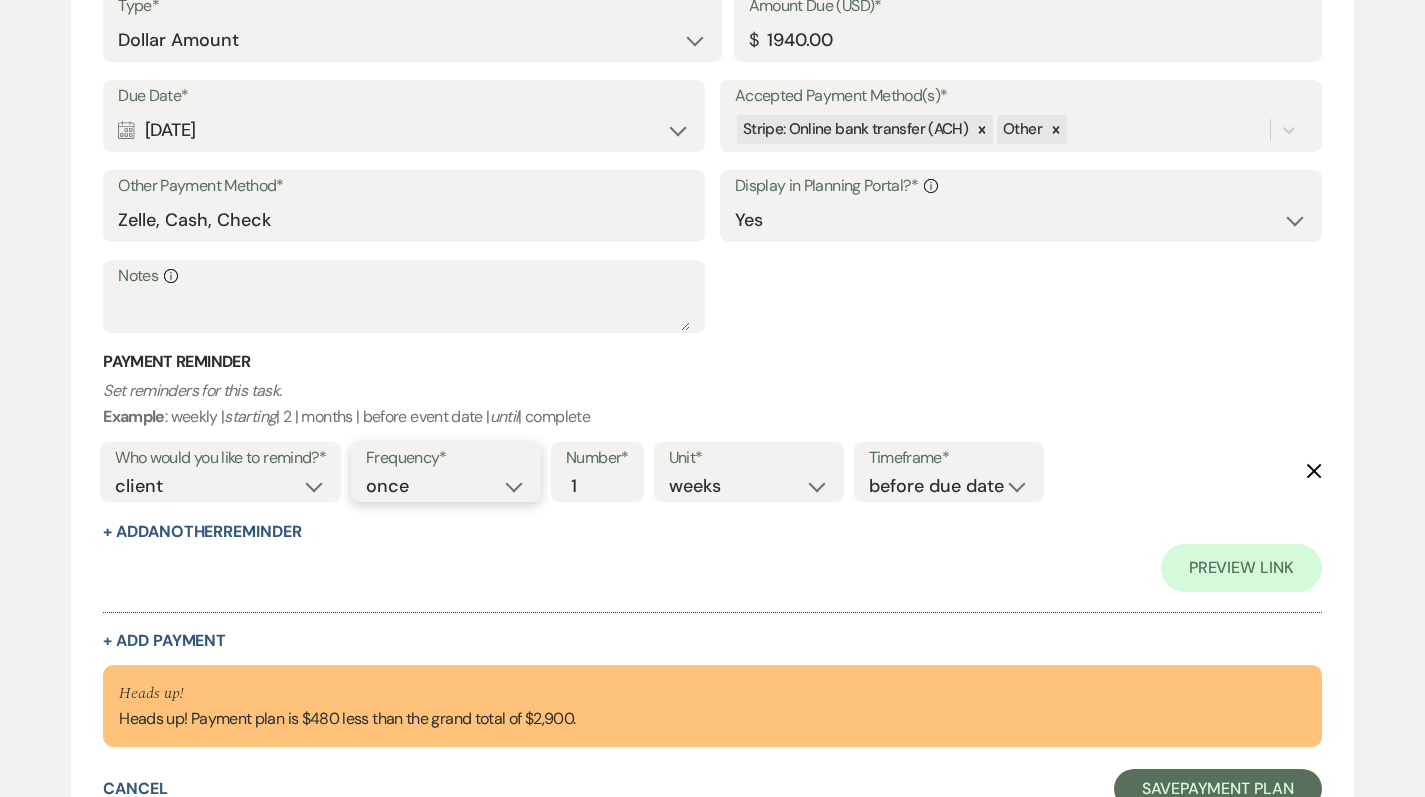 select on "weekly" 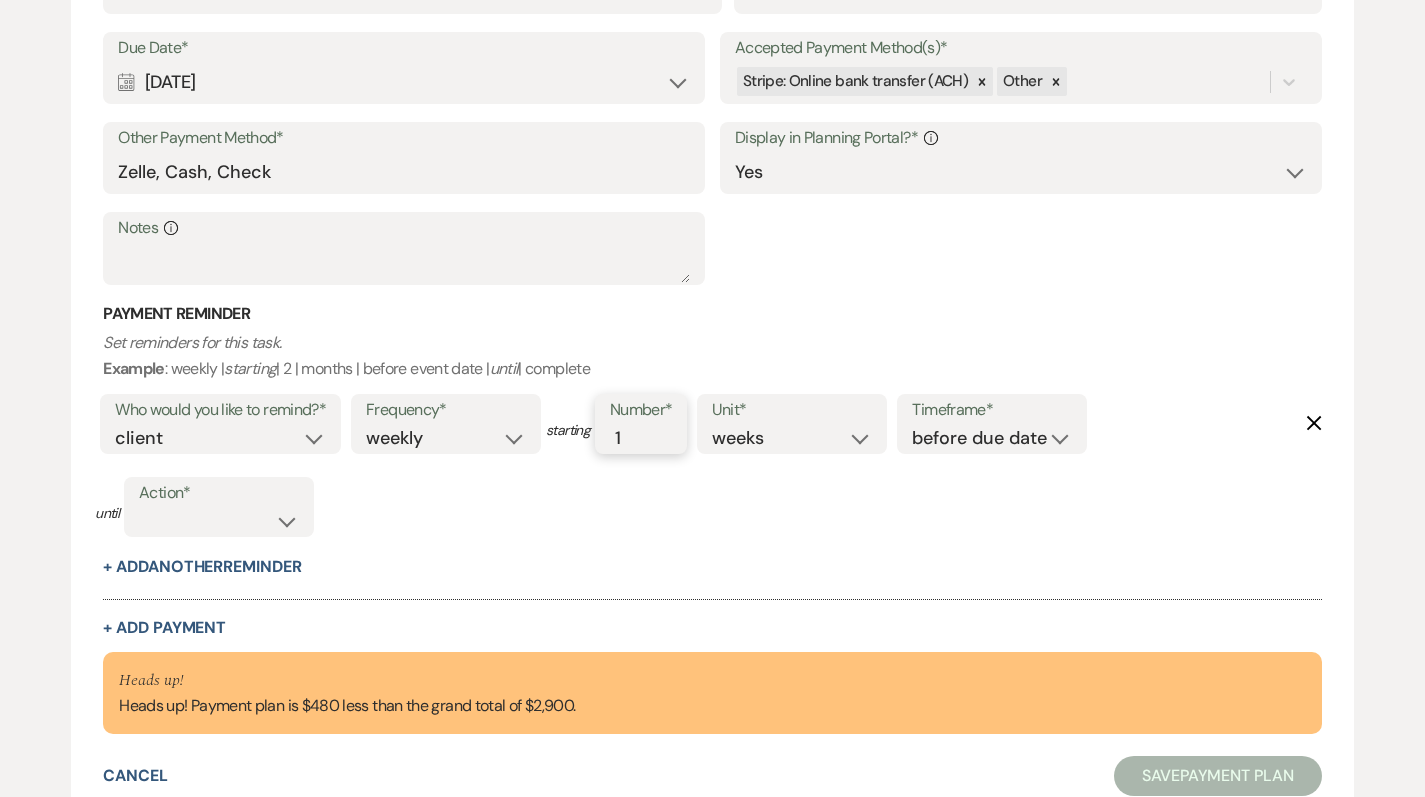 type on "2" 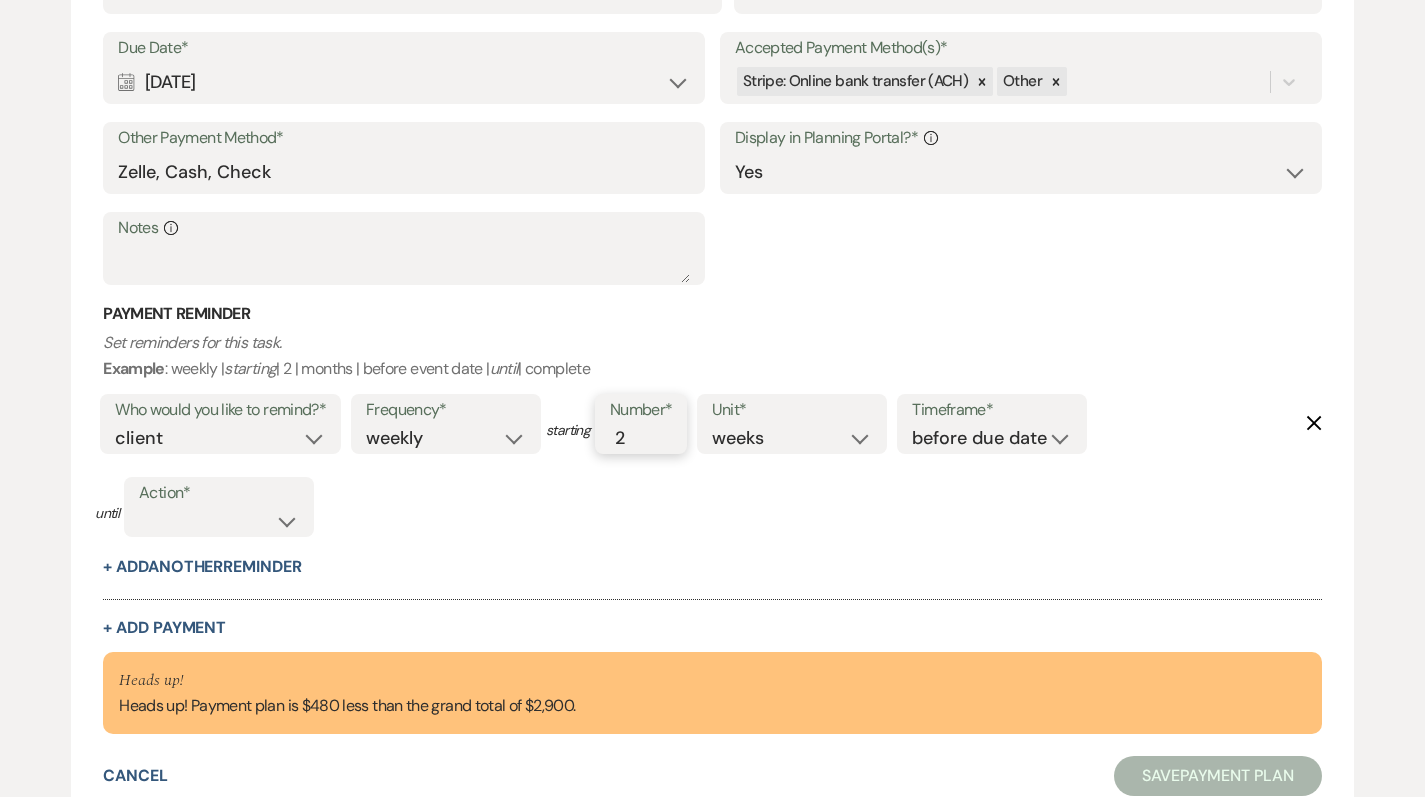 click on "2" at bounding box center (631, 438) 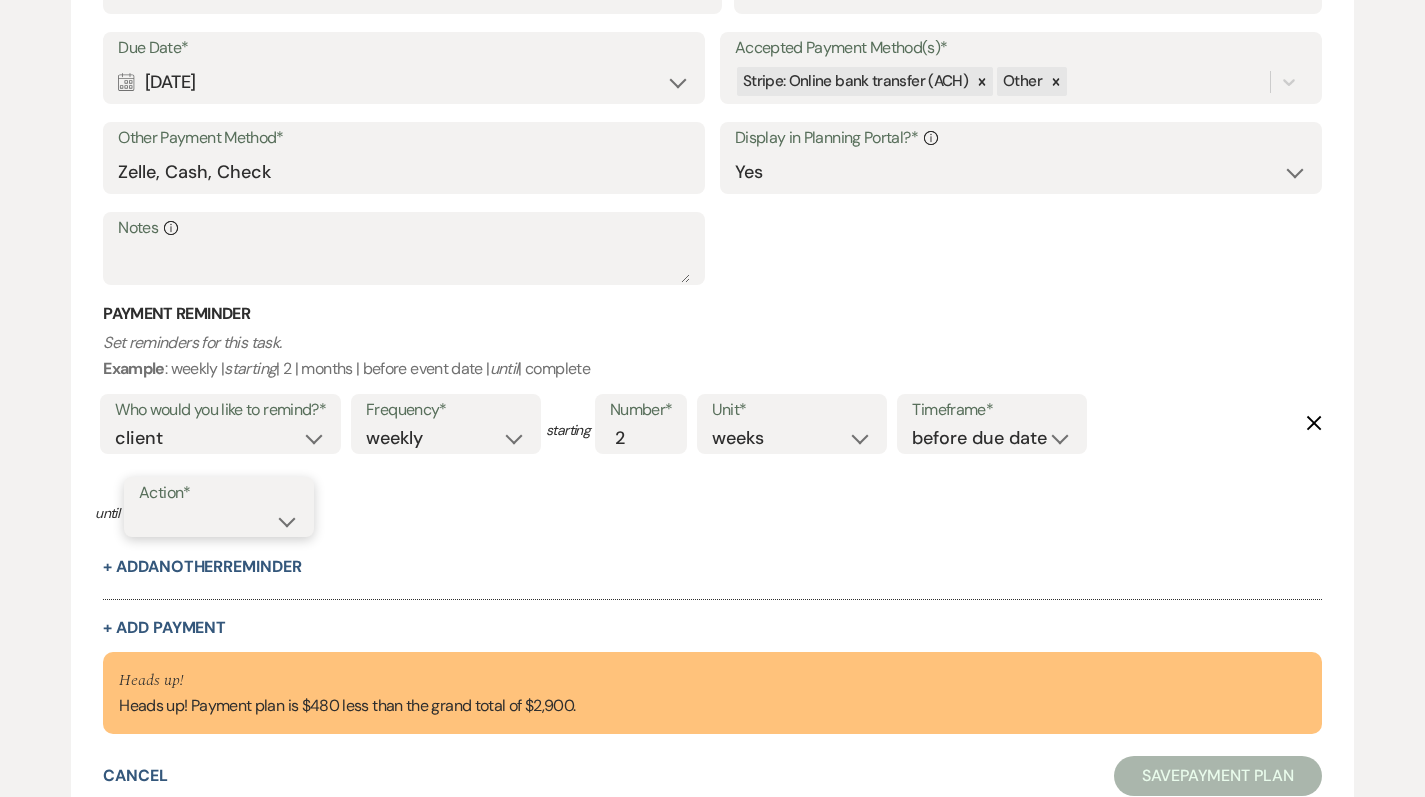 select on "dueDate" 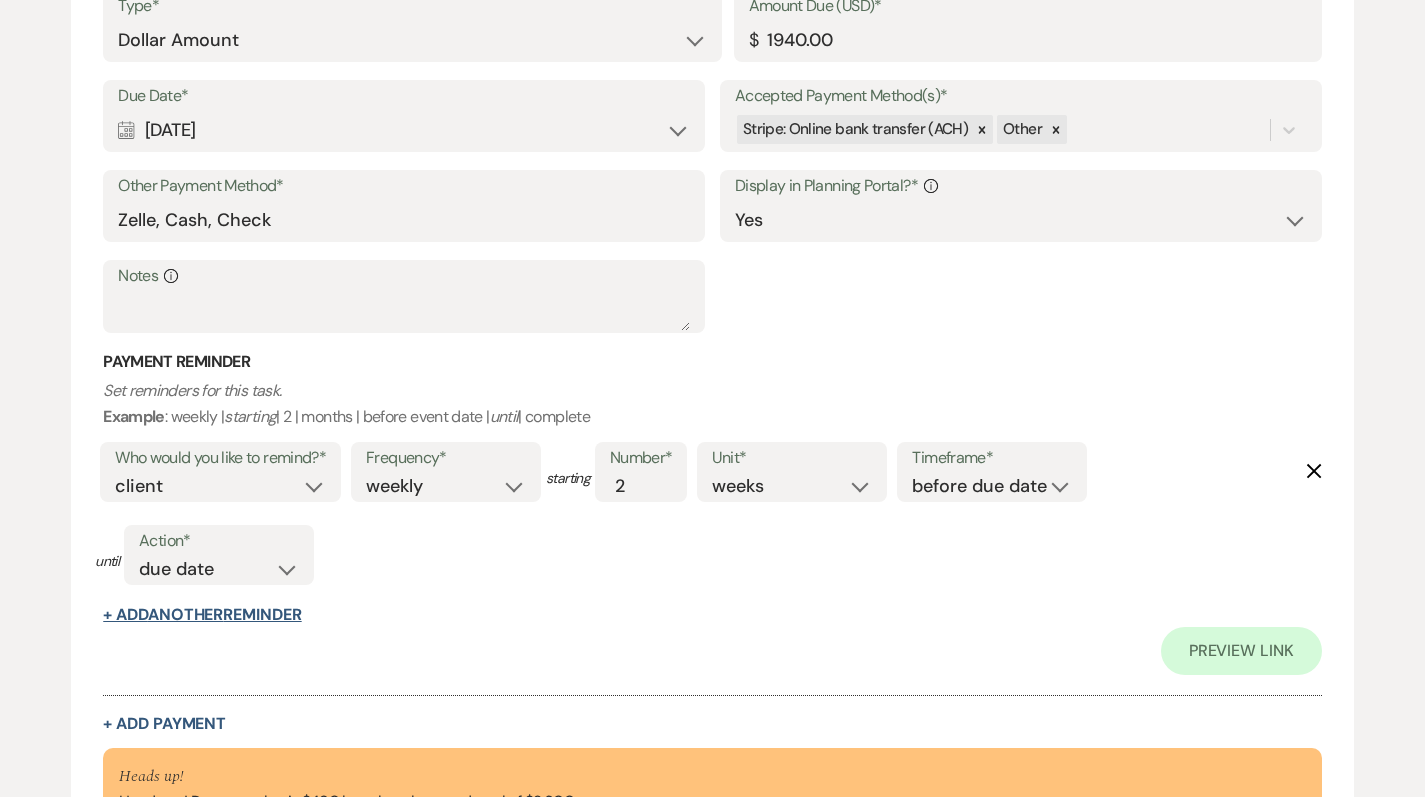 click on "+ Add  Another  Reminder" at bounding box center [202, 615] 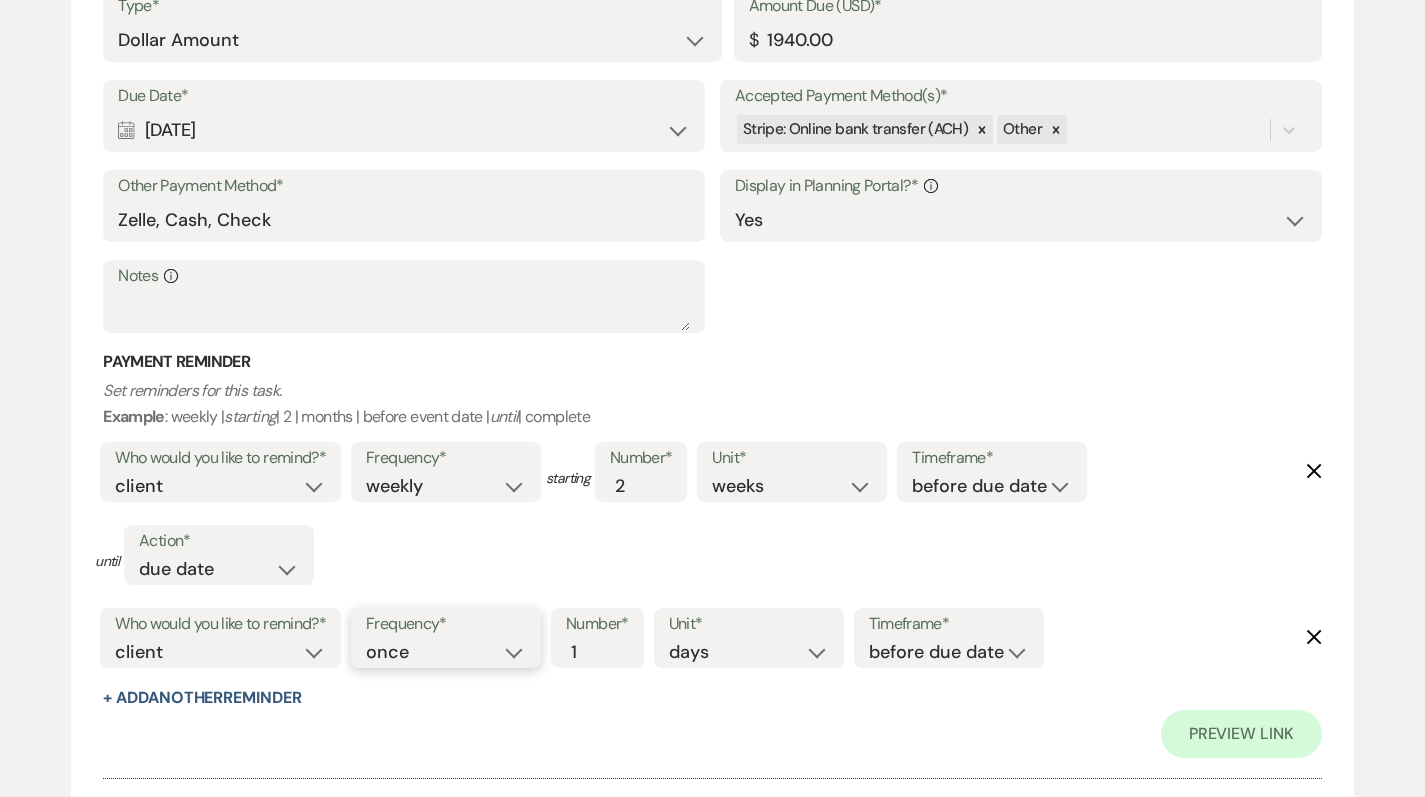 select on "daily" 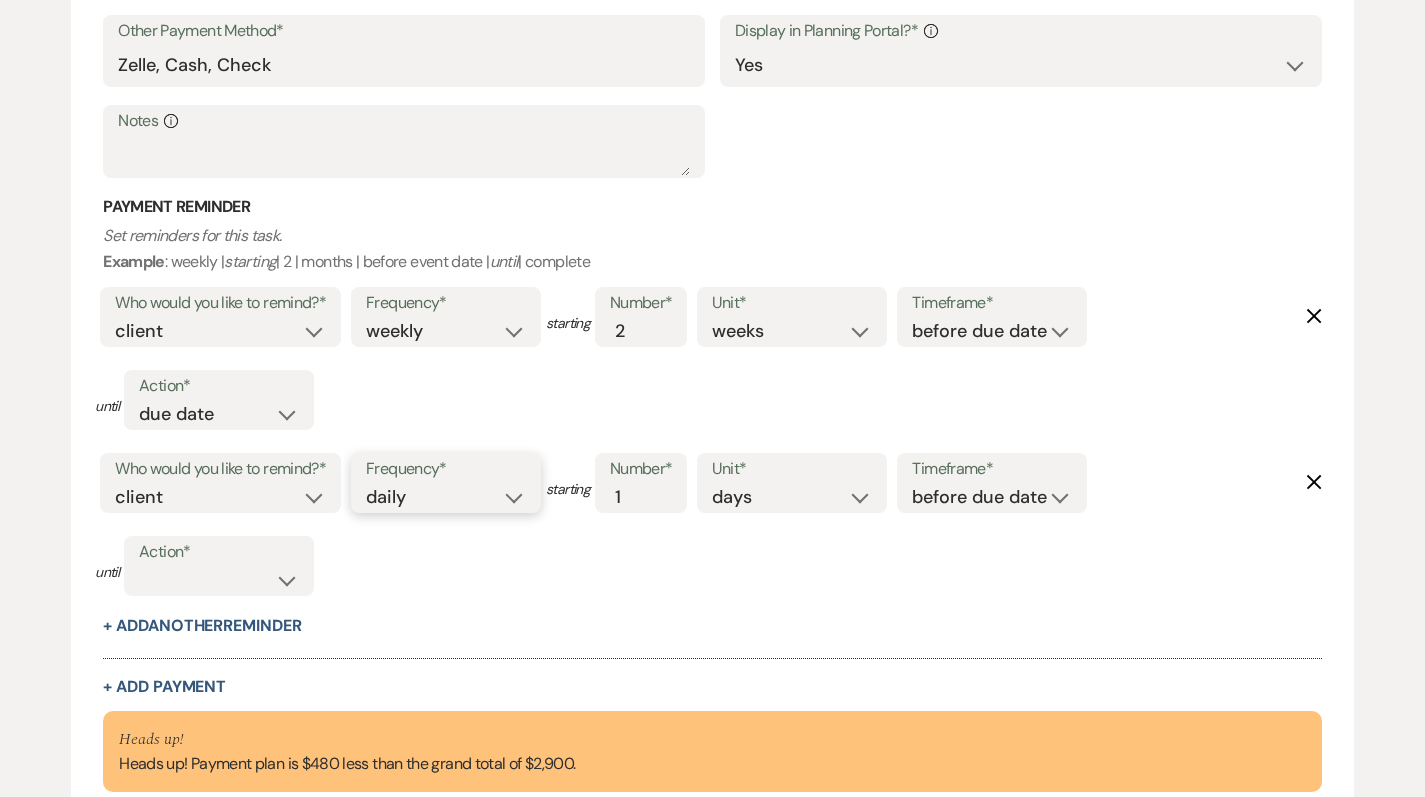 scroll, scrollTop: 1871, scrollLeft: 0, axis: vertical 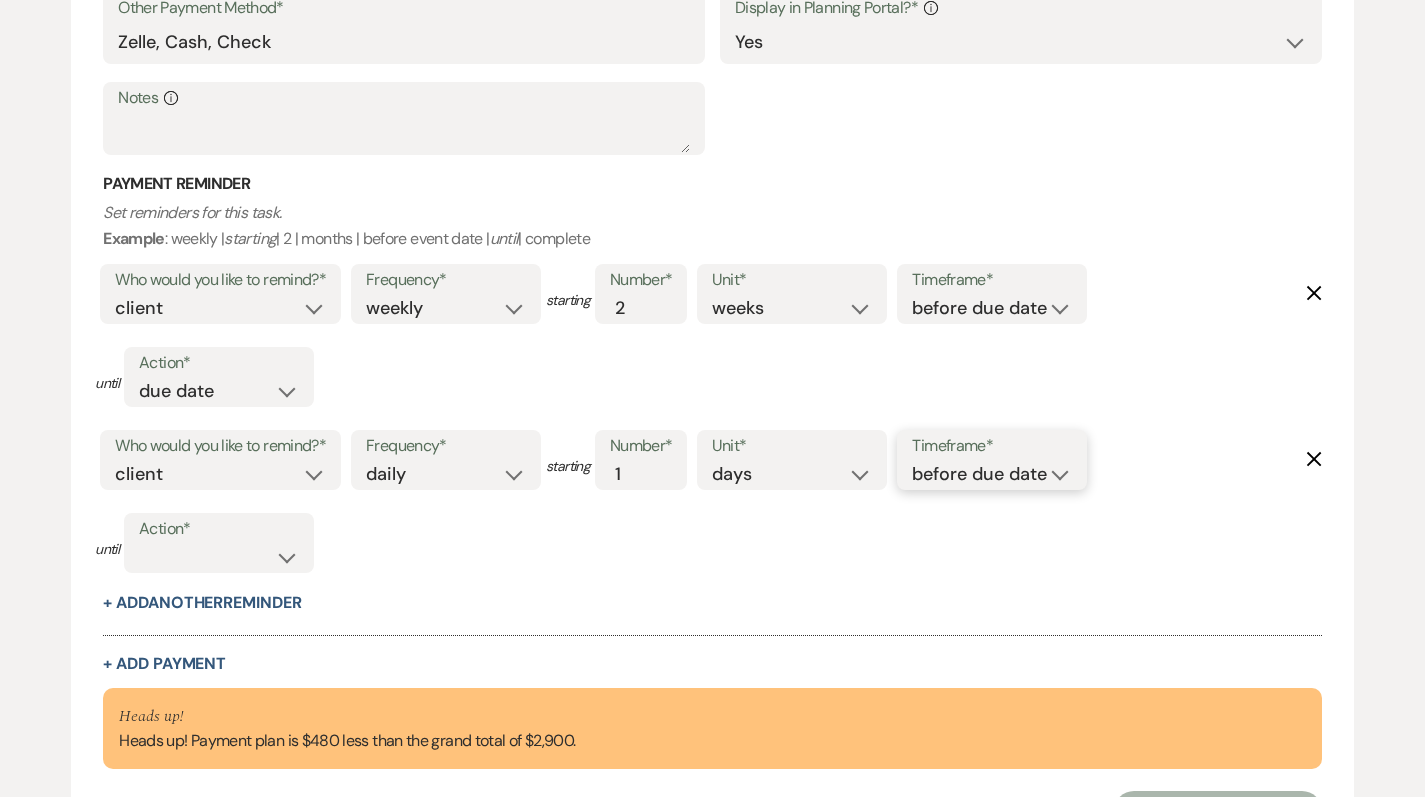 select on "afterDueDate" 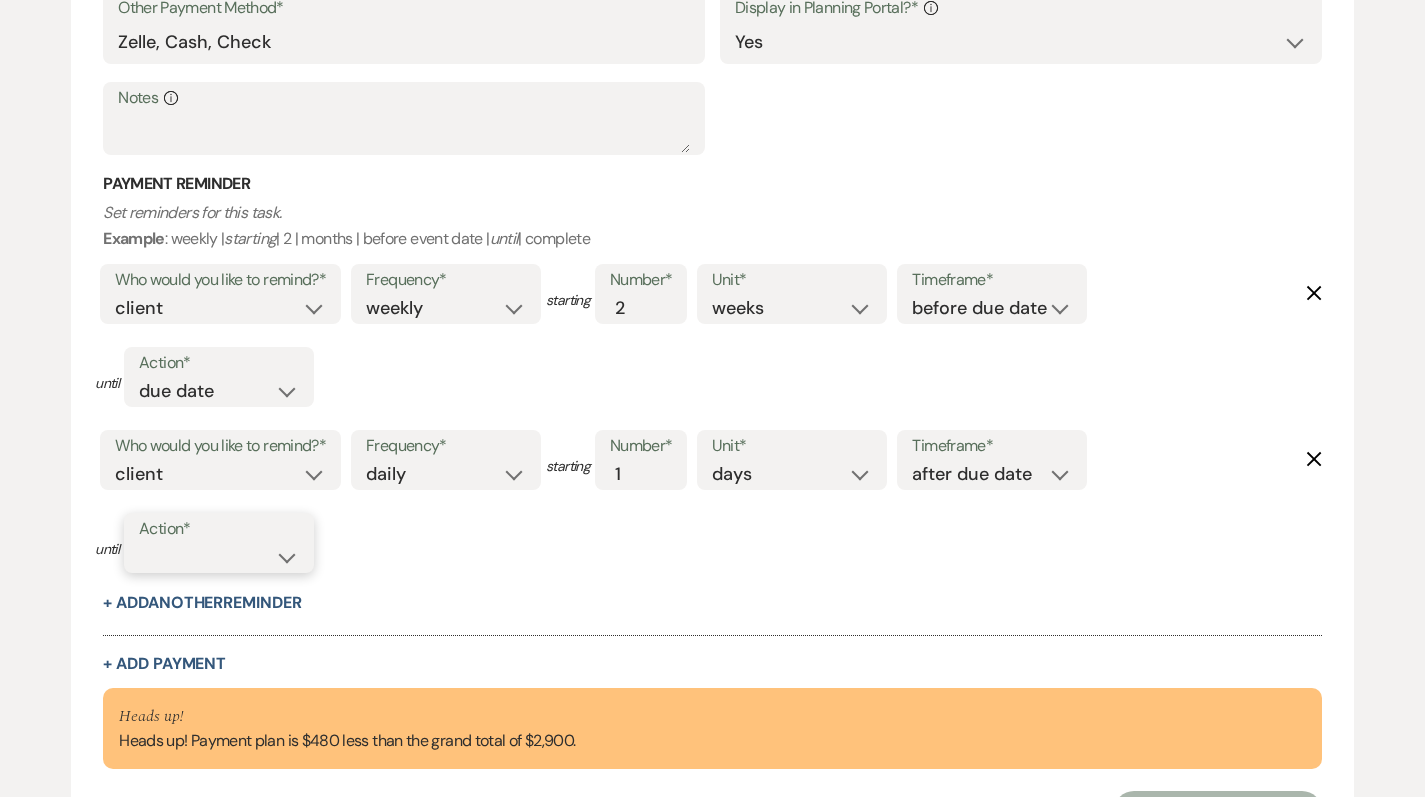 select on "complete" 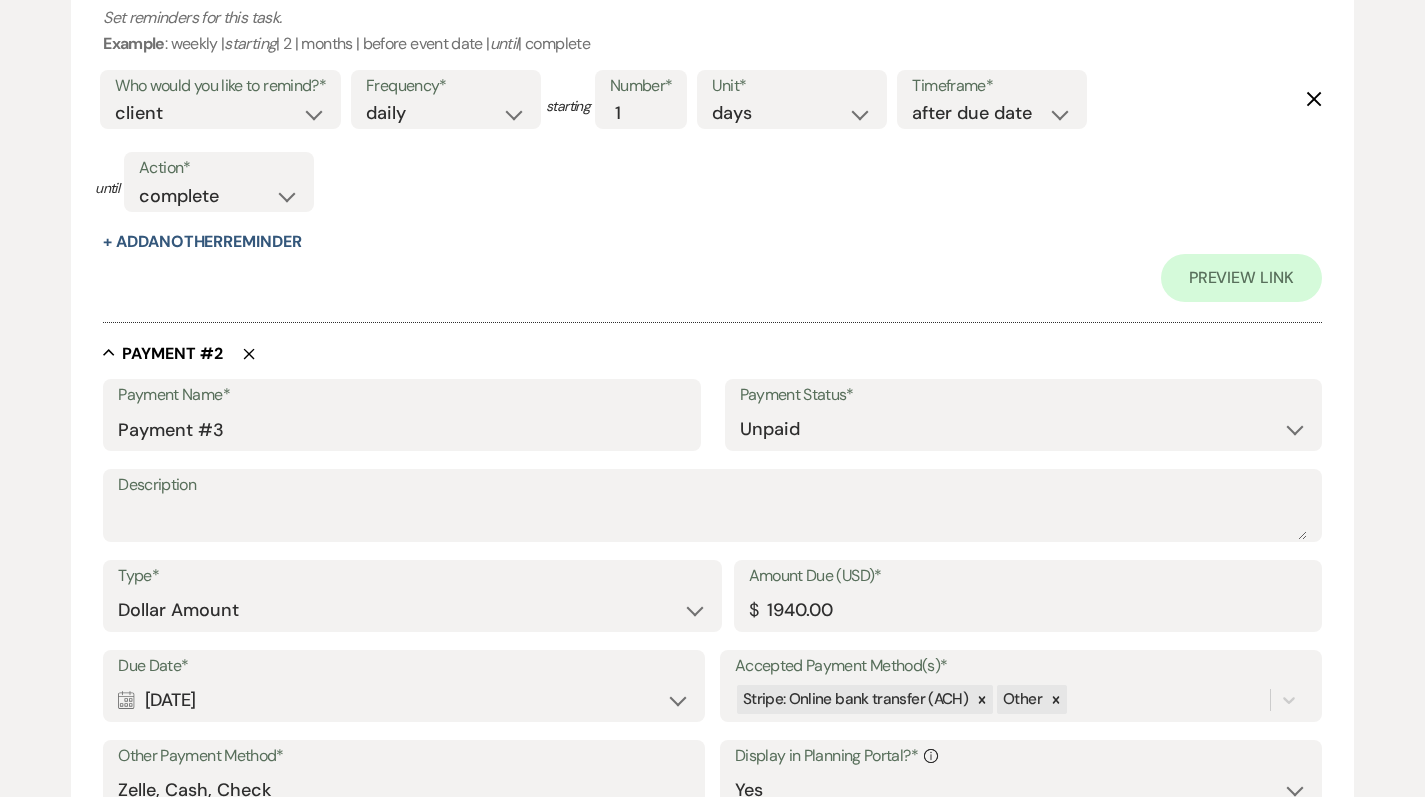 scroll, scrollTop: 1174, scrollLeft: 0, axis: vertical 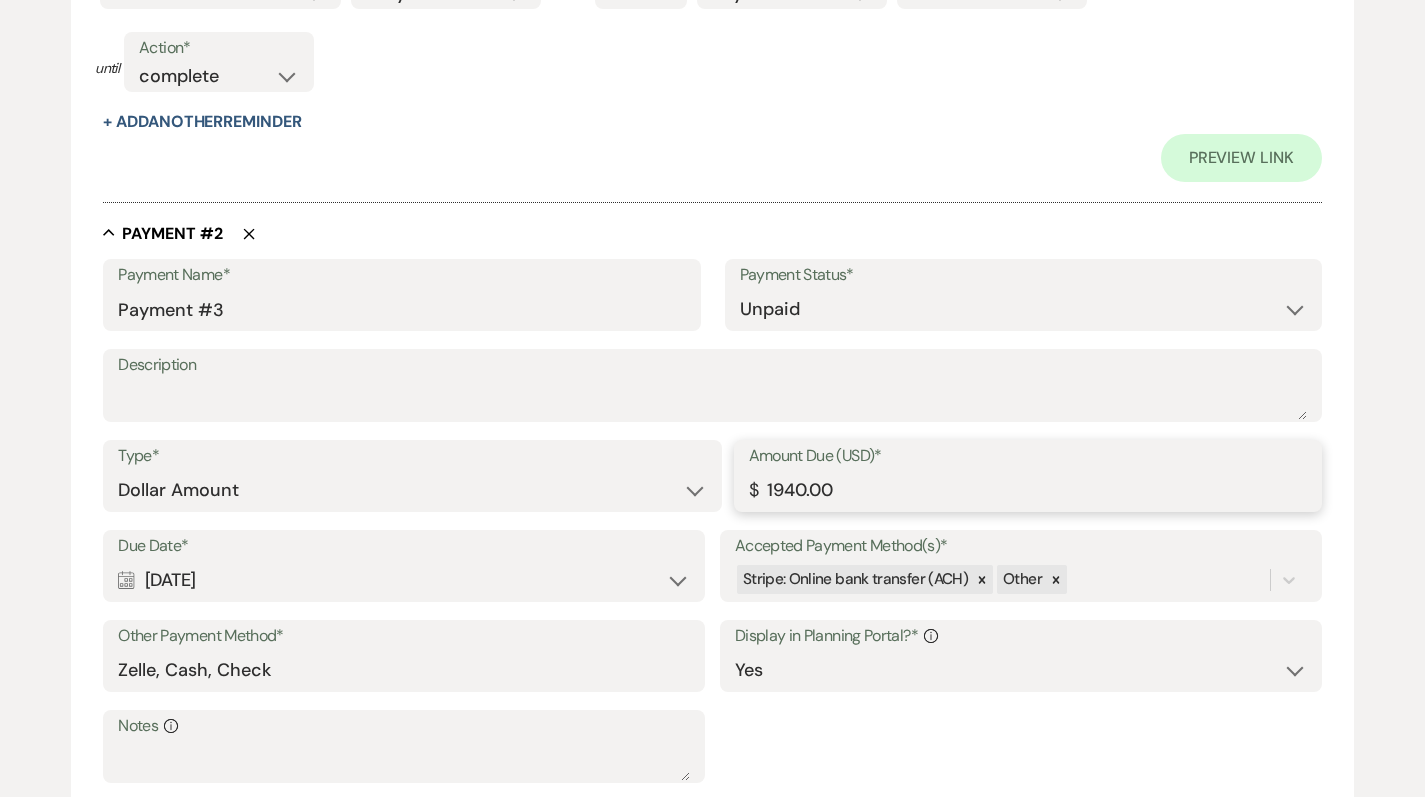 drag, startPoint x: 848, startPoint y: 482, endPoint x: 709, endPoint y: 480, distance: 139.01439 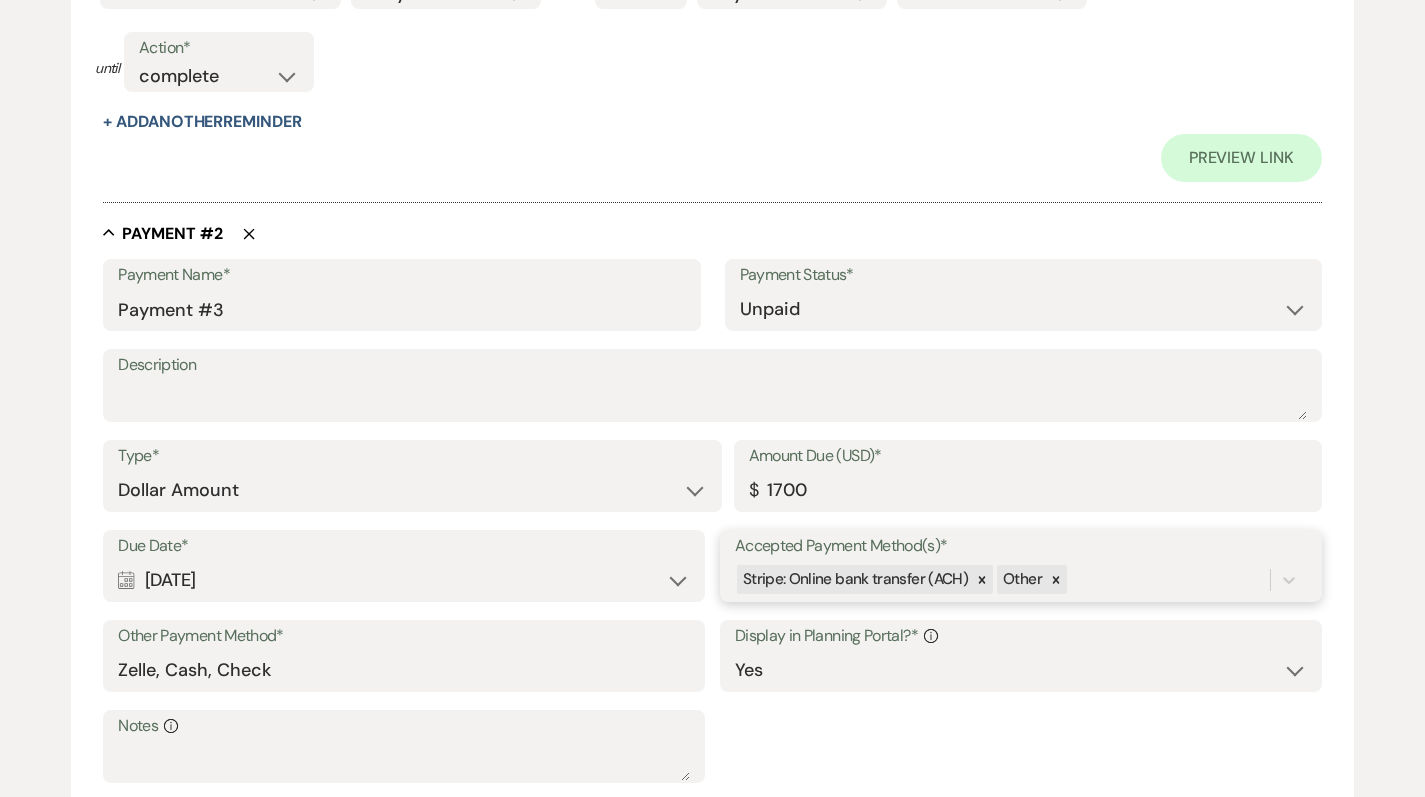 type on "1700.00" 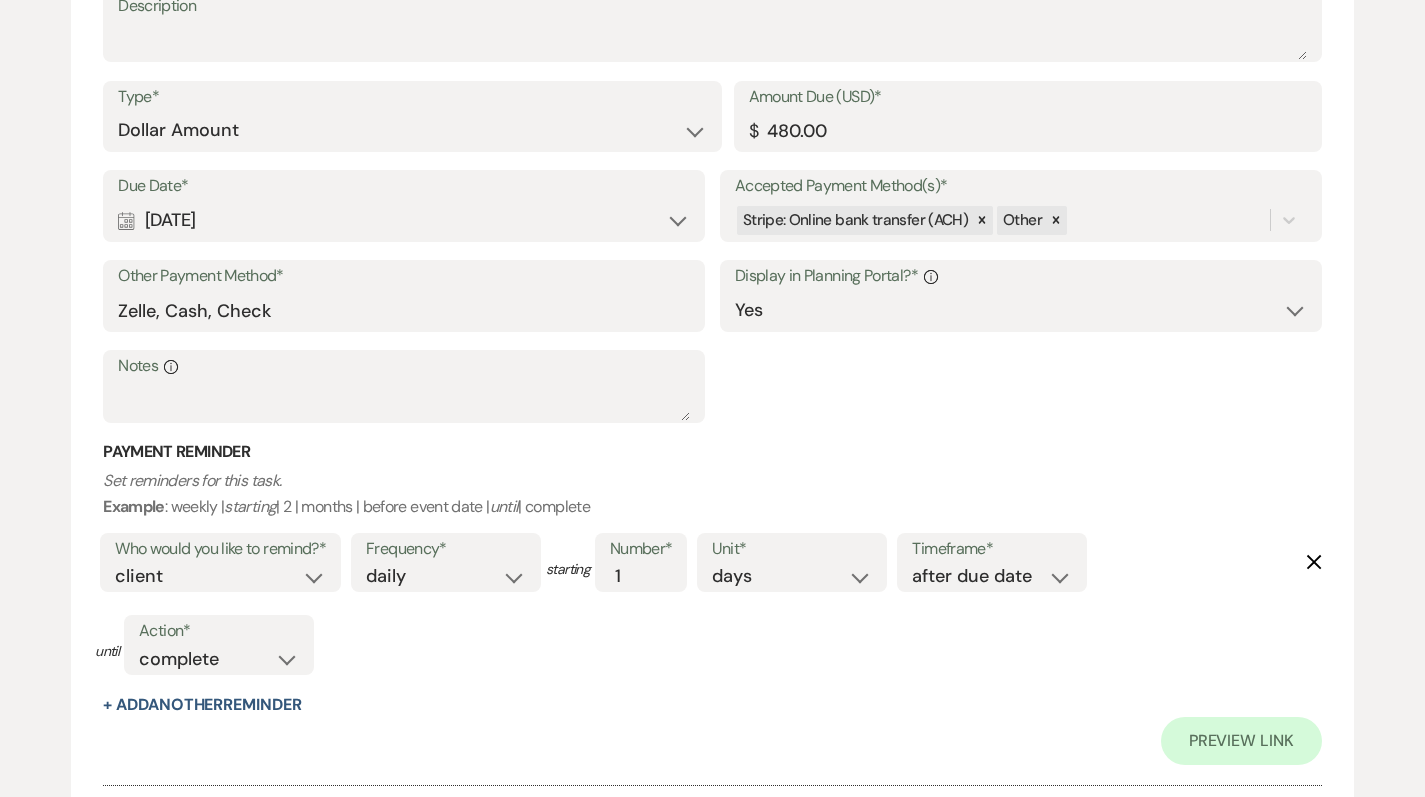 scroll, scrollTop: 681, scrollLeft: 0, axis: vertical 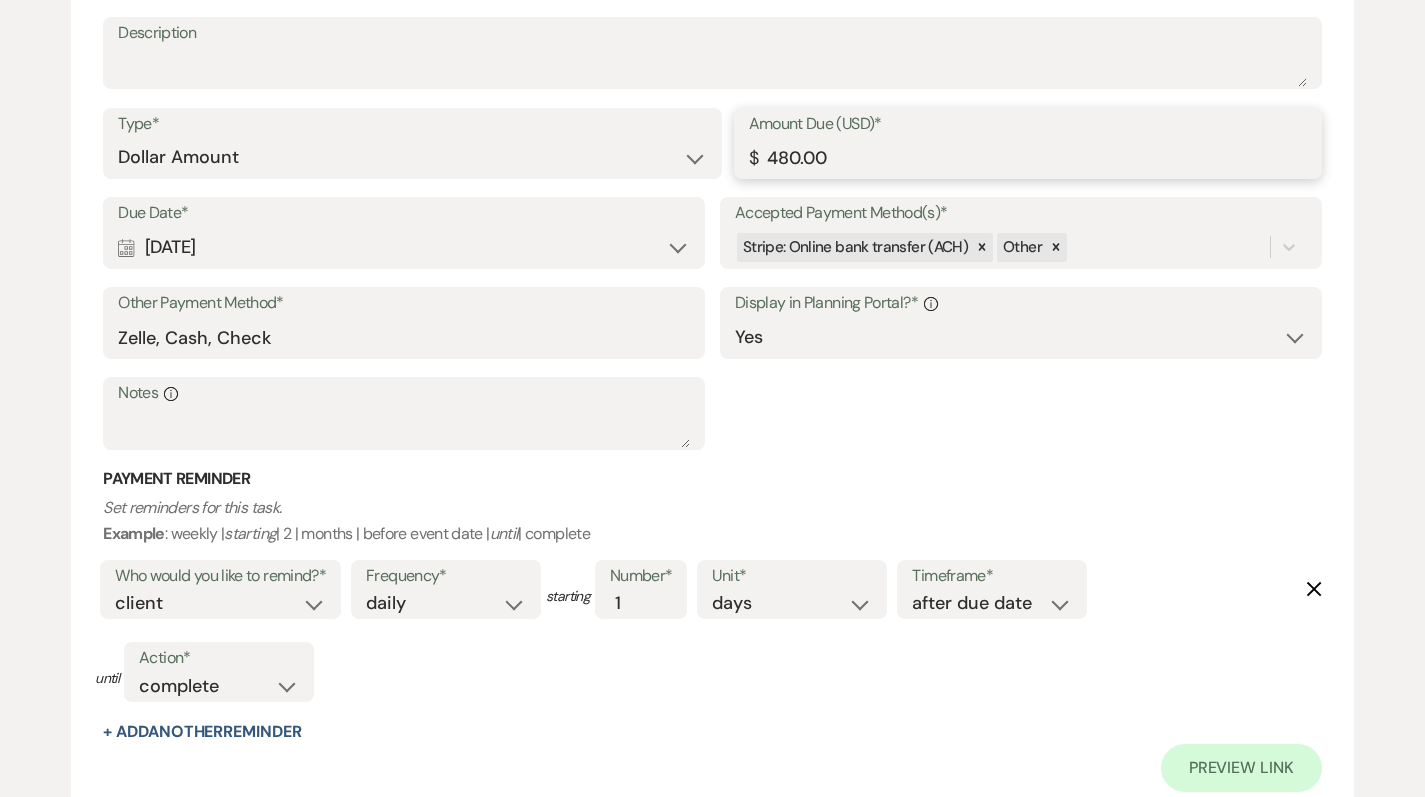 drag, startPoint x: 837, startPoint y: 162, endPoint x: 719, endPoint y: 155, distance: 118.20744 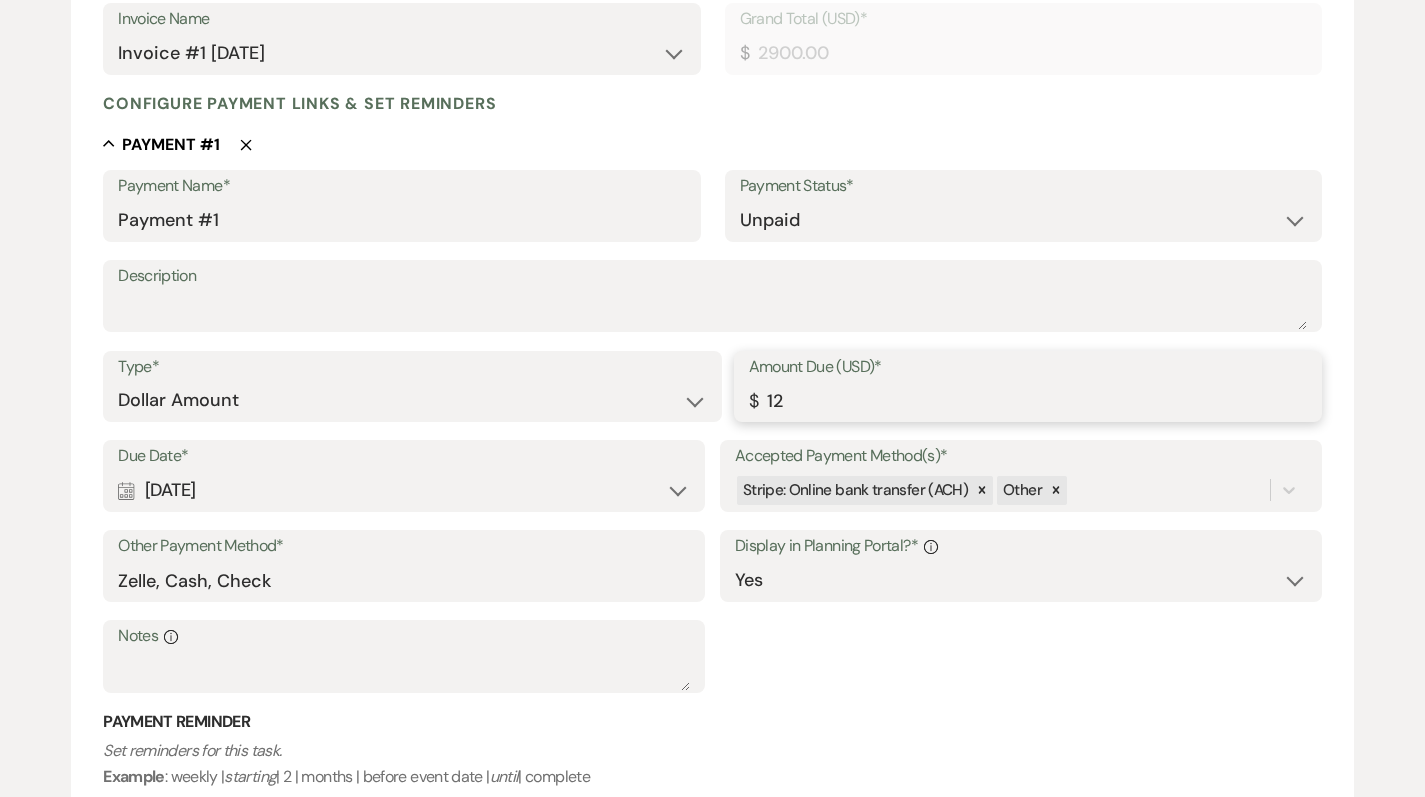 scroll, scrollTop: 435, scrollLeft: 0, axis: vertical 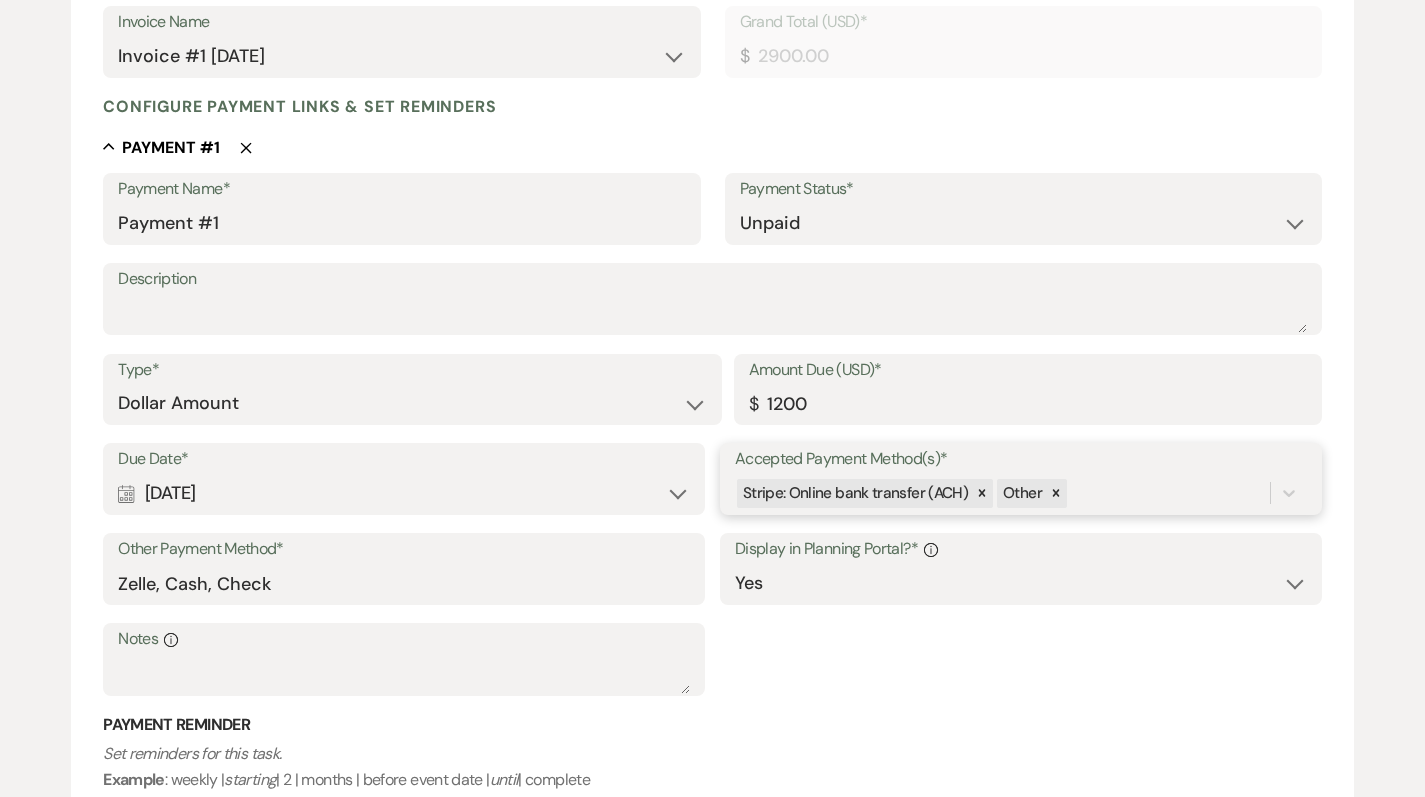 type on "1200.00" 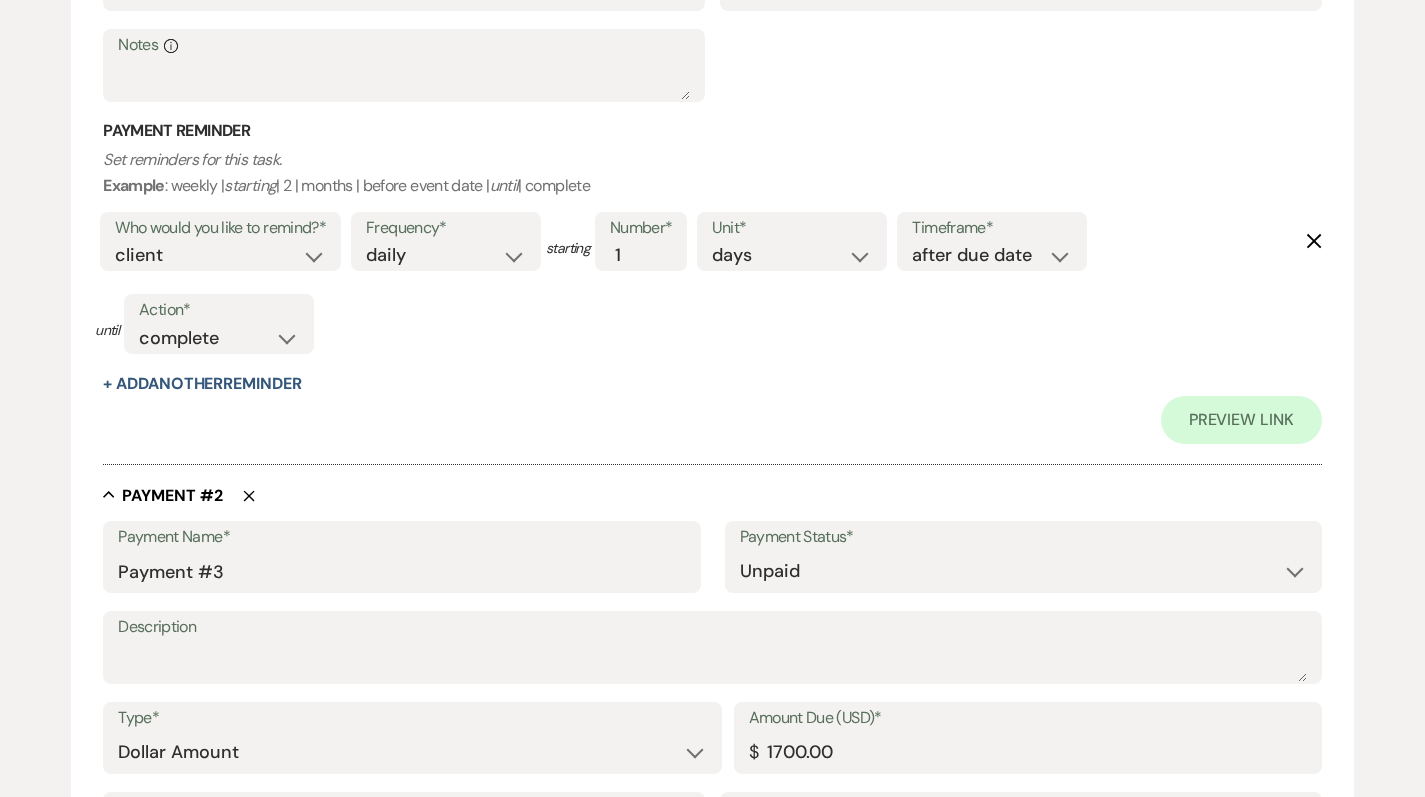 scroll, scrollTop: 1051, scrollLeft: 0, axis: vertical 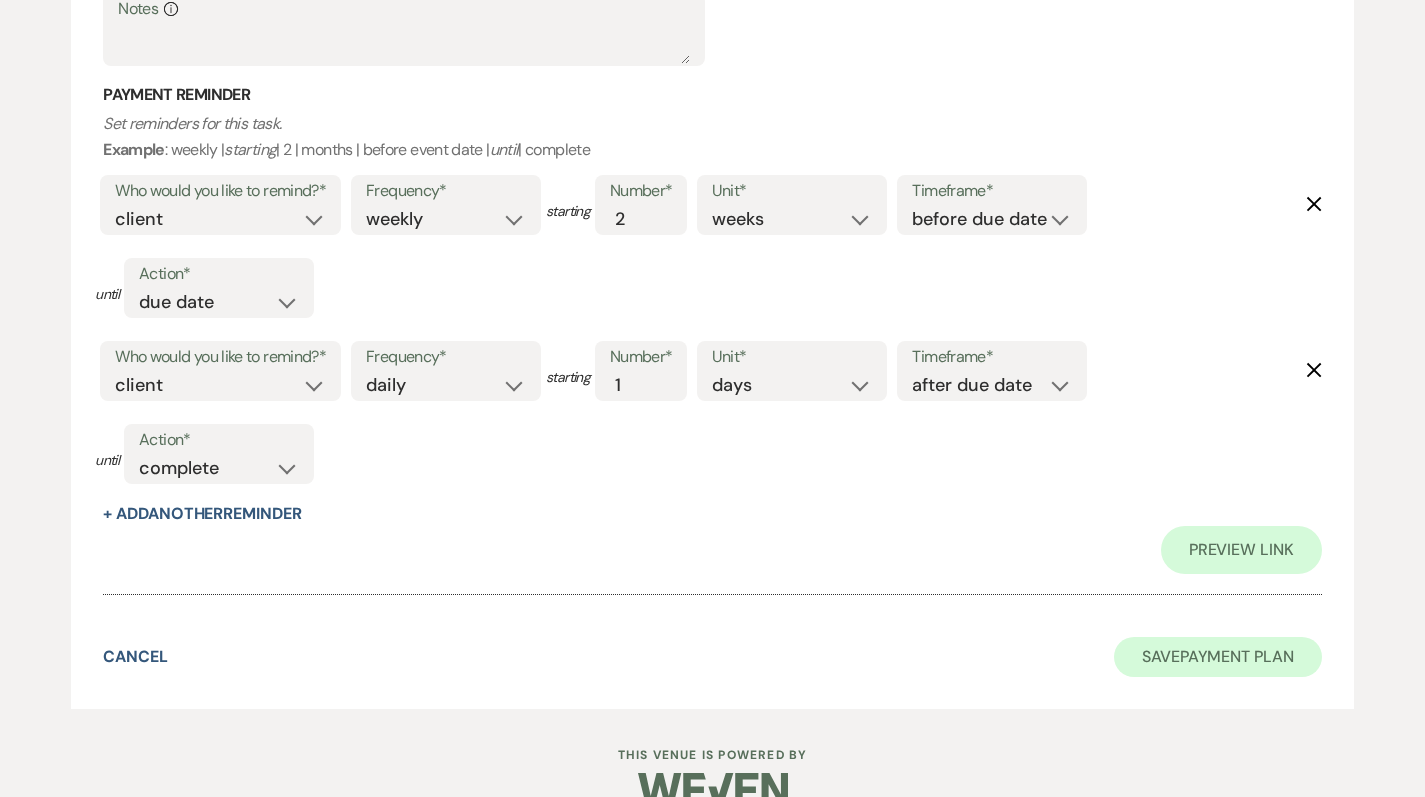 click on "Save  Payment Plan" at bounding box center (1218, 657) 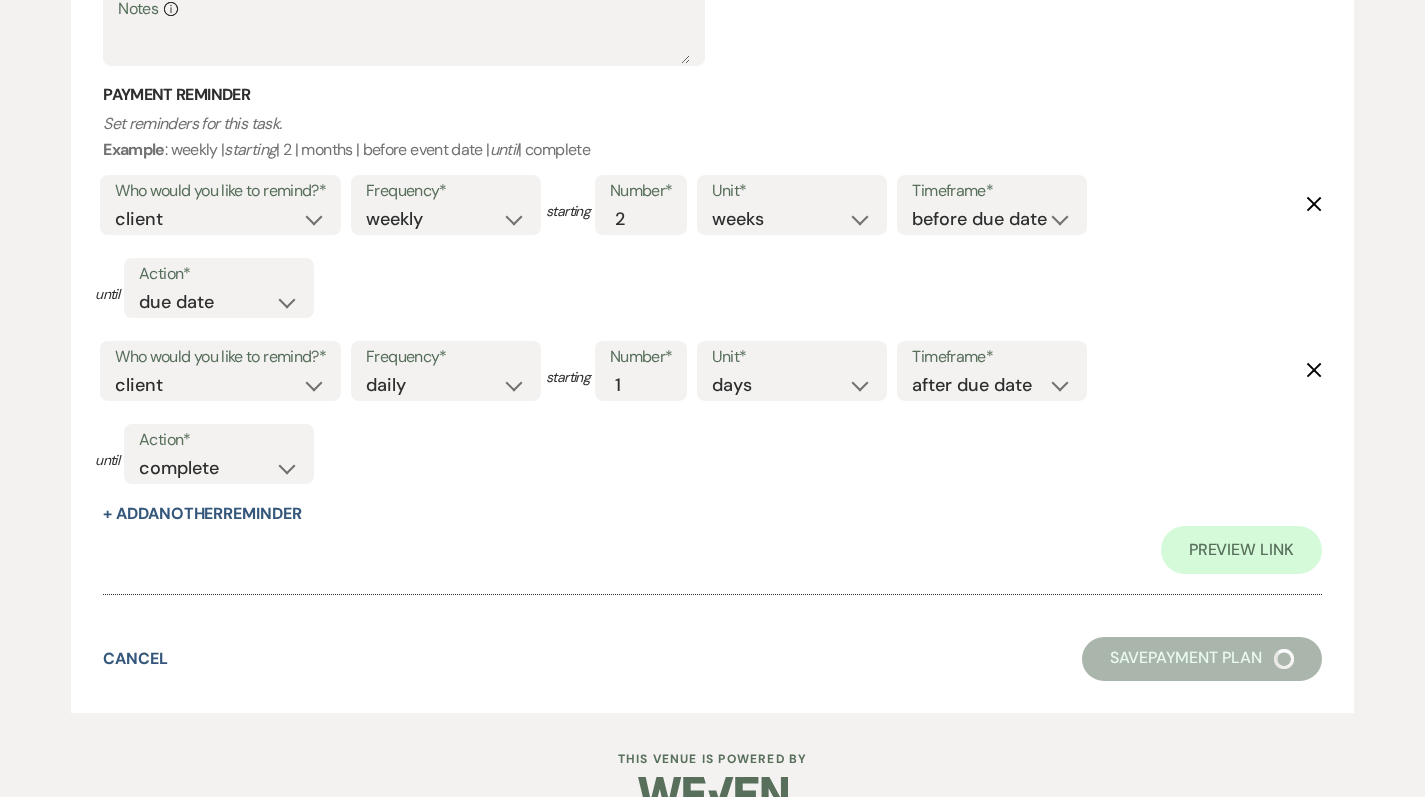 select on "5" 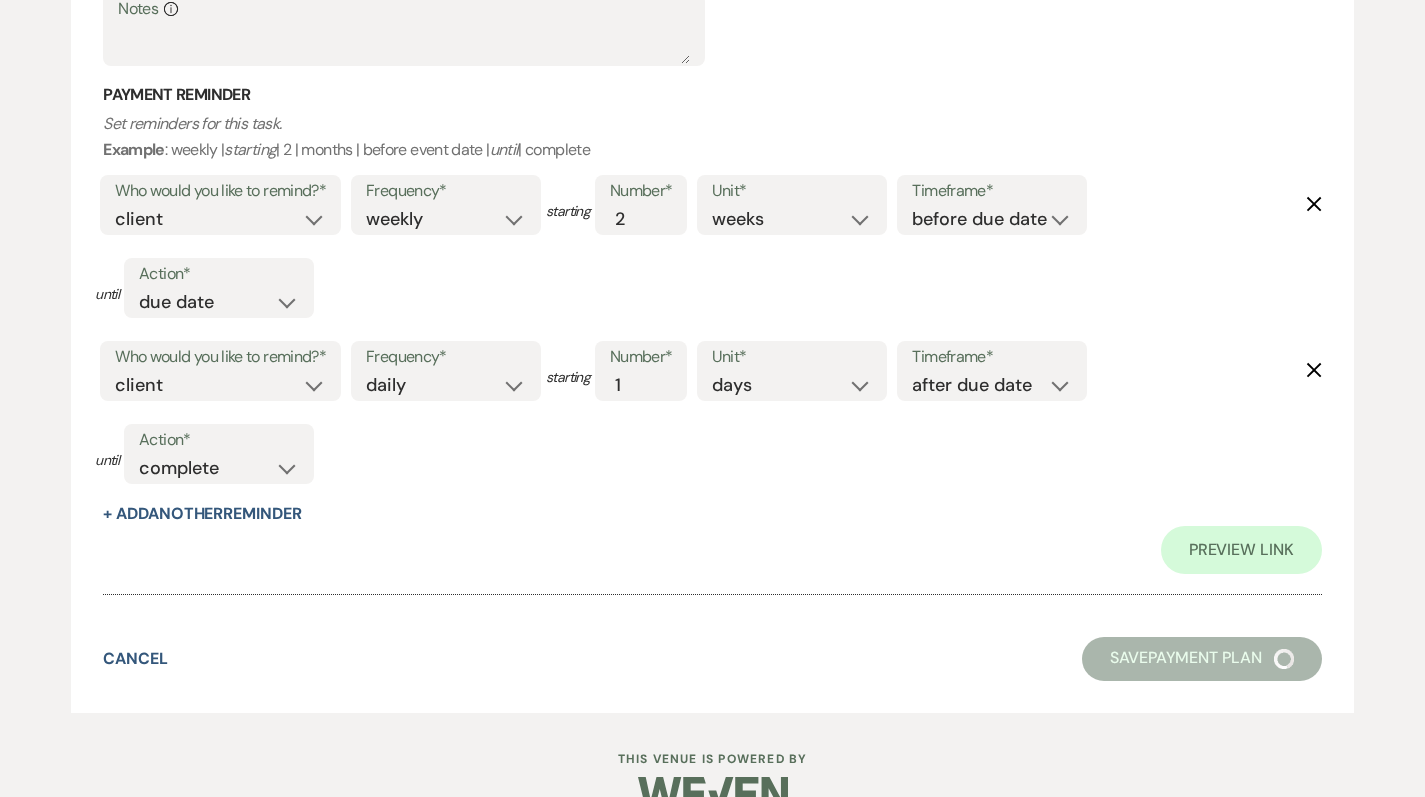 select on "9" 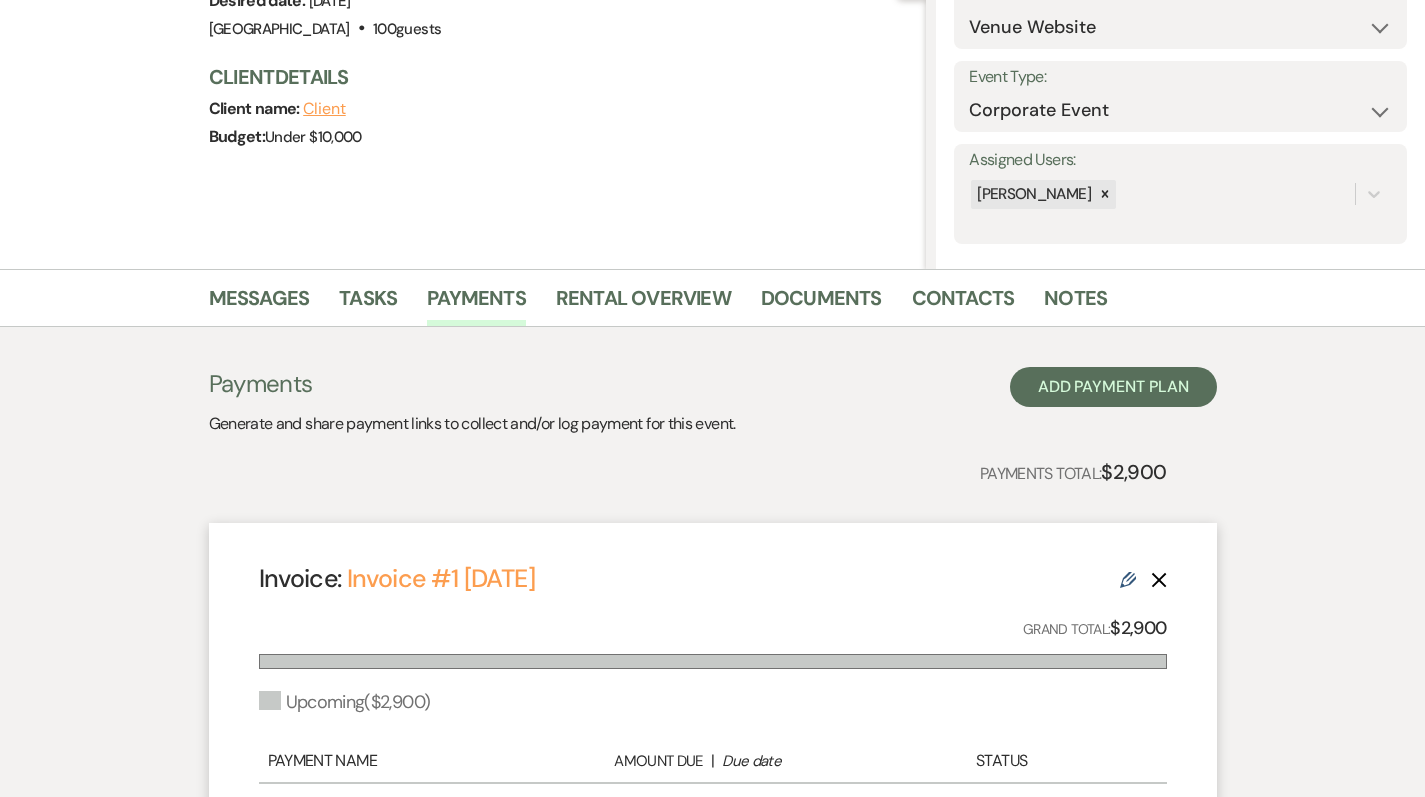 scroll, scrollTop: 215, scrollLeft: 0, axis: vertical 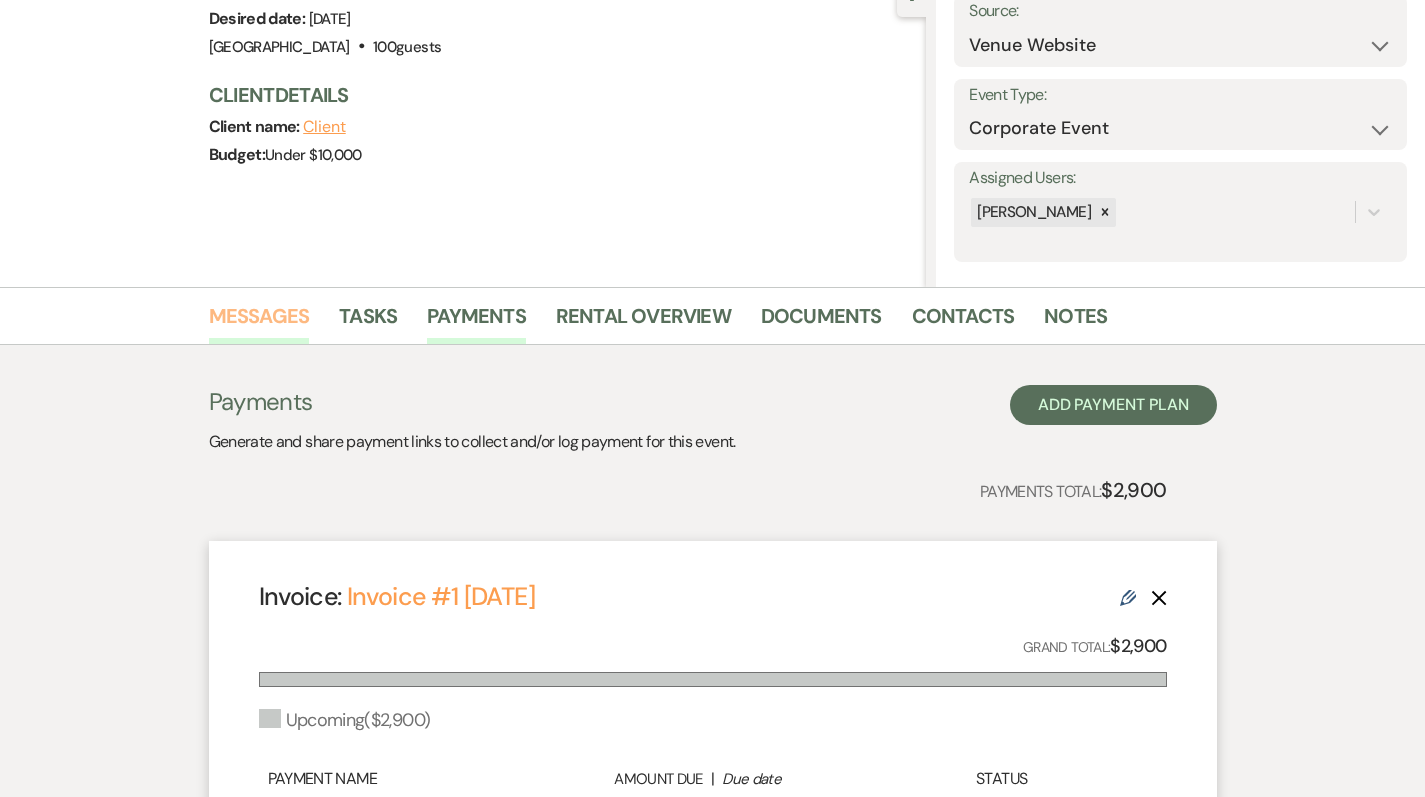 click on "Messages" at bounding box center (259, 322) 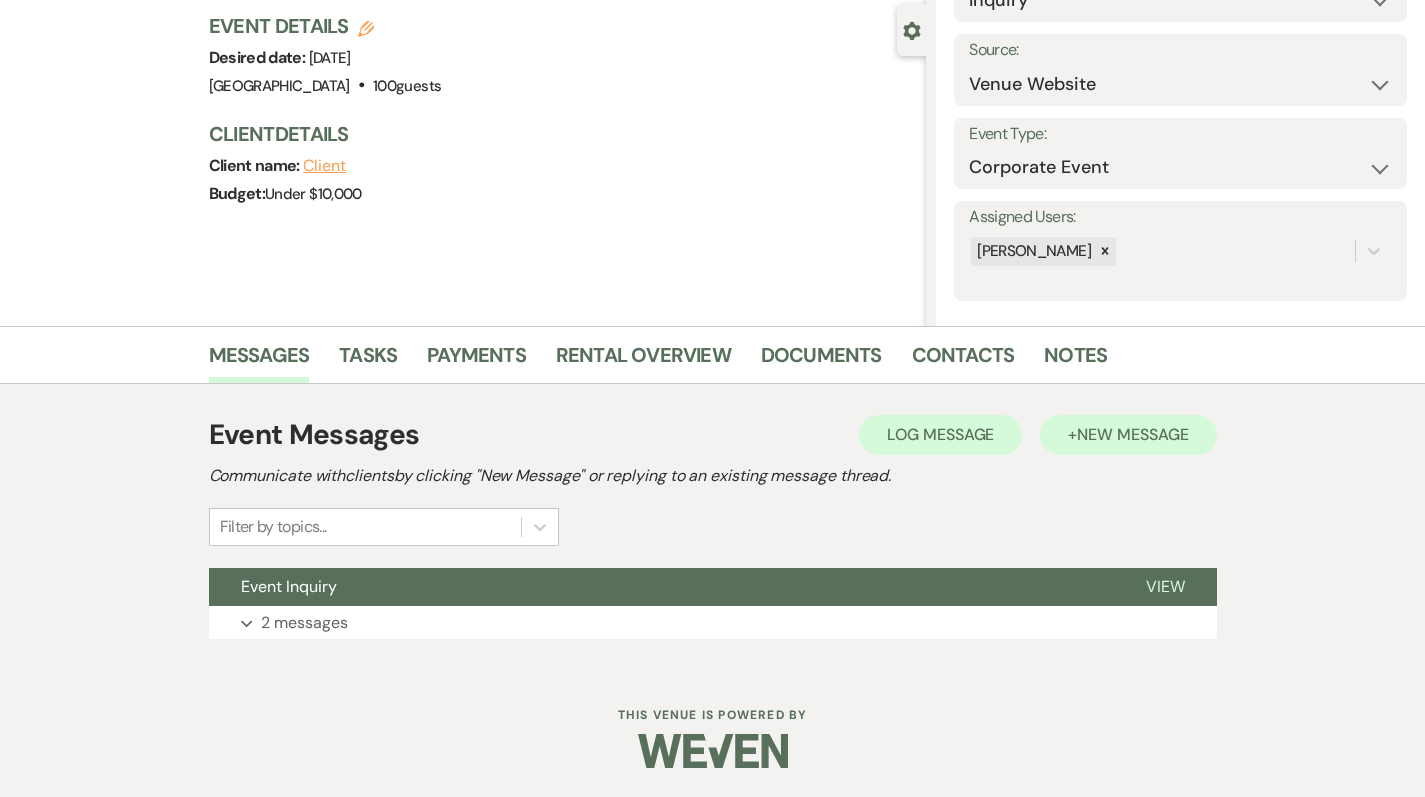 click on "New Message" at bounding box center (1132, 434) 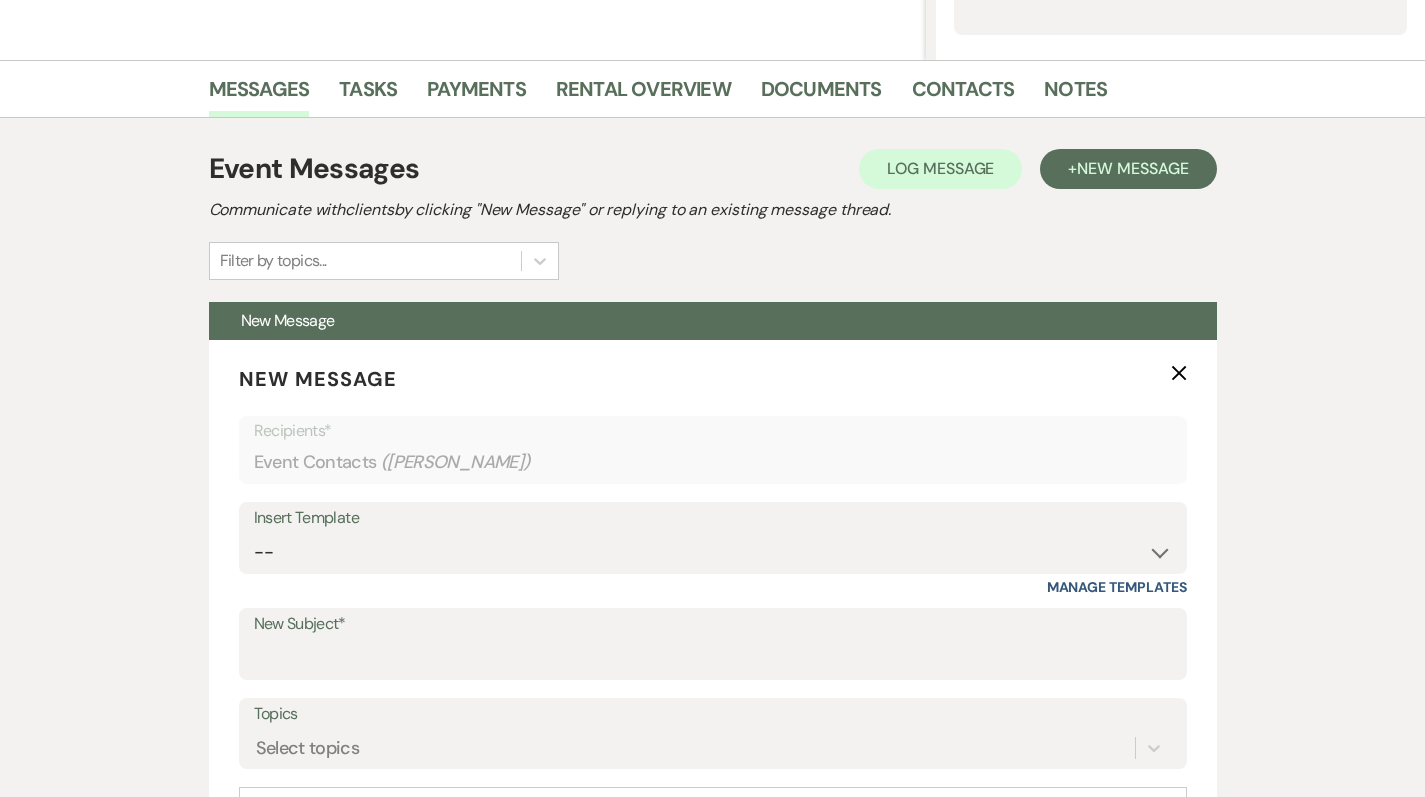 scroll, scrollTop: 516, scrollLeft: 0, axis: vertical 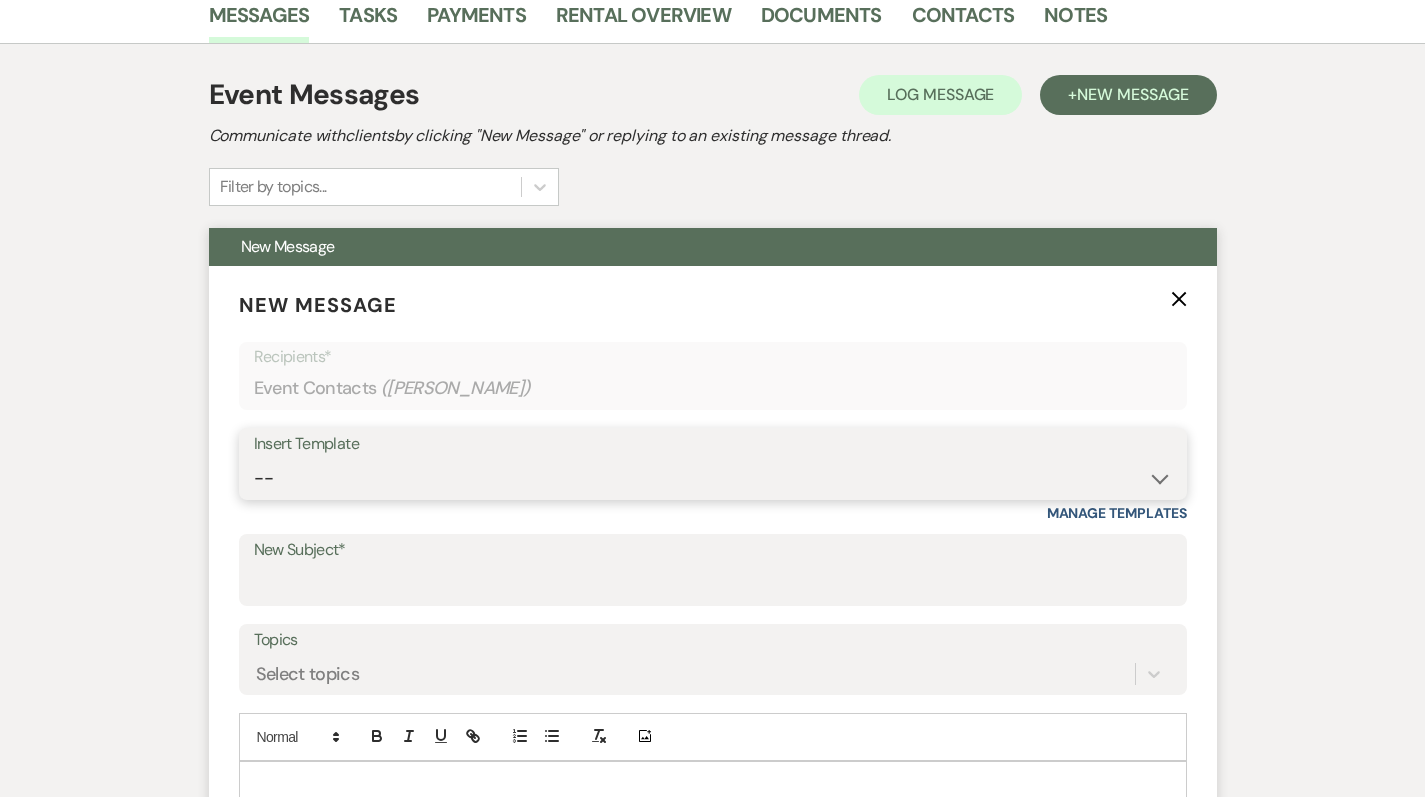 select on "4641" 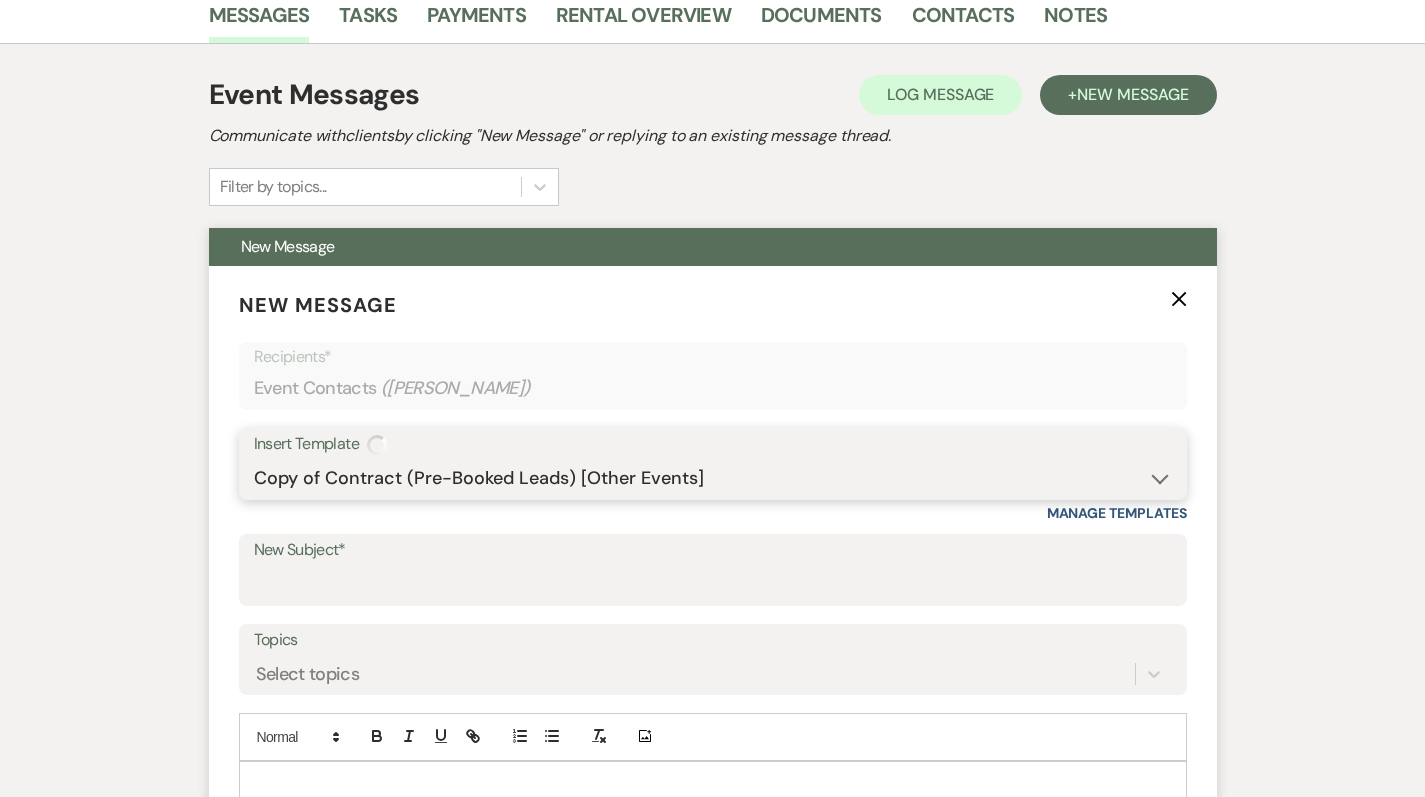 type on "Booking your event!" 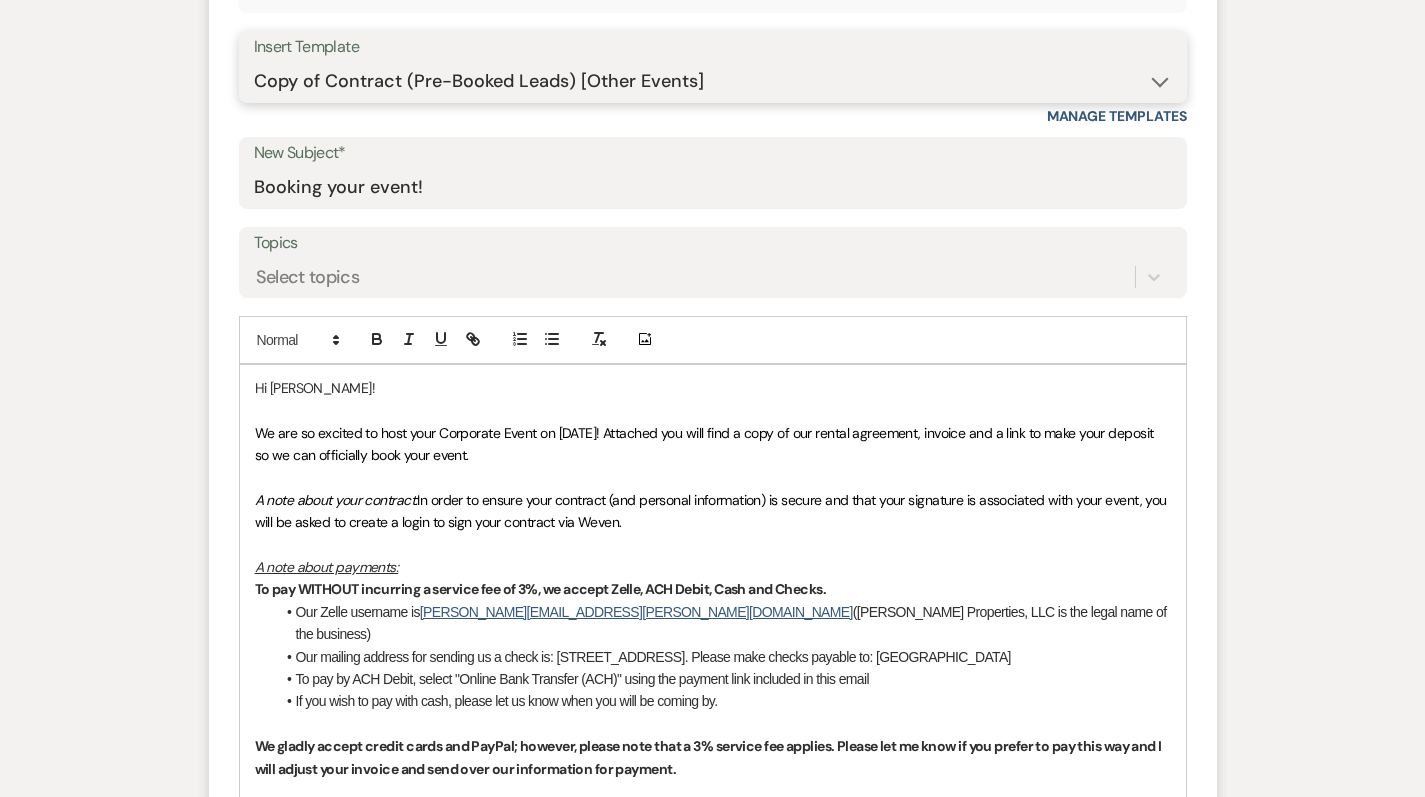 scroll, scrollTop: 945, scrollLeft: 0, axis: vertical 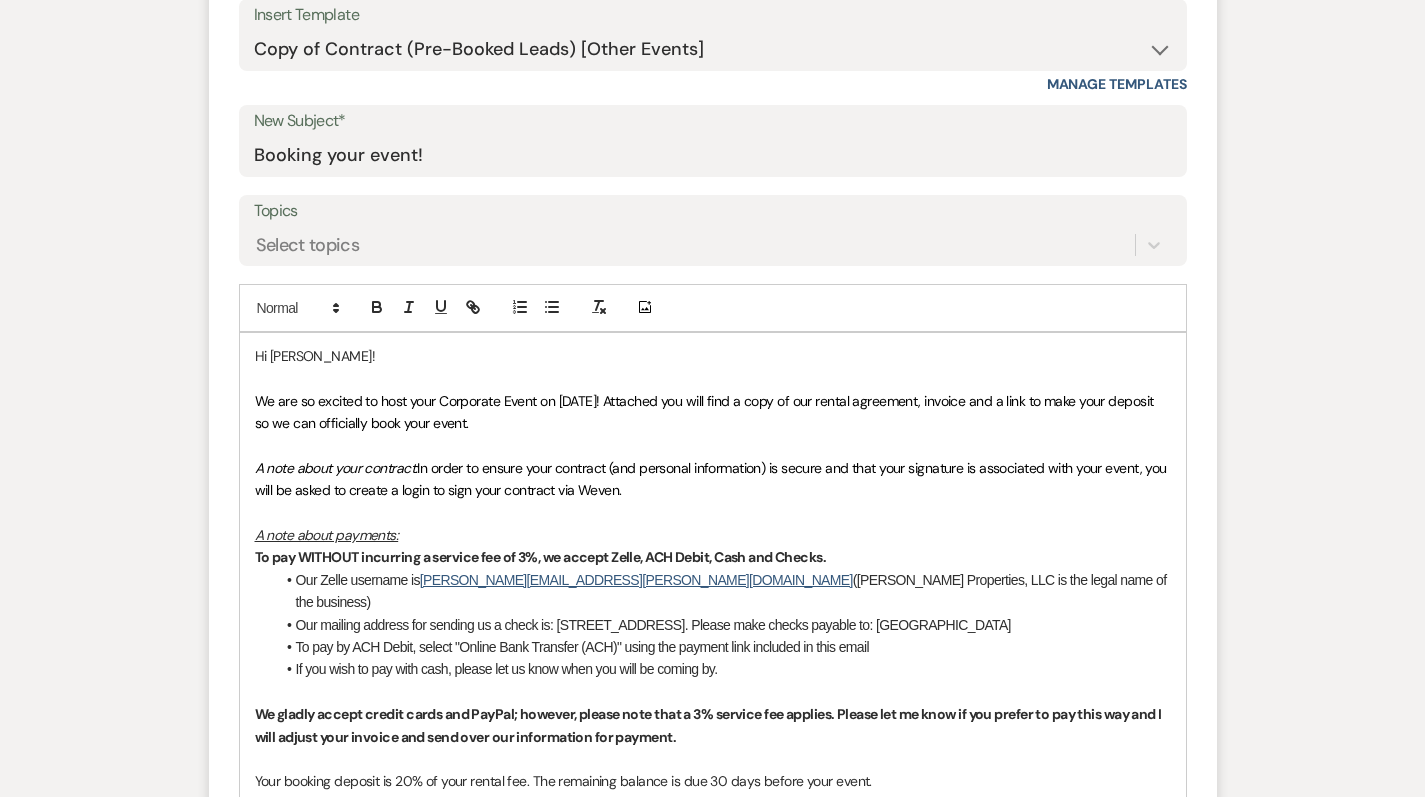 click at bounding box center (713, 445) 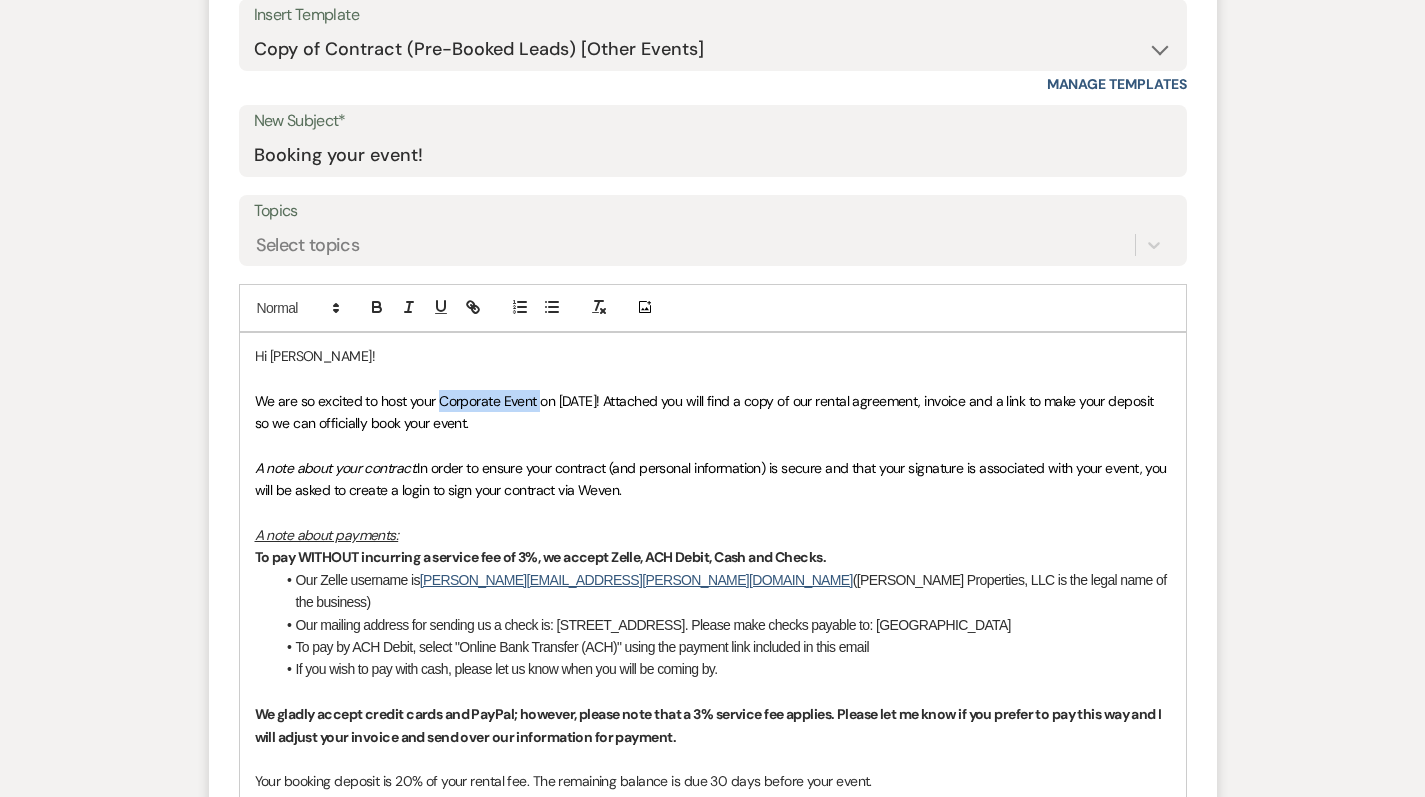 drag, startPoint x: 442, startPoint y: 395, endPoint x: 540, endPoint y: 396, distance: 98.005104 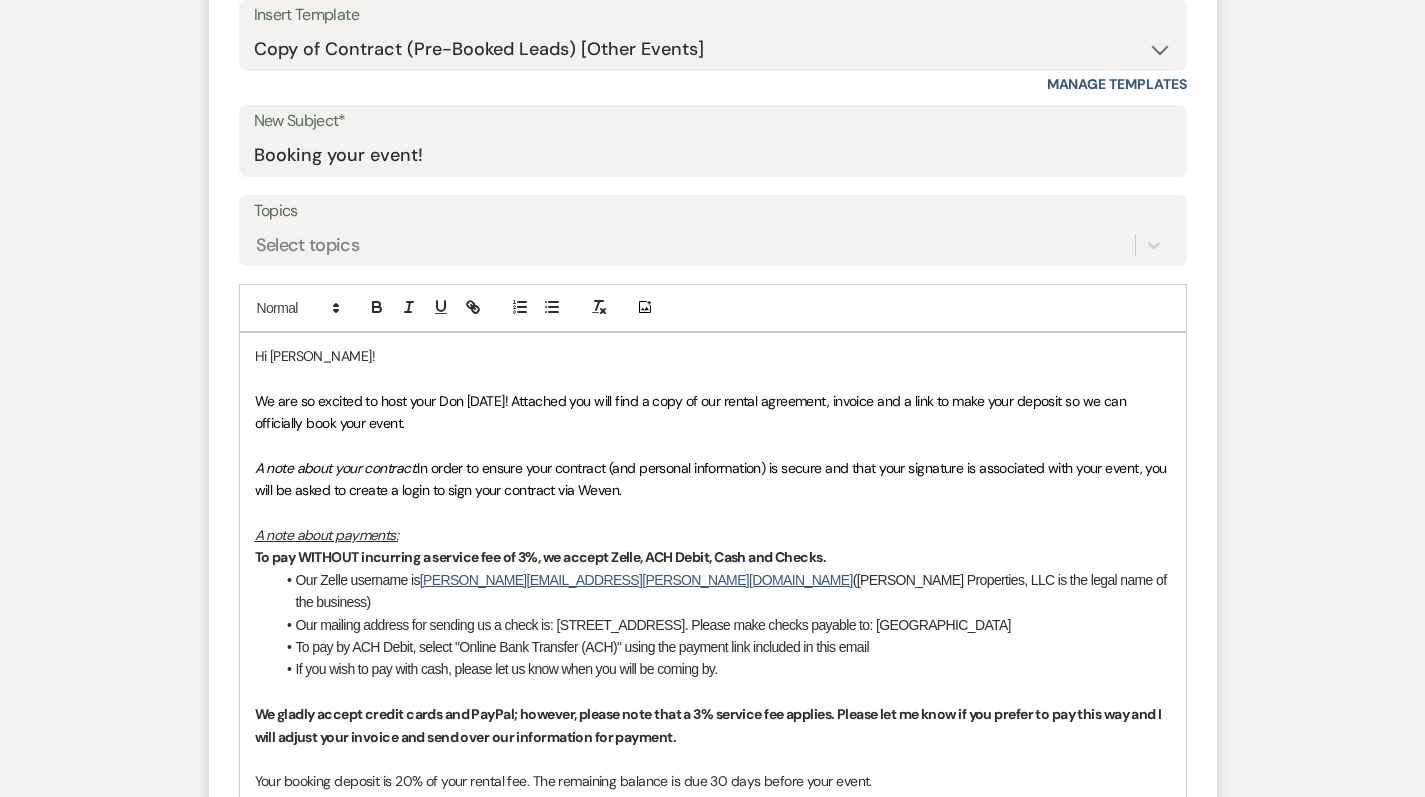 type 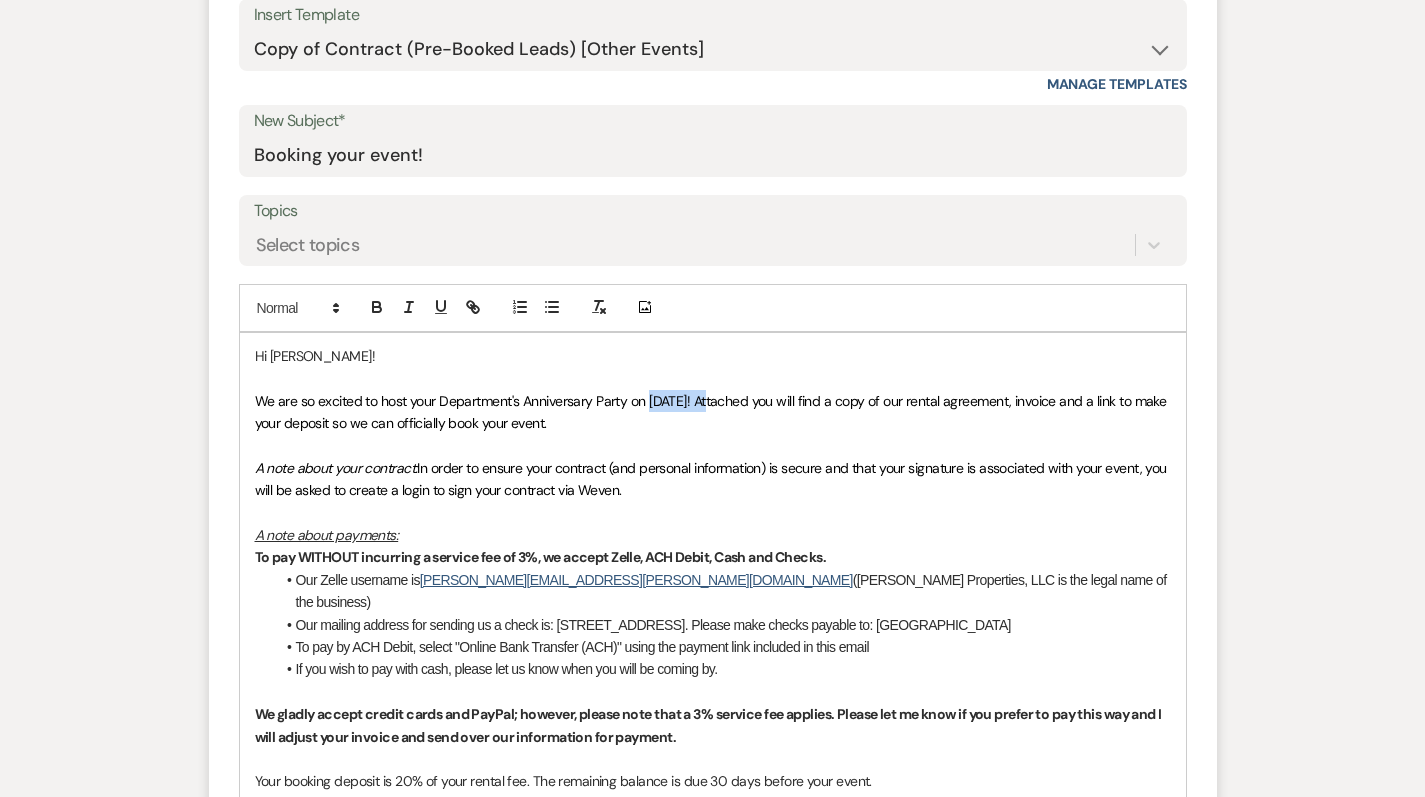 drag, startPoint x: 650, startPoint y: 395, endPoint x: 710, endPoint y: 396, distance: 60.00833 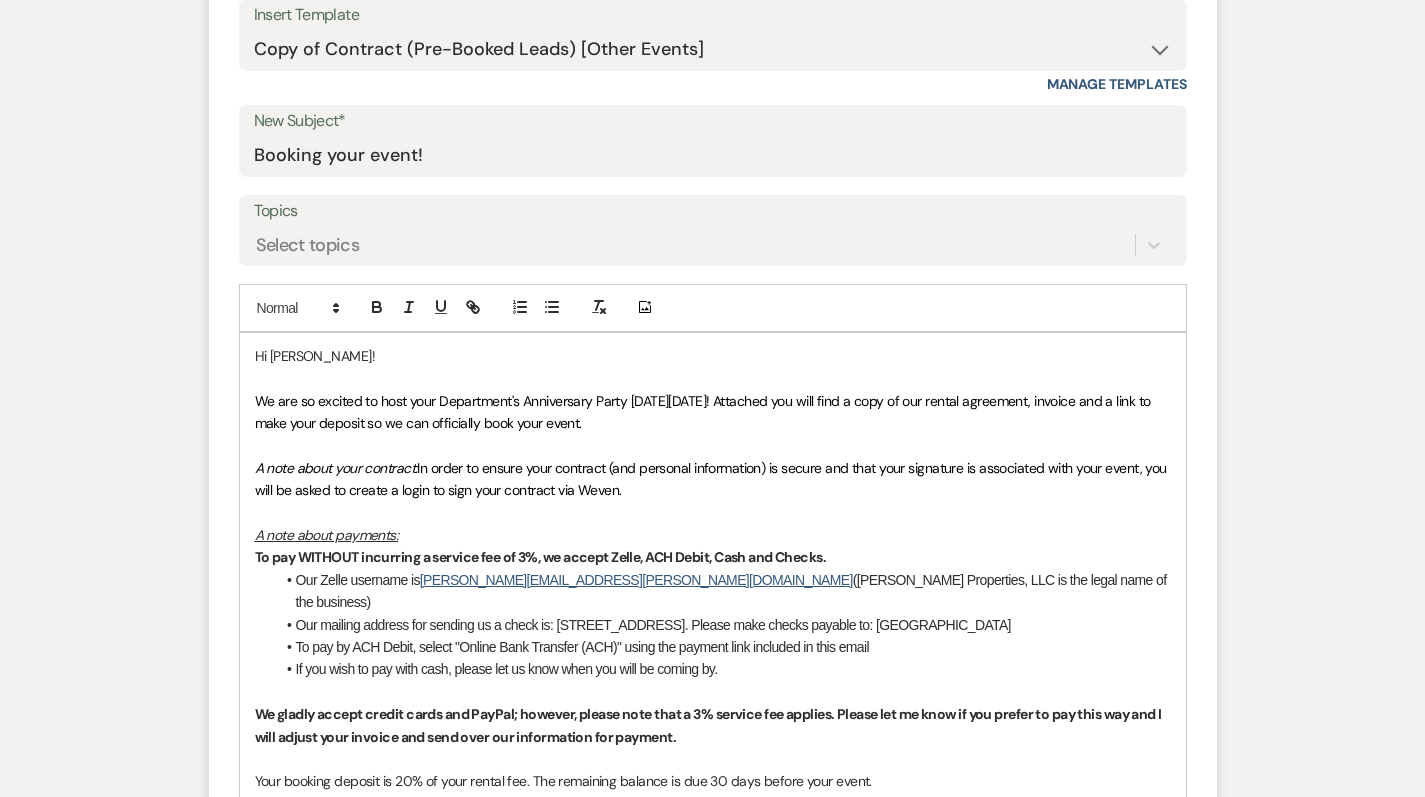 click at bounding box center [713, 445] 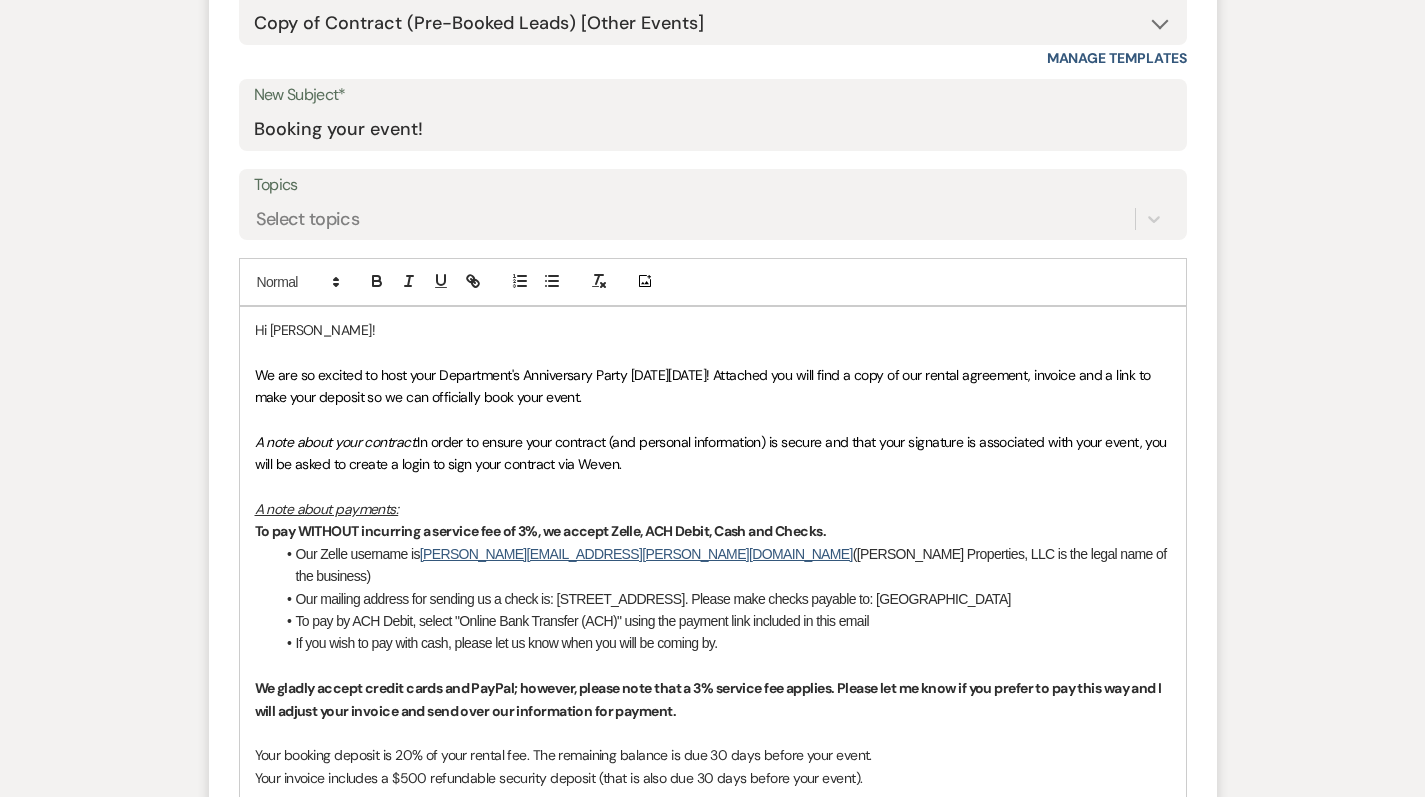 scroll, scrollTop: 976, scrollLeft: 0, axis: vertical 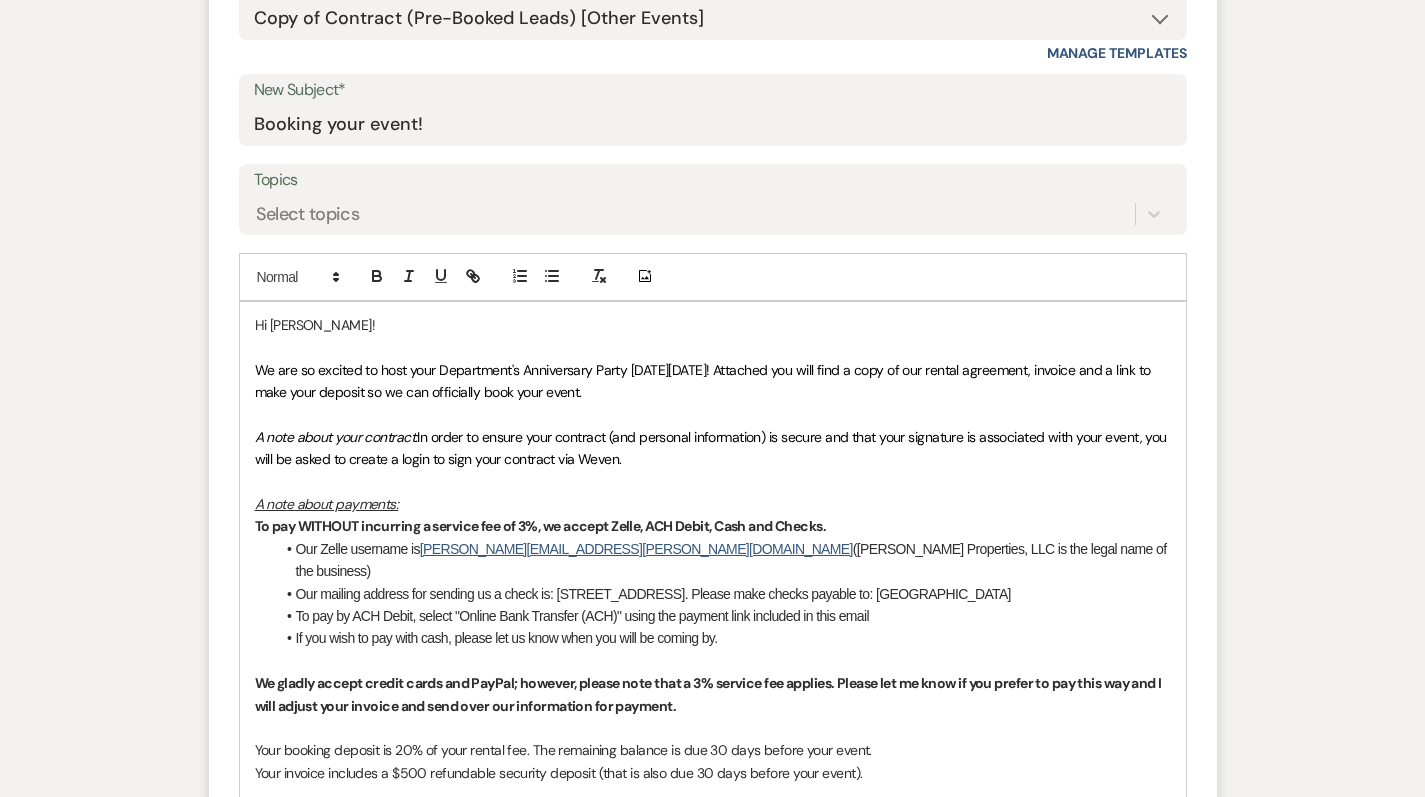click on "We are so excited to host your Department's Anniversary Party [DATE][DATE]! Attached you will find a copy of our rental agreement, invoice and a link to make your deposit so we can officially book your event." at bounding box center (704, 381) 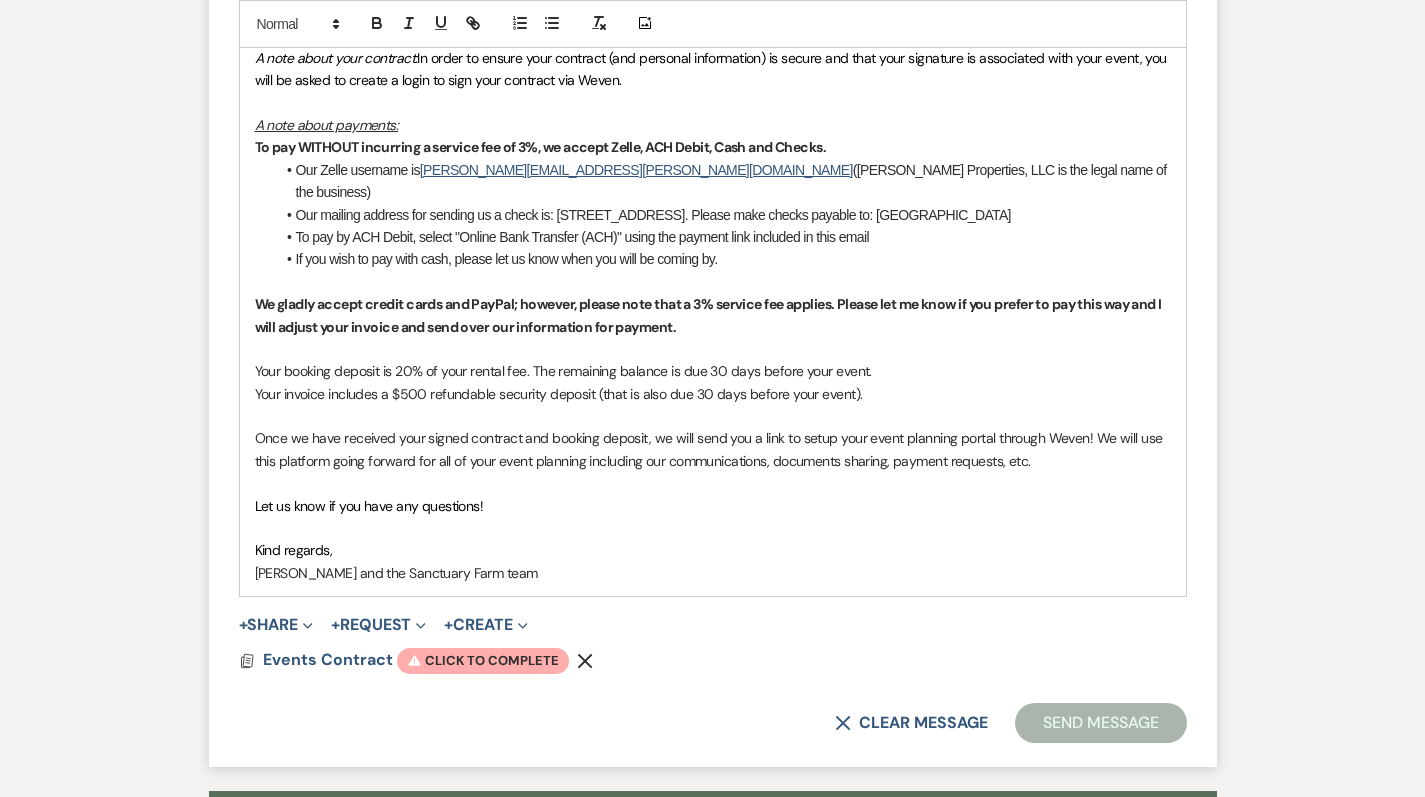 scroll, scrollTop: 1363, scrollLeft: 0, axis: vertical 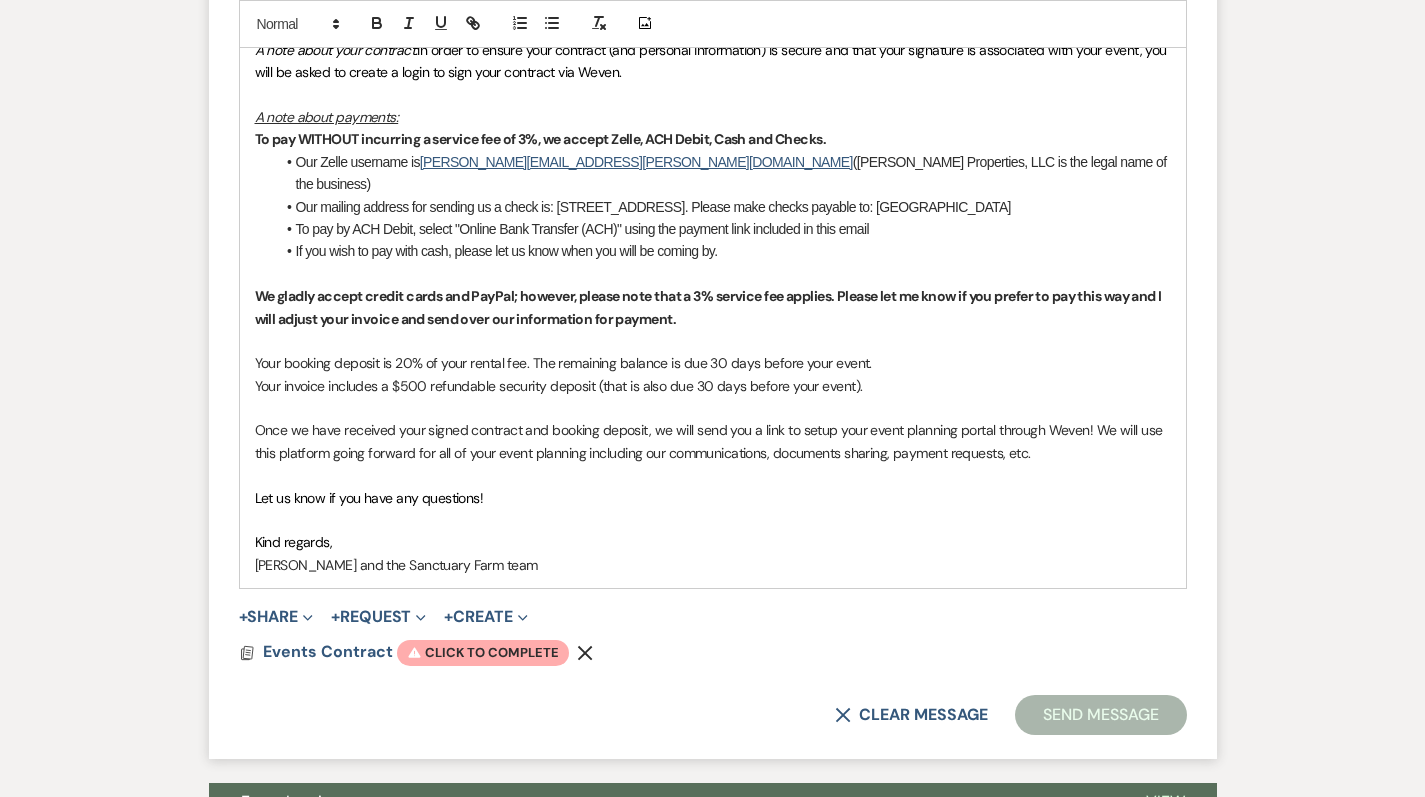 click on "Your booking deposit is 20% of your rental fee. The remaining balance is due 30 days before your event." at bounding box center [563, 363] 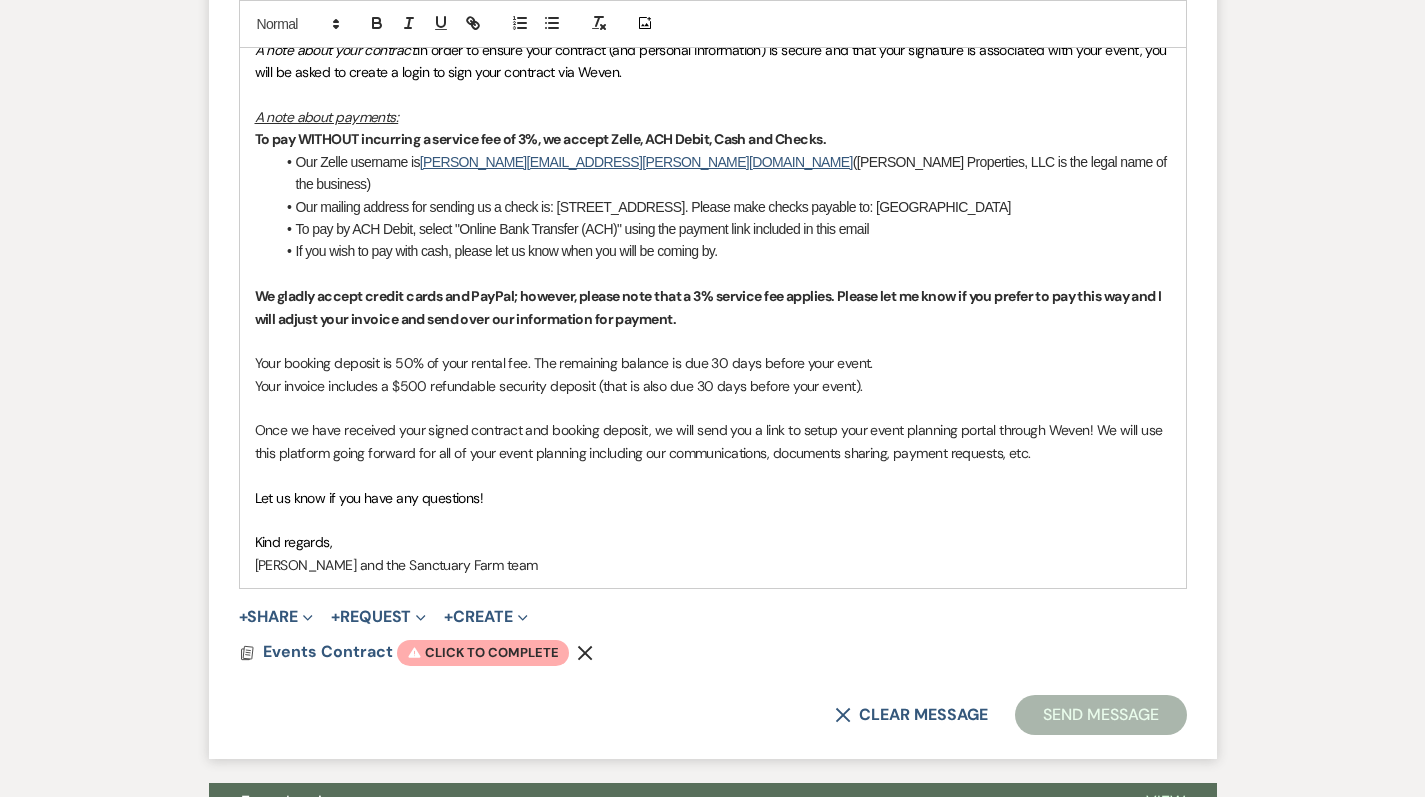 click on "Your invoice includes a $500 refundable security deposit (that is also due 30 days before your event)." at bounding box center [559, 386] 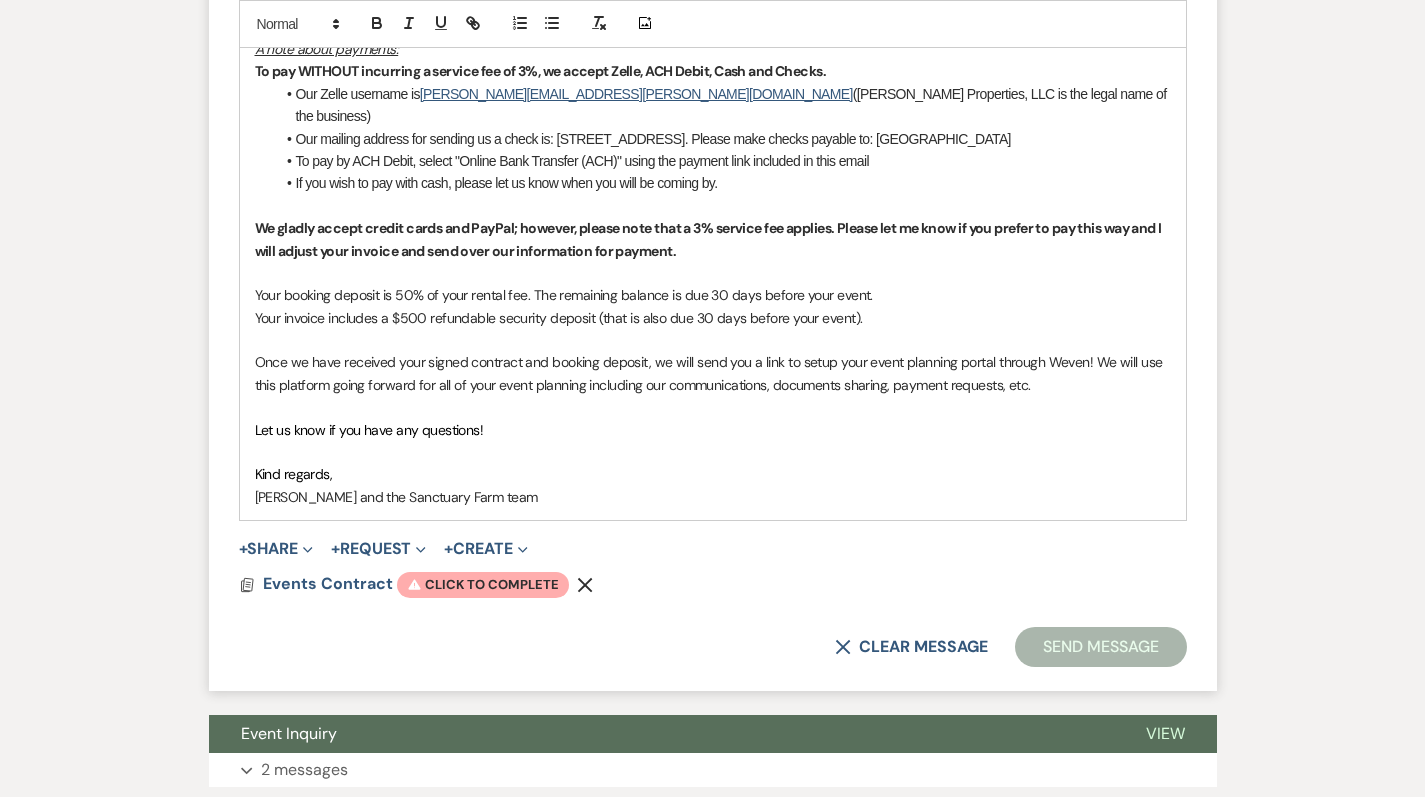 scroll, scrollTop: 1430, scrollLeft: 0, axis: vertical 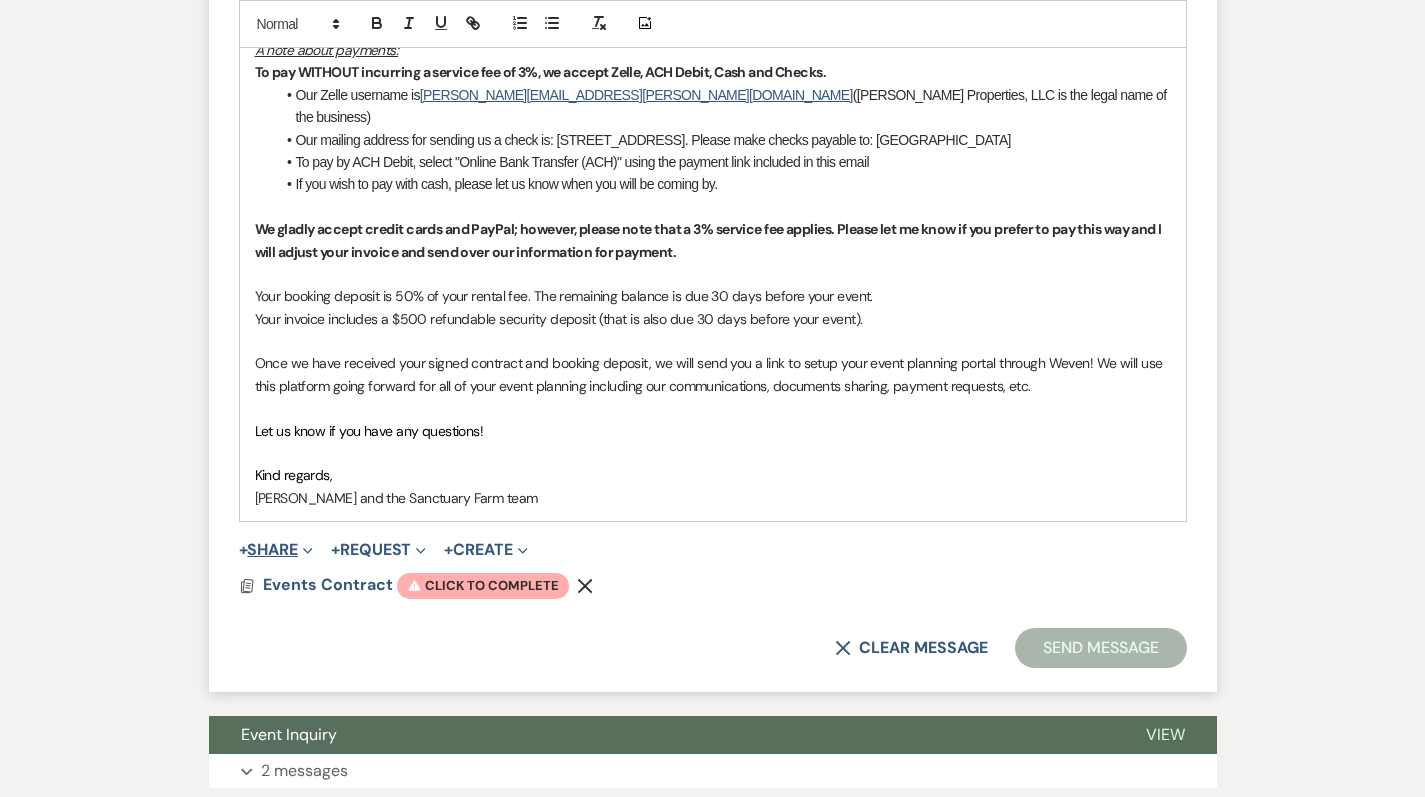 click on "+  Share Expand" at bounding box center [276, 550] 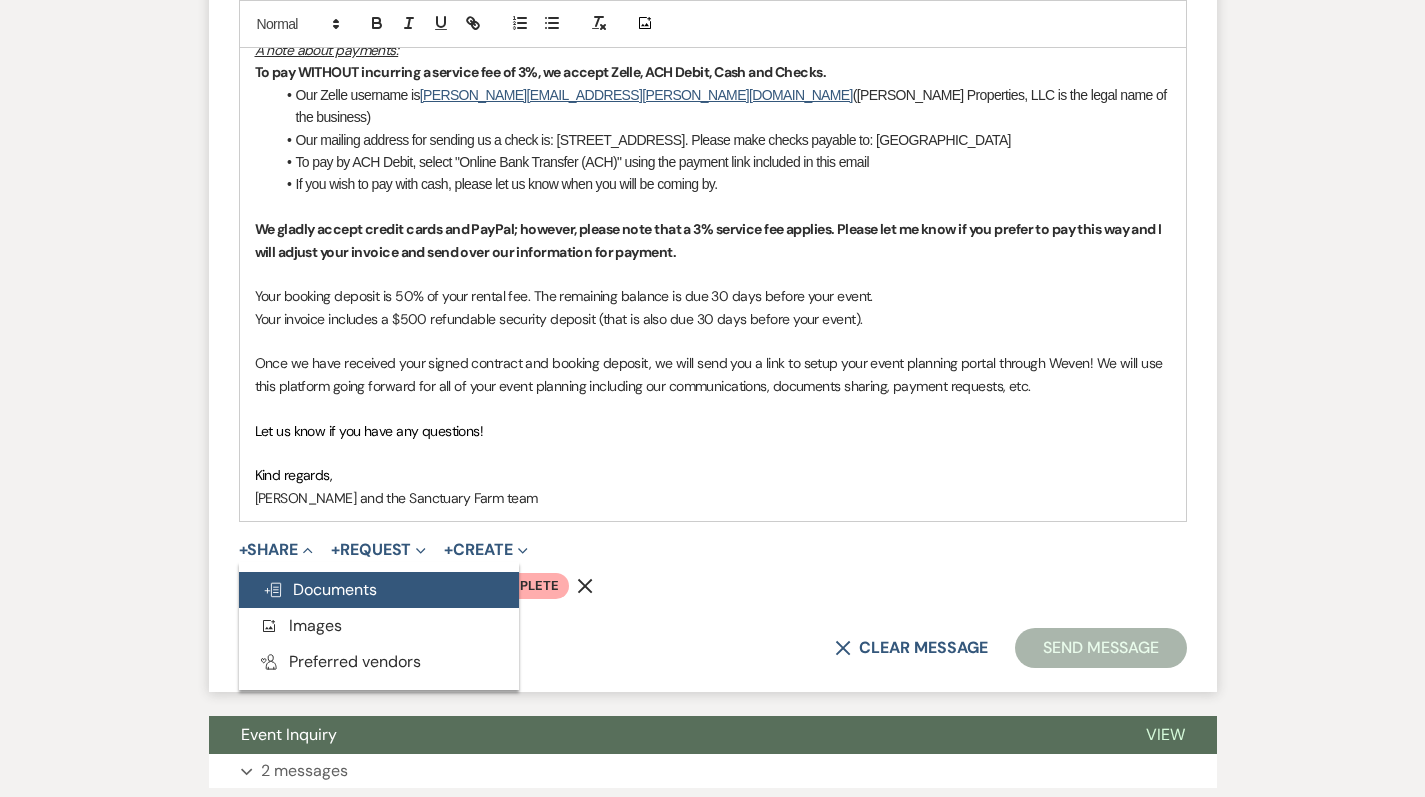 click on "Doc Upload Documents" at bounding box center (320, 589) 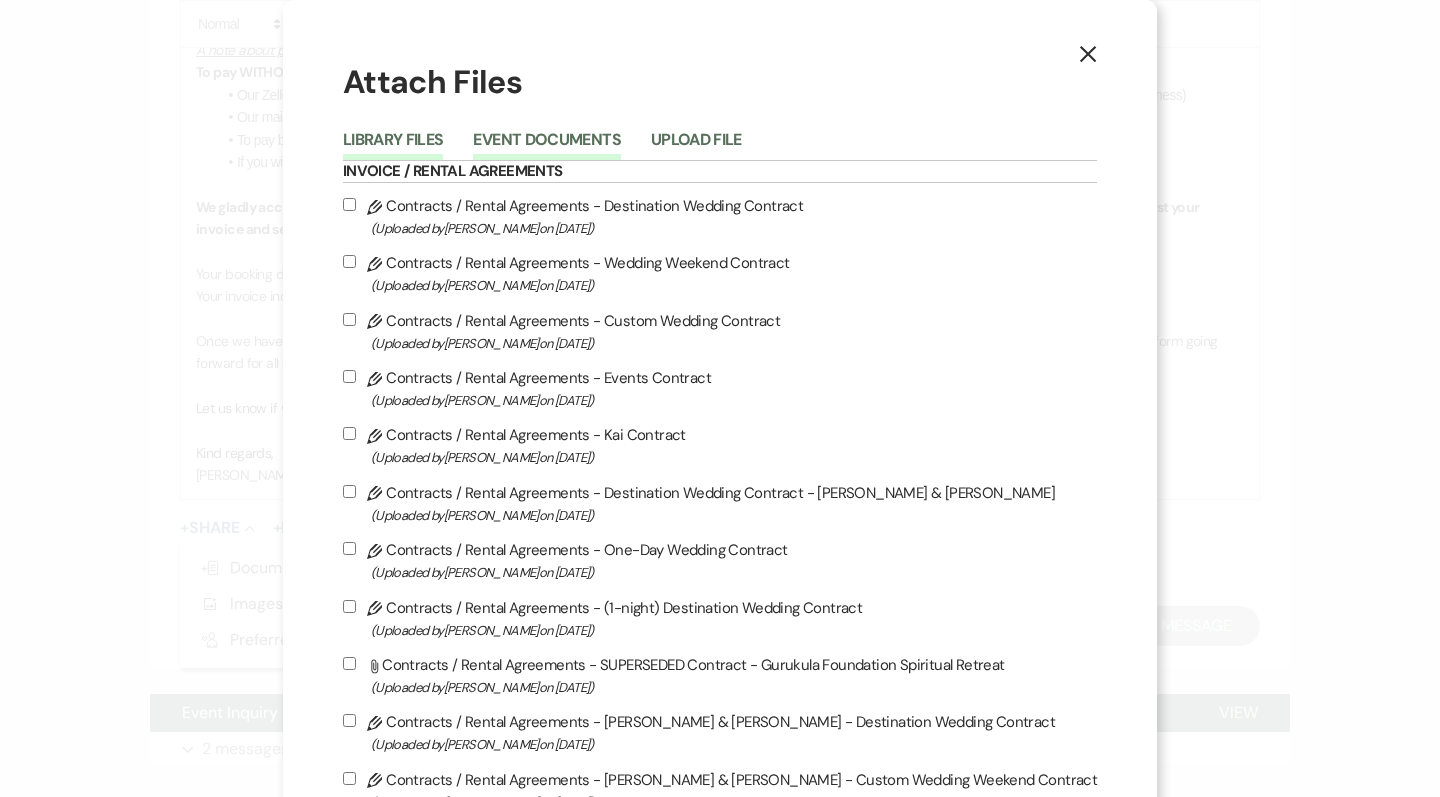 click on "(Uploaded by  Pam Morrow  on   Dec 12th, 2024 )" at bounding box center [734, 343] 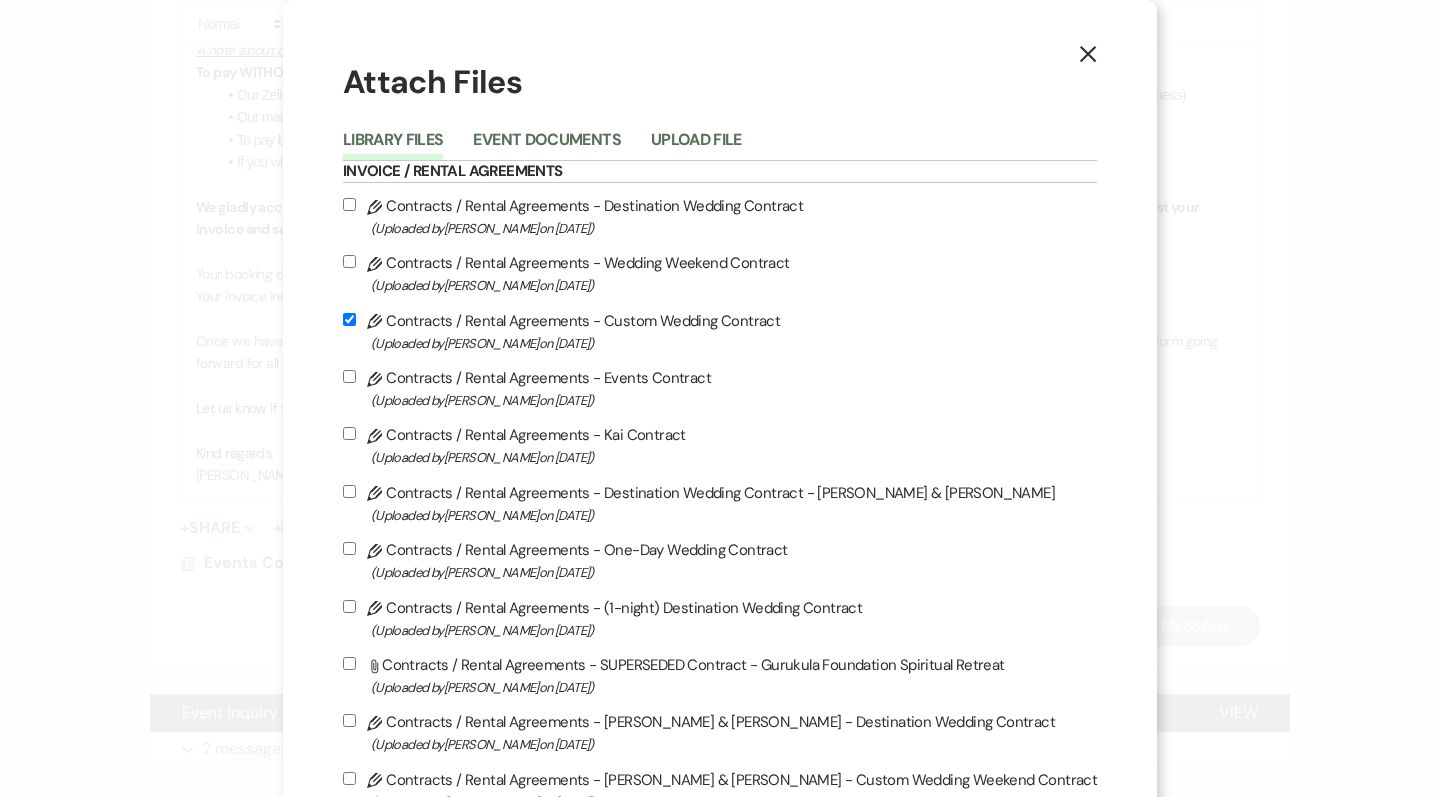 click on "Pencil Contracts / Rental Agreements - Custom Wedding Contract (Uploaded by  Pam Morrow  on   Dec 12th, 2024 )" at bounding box center (349, 319) 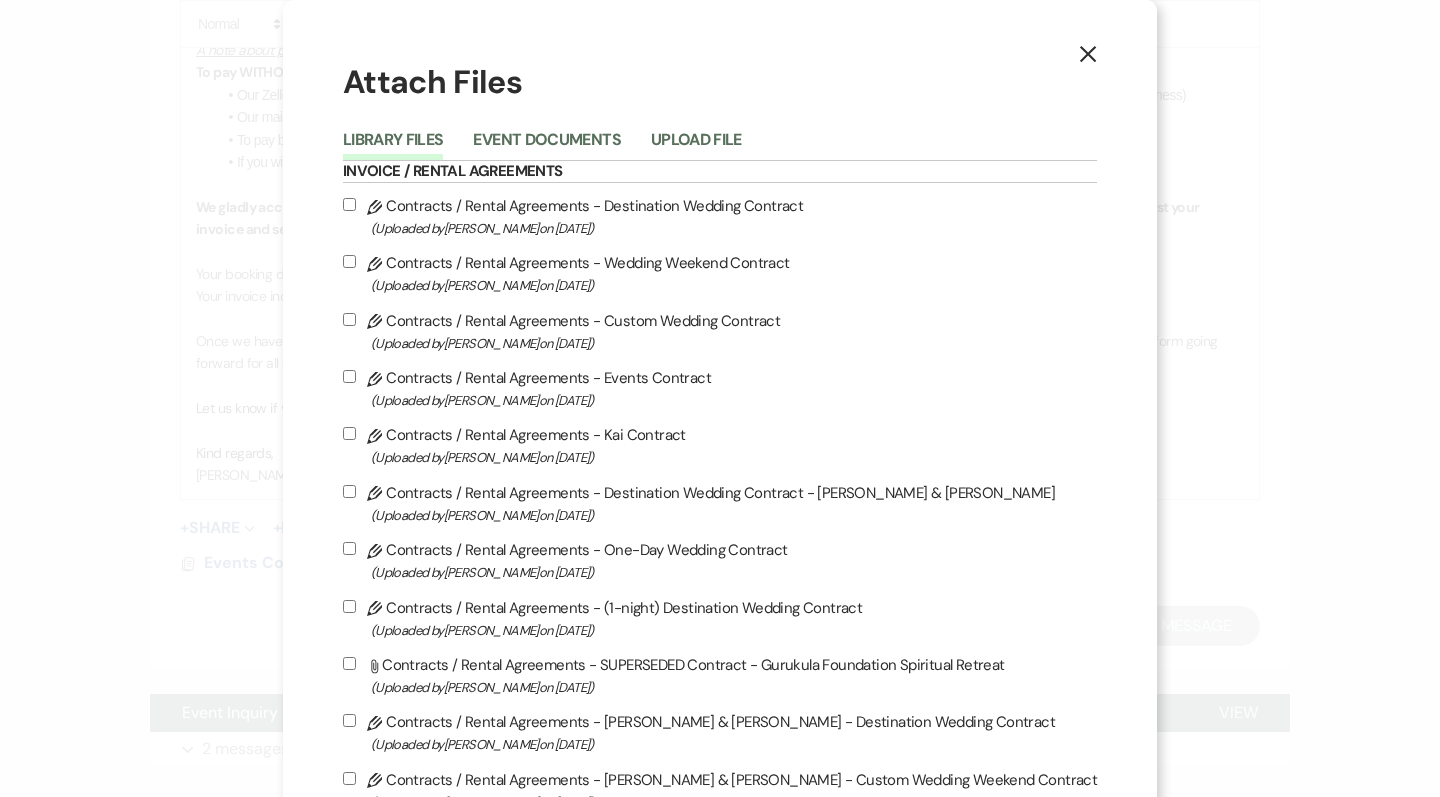 click on "Attach Files Library Files Event Documents Upload File Invoice / Rental Agreements   Pencil Contracts / Rental Agreements - Destination Wedding Contract (Uploaded by  Pam Morrow  on   Dec 11th, 2024 )   Pencil Contracts / Rental Agreements - Wedding Weekend Contract (Uploaded by  Pam Morrow  on   Dec 12th, 2024 )   Pencil Contracts / Rental Agreements - Custom Wedding Contract (Uploaded by  Pam Morrow  on   Dec 12th, 2024 )   Pencil Contracts / Rental Agreements - Events Contract (Uploaded by  Pam Morrow  on   Dec 12th, 2024 )   Pencil Contracts / Rental Agreements - Kai Contract (Uploaded by  Pam Morrow  on   Jan 23rd, 2025 )   Pencil Contracts / Rental Agreements - Destination Wedding Contract - Ellen & Dylan (Uploaded by  Pam Morrow  on   Jan 24th, 2025 )   Pencil Contracts / Rental Agreements - One-Day Wedding Contract (Uploaded by  Pam Morrow  on   Jan 27th, 2025 )   Pencil Contracts / Rental Agreements -  (1-night) Destination Wedding Contract (Uploaded by  Pam Morrow  on   Jan 30th, 2025 )   Pam Morrow" at bounding box center (720, 1331) 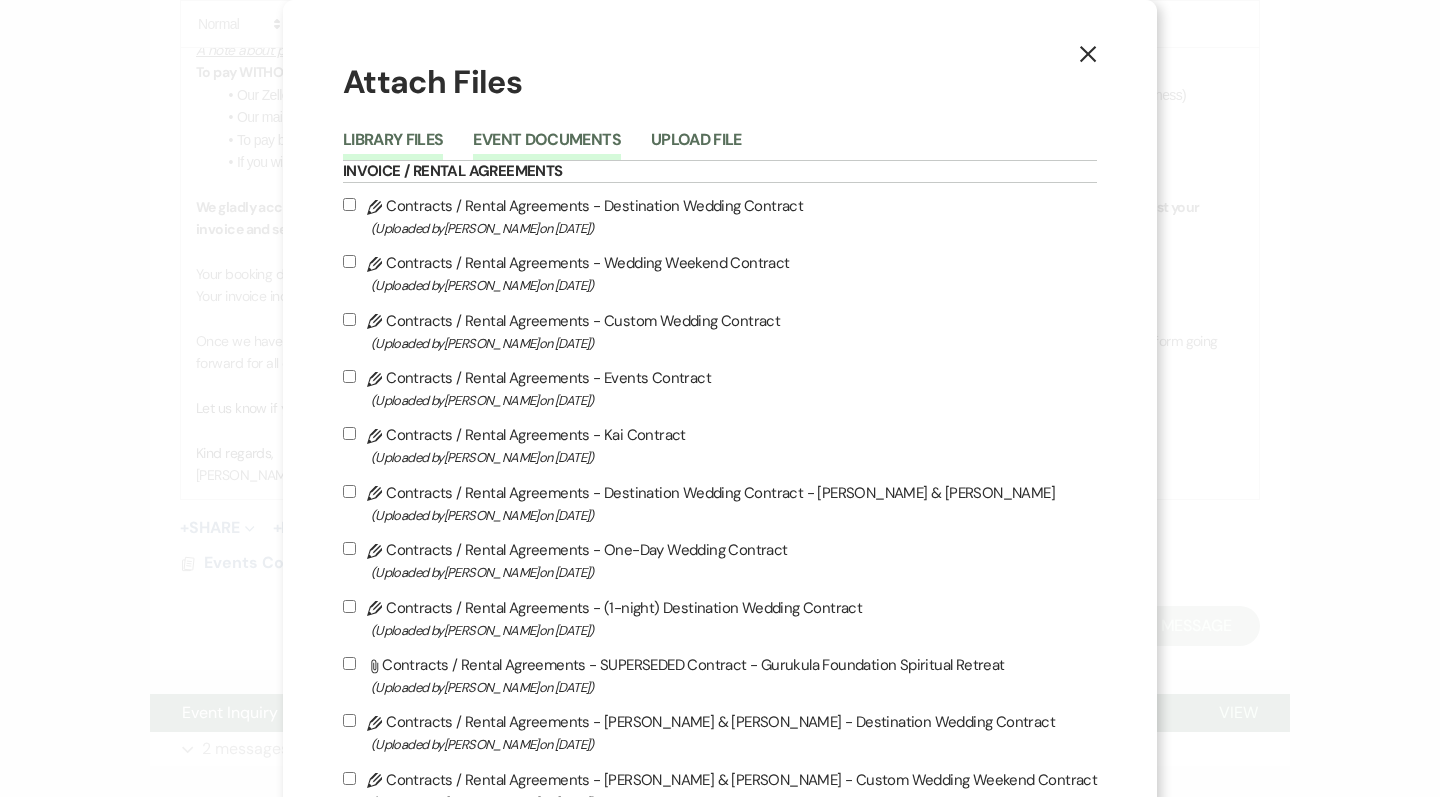 click on "Event Documents" at bounding box center (546, 146) 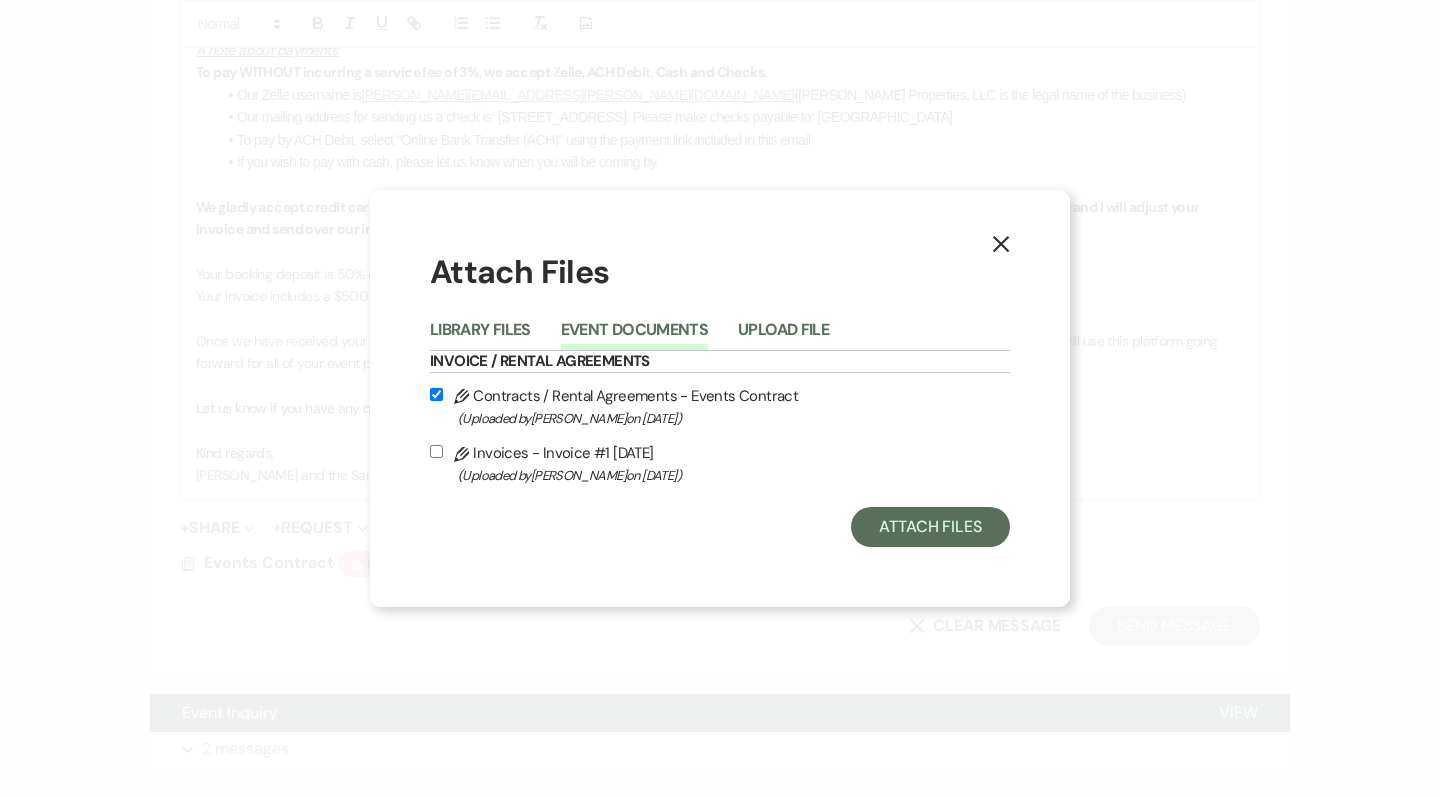click on "Pencil Invoices - Invoice #1 7-11-2025 (Uploaded by  Pam Morrow  on   Jul 11th, 2025 )" at bounding box center (436, 451) 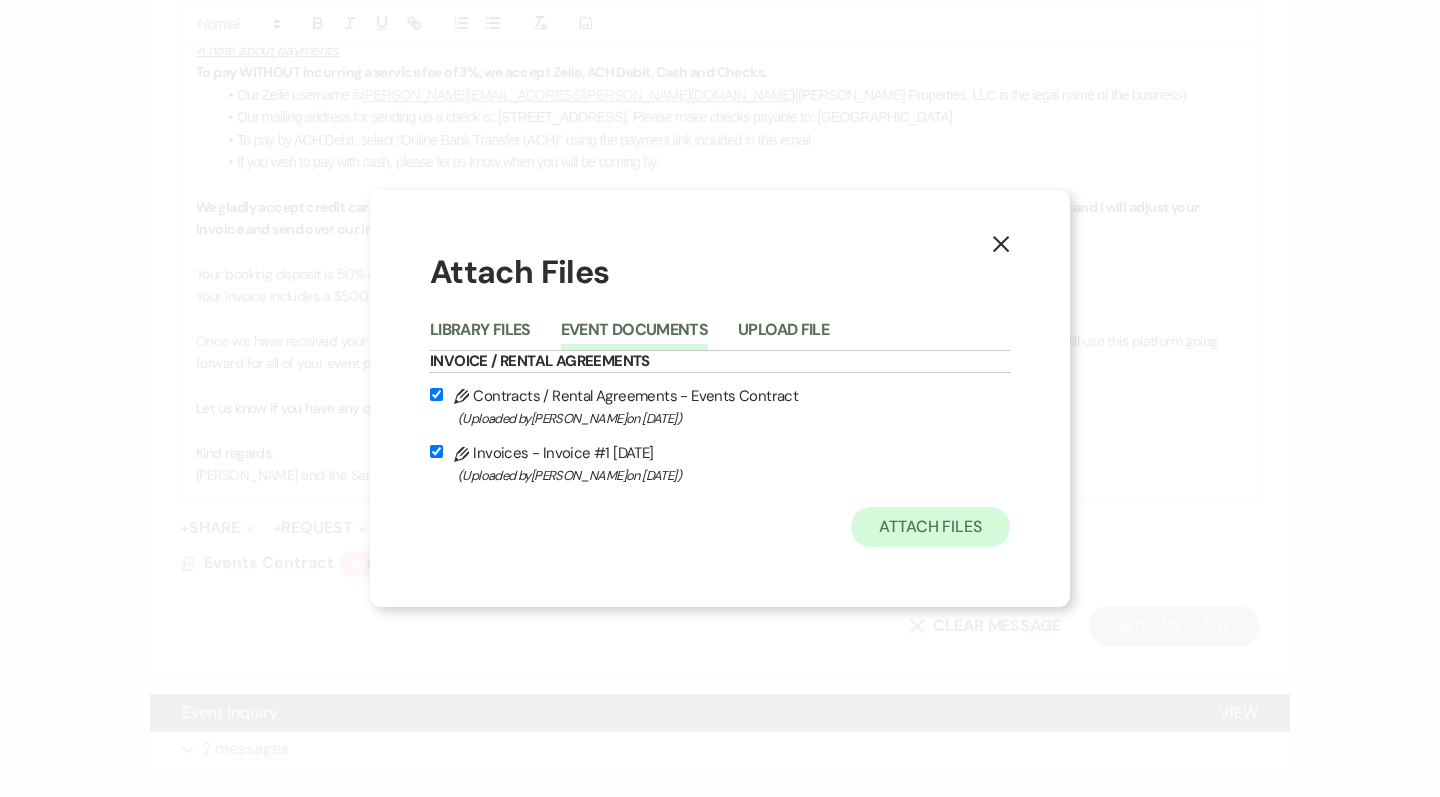 click on "Attach Files" at bounding box center [930, 527] 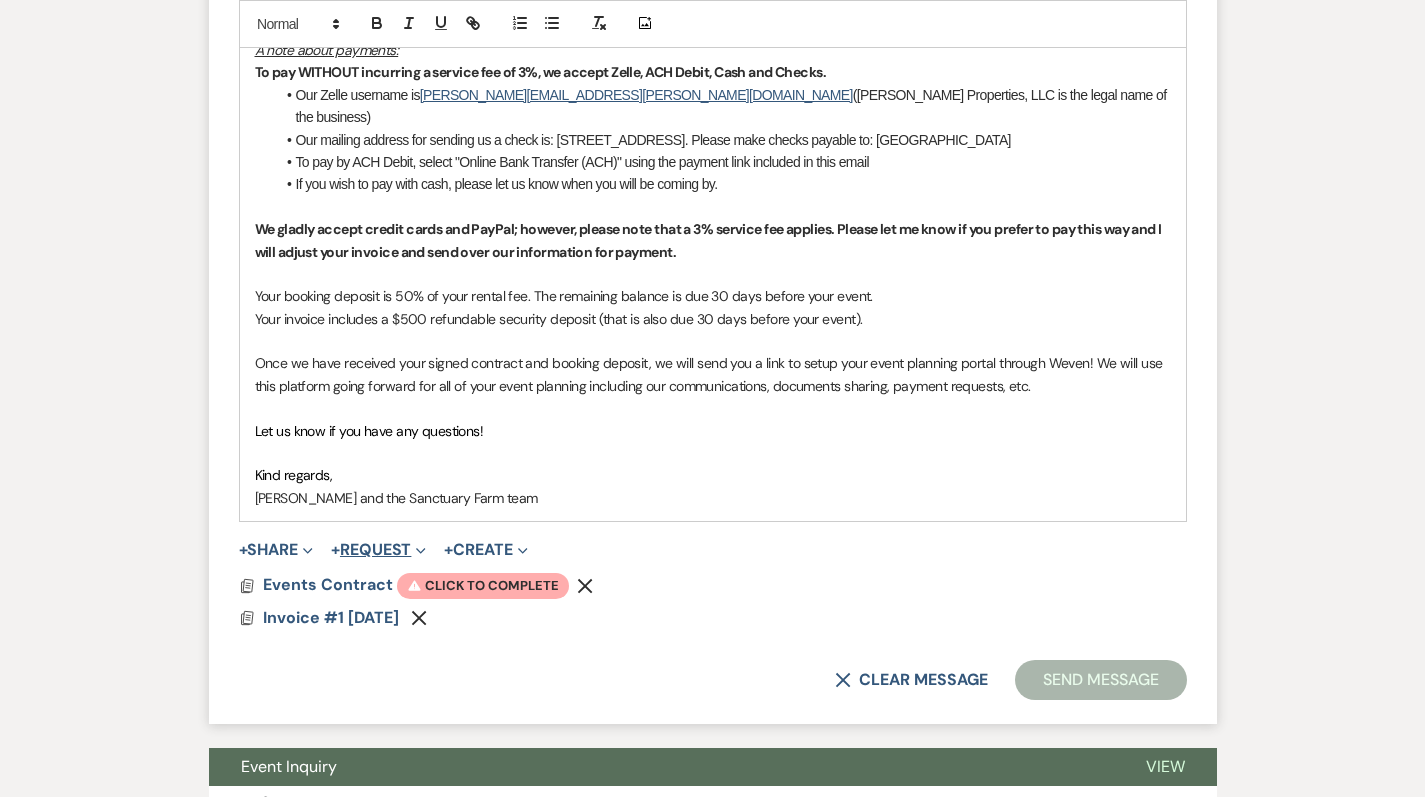 click on "+  Request Expand" at bounding box center [378, 550] 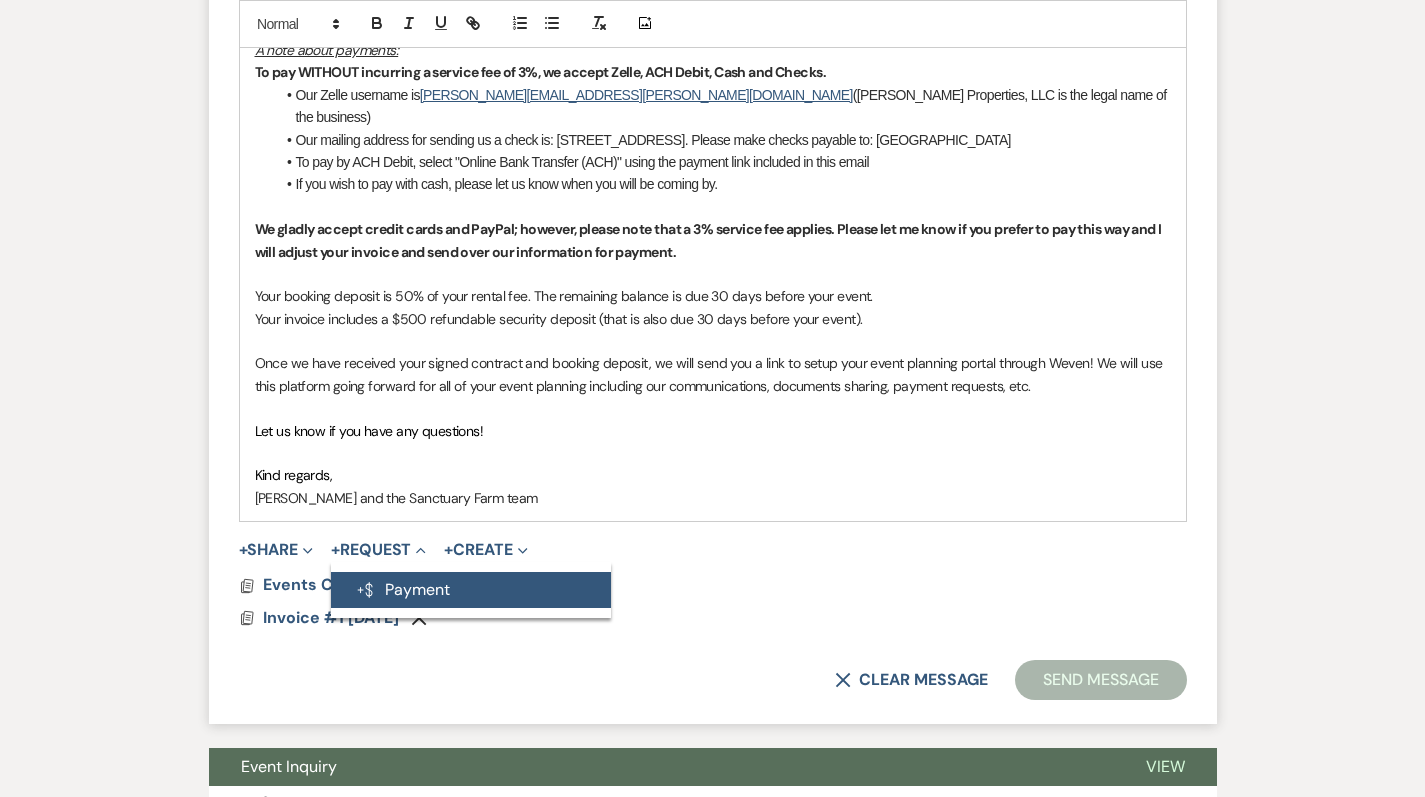 click on "Generate Payment Payment" at bounding box center [471, 590] 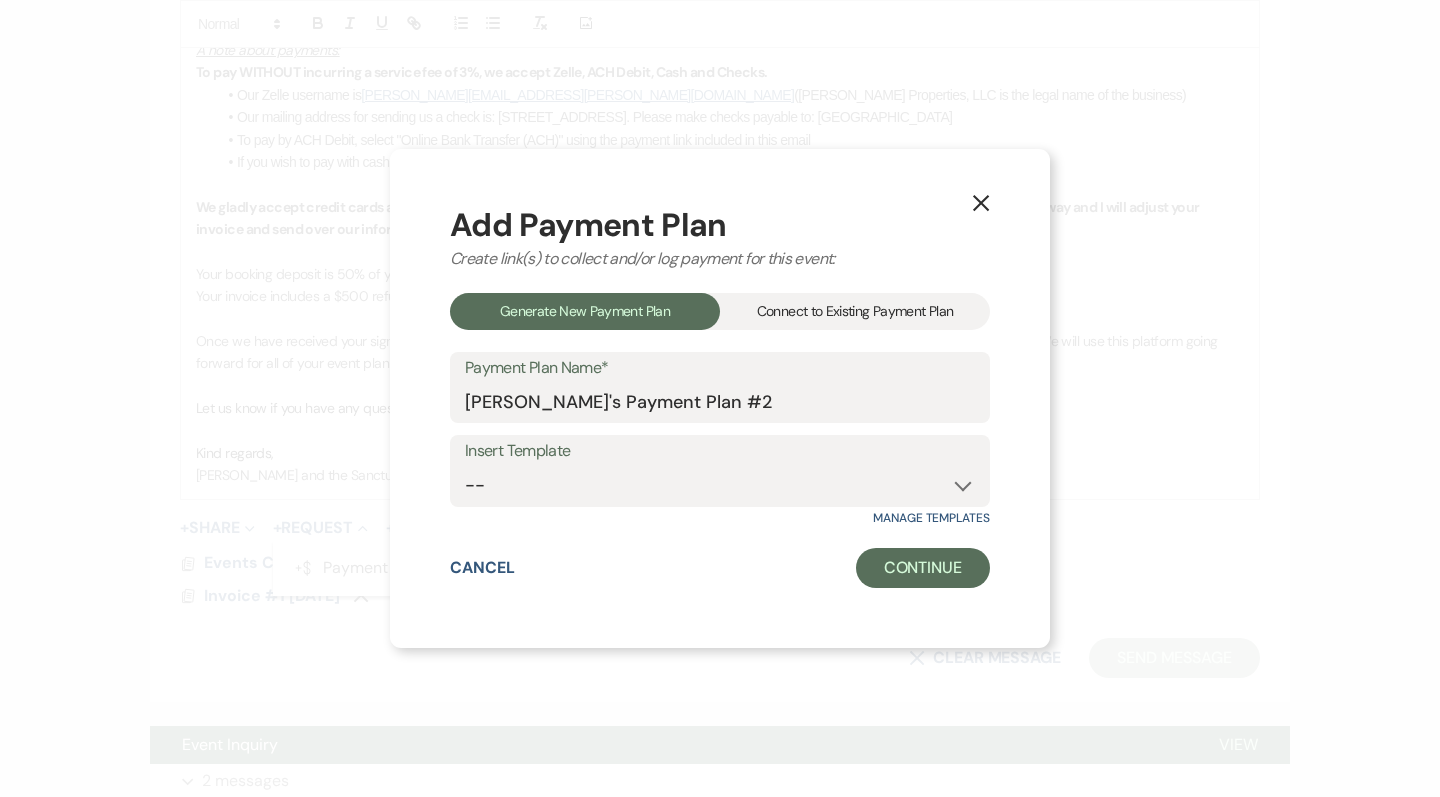click on "Connect to Existing Payment Plan" at bounding box center [855, 311] 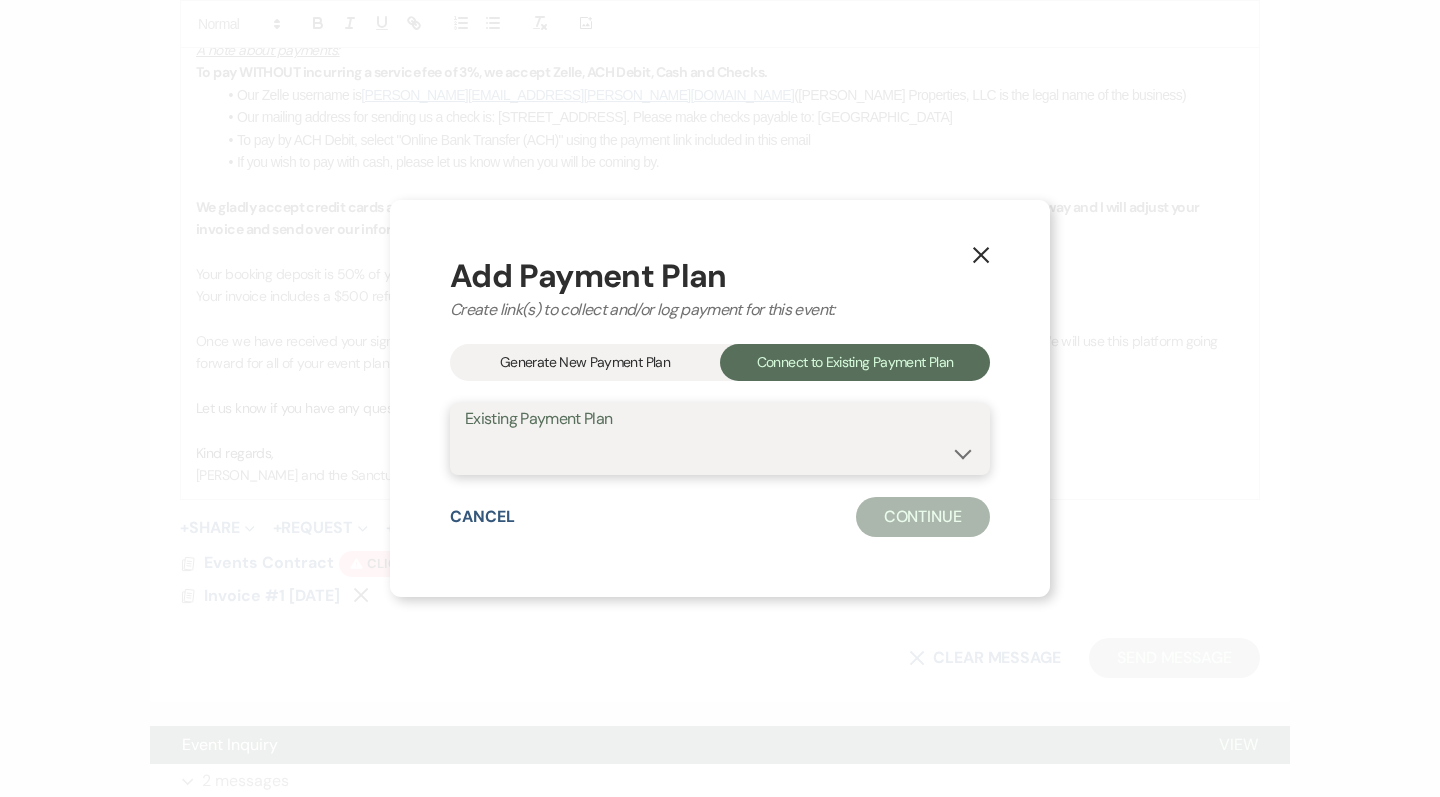 select on "23747" 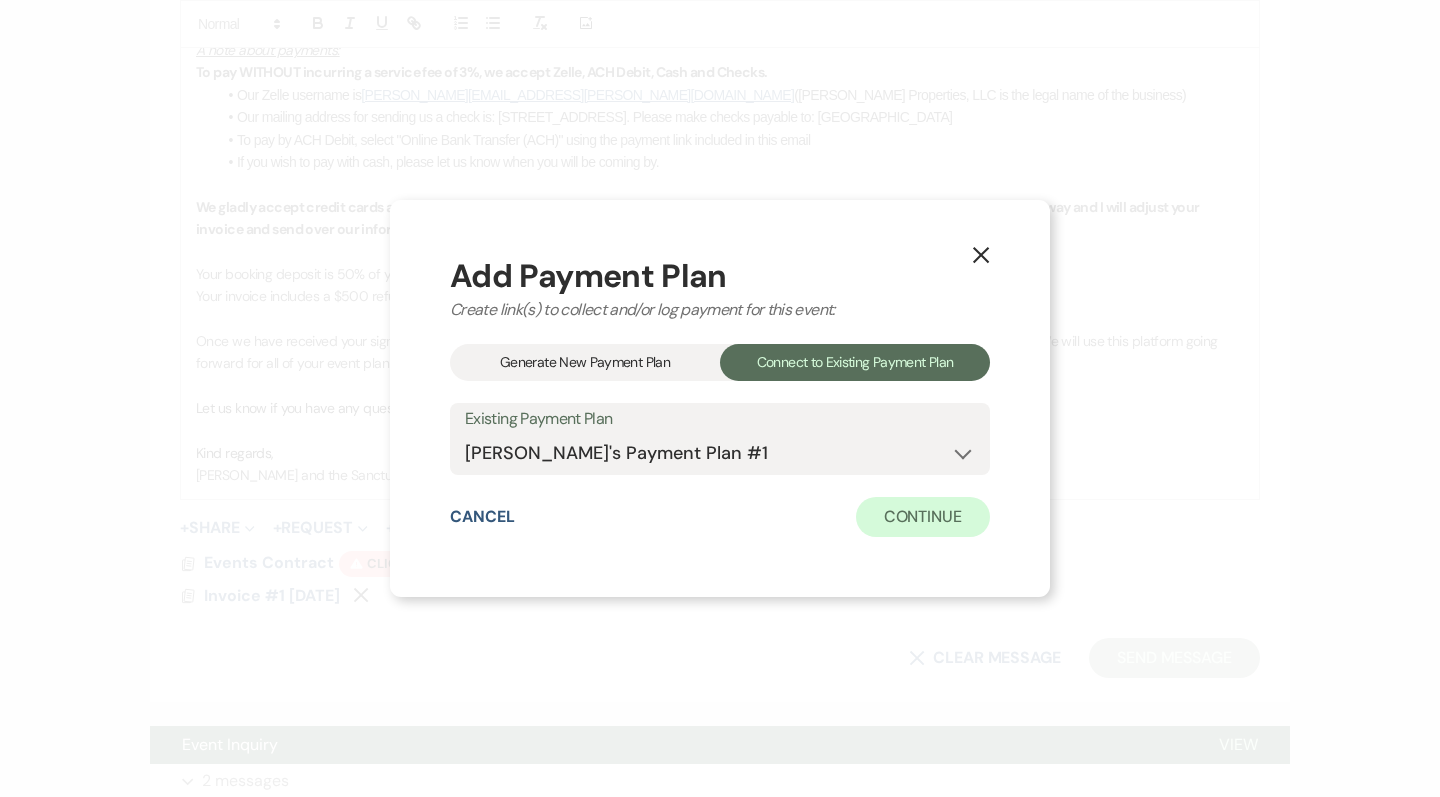 click on "Continue" at bounding box center [923, 517] 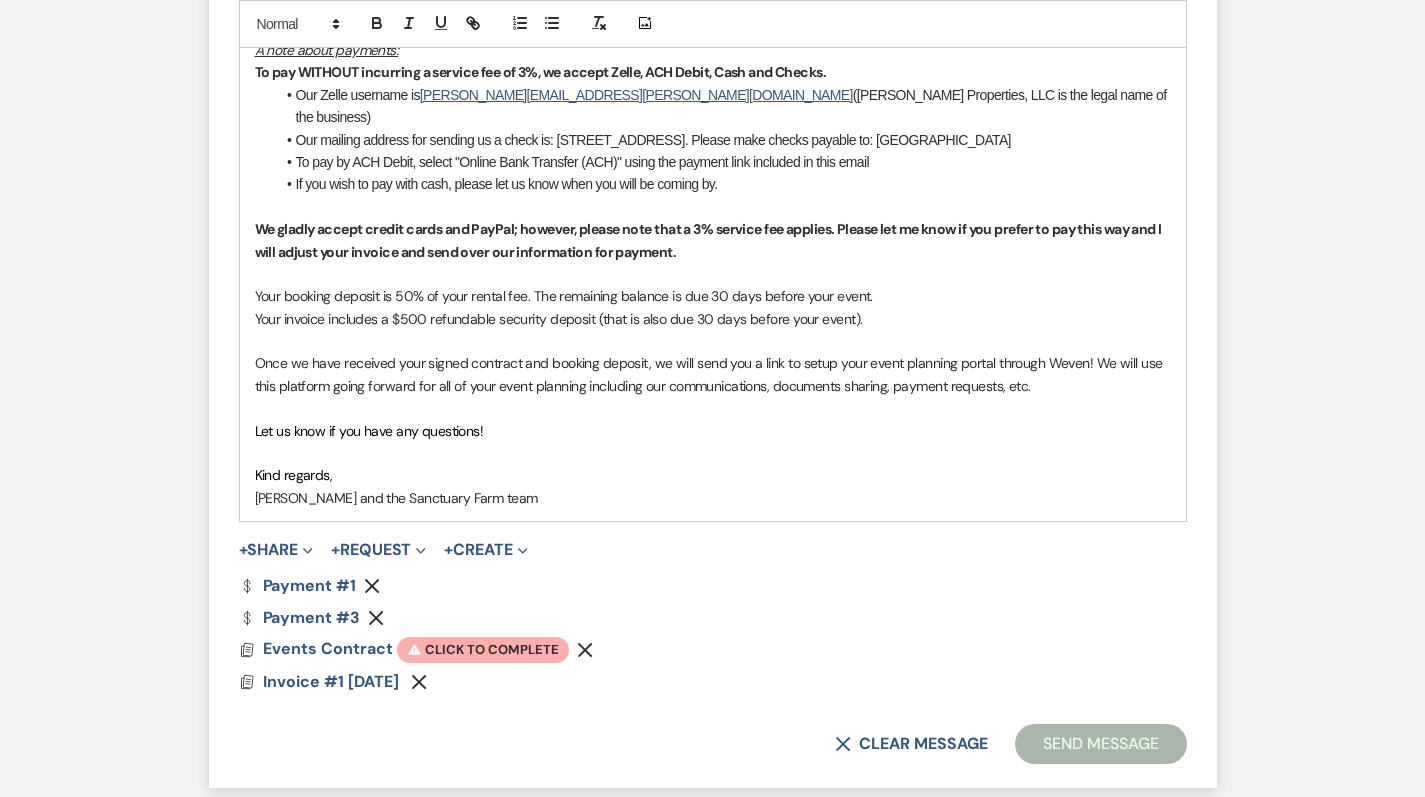 click 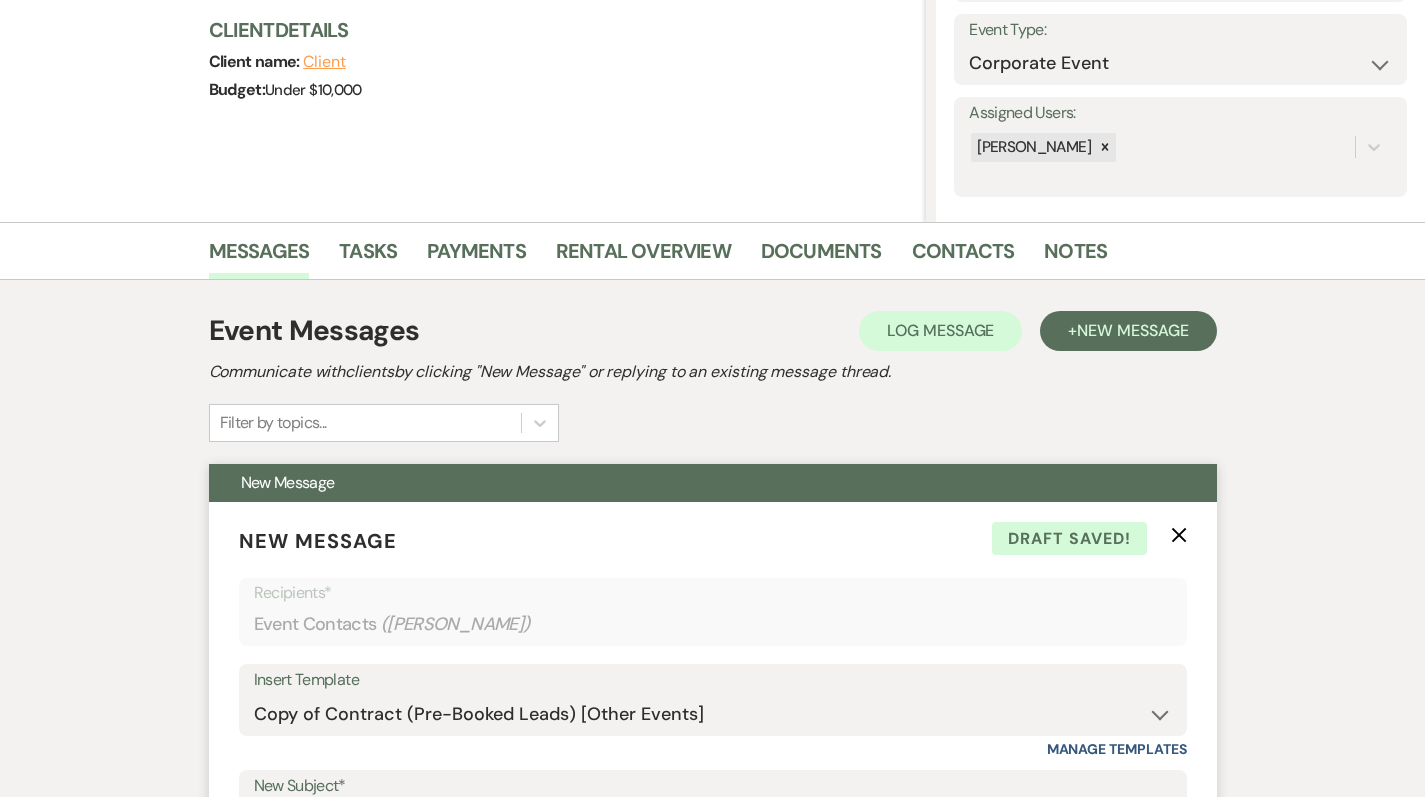 scroll, scrollTop: 199, scrollLeft: 0, axis: vertical 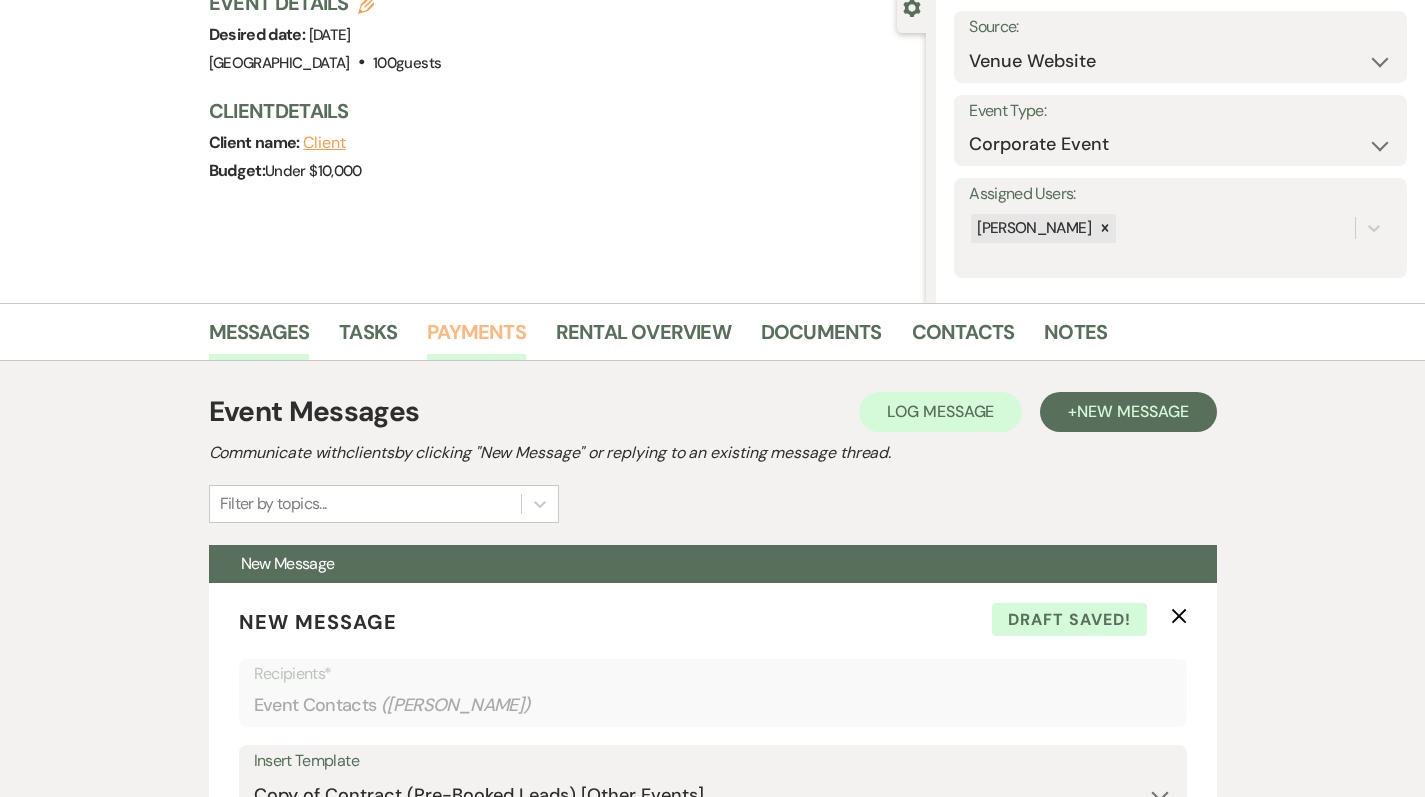 click on "Payments" at bounding box center (476, 338) 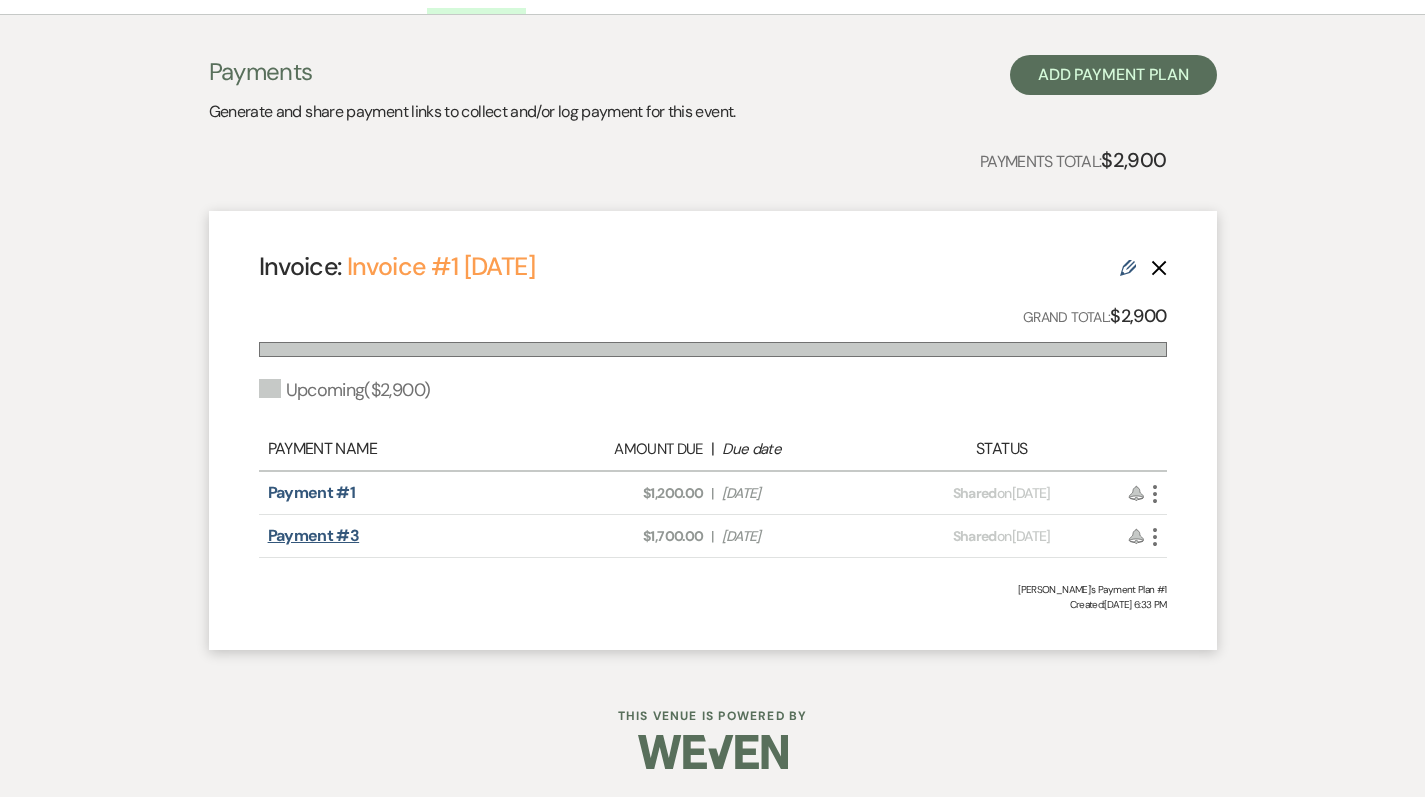 scroll, scrollTop: 544, scrollLeft: 0, axis: vertical 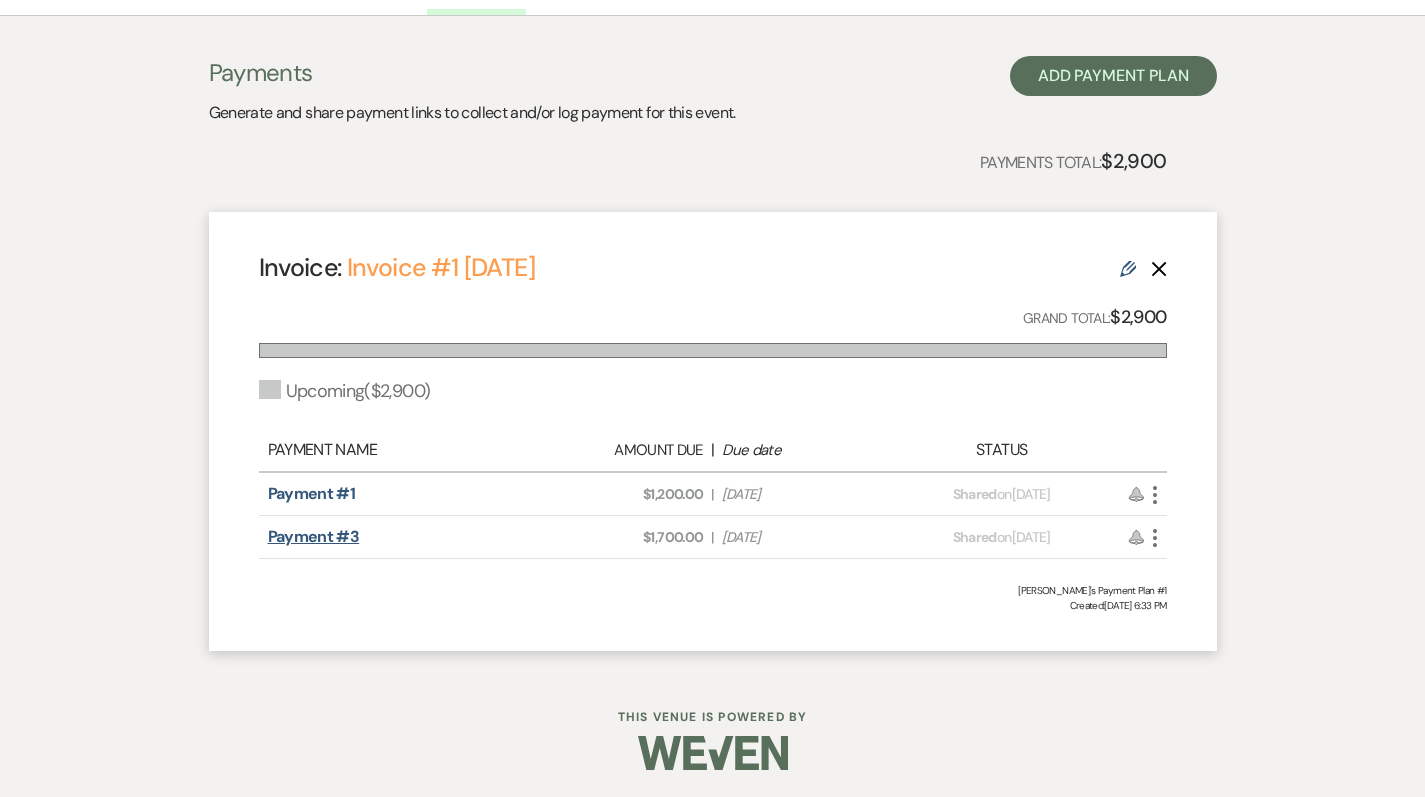 click on "Payment #3" at bounding box center (314, 536) 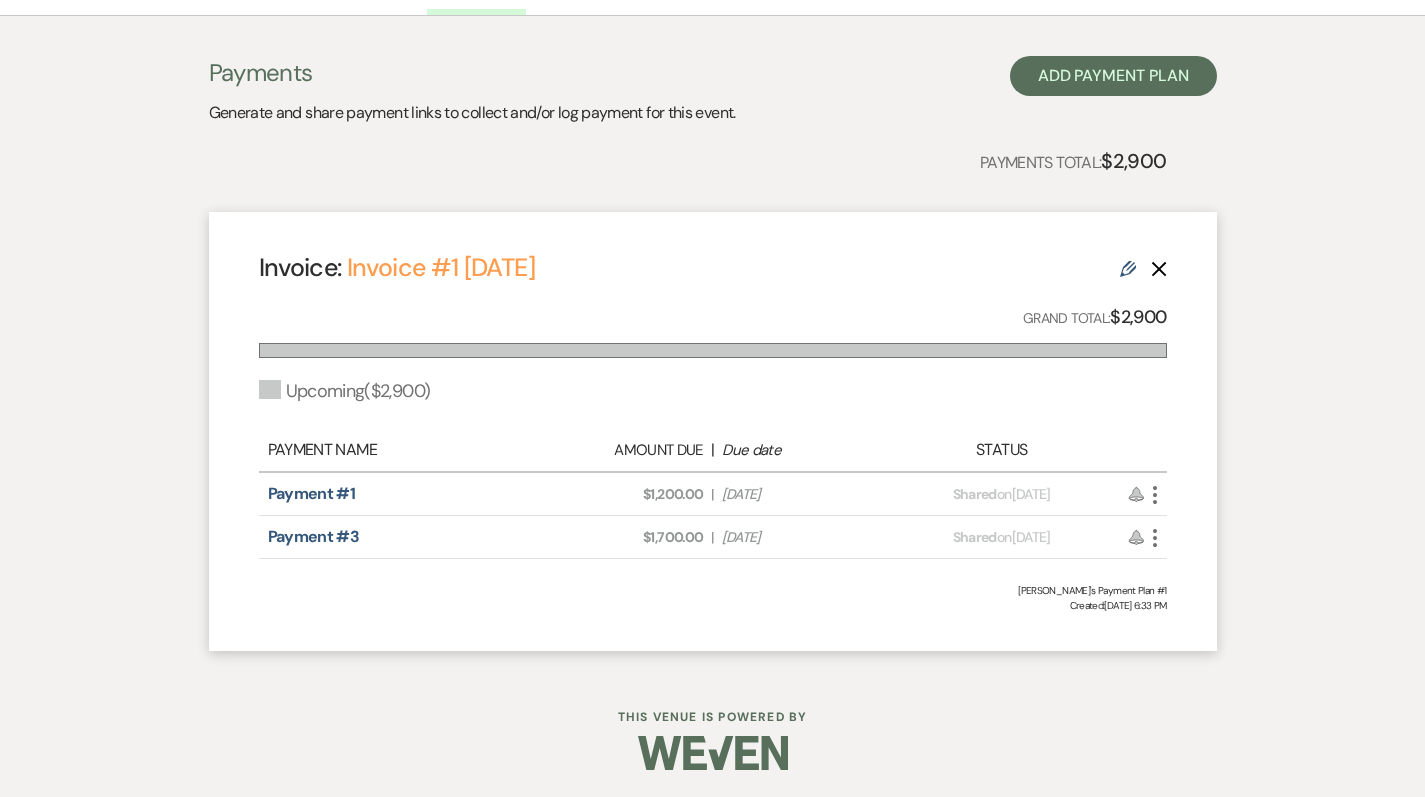 click on "More" 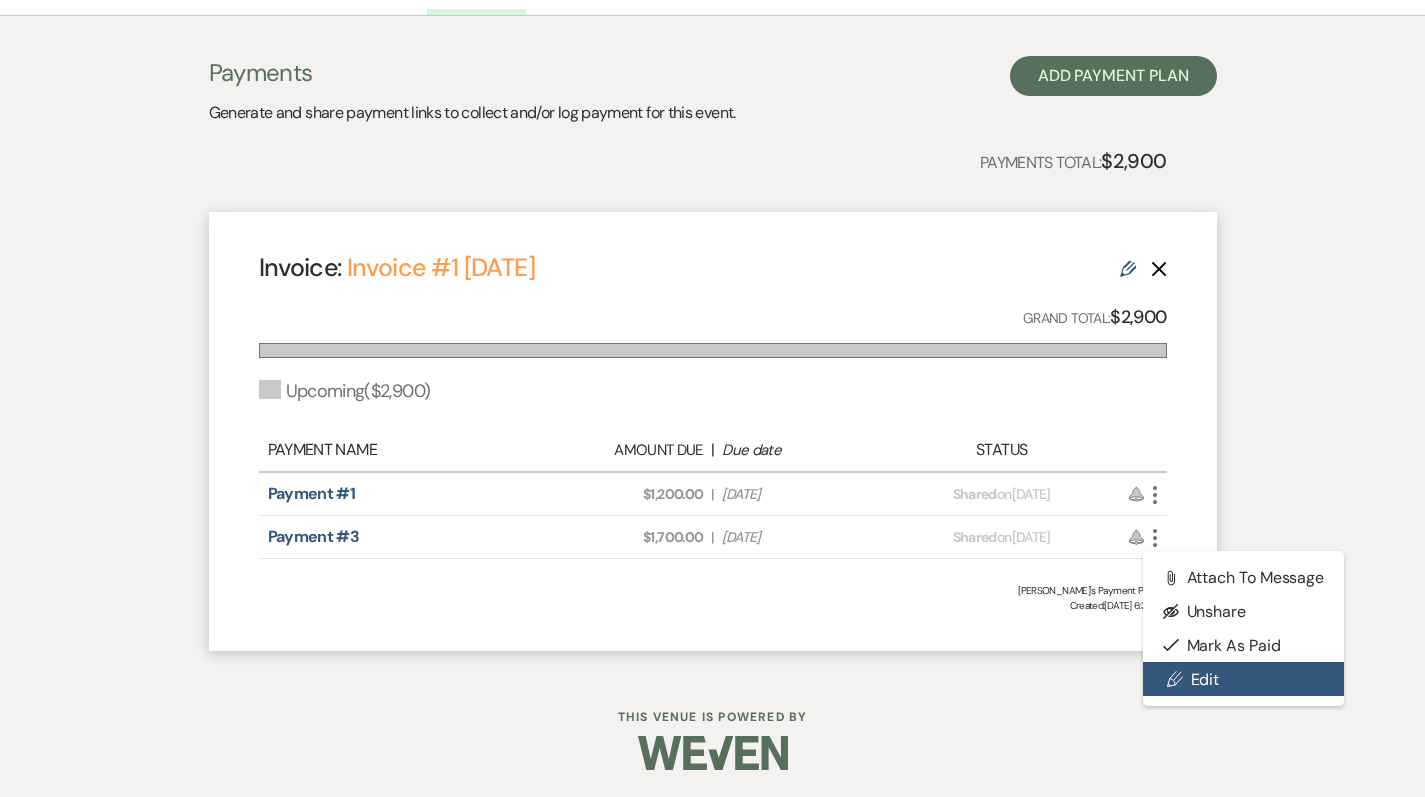 click on "Pencil Edit" at bounding box center (1244, 679) 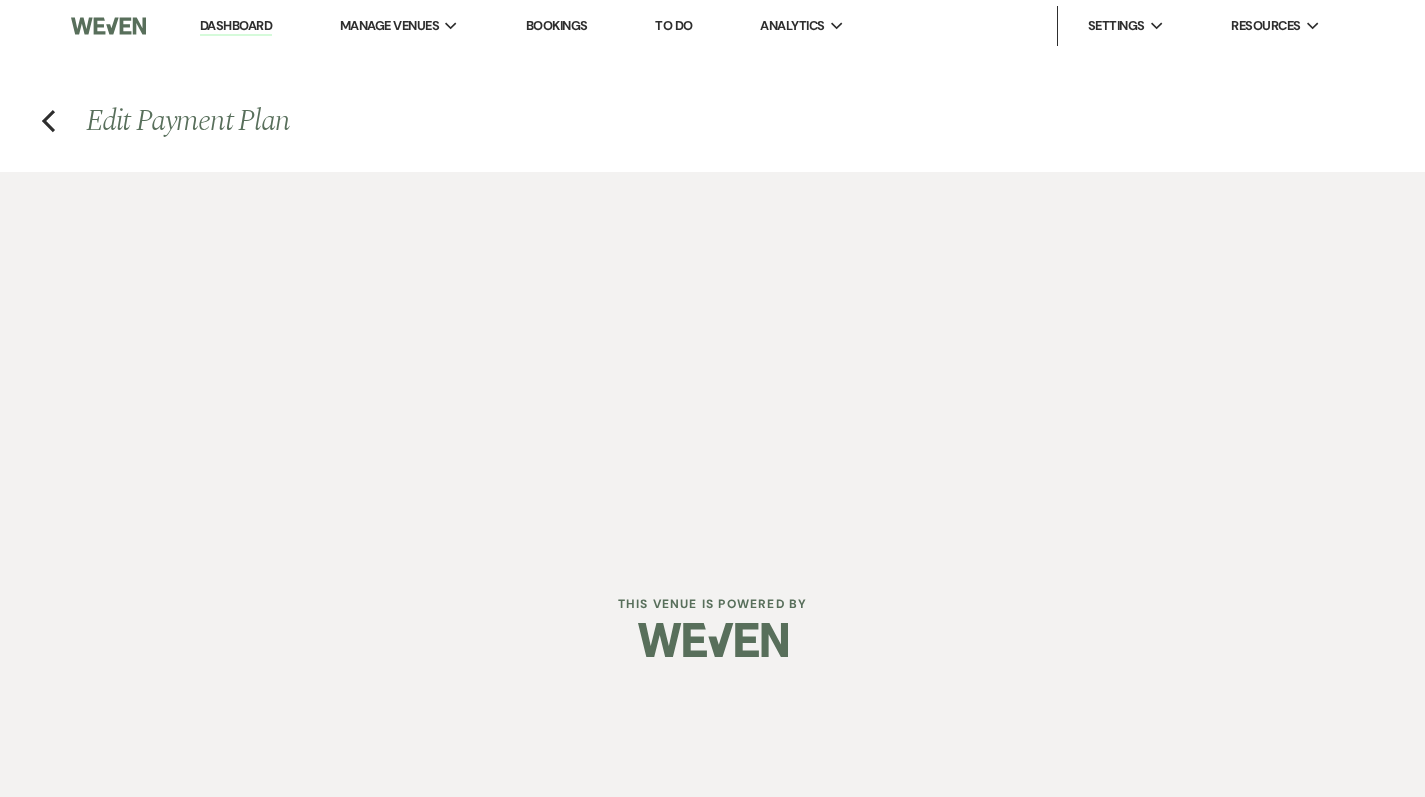 scroll, scrollTop: 0, scrollLeft: 0, axis: both 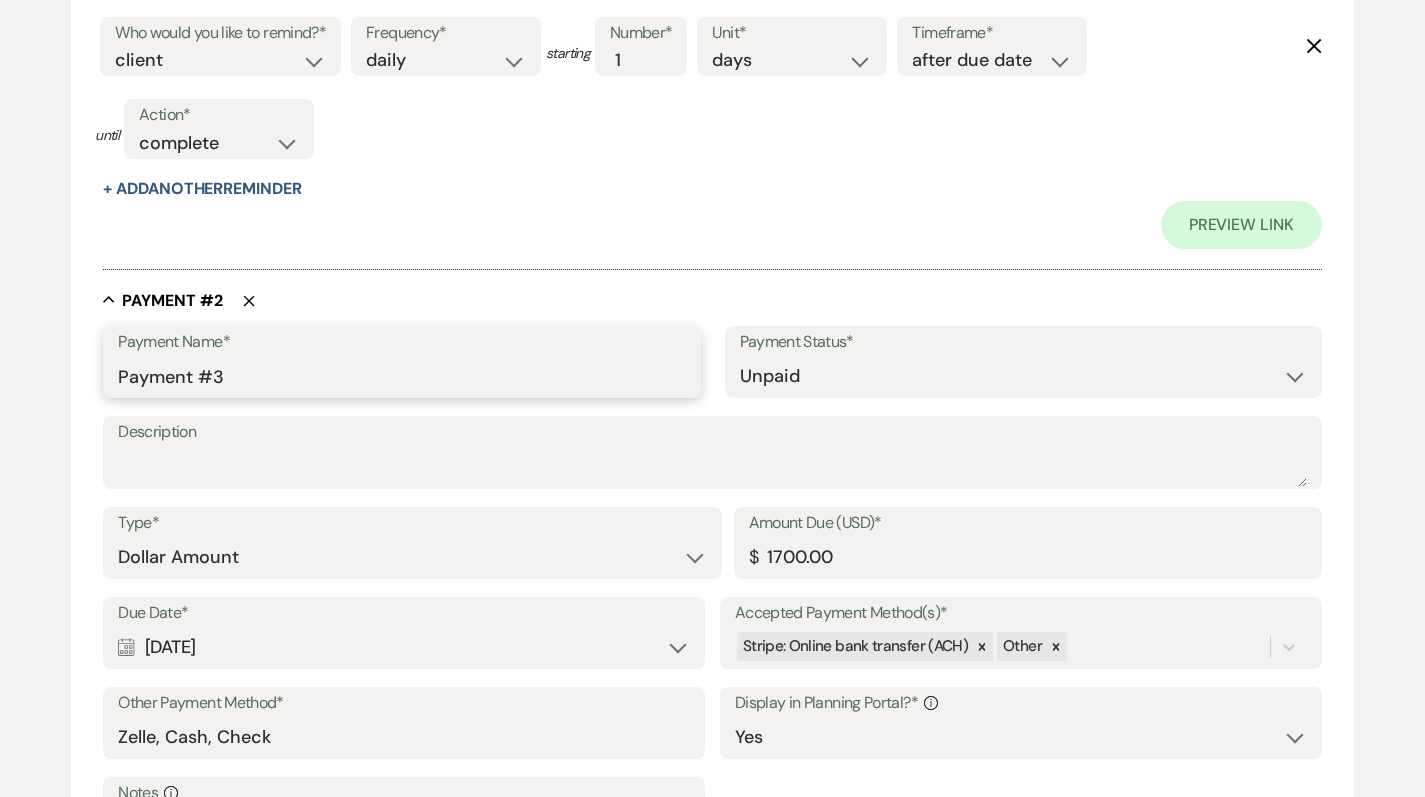 click on "Payment #3" at bounding box center (401, 376) 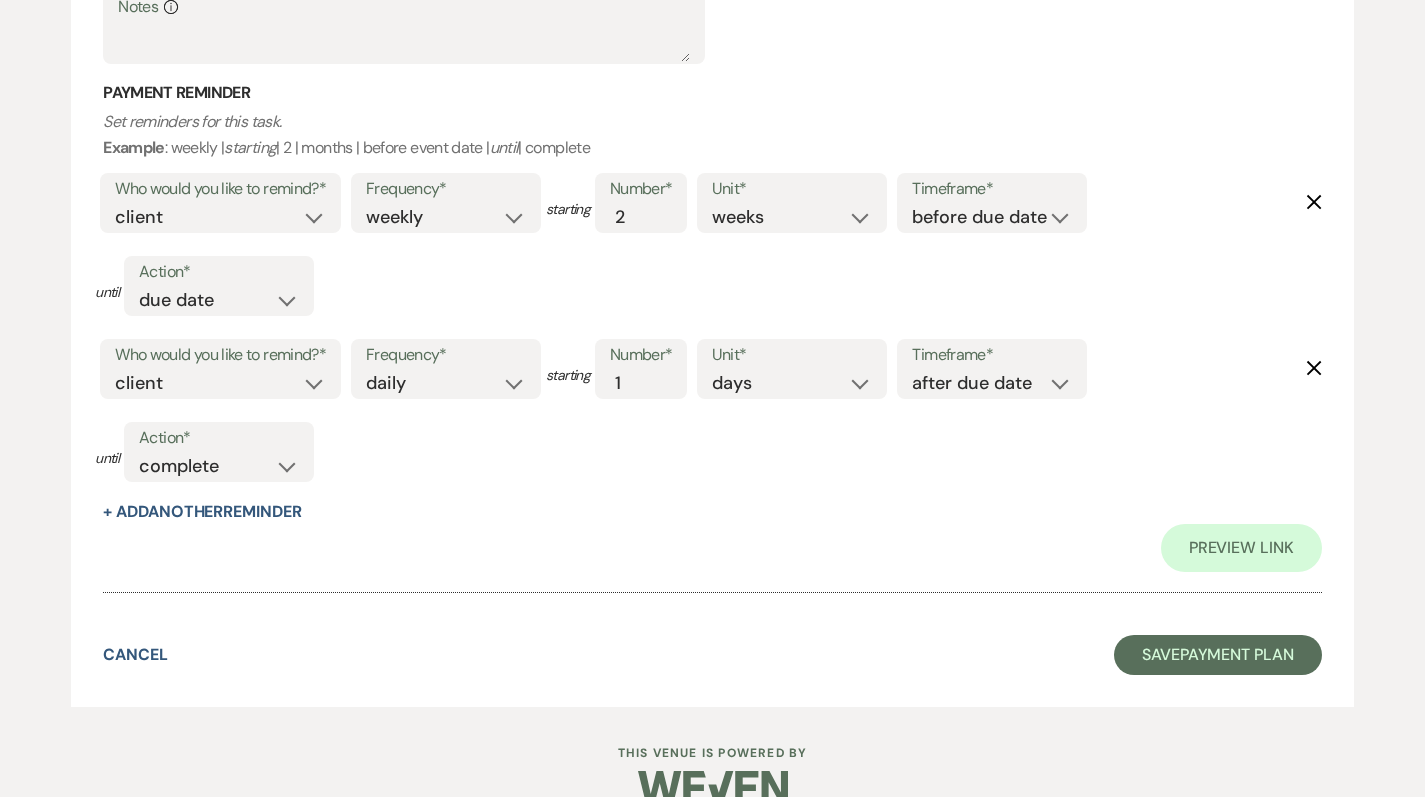 scroll, scrollTop: 2008, scrollLeft: 0, axis: vertical 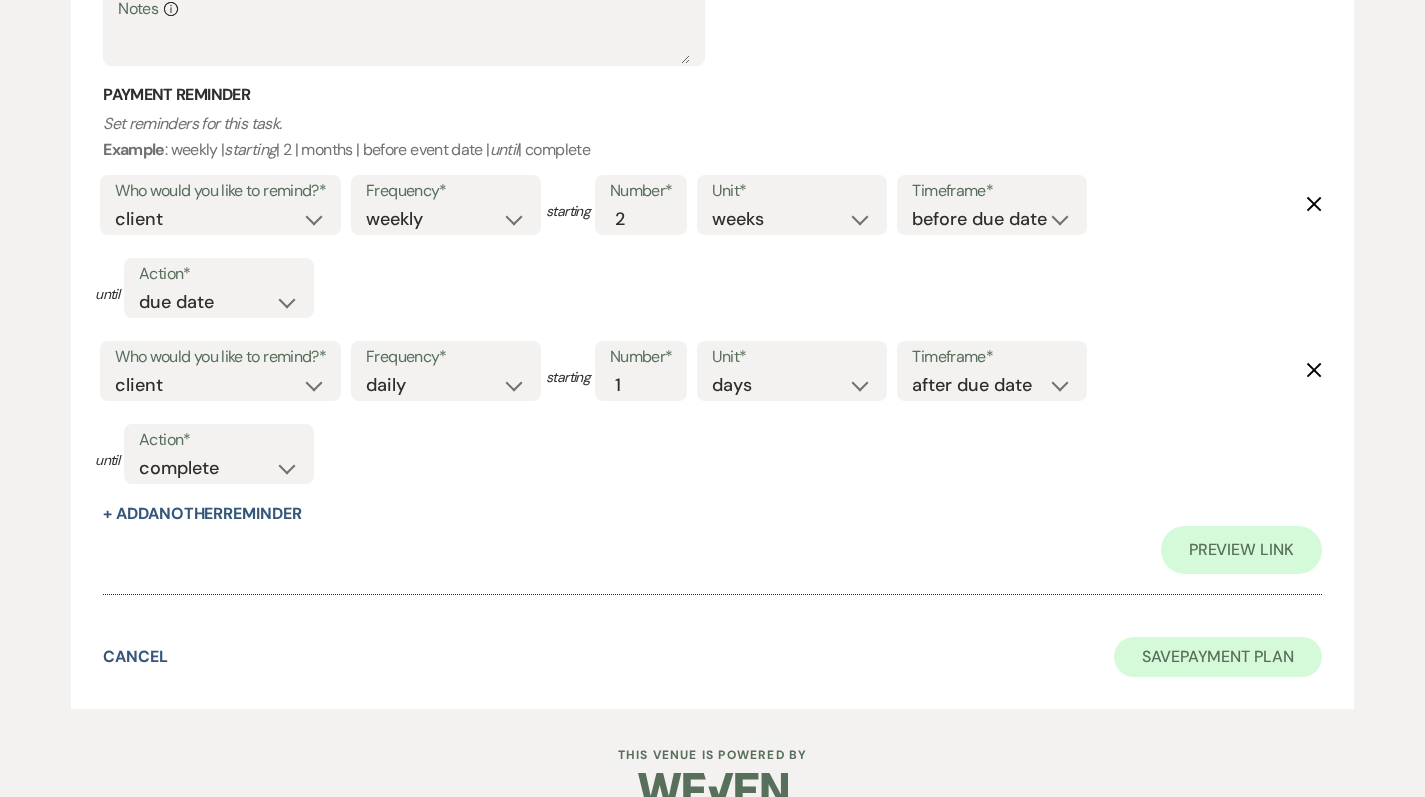 type on "Payment #2" 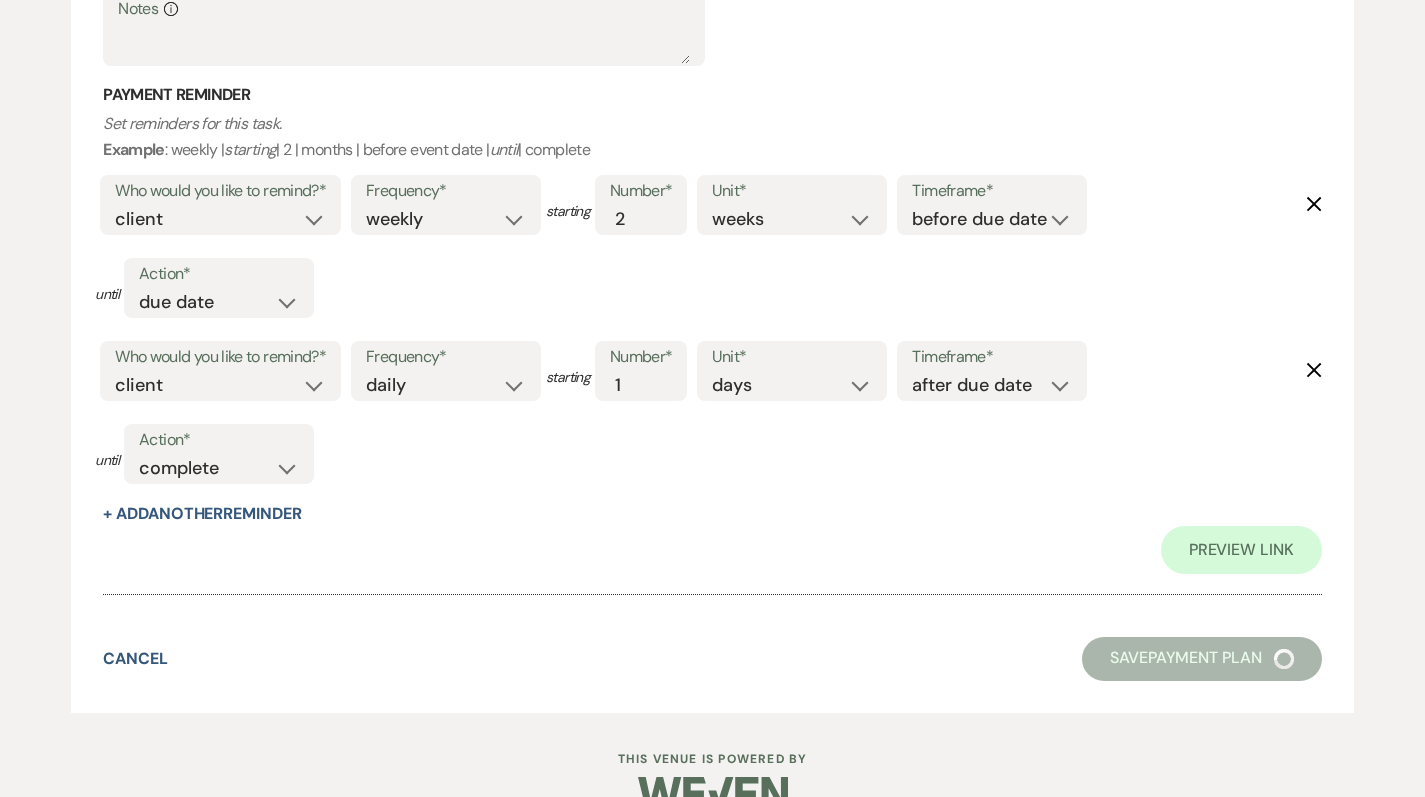 scroll, scrollTop: 0, scrollLeft: 0, axis: both 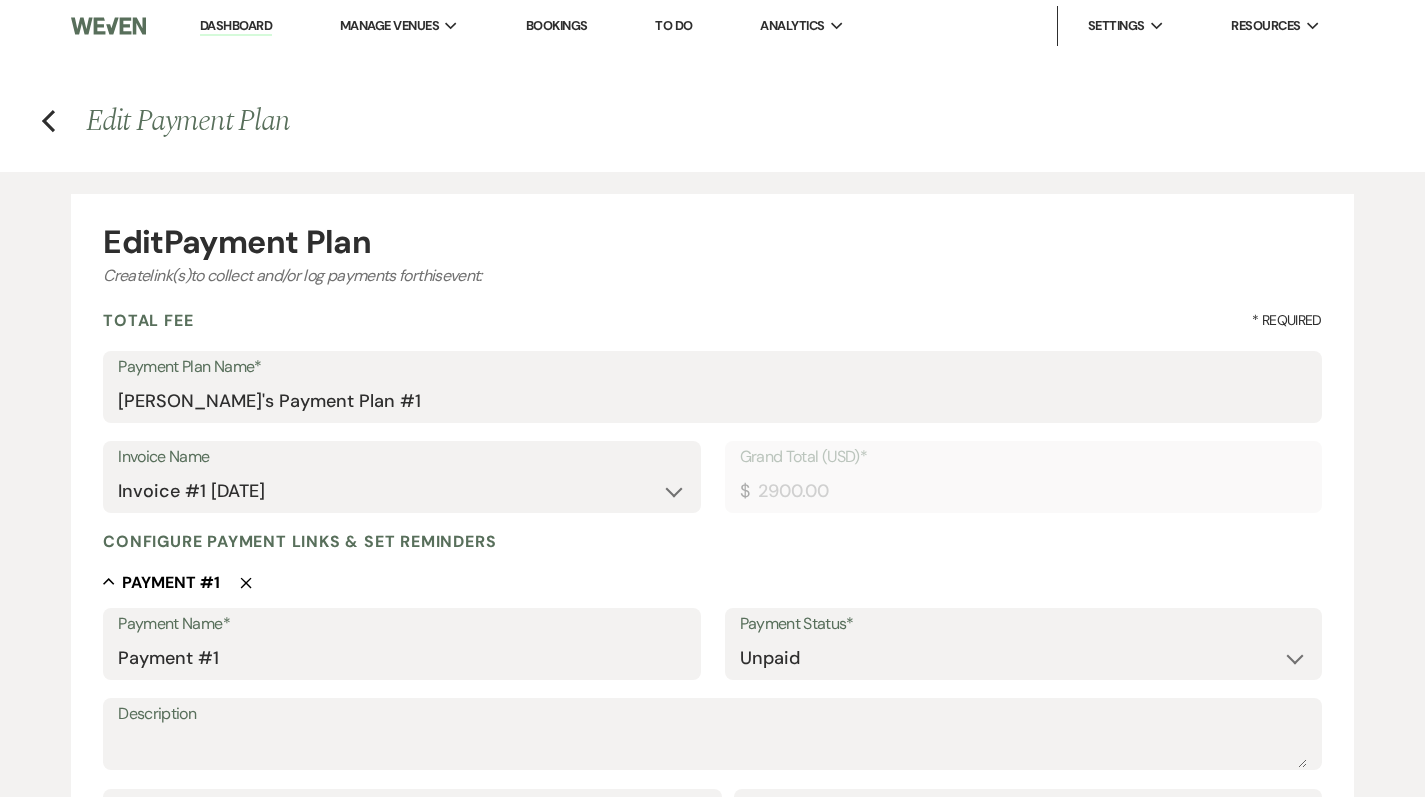select on "5" 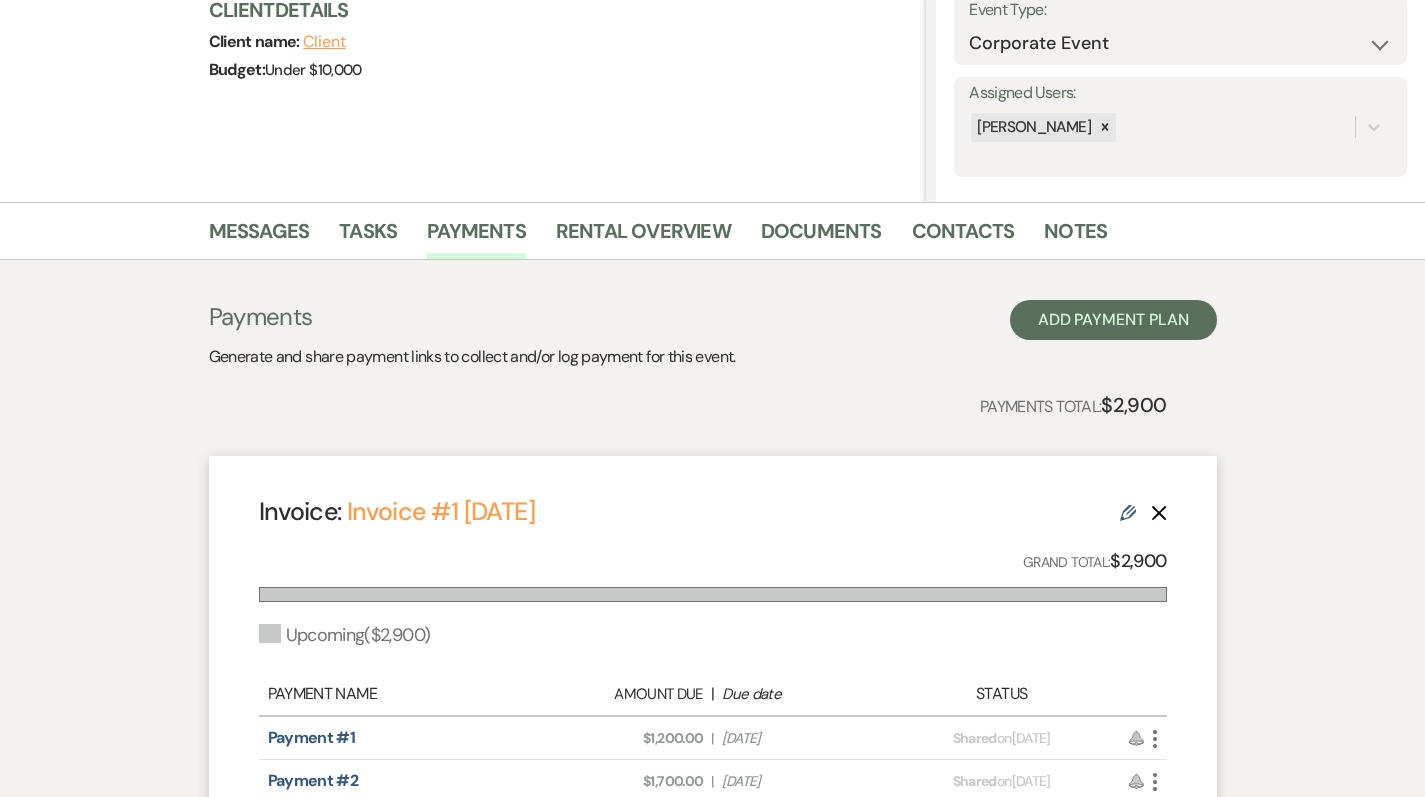 scroll, scrollTop: 274, scrollLeft: 0, axis: vertical 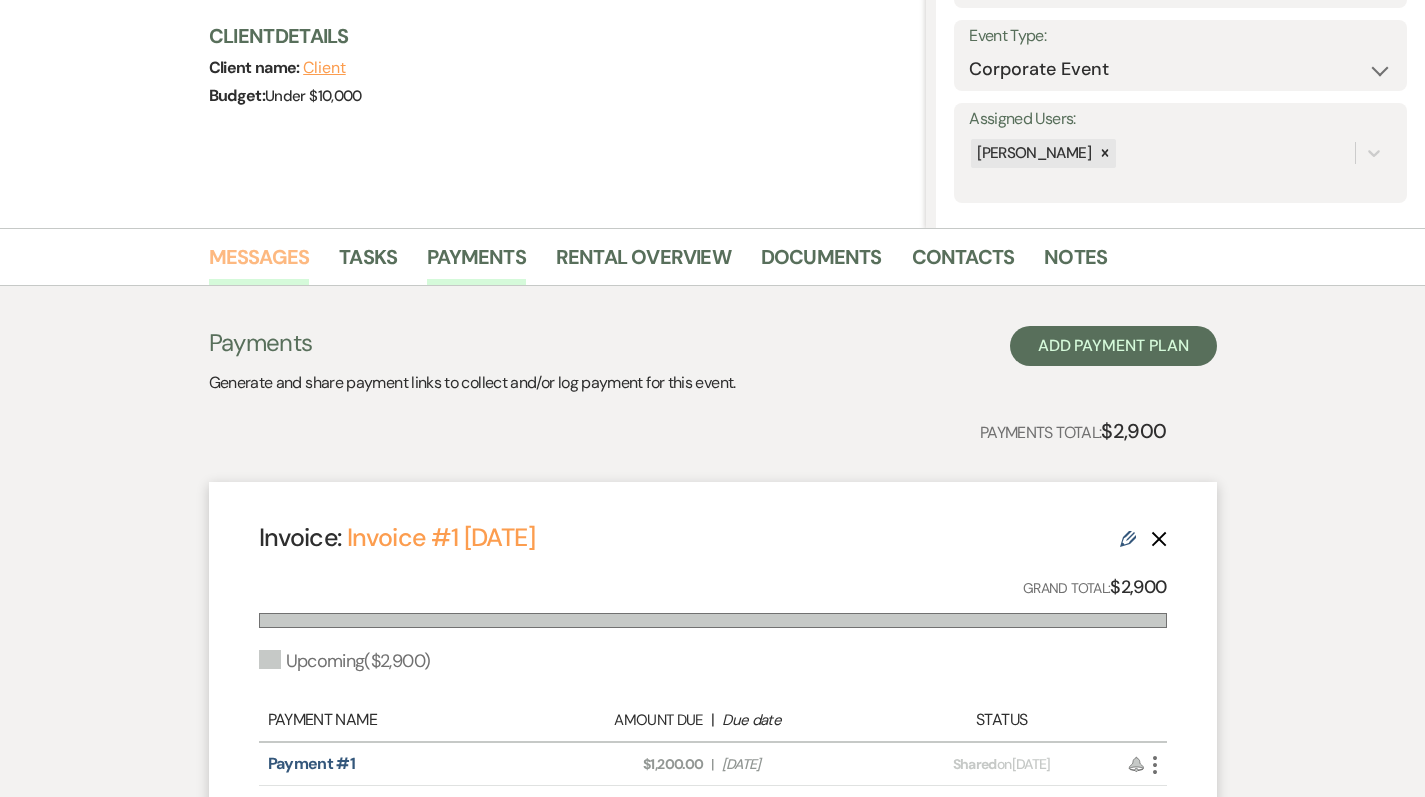 click on "Messages" at bounding box center [259, 263] 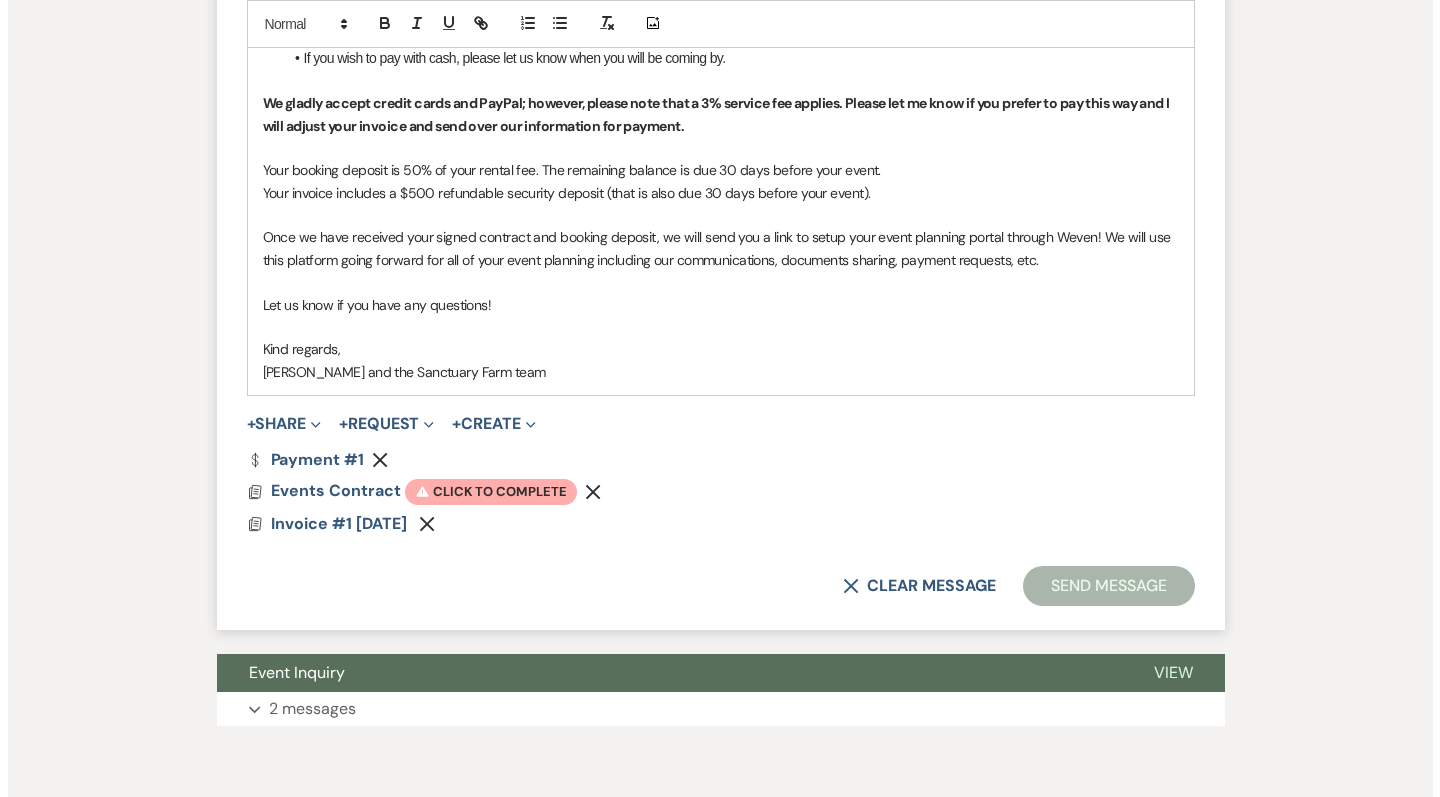 scroll, scrollTop: 1579, scrollLeft: 0, axis: vertical 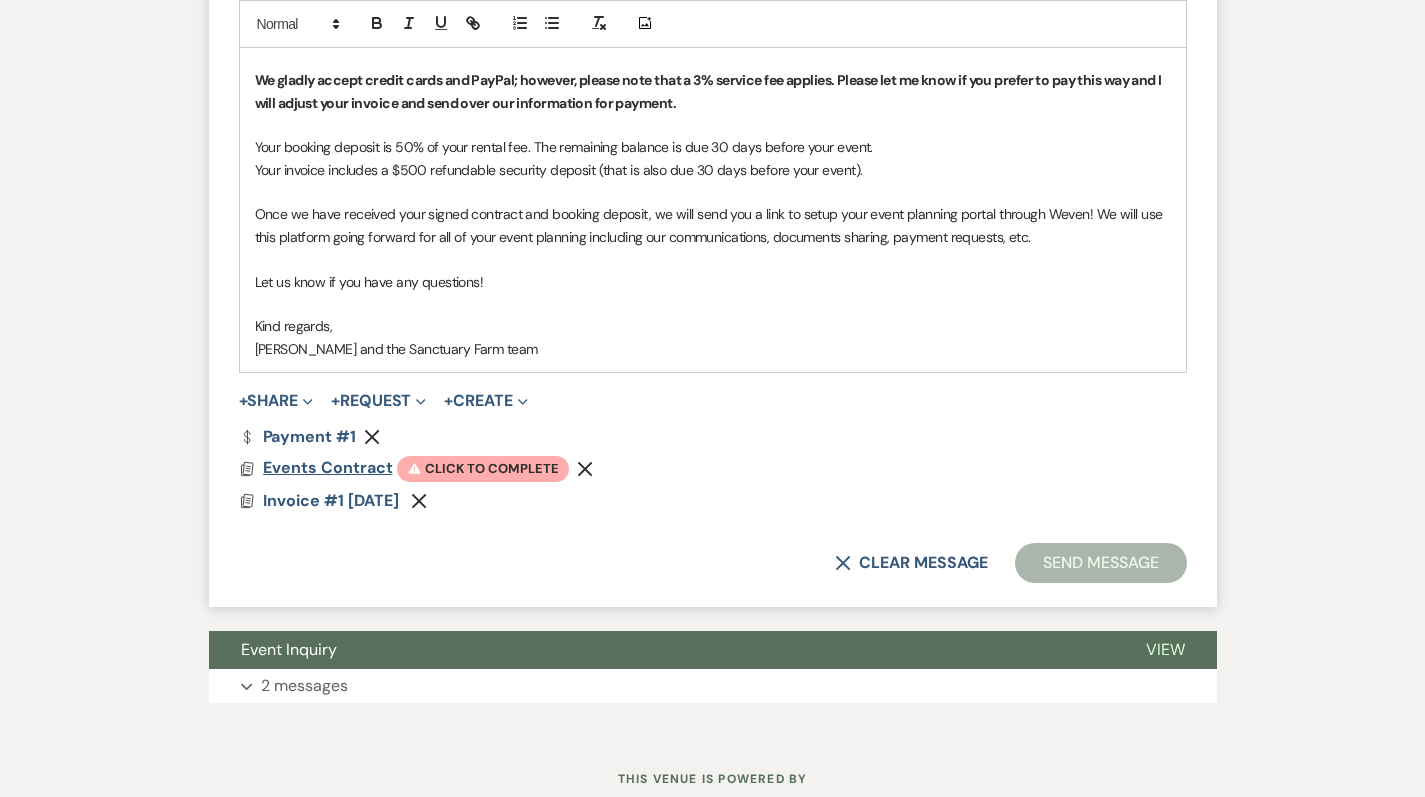 click on "Events Contract" at bounding box center [328, 467] 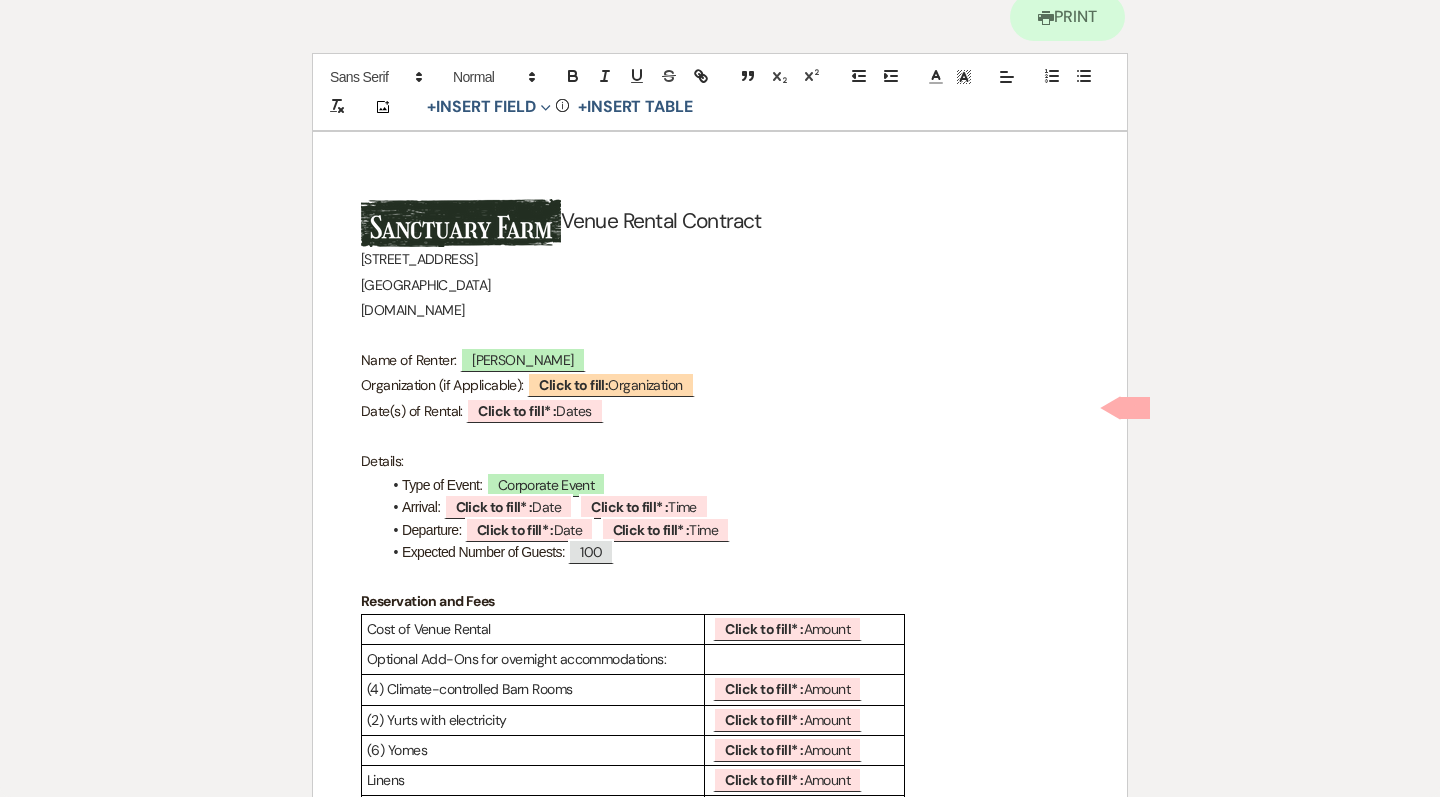scroll, scrollTop: 214, scrollLeft: 0, axis: vertical 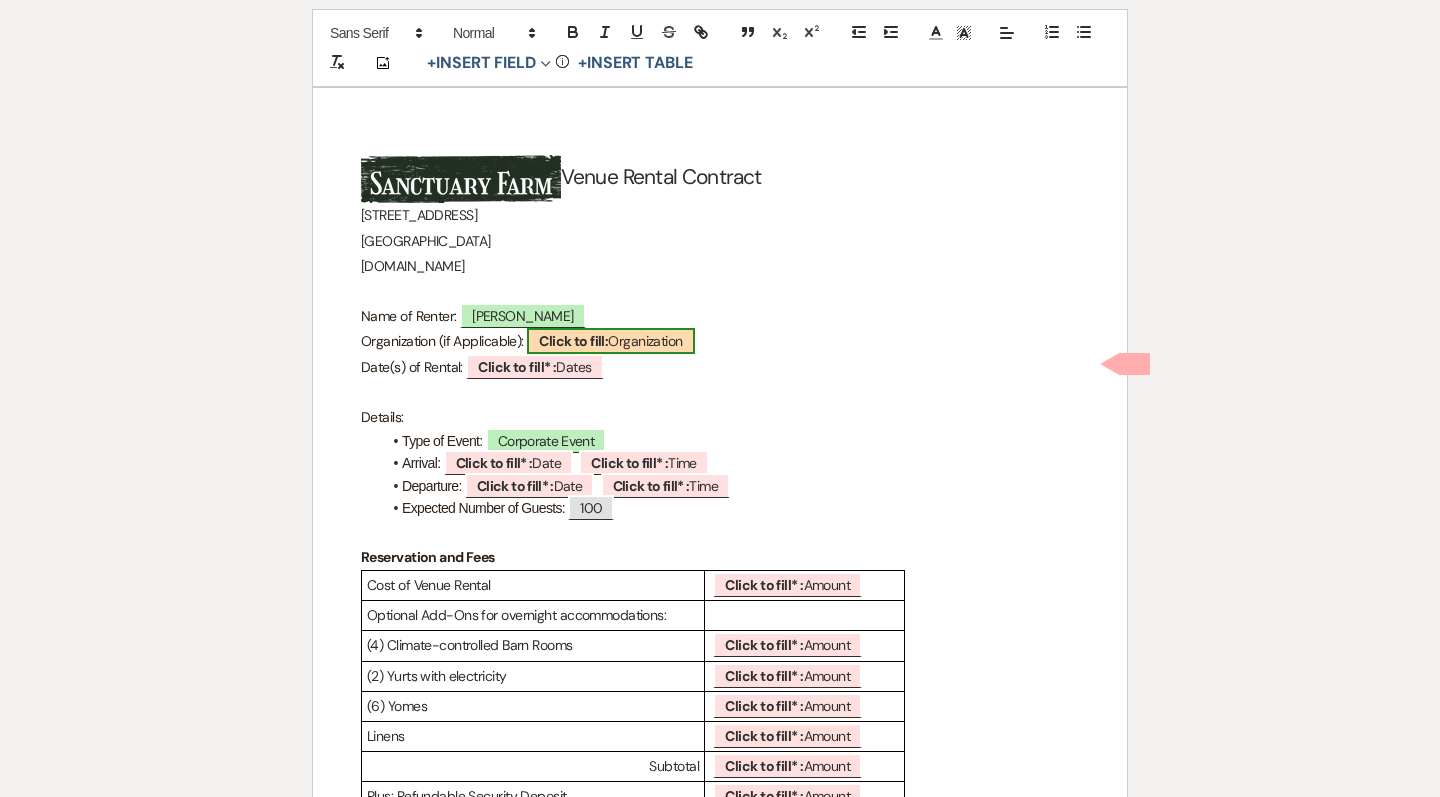 click on "Click to fill:" at bounding box center (573, 341) 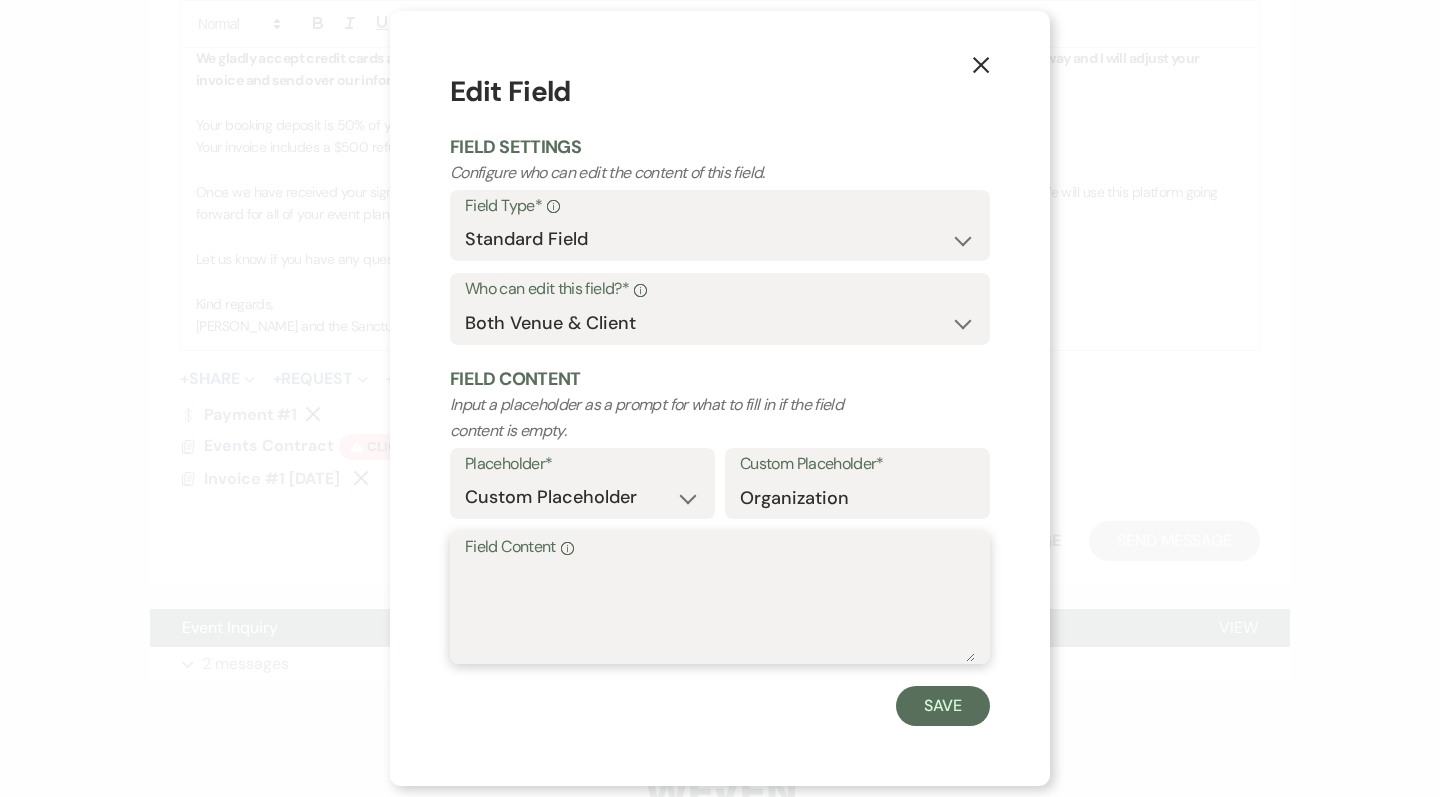 click on "Field Content Info" at bounding box center [720, 612] 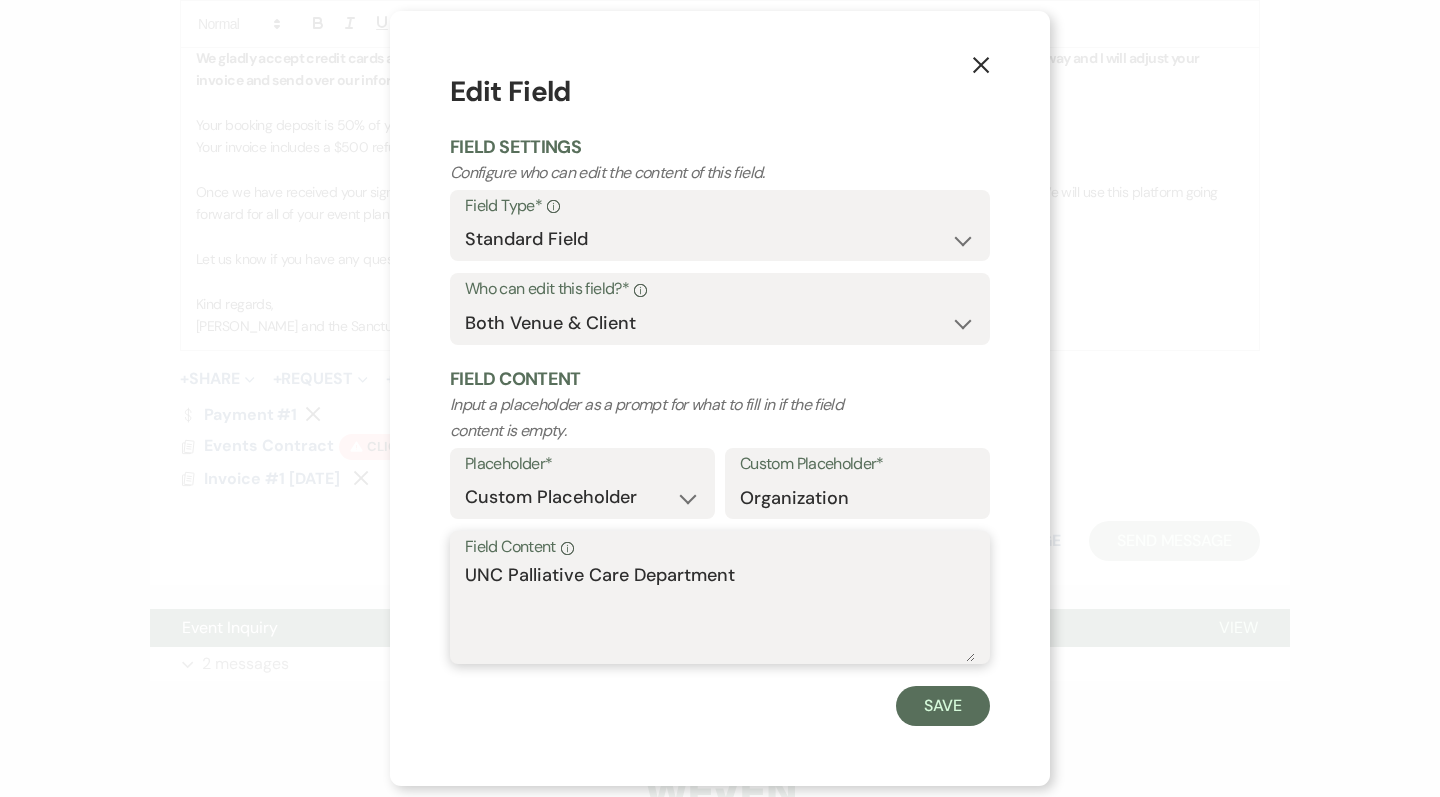 drag, startPoint x: 810, startPoint y: 580, endPoint x: 358, endPoint y: 578, distance: 452.00443 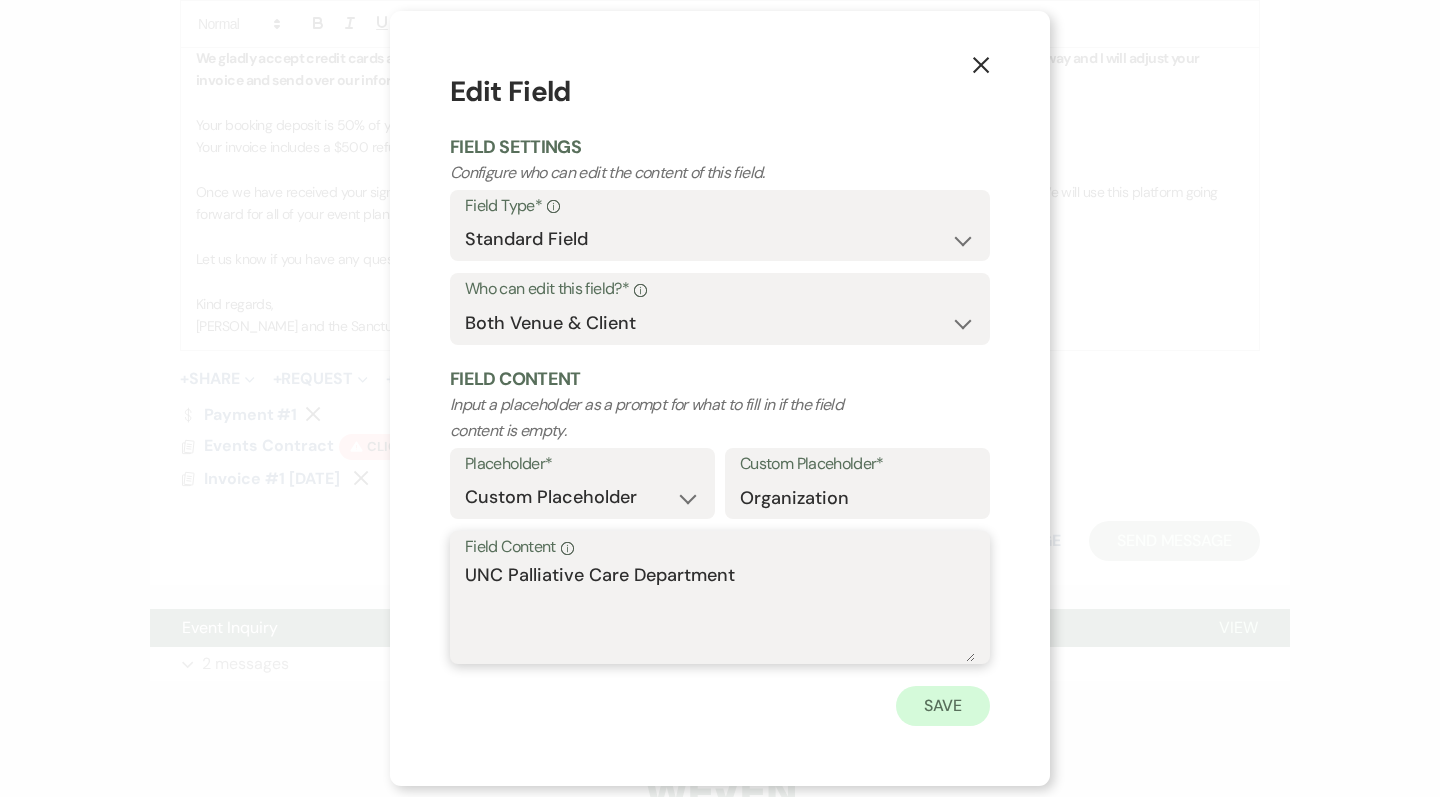 type on "UNC Palliative Care Department" 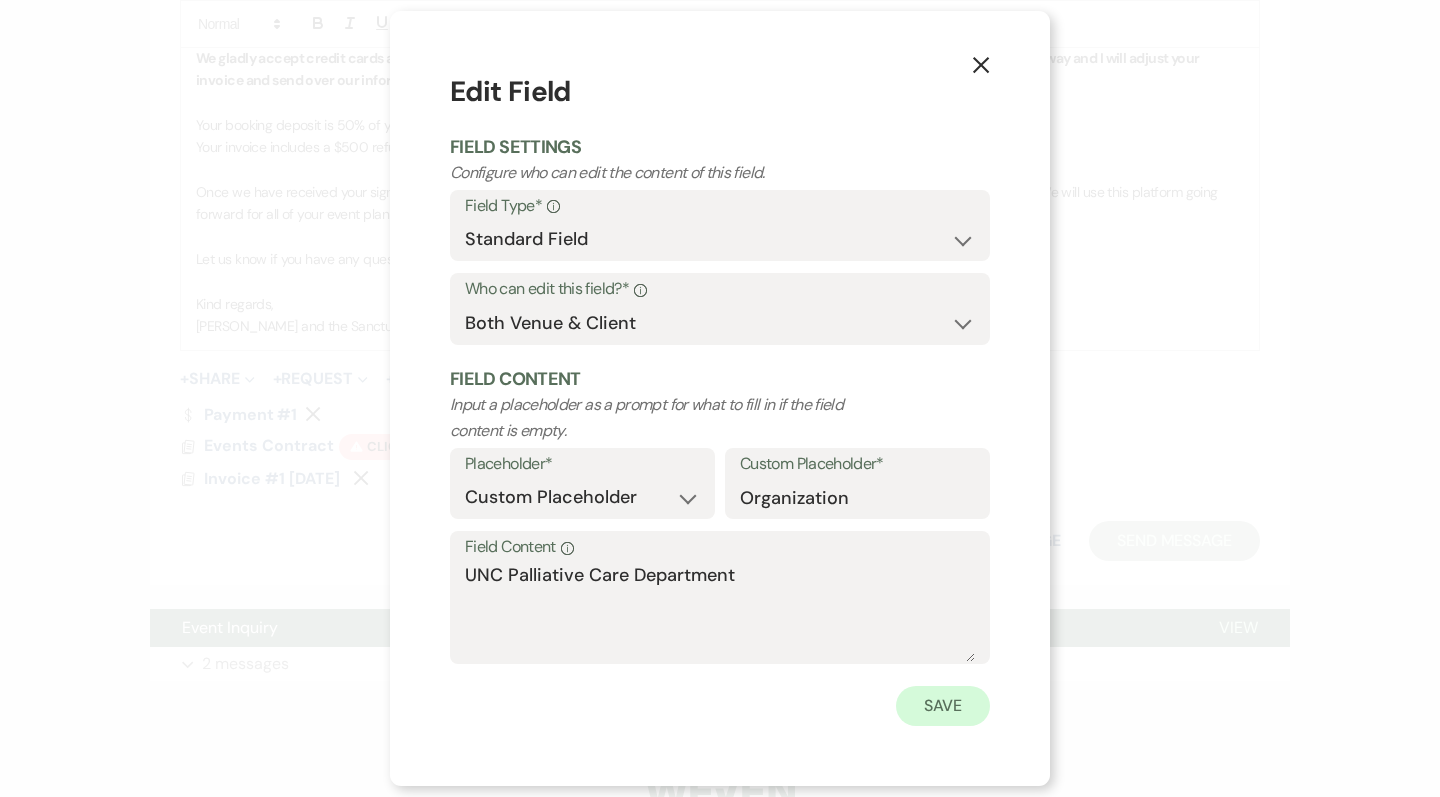 click on "Save" at bounding box center [943, 706] 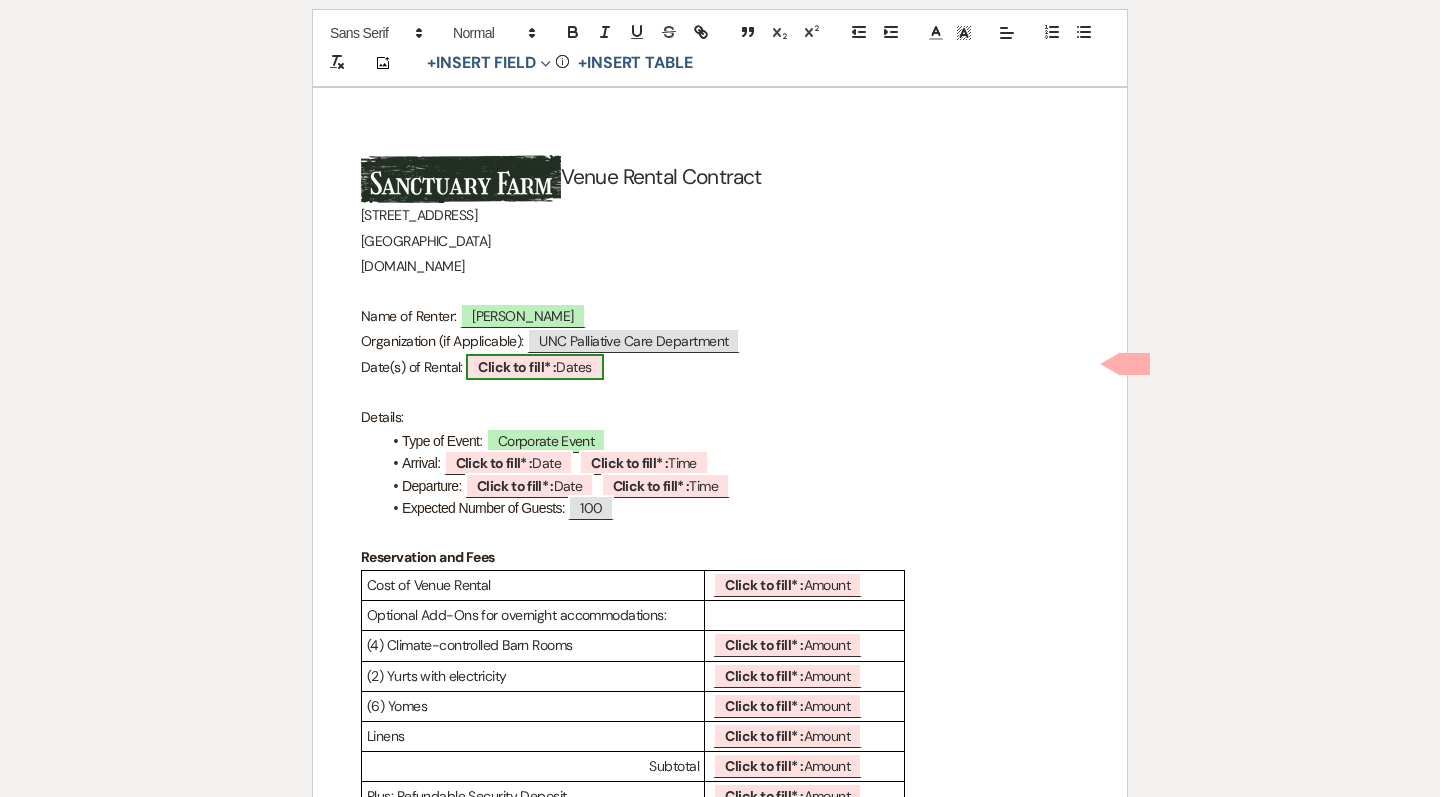 click on "Click to fill* :" at bounding box center [517, 367] 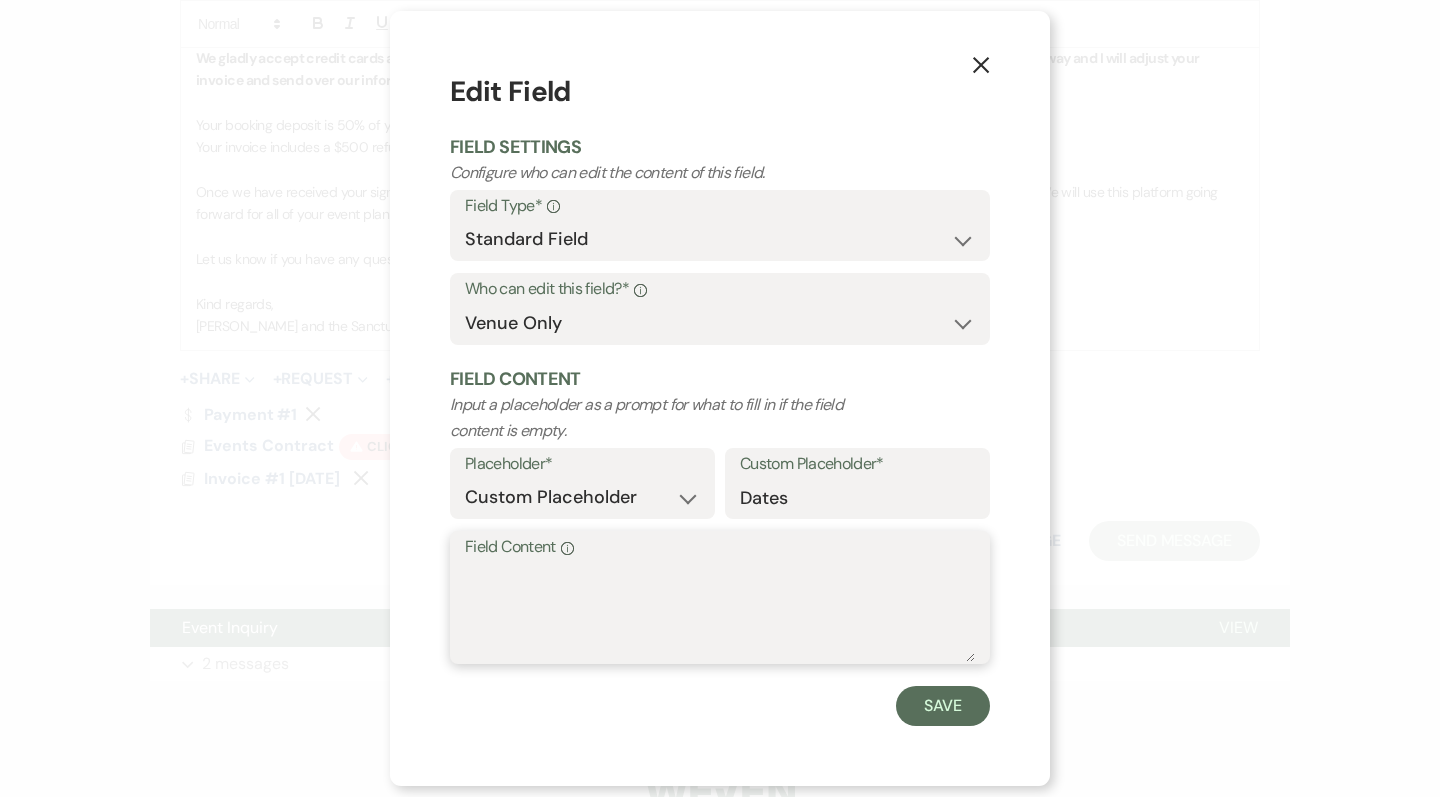 click on "Field Content Info" at bounding box center [720, 612] 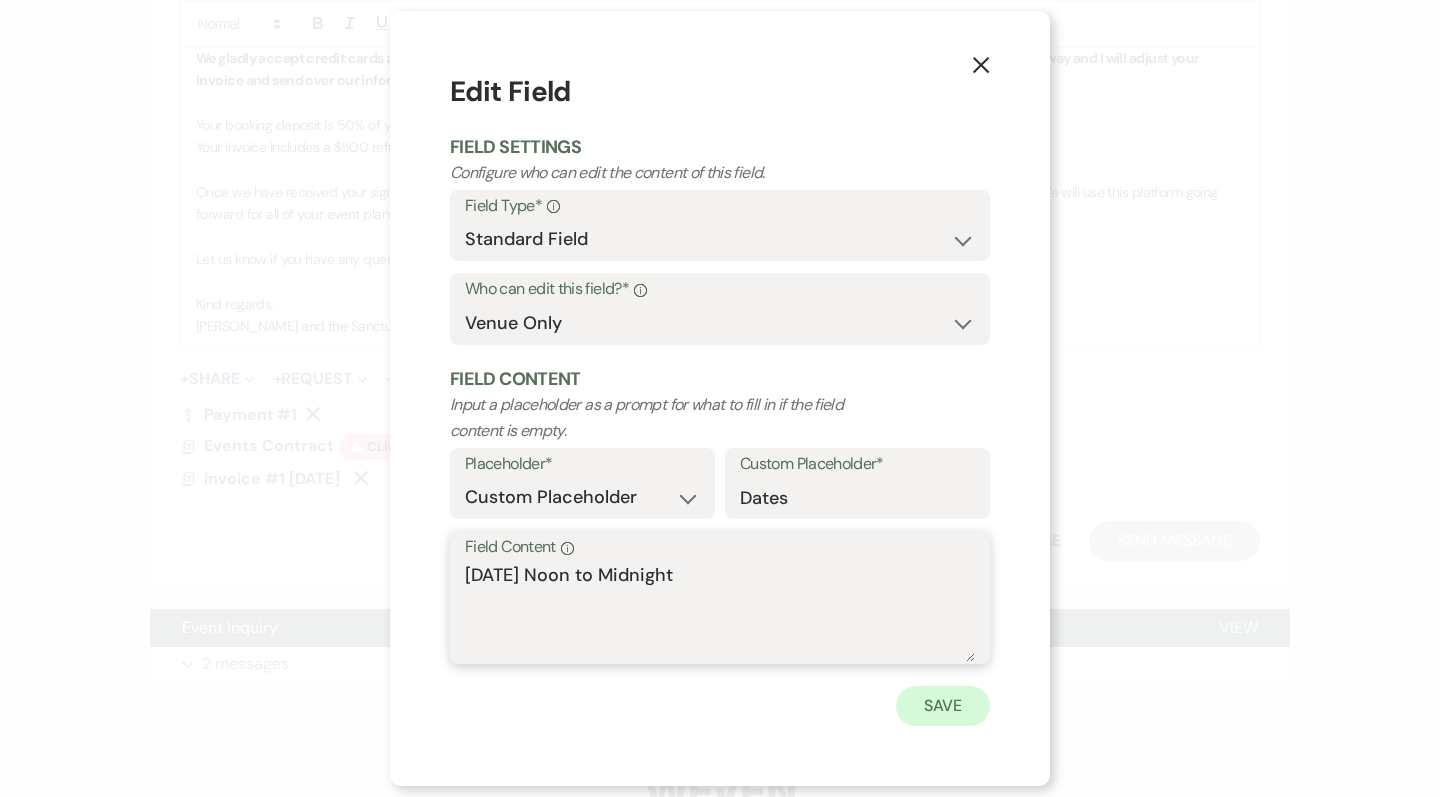 type on "Friday, November 7, 2025 from Noon to Midnight" 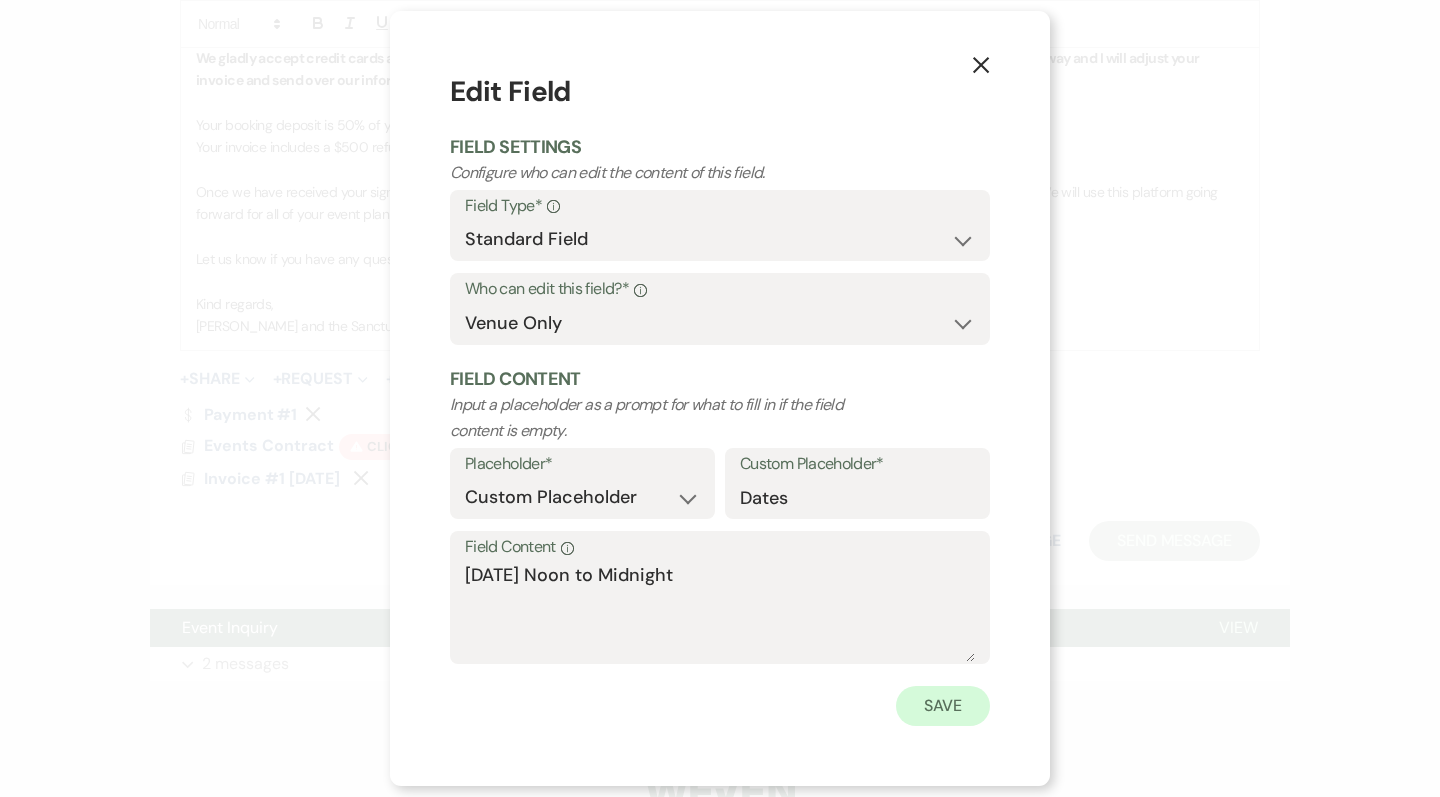 click on "Save" at bounding box center (943, 706) 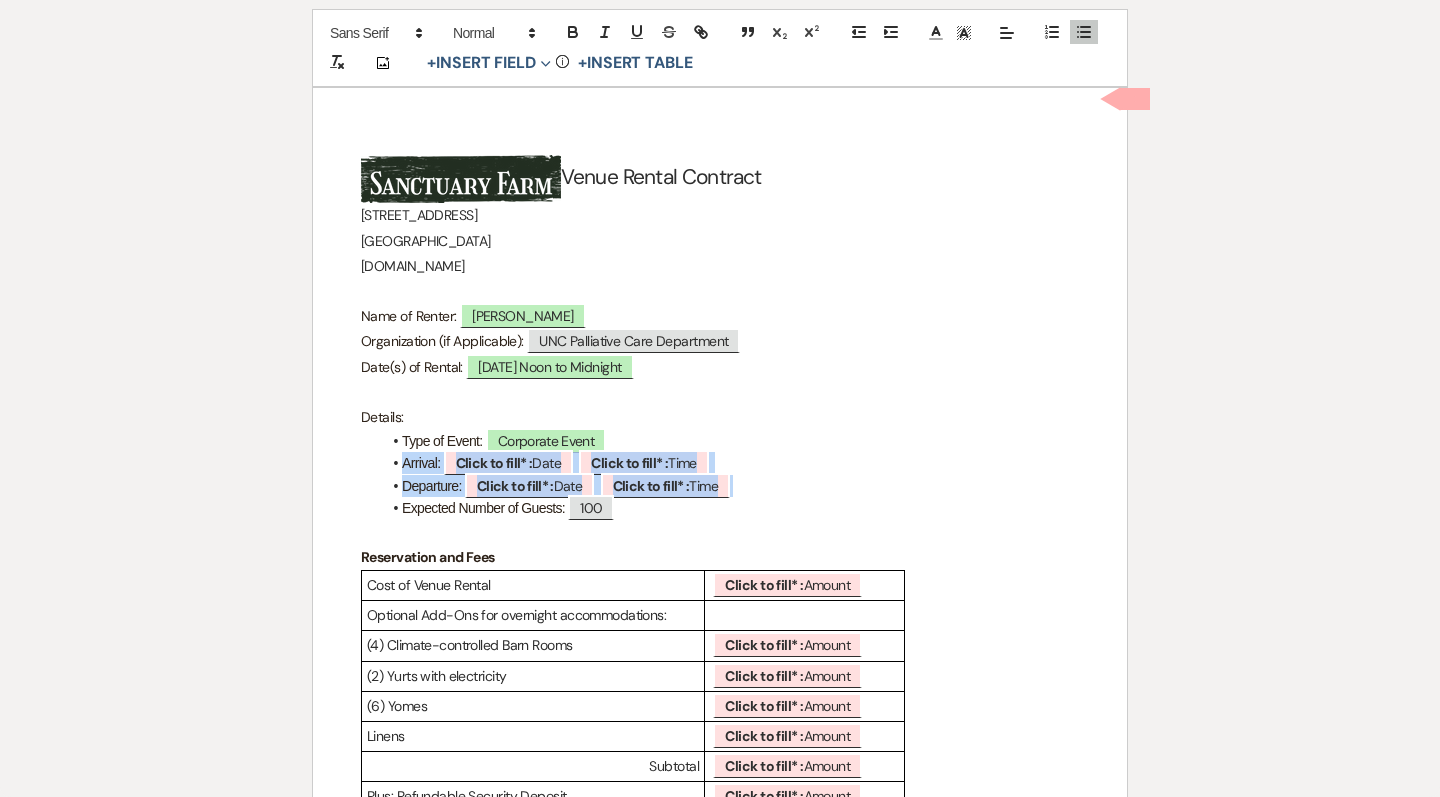 drag, startPoint x: 765, startPoint y: 480, endPoint x: 376, endPoint y: 458, distance: 389.6216 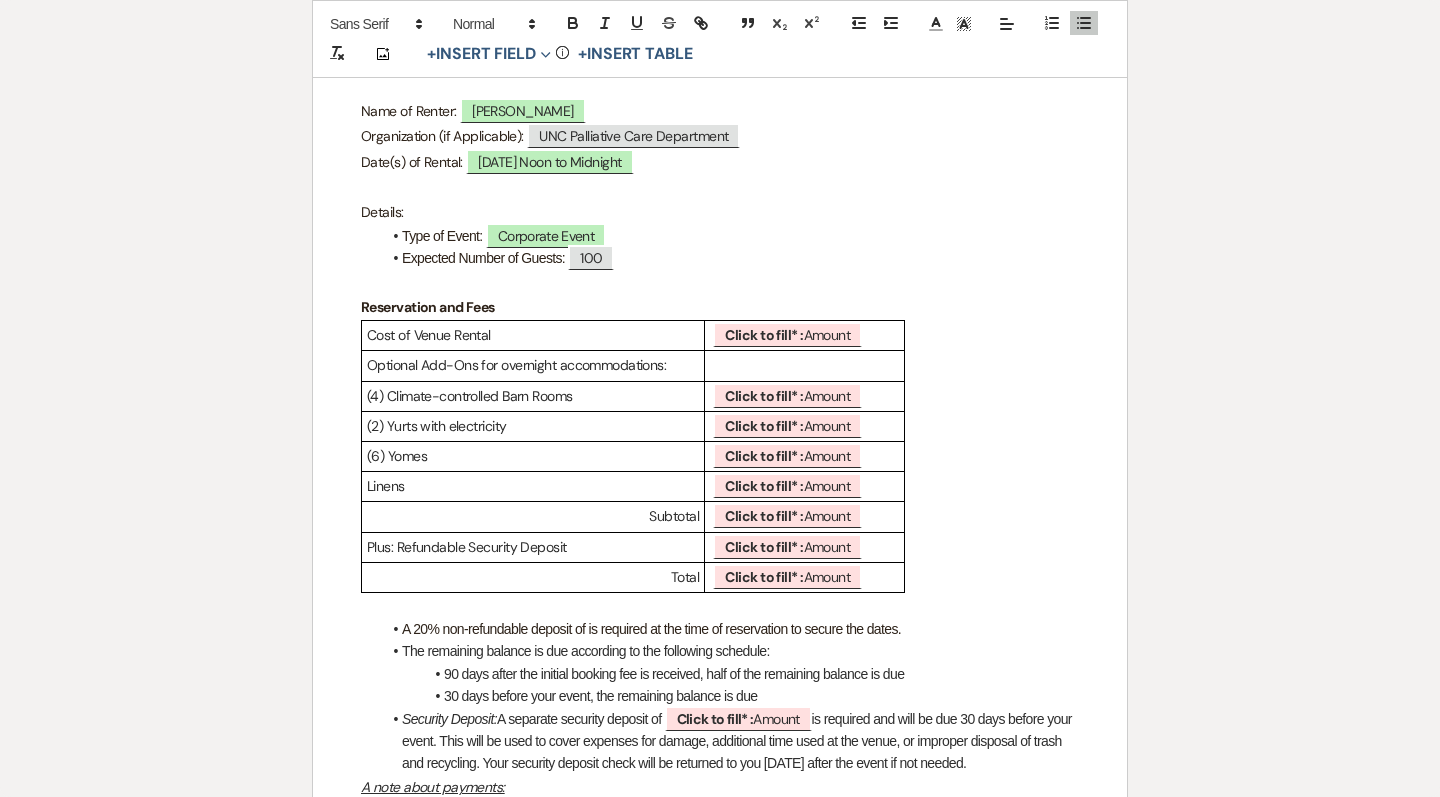 scroll, scrollTop: 439, scrollLeft: 0, axis: vertical 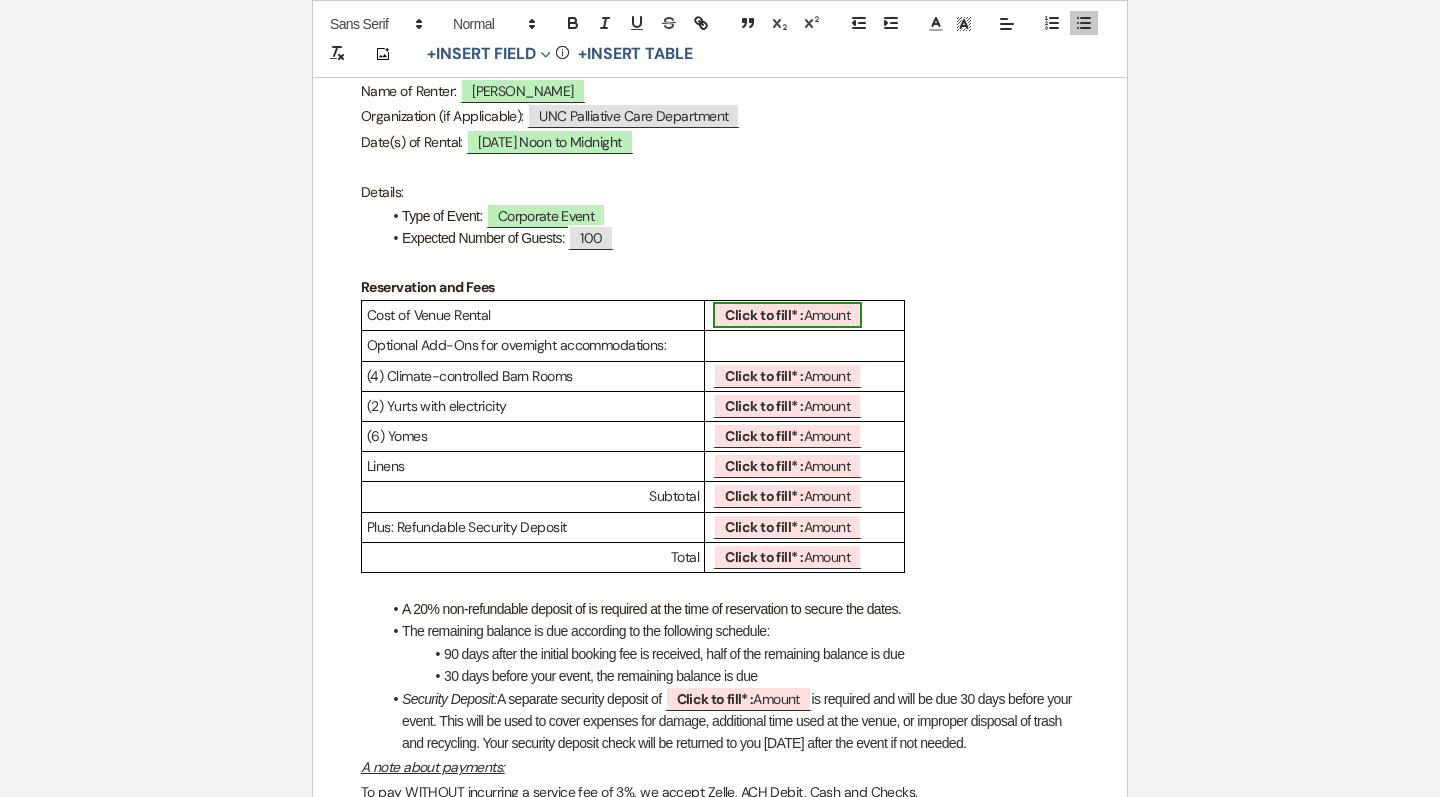 click on "Click to fill* :
Amount" at bounding box center [787, 315] 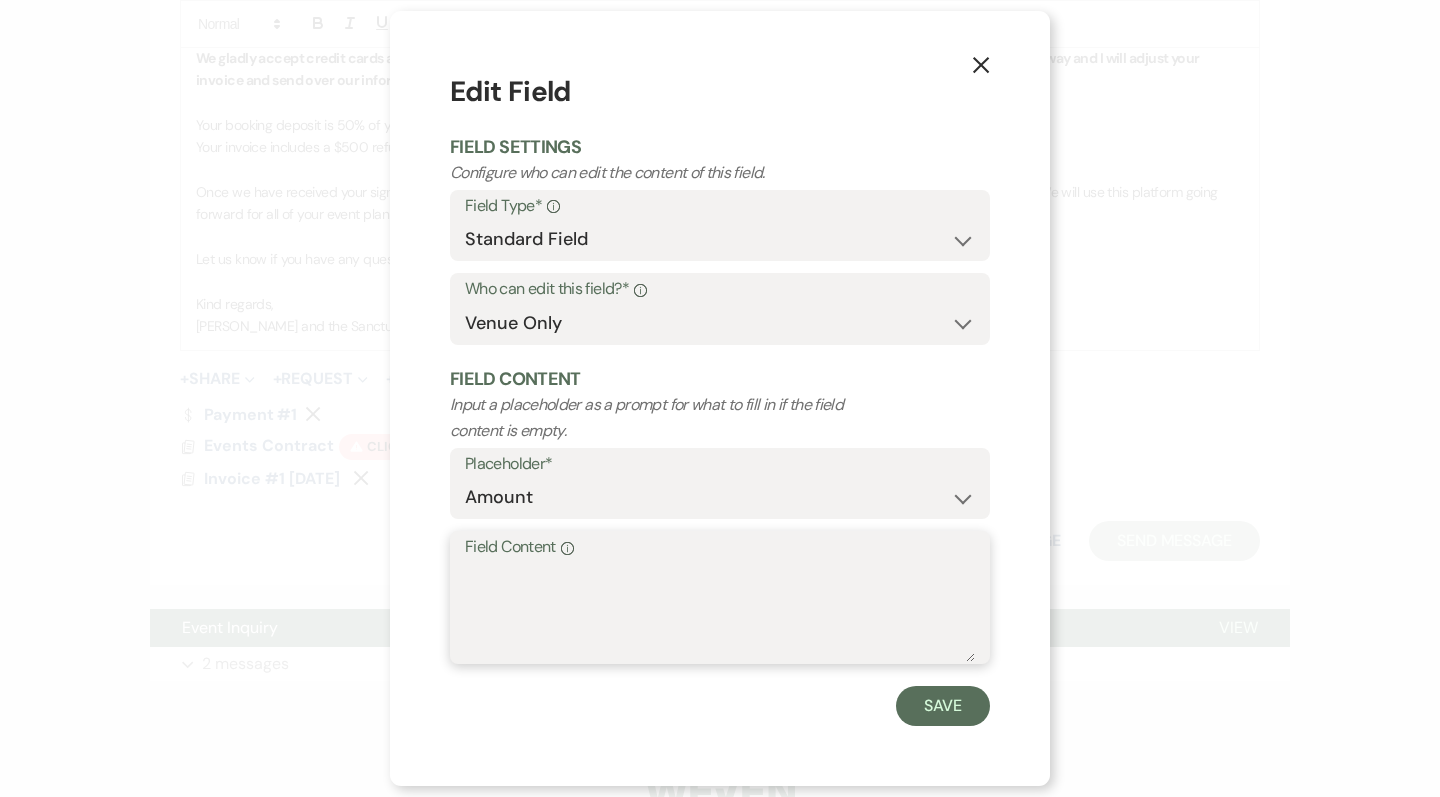 click on "Field Content Info" at bounding box center (720, 612) 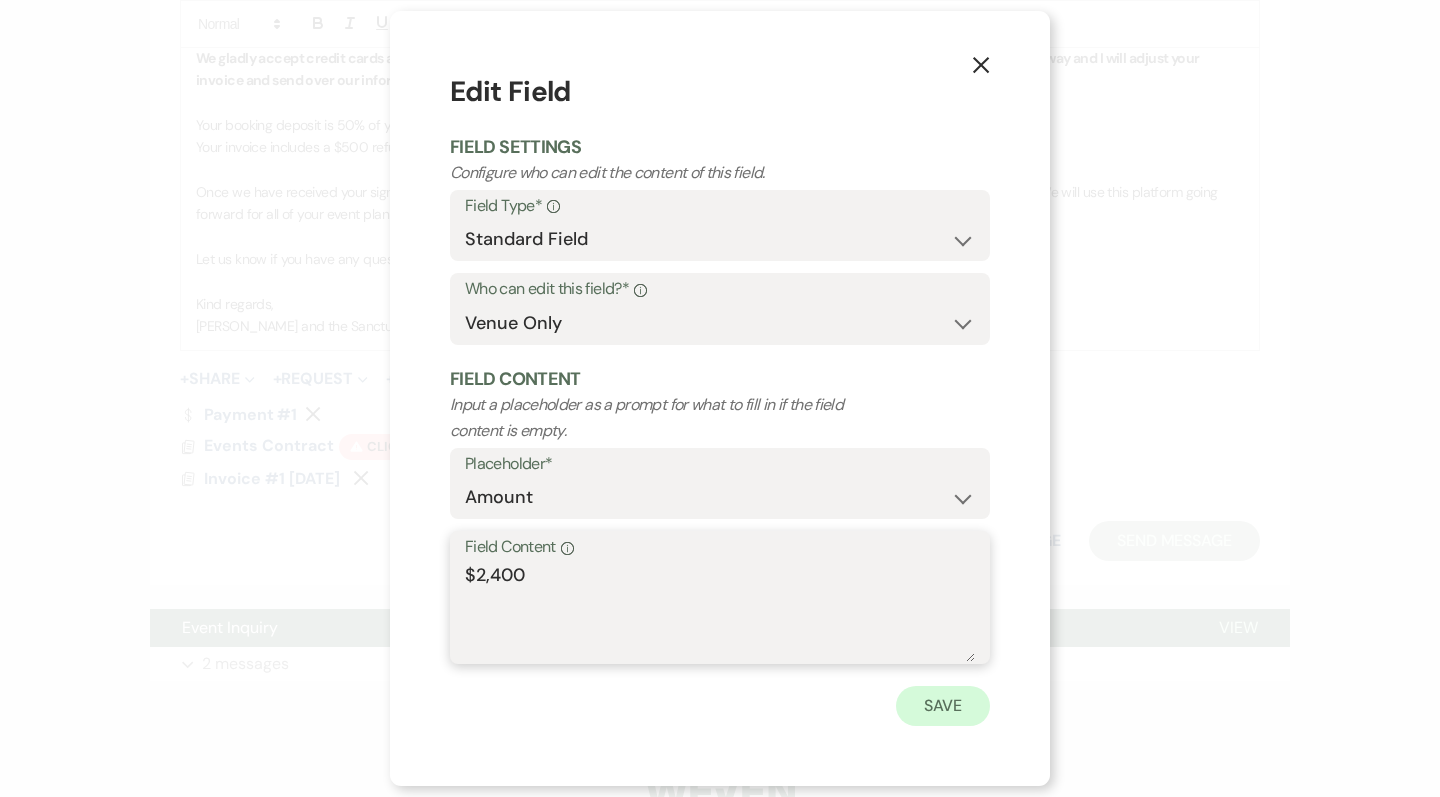 type on "$2,400" 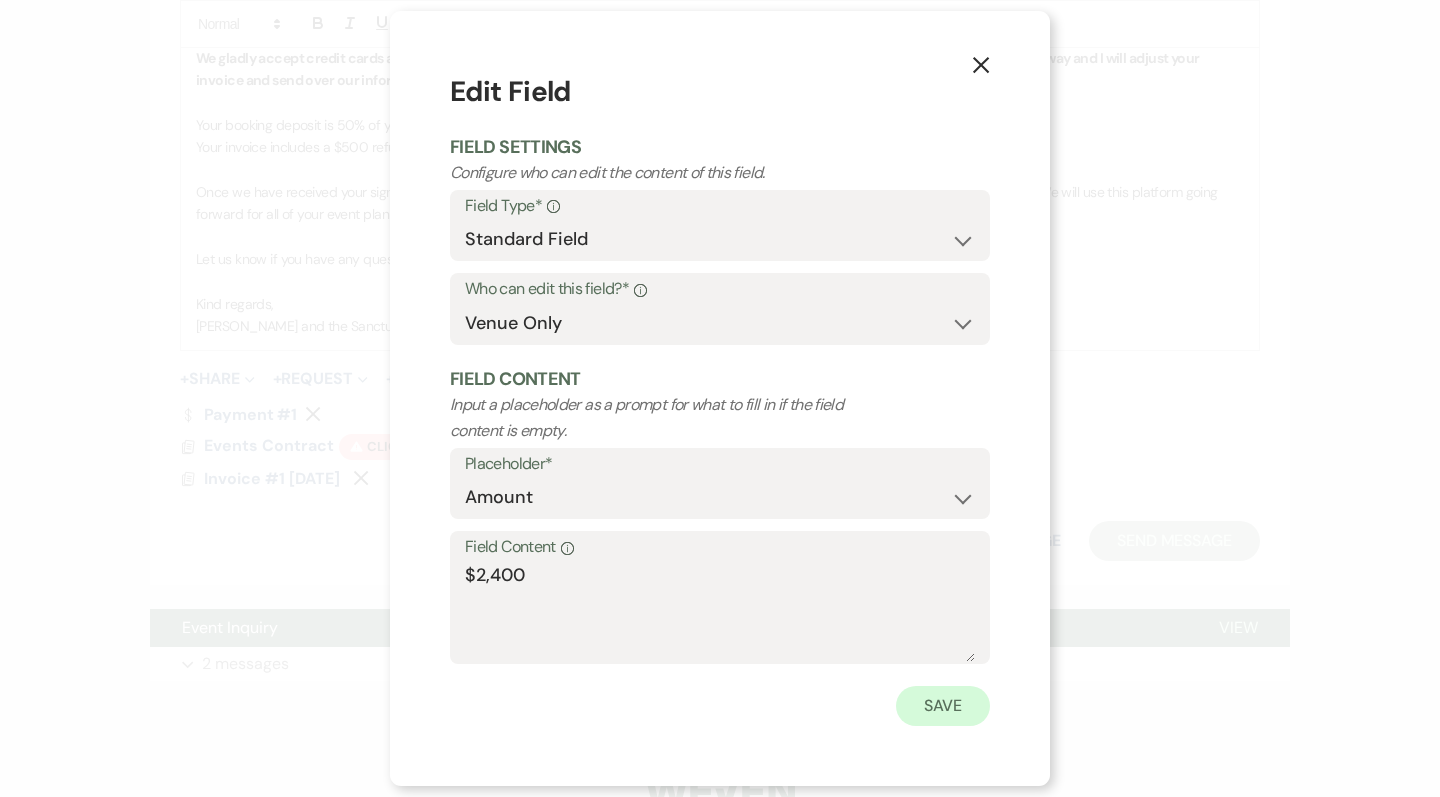 click on "Save" at bounding box center [943, 706] 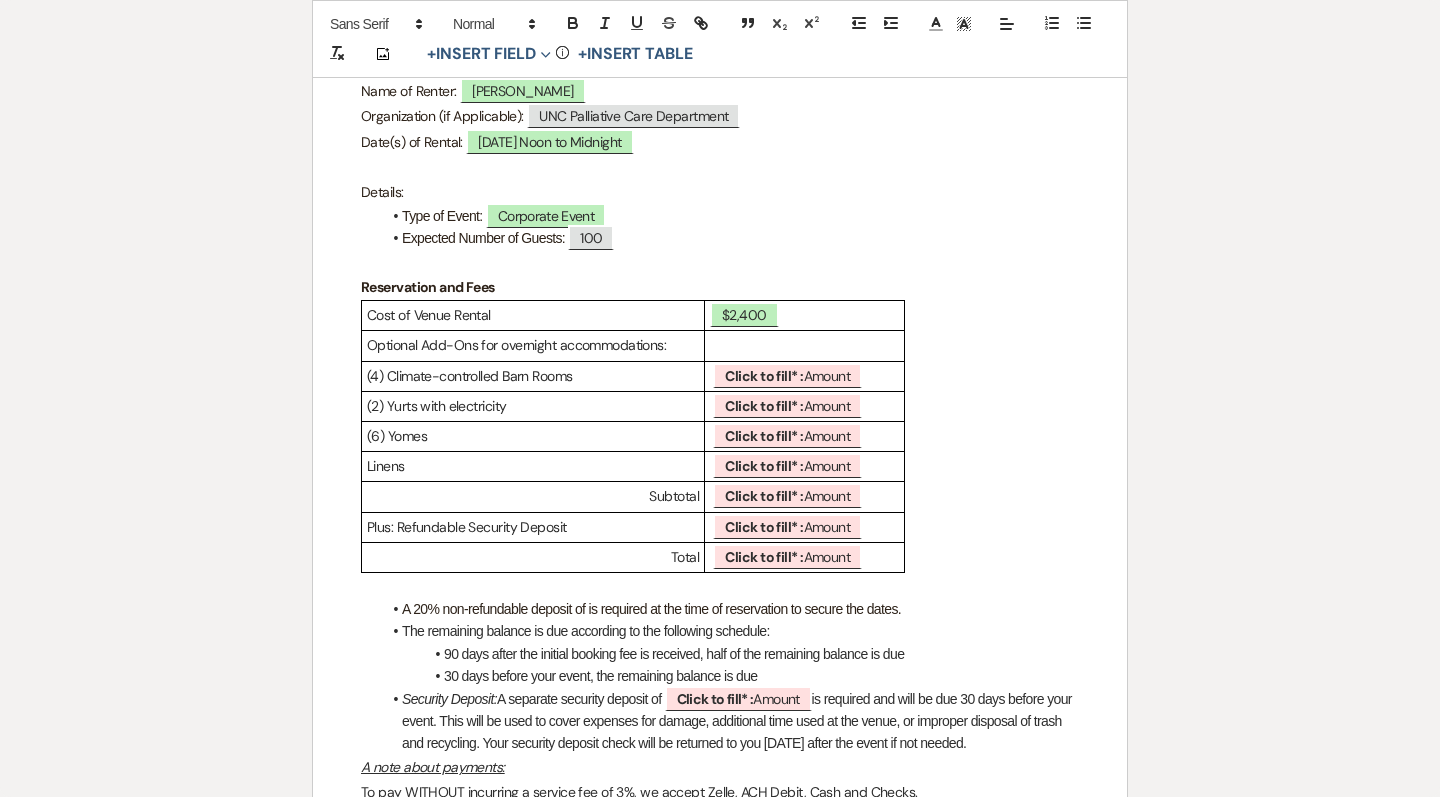 click on "Cost of Venue Rental" at bounding box center [533, 315] 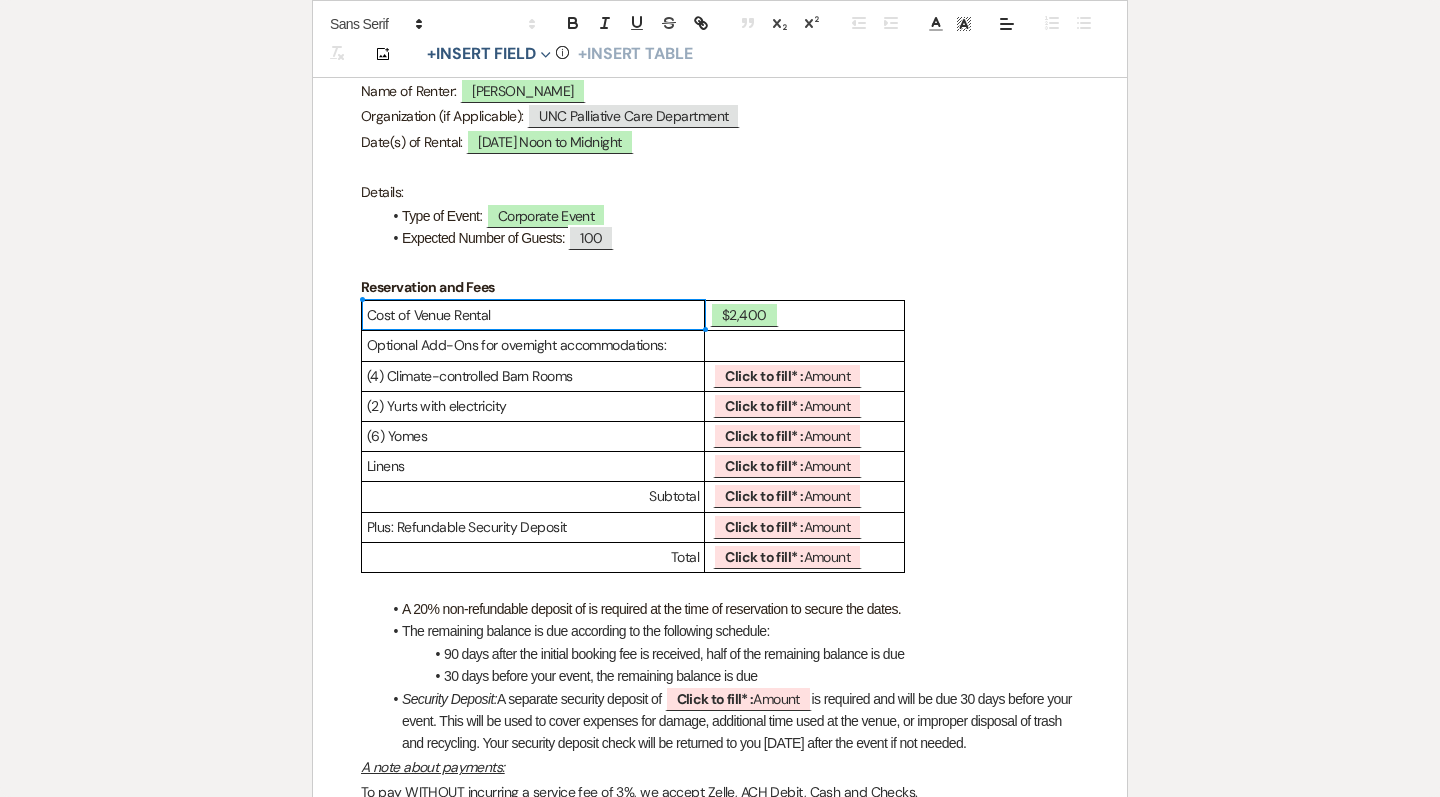 type 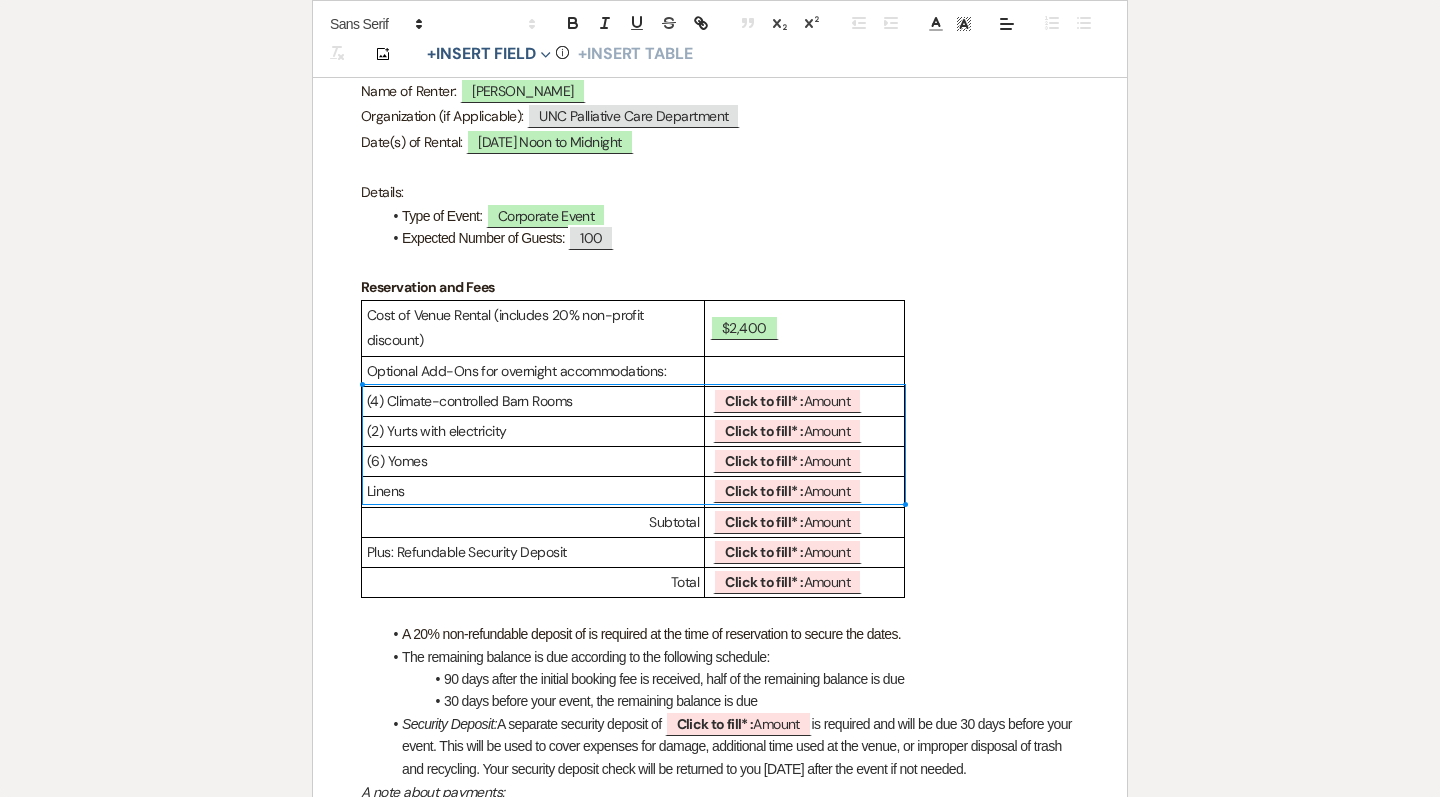 drag, startPoint x: 885, startPoint y: 489, endPoint x: 404, endPoint y: 385, distance: 492.11484 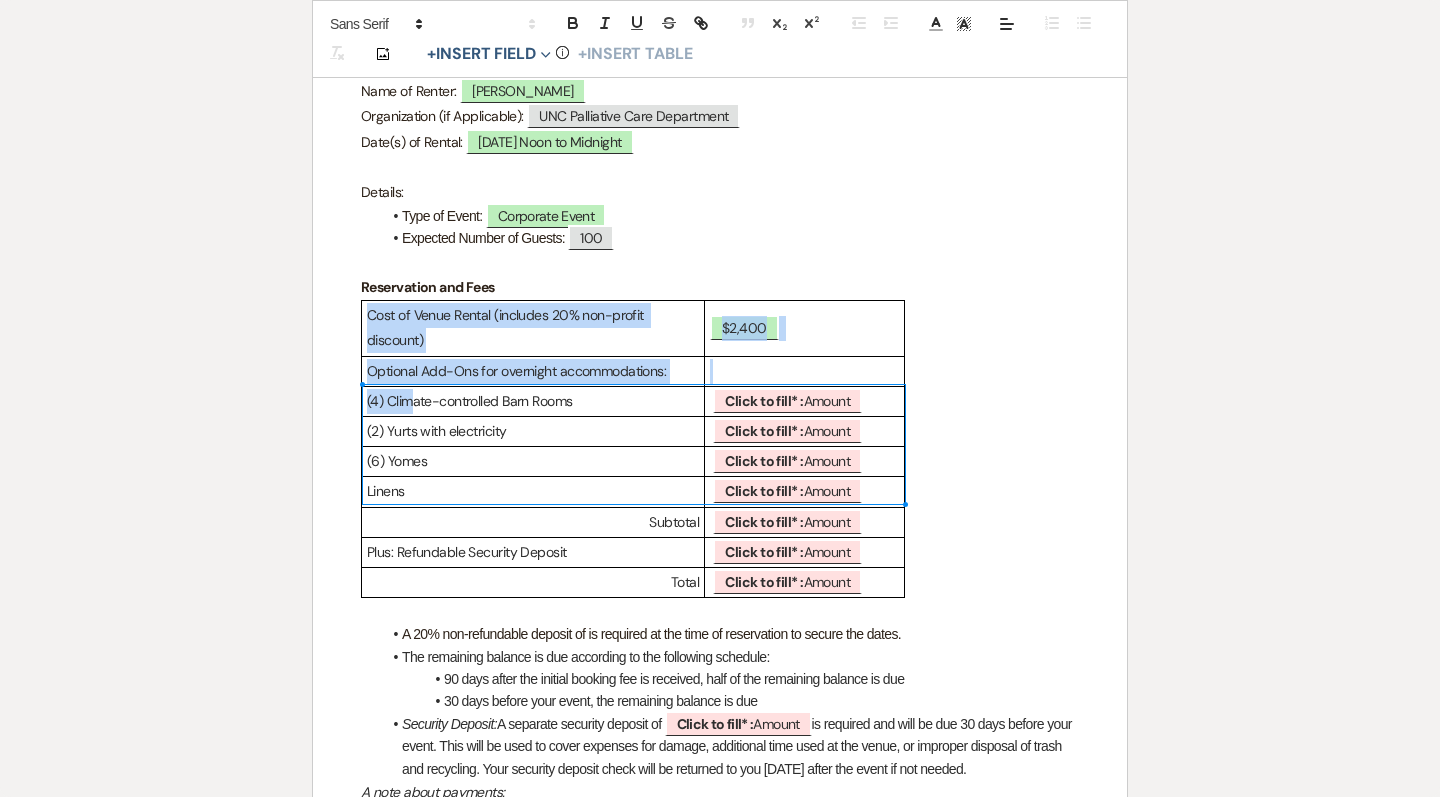 drag, startPoint x: 348, startPoint y: 397, endPoint x: 400, endPoint y: 400, distance: 52.086468 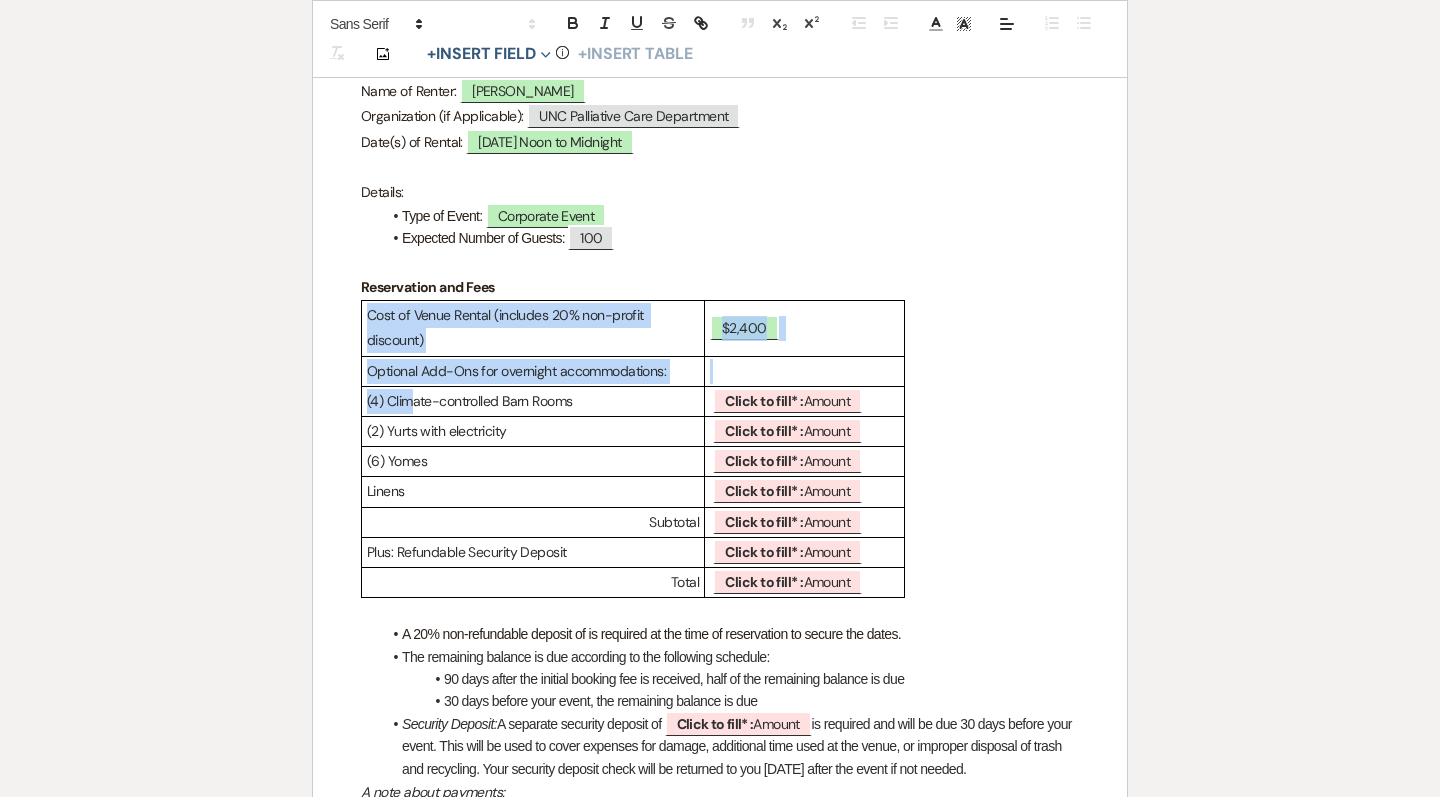 click on "(4) Climate-controlled Barn Rooms" at bounding box center (533, 401) 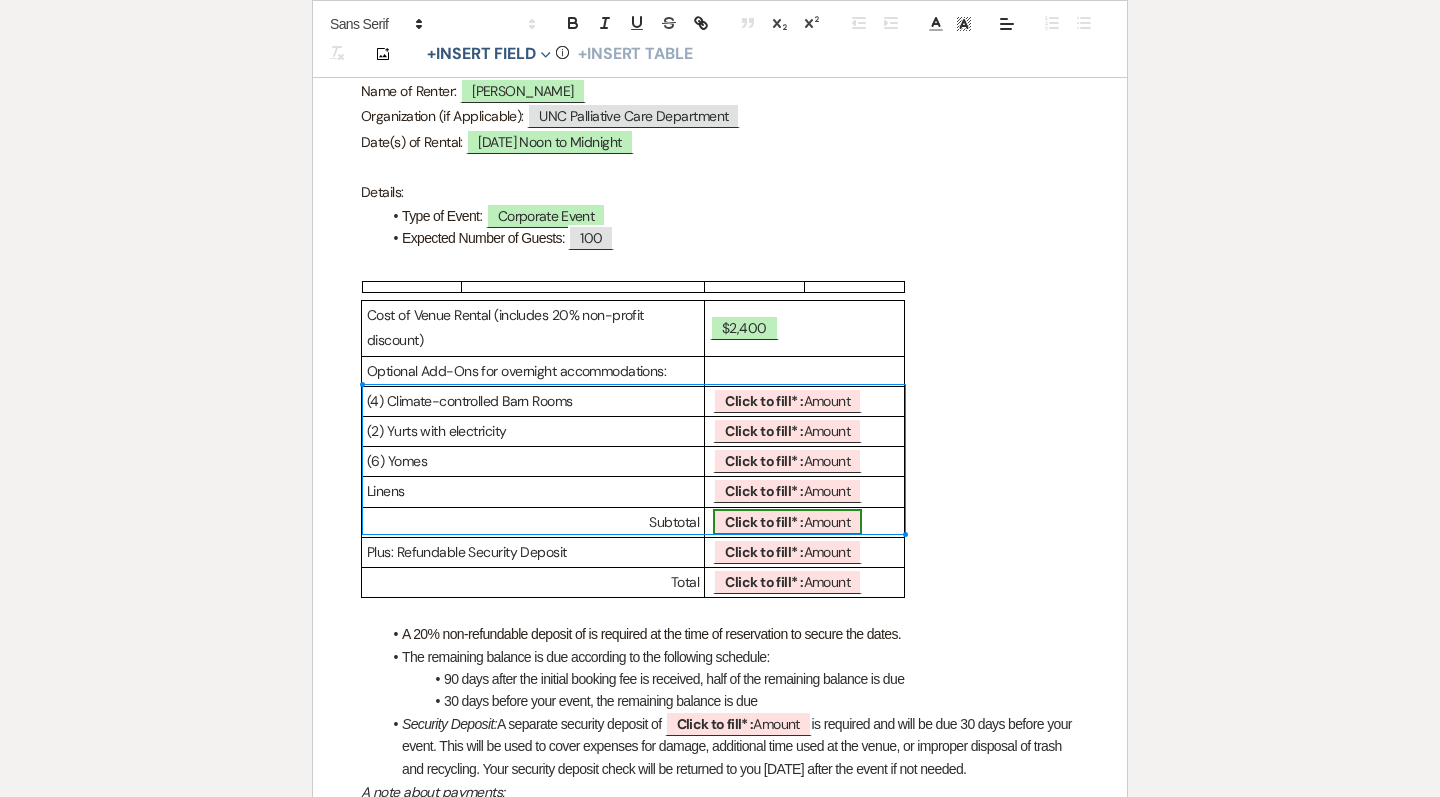drag, startPoint x: 370, startPoint y: 396, endPoint x: 855, endPoint y: 513, distance: 498.9128 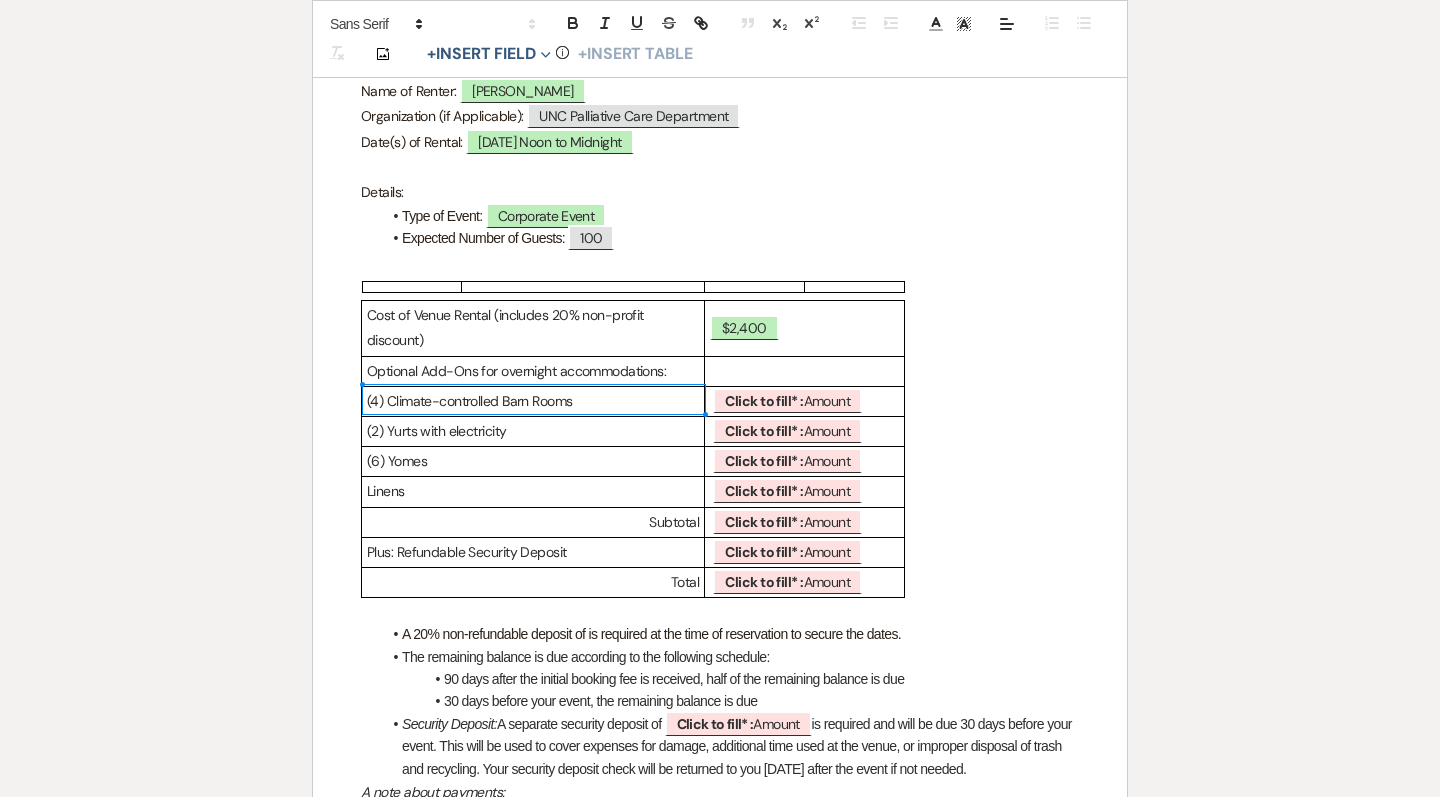 click on "(4) Climate-controlled Barn Rooms" at bounding box center [533, 401] 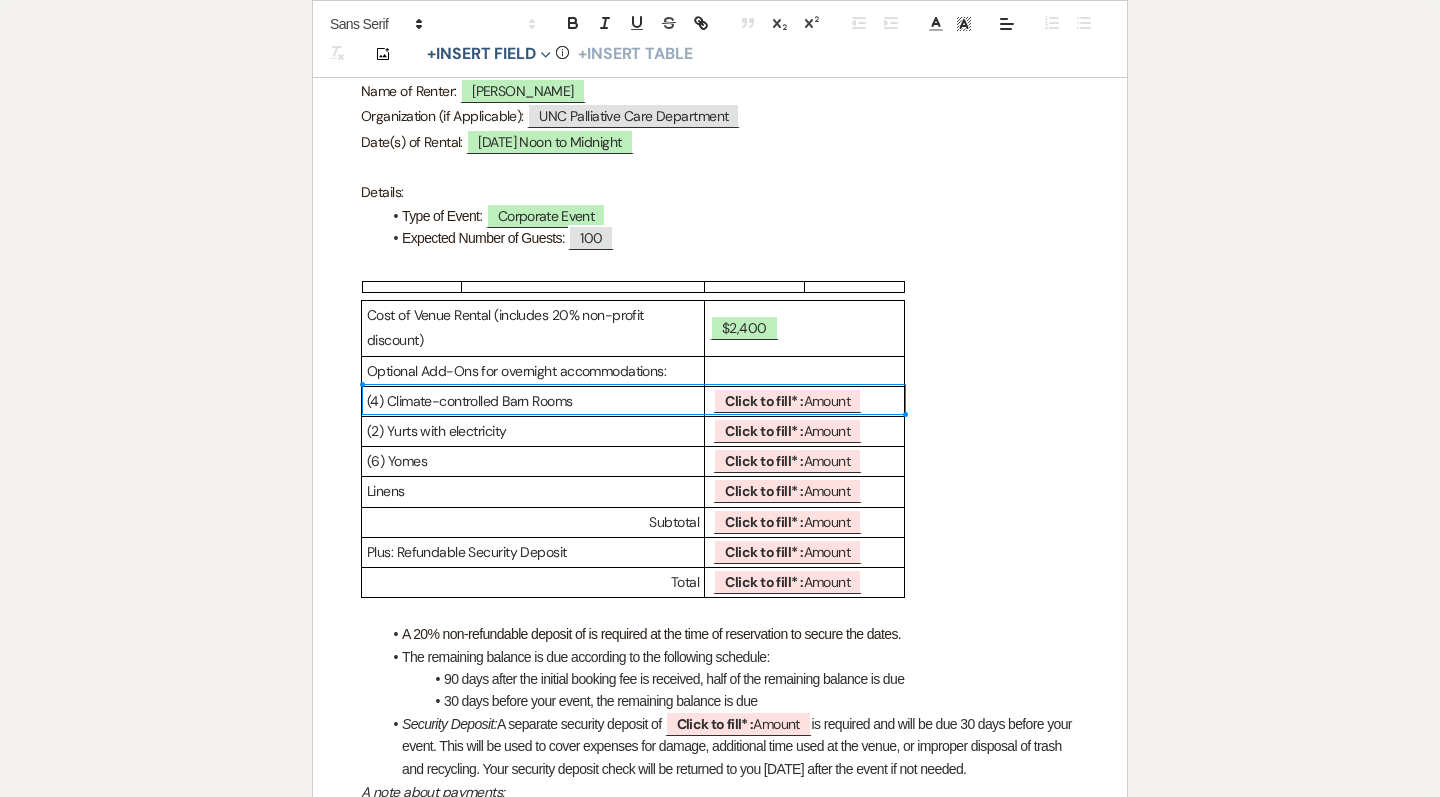 drag, startPoint x: 367, startPoint y: 396, endPoint x: 871, endPoint y: 398, distance: 504.00397 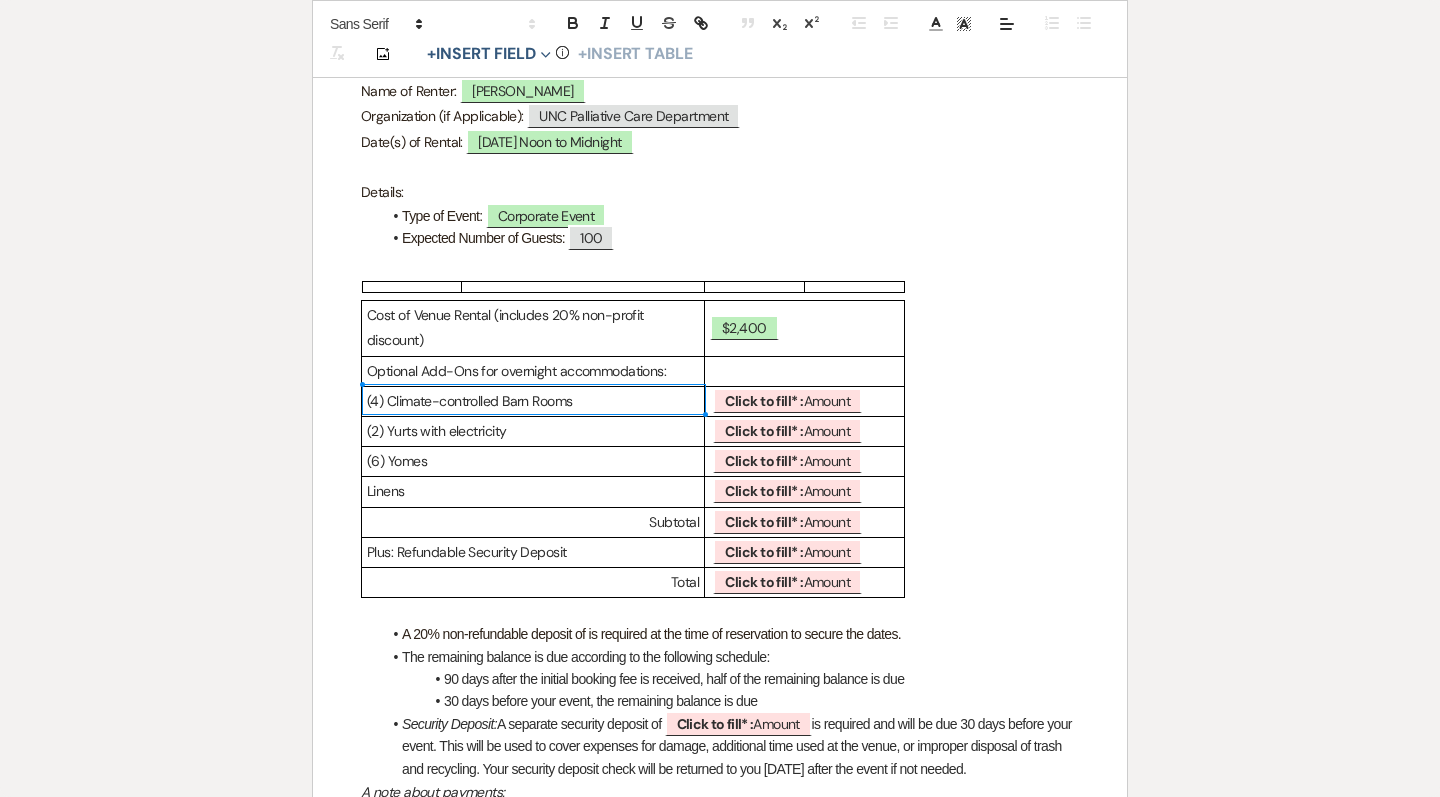 click on "(4) Climate-controlled Barn Rooms" at bounding box center [533, 401] 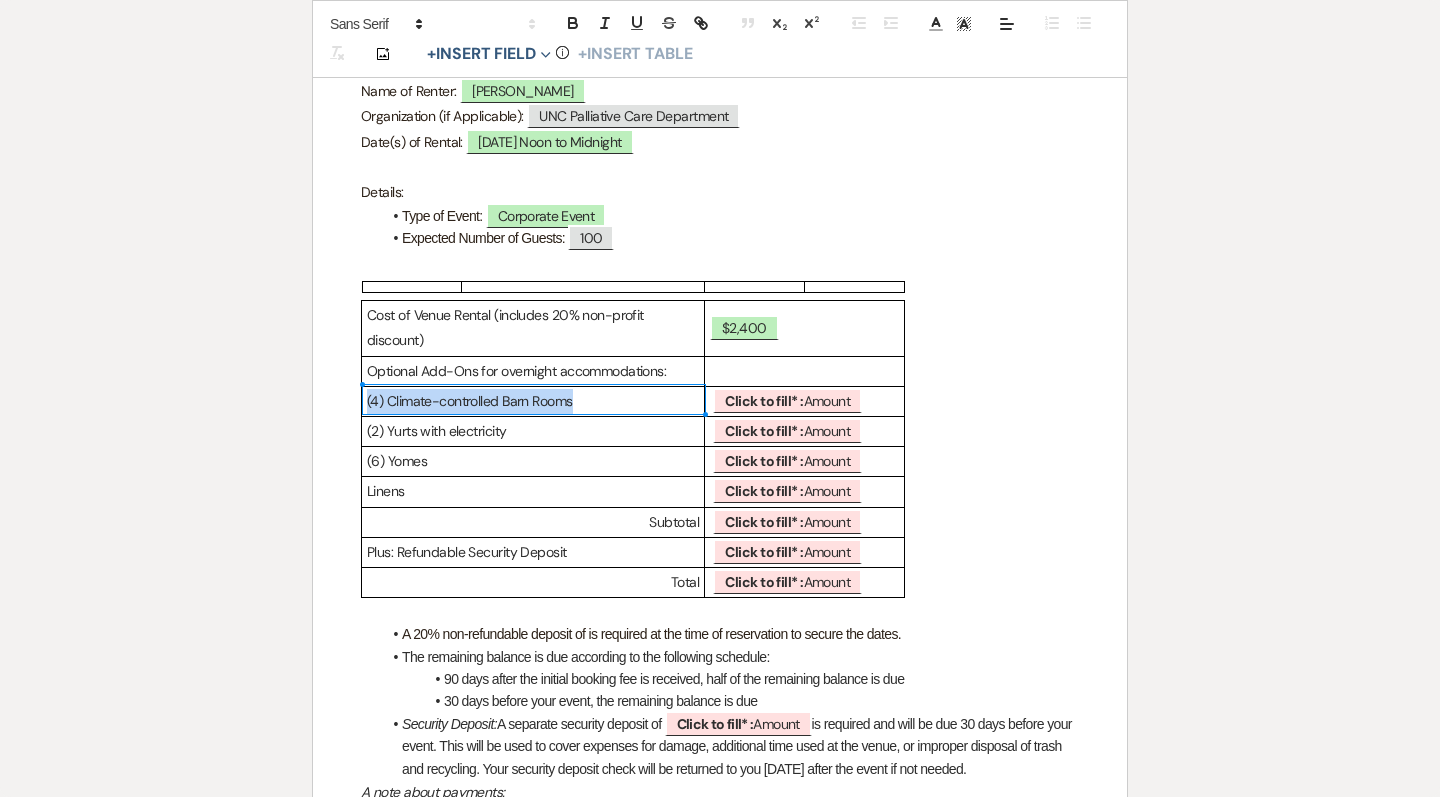 click on "(4) Climate-controlled Barn Rooms" at bounding box center (533, 401) 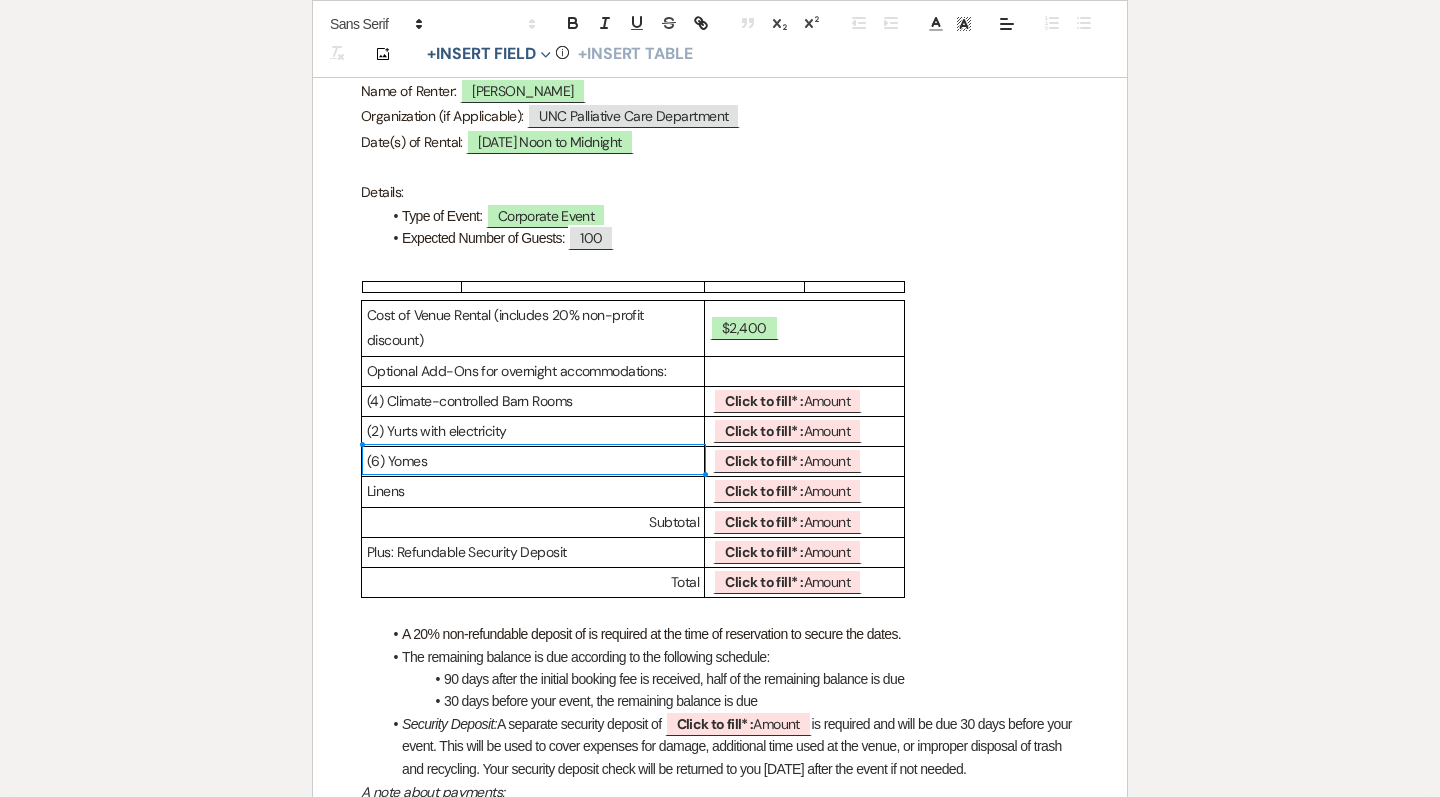 click on "(6) Yomes" at bounding box center [533, 461] 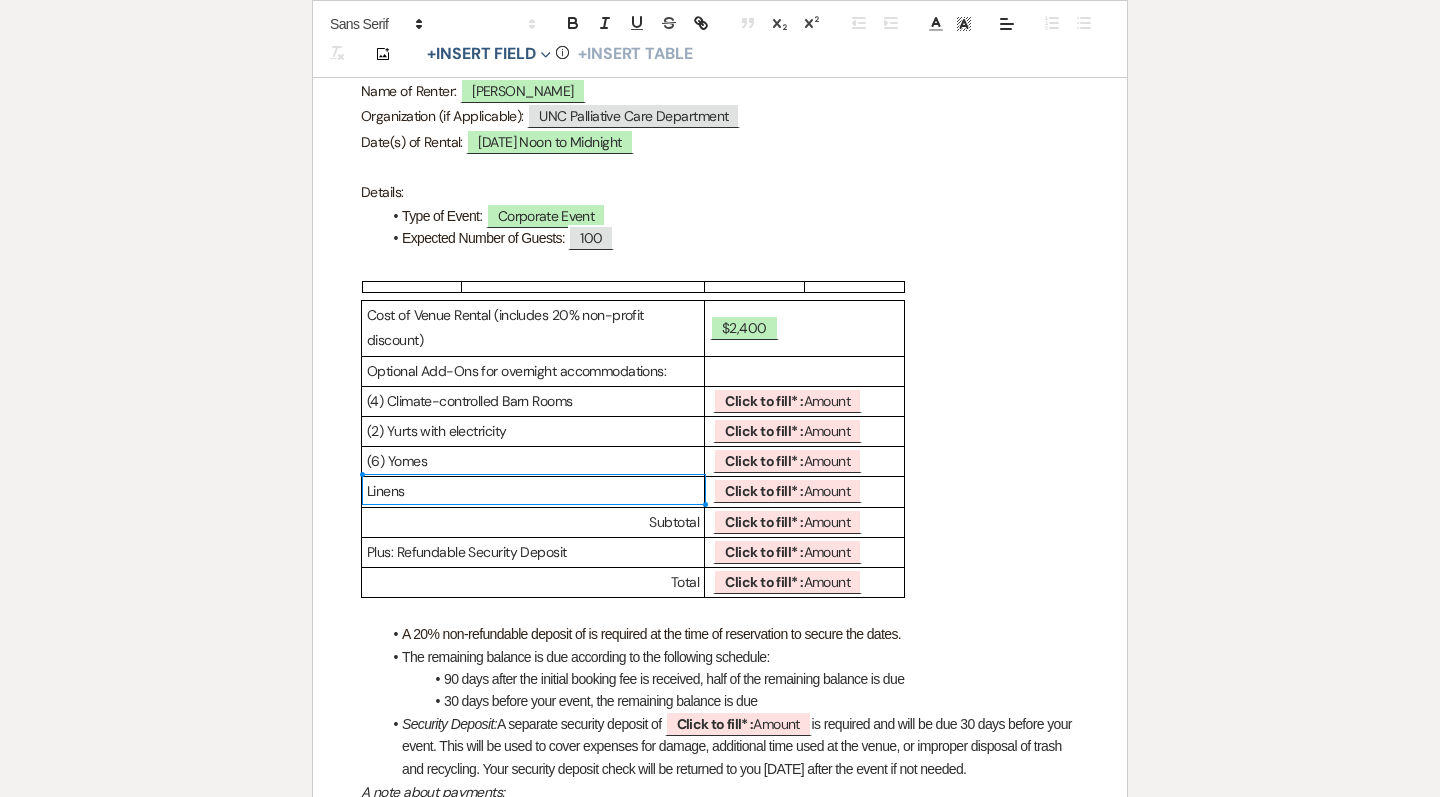 click on "Linens" at bounding box center [533, 491] 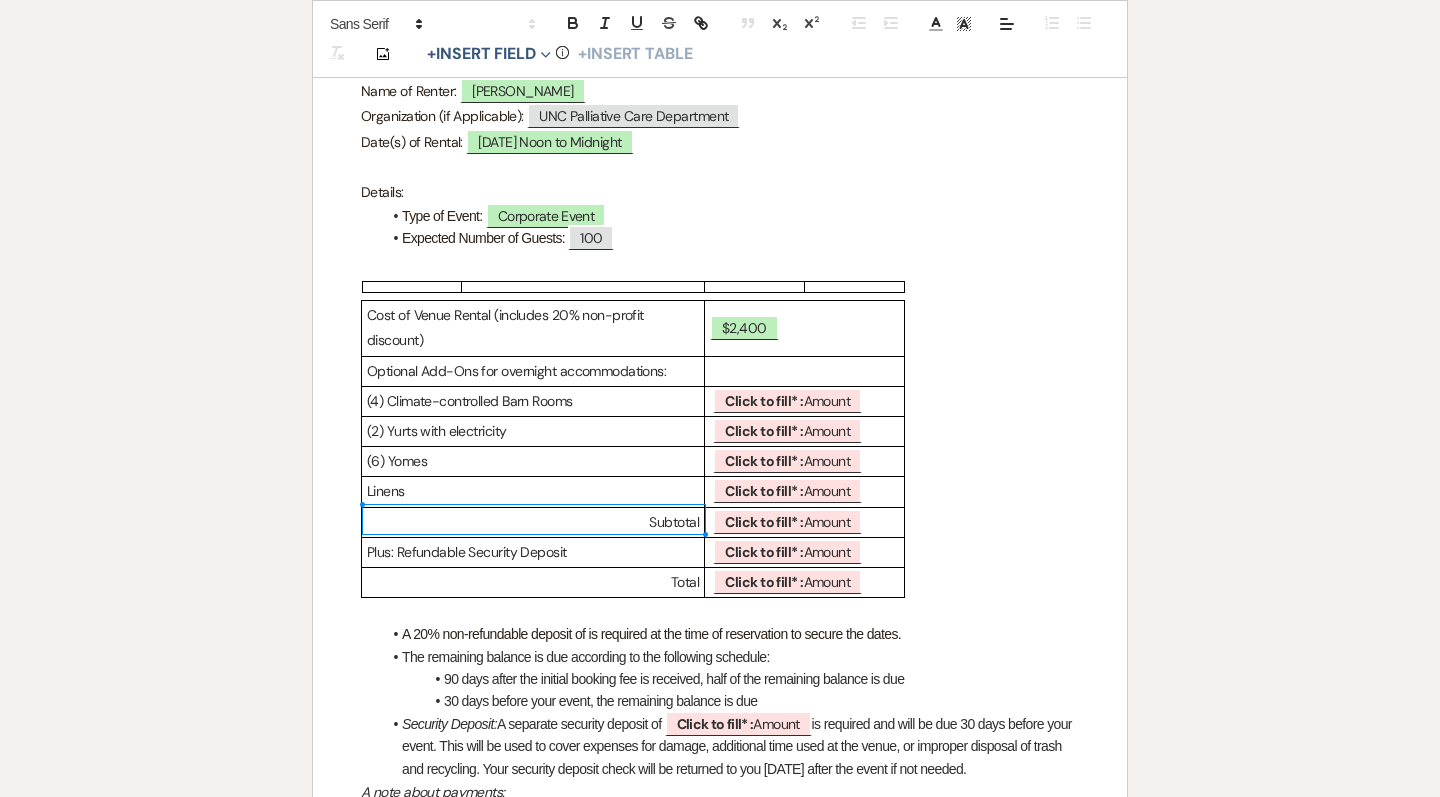 click on "Subtotal" at bounding box center [533, 522] 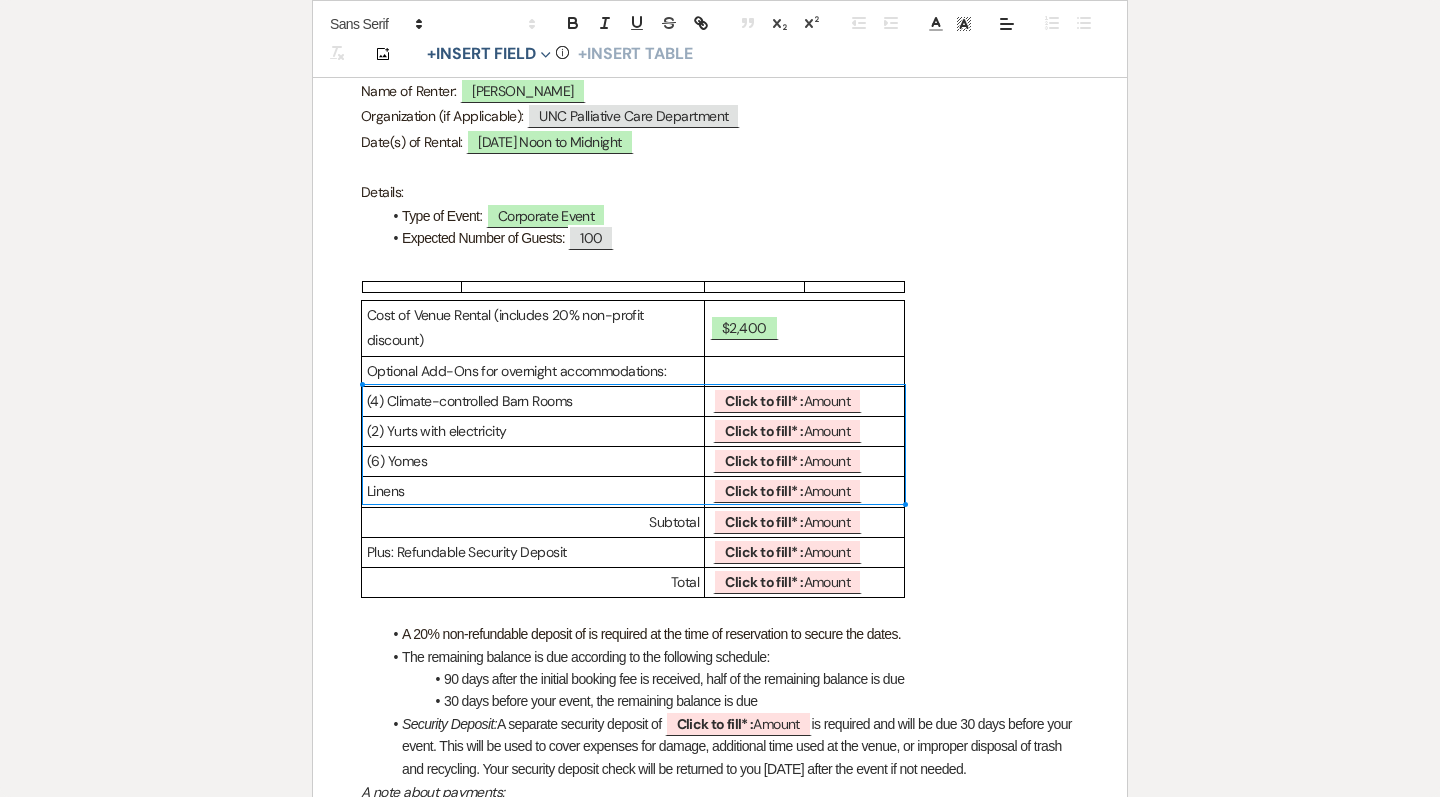 drag, startPoint x: 886, startPoint y: 490, endPoint x: 428, endPoint y: 383, distance: 470.33286 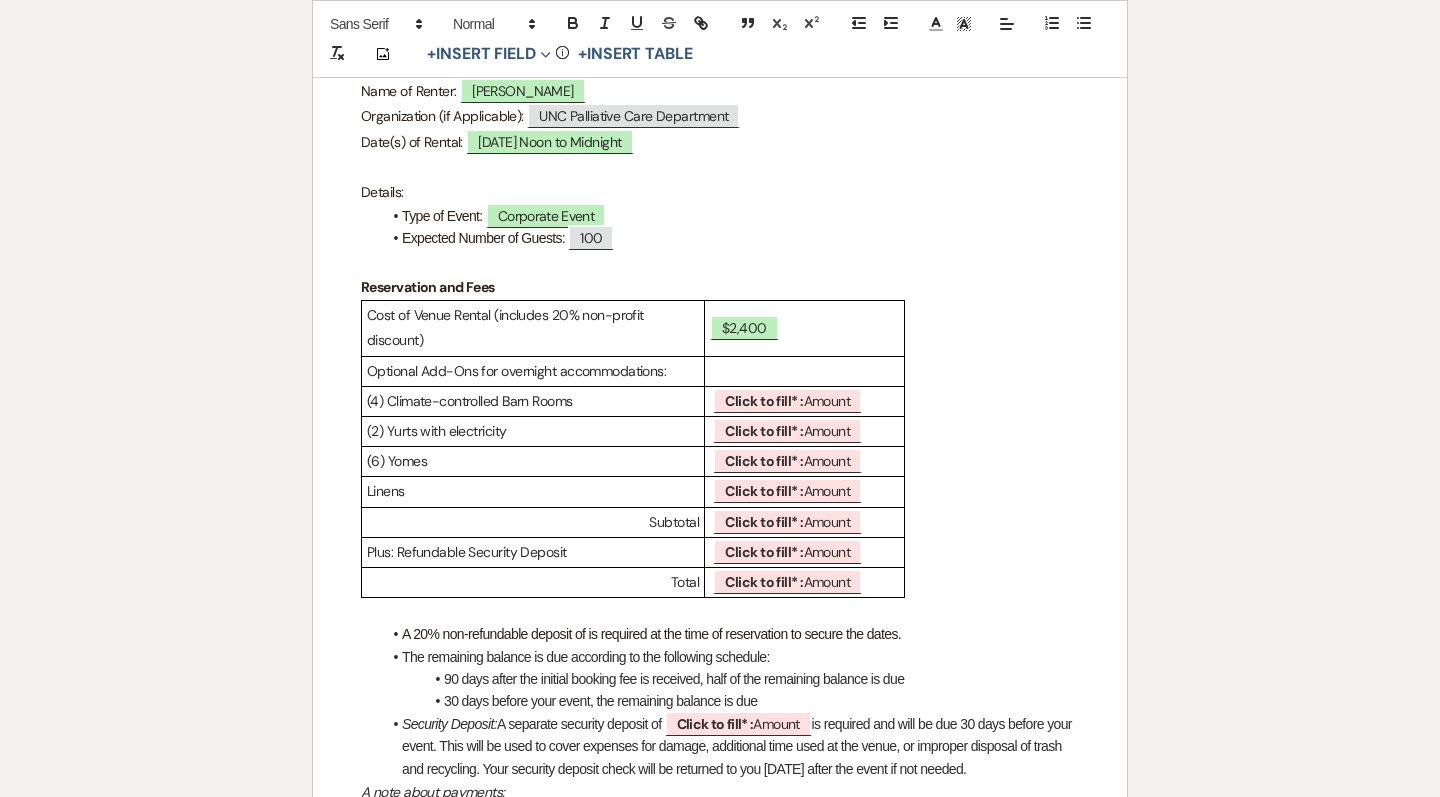 drag, startPoint x: 380, startPoint y: 397, endPoint x: 691, endPoint y: 499, distance: 327.29956 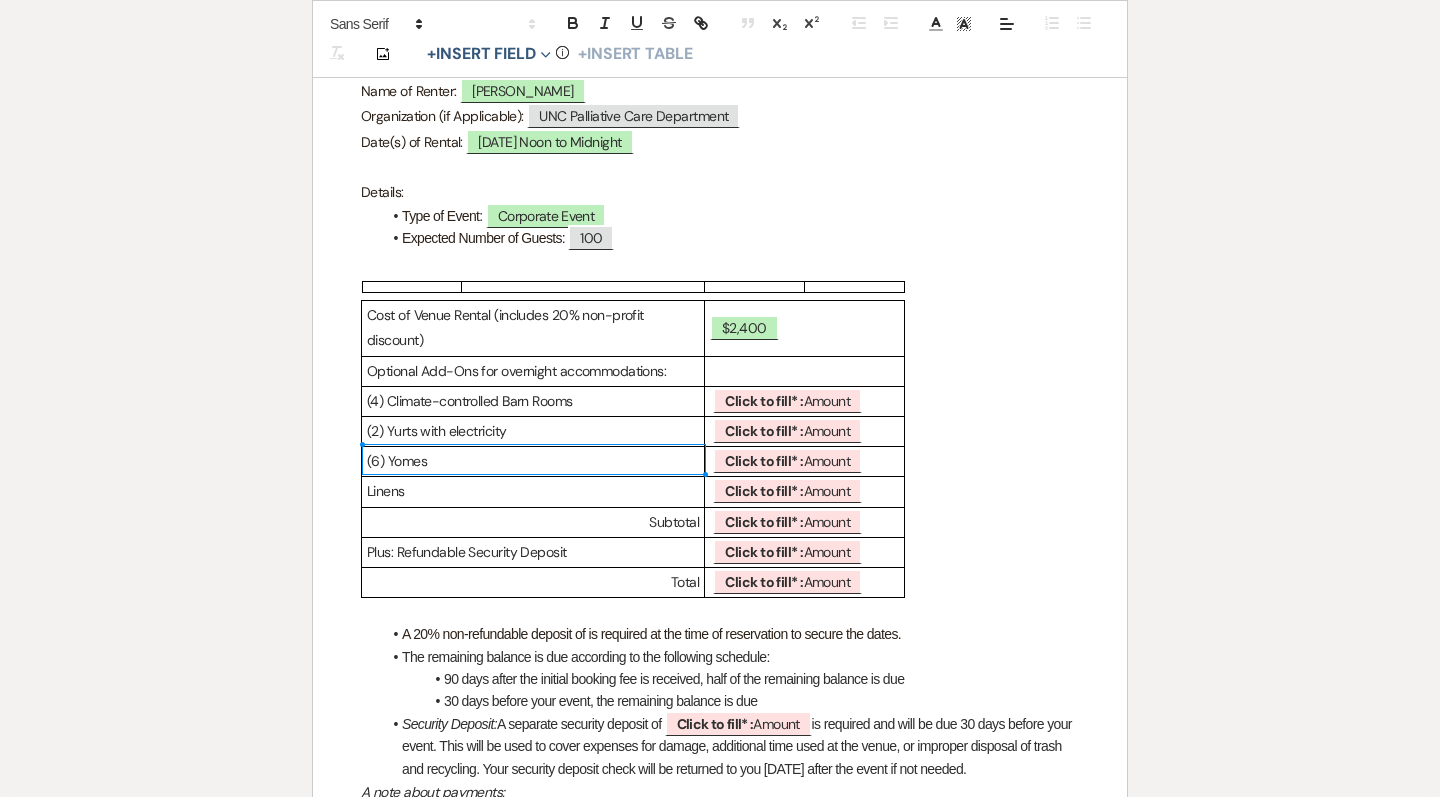 click on "Cost of Venue Rental (includes 20% non-profit discount)
$2,400
Optional Add-Ons for overnight accommodations:       (4) Climate-controlled Barn Rooms ﻿
Click to fill* :
Amount
﻿        (2) Yurts with electricity ﻿
Click to fill* :
Amount
﻿        (6) Yomes  ﻿
Click to fill* :
Amount
﻿        Linens ﻿
Click to fill* :
Amount
﻿   Subtotal ﻿
Click to fill* :
Amount
﻿   Plus: Refundable Security Deposit 	 ﻿
Click to fill* :
Amount
﻿   Total ﻿
Click to fill* :
Amount
﻿" at bounding box center (720, 449) 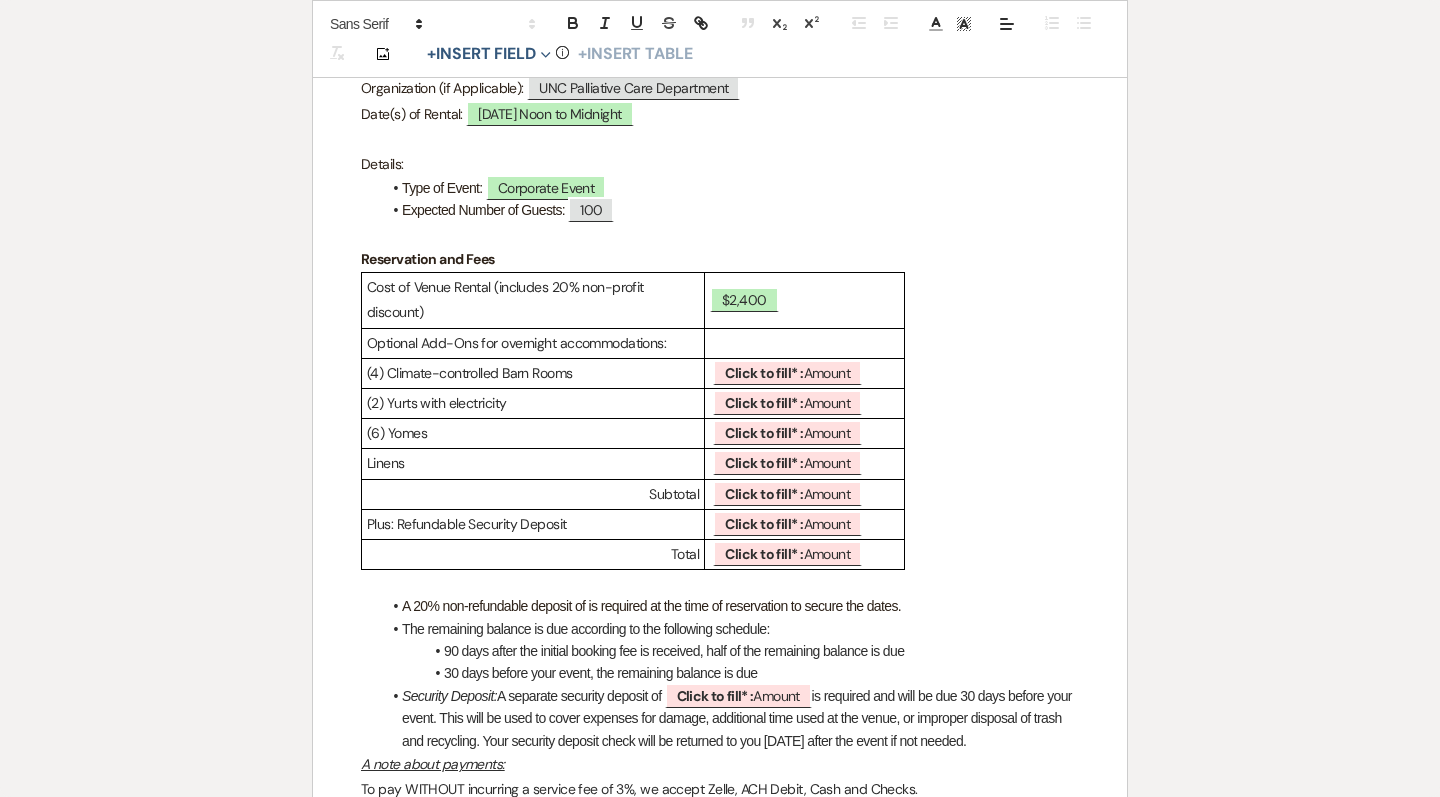 scroll, scrollTop: 471, scrollLeft: 0, axis: vertical 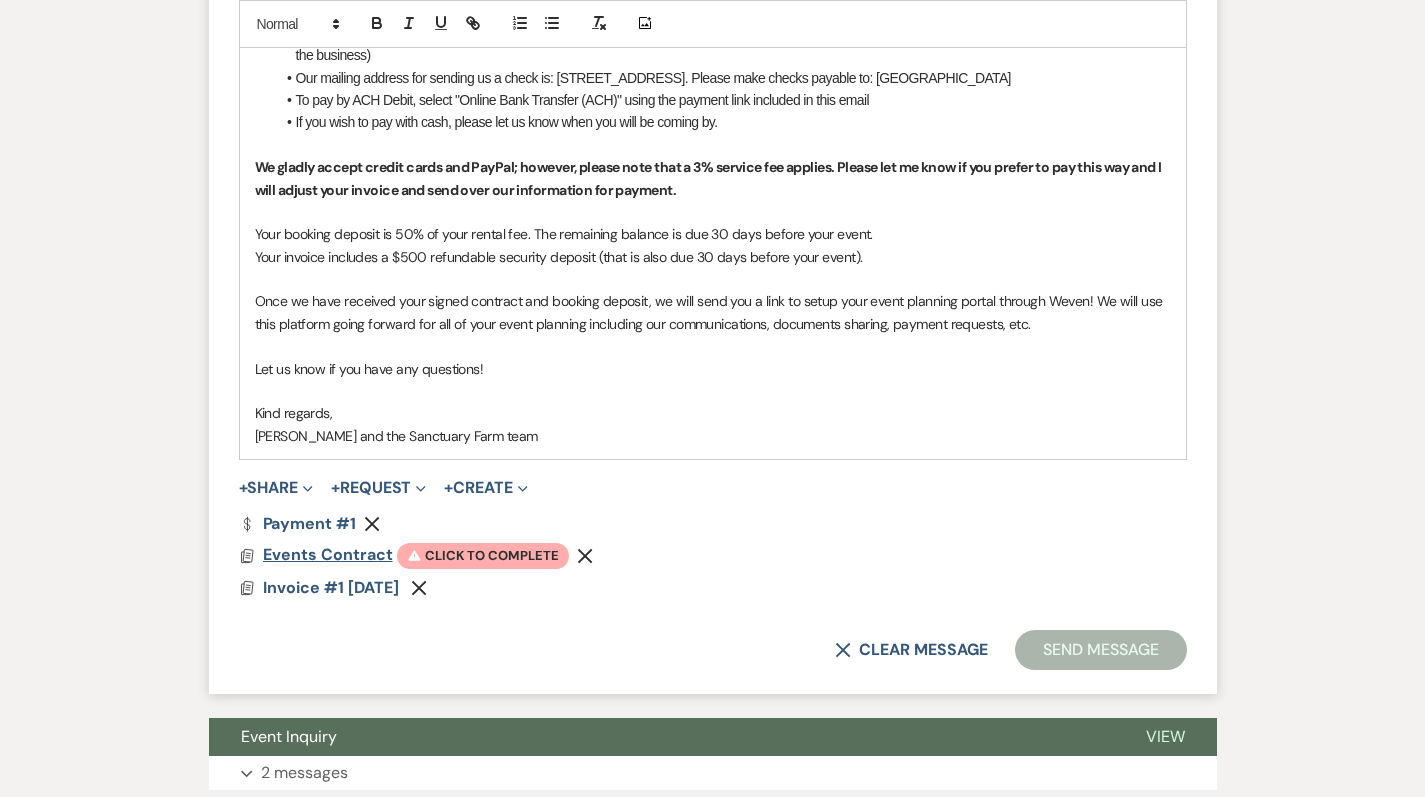 click on "Events Contract" at bounding box center [328, 554] 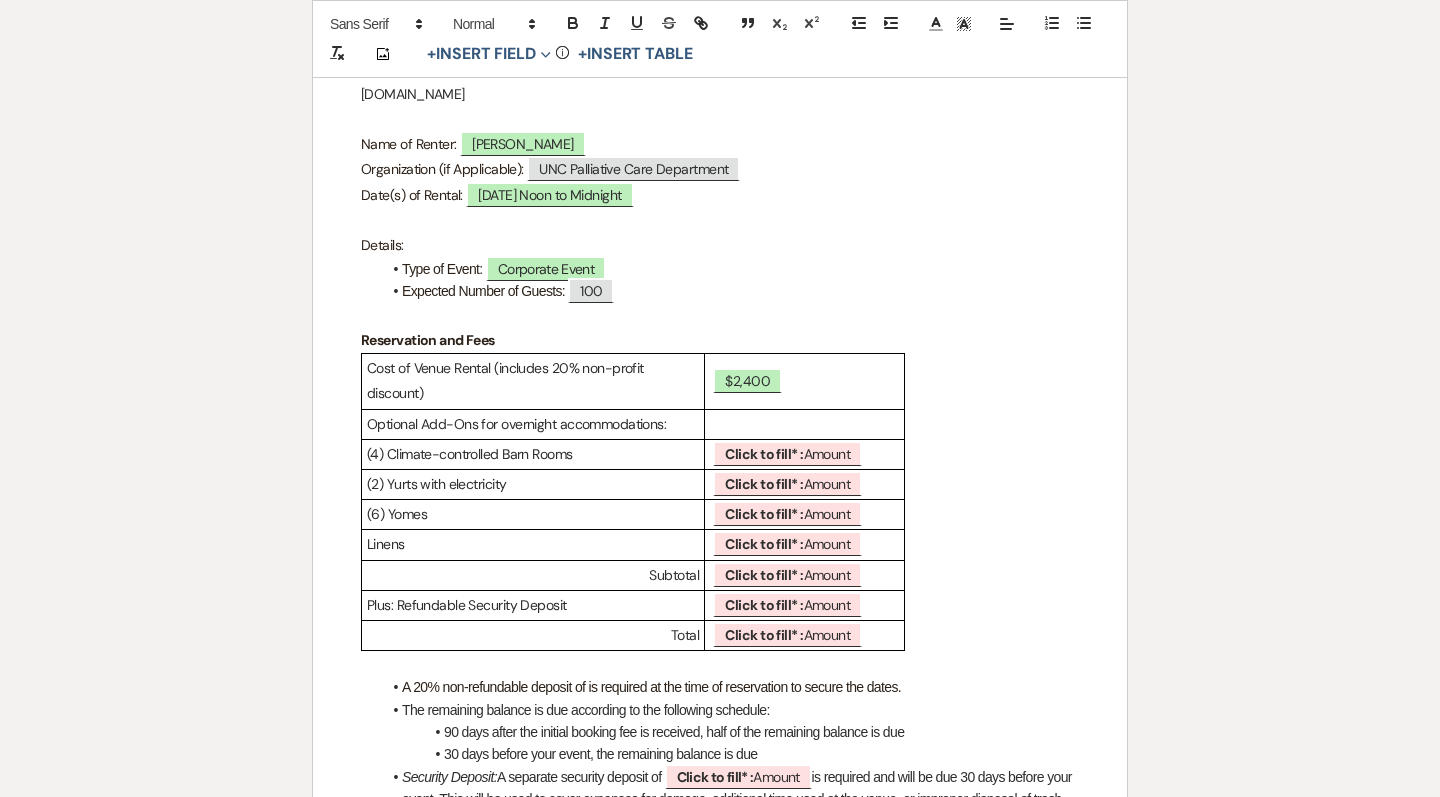 scroll, scrollTop: 390, scrollLeft: 0, axis: vertical 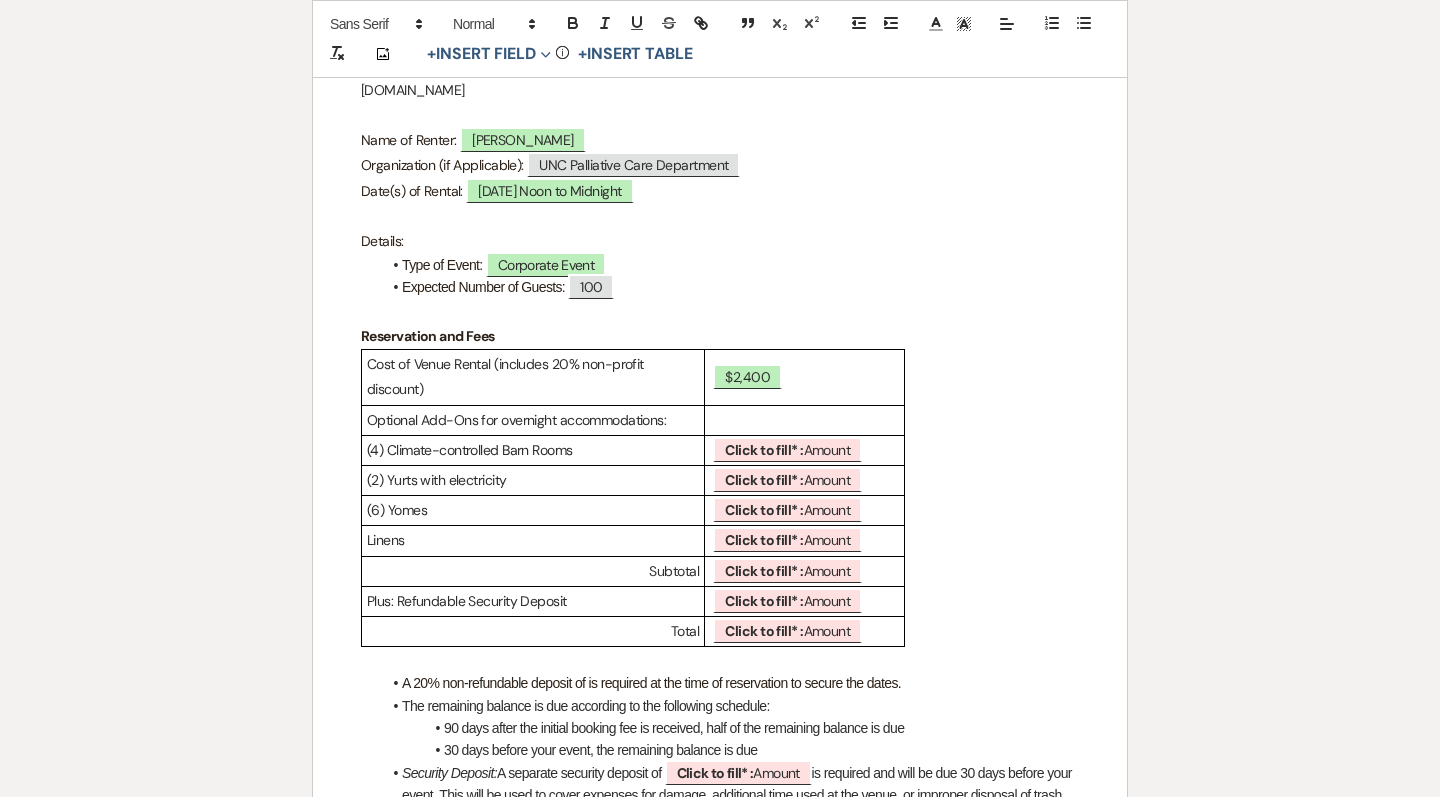 click at bounding box center [804, 420] 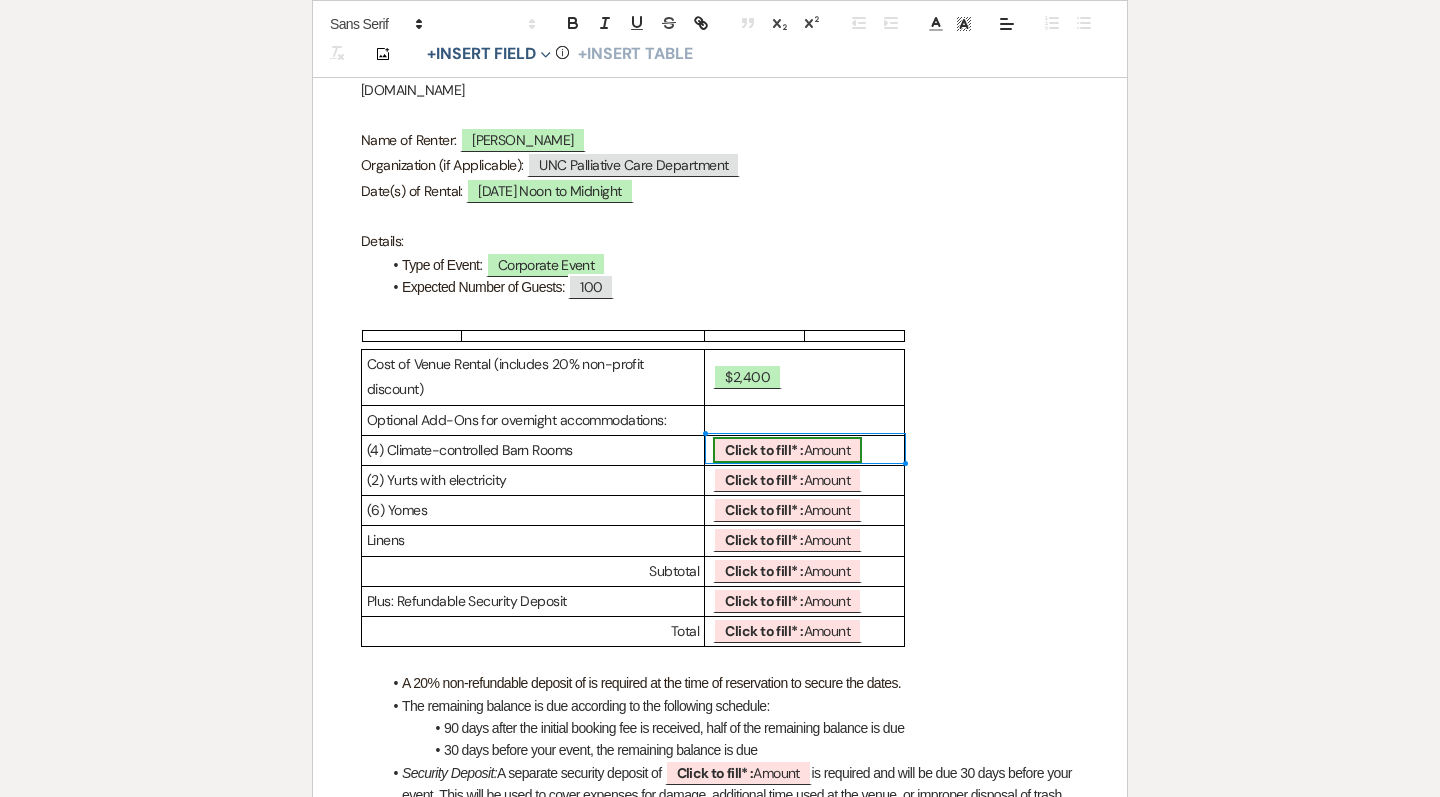 click on "Click to fill* :
Amount" at bounding box center (787, 450) 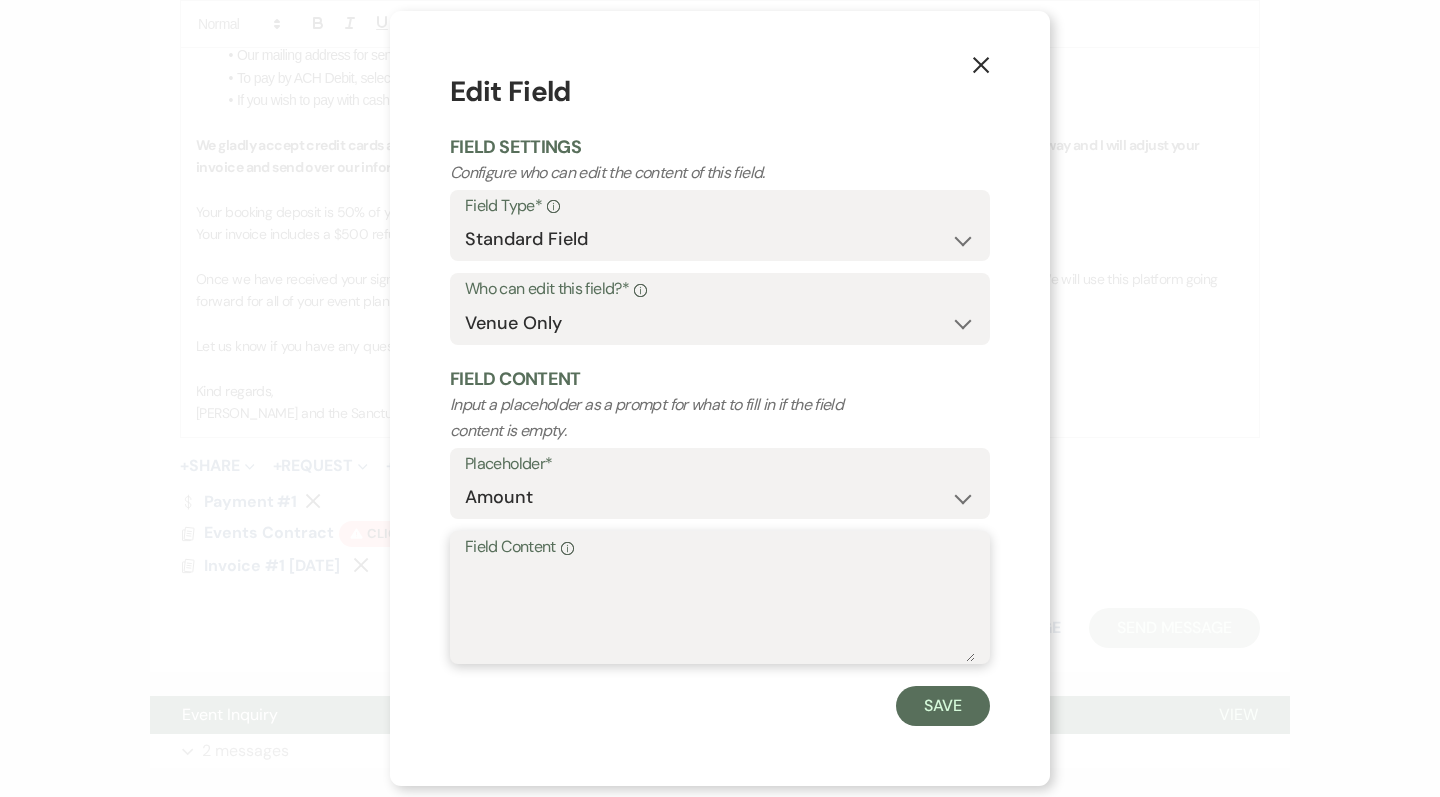 click on "Field Content Info" at bounding box center (720, 612) 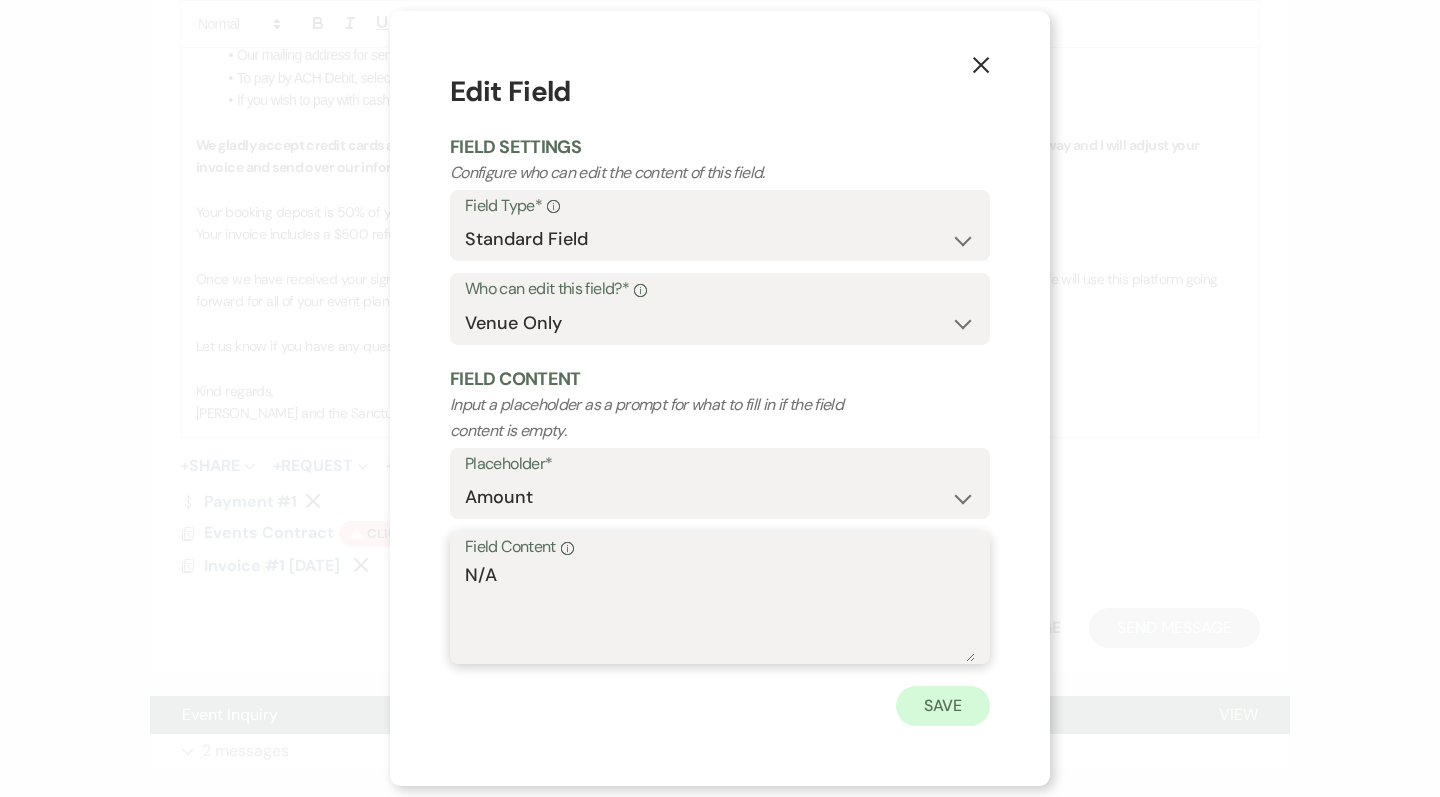 type on "N/A" 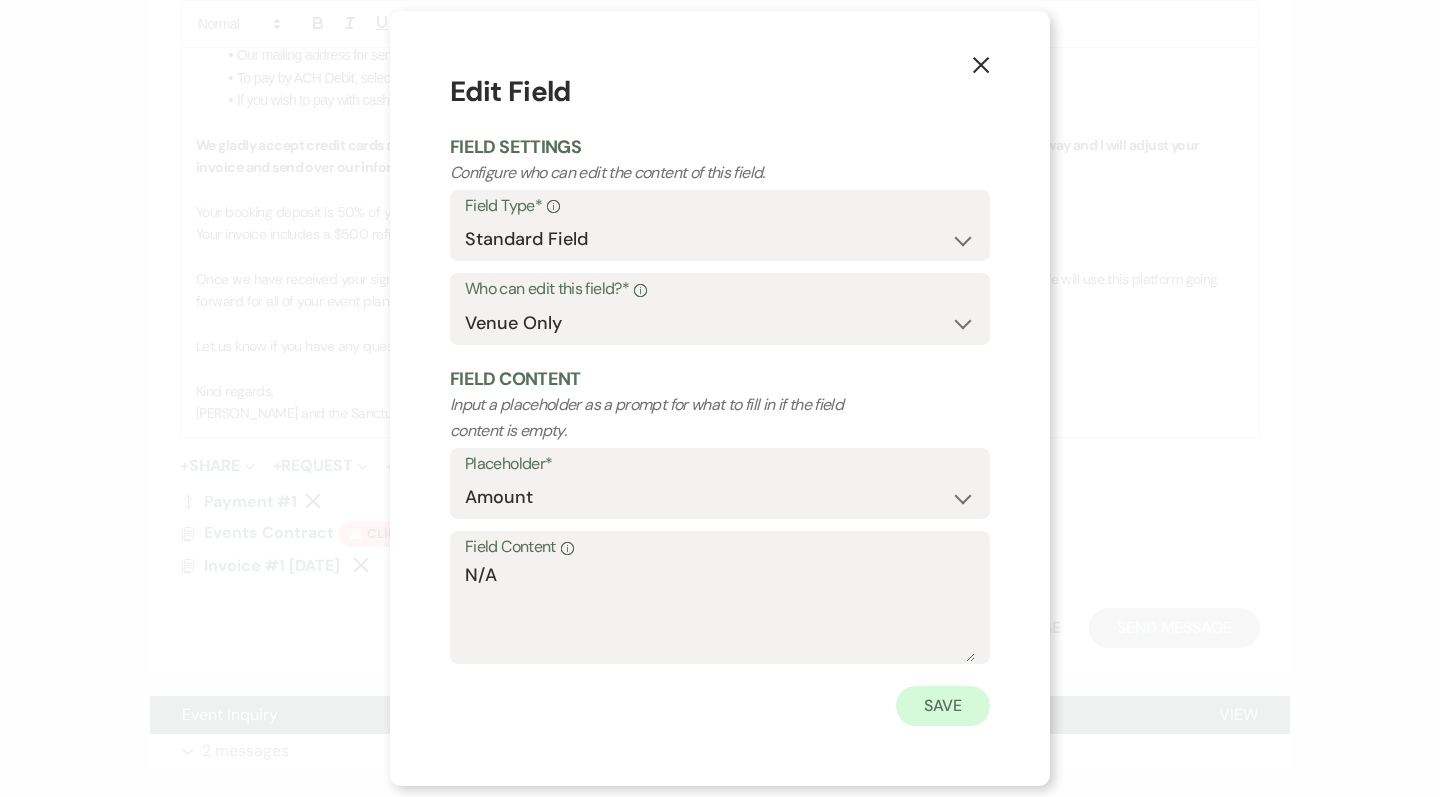 click on "Save" at bounding box center (943, 706) 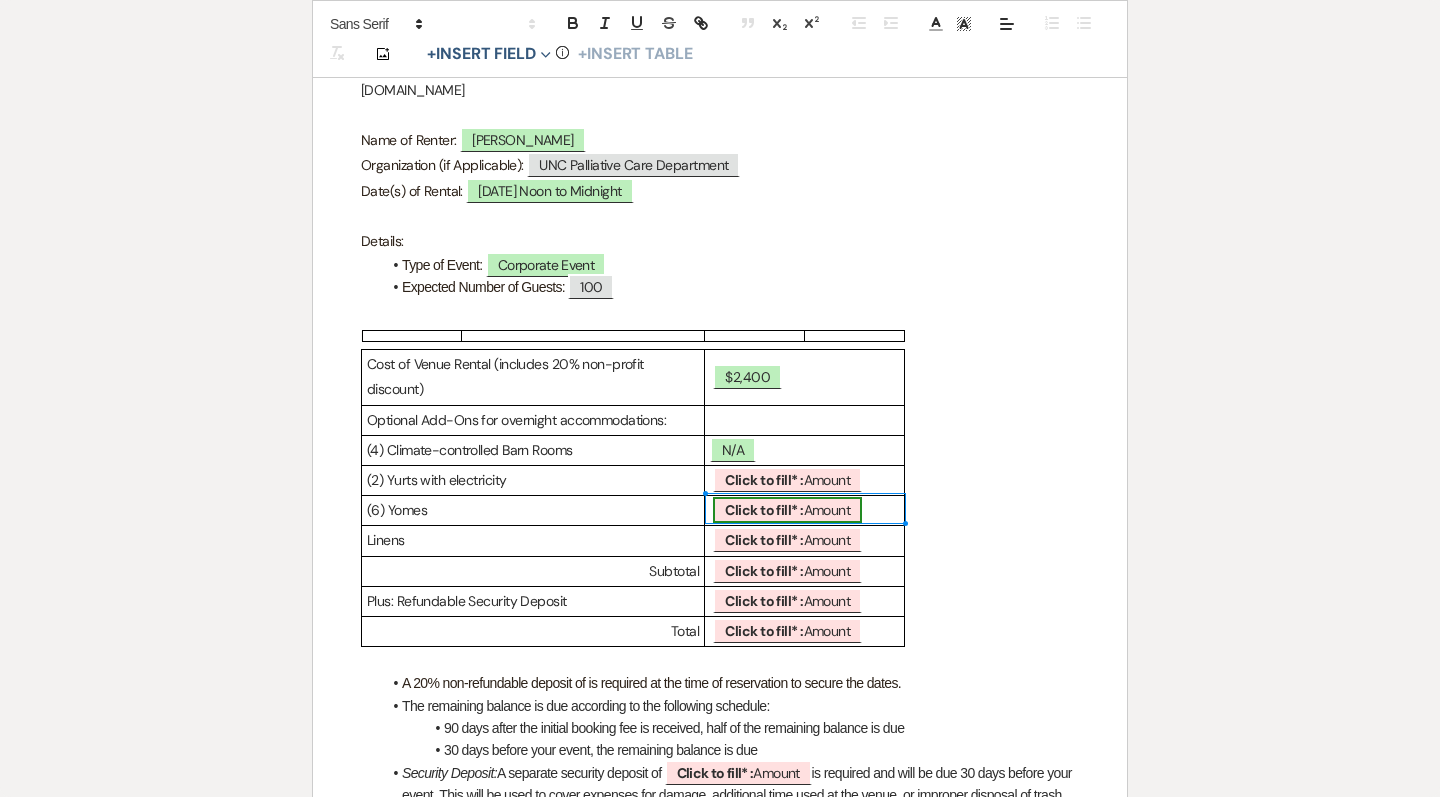 click on "﻿ ﻿                                                 Venue Rental Contract 8519 Pickards Meadow Rd Chapel Hill, NC 27516 www.sanctuaryfarmnc.com Name of Renter:  ﻿
Jaycee Bateganya
﻿   Organization (if Applicable):  ﻿
UNC Palliative Care Department
﻿   Date(s) of Rental:  ﻿
Friday, November 7, 2025 from Noon to Midnight
﻿   Details:  Type of Event:  ﻿
Corporate Event
﻿   Expected Number of Guests:  ﻿
100
﻿   Reservation and Fees  Cost of Venue Rental (includes 20% non-profit discount) ﻿
$2,400
﻿   Optional Add-Ons for overnight accommodations:       (4) Climate-controlled Barn Rooms
N/A
(2) Yurts with electricity ﻿
Click to fill* :
Amount
﻿        (6) Yomes  ﻿
Click to fill* :" at bounding box center [720, 2566] 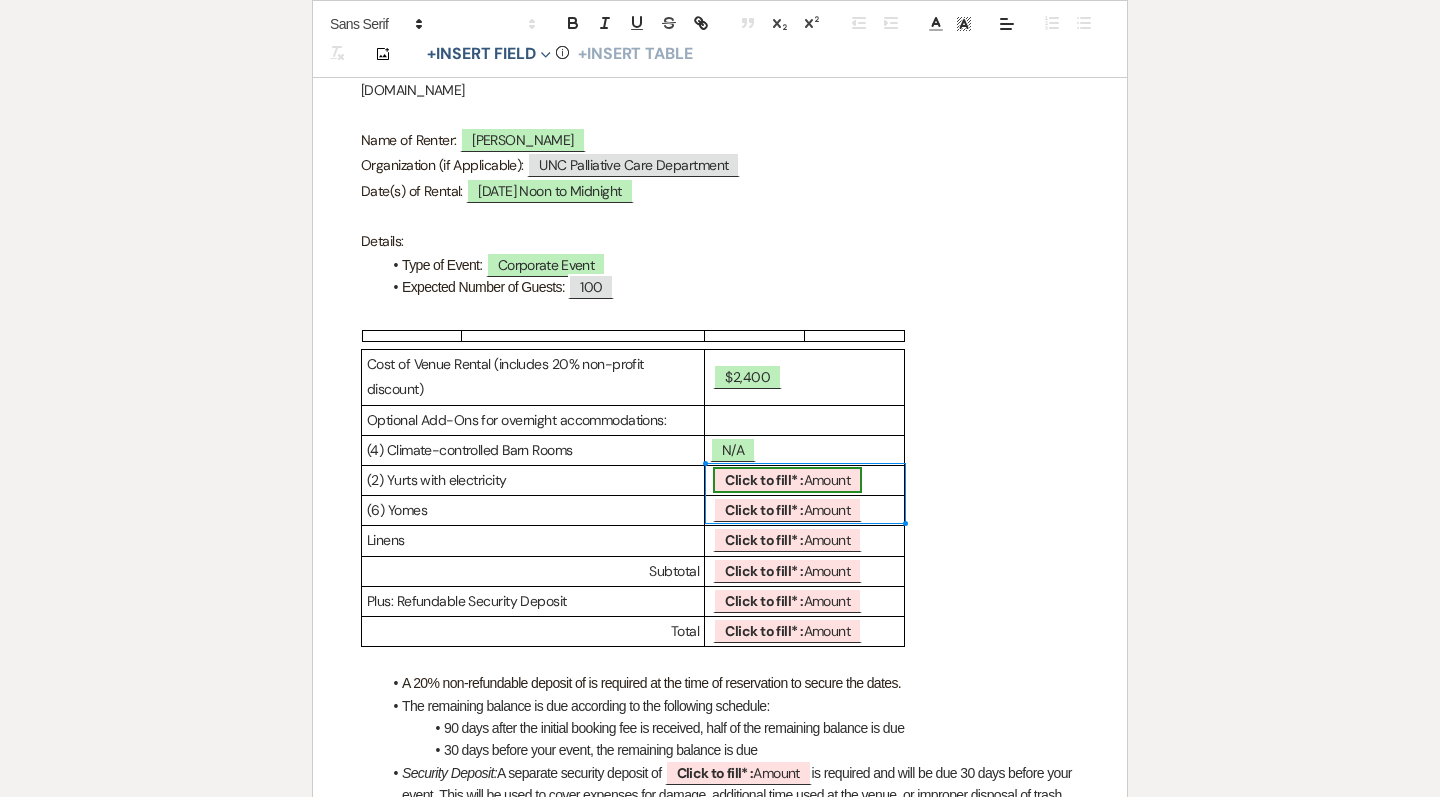click on "Click to fill* :" at bounding box center (764, 480) 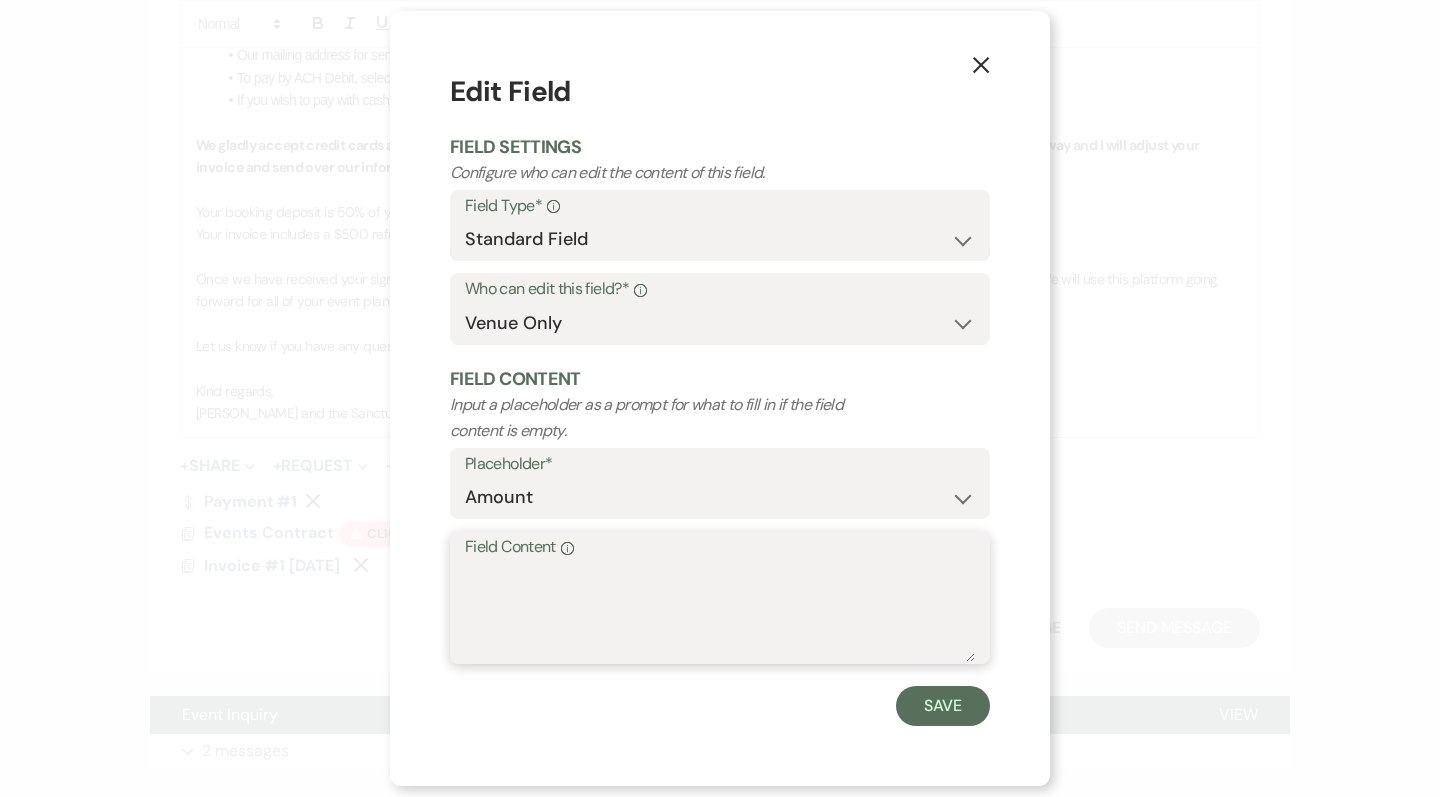 click on "Field Content Info" at bounding box center (720, 612) 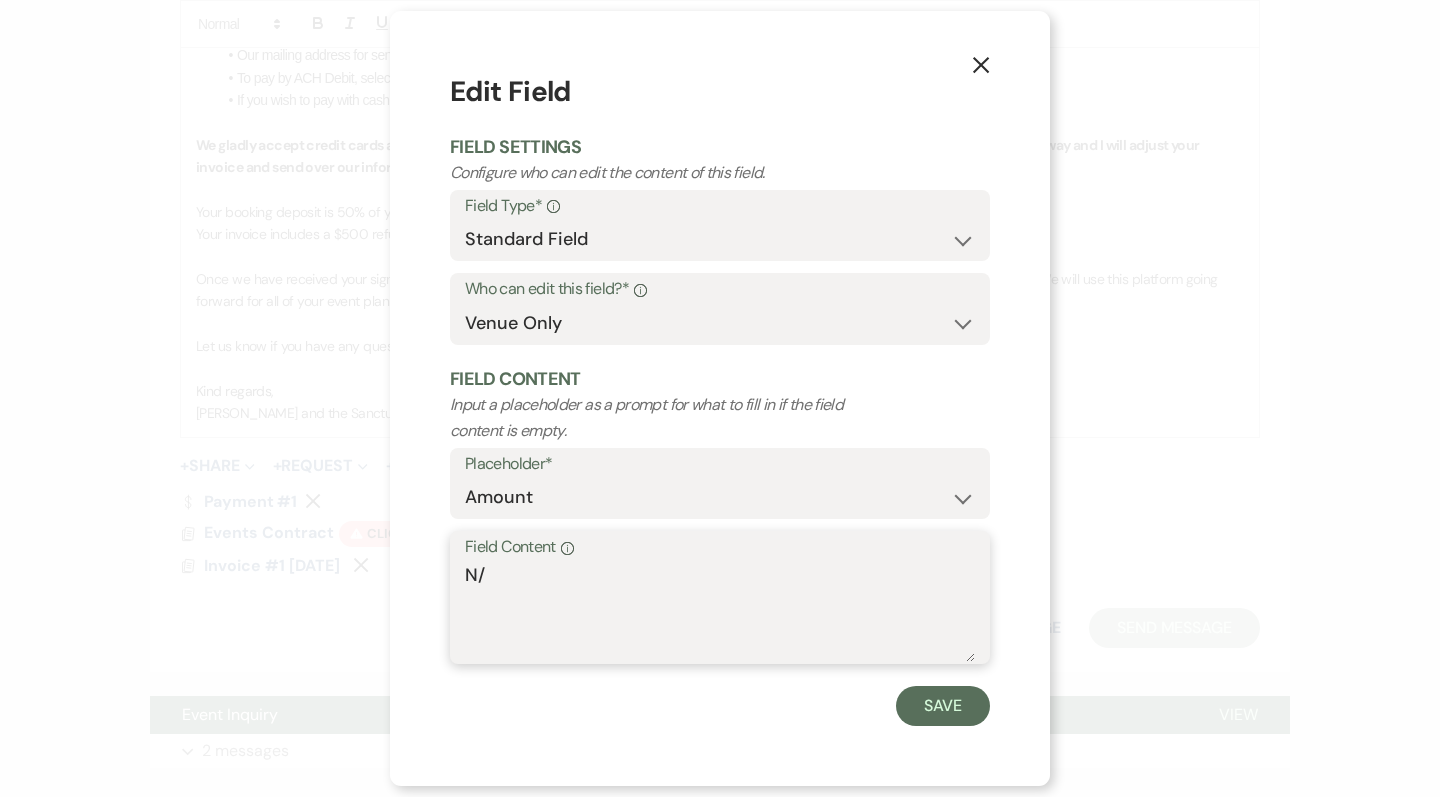 type on "N/A" 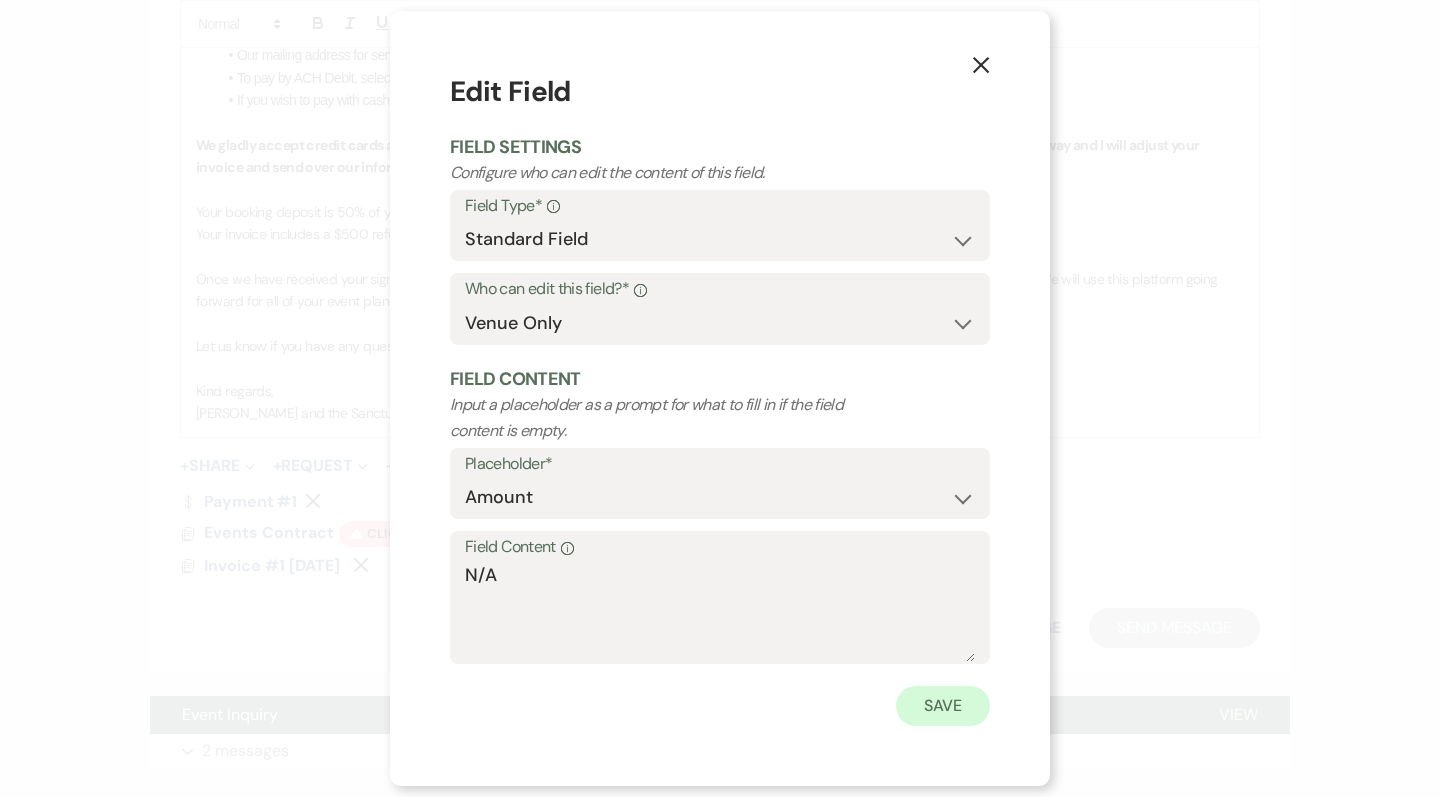 click on "Save" at bounding box center [943, 706] 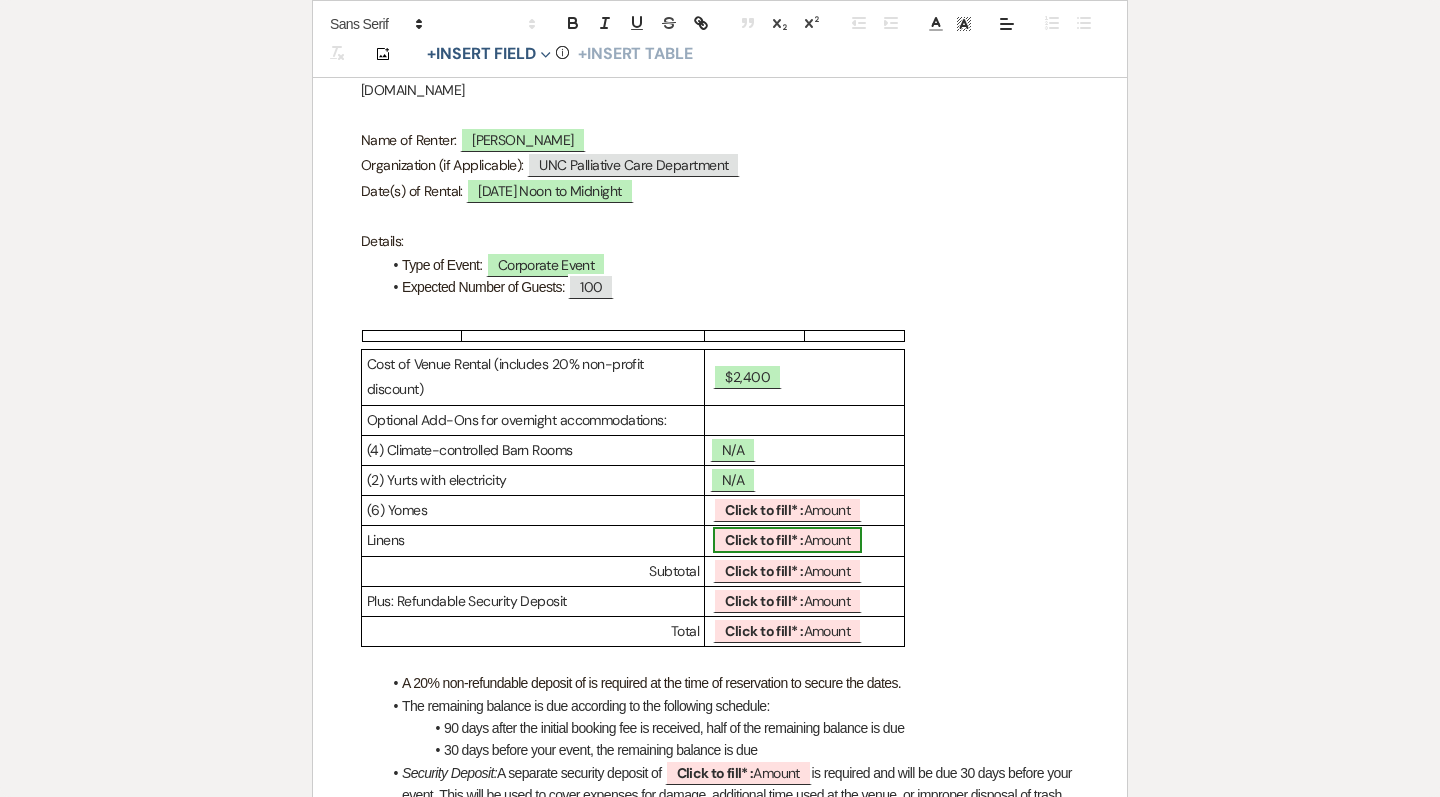 click on "Click to fill* :
Amount" at bounding box center (787, 540) 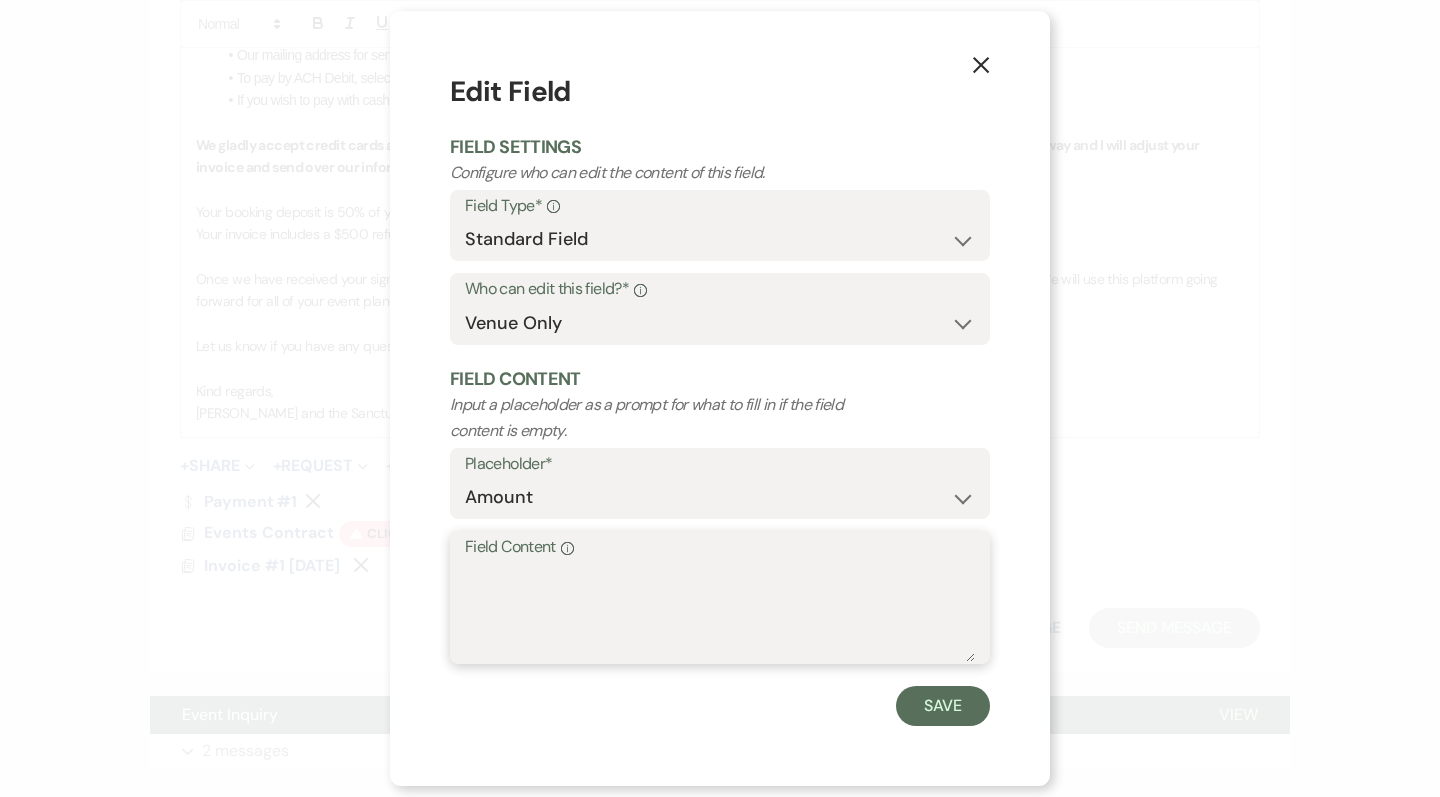 click on "Field Content Info" at bounding box center [720, 612] 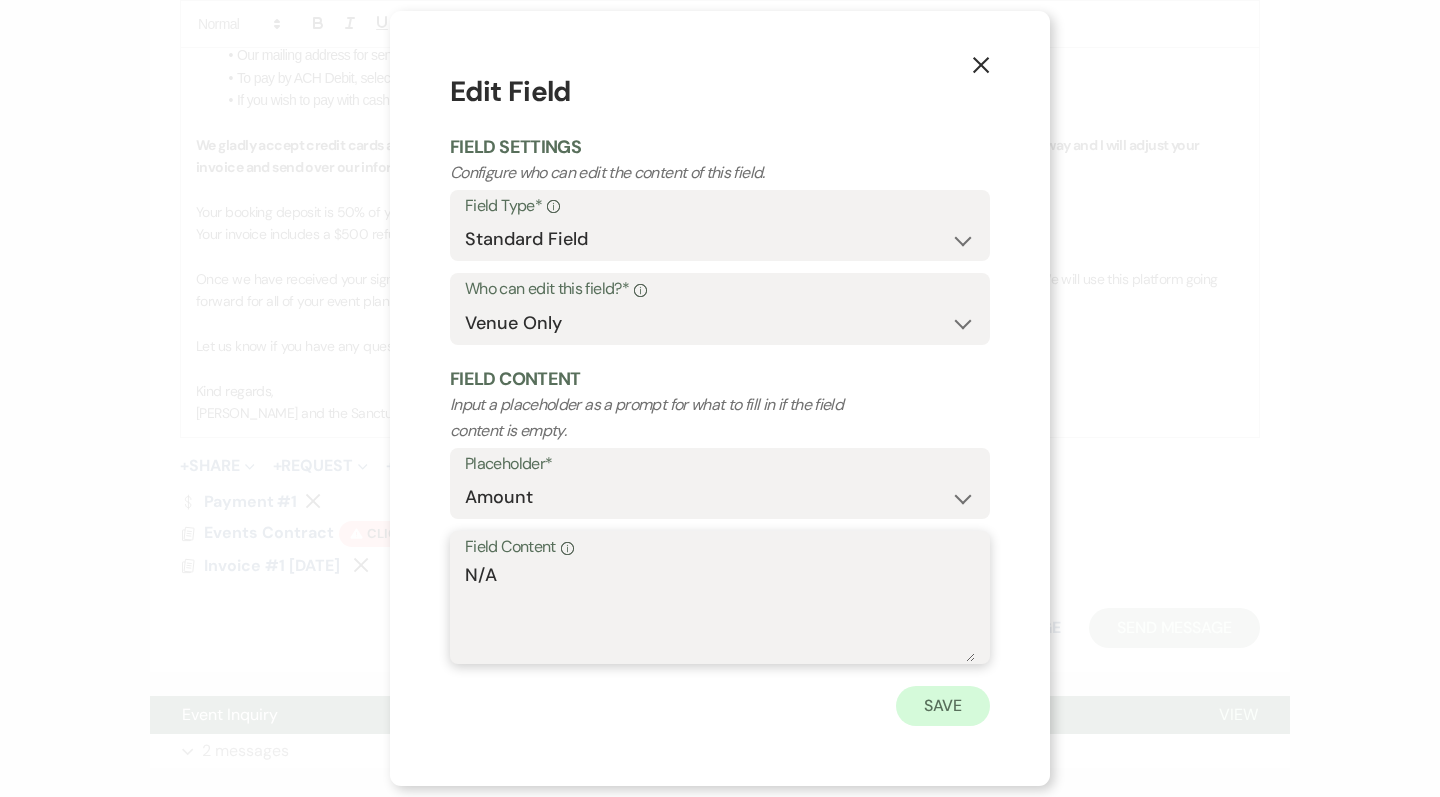type on "N/A" 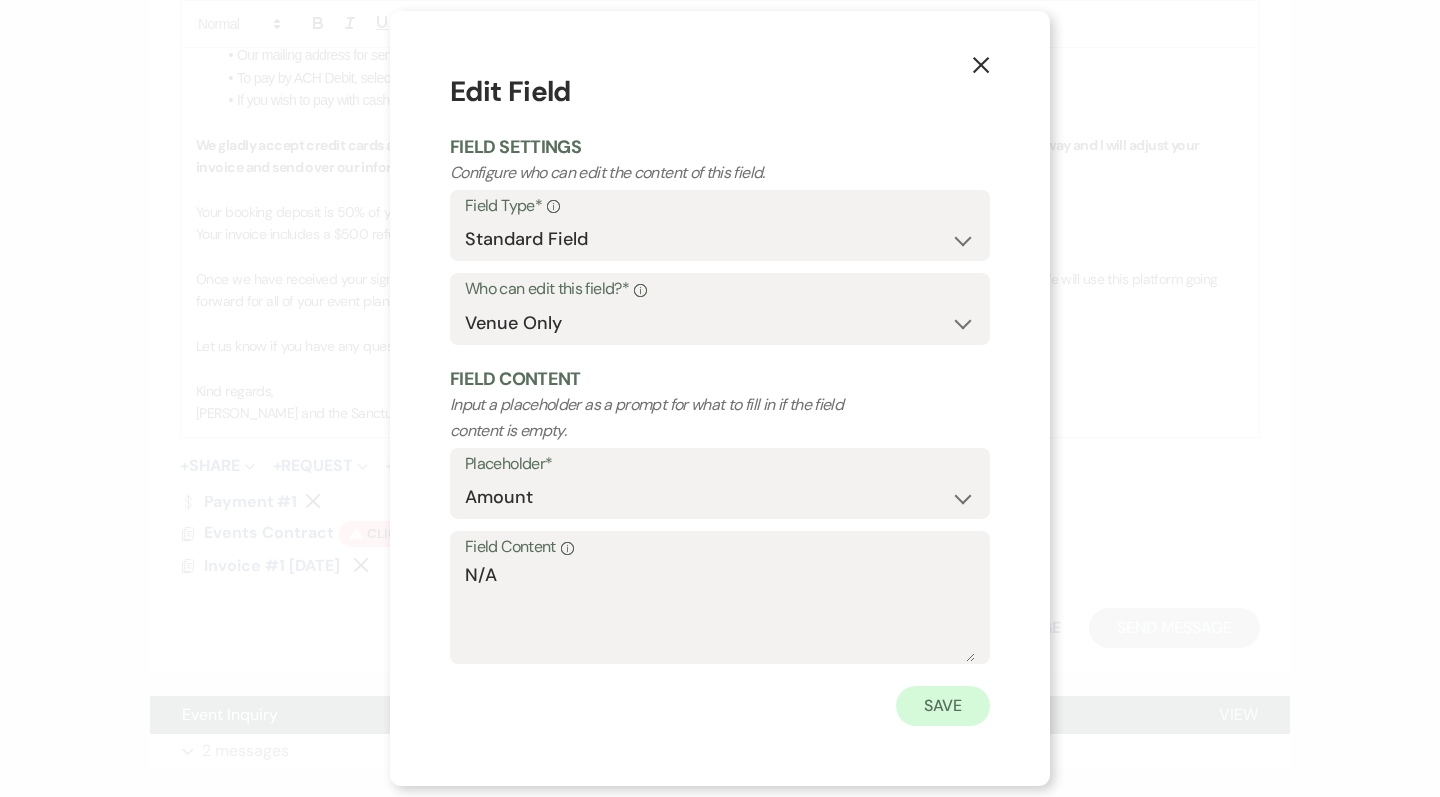 click on "Save" at bounding box center [943, 706] 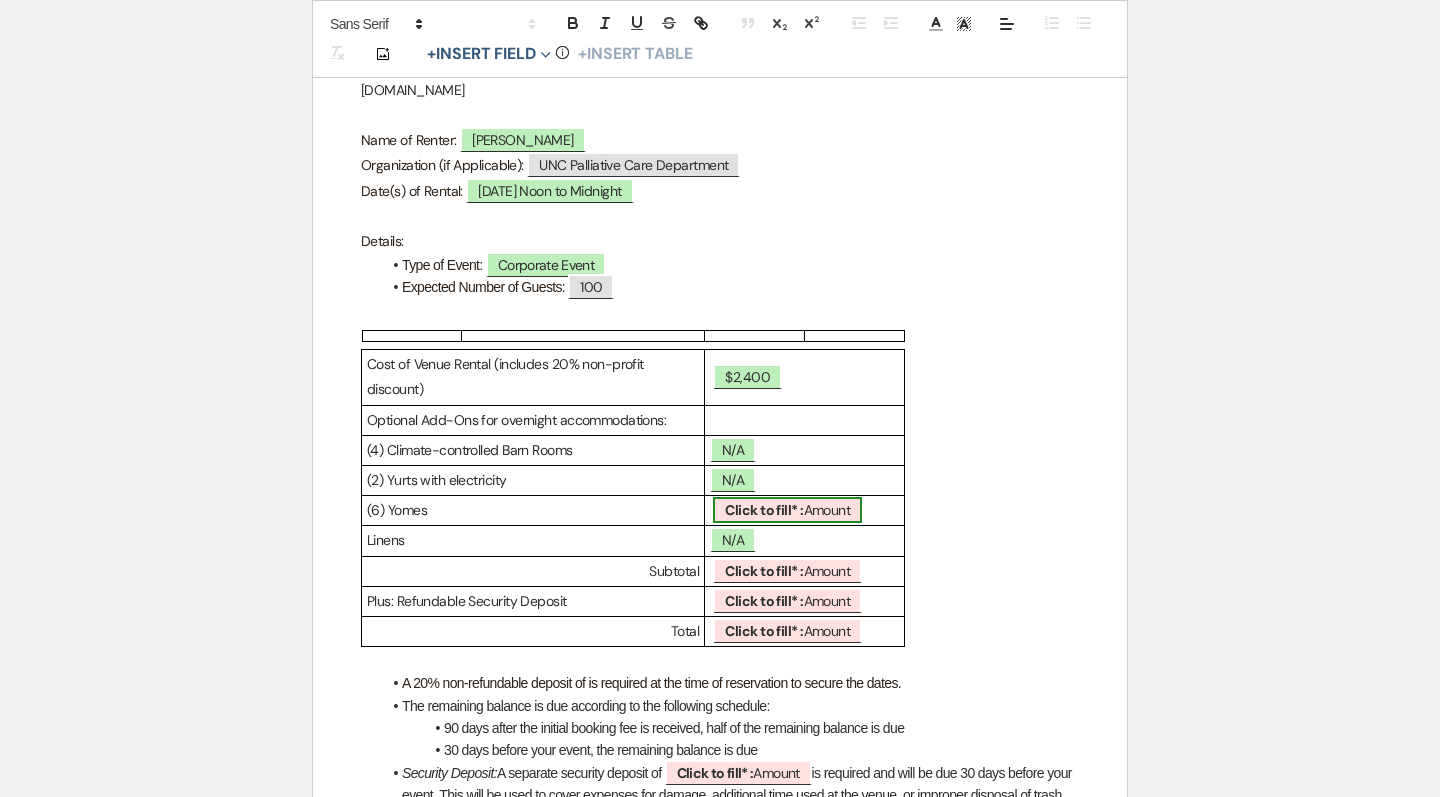 click on "Click to fill* :
Amount" at bounding box center [787, 510] 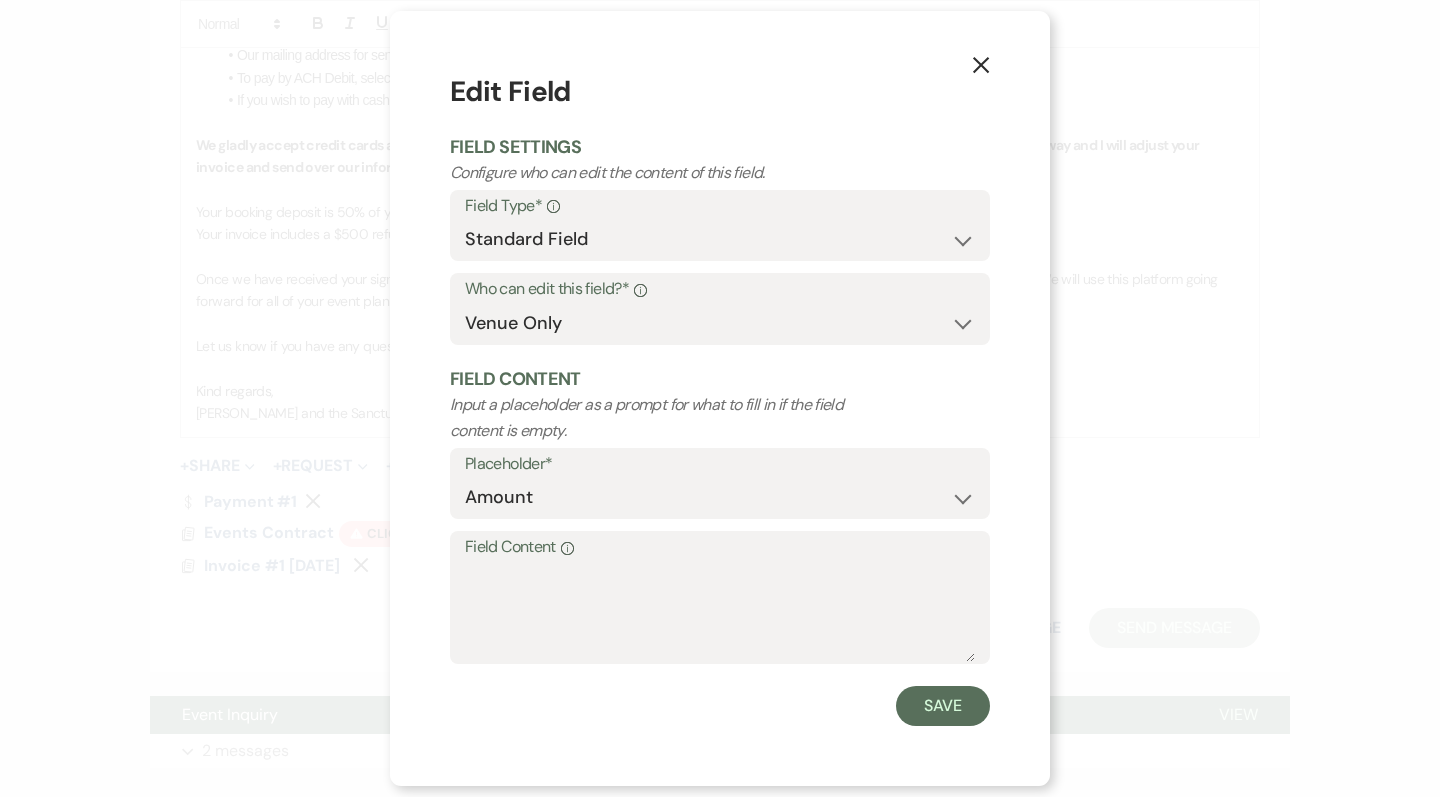 click on "Field Content Info" at bounding box center [720, 547] 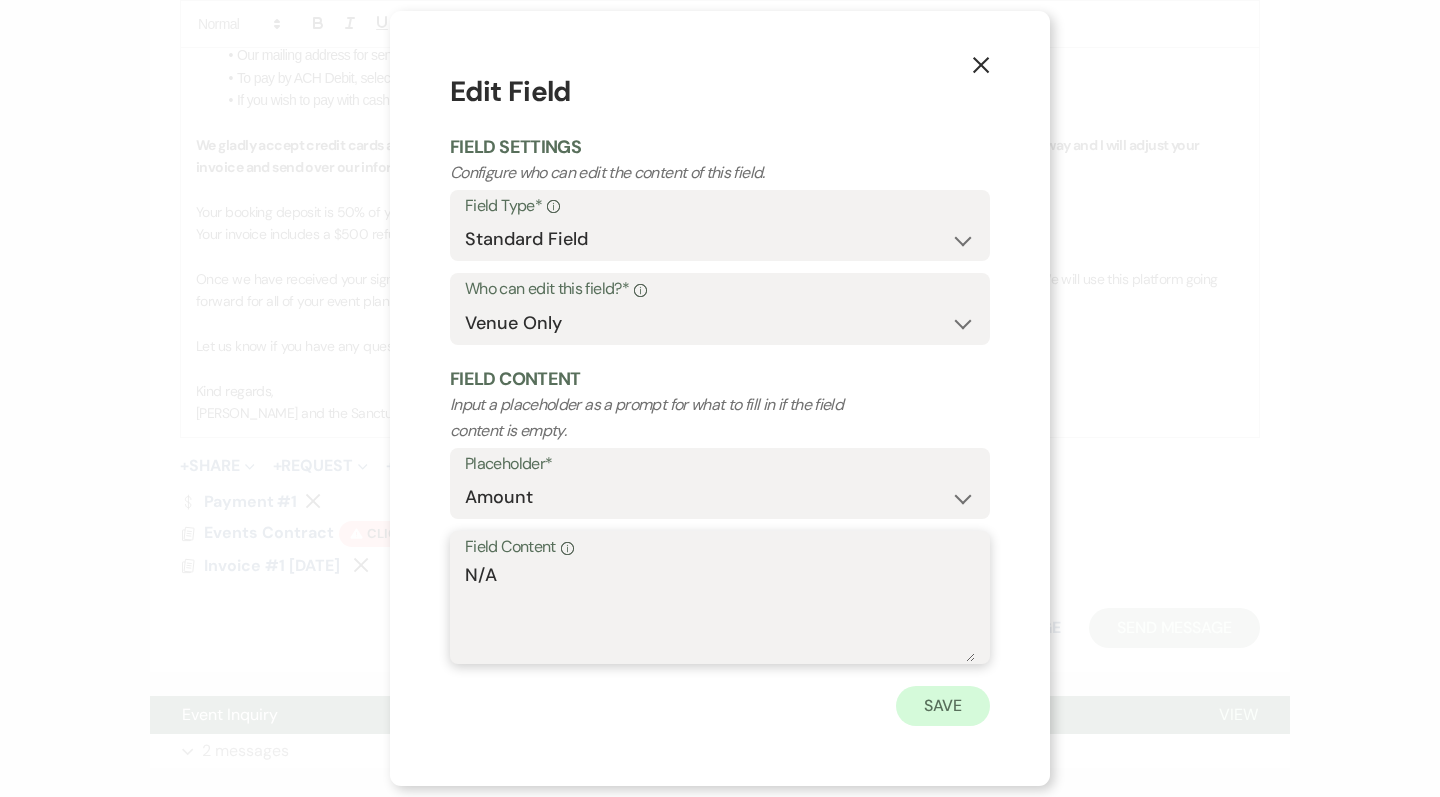 type on "N/A" 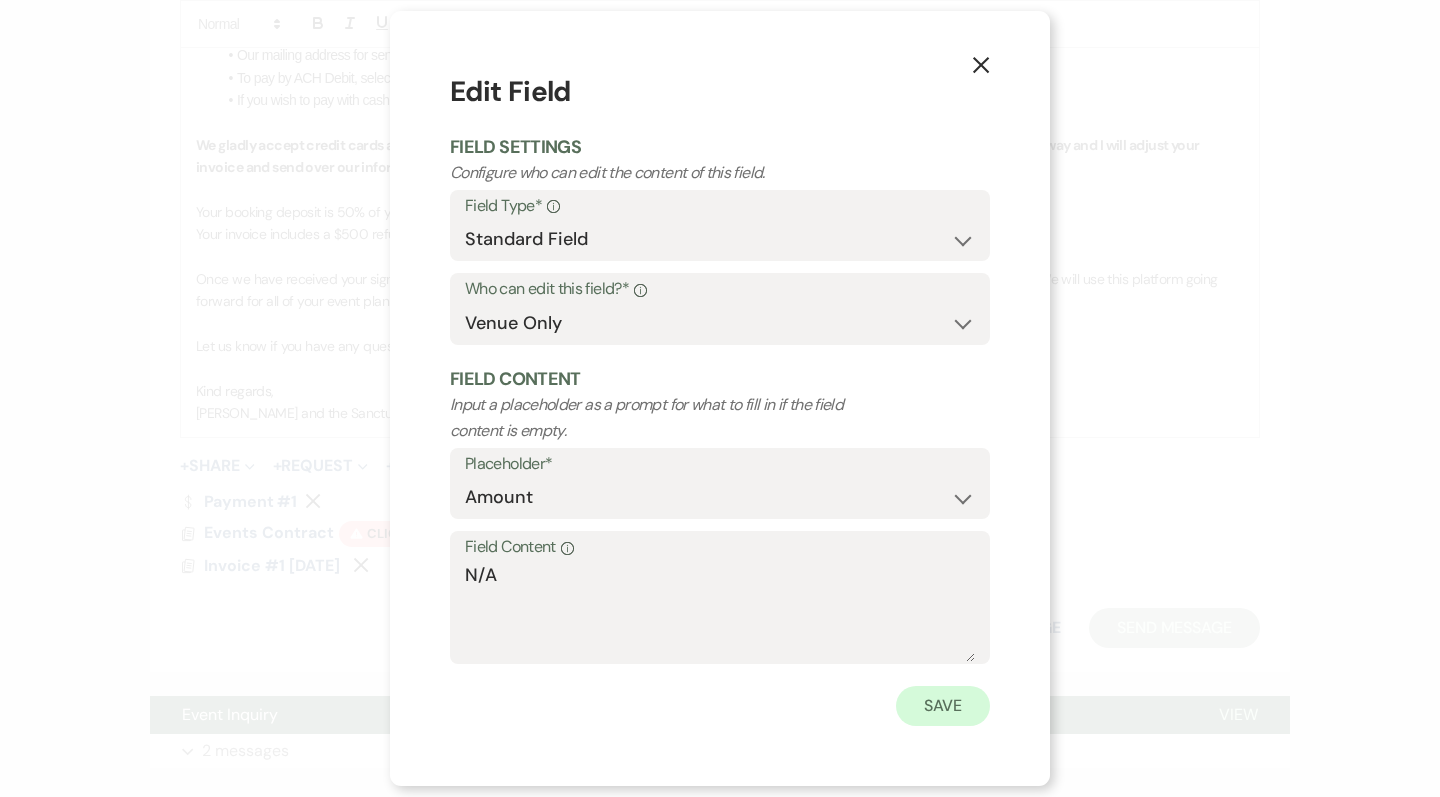 click on "Save" at bounding box center [943, 706] 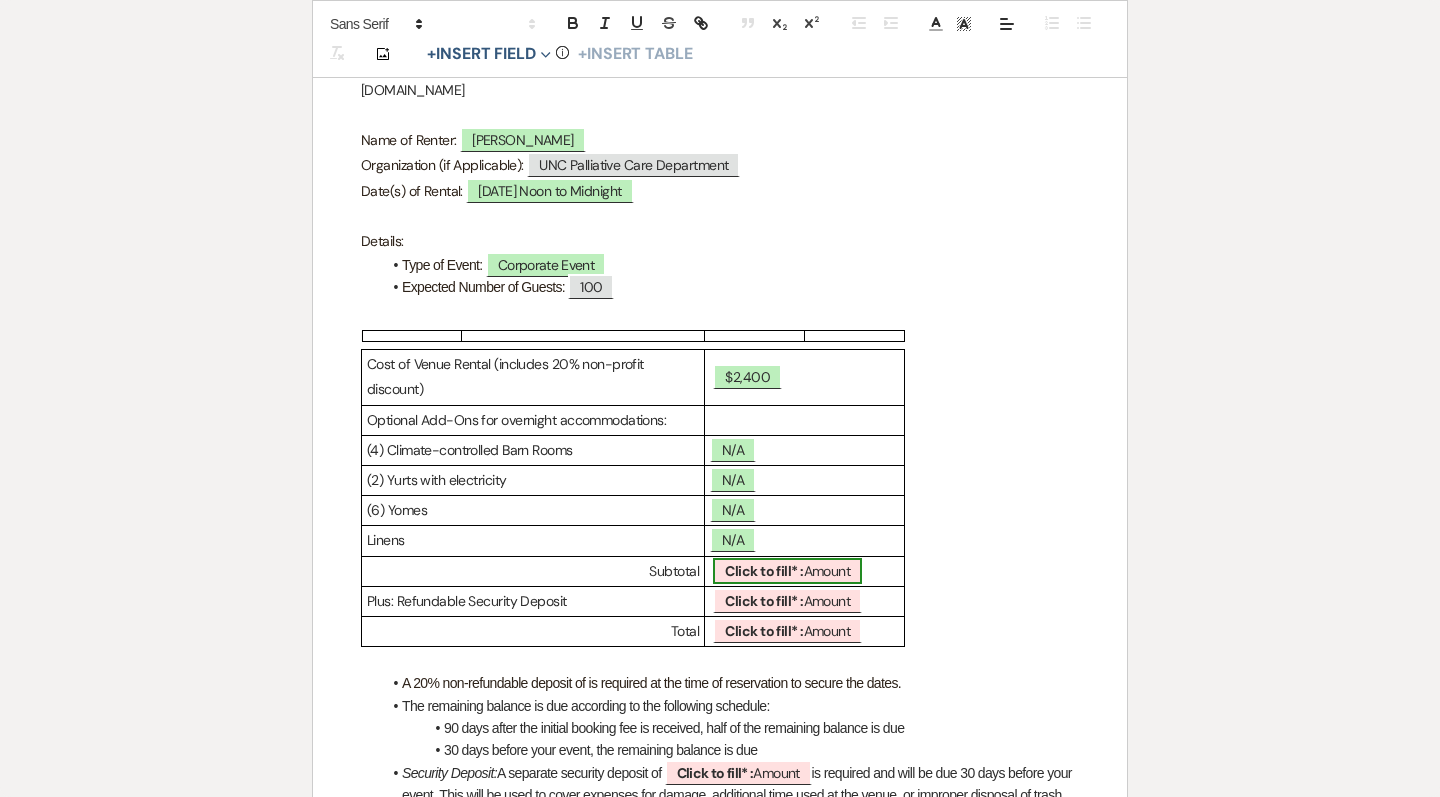 click on "Click to fill* :" at bounding box center [764, 571] 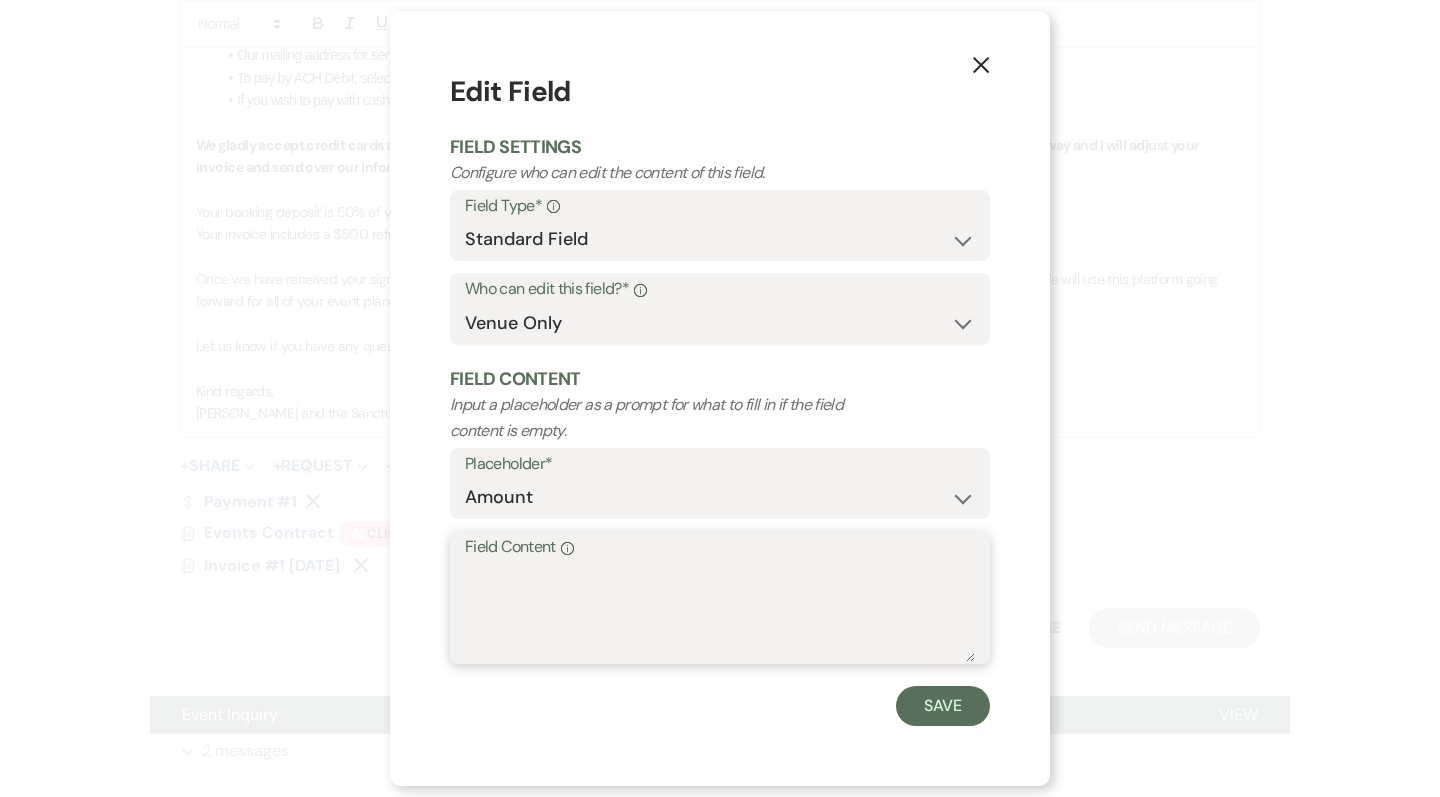 click on "Field Content Info" at bounding box center (720, 612) 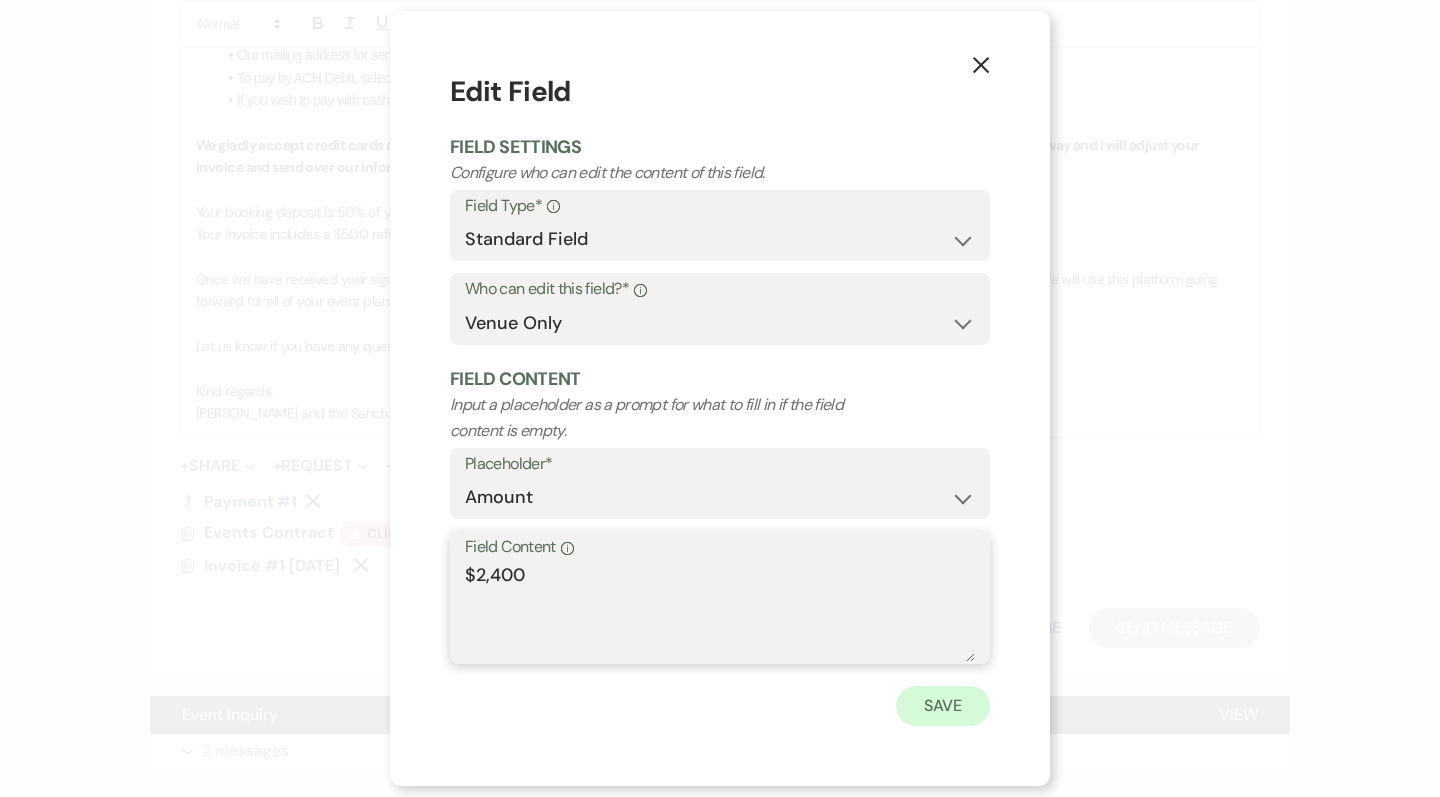 type on "$2,400" 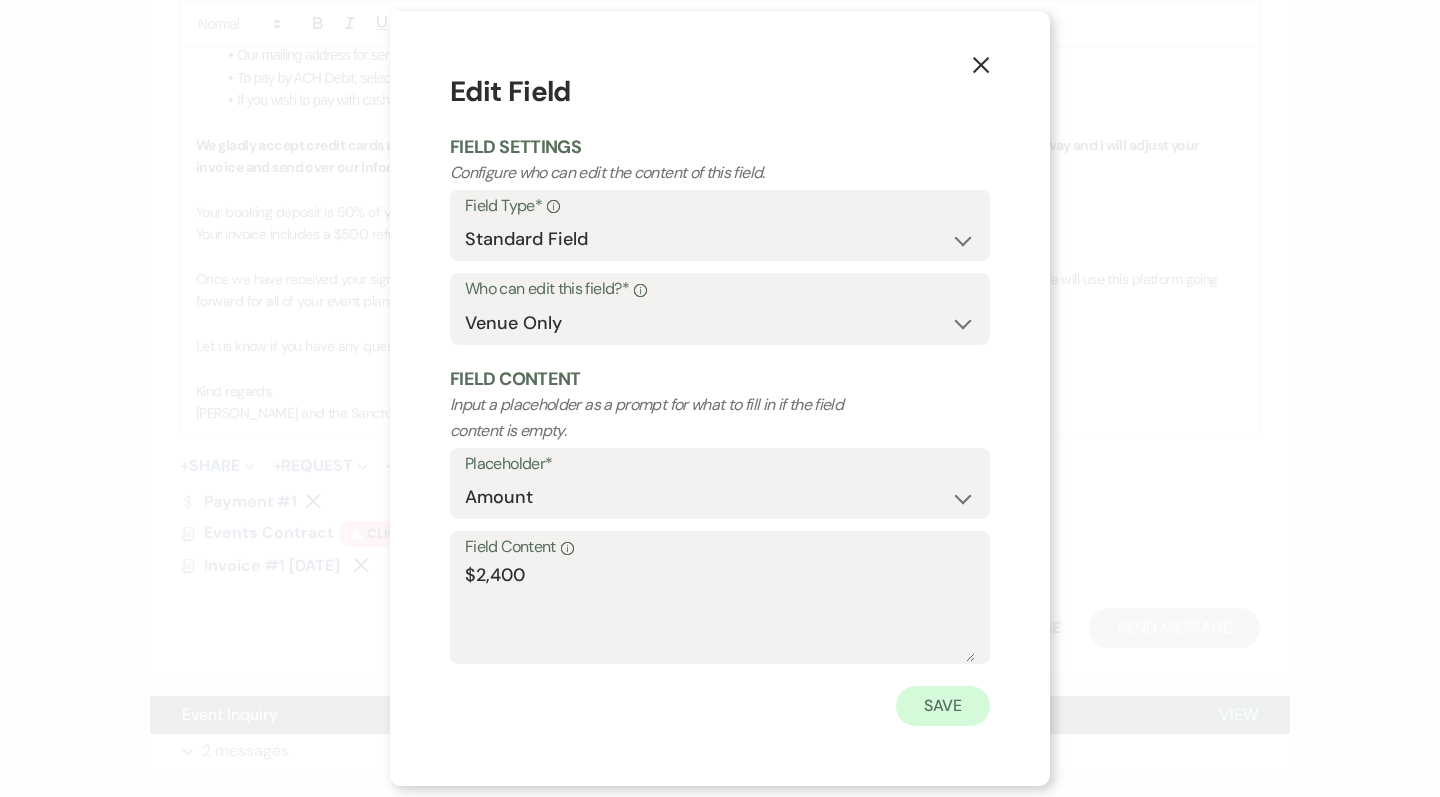 click on "Save" at bounding box center [943, 706] 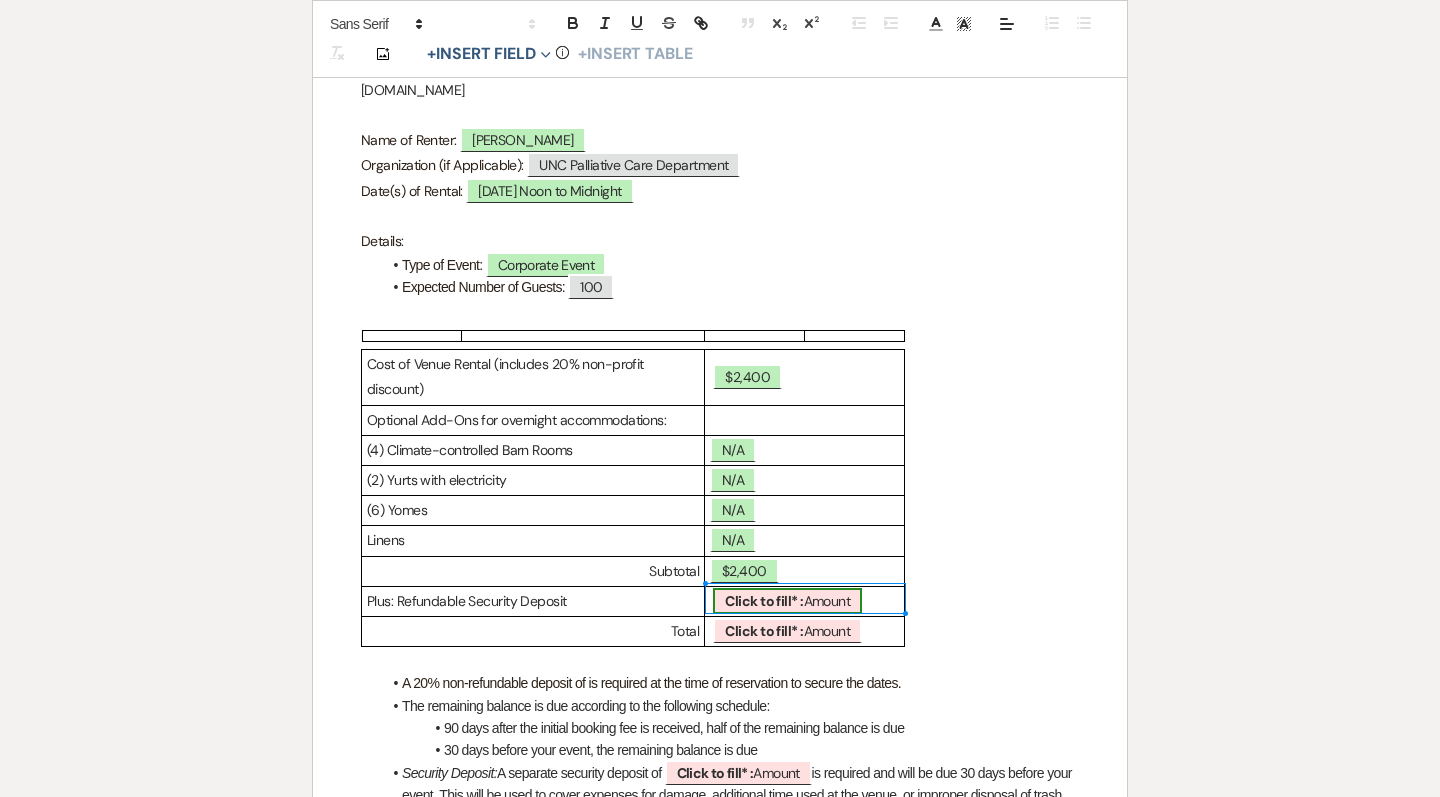 click on "Click to fill* :
Amount" at bounding box center (787, 601) 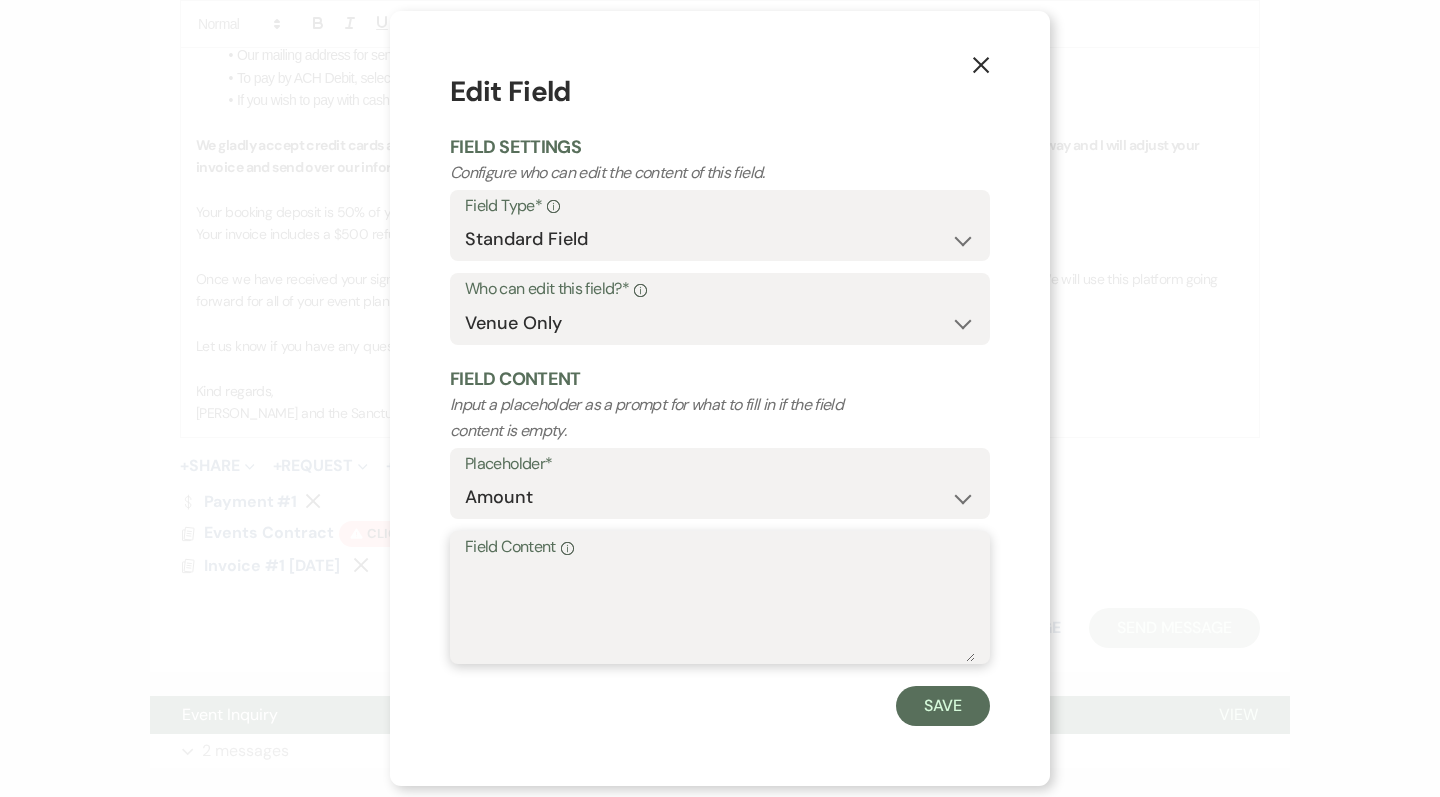 click on "Field Content Info" at bounding box center (720, 612) 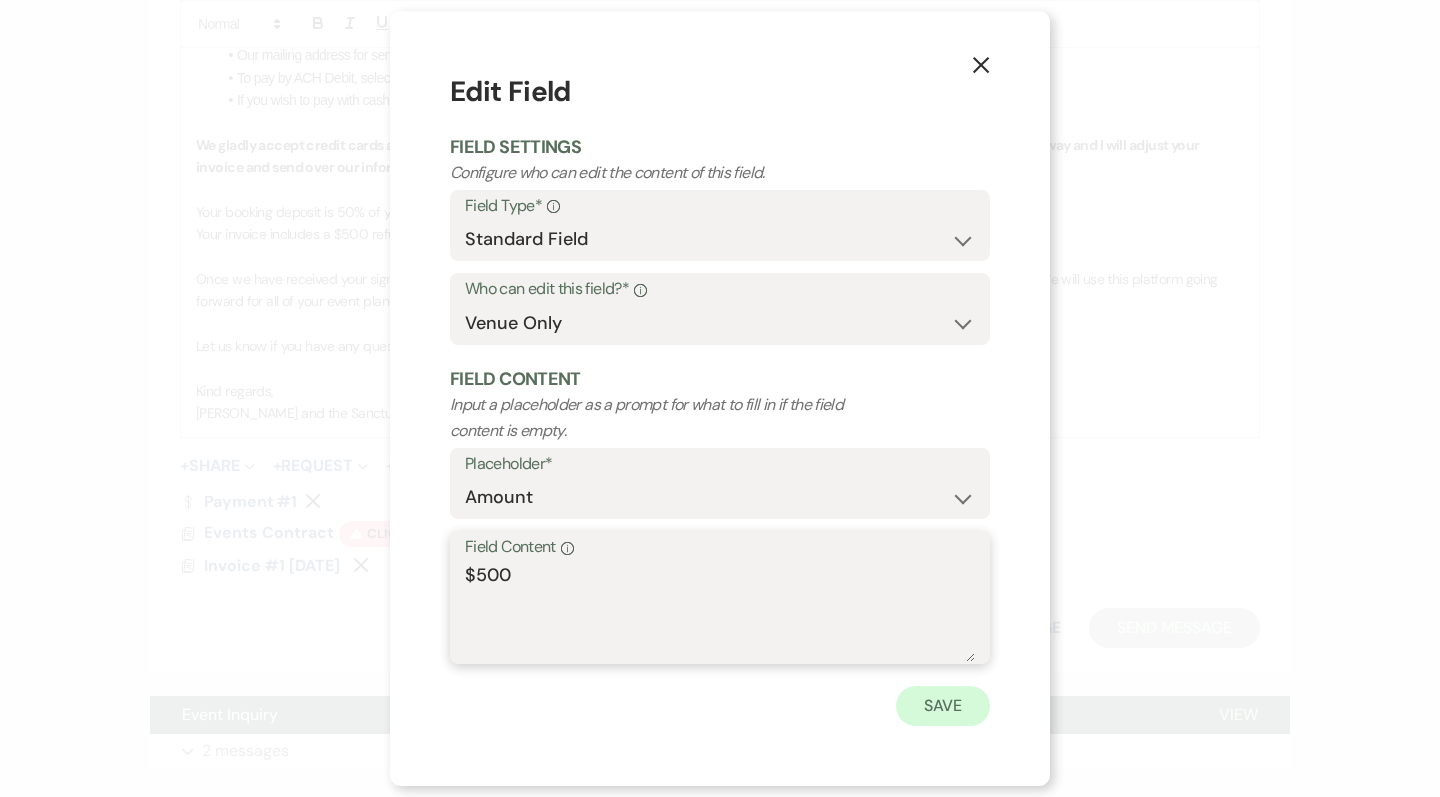 type on "$500" 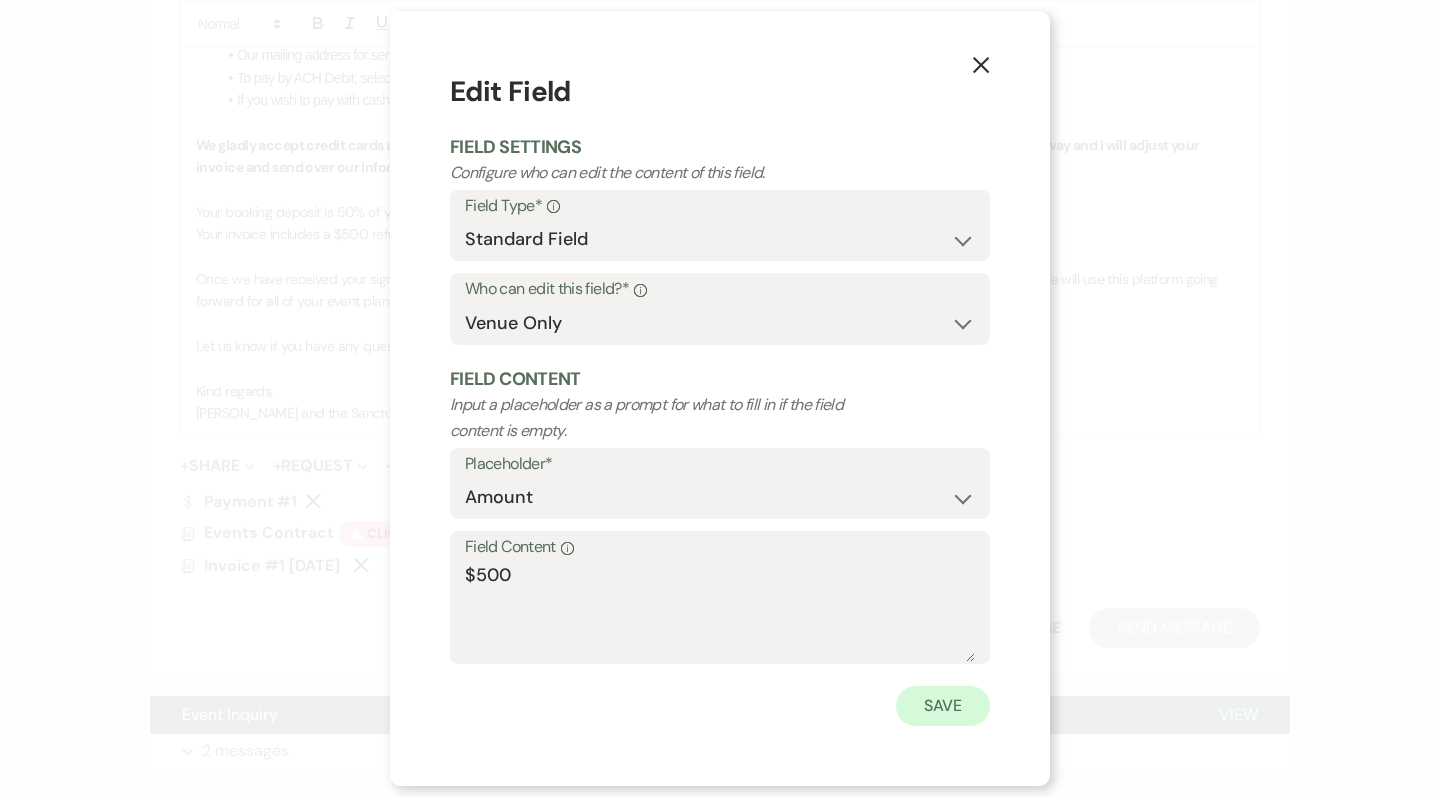 click on "Save" at bounding box center (943, 706) 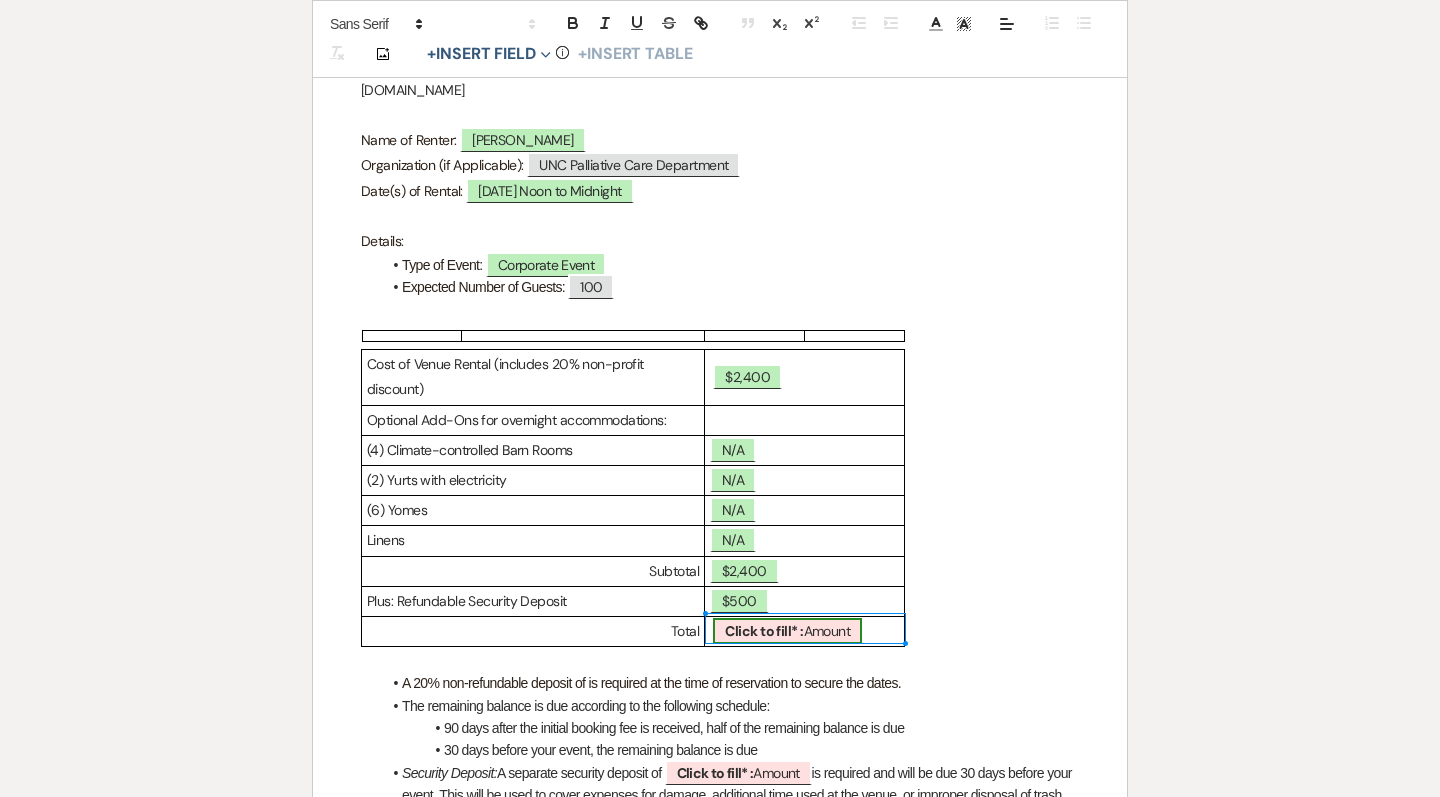 click on "Click to fill* :
Amount" at bounding box center (787, 631) 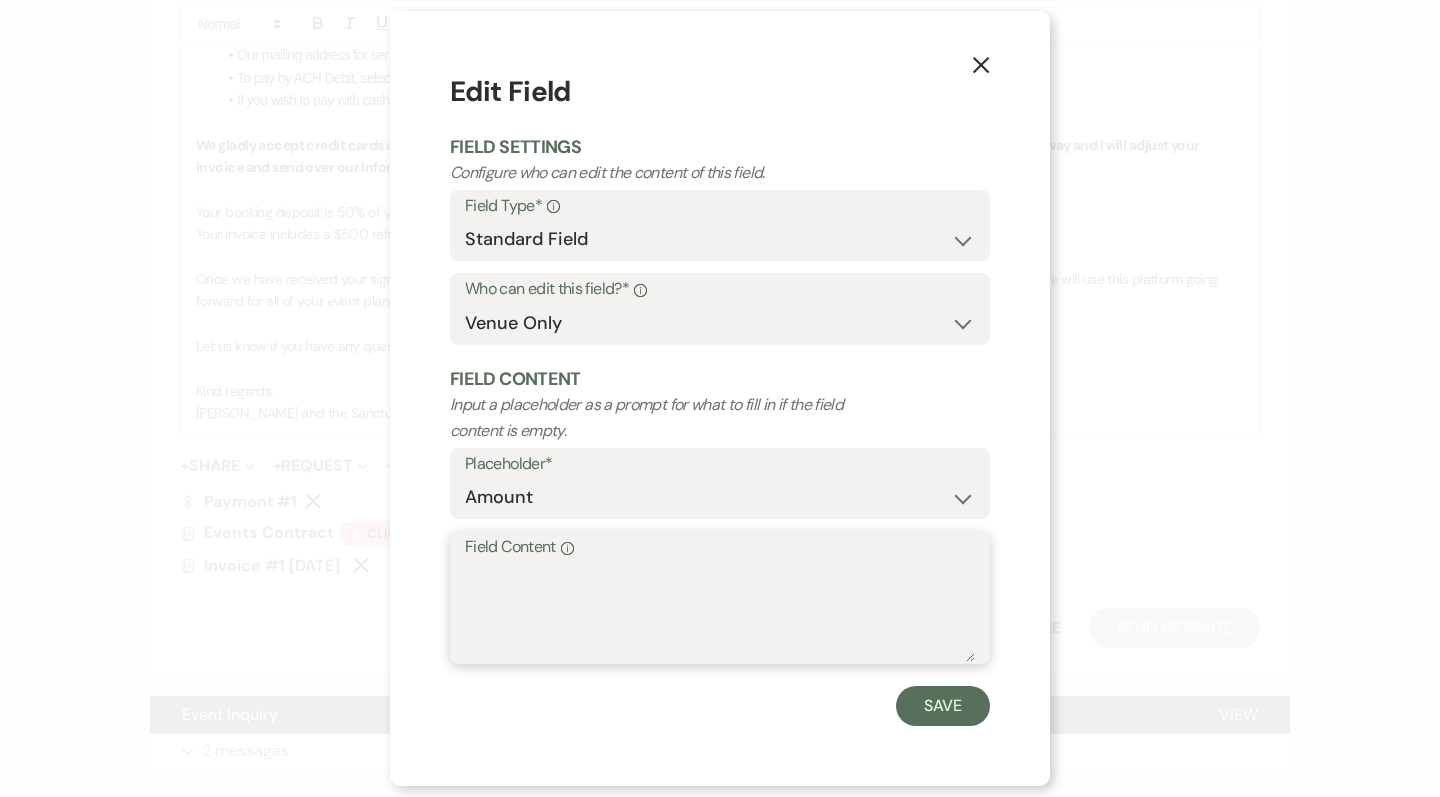 click on "Field Content Info" at bounding box center [720, 612] 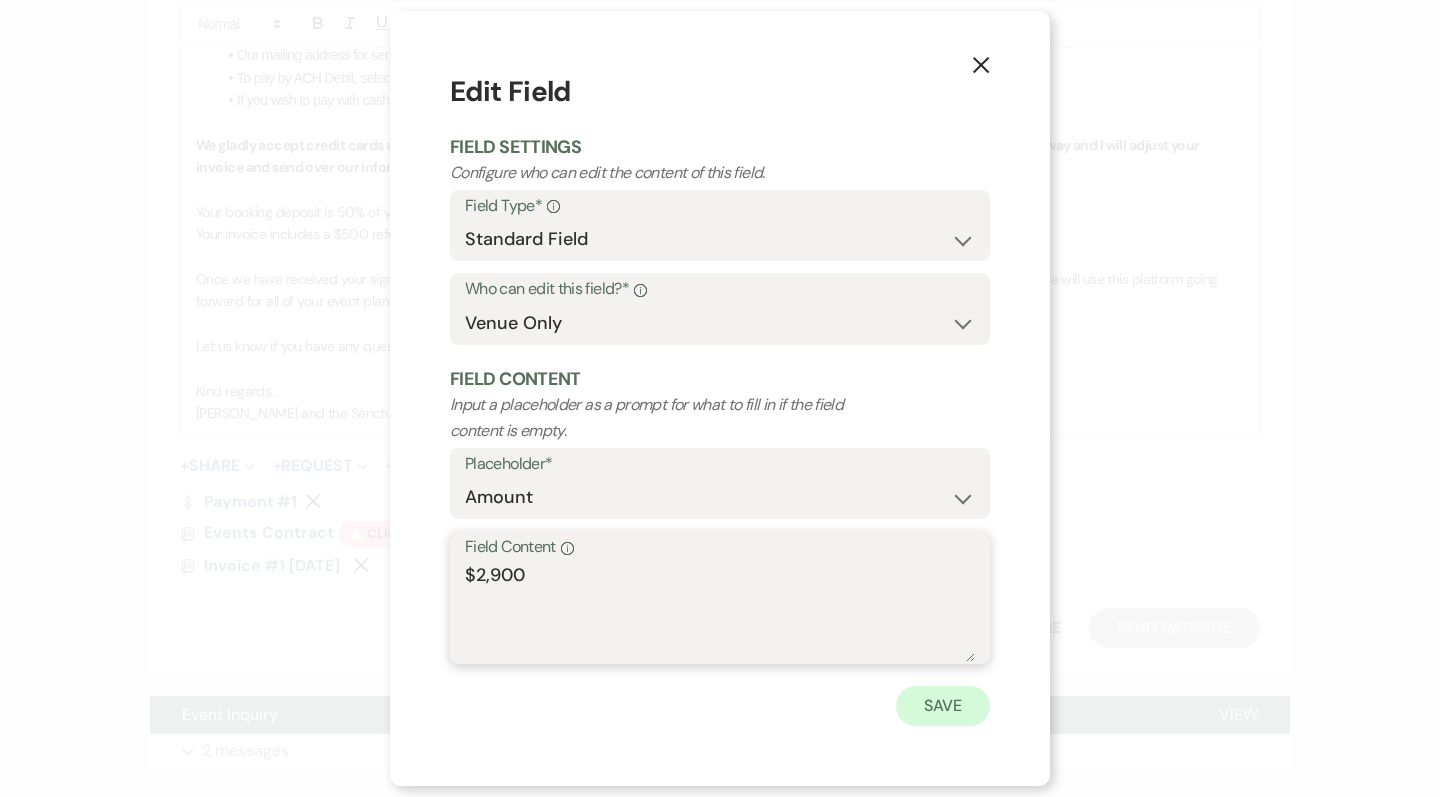 type on "$2,900" 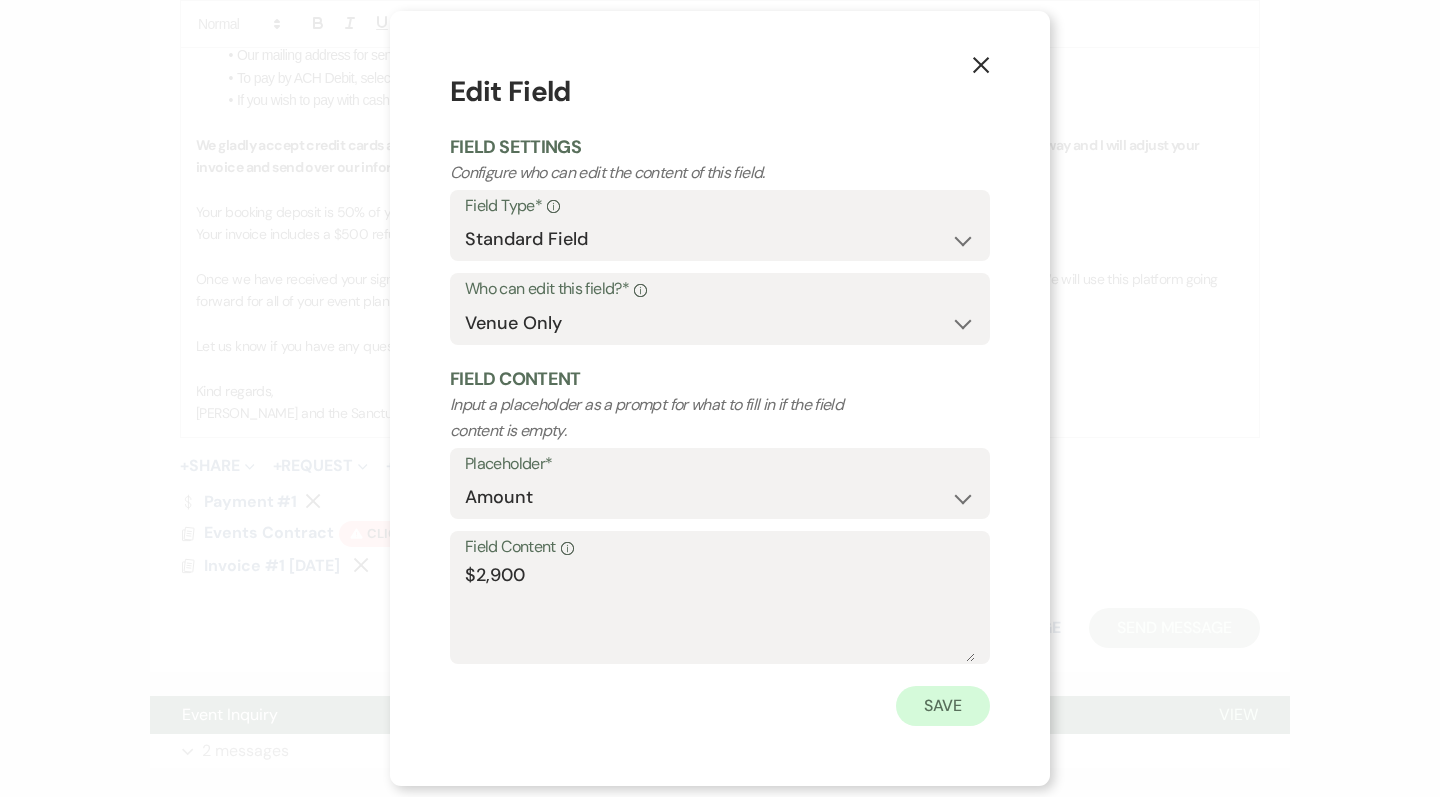 click on "Save" at bounding box center [943, 706] 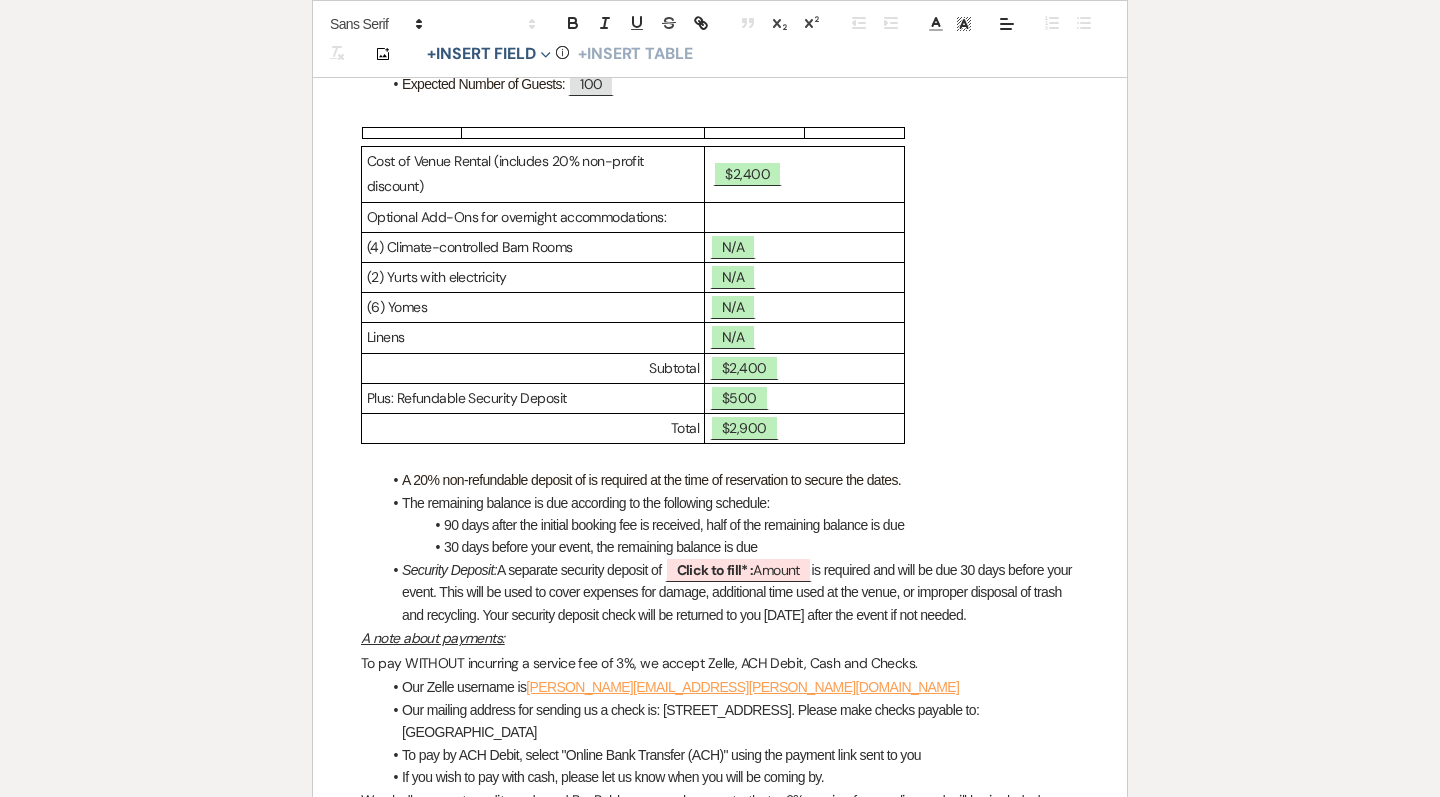 scroll, scrollTop: 607, scrollLeft: 0, axis: vertical 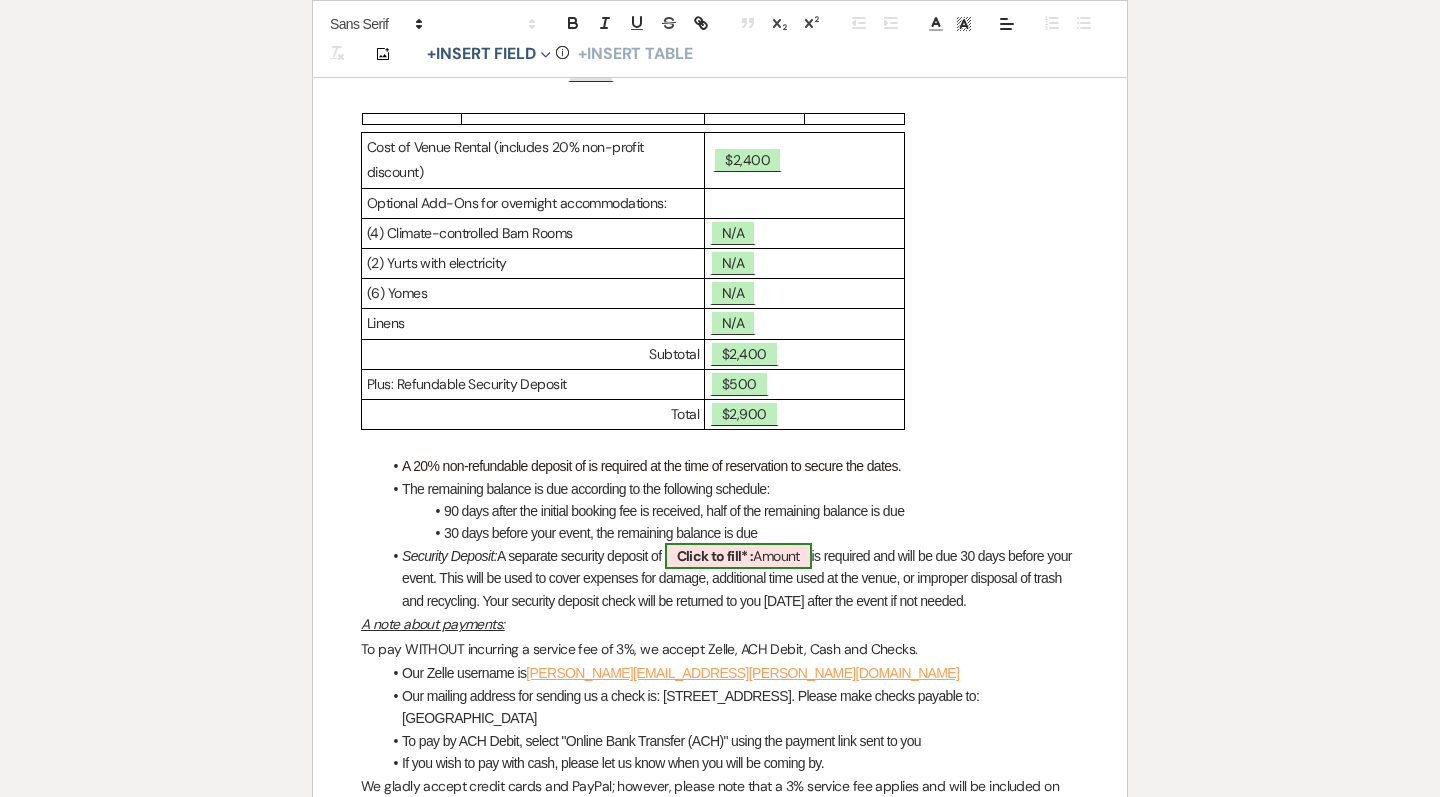 click on "Click to fill* :
Amount" at bounding box center [738, 556] 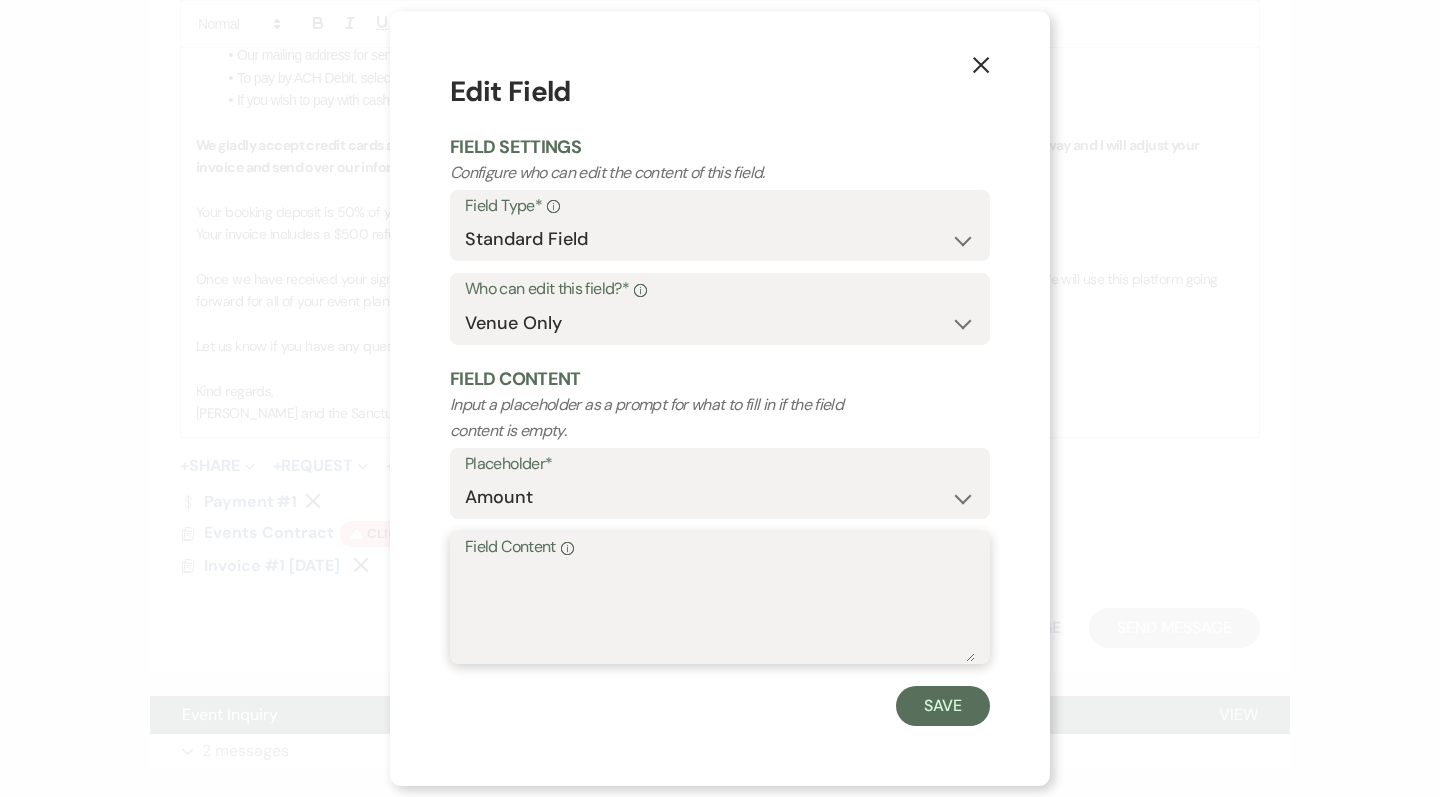 click on "Field Content Info" at bounding box center (720, 612) 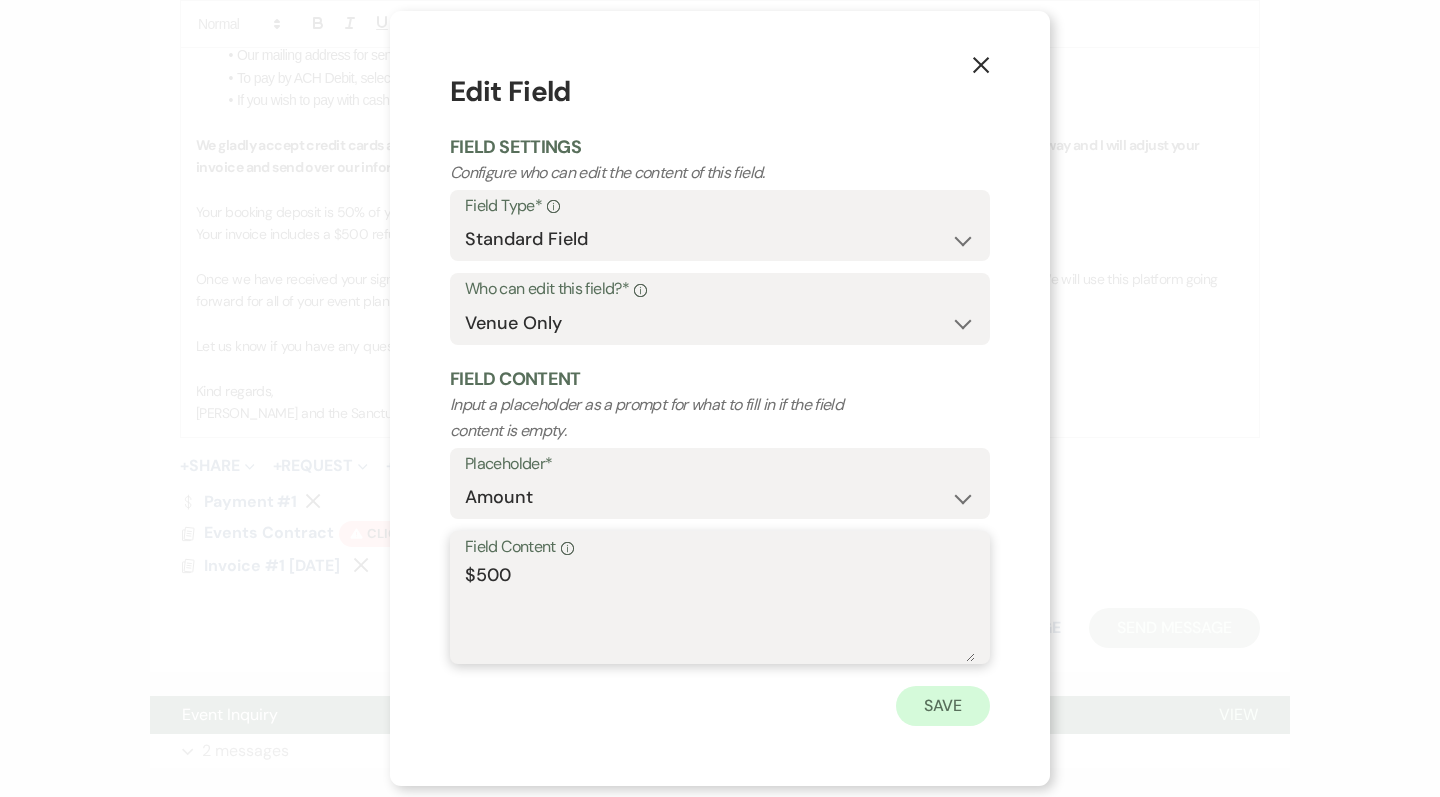type on "$500" 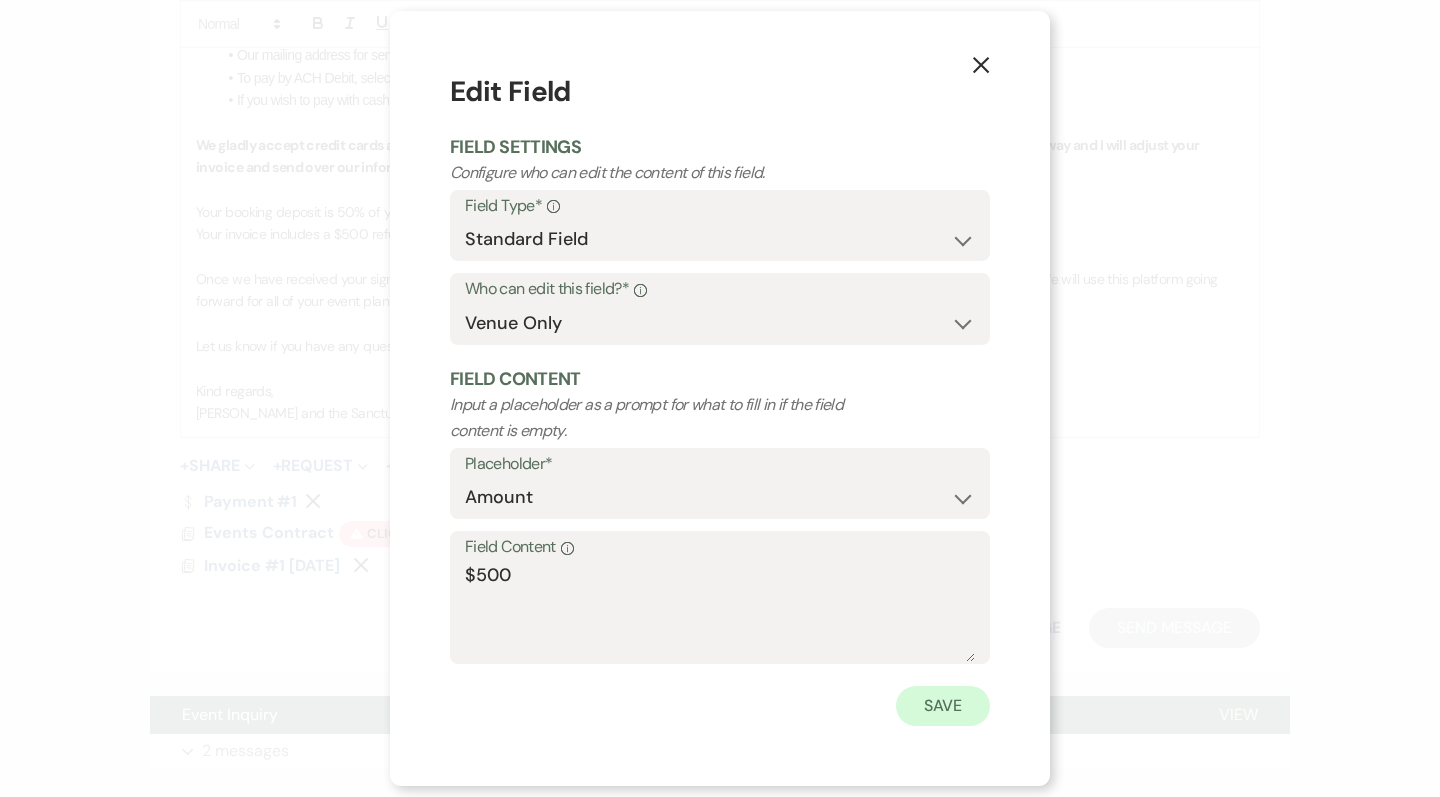 click on "Save" at bounding box center (943, 706) 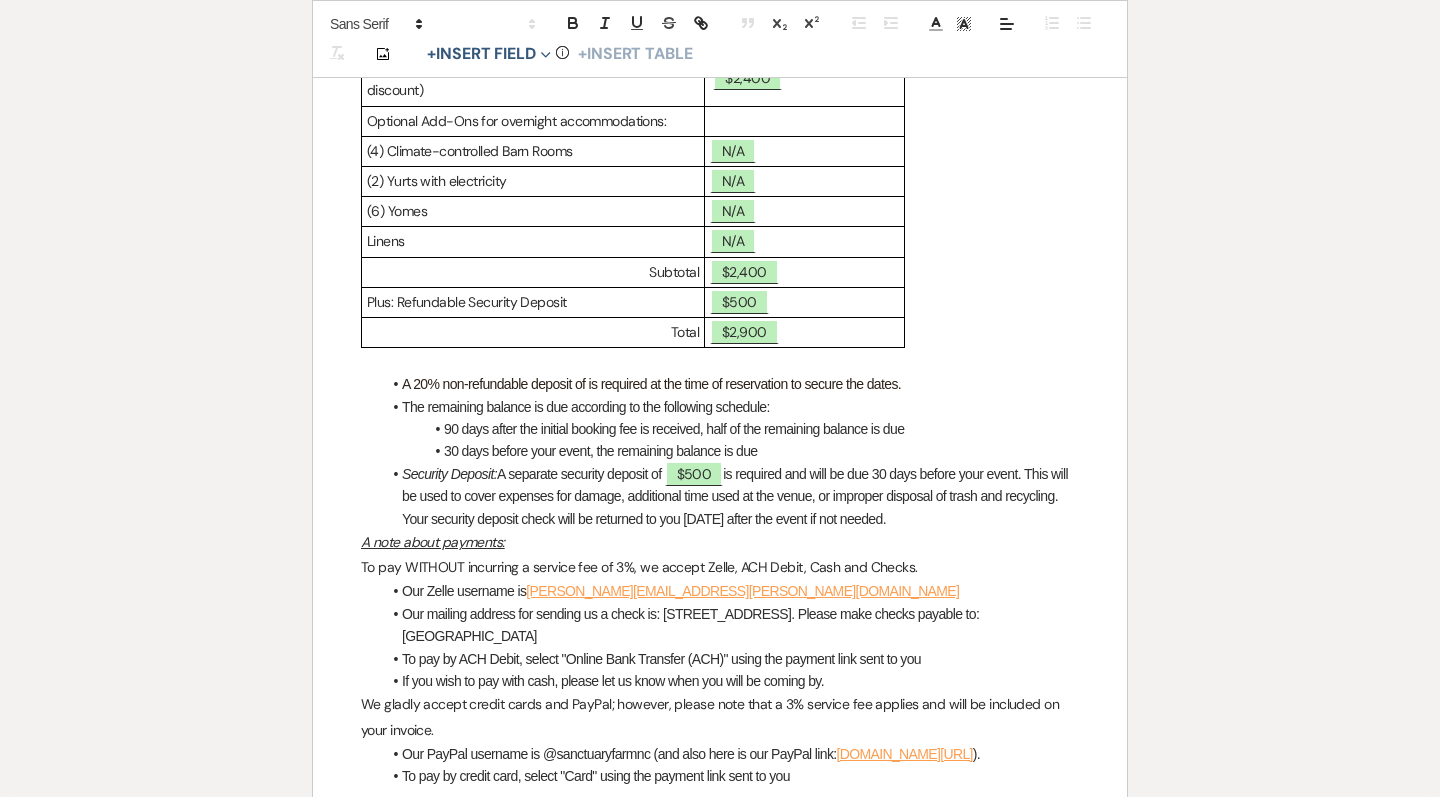 scroll, scrollTop: 724, scrollLeft: 0, axis: vertical 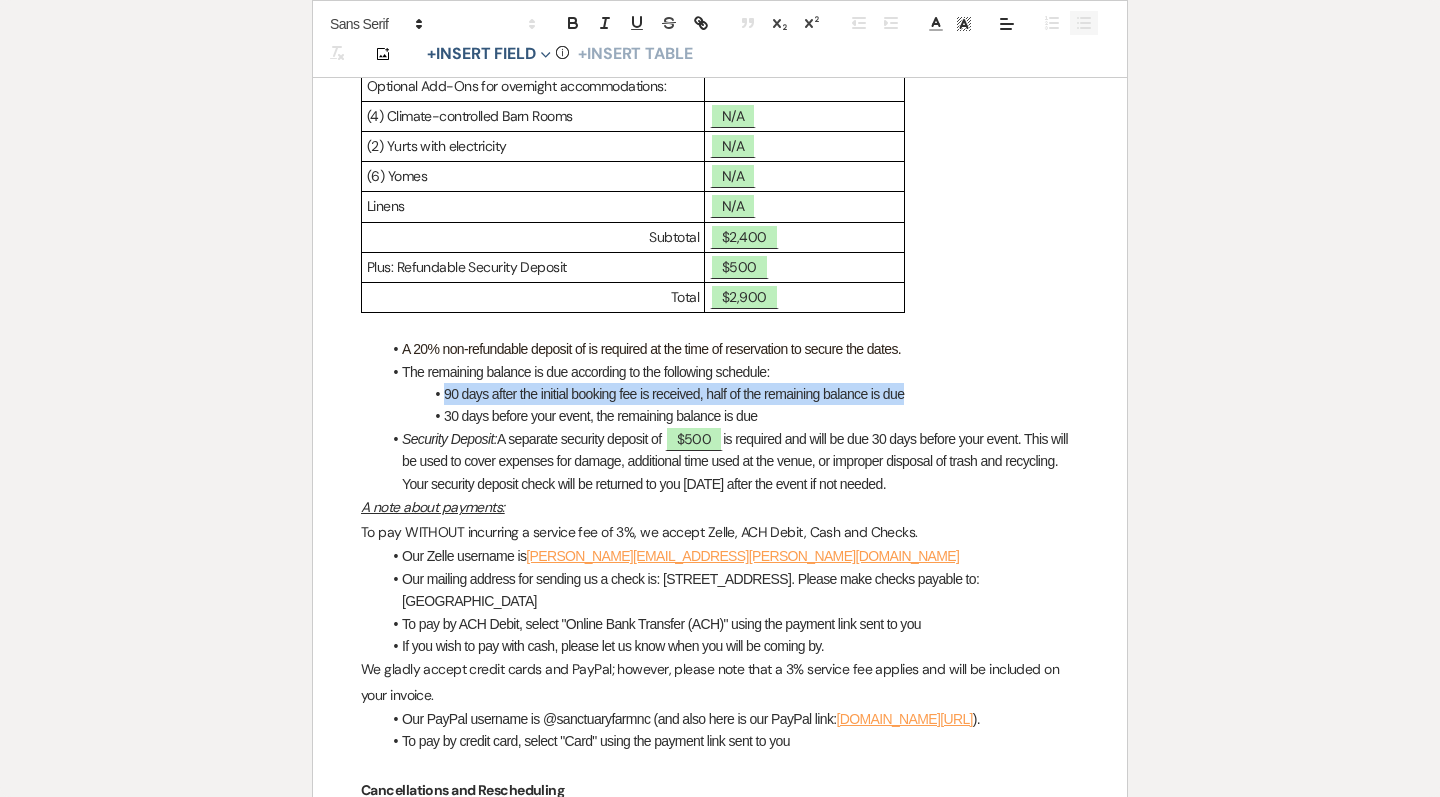 drag, startPoint x: 936, startPoint y: 387, endPoint x: 432, endPoint y: 379, distance: 504.06348 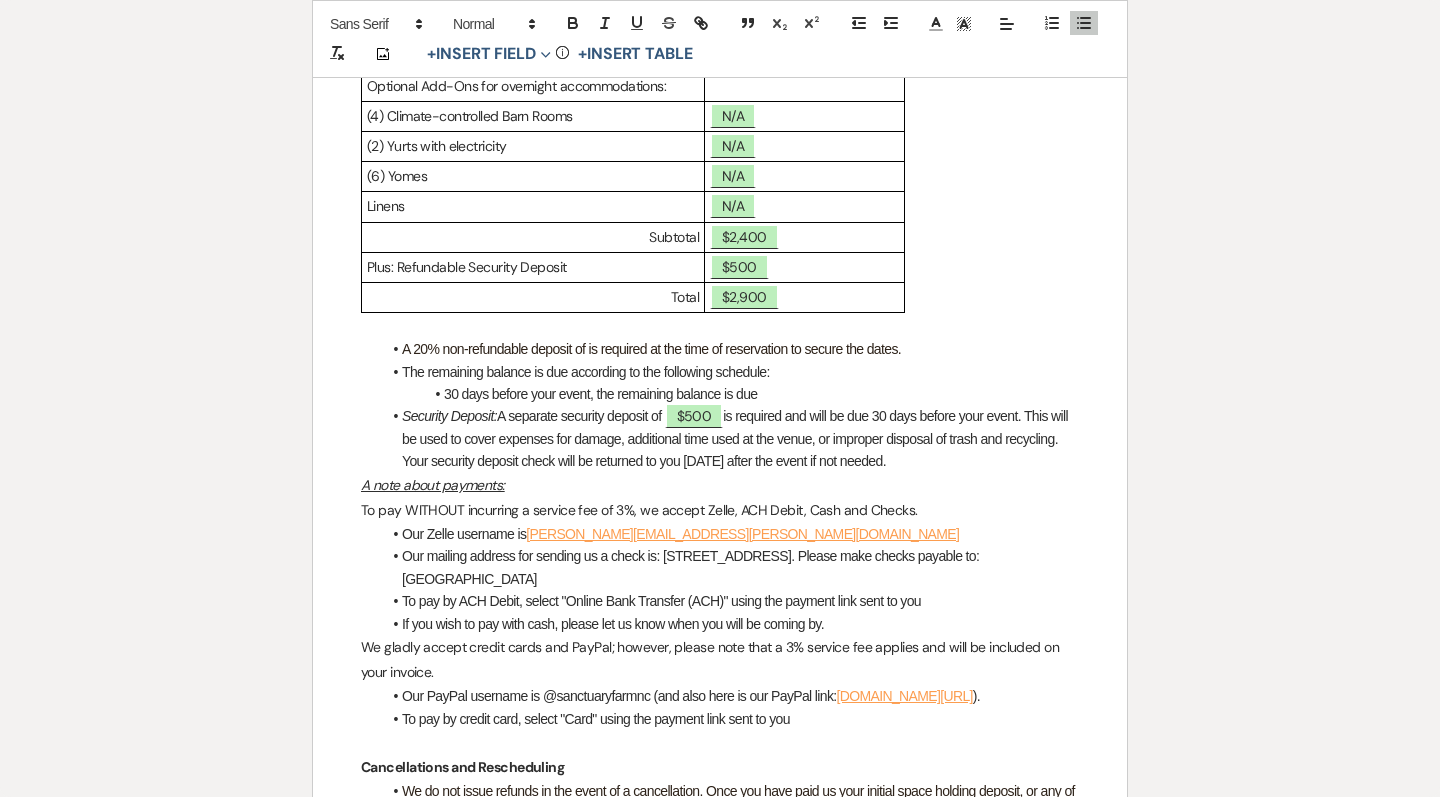 click on "A 20% non-refundable deposit of is required at the time of reservation to secure the dates." at bounding box center (651, 349) 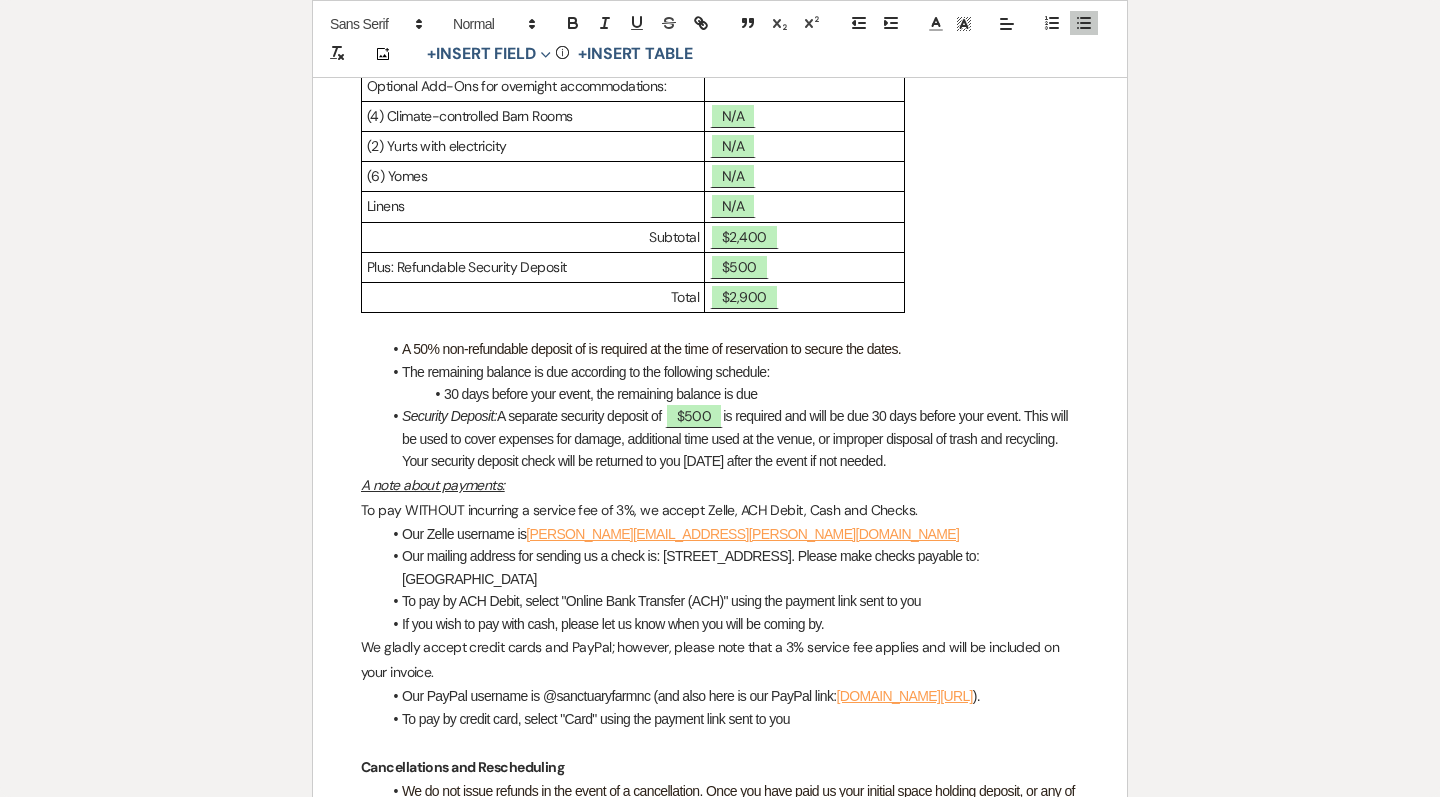 click on "30 days before your event, the remaining balance is due" at bounding box center (730, 394) 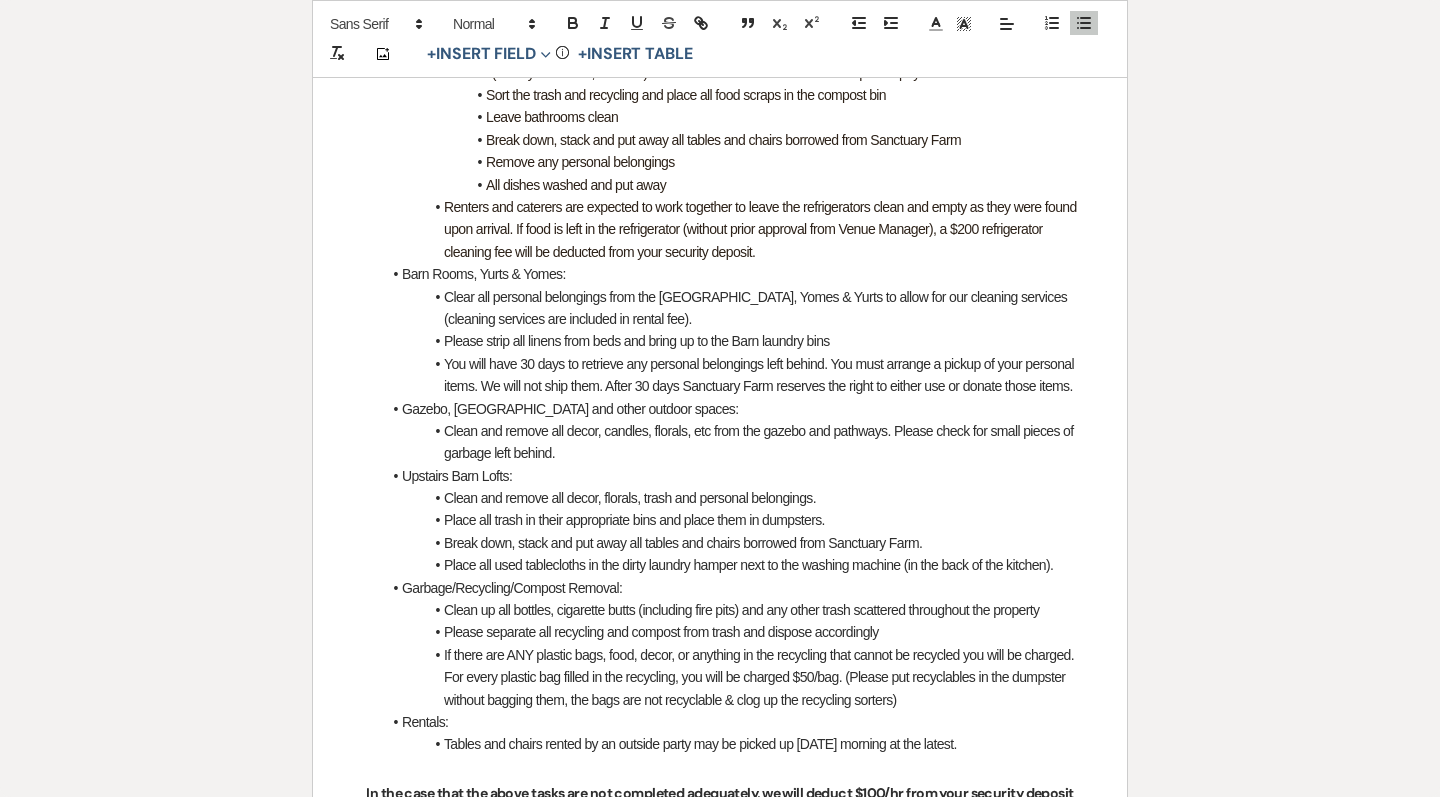 scroll, scrollTop: 3770, scrollLeft: 0, axis: vertical 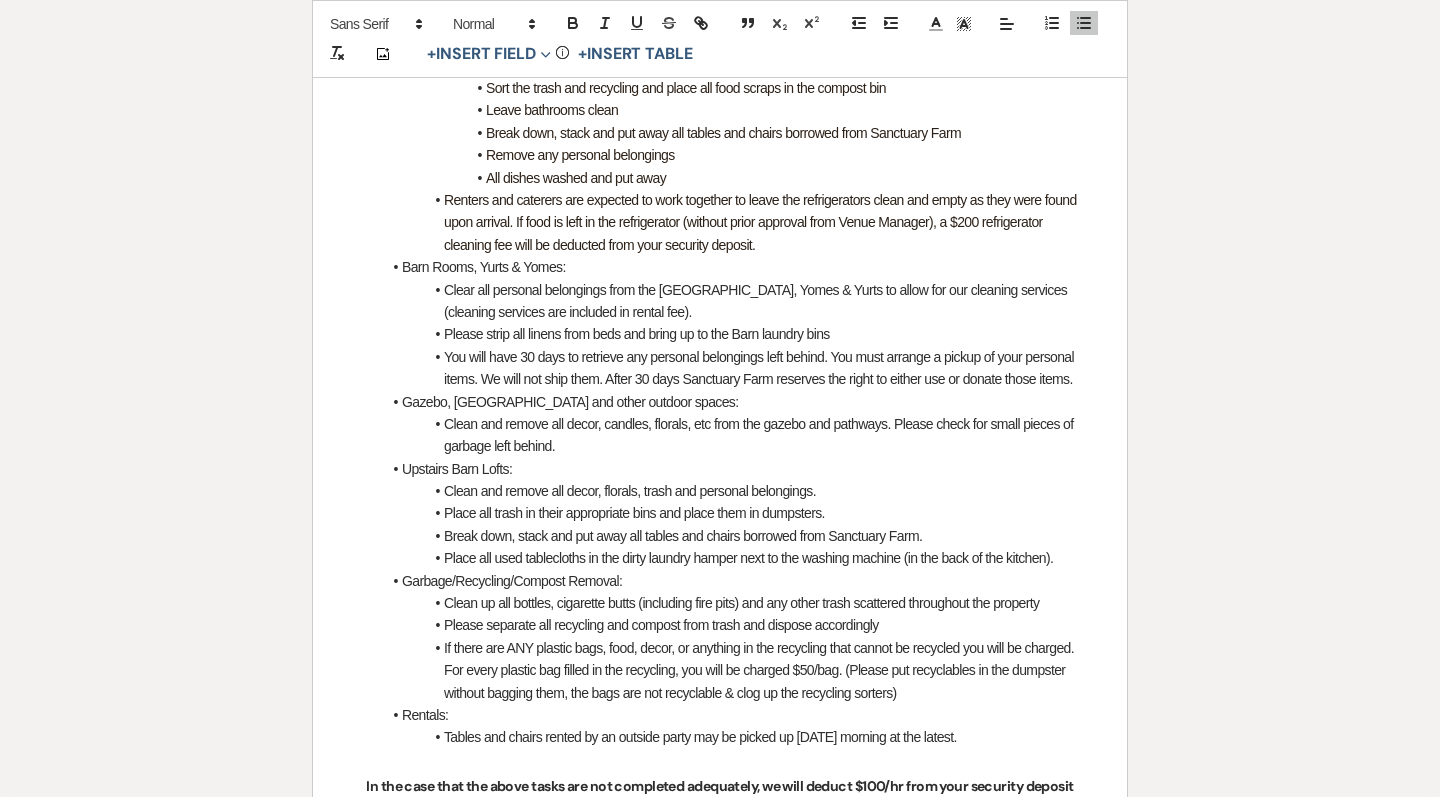 drag, startPoint x: 862, startPoint y: 482, endPoint x: 380, endPoint y: 474, distance: 482.06638 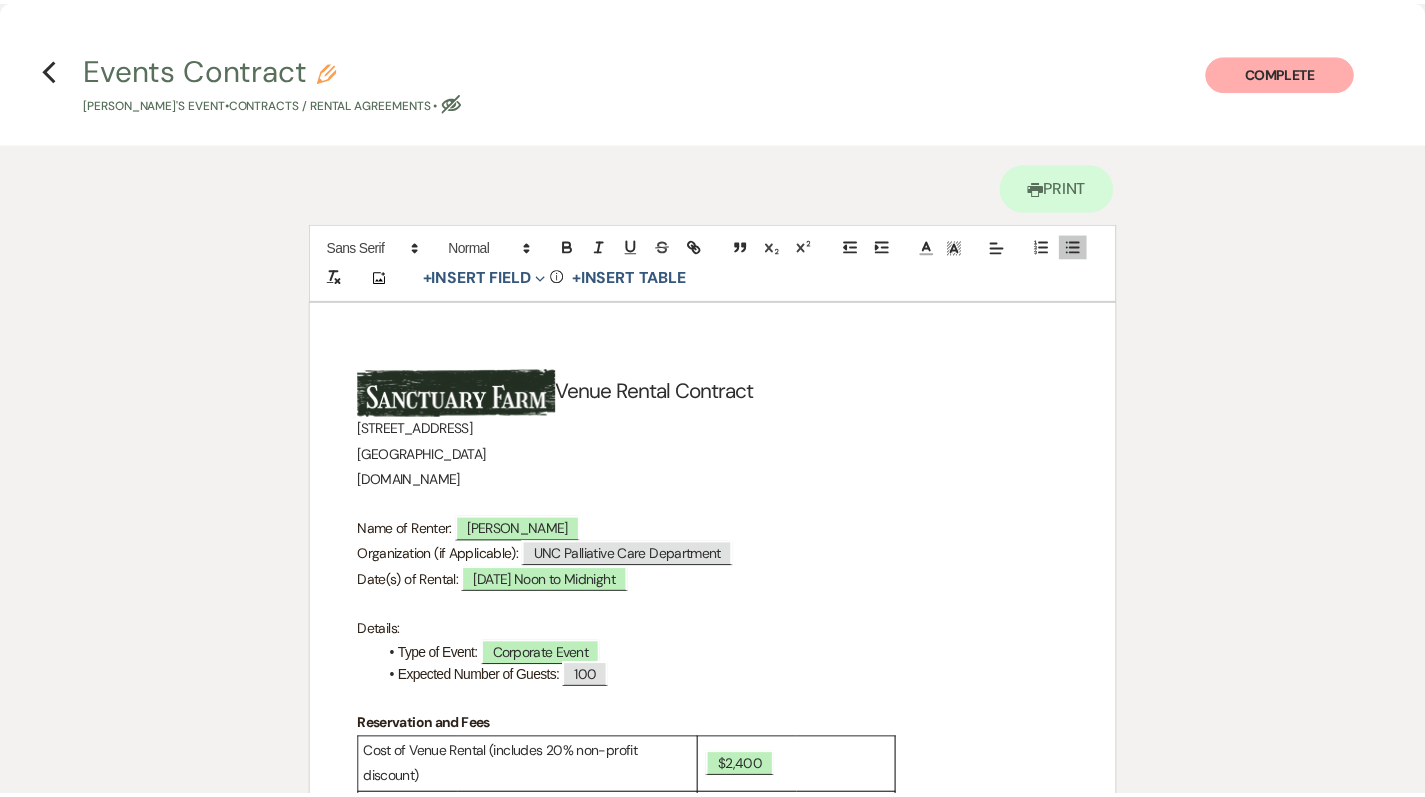 scroll, scrollTop: 0, scrollLeft: 0, axis: both 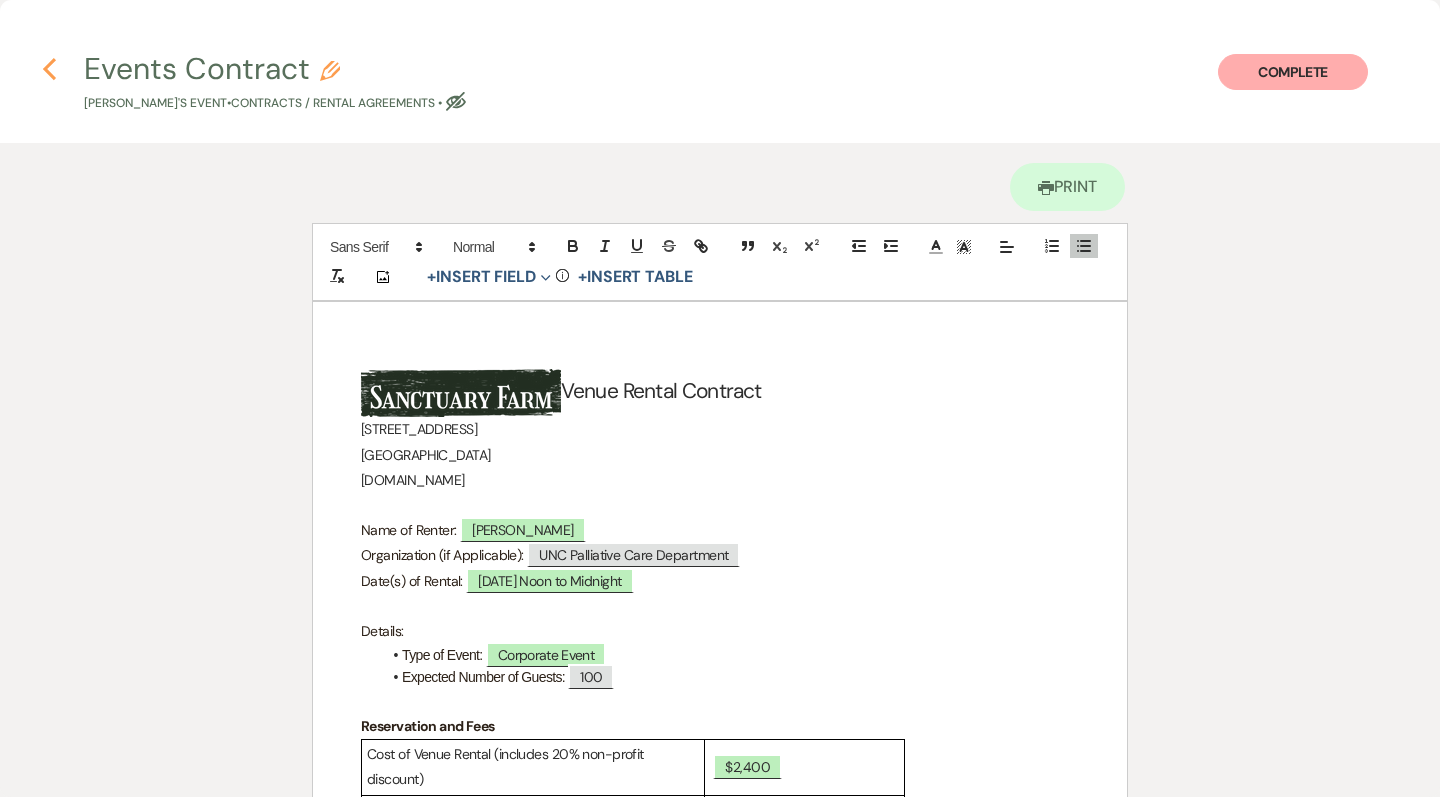 click 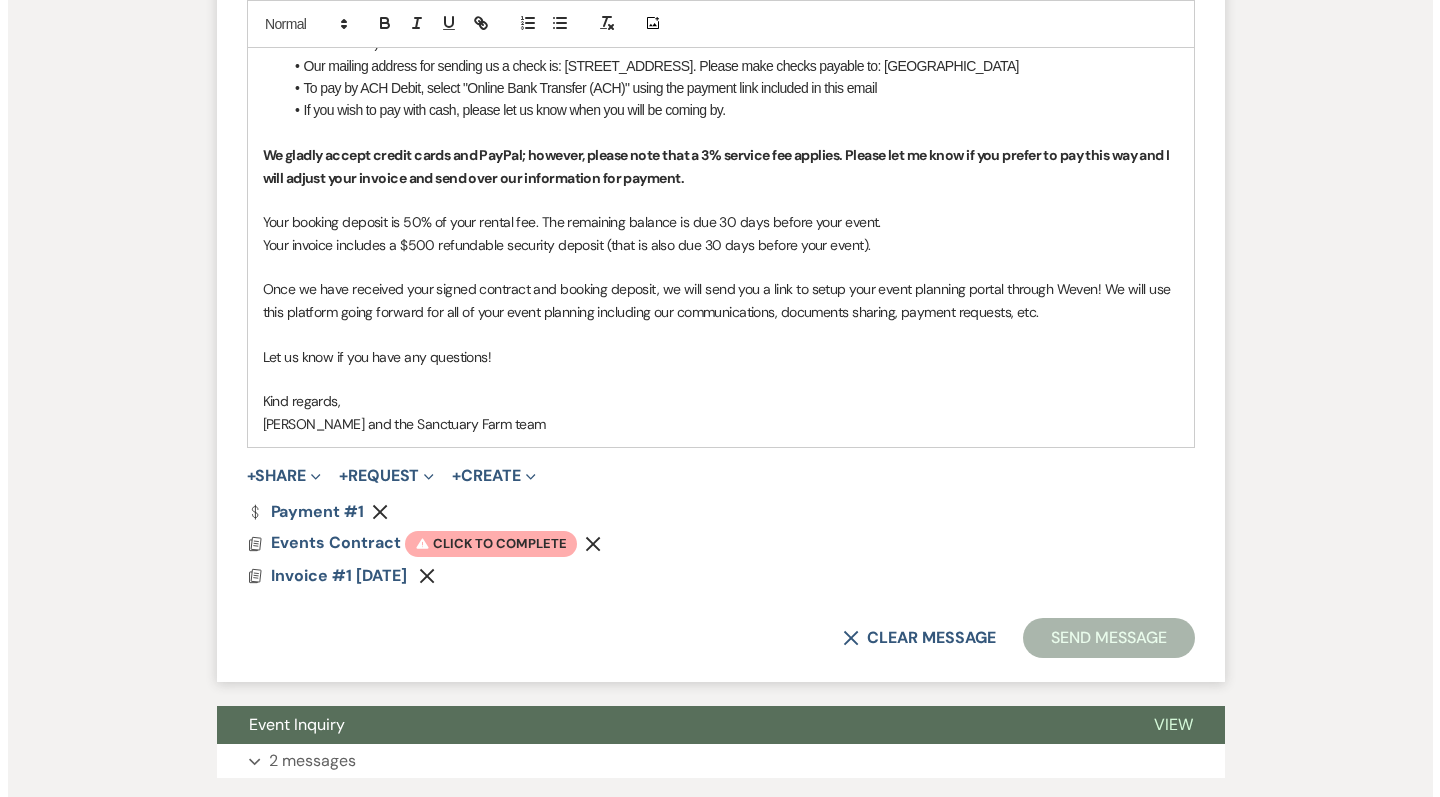scroll, scrollTop: 1507, scrollLeft: 0, axis: vertical 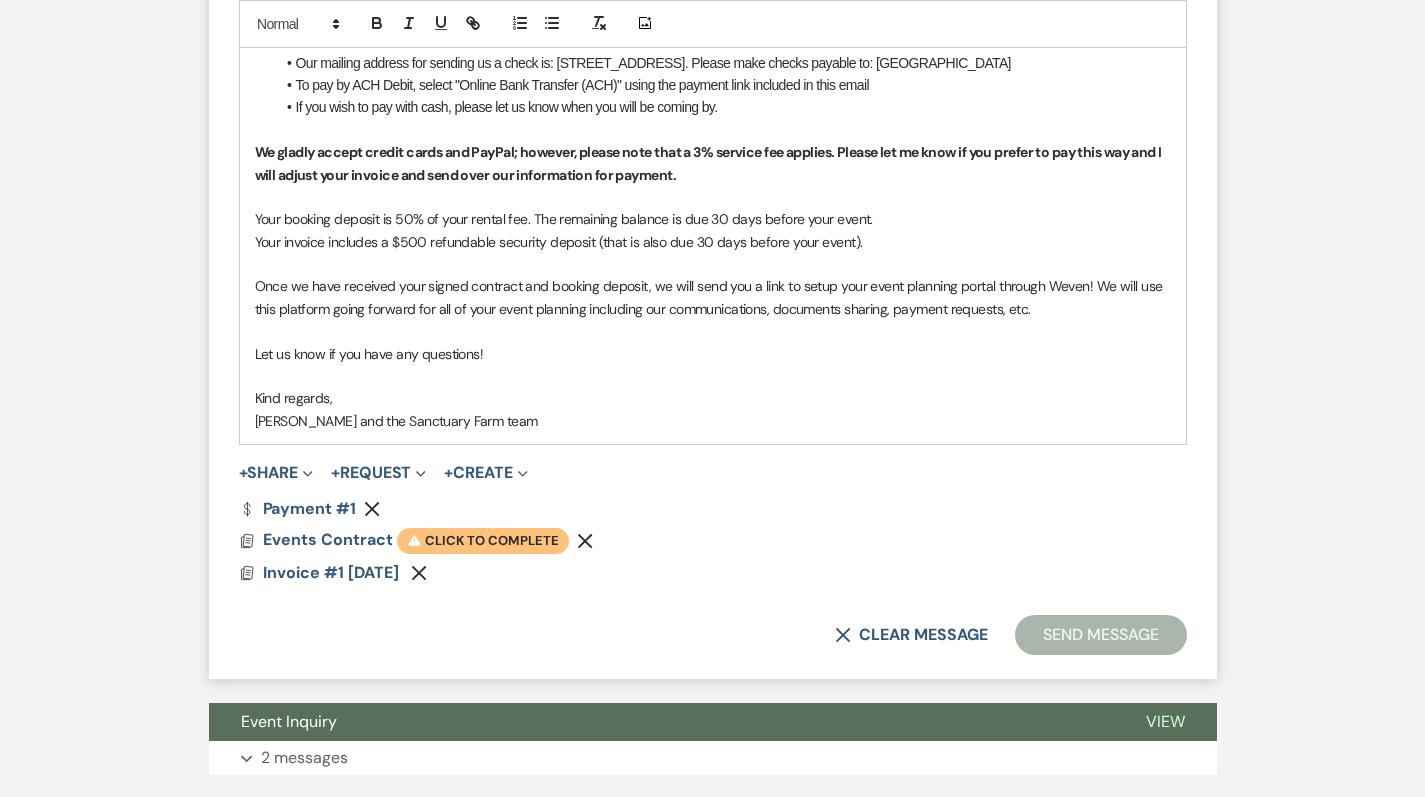 click on "Warning   Click to complete" at bounding box center [483, 541] 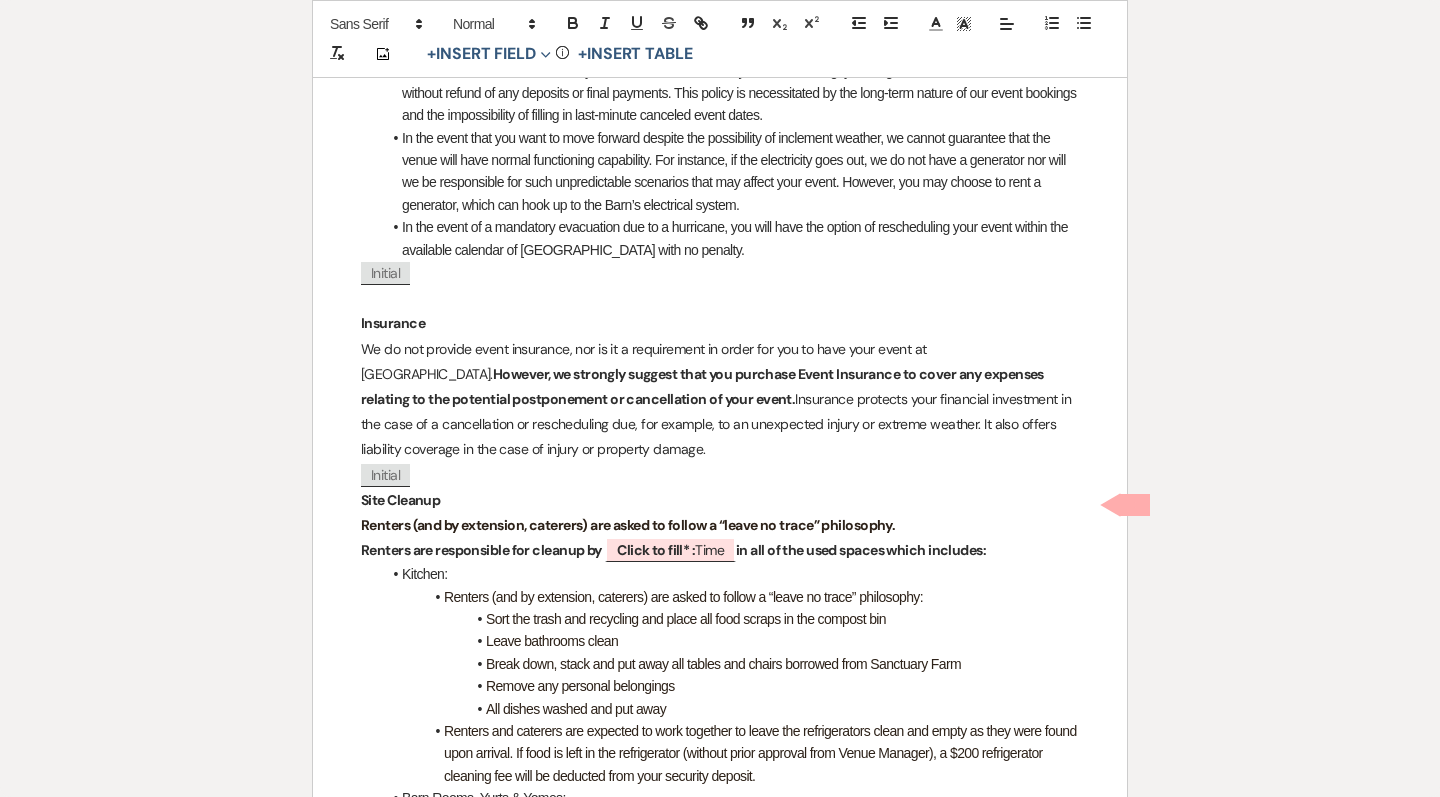 scroll, scrollTop: 3258, scrollLeft: 0, axis: vertical 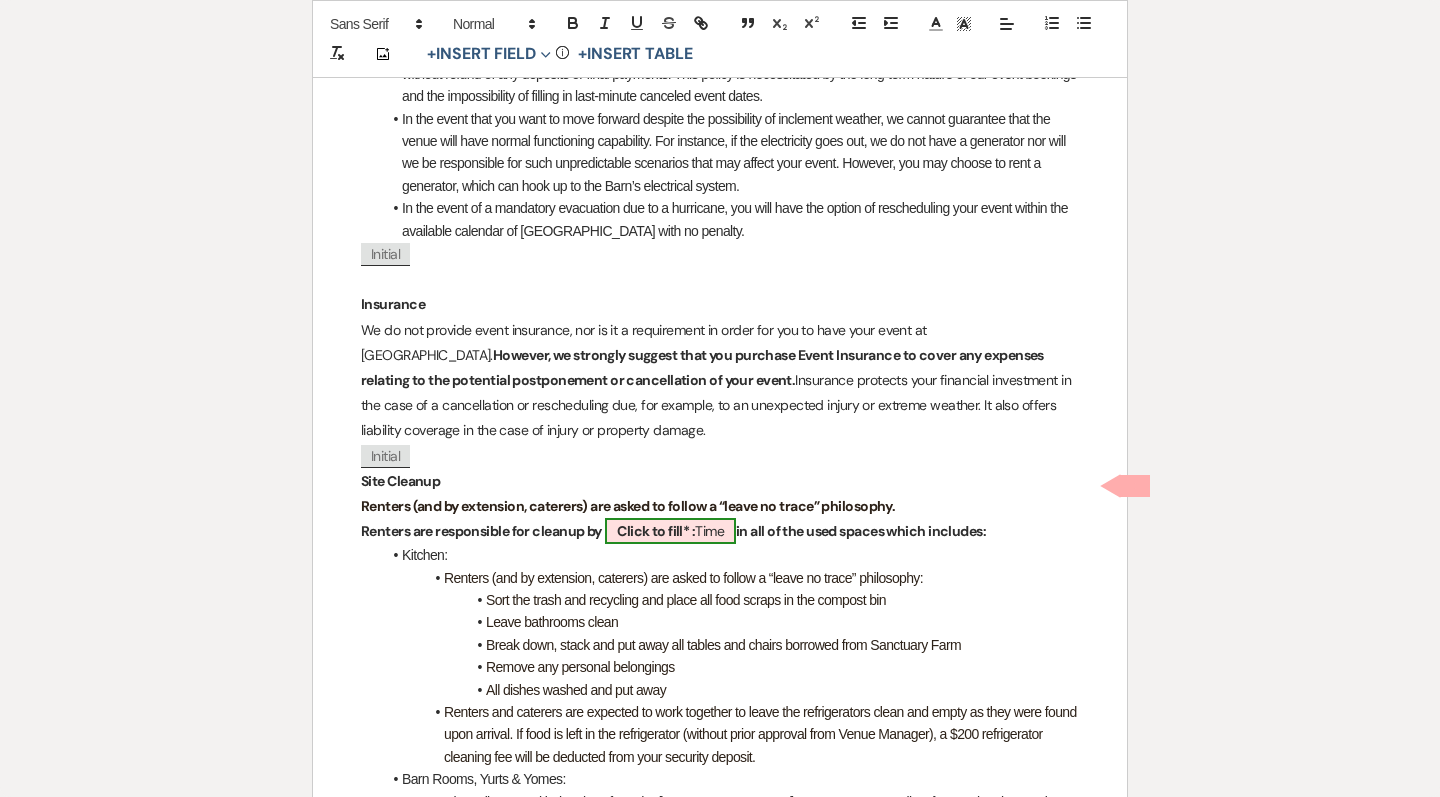 click on "Click to fill* :" at bounding box center (656, 531) 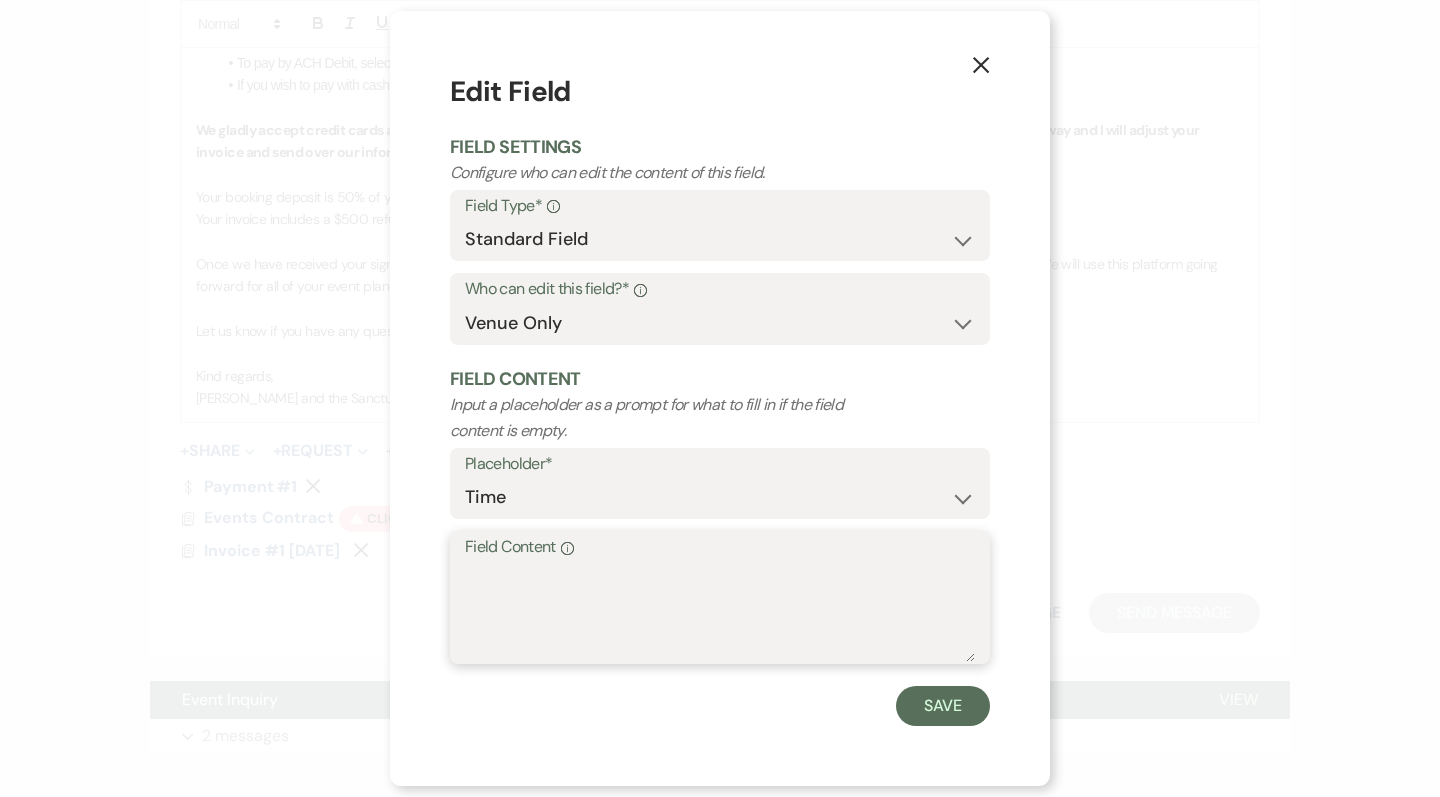 click on "Field Content Info" at bounding box center [720, 612] 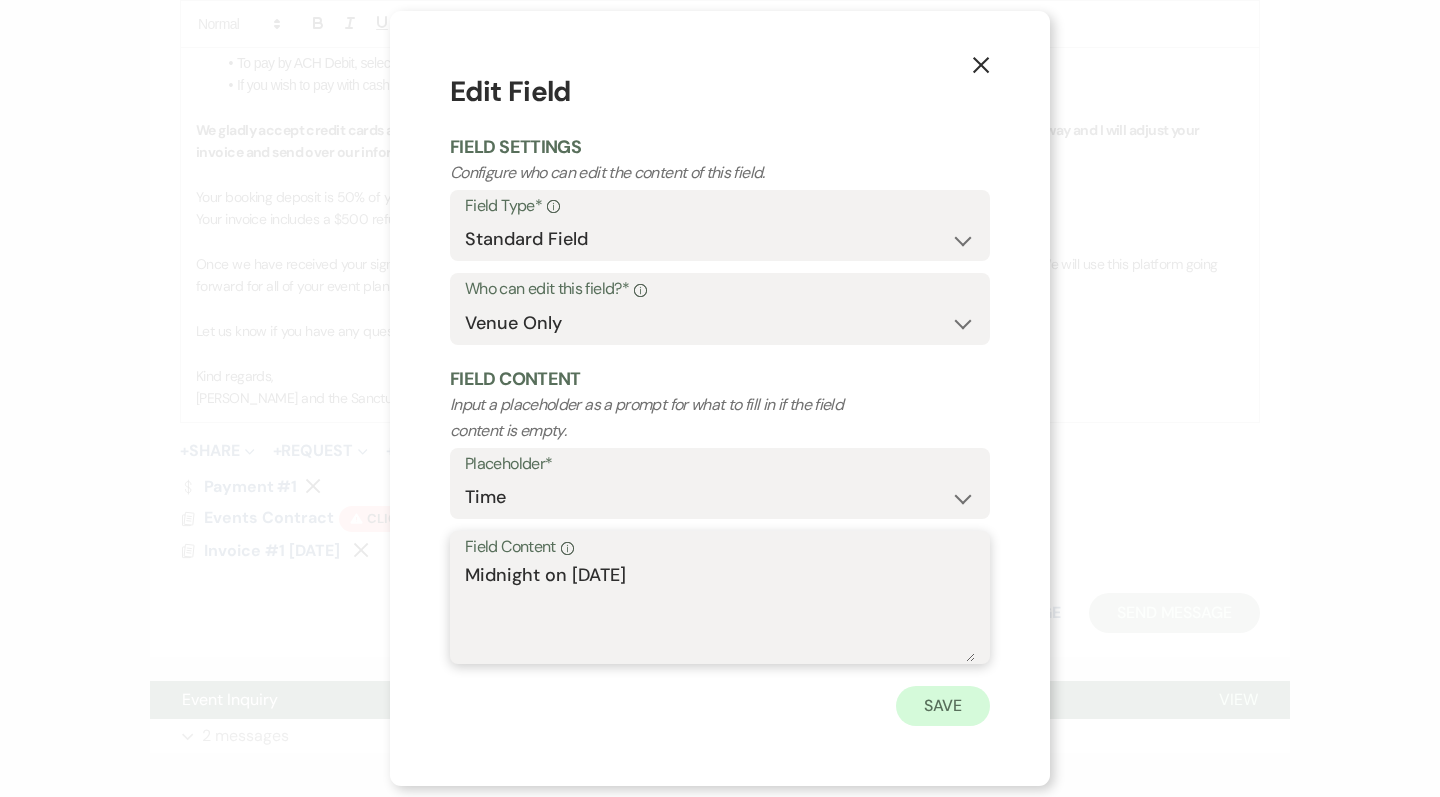 type on "Midnight on 11/7/25" 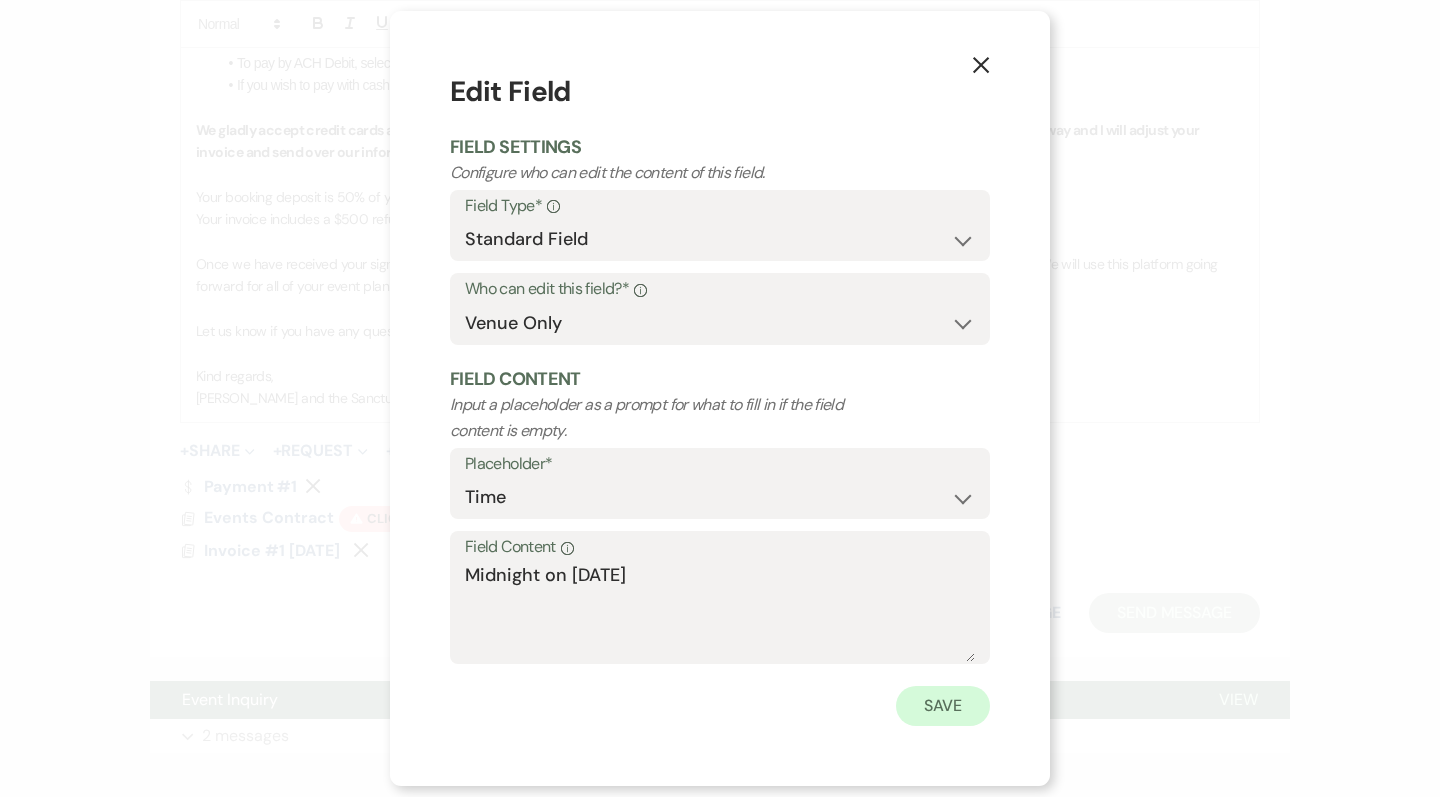 click on "Save" at bounding box center [943, 706] 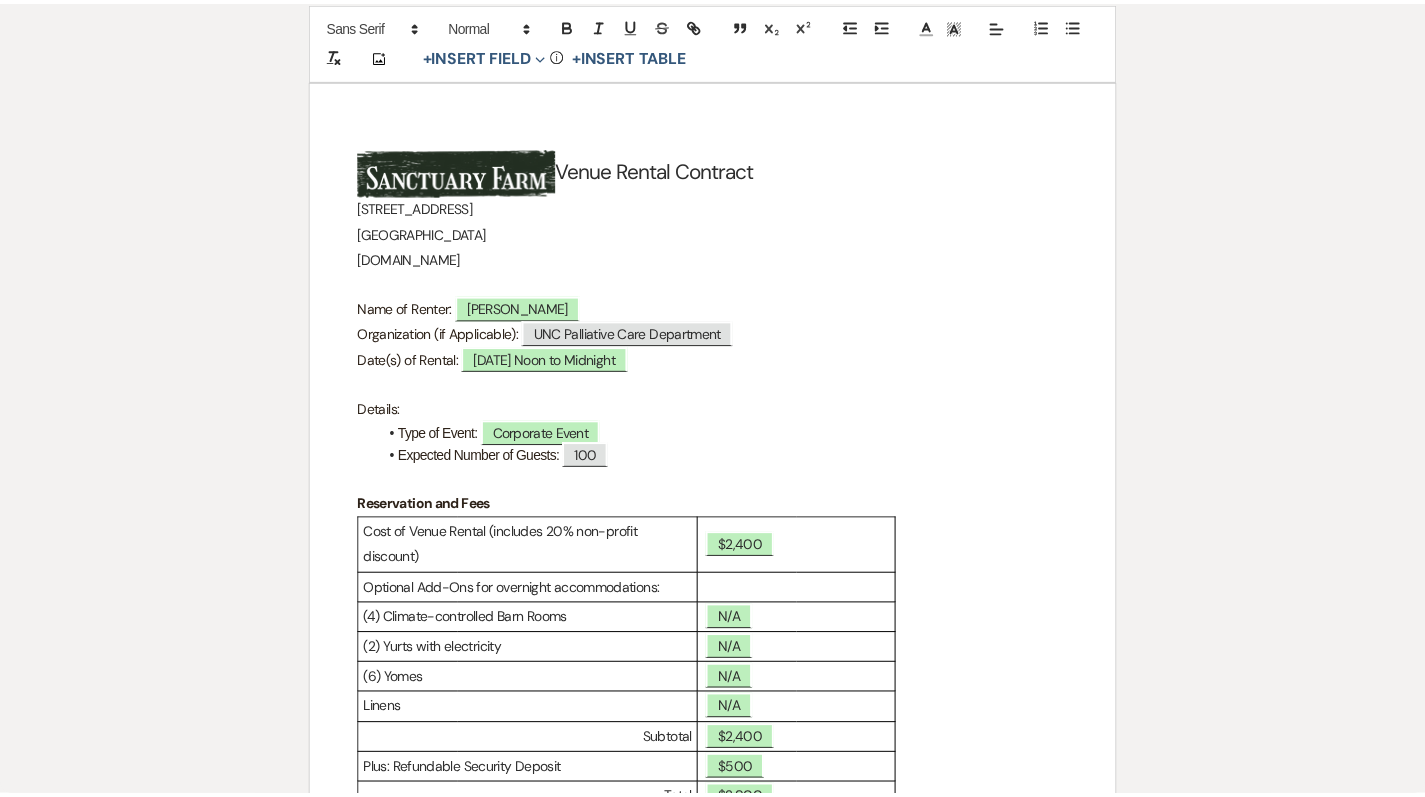 scroll, scrollTop: 65, scrollLeft: 0, axis: vertical 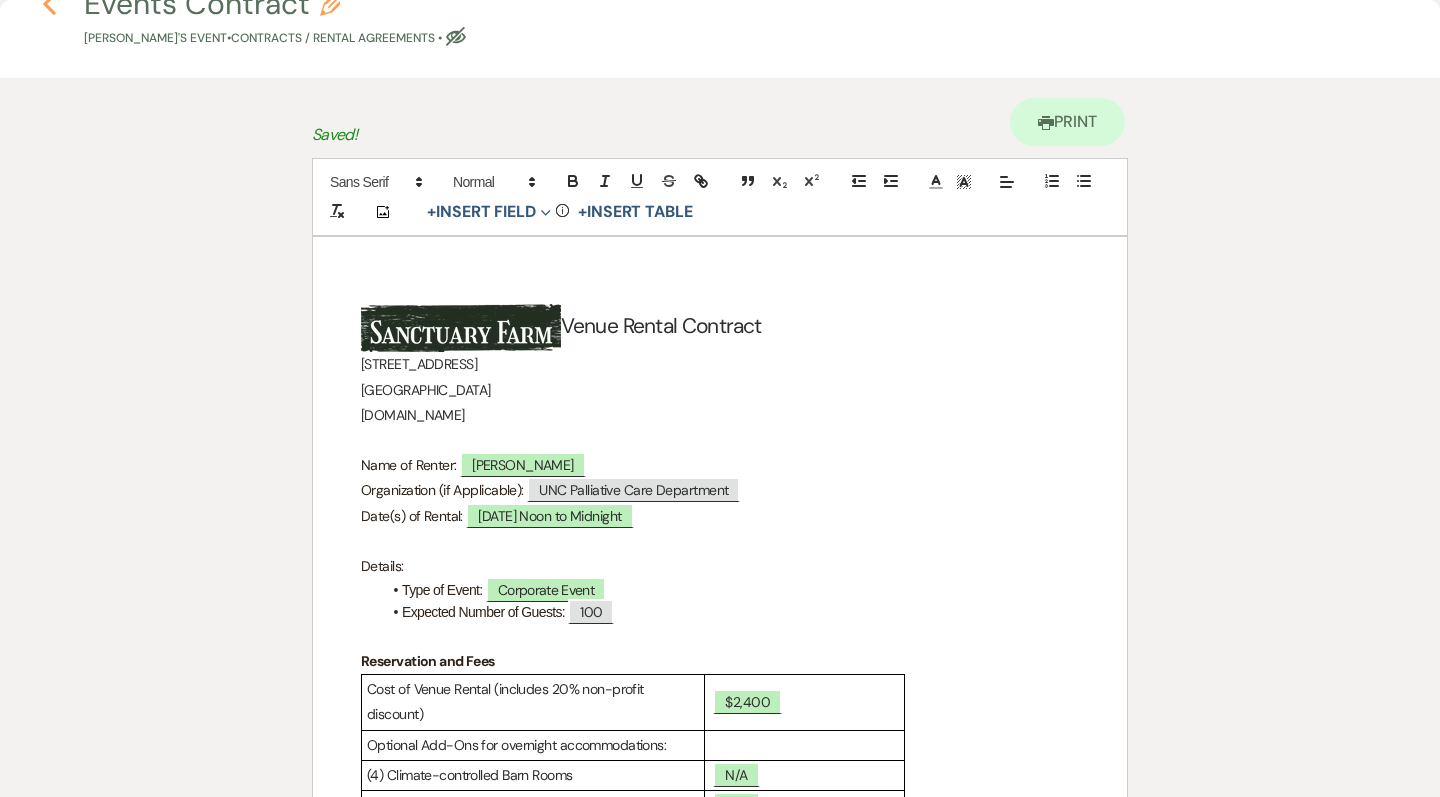 click on "Previous" 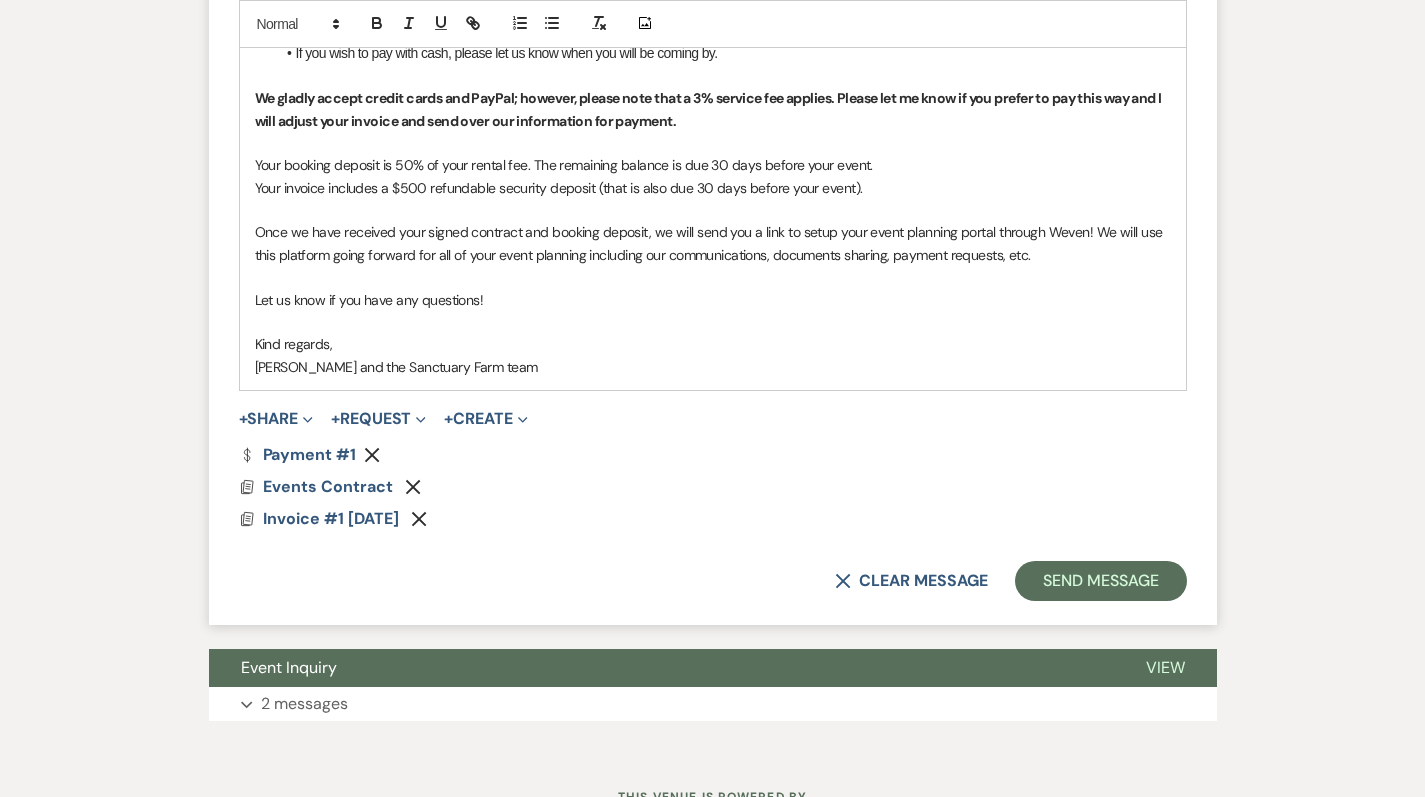 scroll, scrollTop: 1582, scrollLeft: 0, axis: vertical 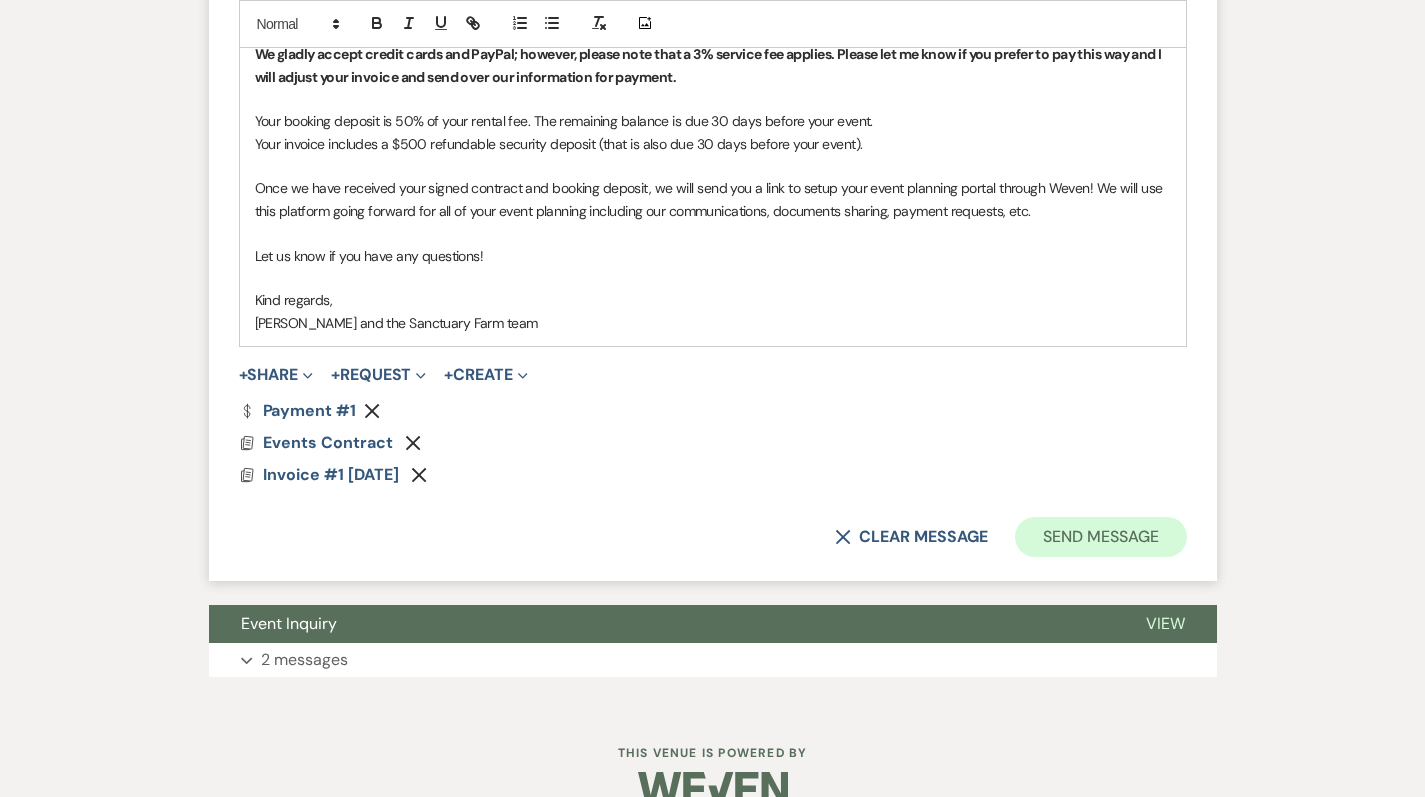 click on "Send Message" at bounding box center [1100, 537] 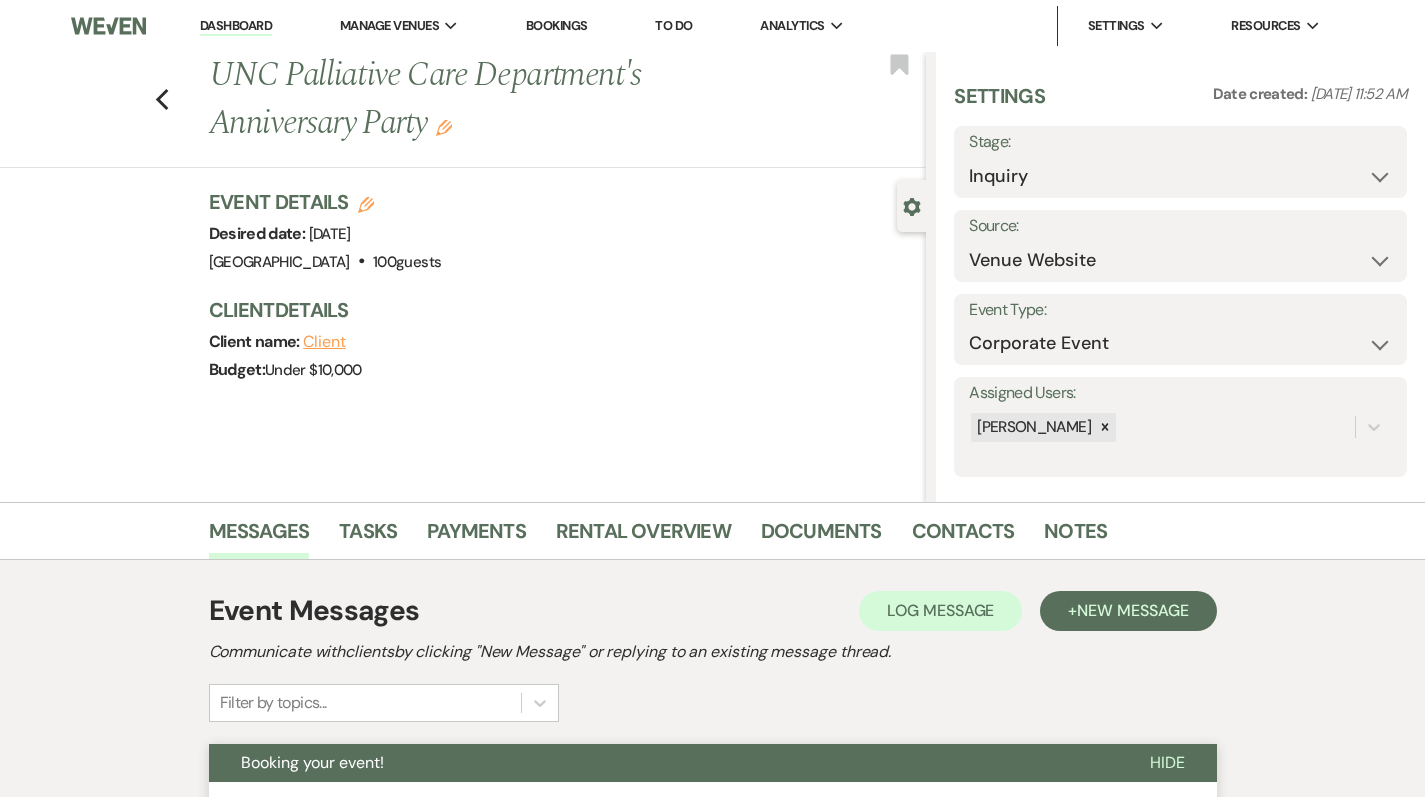 scroll, scrollTop: 0, scrollLeft: 0, axis: both 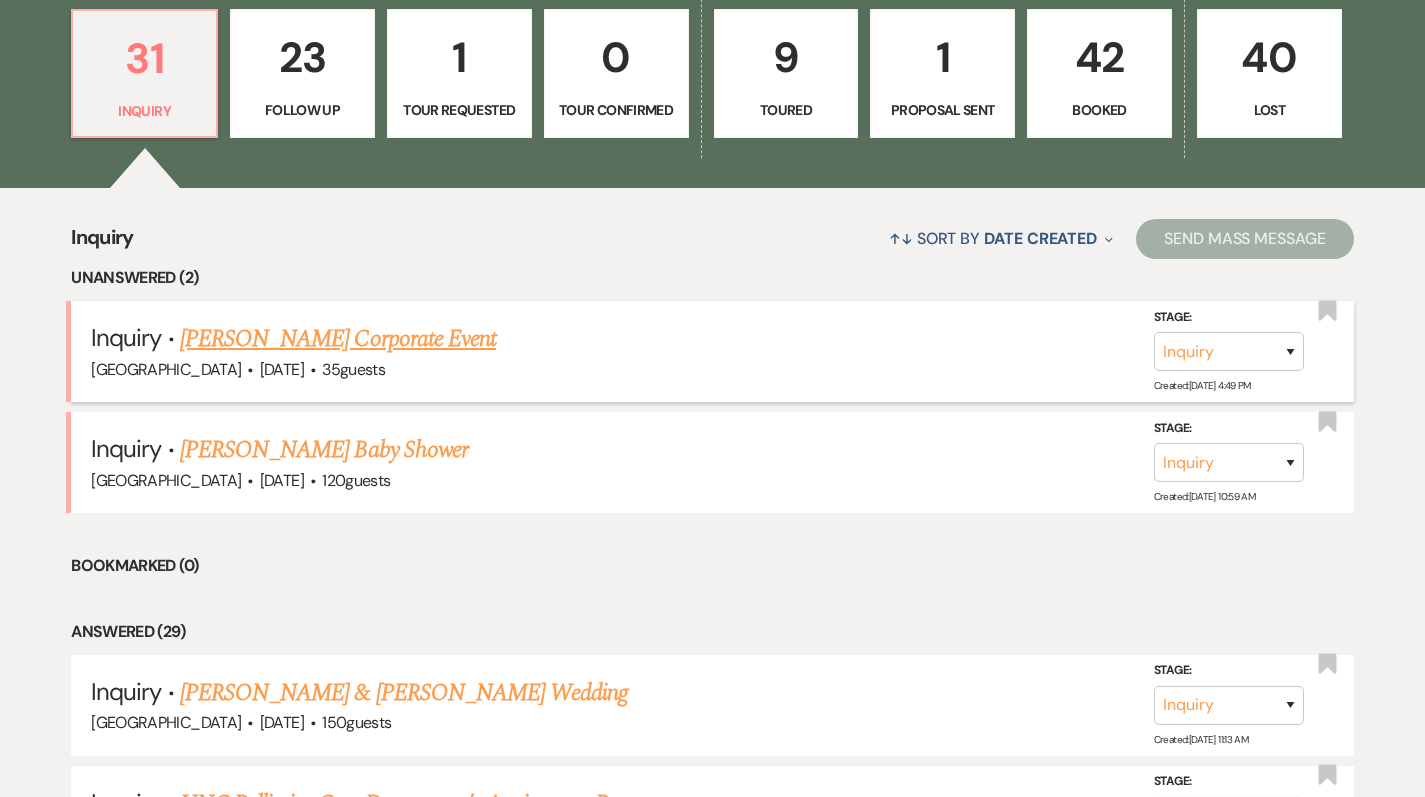 click on "[PERSON_NAME] Corporate Event" at bounding box center [338, 339] 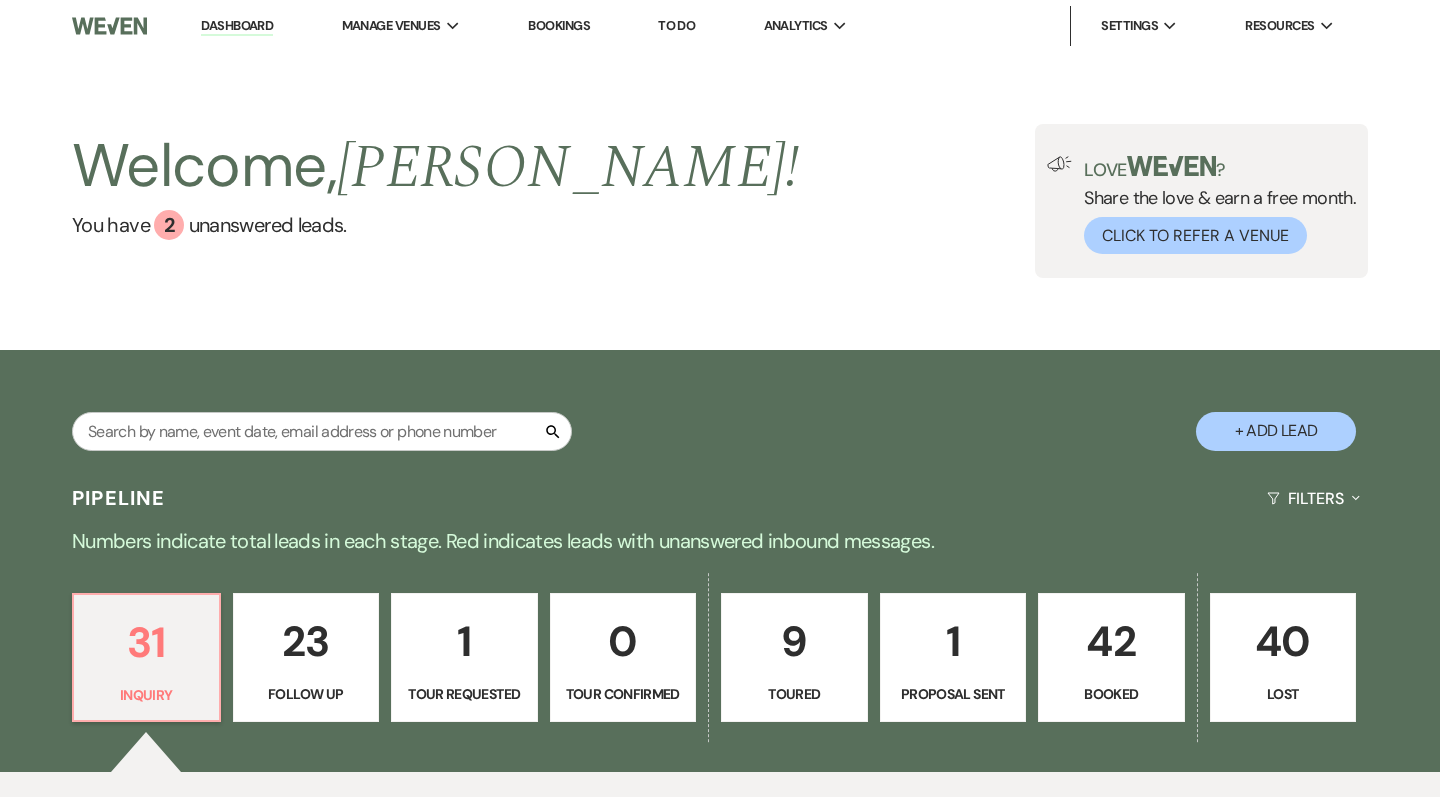 select on "5" 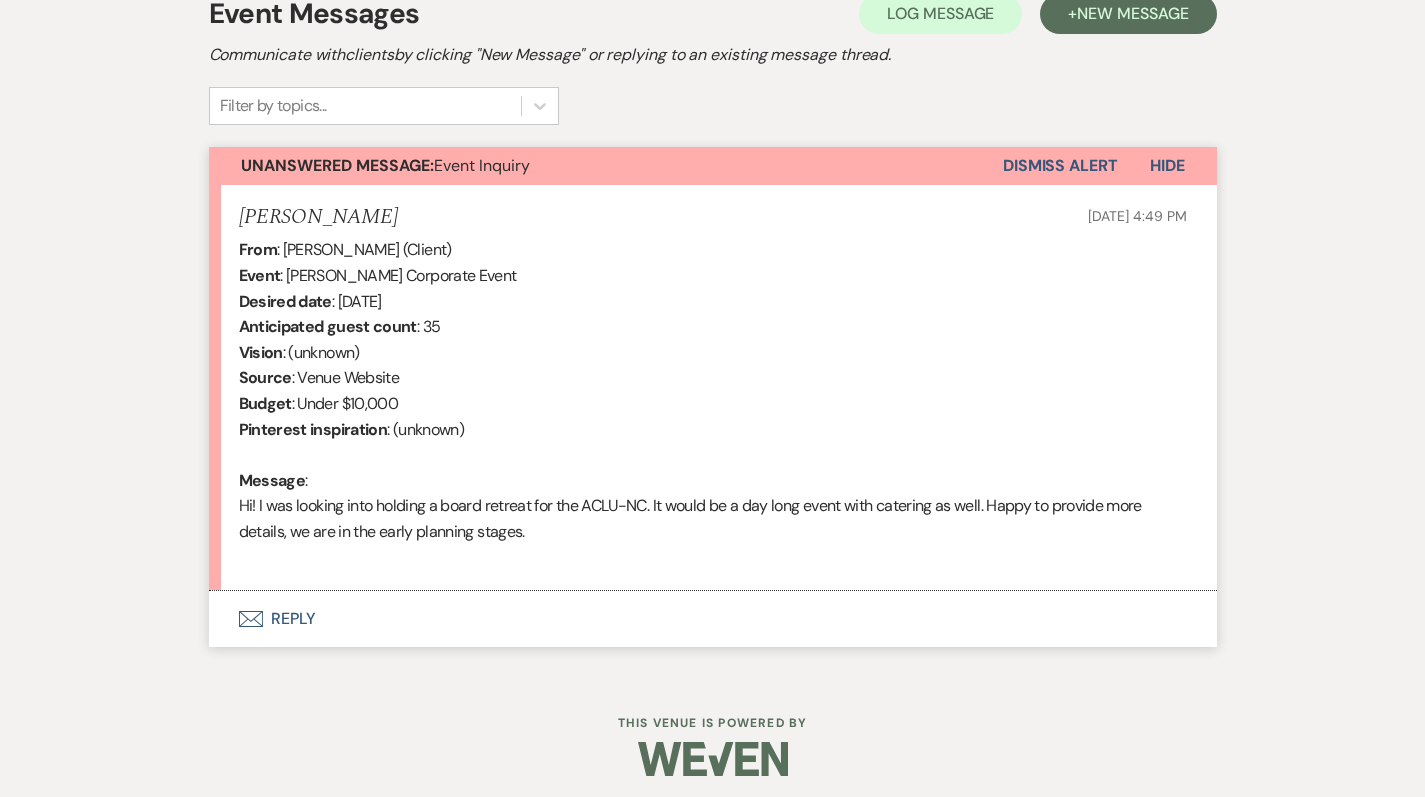 click on "Envelope Reply" at bounding box center (713, 619) 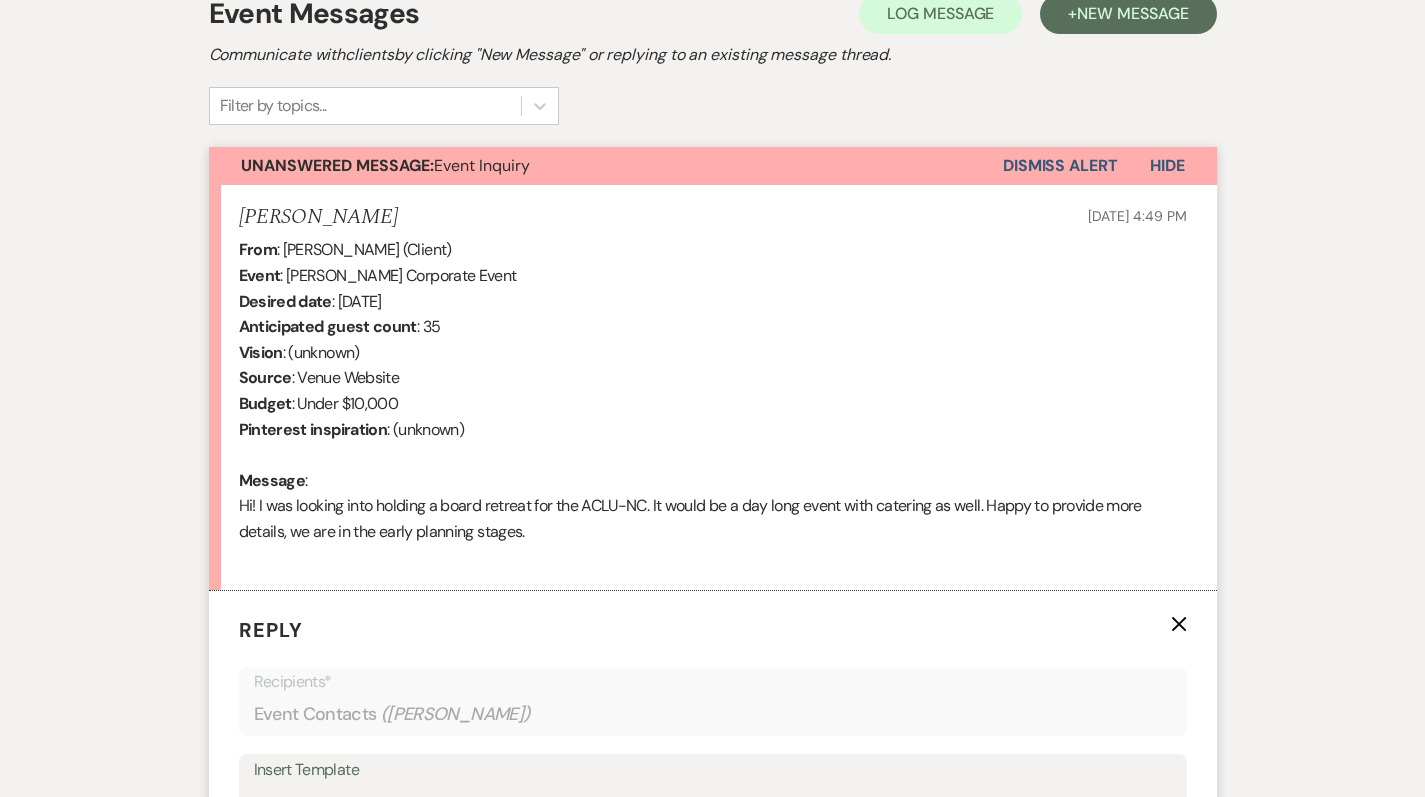 scroll, scrollTop: 1076, scrollLeft: 0, axis: vertical 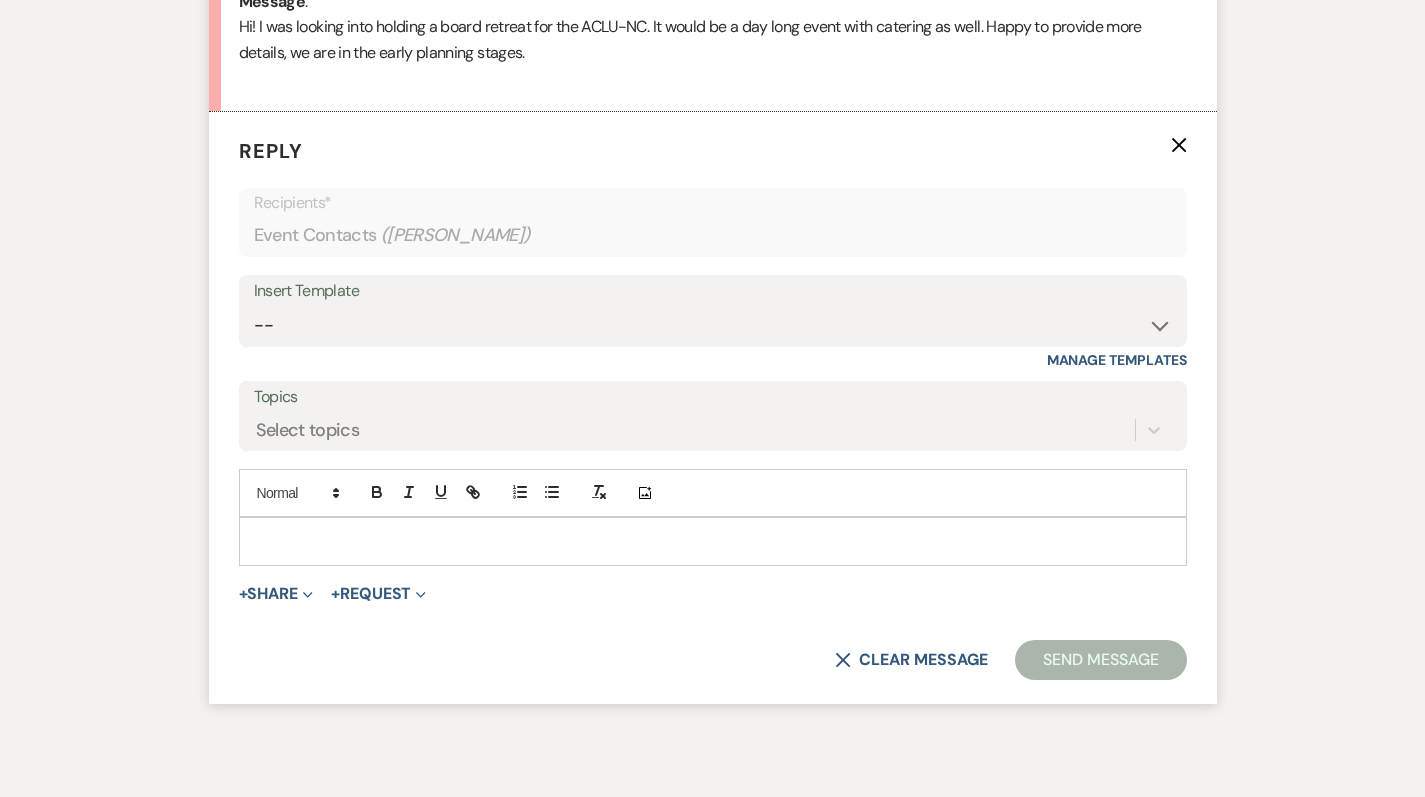 click at bounding box center [713, 541] 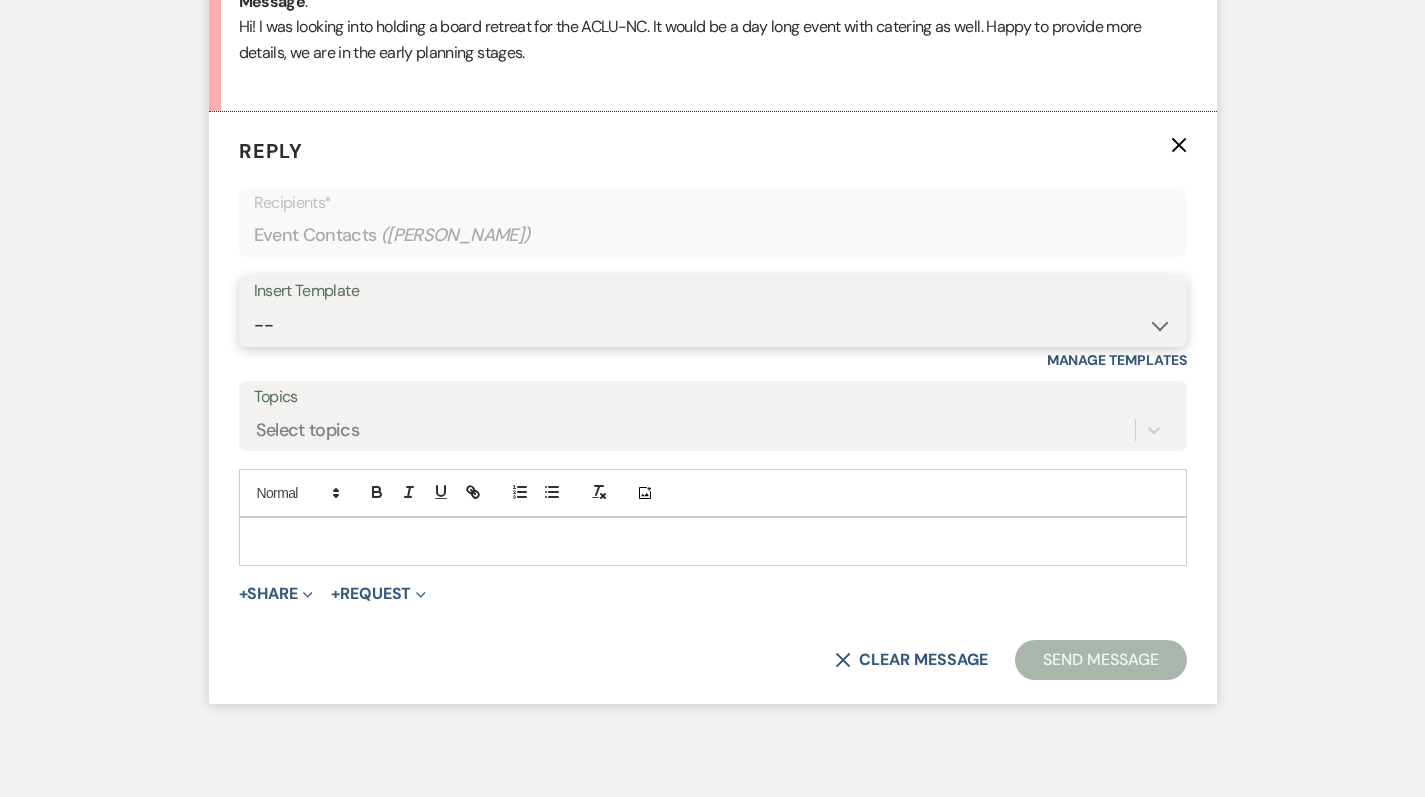 select on "4994" 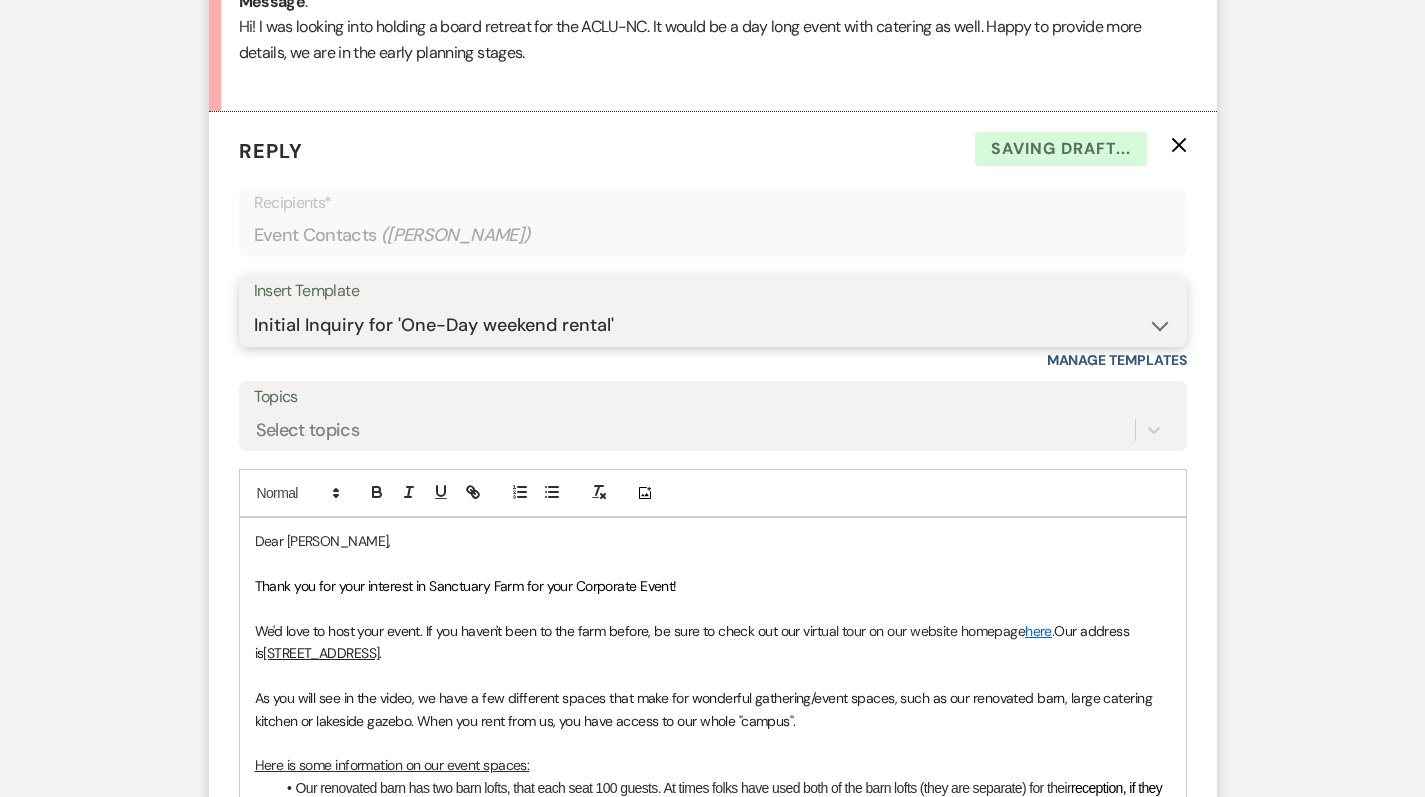scroll, scrollTop: 1108, scrollLeft: 0, axis: vertical 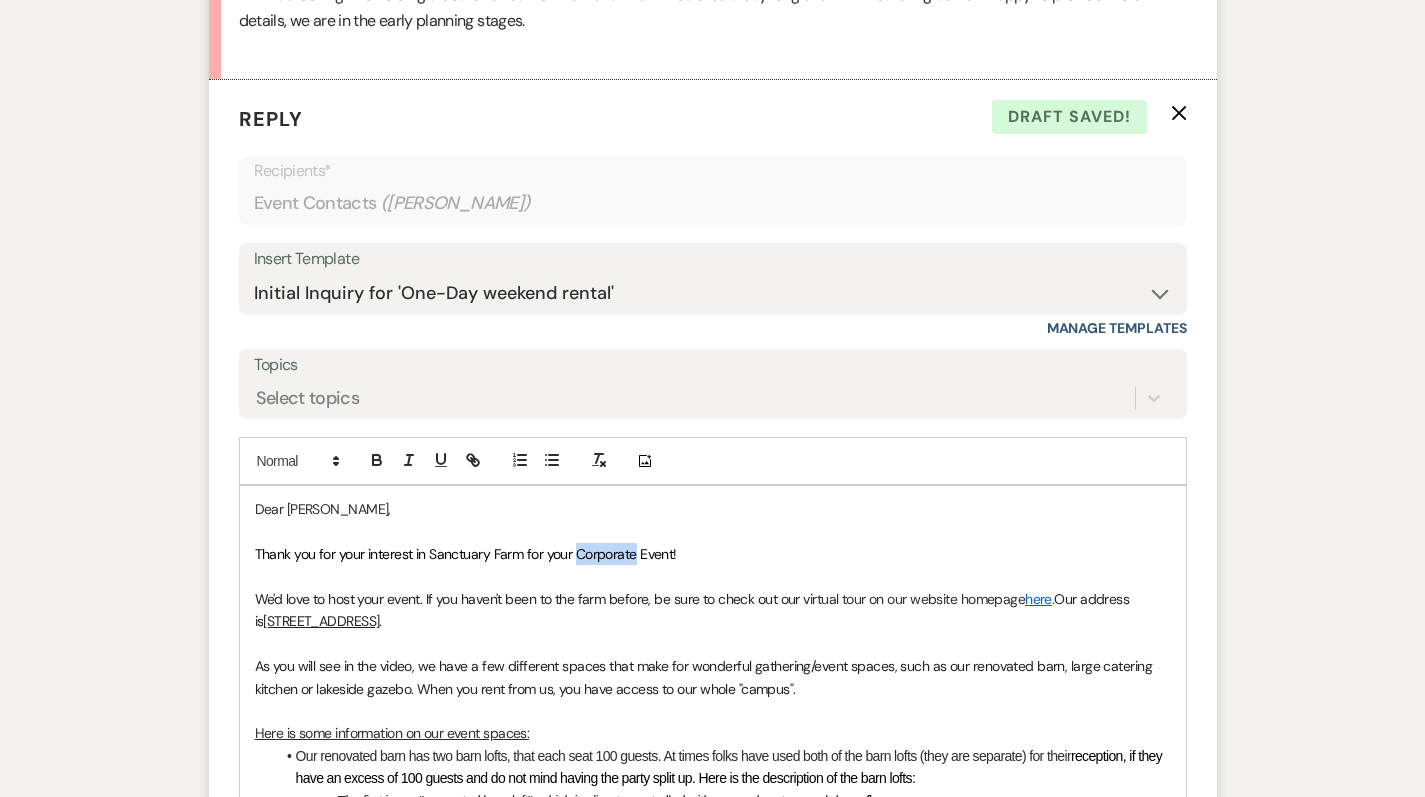 drag, startPoint x: 578, startPoint y: 541, endPoint x: 634, endPoint y: 547, distance: 56.32051 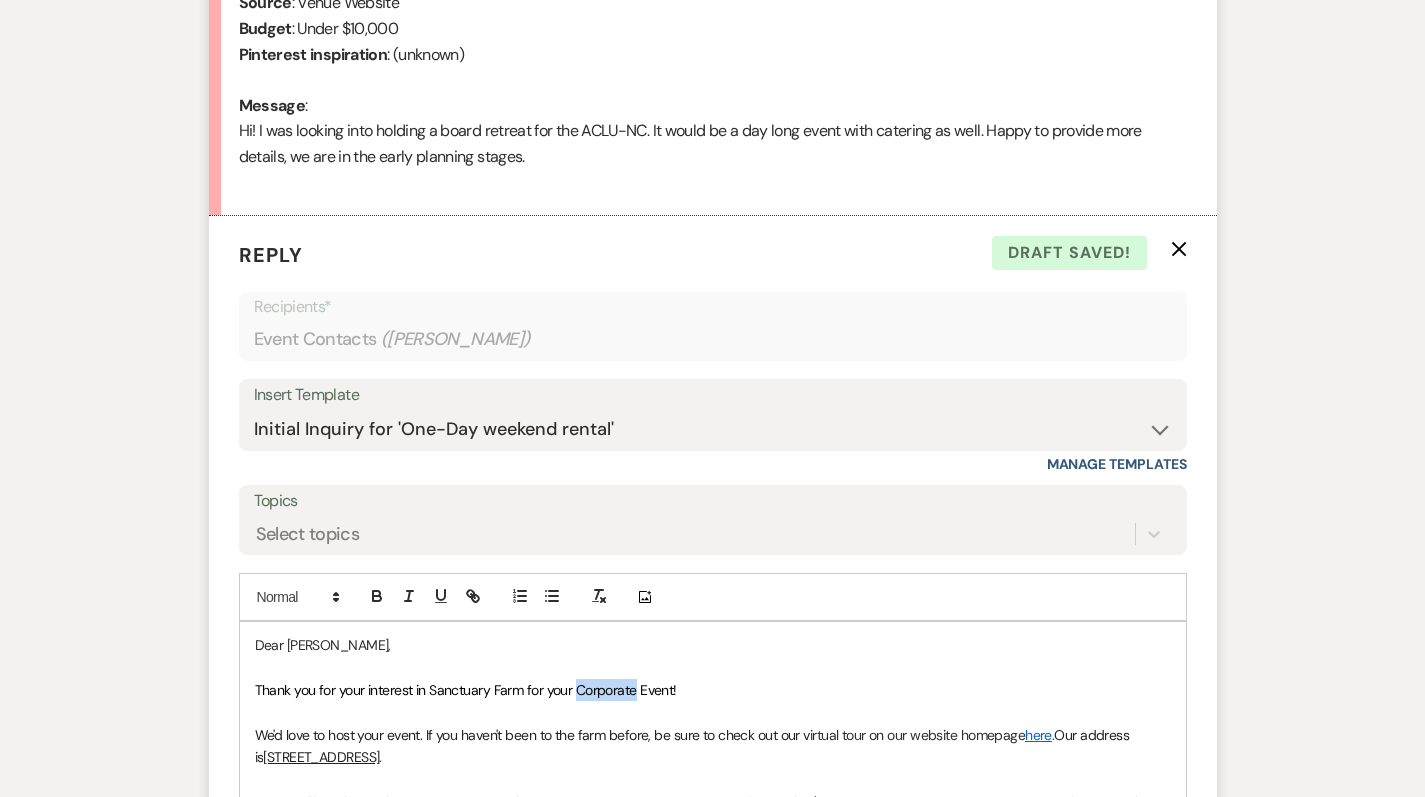scroll, scrollTop: 934, scrollLeft: 0, axis: vertical 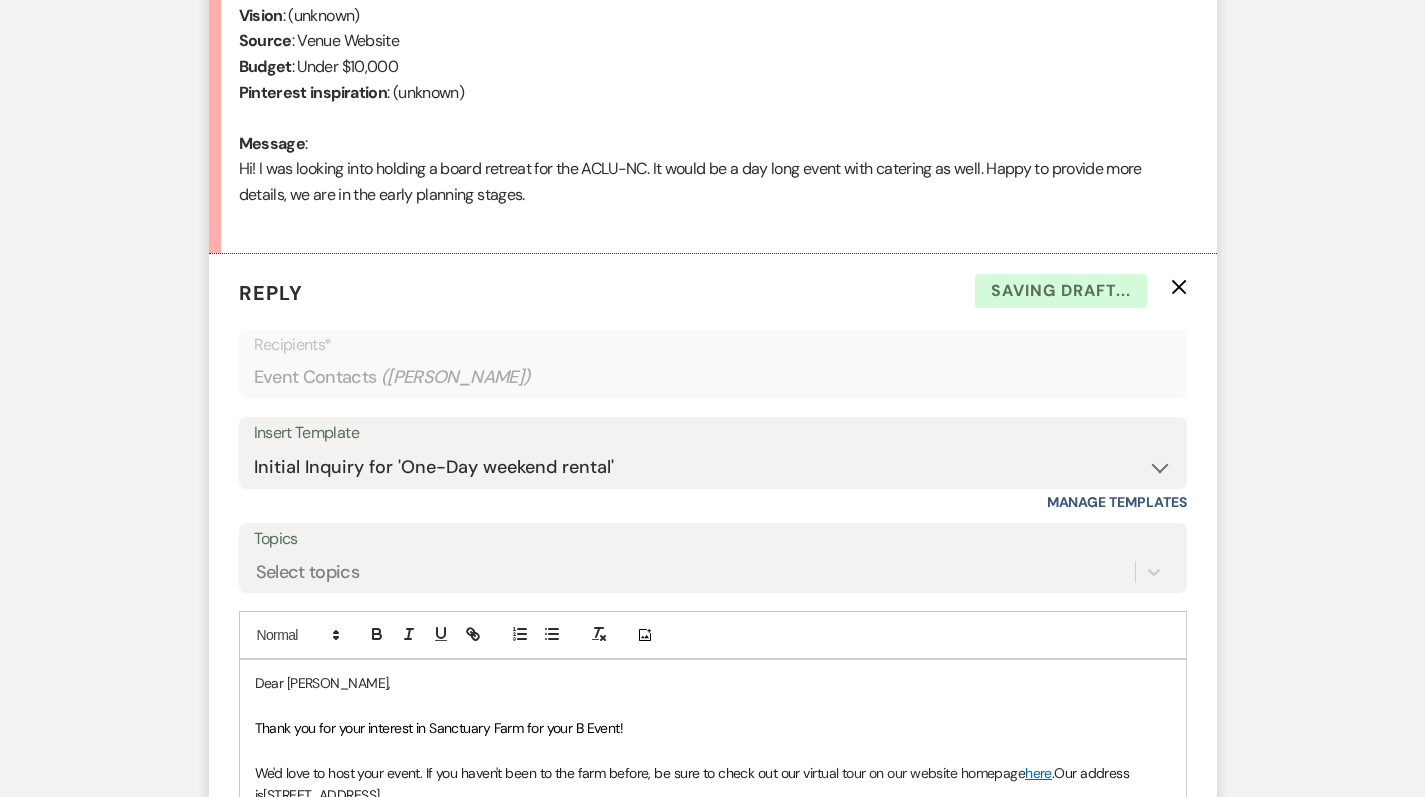 type 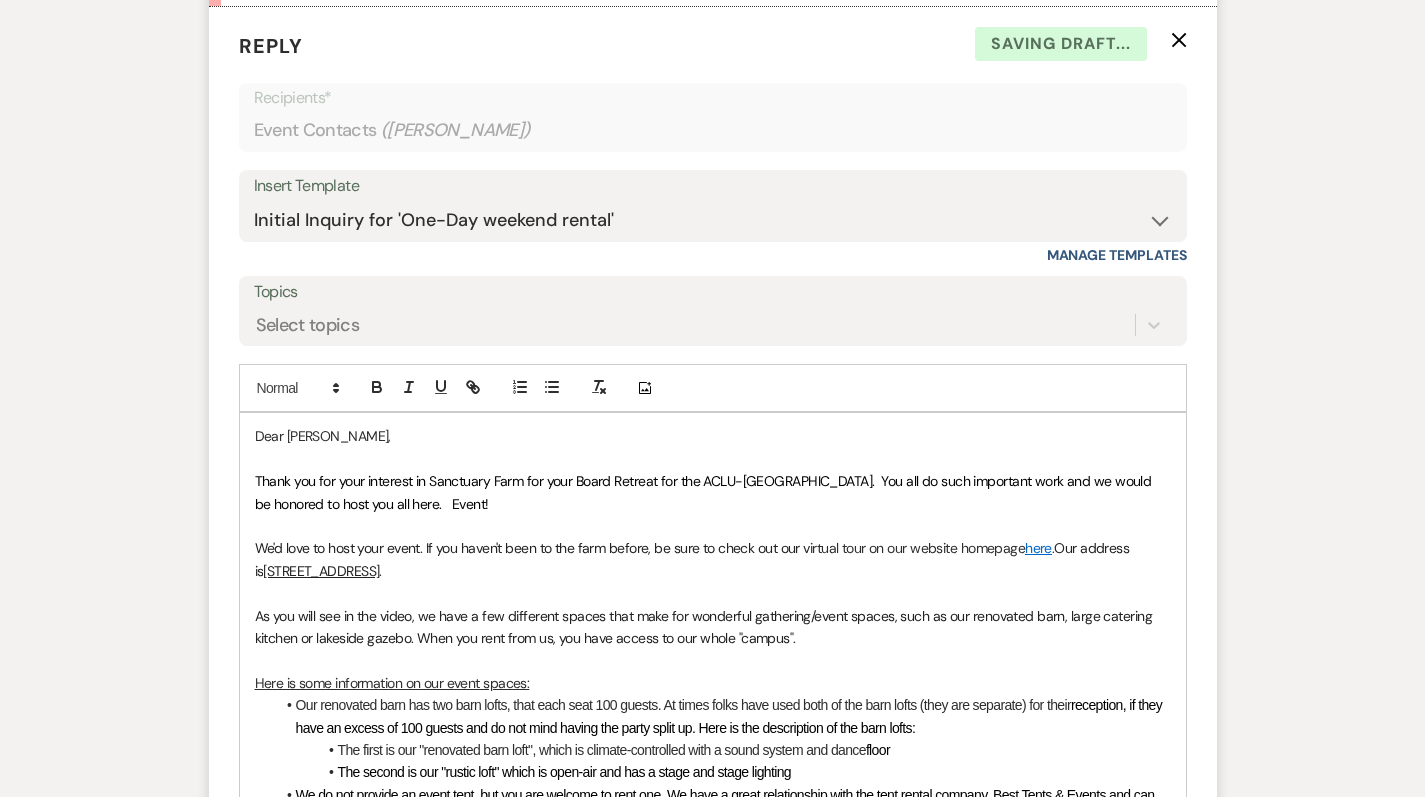 scroll, scrollTop: 1222, scrollLeft: 0, axis: vertical 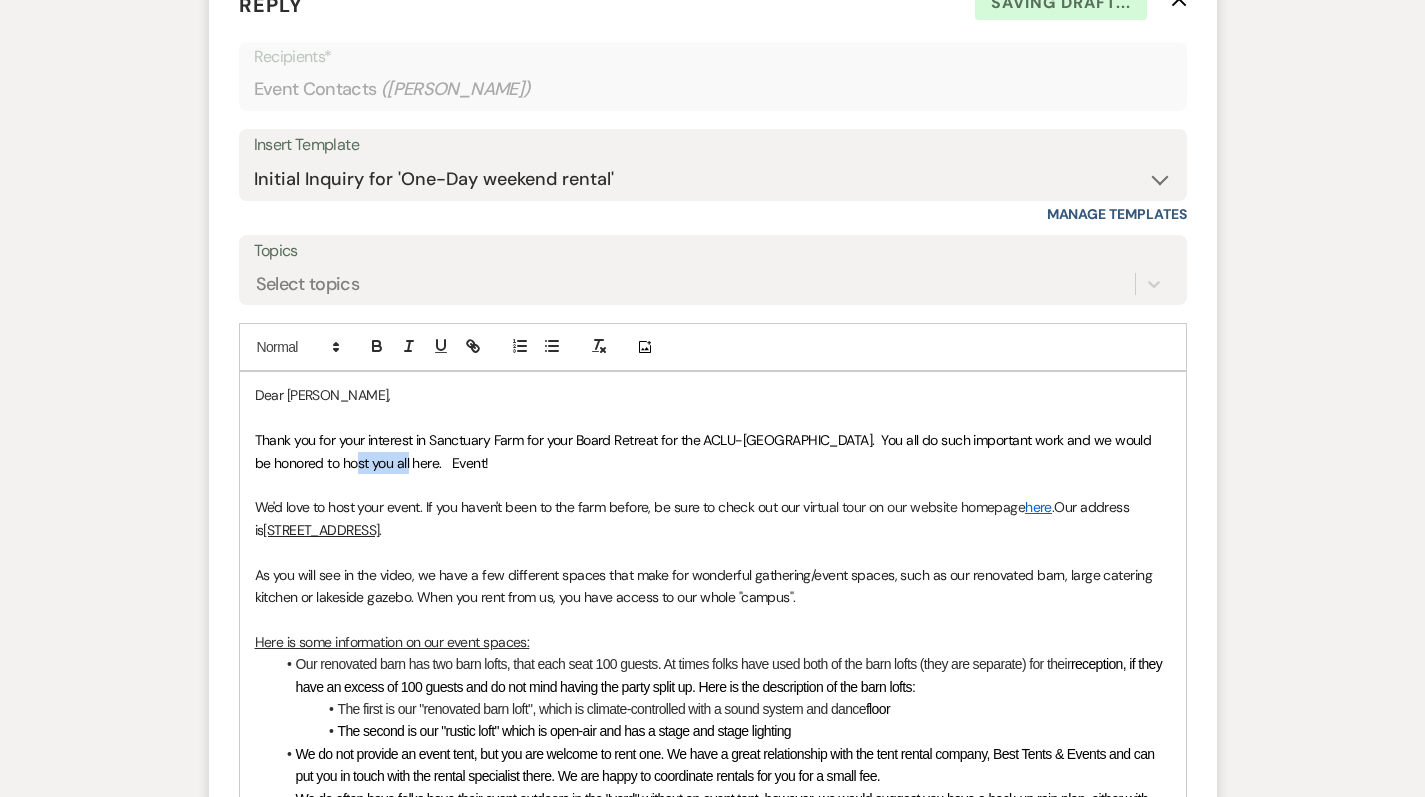 drag, startPoint x: 381, startPoint y: 452, endPoint x: 321, endPoint y: 454, distance: 60.033325 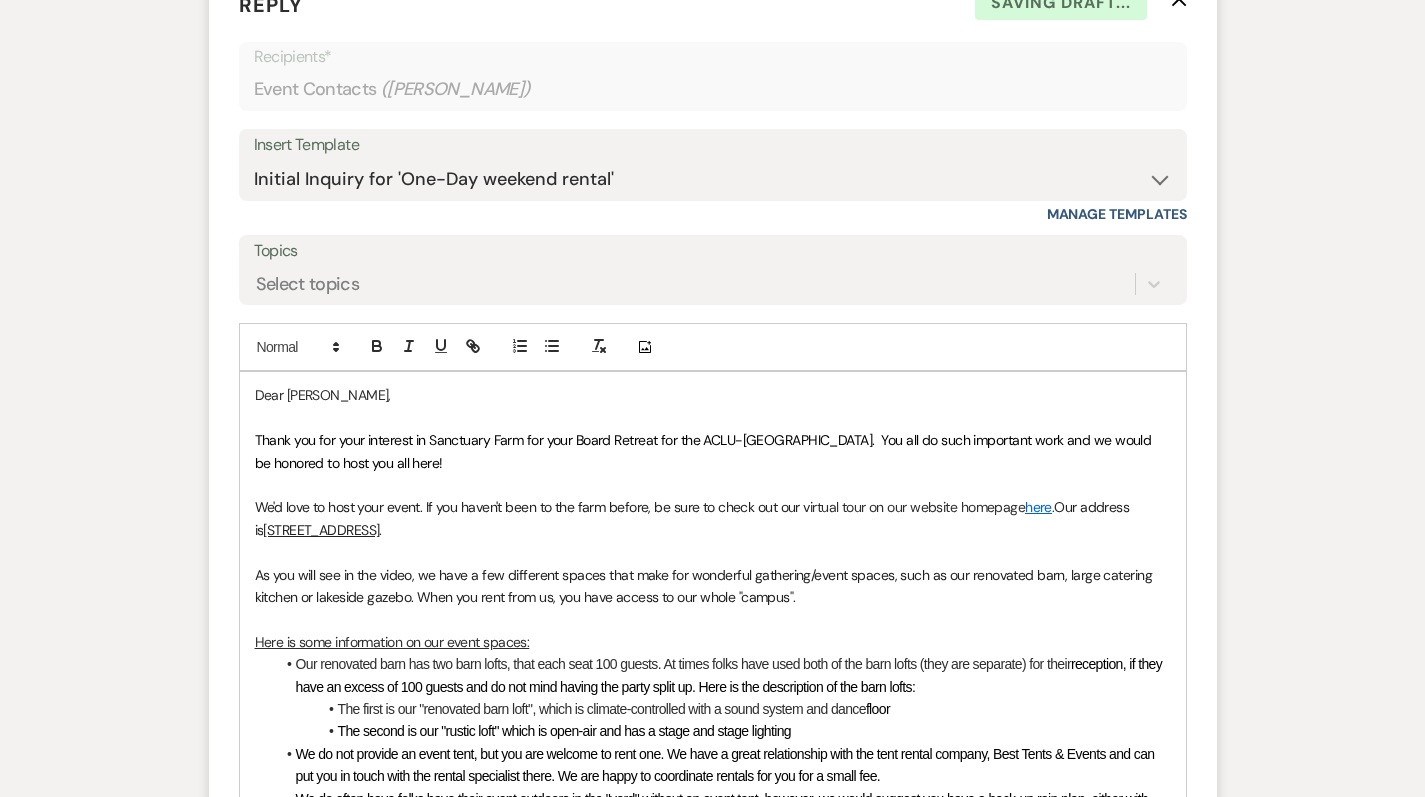 click on "Thank you for your interest in Sanctuary Farm for your Board Retreat for the ACLU-NC.  You all do such important work and we would be honored to host you all here!" at bounding box center (705, 451) 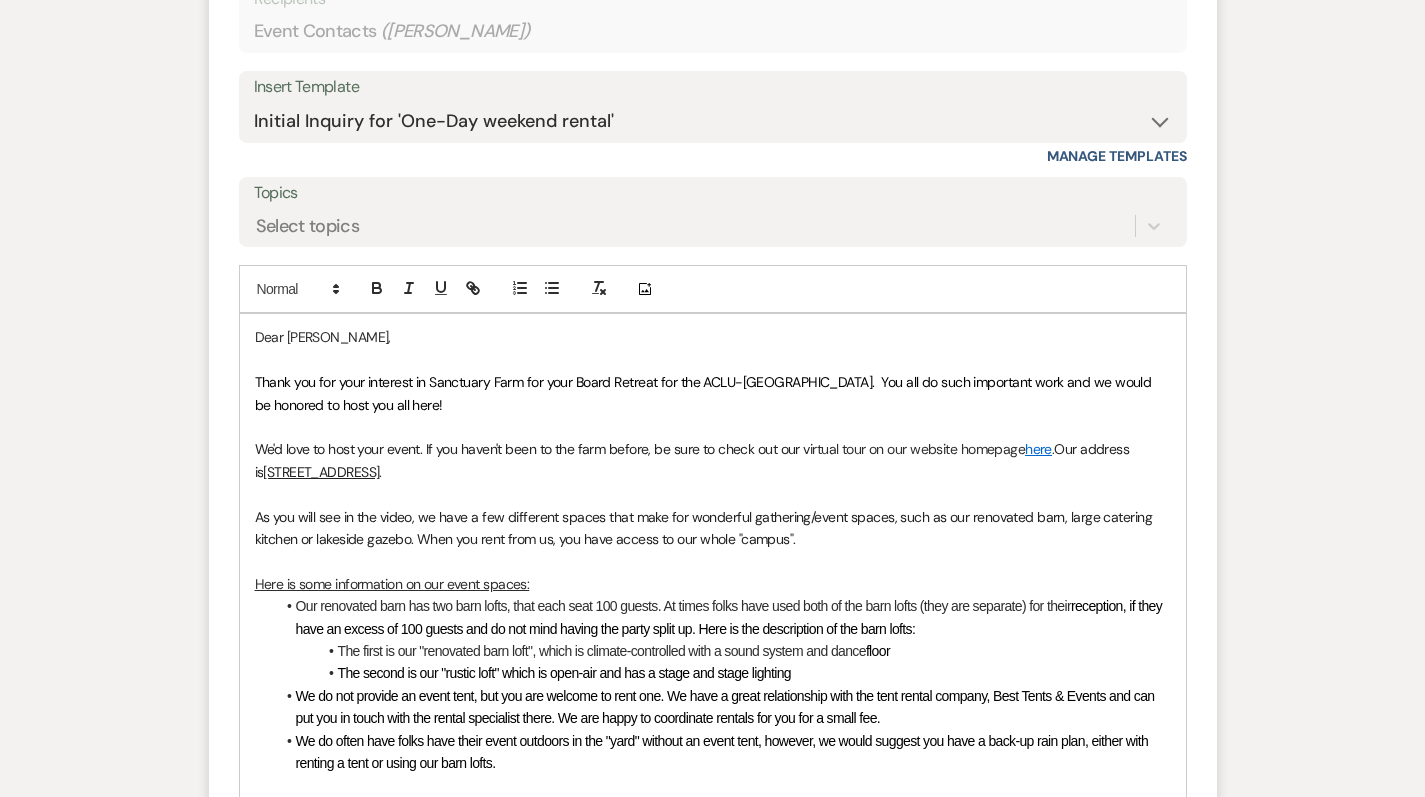 scroll, scrollTop: 1299, scrollLeft: 0, axis: vertical 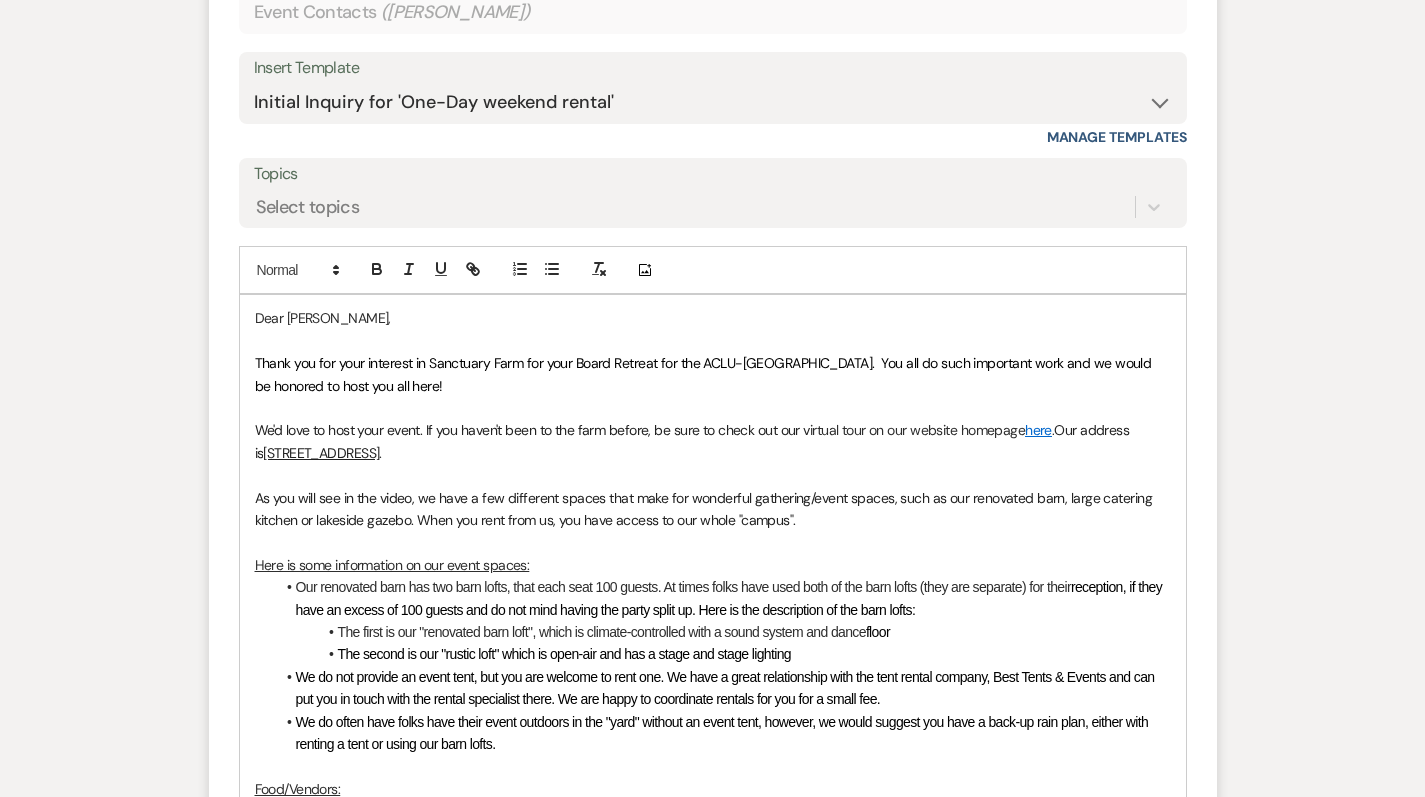 click on "We'd love to host your event. If you haven't been to the farm before, be sure to check out our v irtual tour on our website homepage  here .  Our address is  8519 Pickards Meadow Road ." at bounding box center (713, 441) 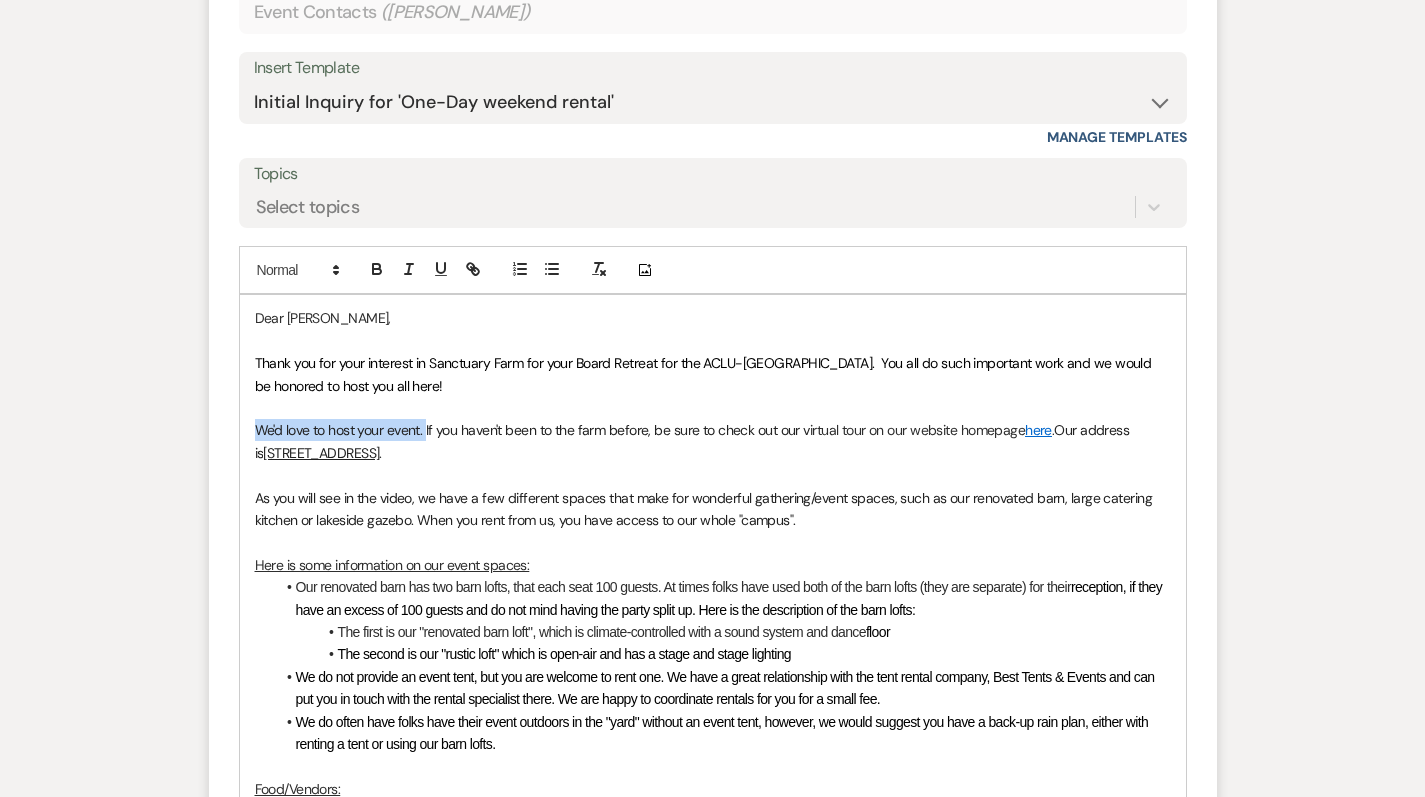 drag, startPoint x: 426, startPoint y: 418, endPoint x: 231, endPoint y: 419, distance: 195.00256 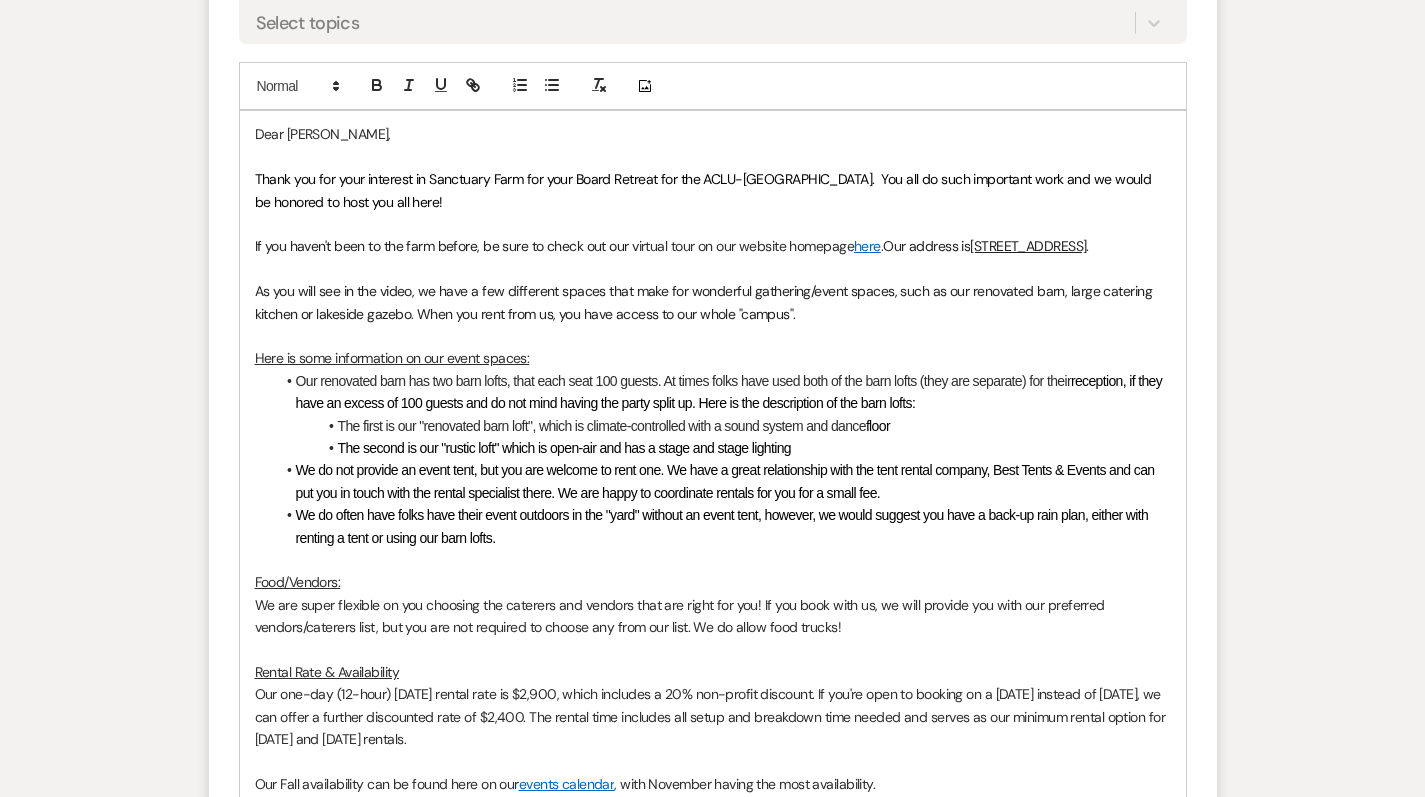 scroll, scrollTop: 1487, scrollLeft: 0, axis: vertical 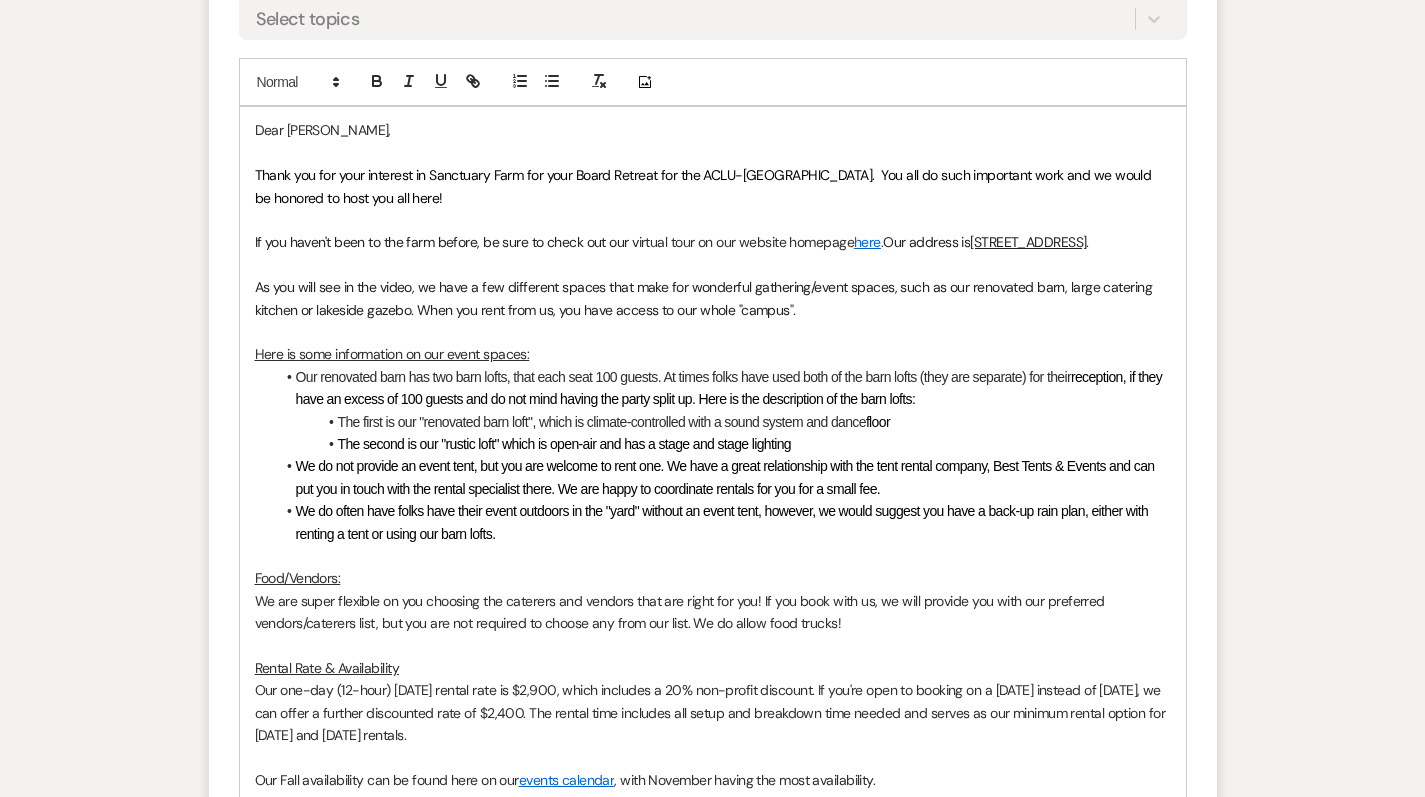click at bounding box center [713, 332] 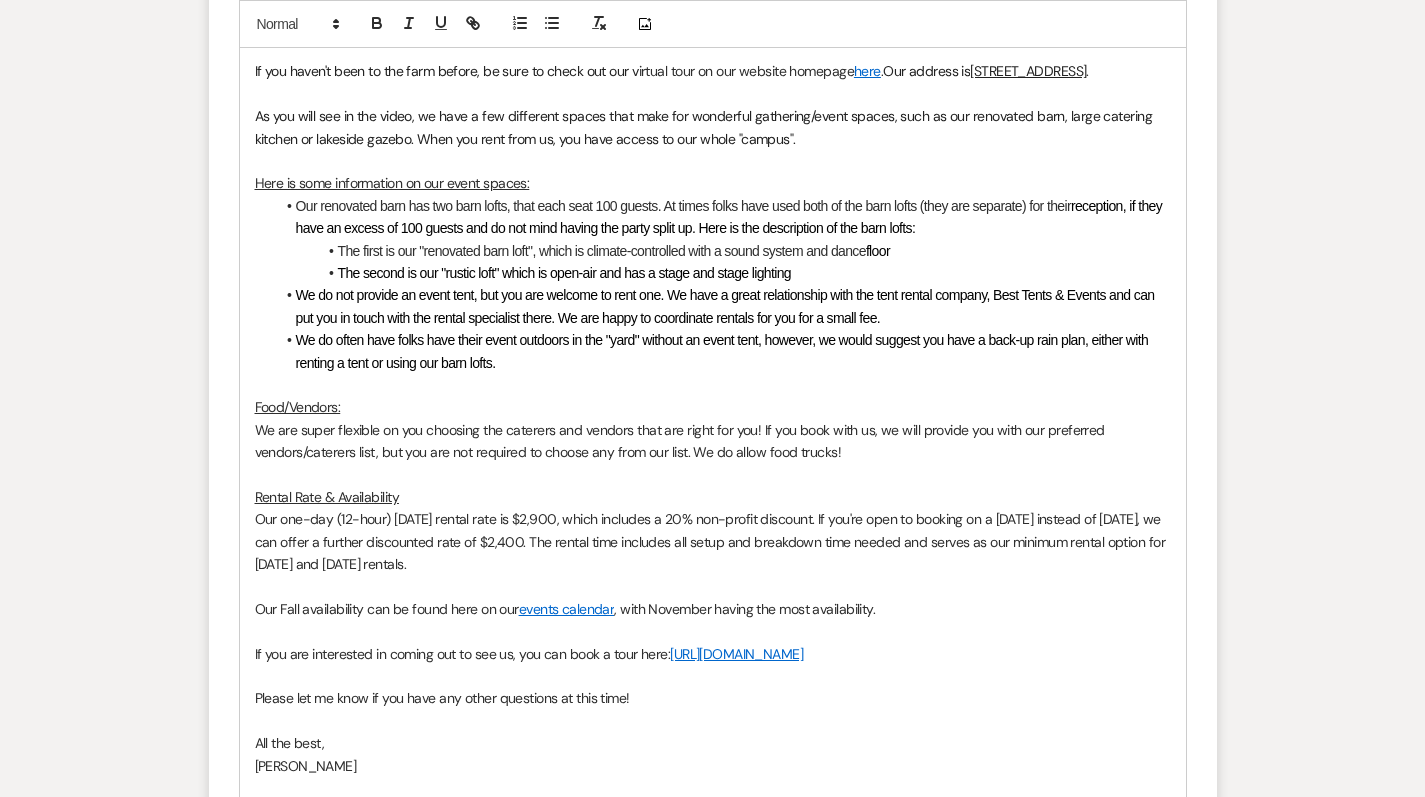scroll, scrollTop: 1666, scrollLeft: 0, axis: vertical 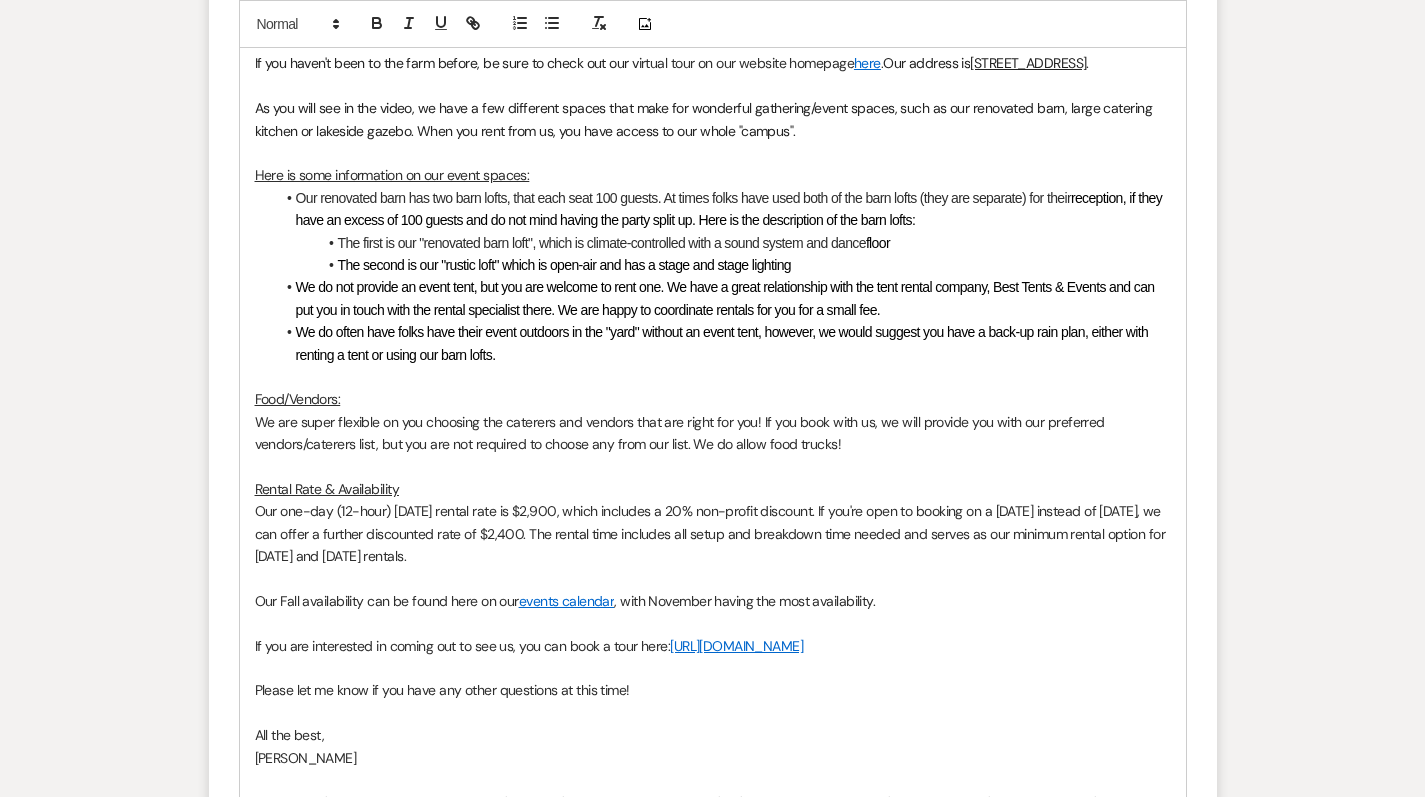 click on "We do often have folks have their event outdoors in the "yard" without an event tent, however, we would suggest you have a back-up rain plan, either with renting a tent or using our barn lofts." at bounding box center [723, 343] 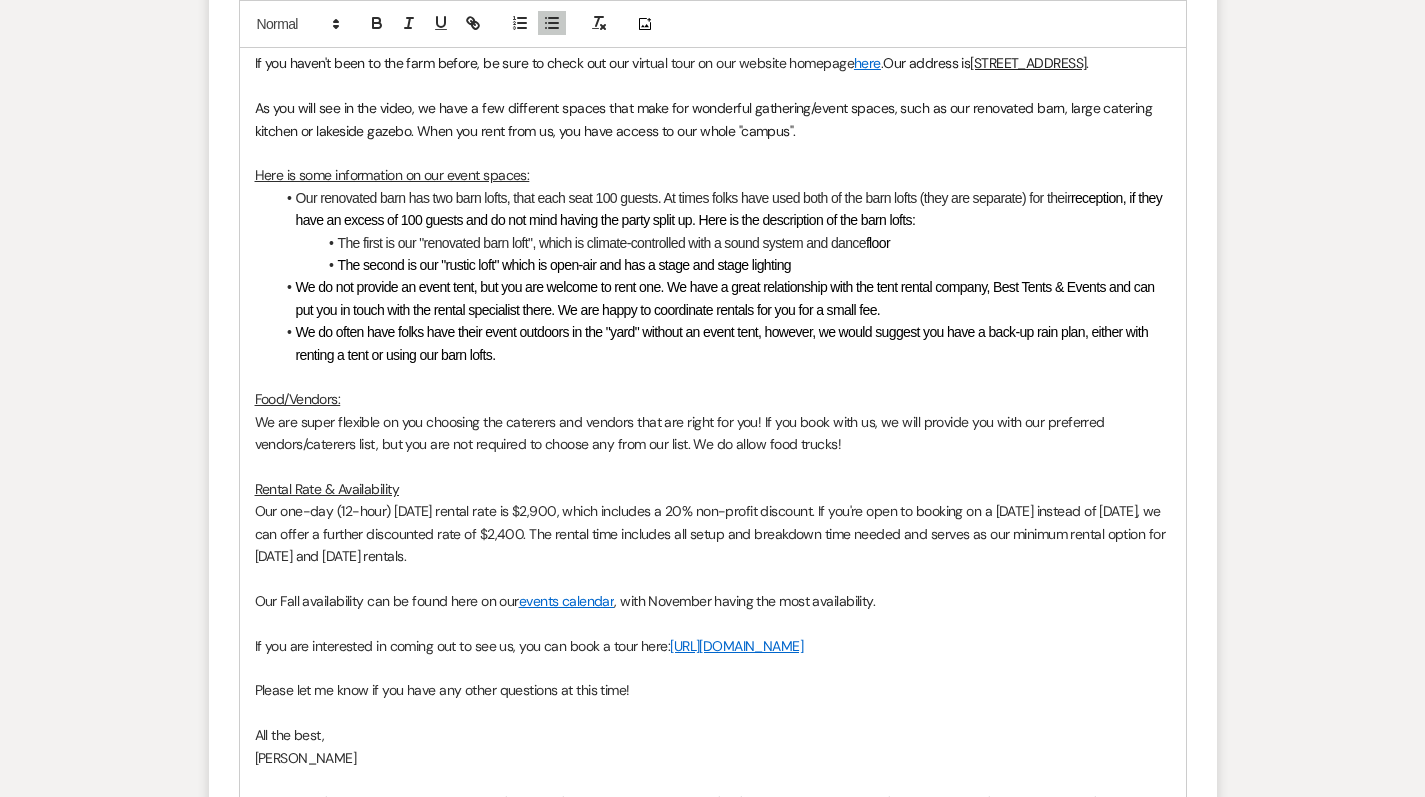 click on "Food/Vendors:" at bounding box center [713, 399] 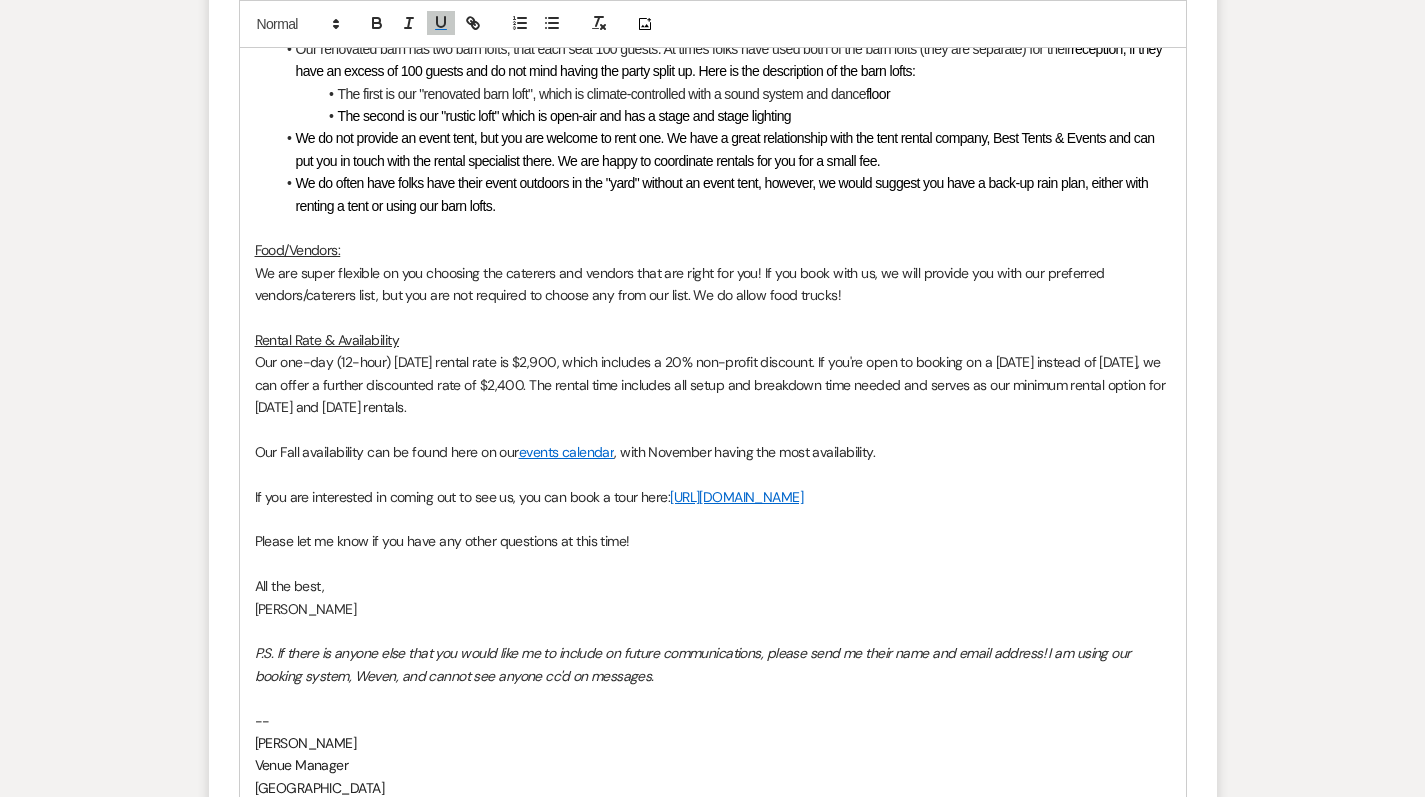 scroll, scrollTop: 1821, scrollLeft: 0, axis: vertical 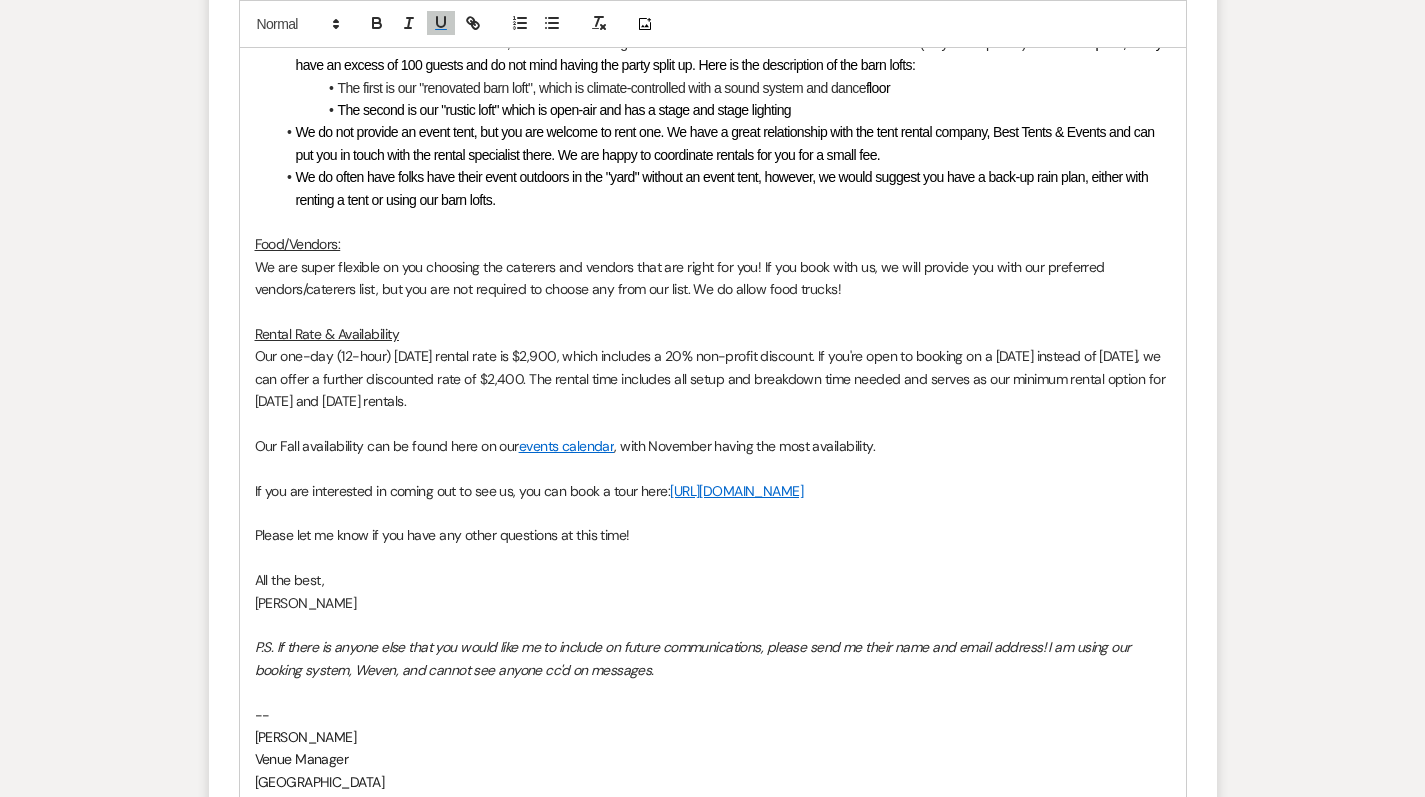 click on "Our one-day (12-hour) Saturday rental rate is $2,900, which includes a 20% non-profit discount. If you're open to booking on a Friday instead of Saturday, we can offer a further discounted rate of $2,400. The rental time includes all setup and breakdown time needed and serves as our minimum rental option for Friday and Saturday rentals." at bounding box center (713, 378) 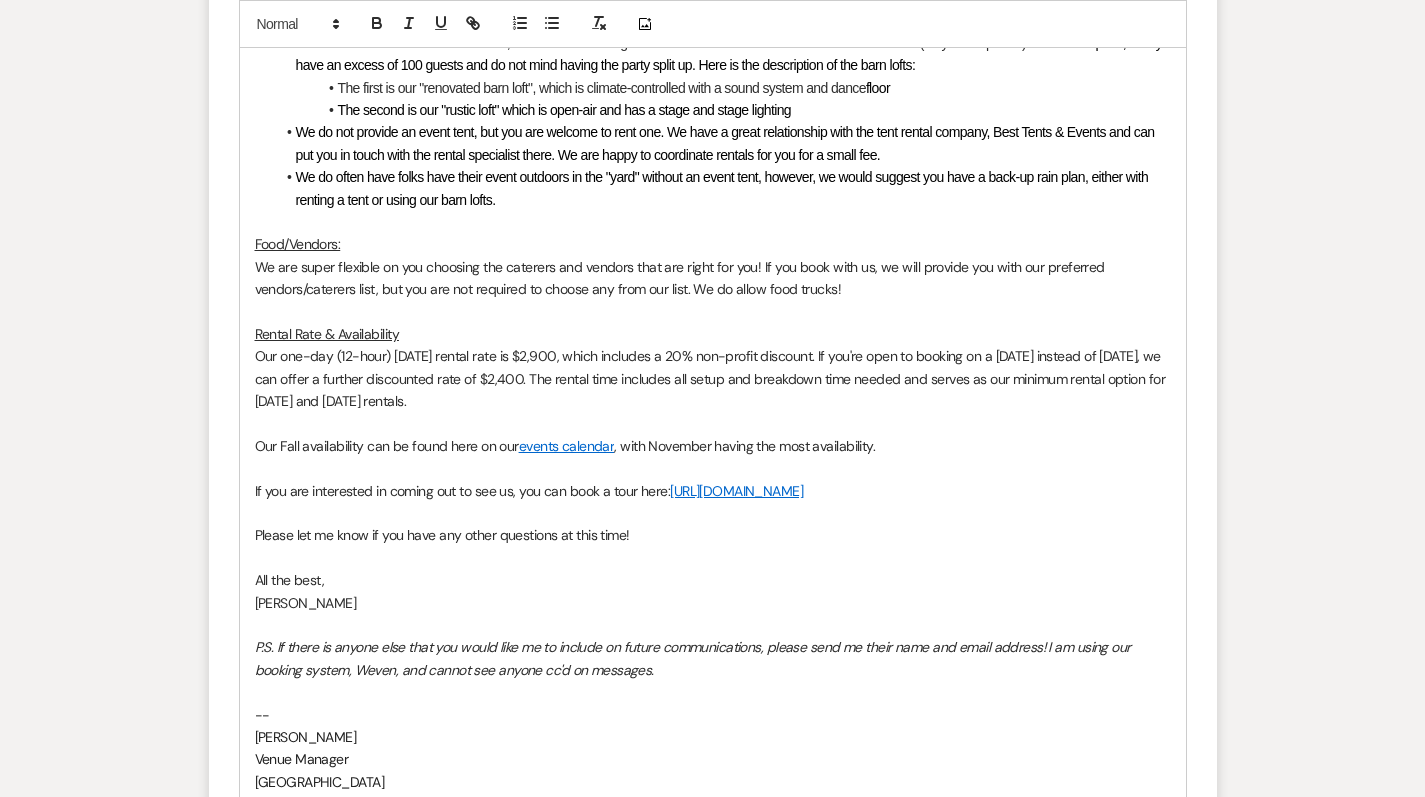 scroll, scrollTop: 1814, scrollLeft: 0, axis: vertical 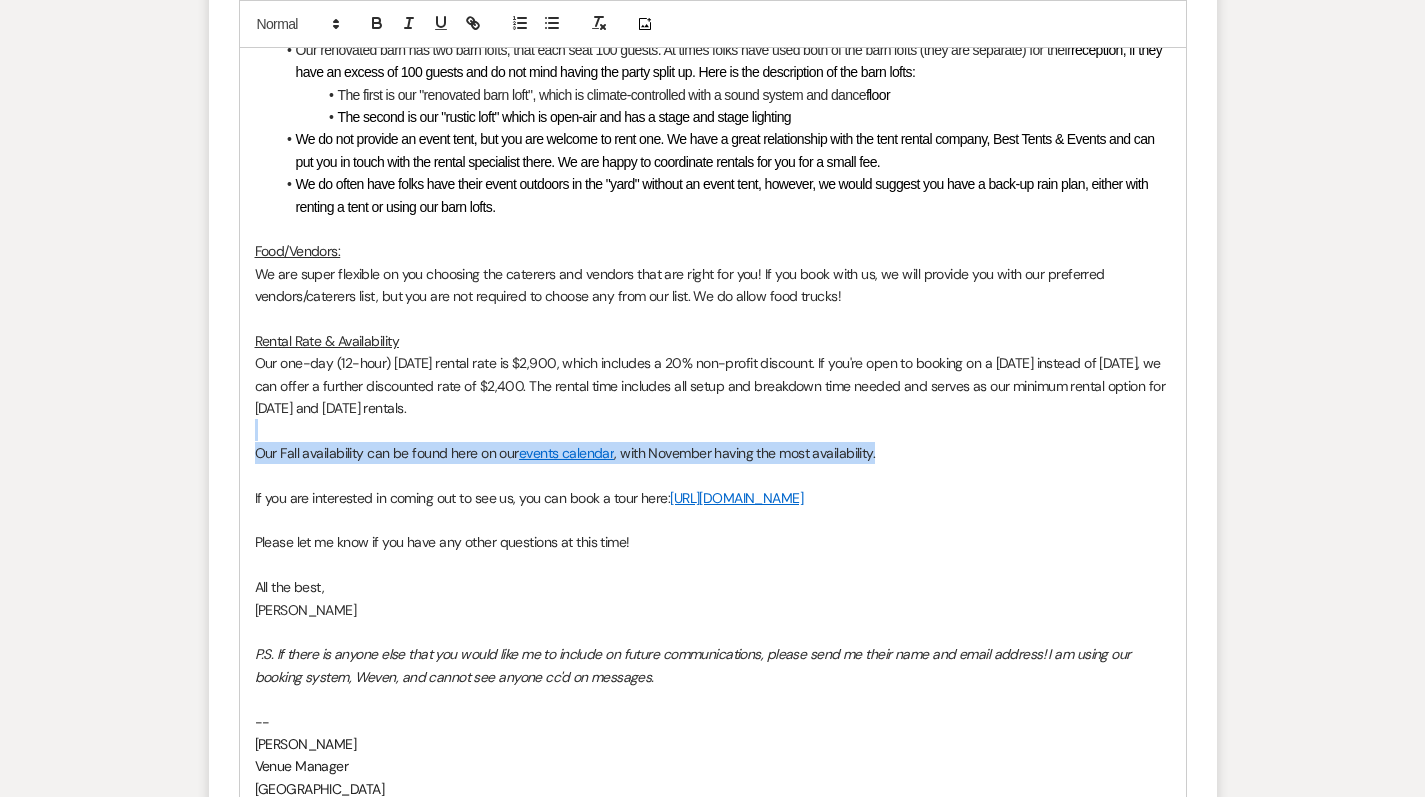 drag, startPoint x: 906, startPoint y: 436, endPoint x: 195, endPoint y: 413, distance: 711.3719 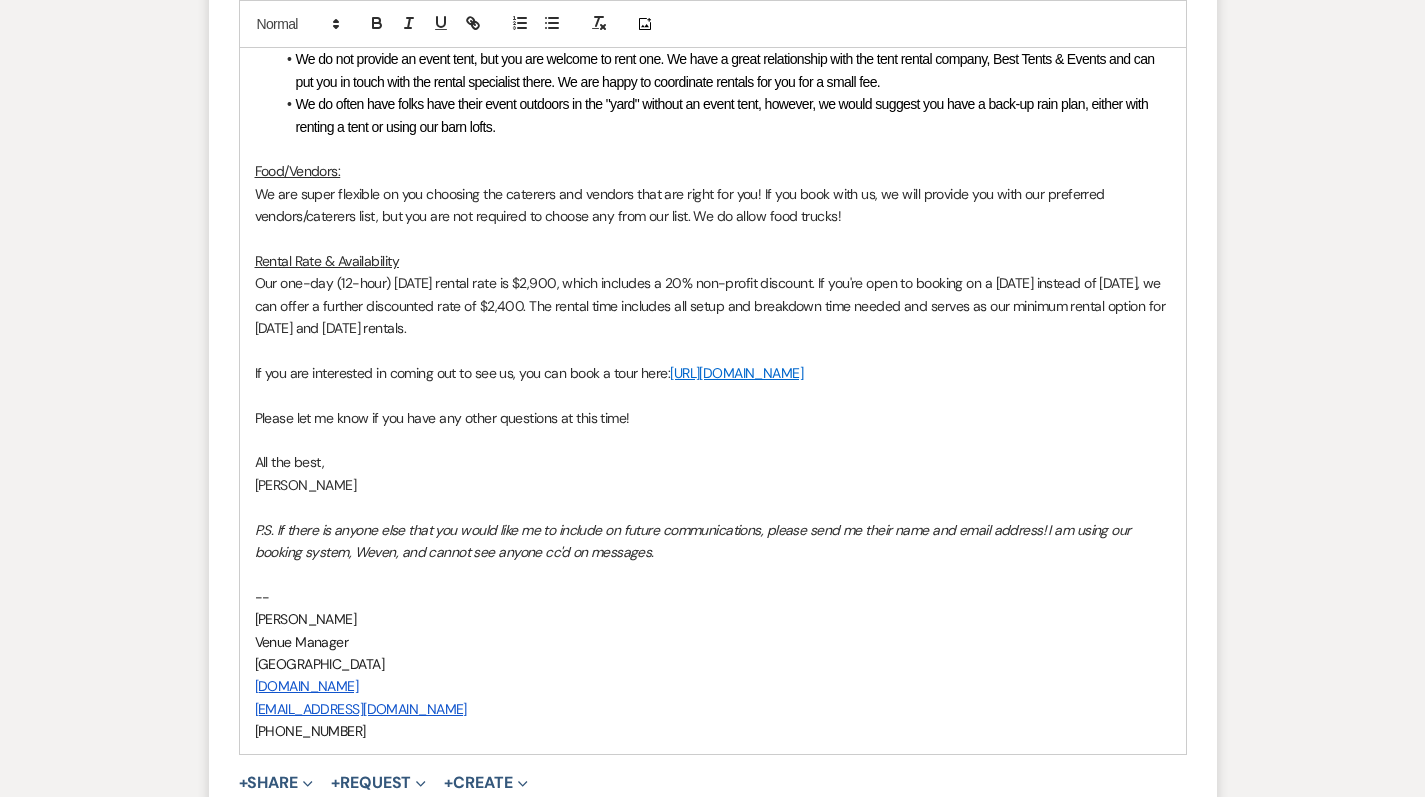scroll, scrollTop: 1907, scrollLeft: 0, axis: vertical 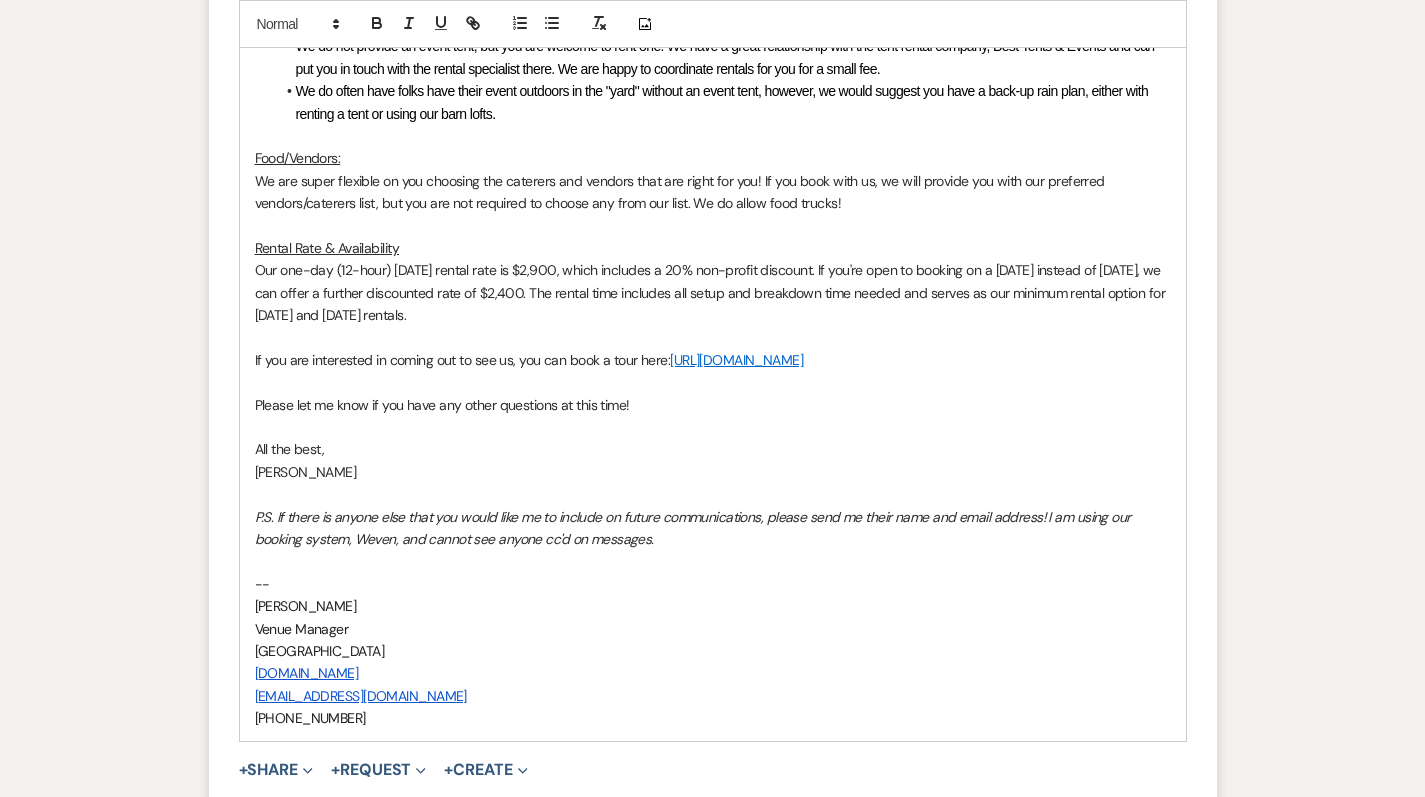 click on "If you are interested in coming out to see us, you can book a tour here:  https://calendly.com/sanctuaryfarmhost/venue-and-farm-tour" at bounding box center (713, 360) 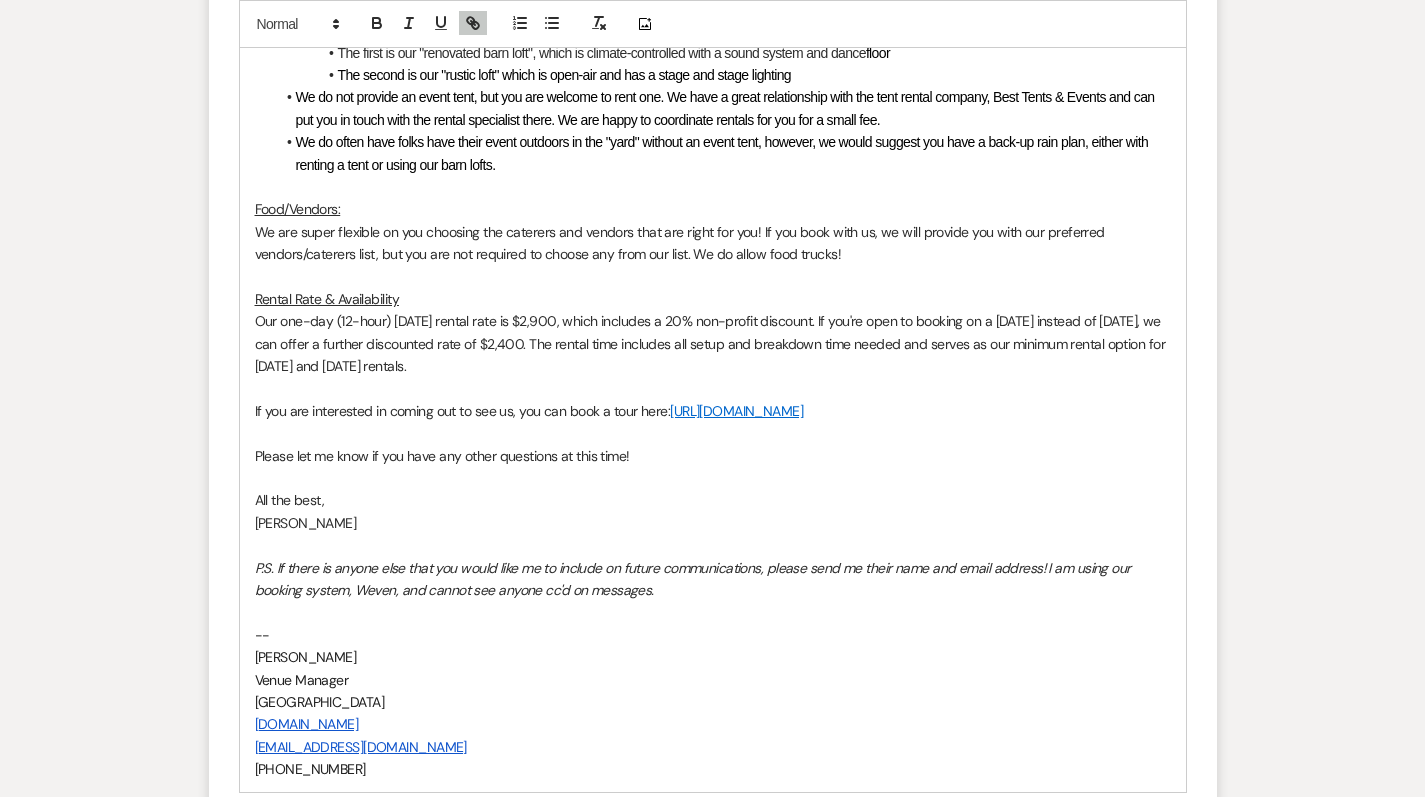scroll, scrollTop: 1854, scrollLeft: 0, axis: vertical 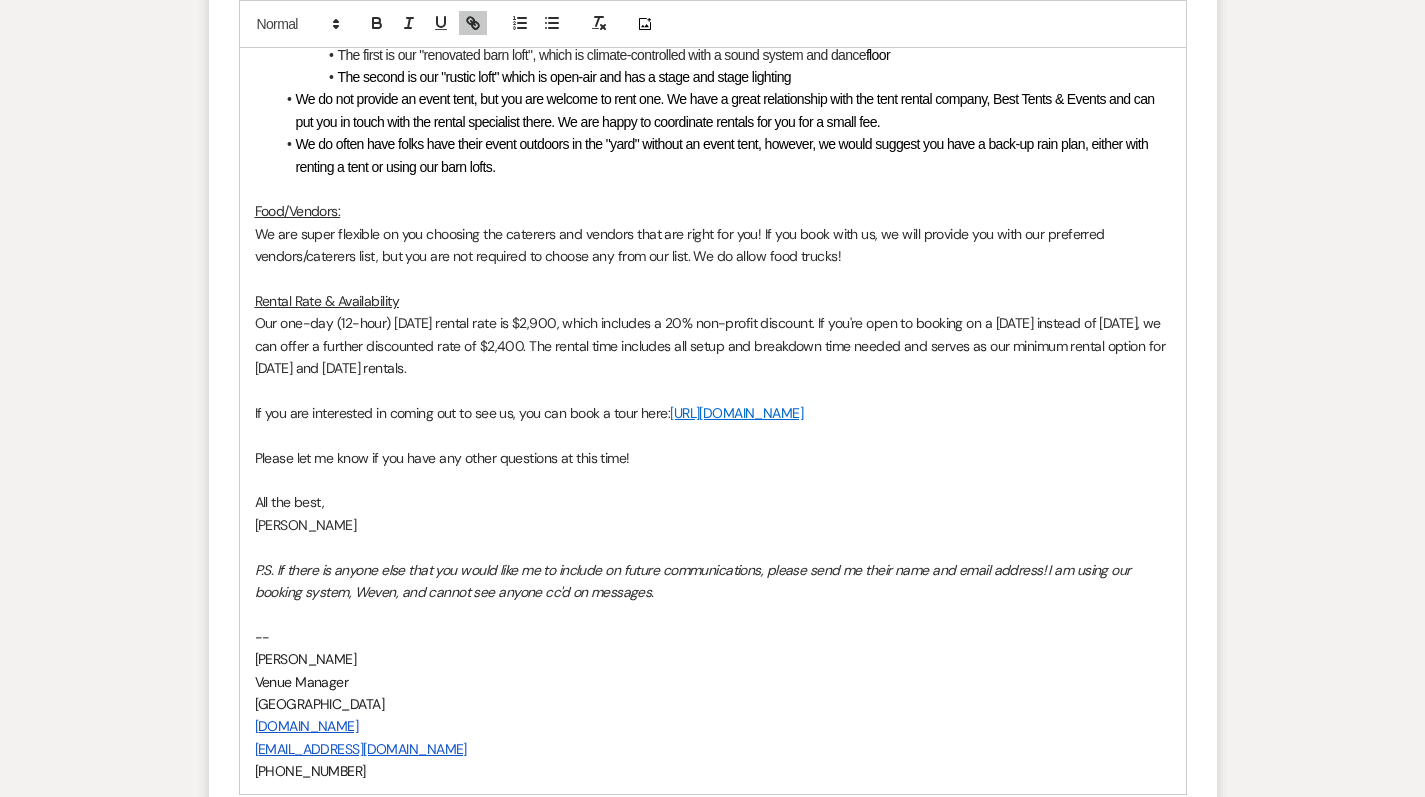 click at bounding box center (713, 278) 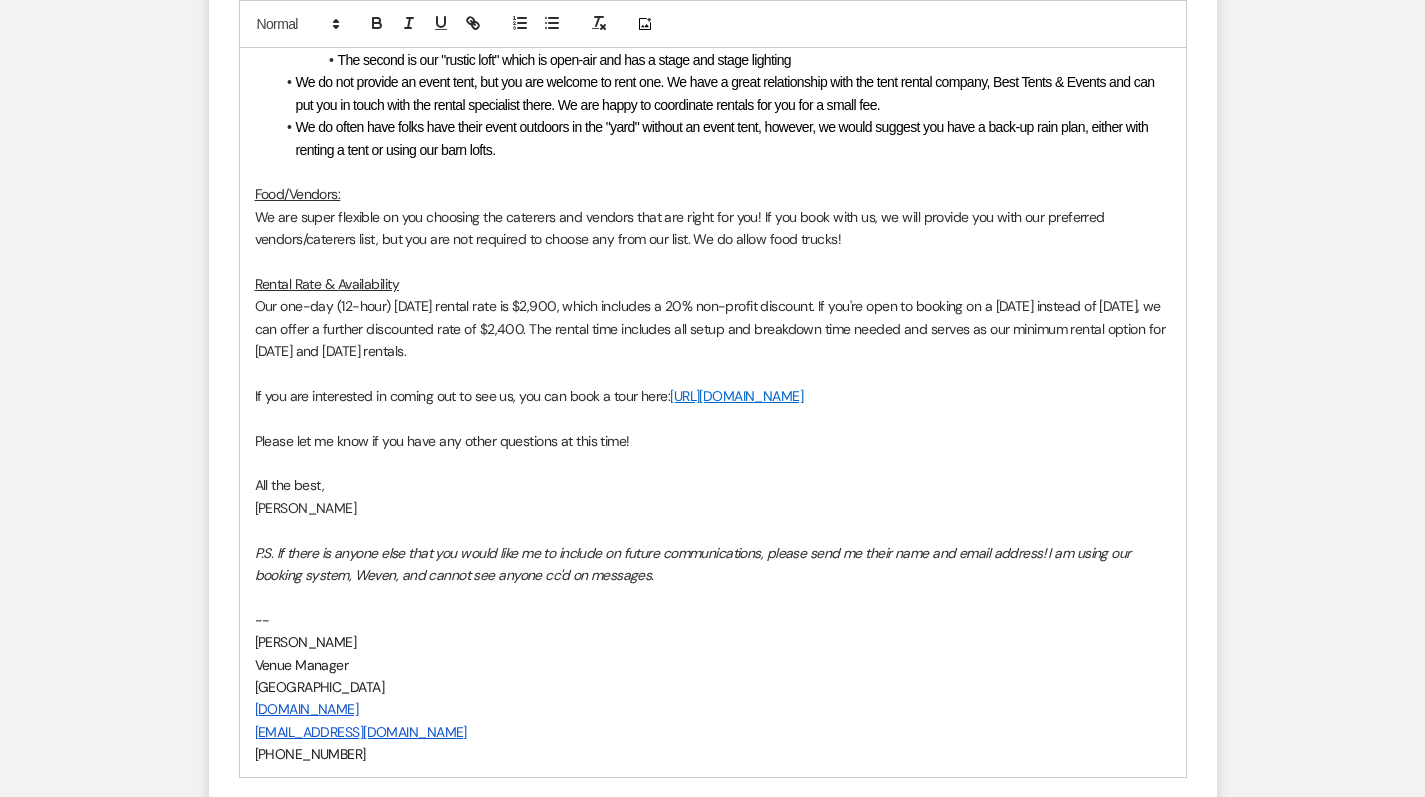 scroll, scrollTop: 1897, scrollLeft: 0, axis: vertical 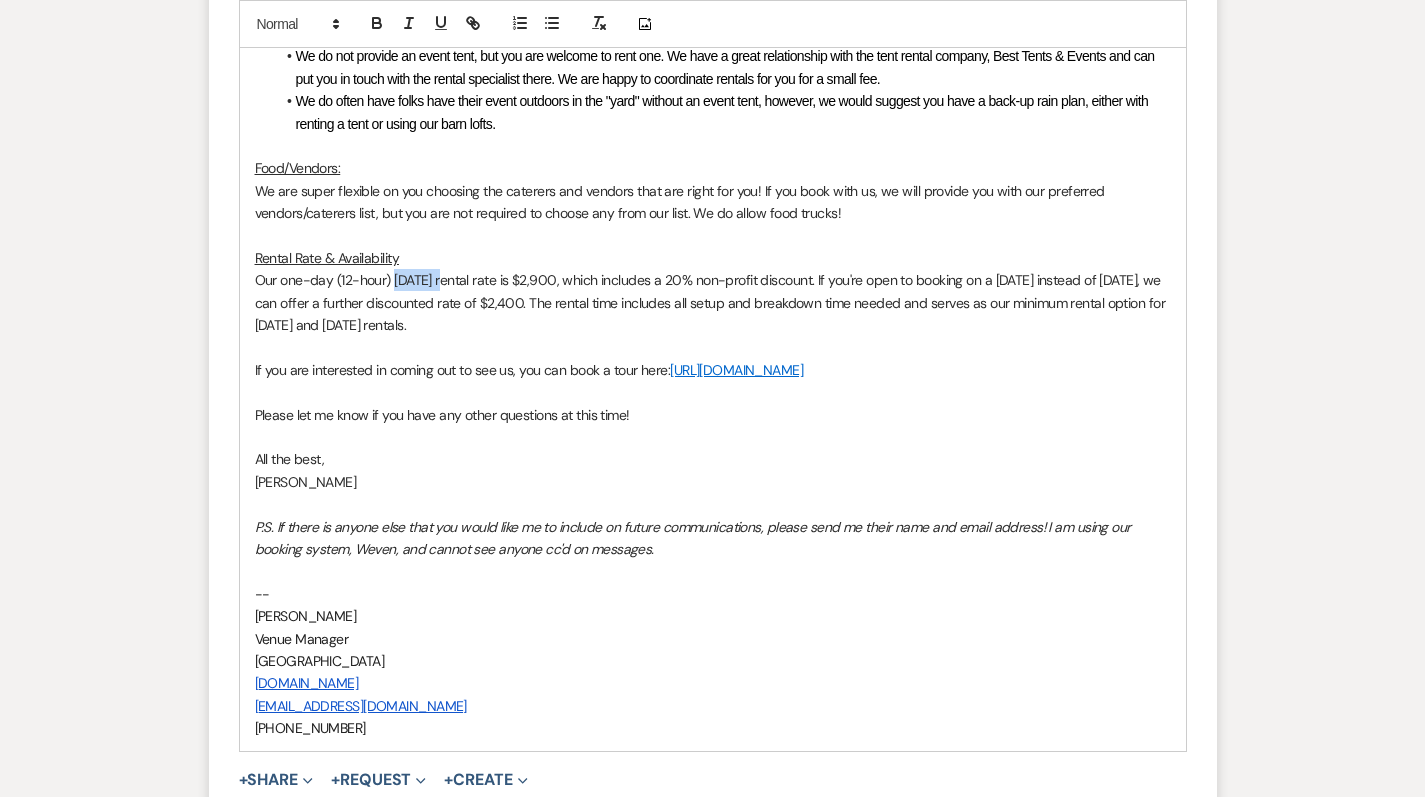drag, startPoint x: 394, startPoint y: 258, endPoint x: 446, endPoint y: 261, distance: 52.086468 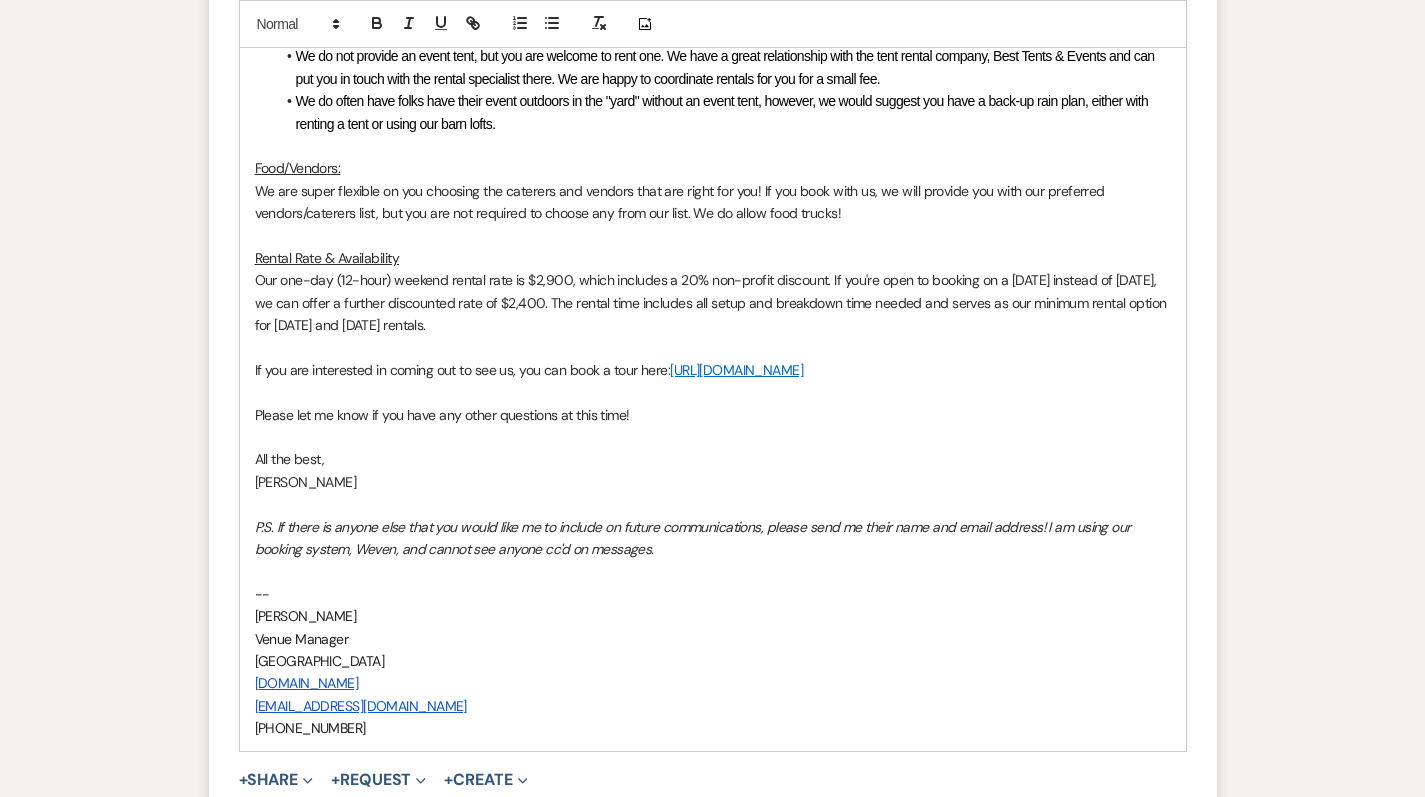 click on "Our one-day (12-hour) weekend rental rate is $2,900, which includes a 20% non-profit discount. If you're open to booking on a Friday instead of Saturday, we can offer a further discounted rate of $2,400. The rental time includes all setup and breakdown time needed and serves as our minimum rental option for Friday and Saturday rentals." at bounding box center (712, 302) 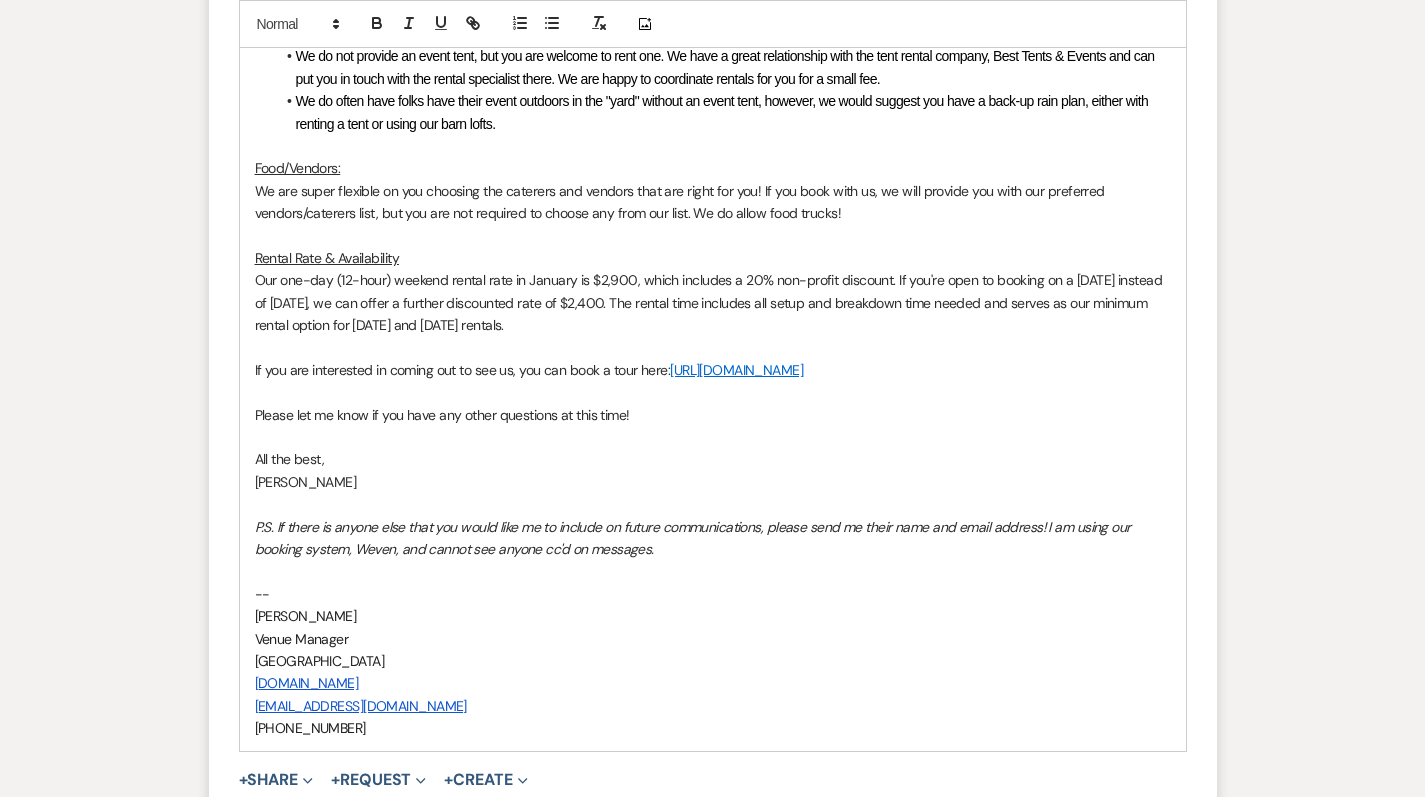 click on "Our one-day (12-hour) weekend rental rate in January is $2,900, which includes a 20% non-profit discount. If you're open to booking on a Friday instead of Saturday, we can offer a further discounted rate of $2,400. The rental time includes all setup and breakdown time needed and serves as our minimum rental option for Friday and Saturday rentals." at bounding box center [710, 302] 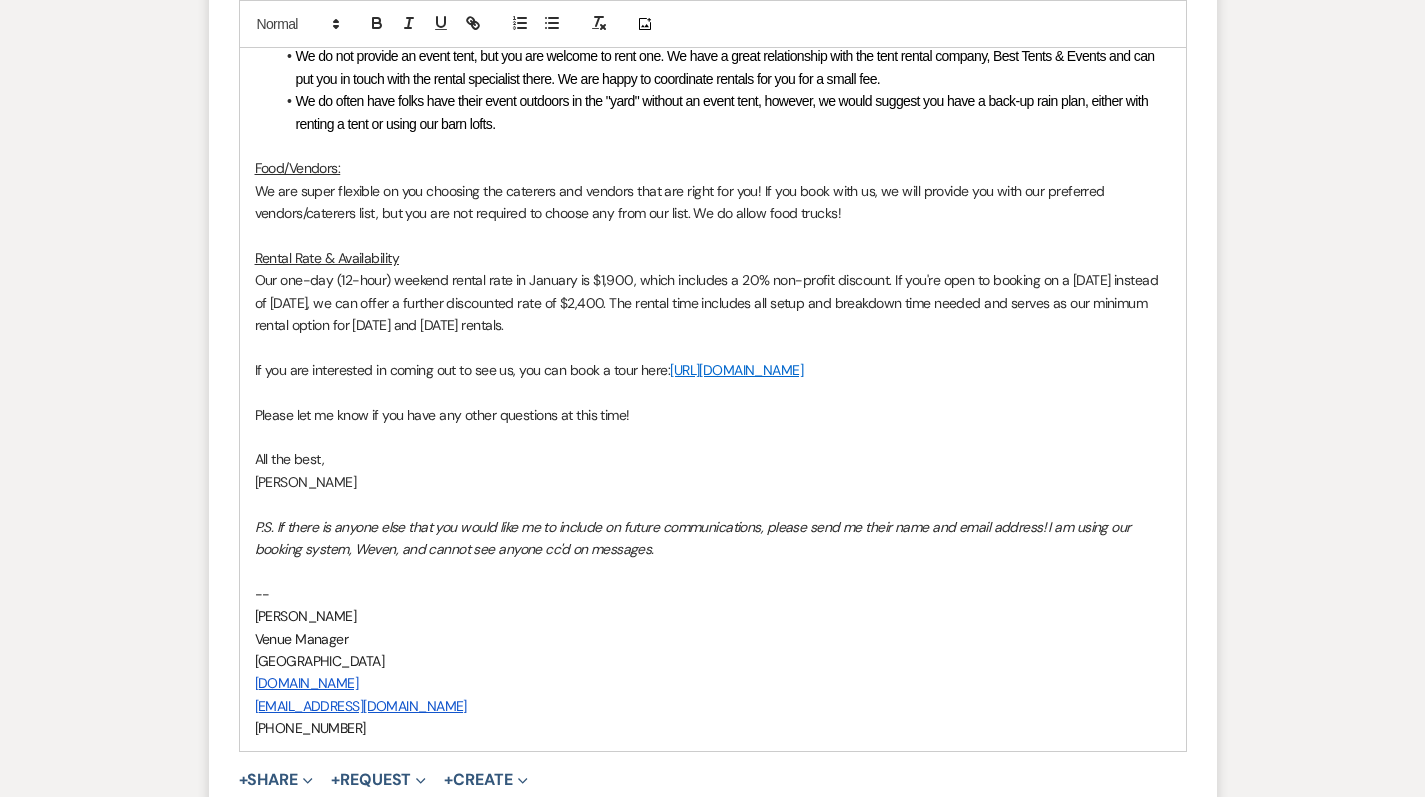 click on "Our one-day (12-hour) weekend rental rate in January is $1,900, which includes a 20% non-profit discount. If you're open to booking on a Friday instead of Saturday, we can offer a further discounted rate of $2,400. The rental time includes all setup and breakdown time needed and serves as our minimum rental option for Friday and Saturday rentals." at bounding box center (708, 302) 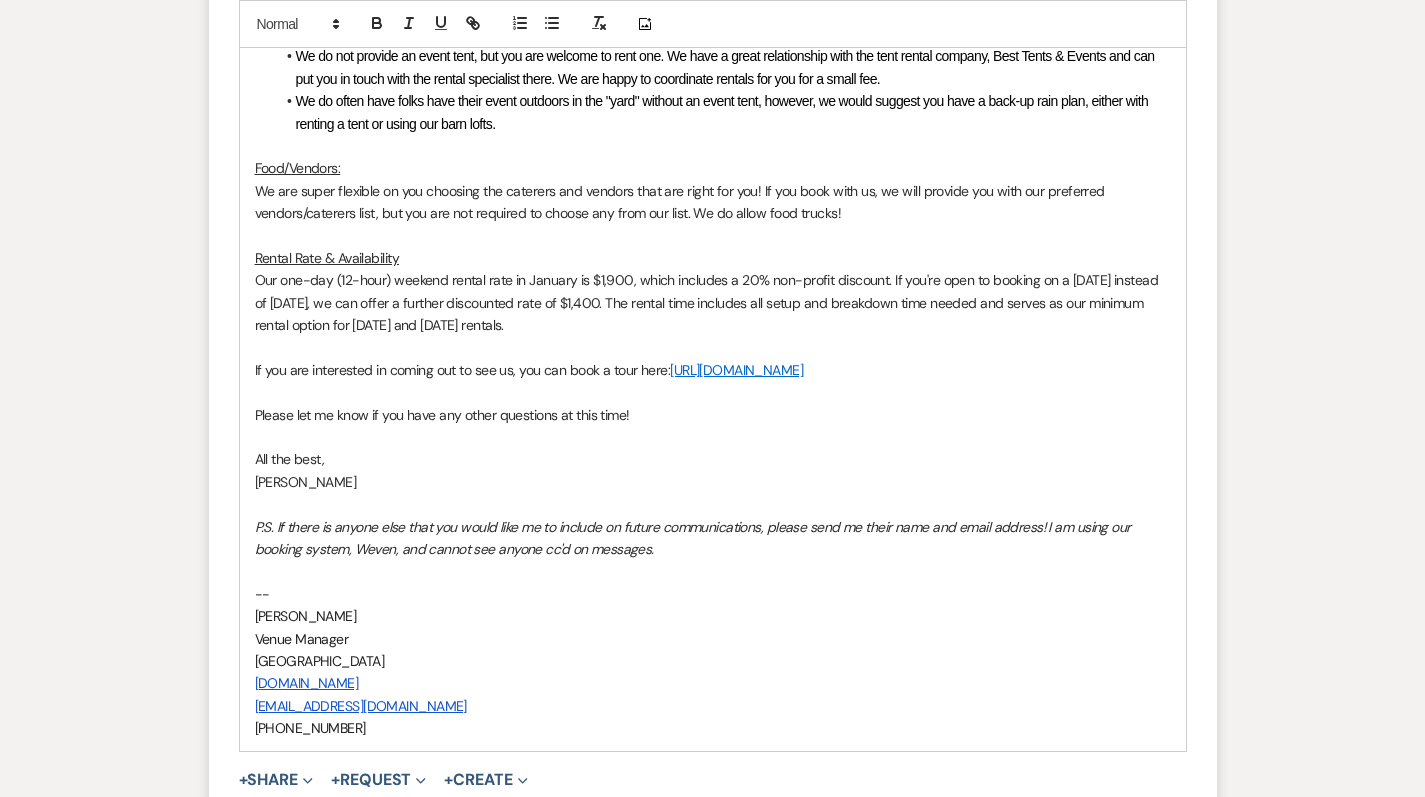 click on "If you are interested in coming out to see us, you can book a tour here:  https://calendly.com/sanctuaryfarmhost/venue-and-farm-tour" at bounding box center [713, 370] 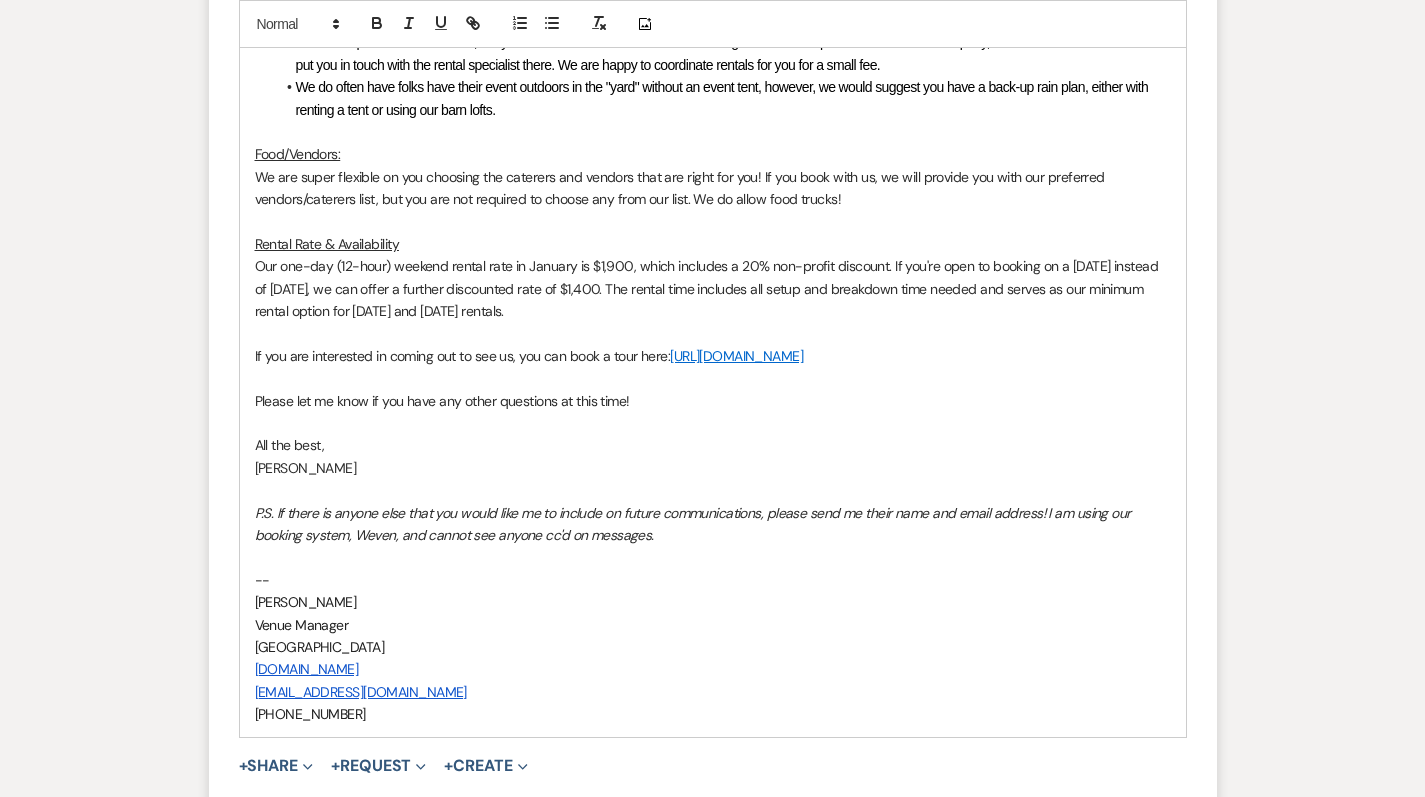 scroll, scrollTop: 1929, scrollLeft: 0, axis: vertical 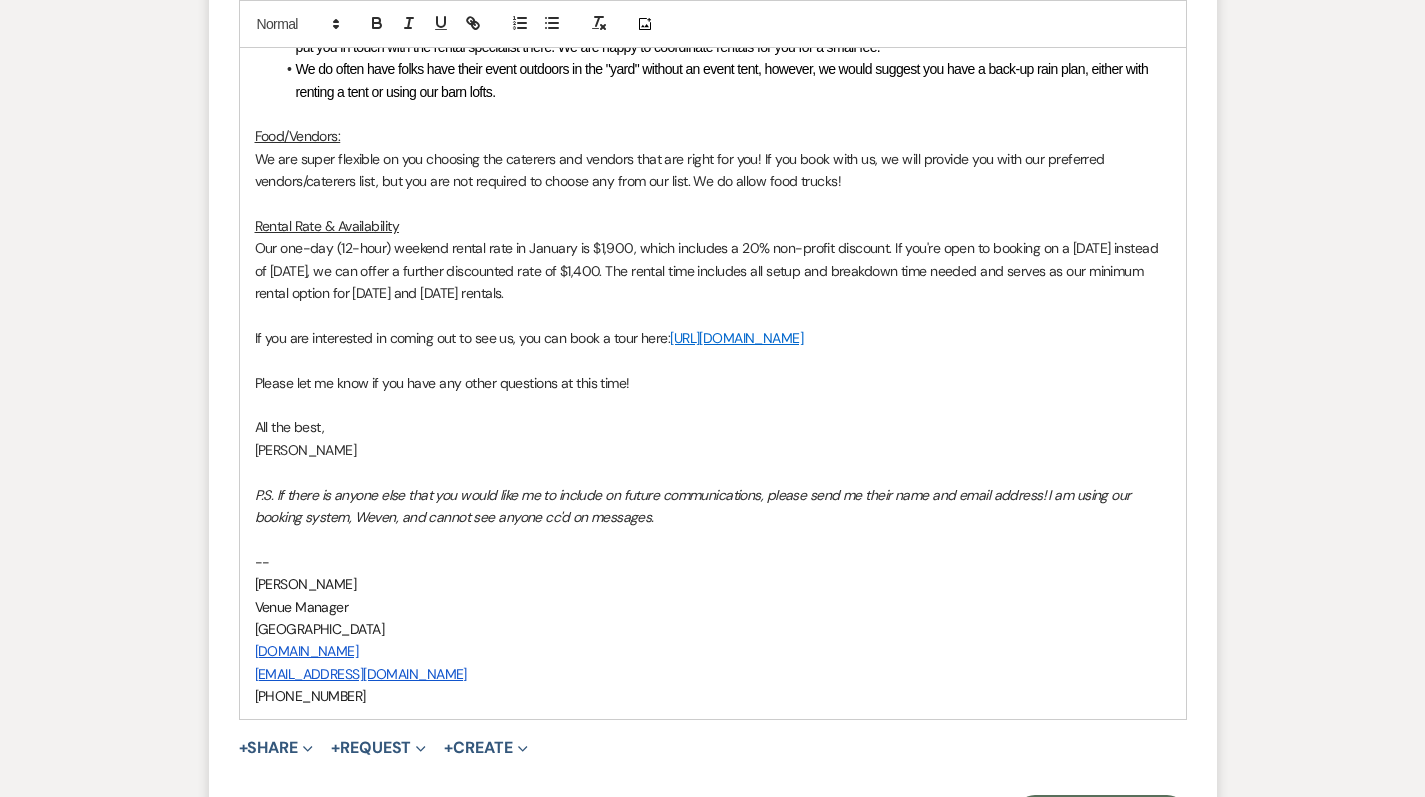 click on "Our one-day (12-hour) weekend rental rate in January is $1,900, which includes a 20% non-profit discount. If you're open to booking on a Friday instead of Saturday, we can offer a further discounted rate of $1,400. The rental time includes all setup and breakdown time needed and serves as our minimum rental option for Friday and Saturday rentals." at bounding box center [708, 270] 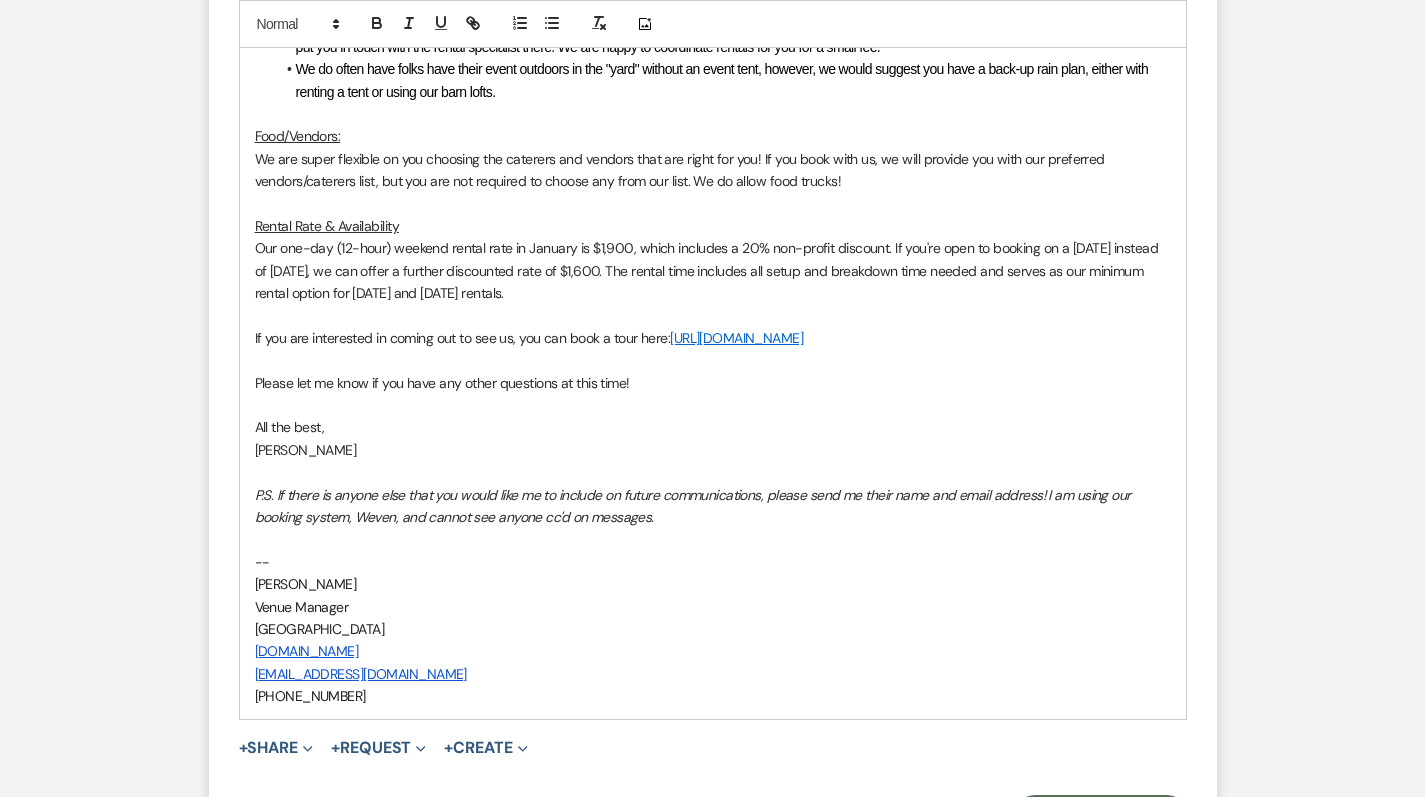click at bounding box center [713, 315] 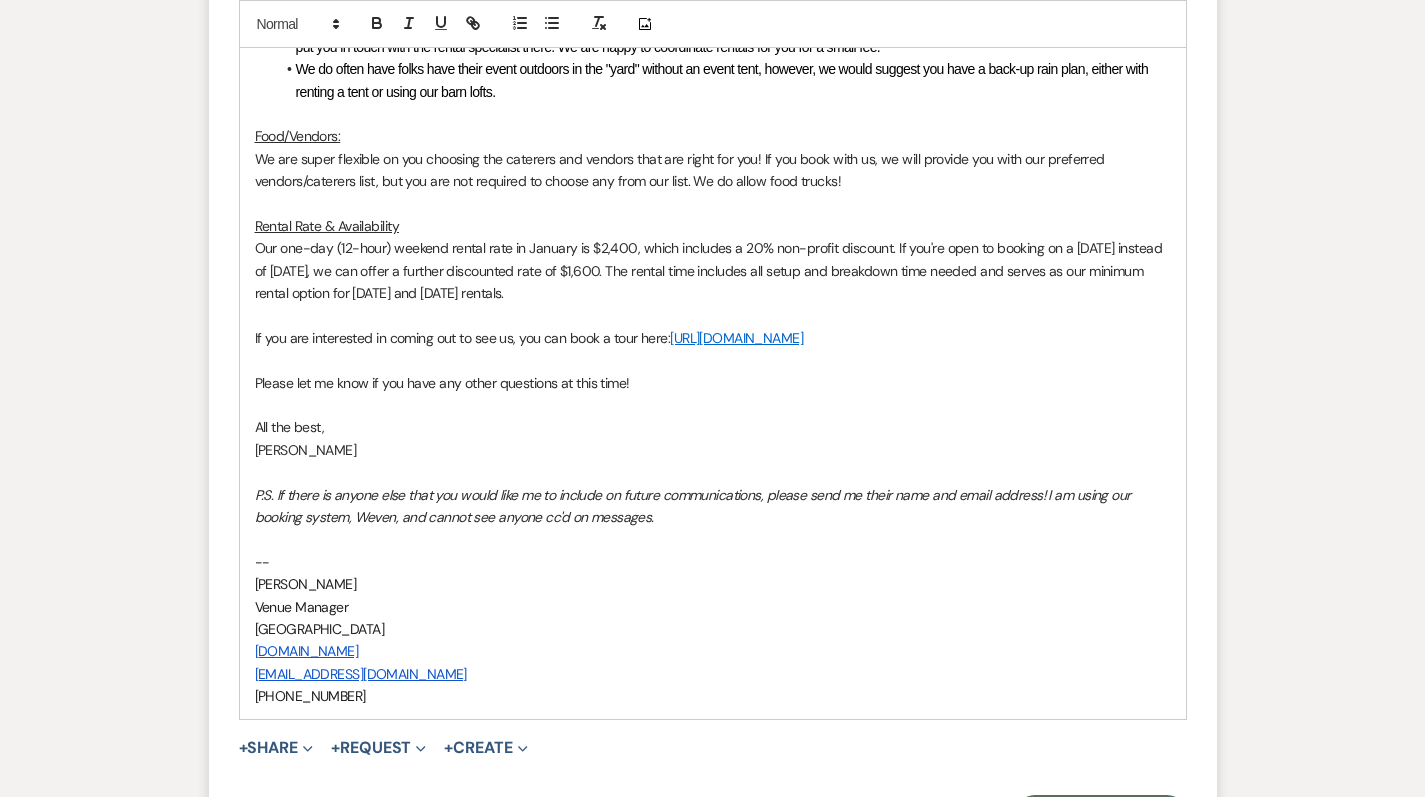 click at bounding box center [713, 315] 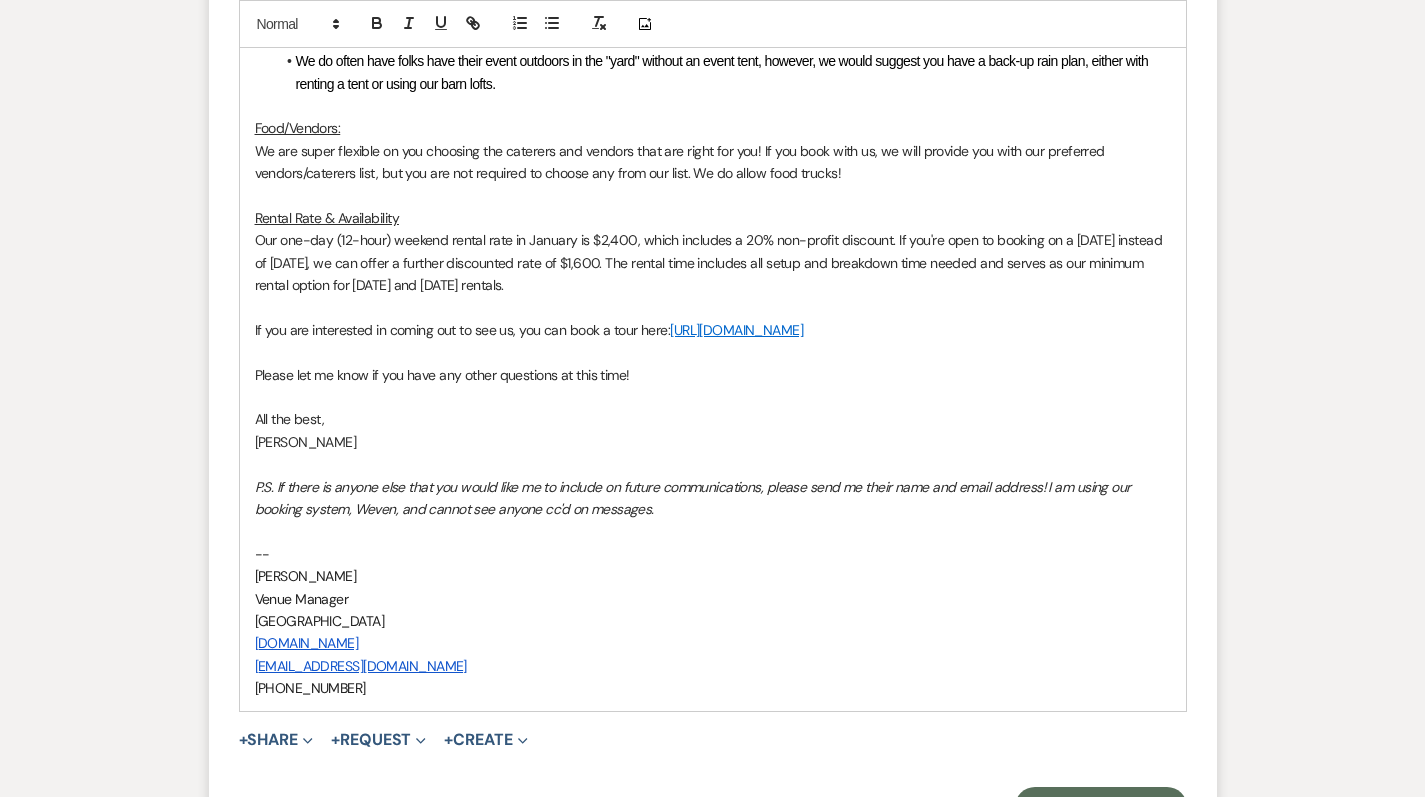 click on "Our one-day (12-hour) weekend rental rate in January is $2,400, which includes a 20% non-profit discount. If you're open to booking on a Friday instead of Saturday, we can offer a further discounted rate of $1,600. The rental time includes all setup and breakdown time needed and serves as our minimum rental option for Friday and Saturday rentals." at bounding box center (713, 262) 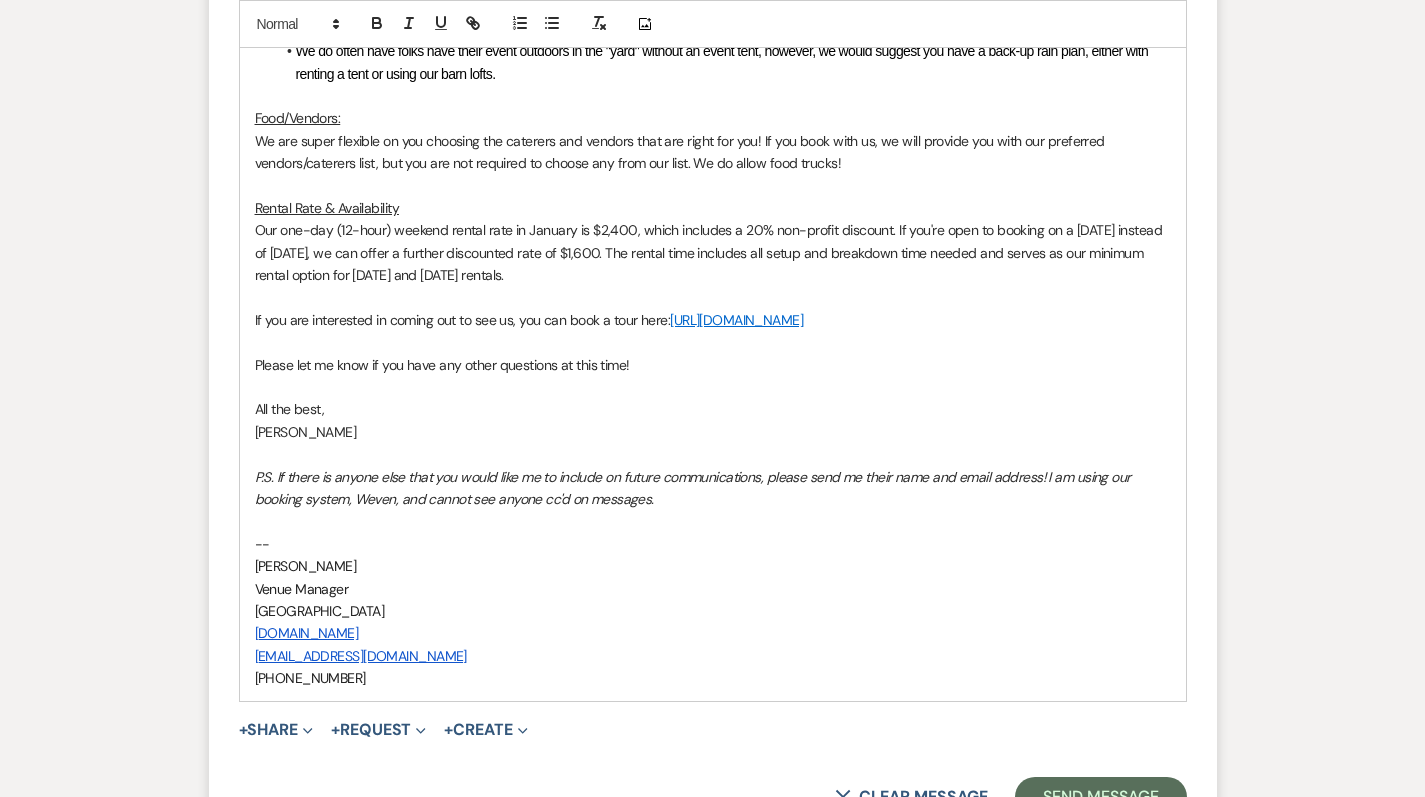 scroll, scrollTop: 1951, scrollLeft: 0, axis: vertical 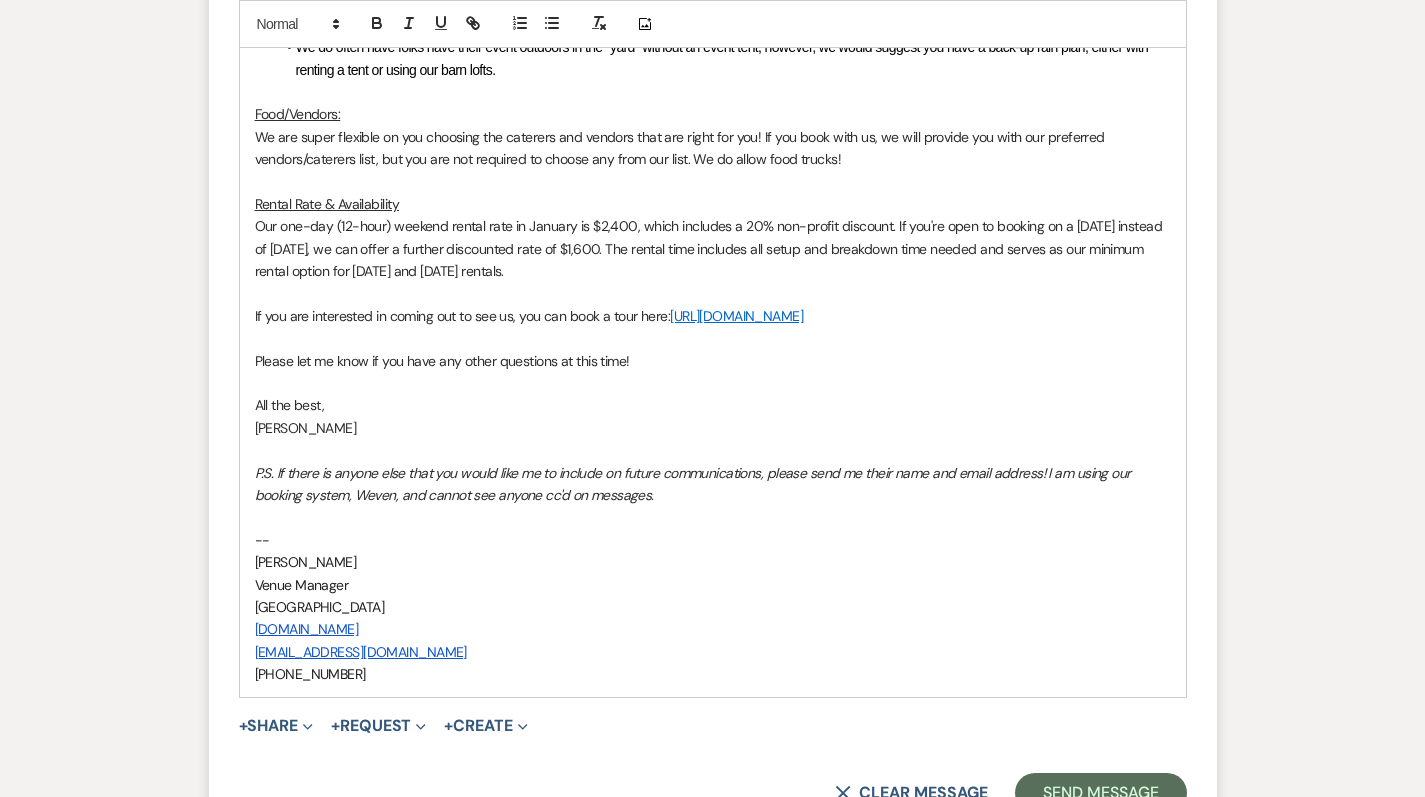 click on "Our one-day (12-hour) weekend rental rate in January is $2,400, which includes a 20% non-profit discount. If you're open to booking on a Friday instead of Saturday, we can offer a further discounted rate of $1,600. The rental time includes all setup and breakdown time needed and serves as our minimum rental option for Friday and Saturday rentals." at bounding box center [710, 248] 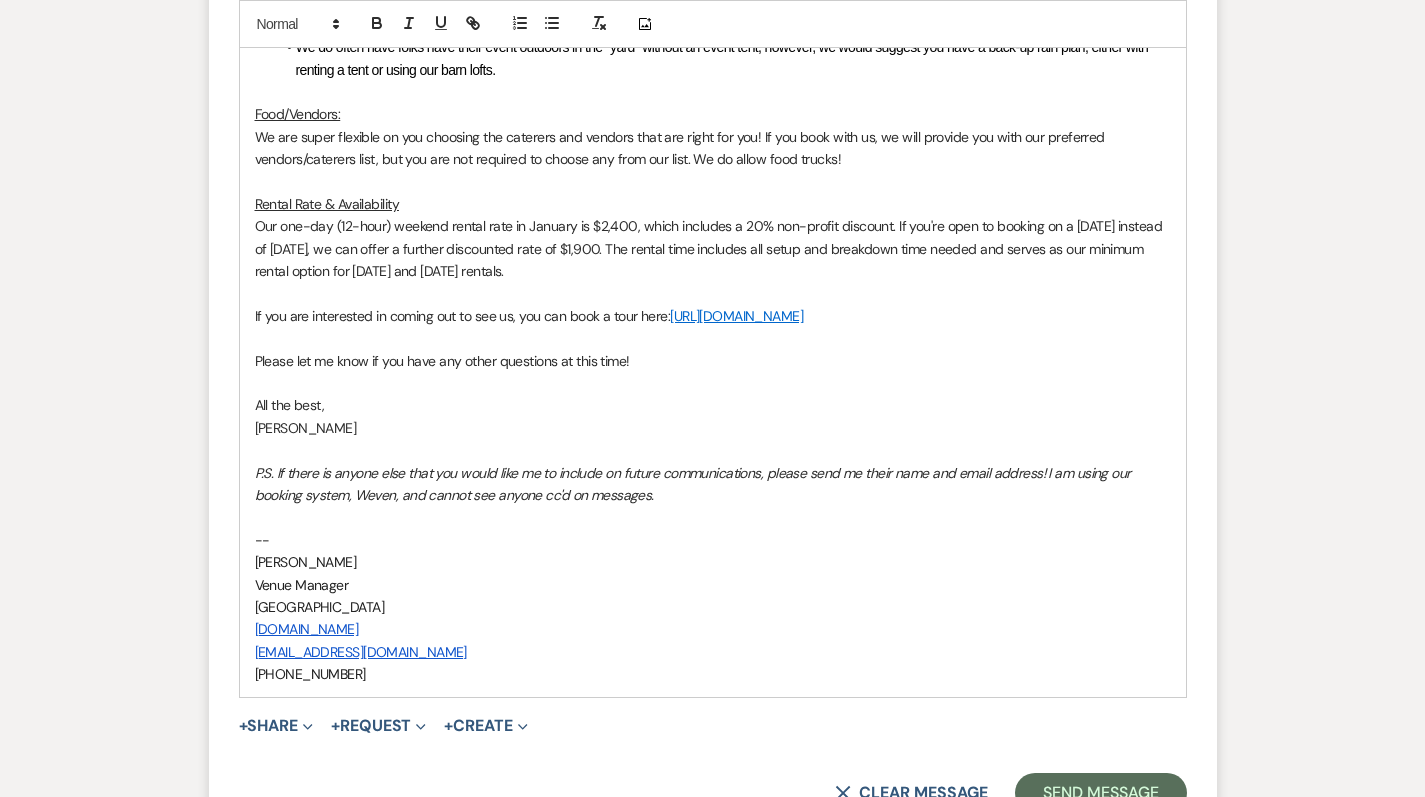 click on "Our one-day (12-hour) weekend rental rate in January is $2,400, which includes a 20% non-profit discount. If you're open to booking on a Friday instead of Saturday, we can offer a further discounted rate of $1,900. The rental time includes all setup and breakdown time needed and serves as our minimum rental option for Friday and Saturday rentals." at bounding box center [713, 248] 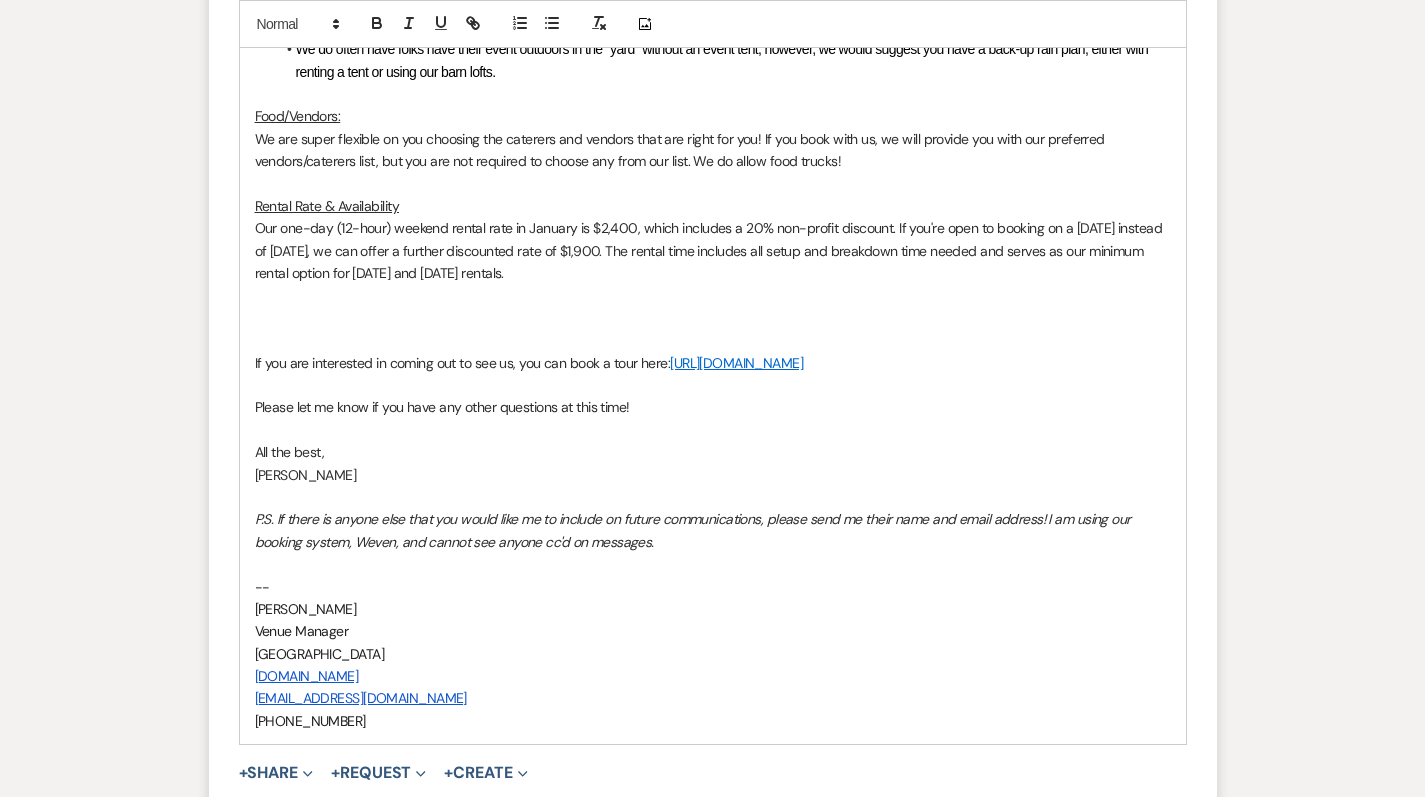 scroll, scrollTop: 1949, scrollLeft: 0, axis: vertical 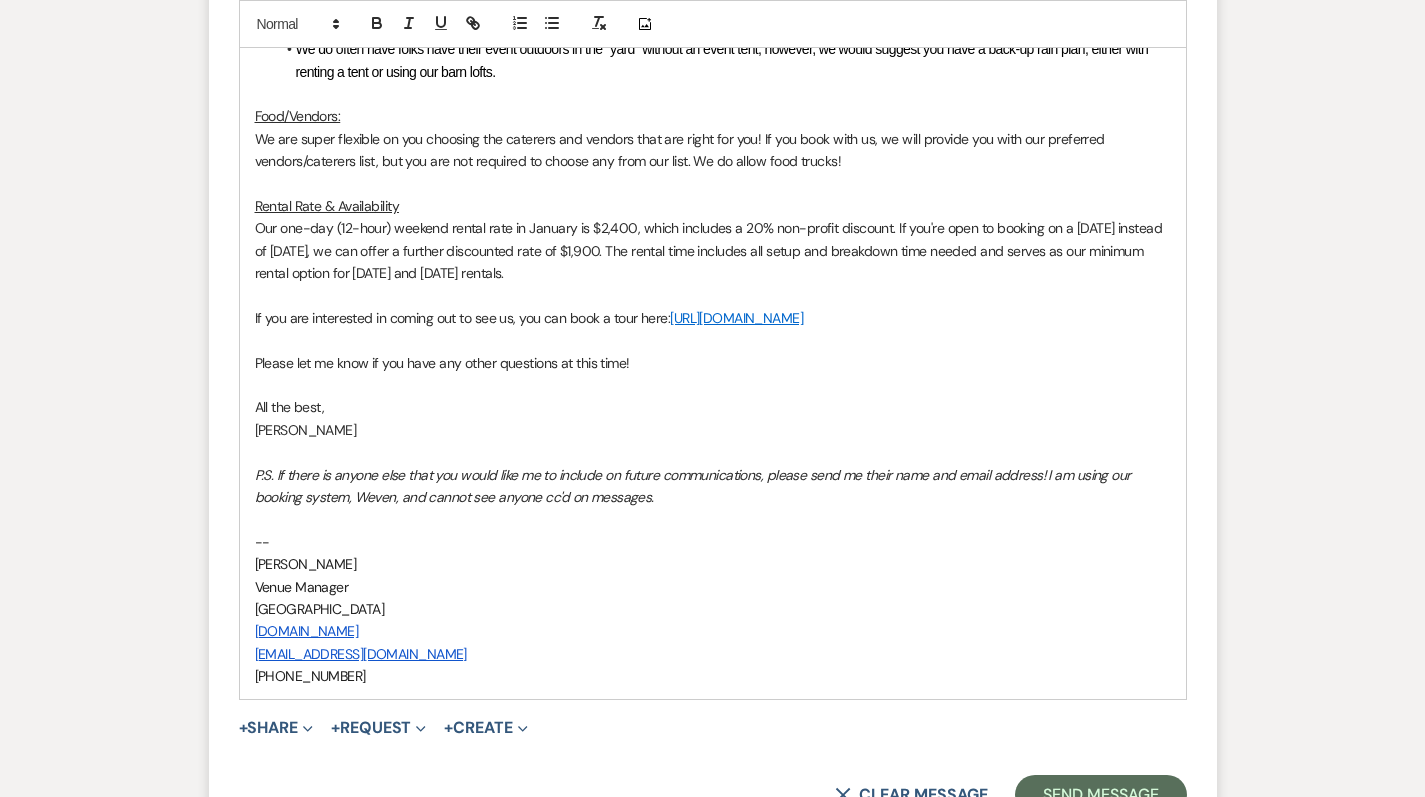 click on "We are super flexible on you choosing the caterers and vendors that are right for you! If you book with us, we will provide you with our preferred vendors/caterers list, but you are not required to choose any from our list. We do allow food trucks!" at bounding box center [682, 150] 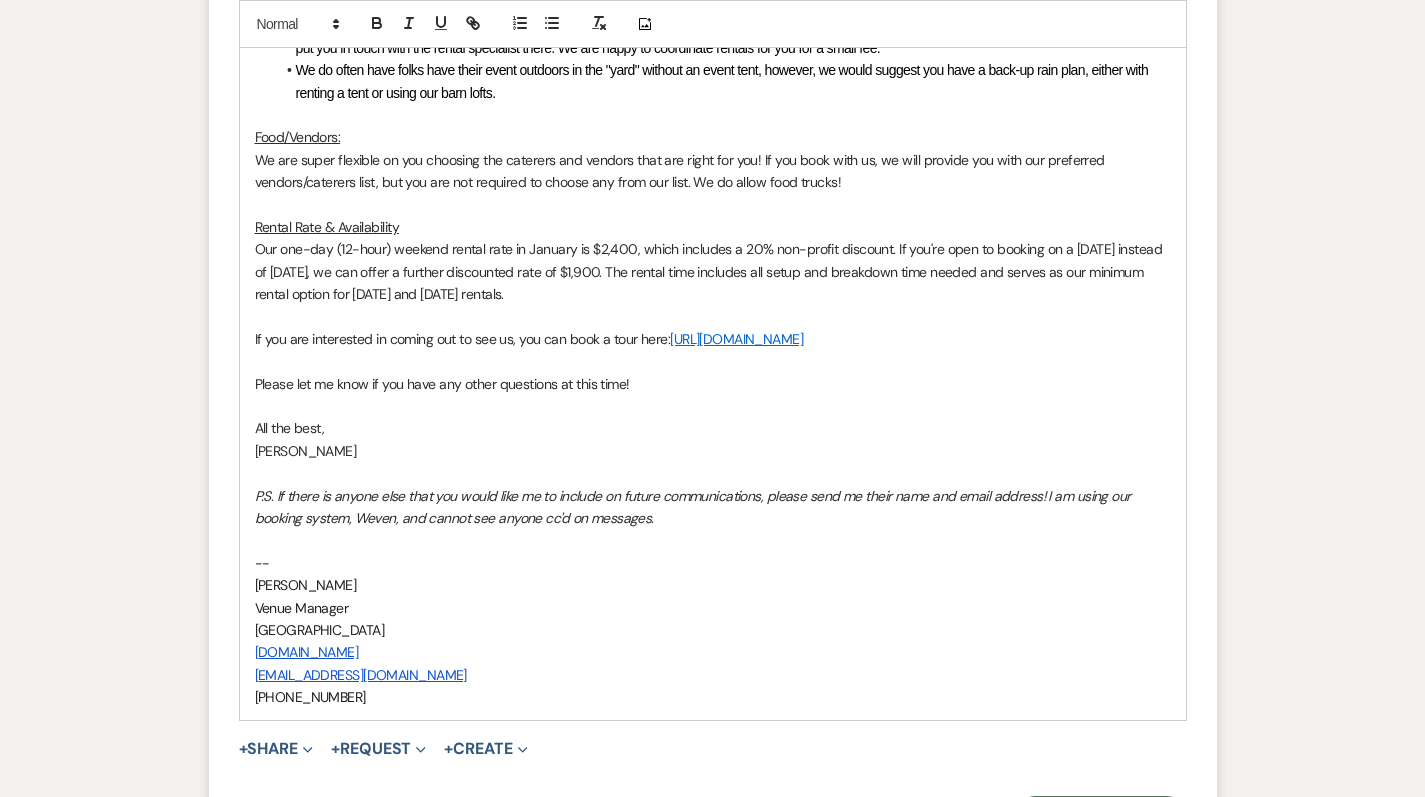 click on "We are super flexible on you choosing the caterers and vendors that are right for you! If you book with us, we will provide you with our preferred vendors/caterers list, but you are not required to choose any from our list. We do allow food trucks!" at bounding box center [682, 171] 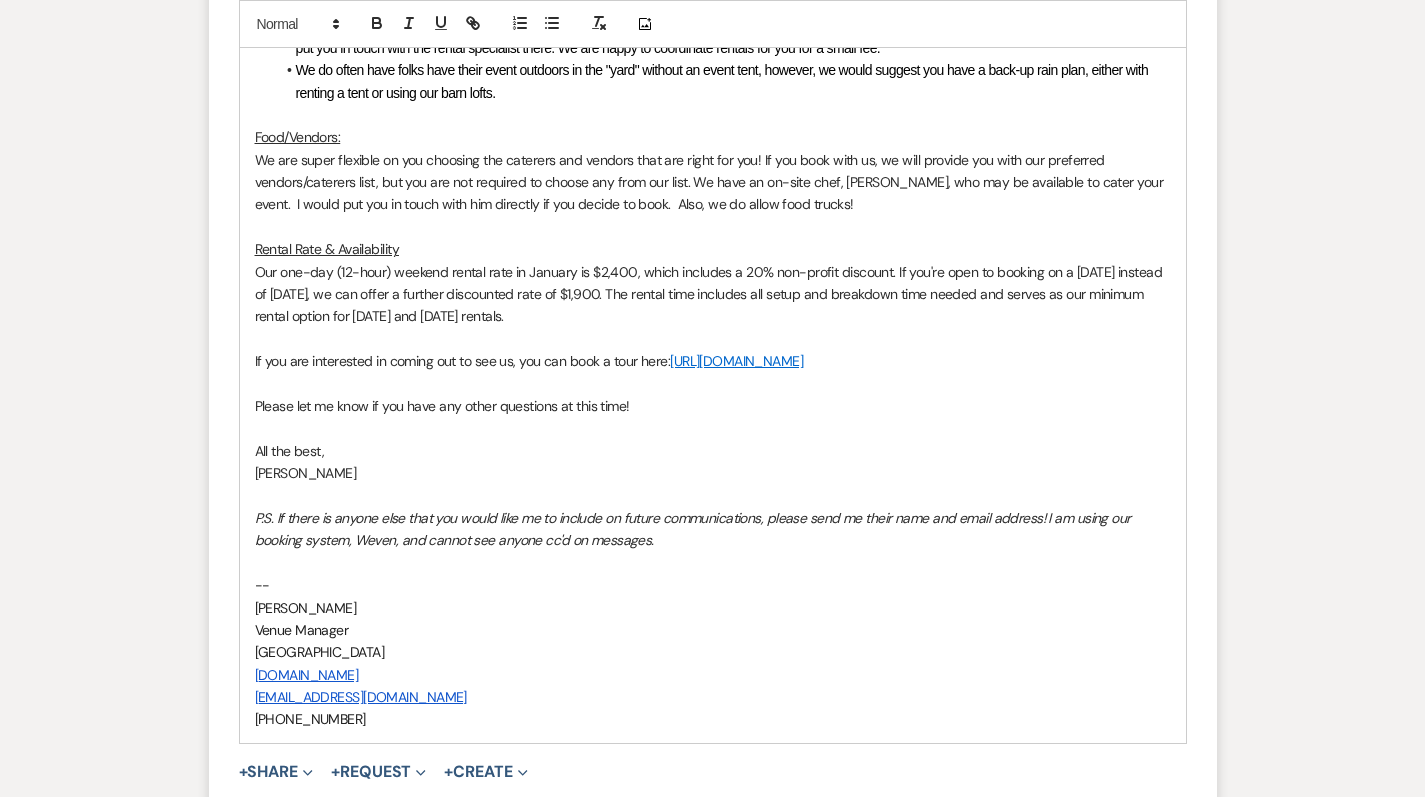 click on "Rental Rate & Availability" at bounding box center (713, 249) 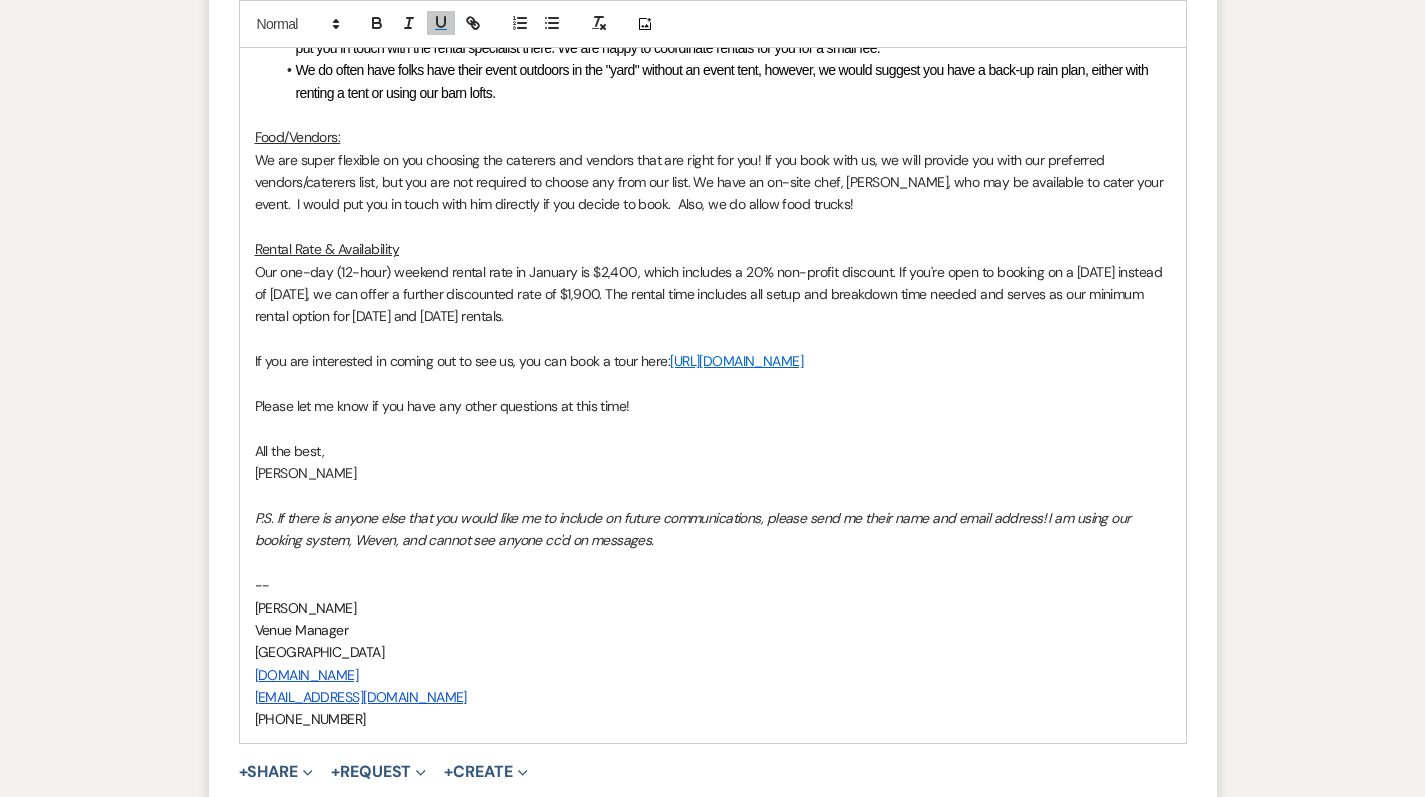 scroll, scrollTop: 1948, scrollLeft: 0, axis: vertical 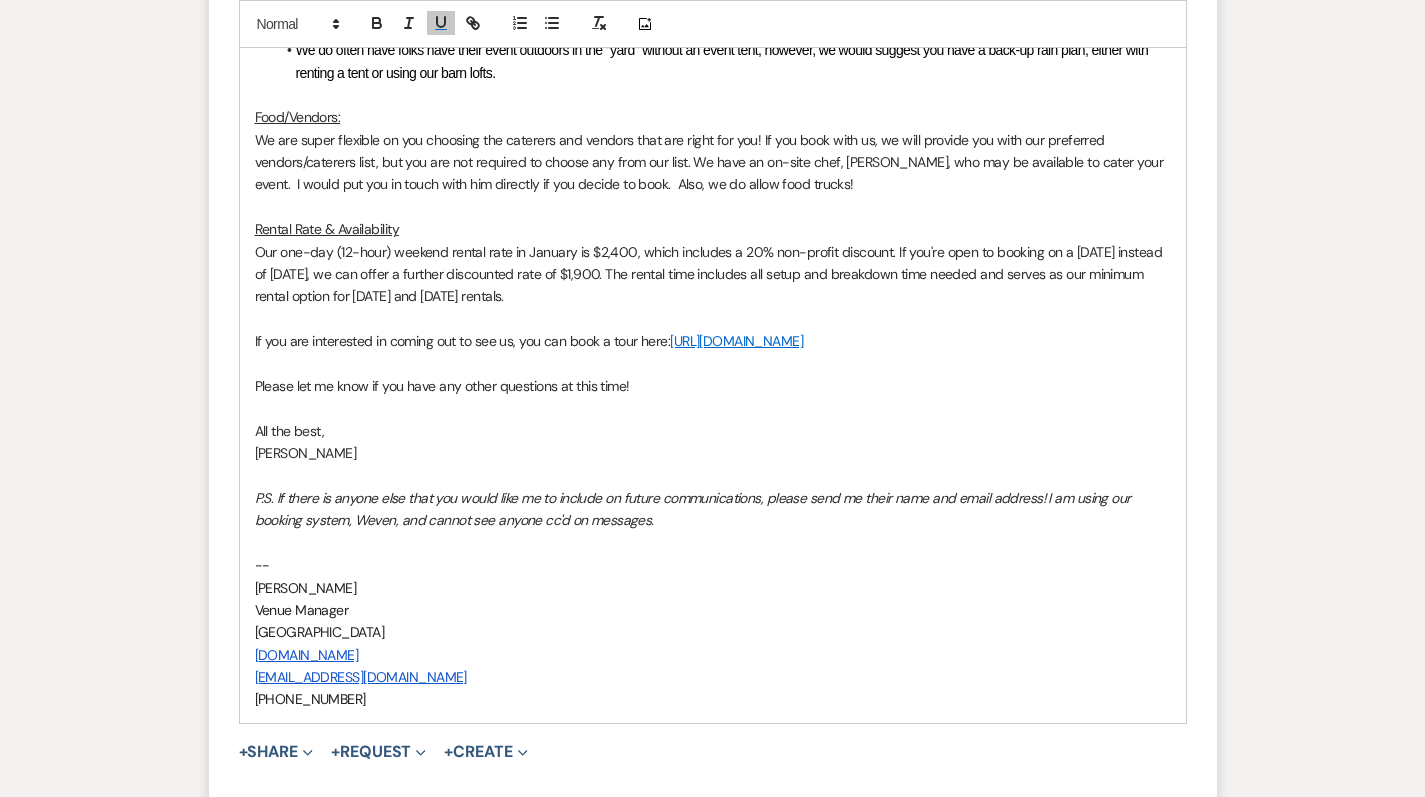 click at bounding box center [713, 207] 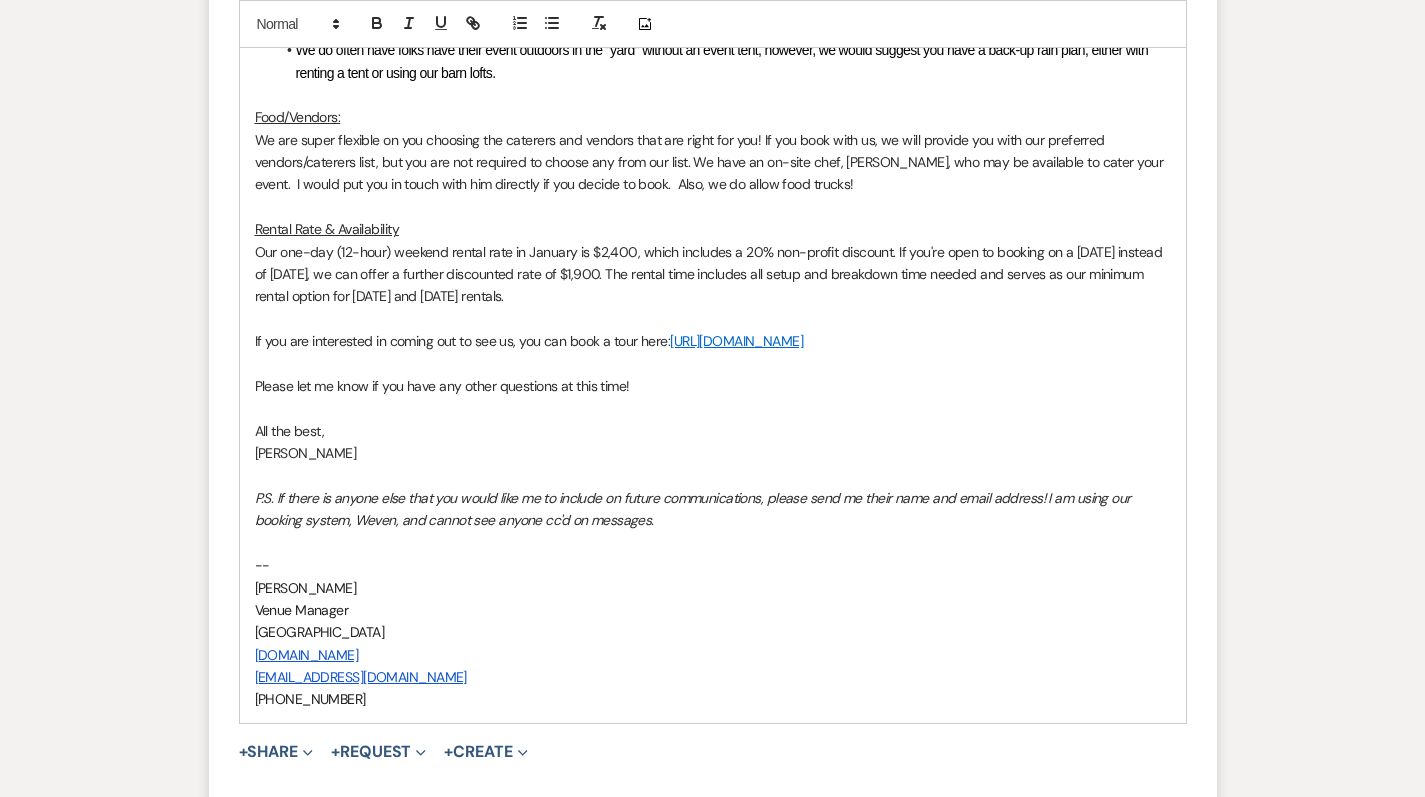 click on "We are super flexible on you choosing the caterers and vendors that are right for you! If you book with us, we will provide you with our preferred vendors/caterers list, but you are not required to choose any from our list. We have an on-site chef, [PERSON_NAME], who may be available to cater your event.  I would put you in touch with him directly if you decide to book.  Also, we do allow food trucks!" at bounding box center [711, 162] 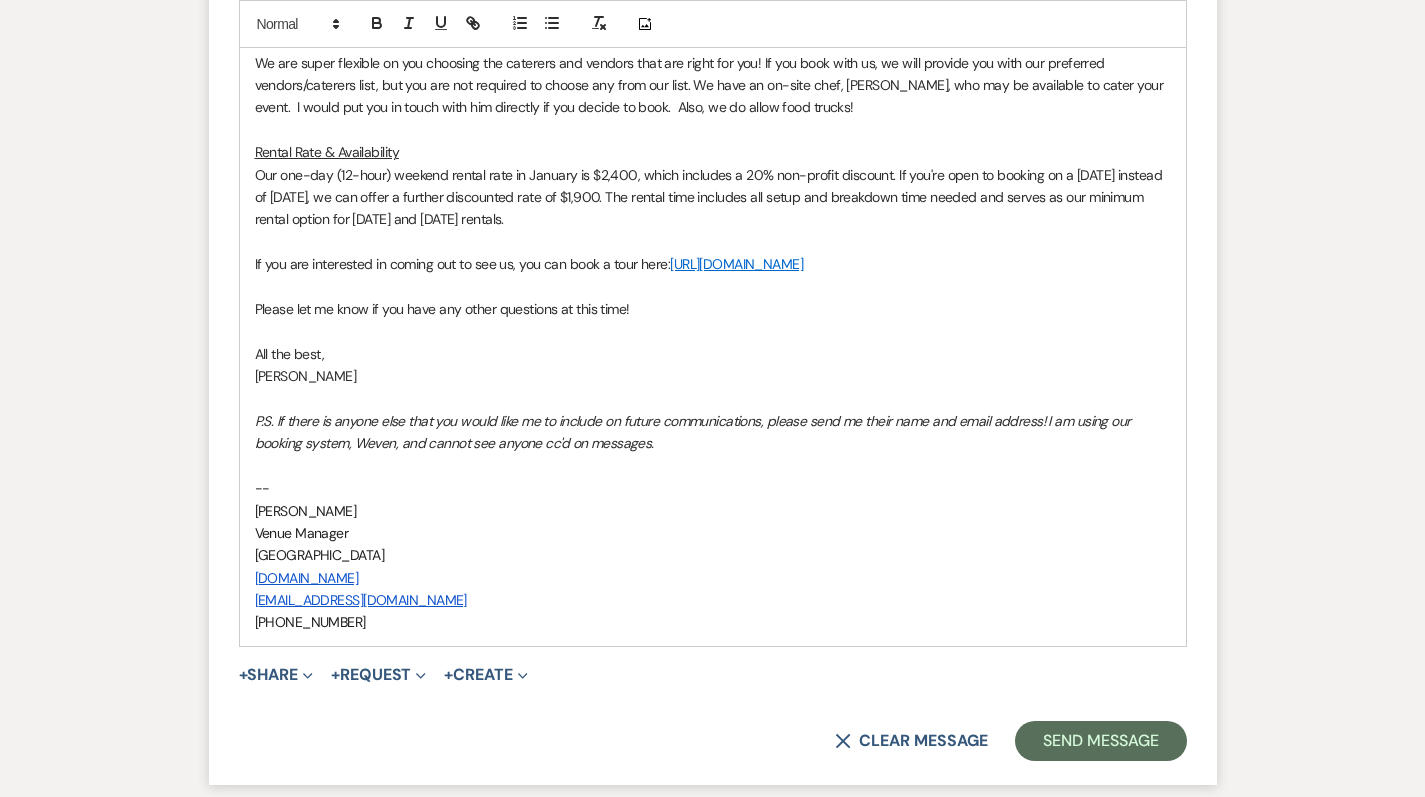scroll, scrollTop: 2028, scrollLeft: 0, axis: vertical 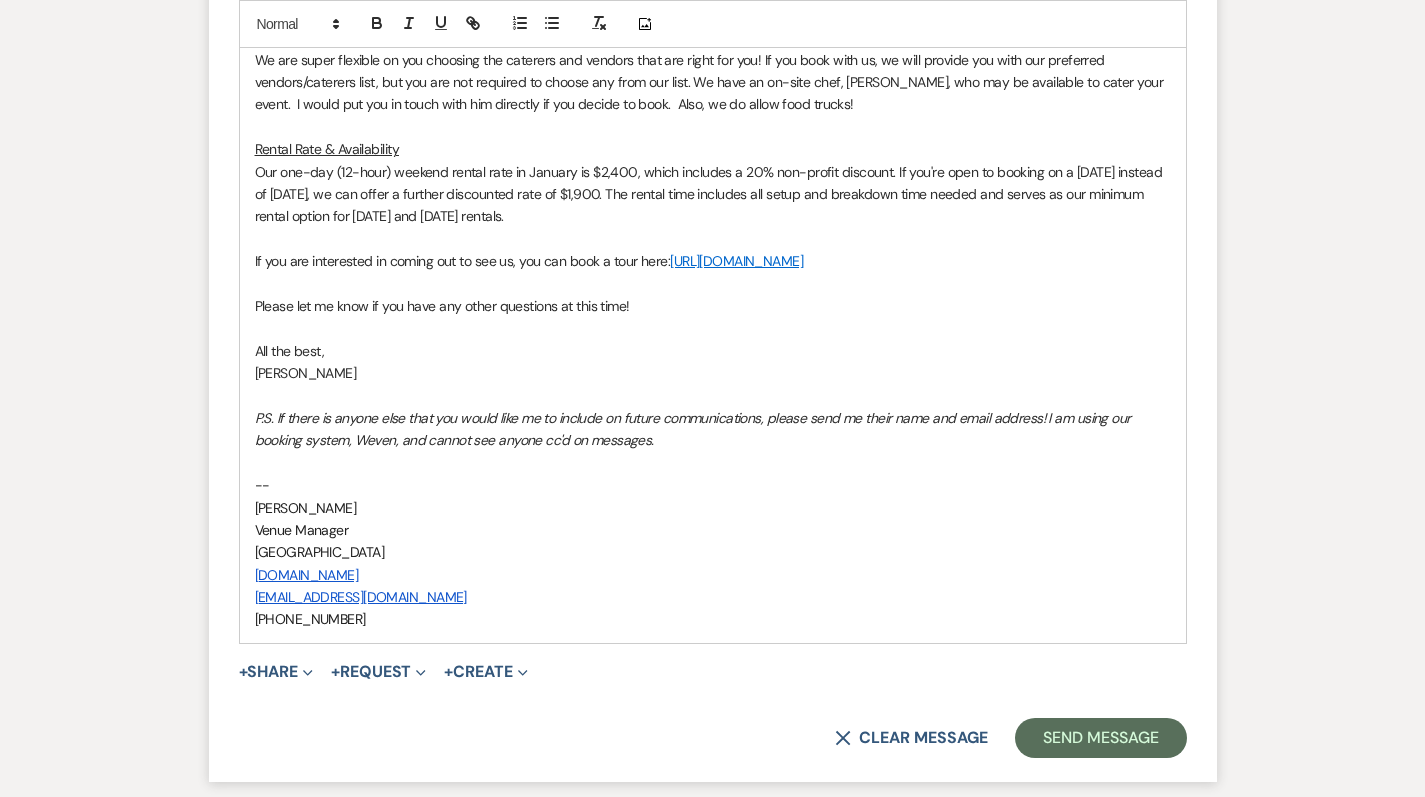 click on "Our one-day (12-hour) weekend rental rate in January is $2,400, which includes a 20% non-profit discount. If you're open to booking on a Friday instead of Saturday, we can offer a further discounted rate of $1,900. The rental time includes all setup and breakdown time needed and serves as our minimum rental option for Friday and Saturday rentals." at bounding box center (713, 194) 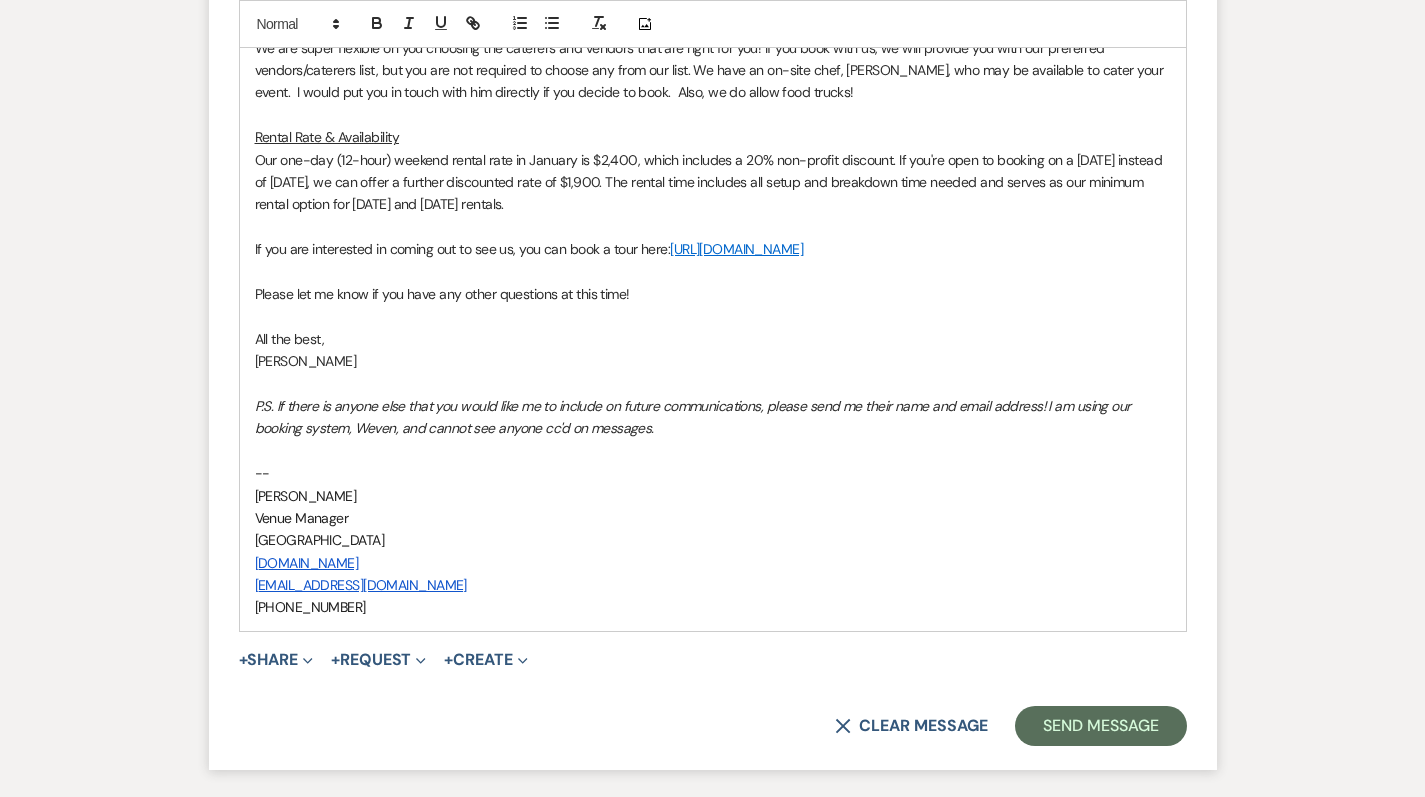 scroll, scrollTop: 2041, scrollLeft: 0, axis: vertical 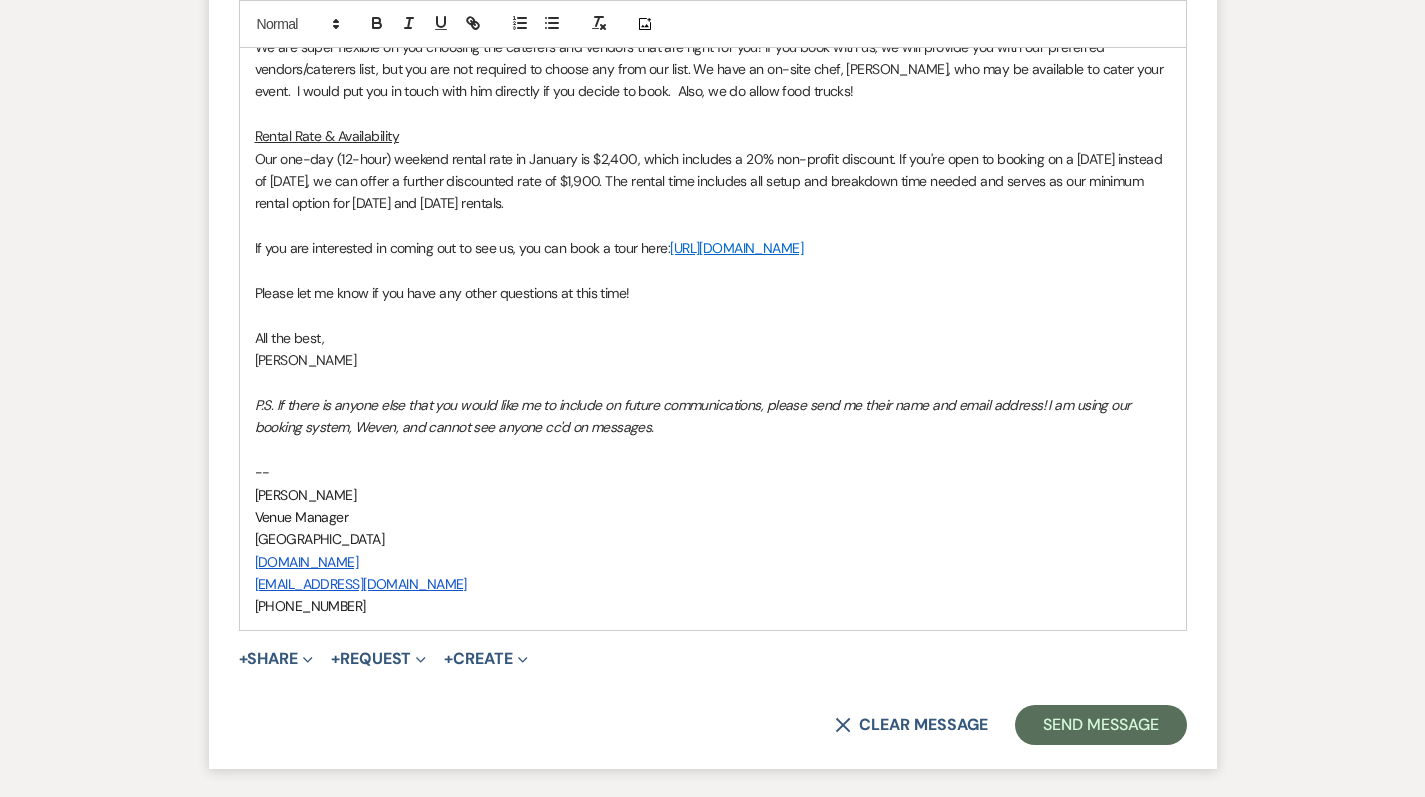 click on "Our one-day (12-hour) weekend rental rate in January is $2,400, which includes a 20% non-profit discount. If you're open to booking on a Friday instead of Saturday, we can offer a further discounted rate of $1,900. The rental time includes all setup and breakdown time needed and serves as our minimum rental option for Friday and Saturday rentals." at bounding box center [710, 181] 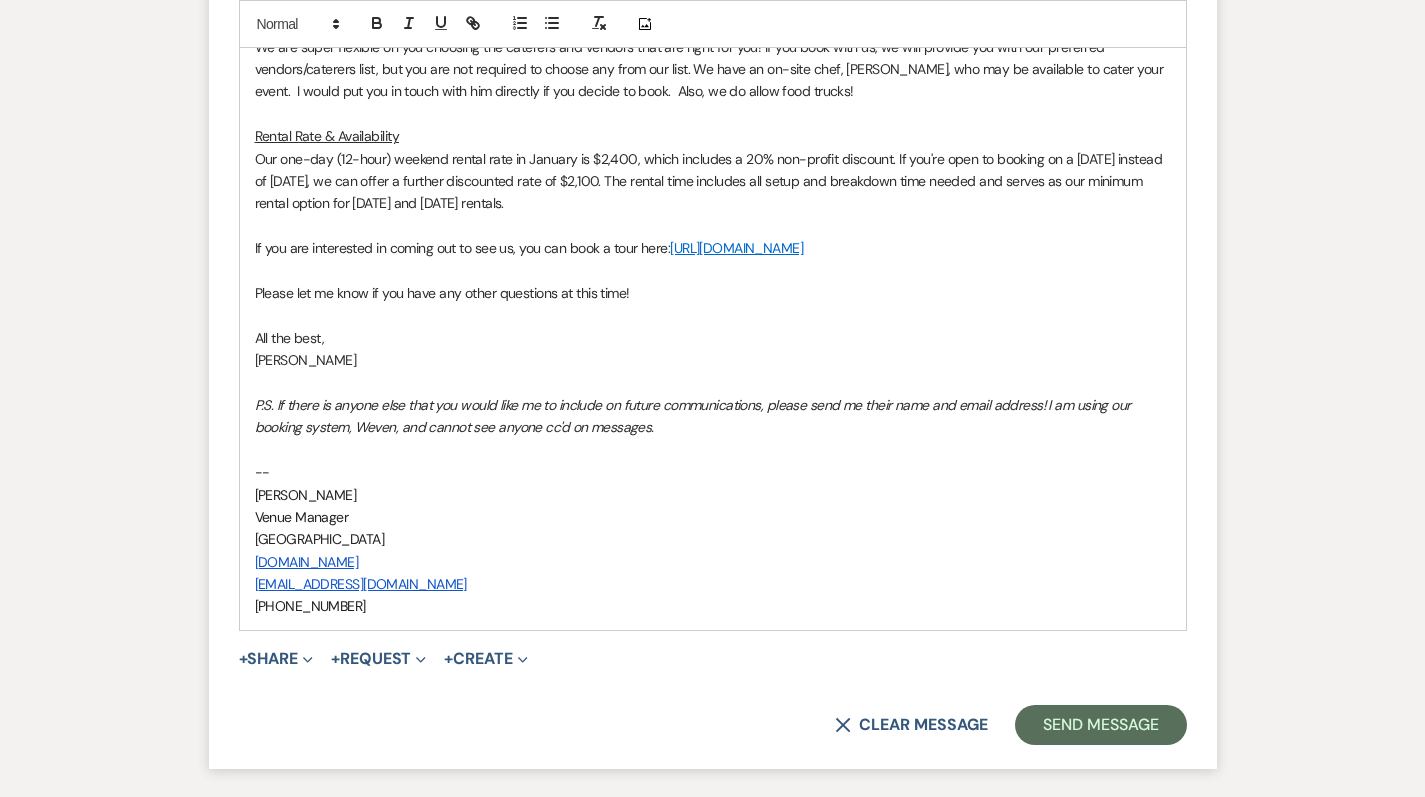 click on "Our one-day (12-hour) weekend rental rate in January is $2,400, which includes a 20% non-profit discount. If you're open to booking on a Friday instead of Saturday, we can offer a further discounted rate of $2,100. The rental time includes all setup and breakdown time needed and serves as our minimum rental option for Friday and Saturday rentals." at bounding box center [710, 181] 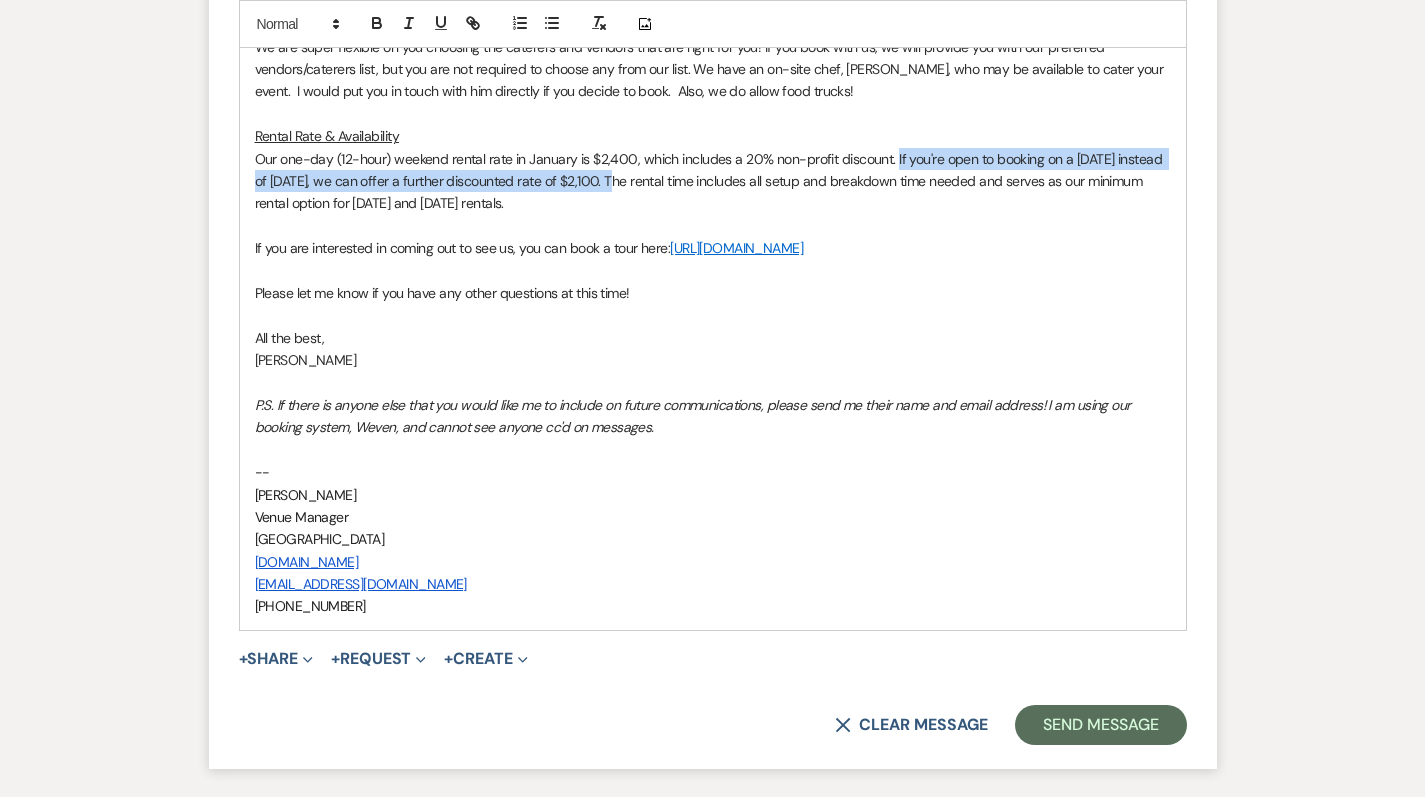 drag, startPoint x: 596, startPoint y: 160, endPoint x: 894, endPoint y: 138, distance: 298.81097 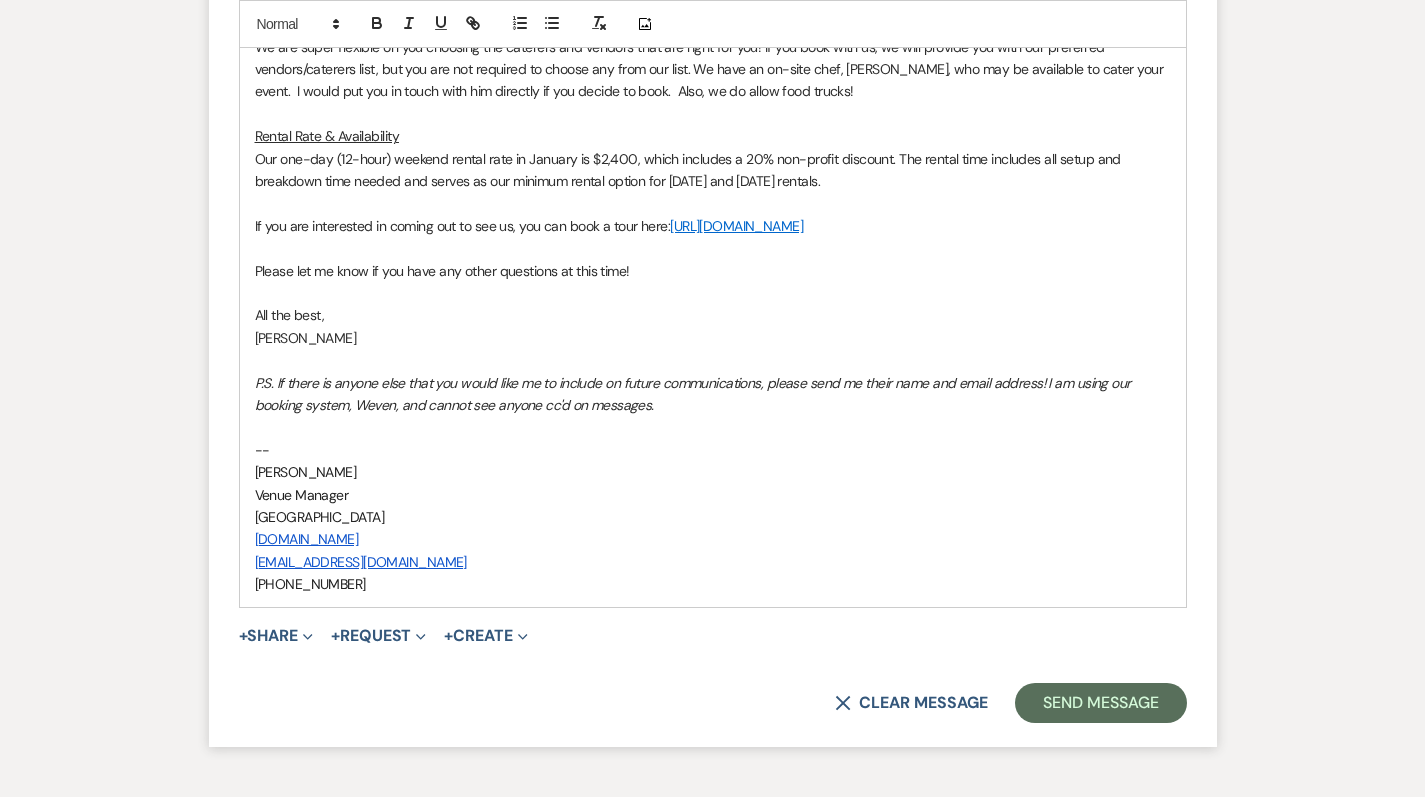 click on "Our one-day (12-hour) weekend rental rate in January is $2,400, which includes a 20% non-profit discount. The rental time includes all setup and breakdown time needed and serves as our minimum rental option for Friday and Saturday rentals." at bounding box center (713, 170) 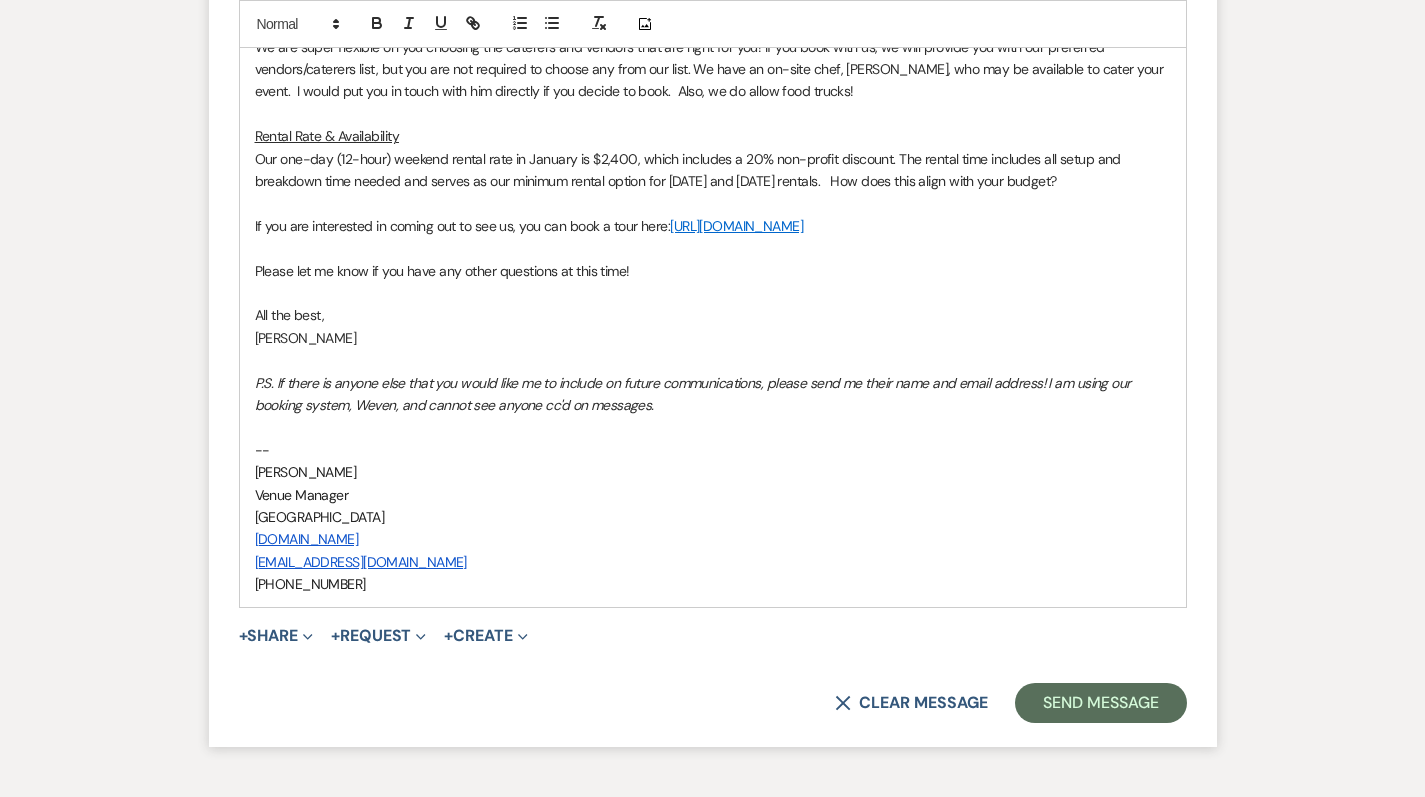 click on "Please let me know if you have any other questions at this time!" at bounding box center [713, 271] 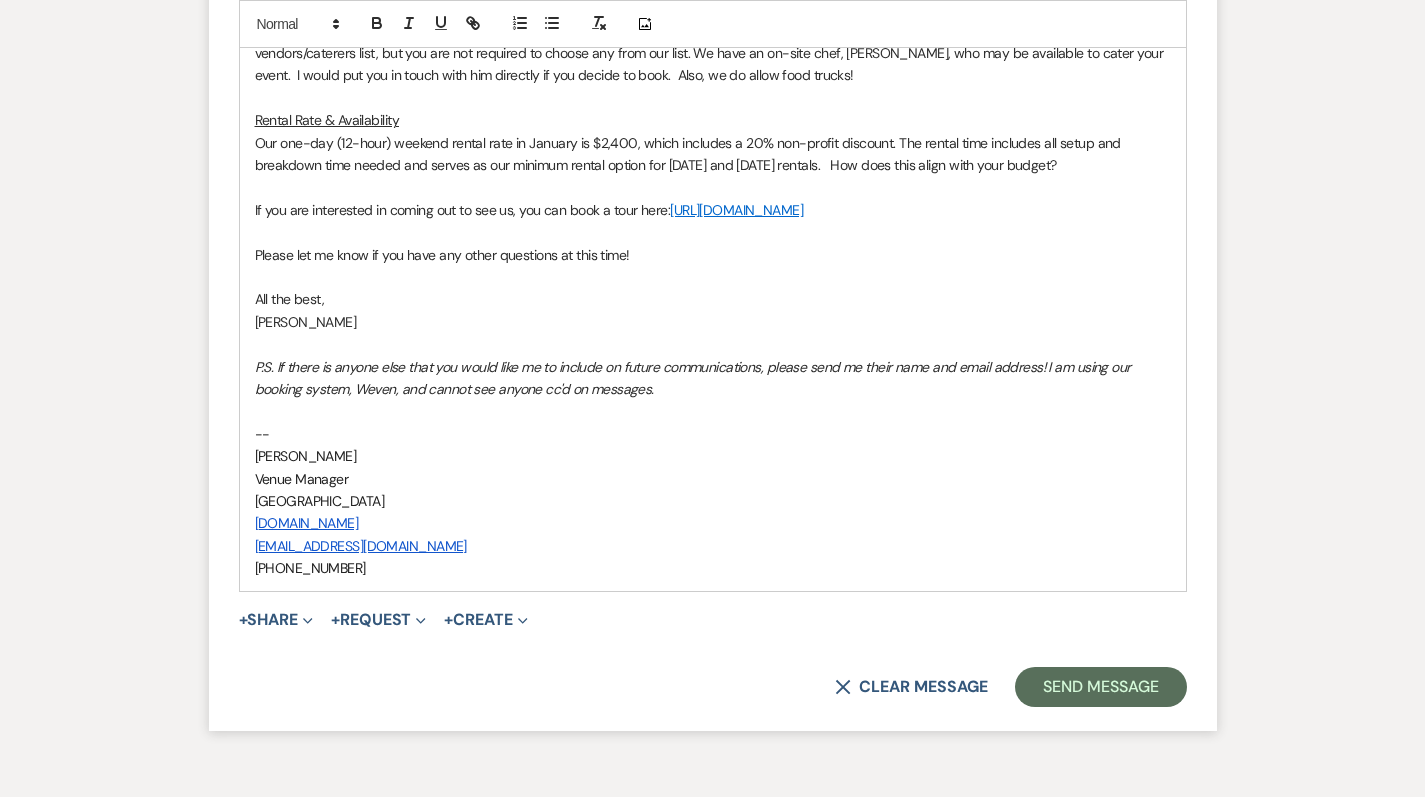 scroll, scrollTop: 2045, scrollLeft: 0, axis: vertical 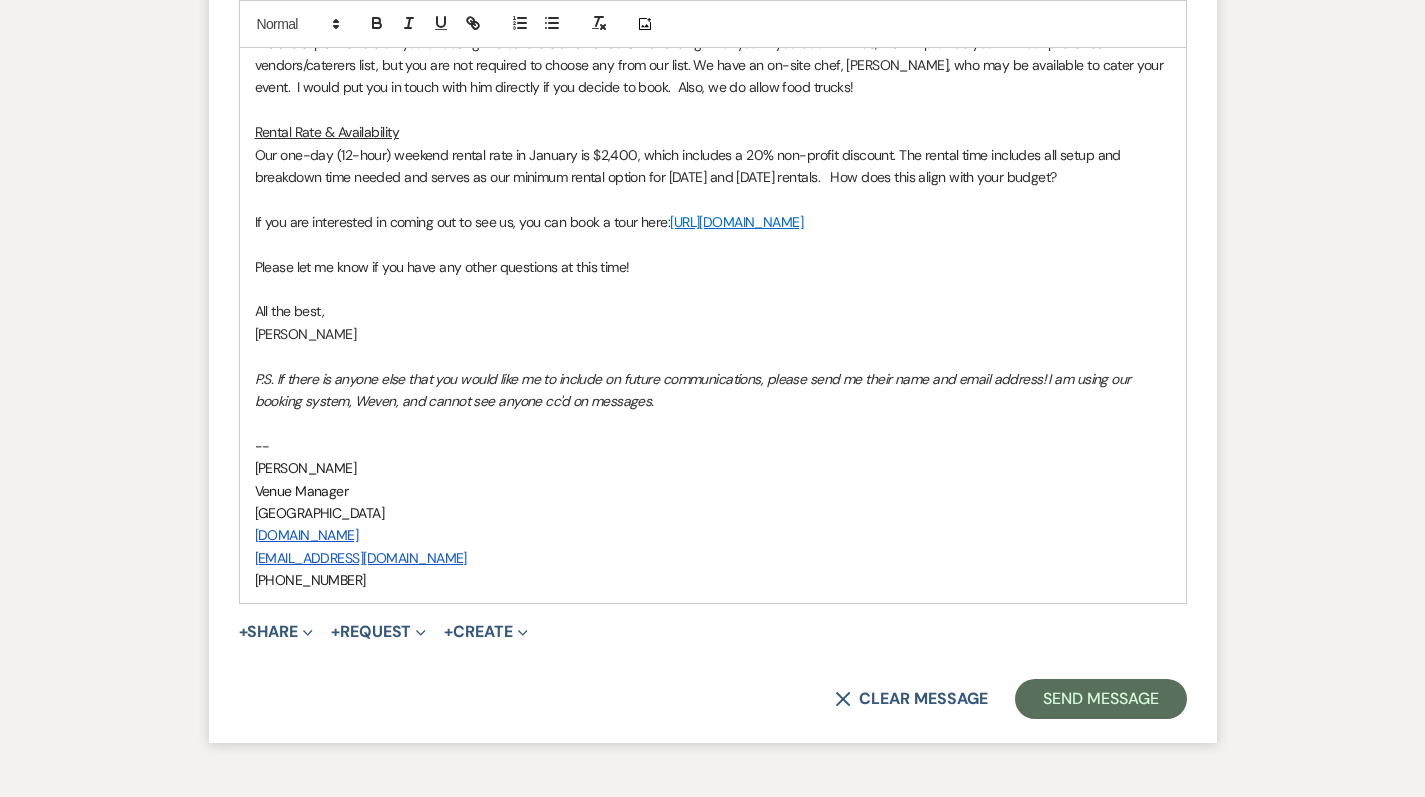 click on "If you are interested in coming out to see us, you can book a tour here:  https://calendly.com/sanctuaryfarmhost/venue-and-farm-tour" at bounding box center [713, 222] 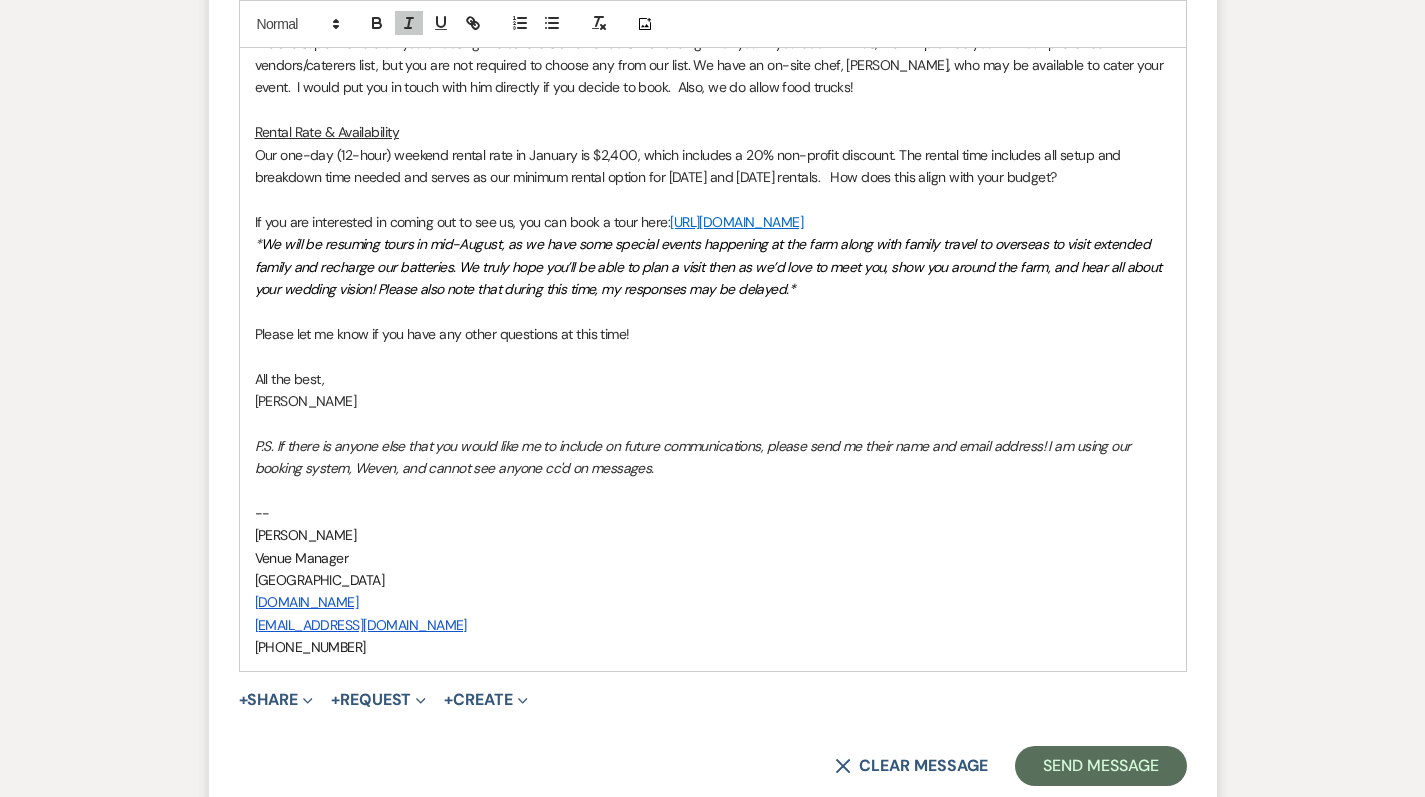 click on "* We will be resuming tours in mid-August, as we have some special events happening at the farm along with family travel to overseas to visit extended family and recharge our batteries. We truly hope you’ll be able to plan a visit then as we’d love to meet you, show you around the farm, and hear all about your wedding vision! Please also note that during this time, my responses may be delayed.*" at bounding box center [713, 266] 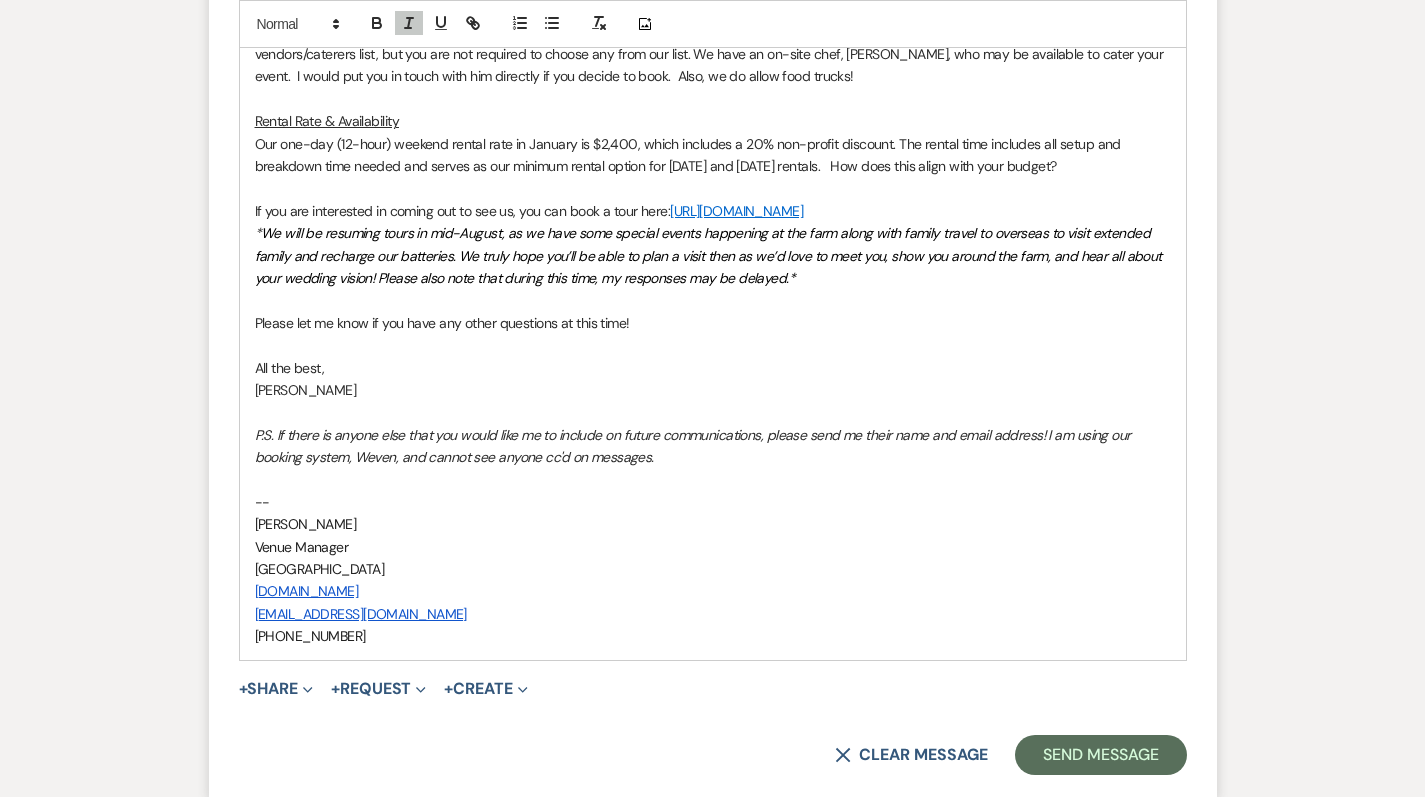 scroll, scrollTop: 2059, scrollLeft: 0, axis: vertical 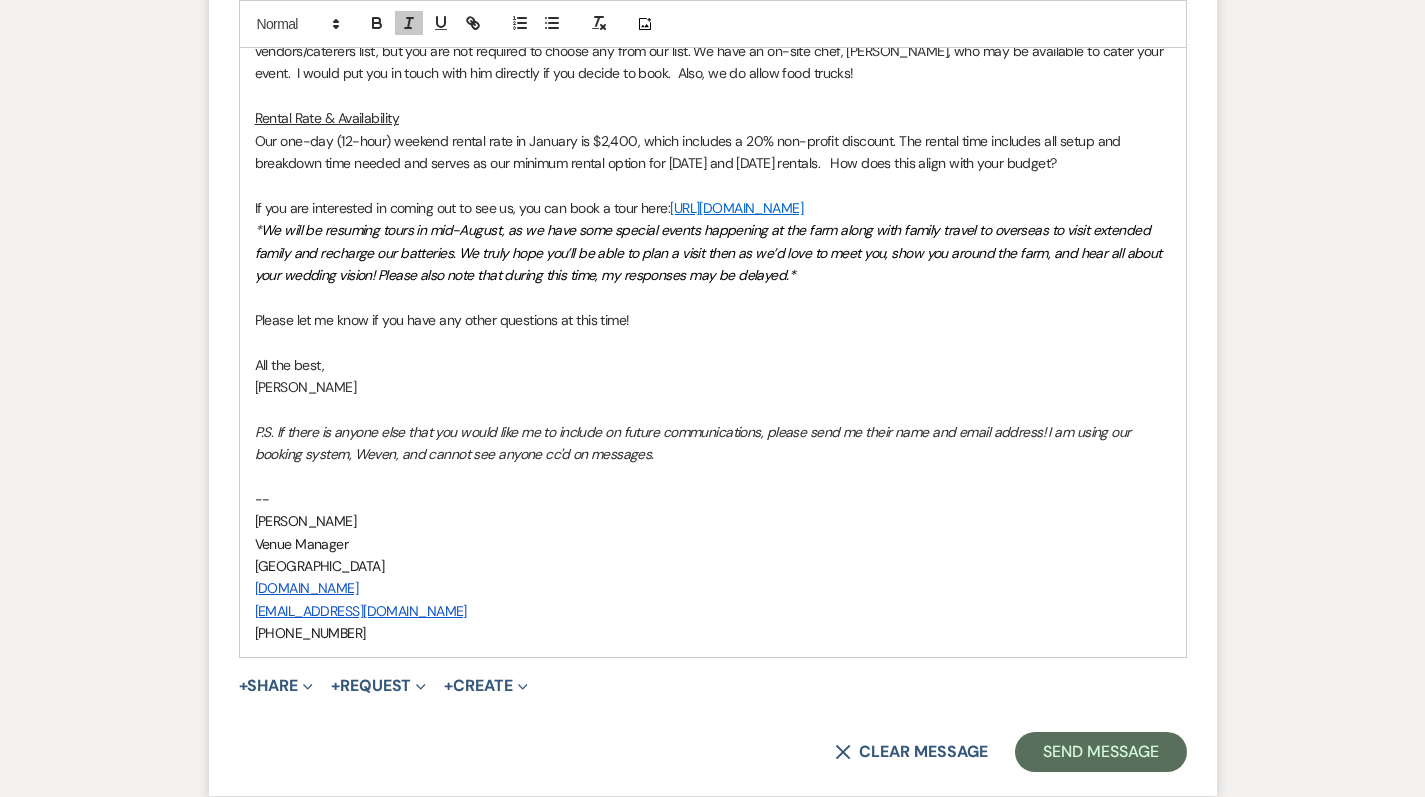 drag, startPoint x: 1069, startPoint y: 183, endPoint x: 848, endPoint y: 188, distance: 221.05655 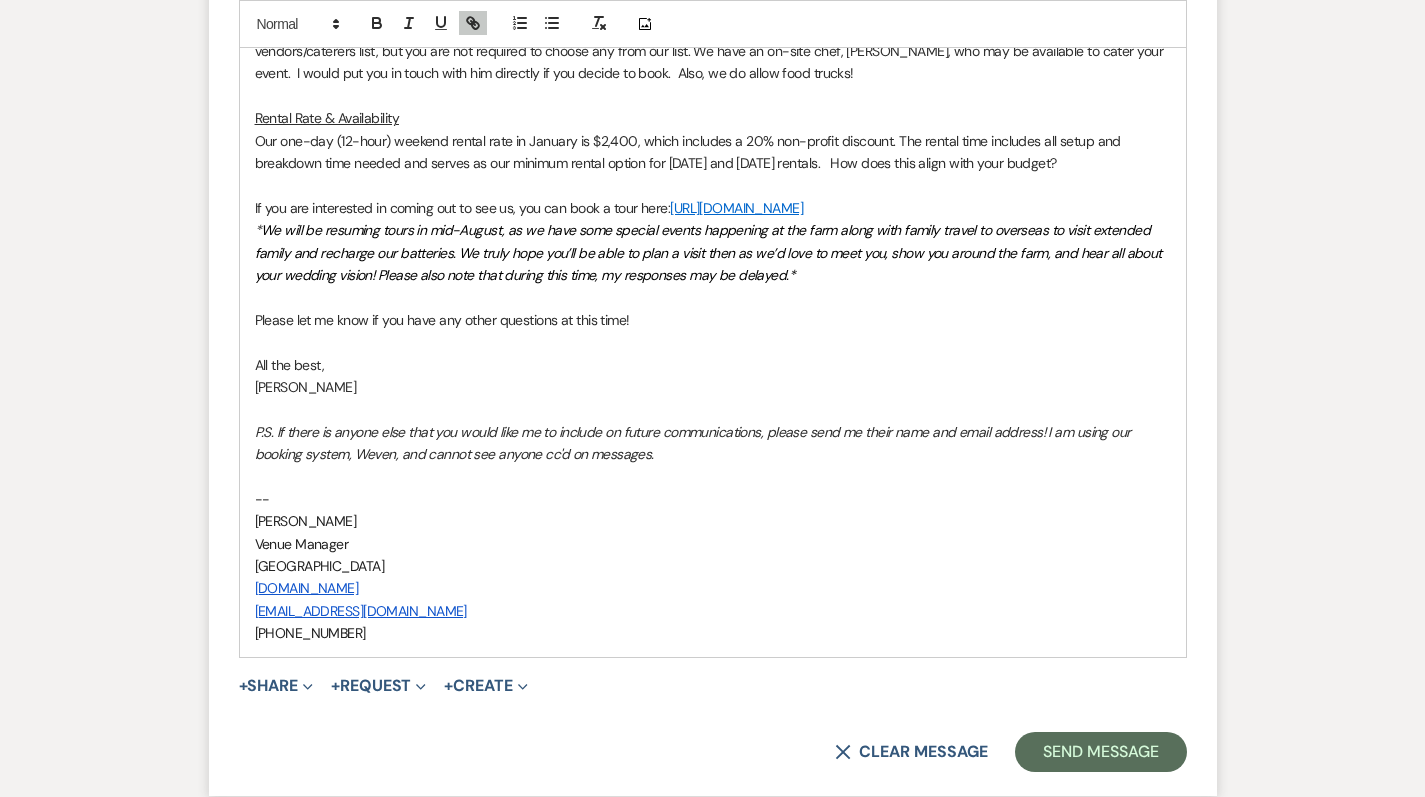 click on "* We will be resuming tours in mid-August, as we have some special events happening at the farm along with family travel to overseas to visit extended family and recharge our batteries. We truly hope you’ll be able to plan a visit then as we’d love to meet you, show you around the farm, and hear all about your wedding vision! Please also note that during this time, my responses may be delayed.*" at bounding box center (713, 252) 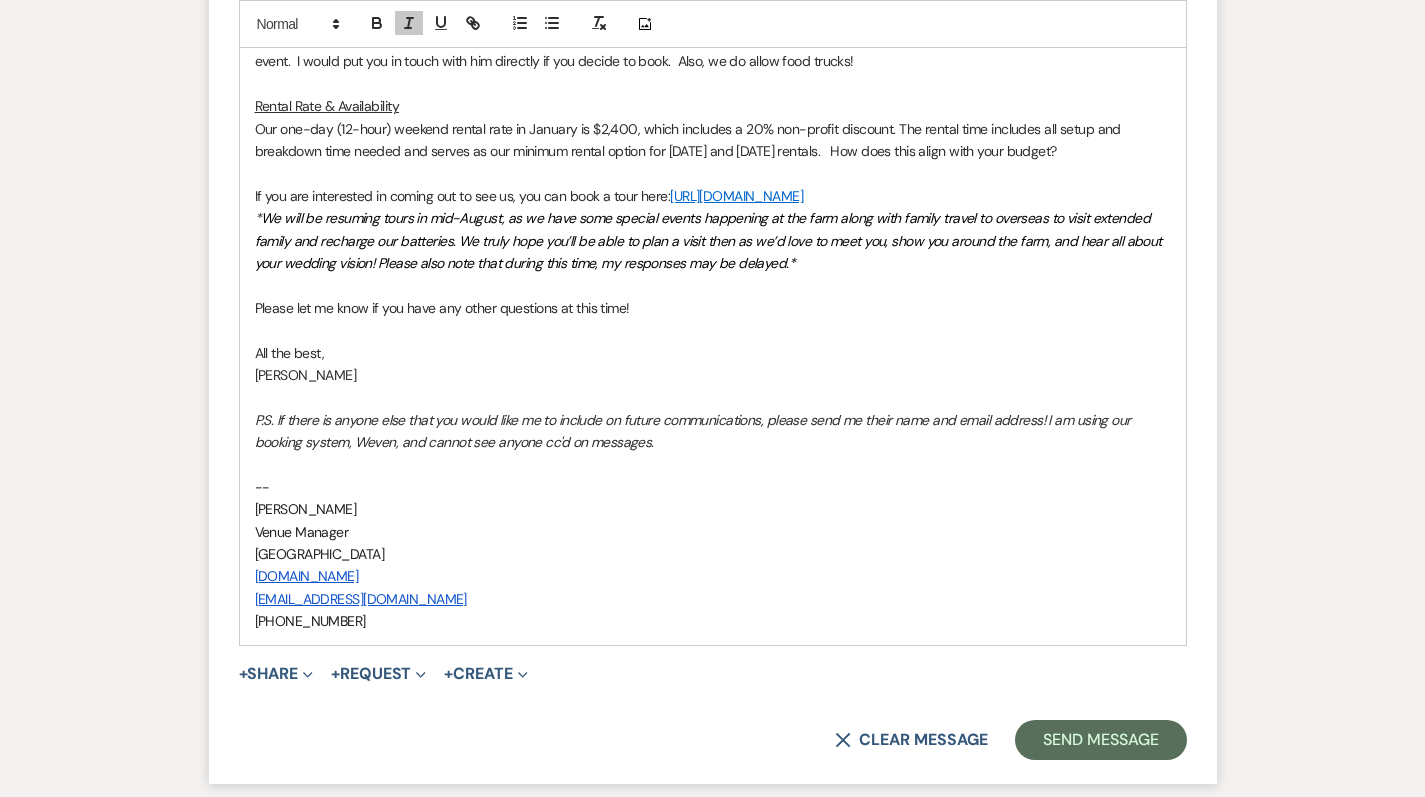scroll, scrollTop: 2072, scrollLeft: 0, axis: vertical 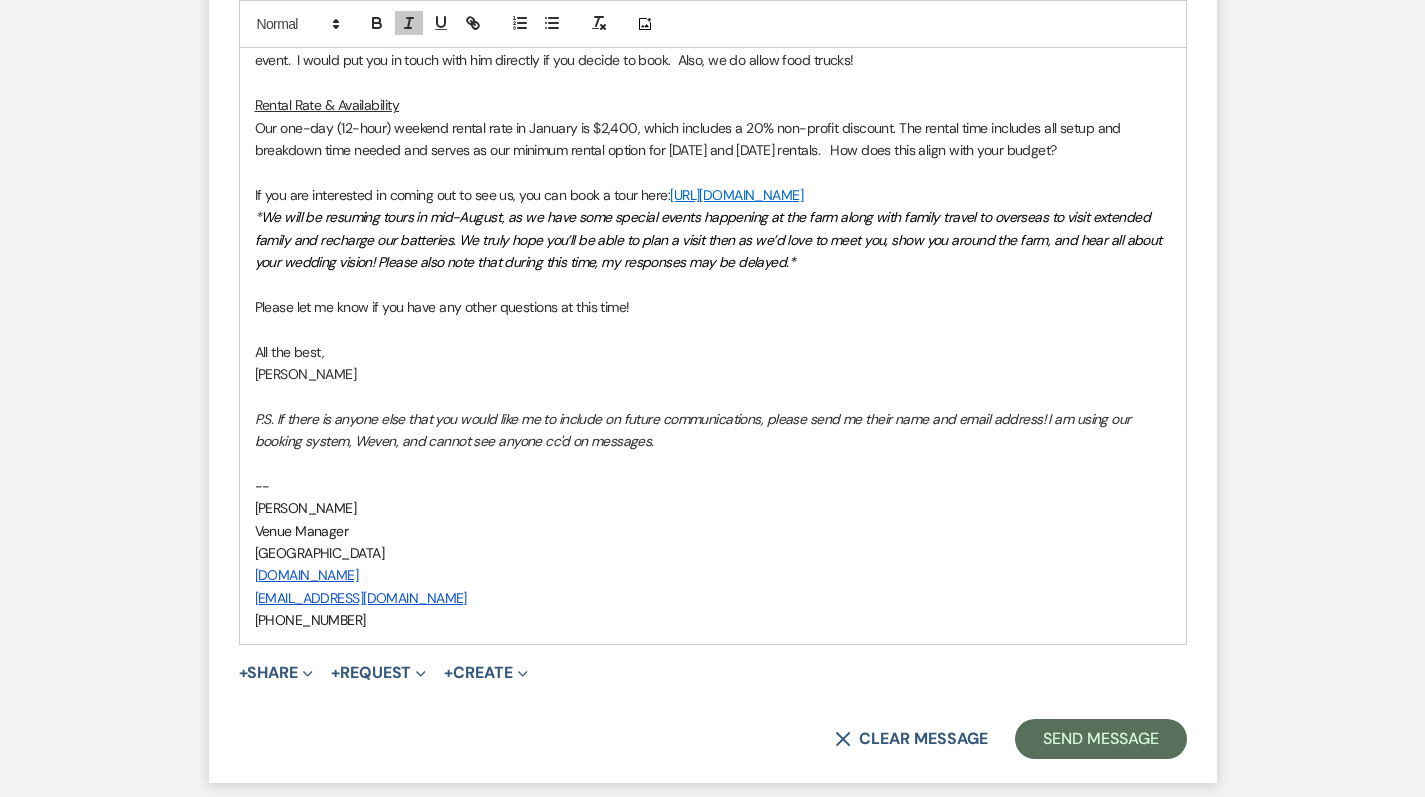 click on "Please let me know if you have any other questions at this time!" at bounding box center (713, 307) 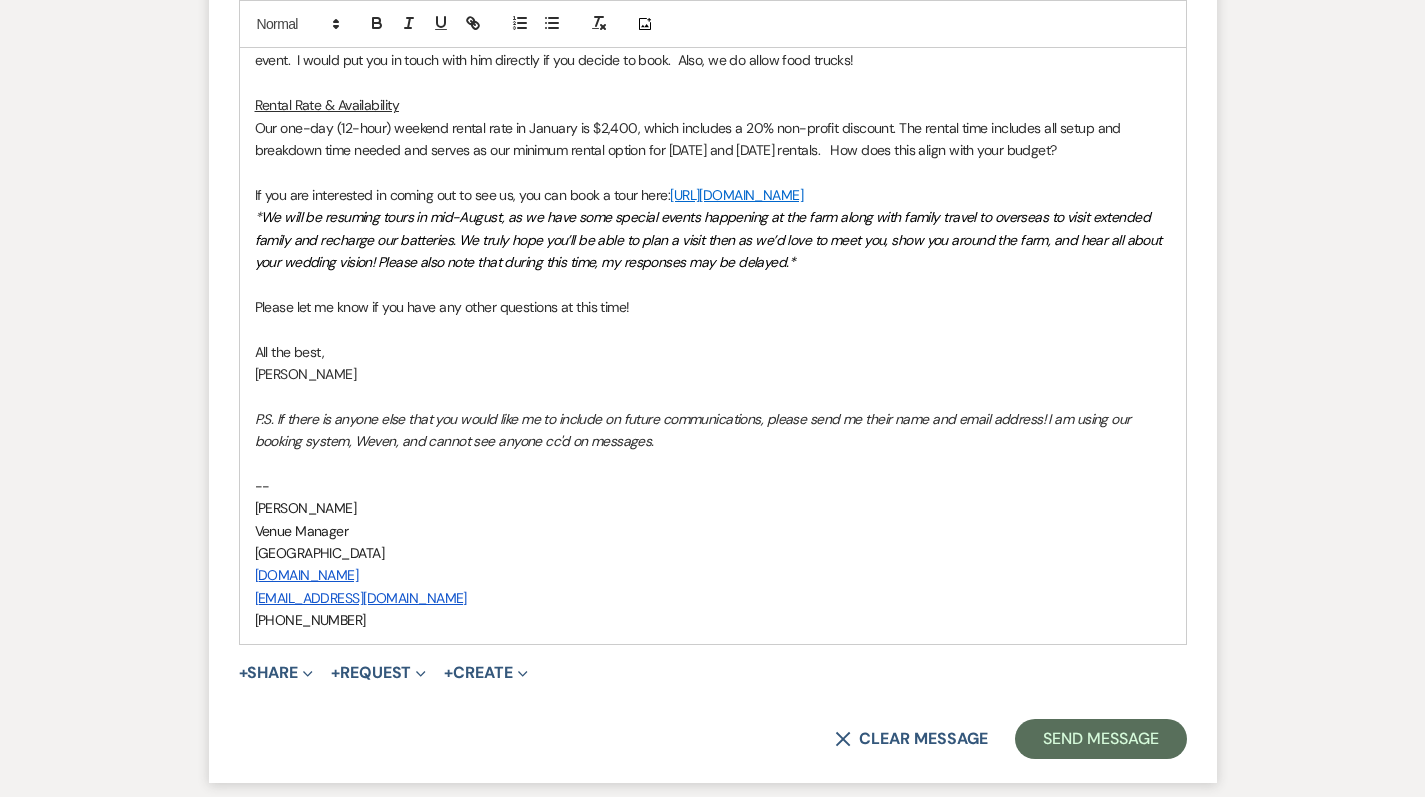 click on "* We will be resuming tours in mid-August, as we have some special events happening at the farm along with family travel to overseas to visit extended family and recharge our batteries. We truly hope you’ll be able to plan a visit then as we’d love to meet you, show you around the farm, and hear all about your wedding vision! Please also note that during this time, my responses may be delayed.*" at bounding box center [713, 239] 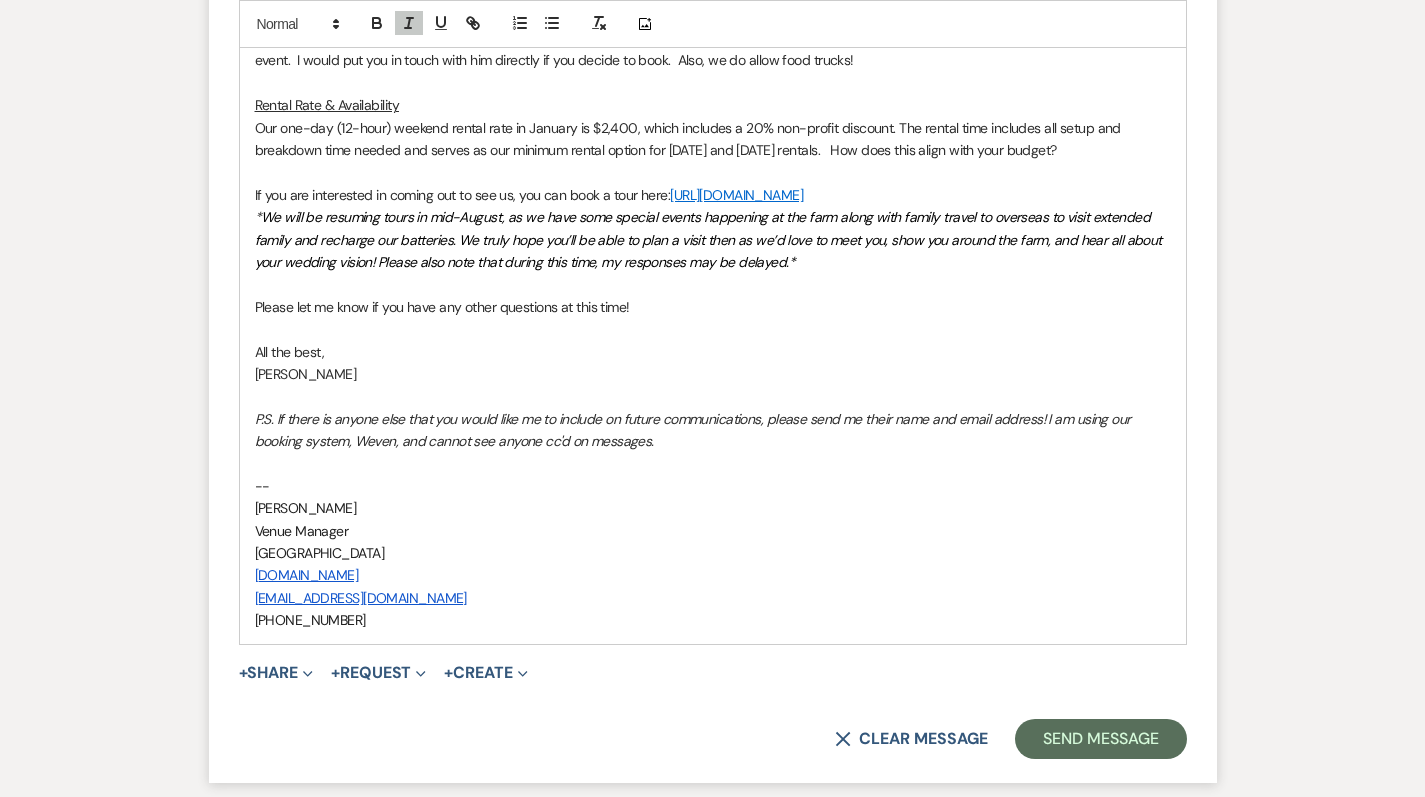 click on "We will be resuming tours in mid-August, as we have some special events happening at the farm along with family travel to overseas to visit extended family and recharge our batteries. We truly hope you’ll be able to plan a visit then as we’d love to meet you, show you around the farm, and hear all about your wedding vision! Please also note that during this time, my responses may be delayed.*" at bounding box center [710, 239] 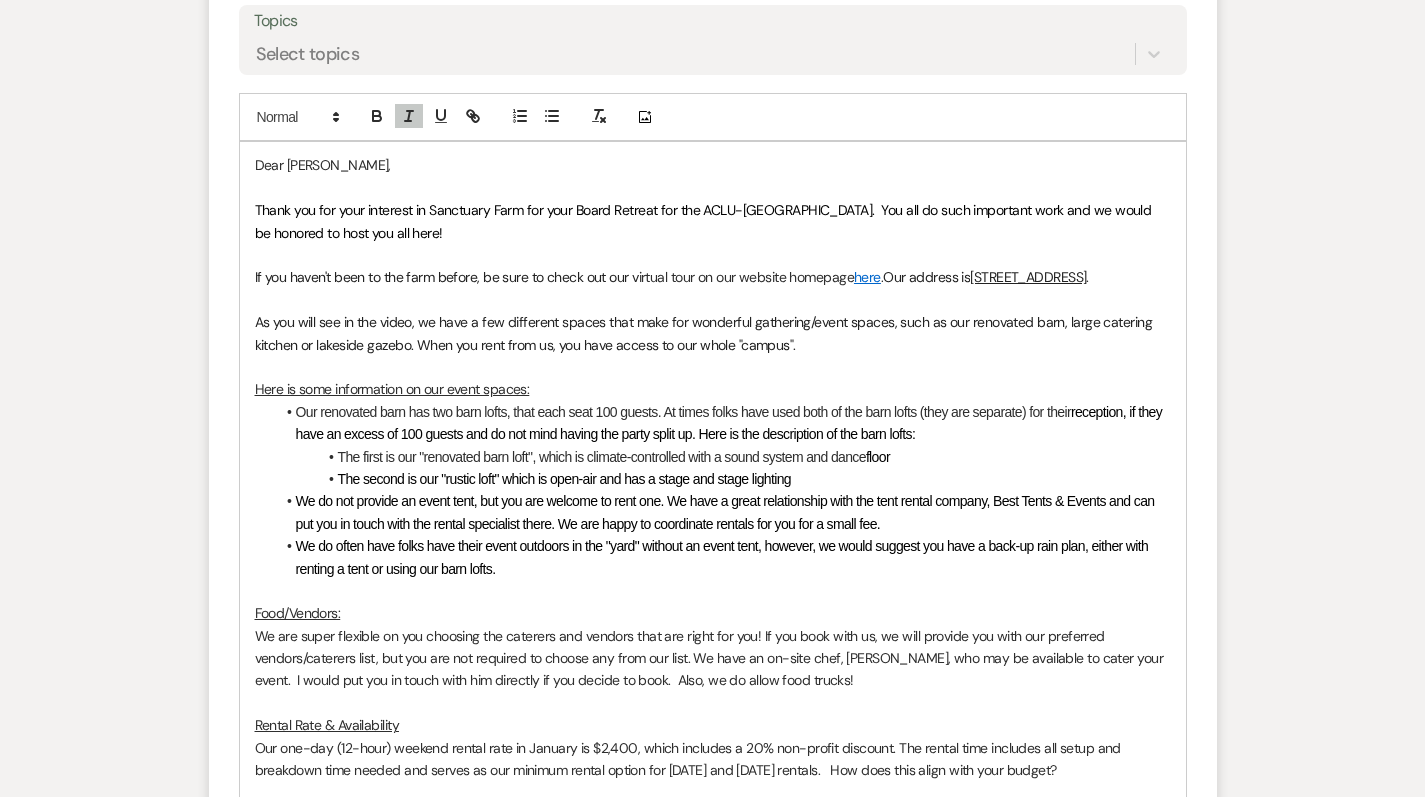 scroll, scrollTop: 1442, scrollLeft: 0, axis: vertical 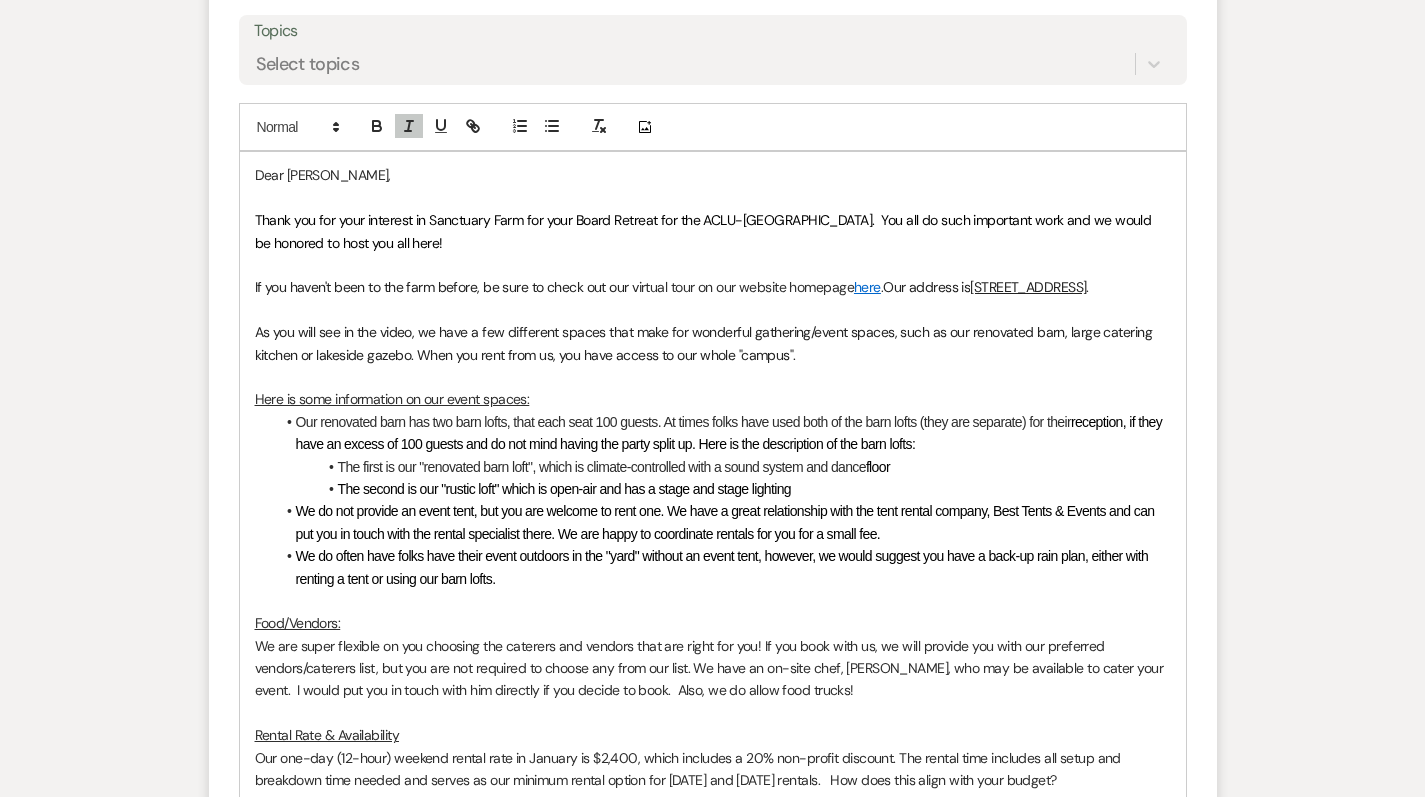 click on "Thank you for your interest in Sanctuary Farm for your Board Retreat for the ACLU-NC.  You all do such important work and we would be honored to host you all here!" at bounding box center (705, 231) 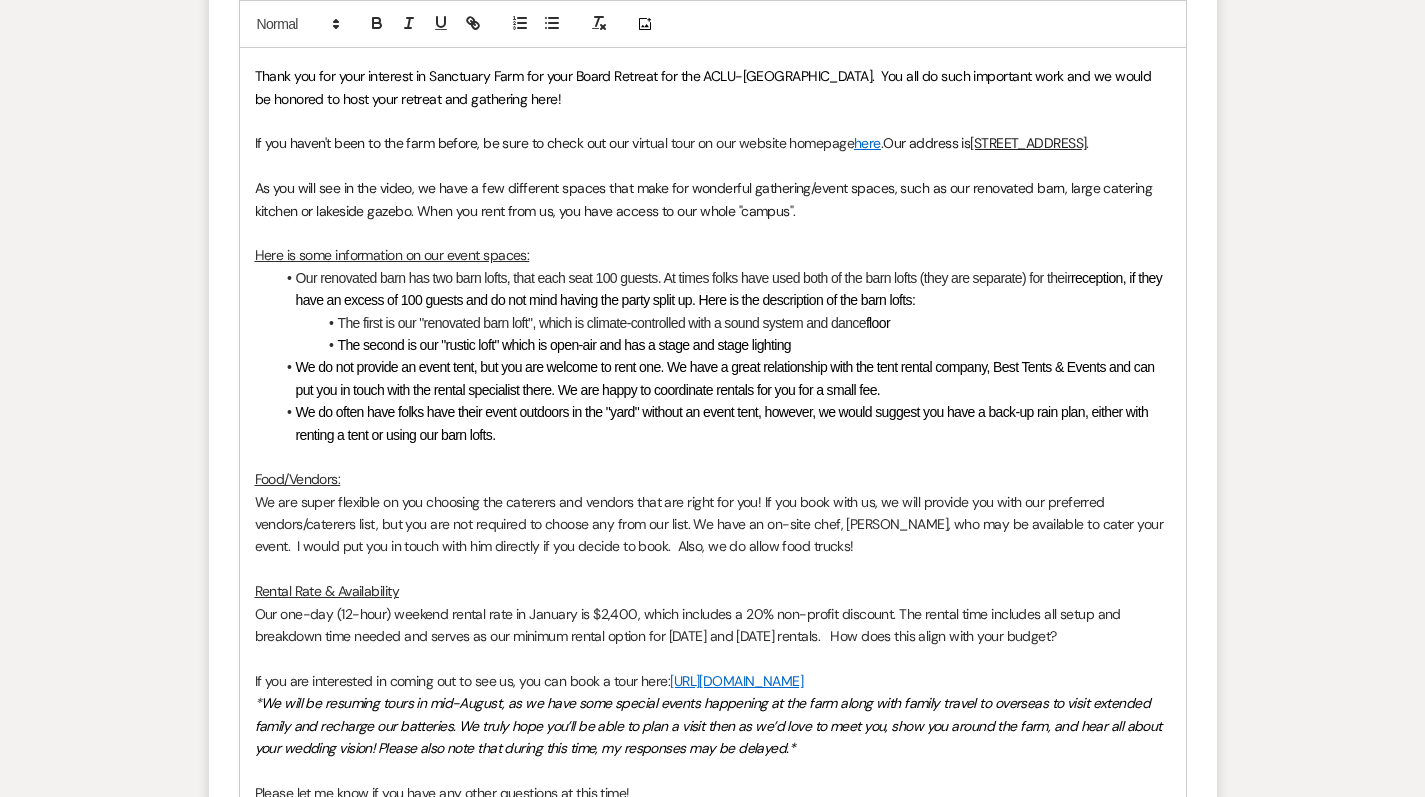 scroll, scrollTop: 1590, scrollLeft: 0, axis: vertical 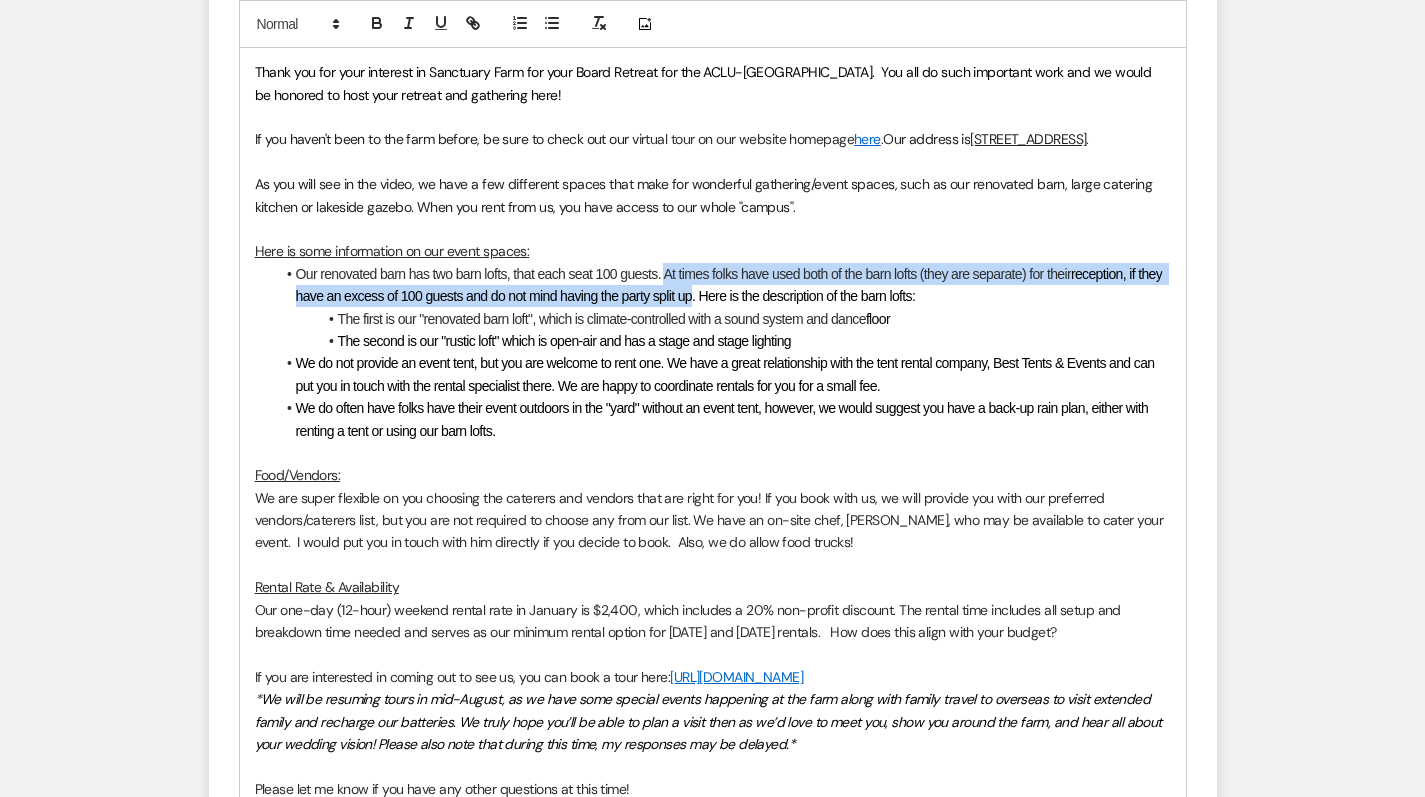 drag, startPoint x: 724, startPoint y: 280, endPoint x: 667, endPoint y: 258, distance: 61.09828 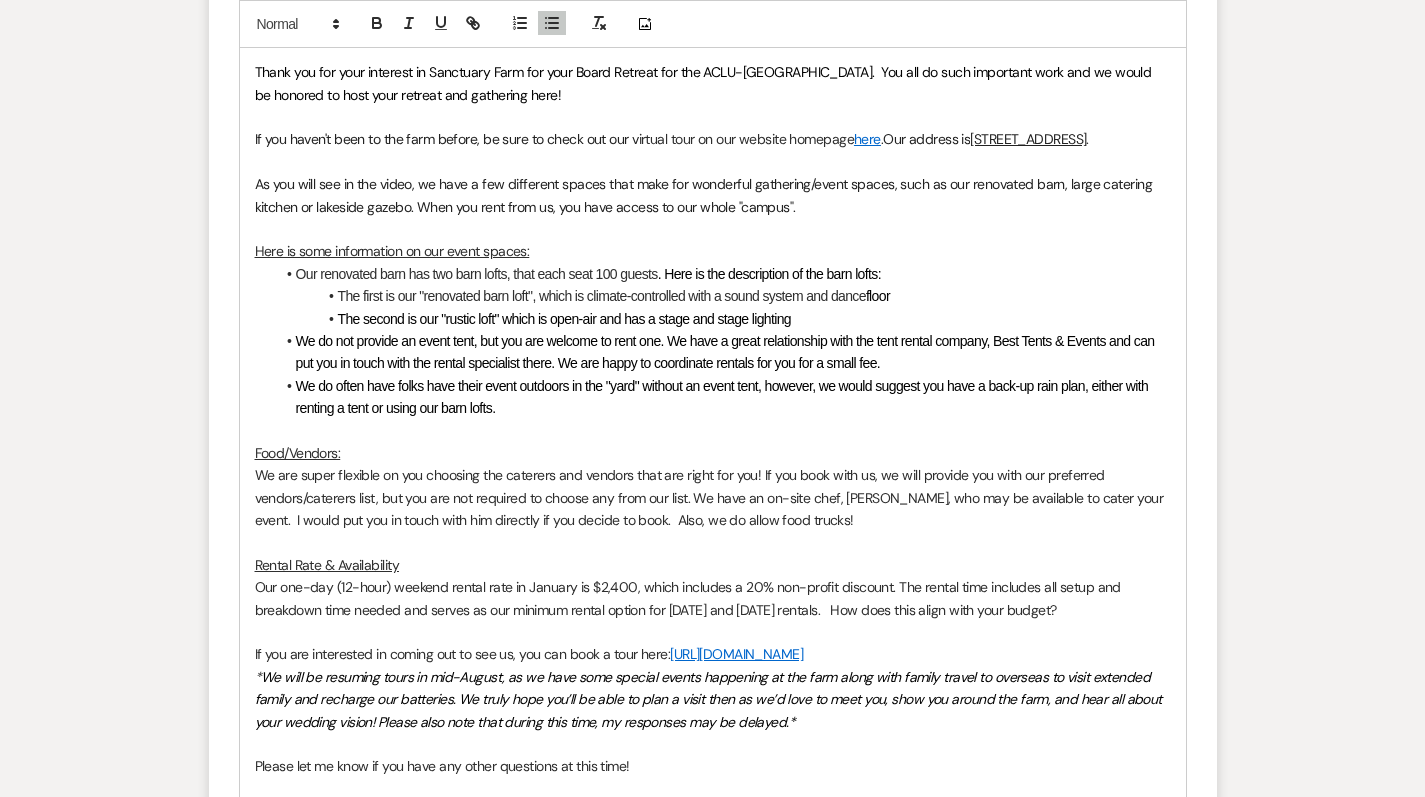 click on "The first is our "renovated barn loft", which is climate-controlled with a sound system and dance  floor" at bounding box center [723, 296] 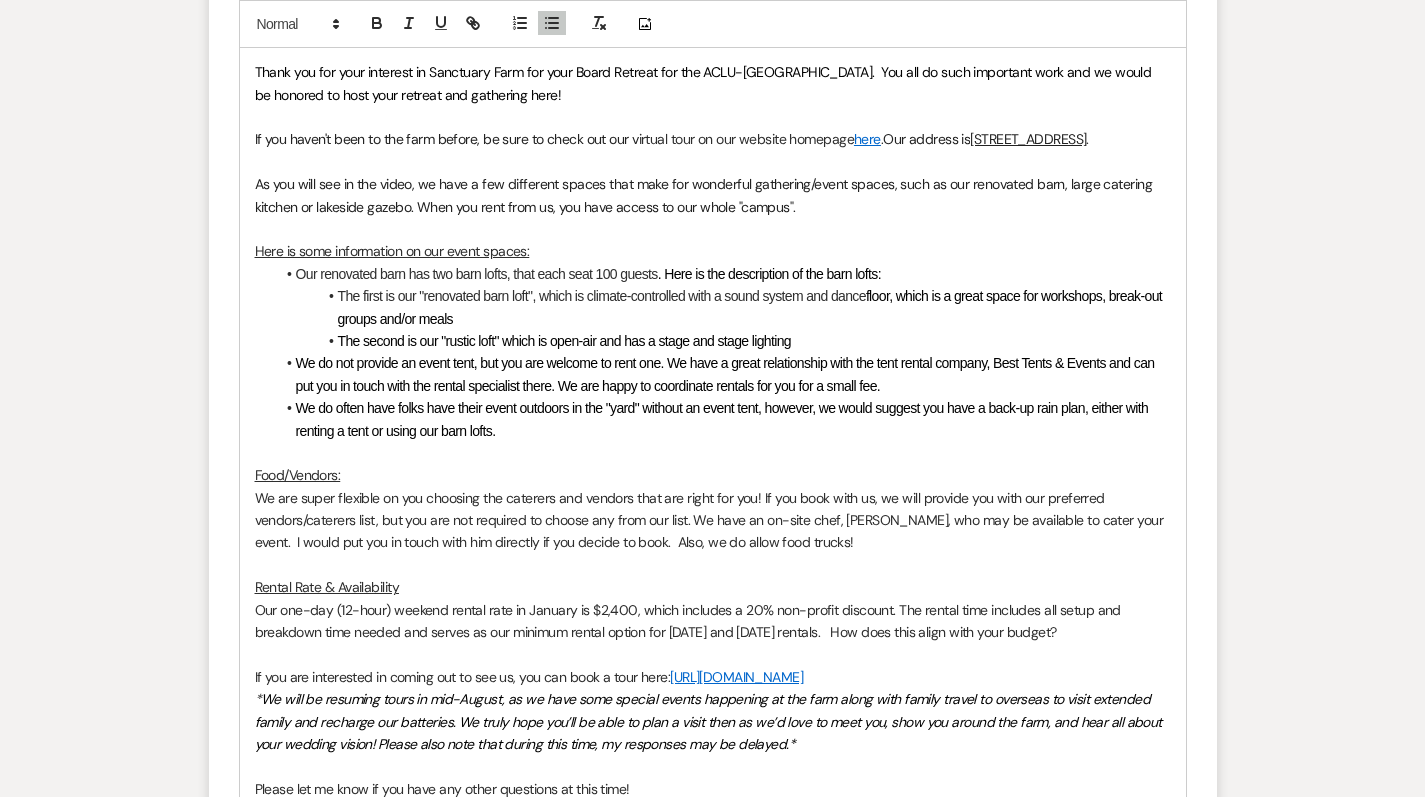 click on "The second is our "rustic loft" which is open-air and has a stage and stage lighting" at bounding box center (723, 341) 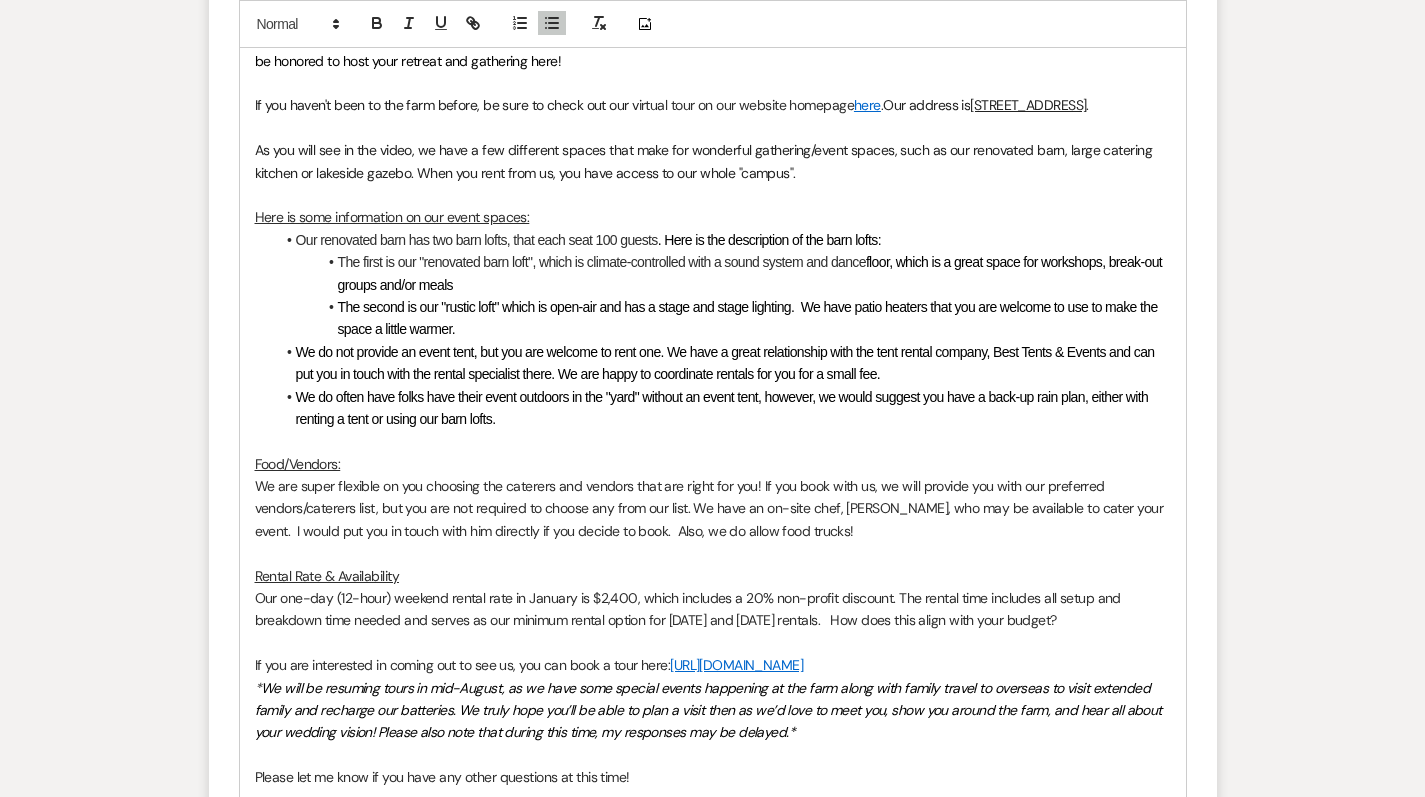 scroll, scrollTop: 1627, scrollLeft: 0, axis: vertical 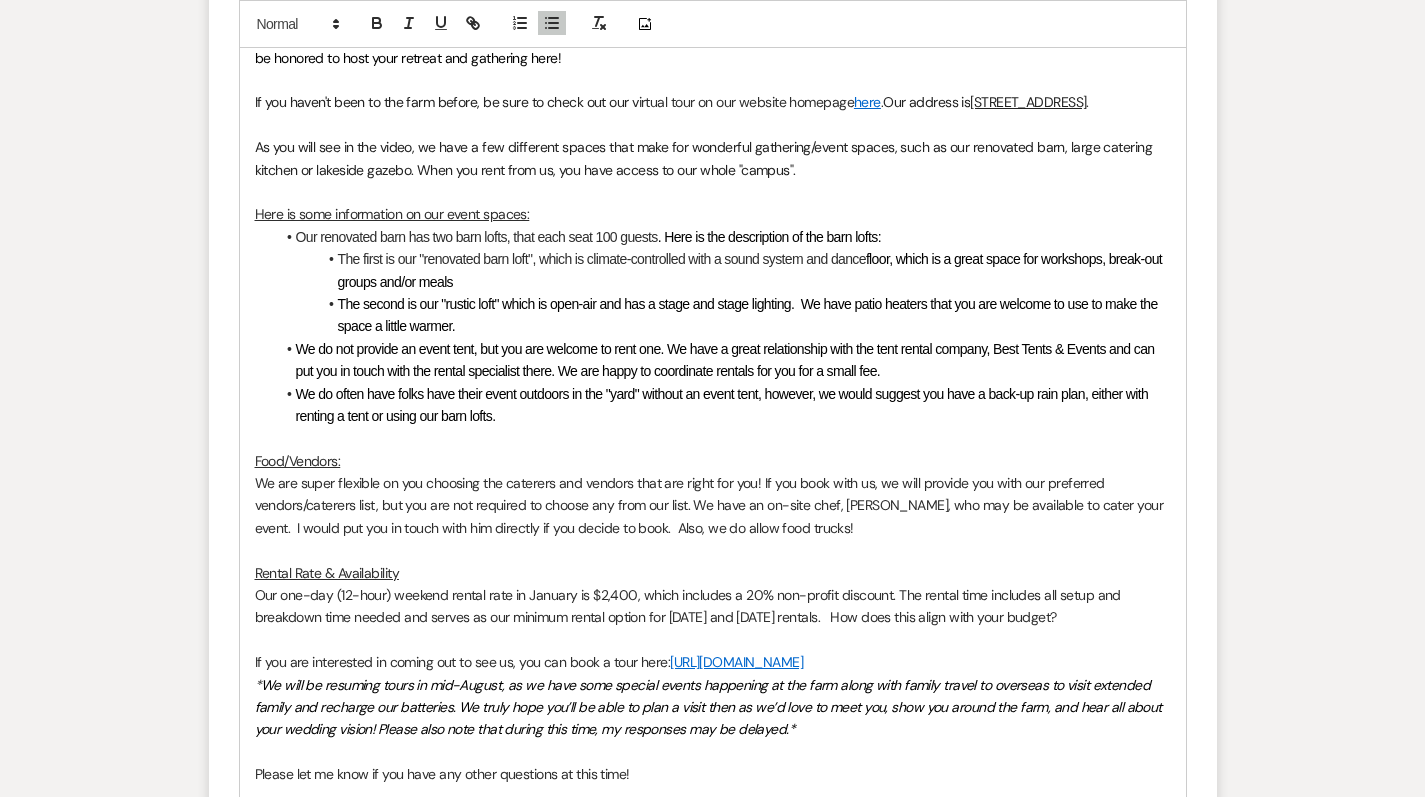 click on "We do not provide an event tent, but you are welcome to rent one. We have a great relationship with the tent rental company, Best Tents & Events and can put you in touch with the rental specialist there. We are happy to coordinate rentals for you for a small fee." at bounding box center [723, 360] 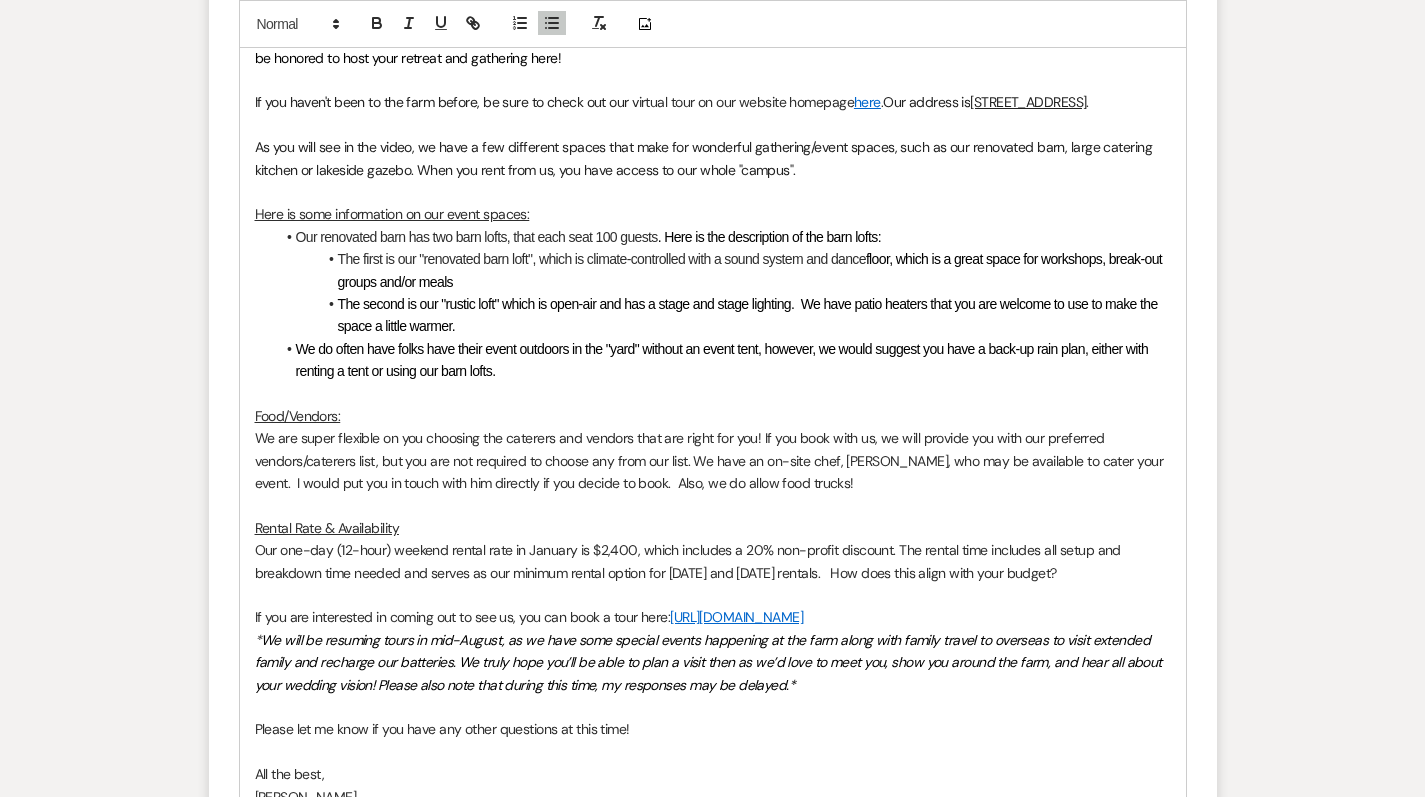 click on "We do often have folks have their event outdoors in the "yard" without an event tent, however, we would suggest you have a back-up rain plan, either with renting a tent or using our barn lofts." at bounding box center [724, 360] 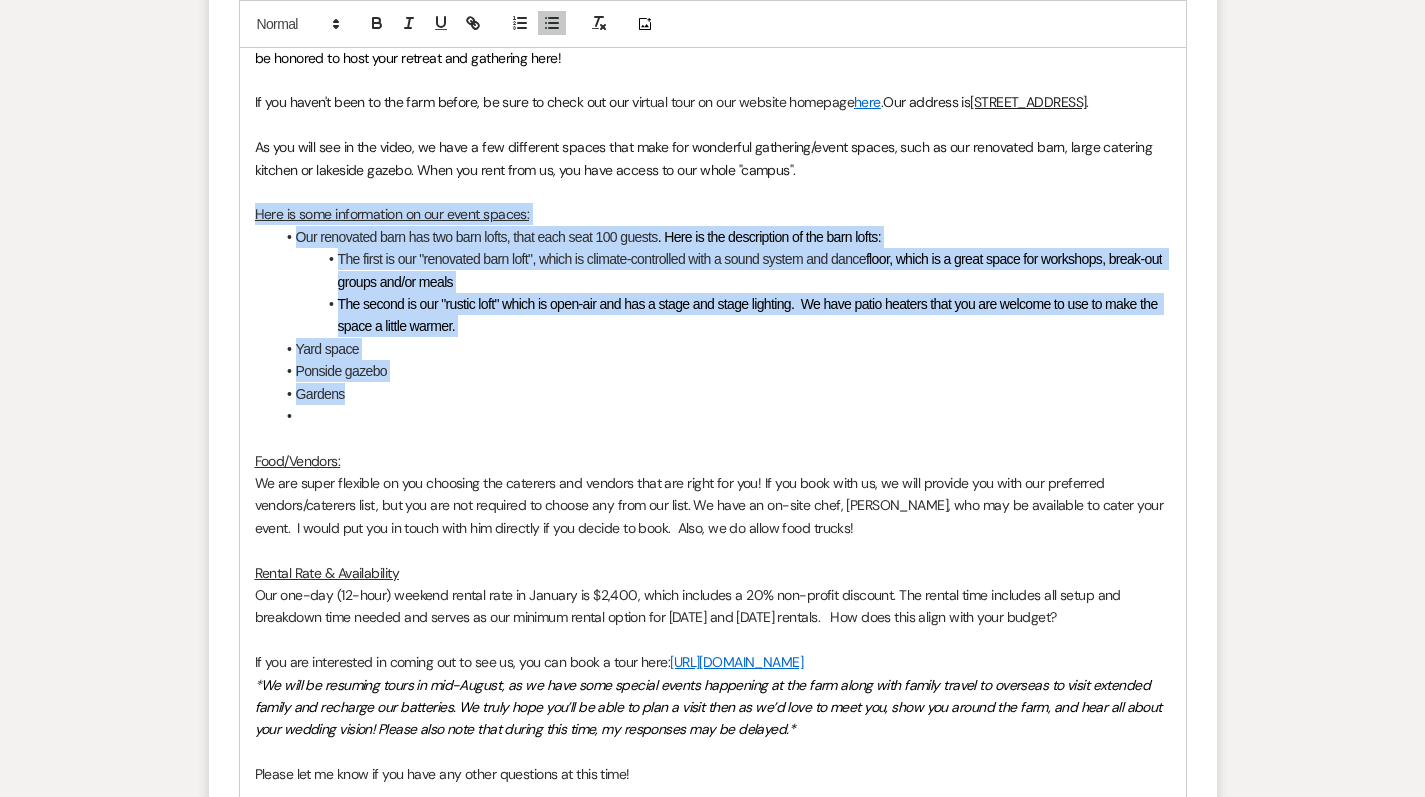 drag, startPoint x: 361, startPoint y: 388, endPoint x: 238, endPoint y: 201, distance: 223.82582 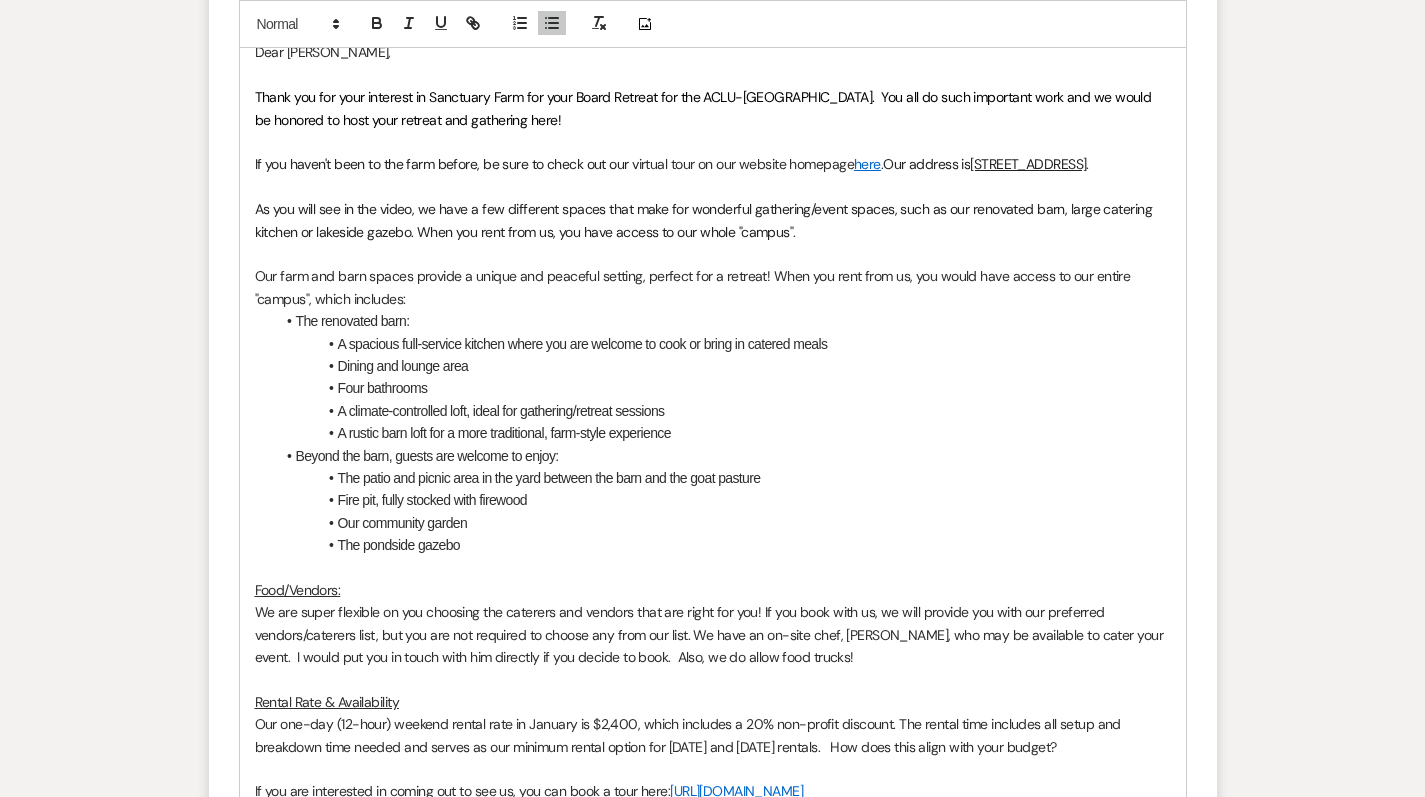 scroll, scrollTop: 1474, scrollLeft: 0, axis: vertical 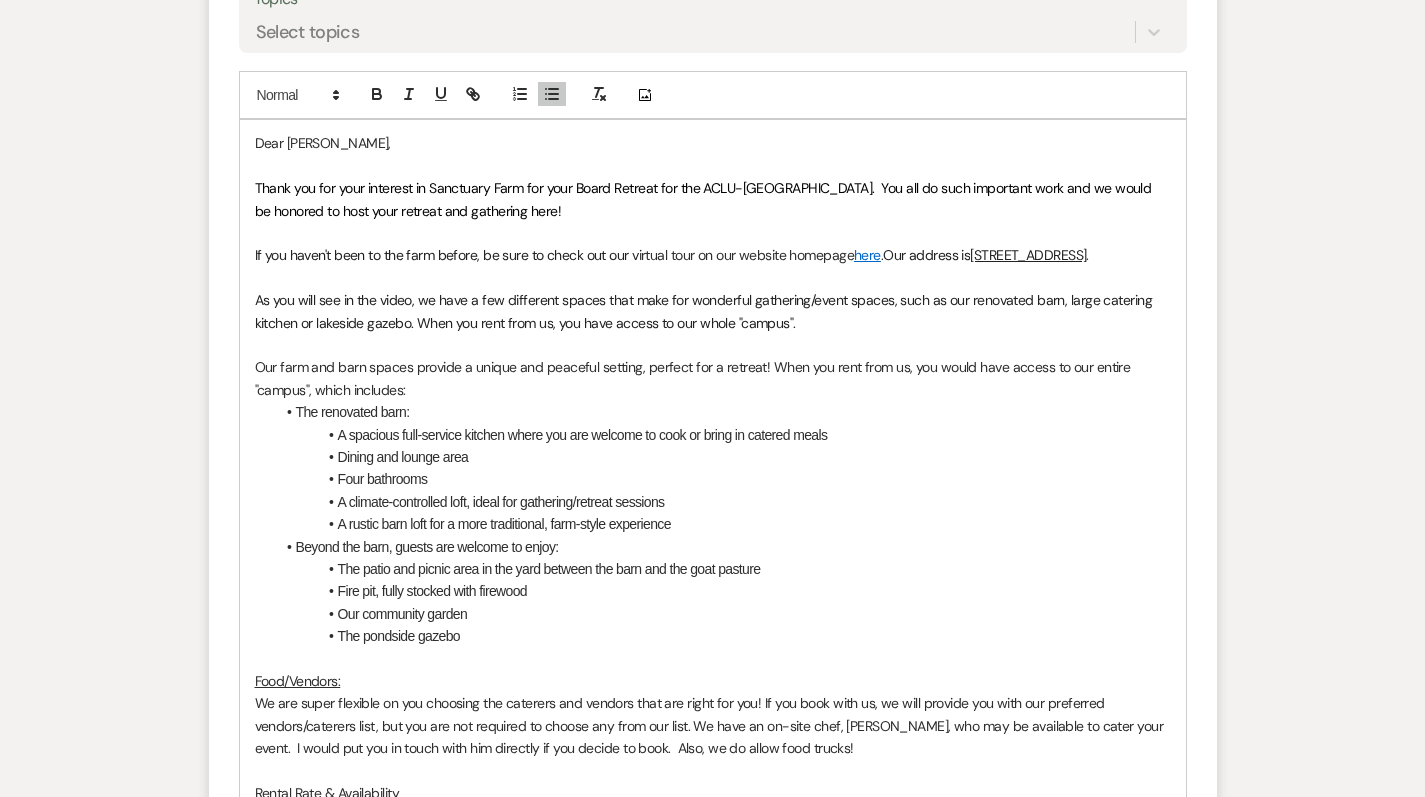 click on "Thank you for your interest in Sanctuary Farm for your Board Retreat for the ACLU-NC.  You all do such important work and we would be honored to host your retreat and gathering here!" at bounding box center (705, 199) 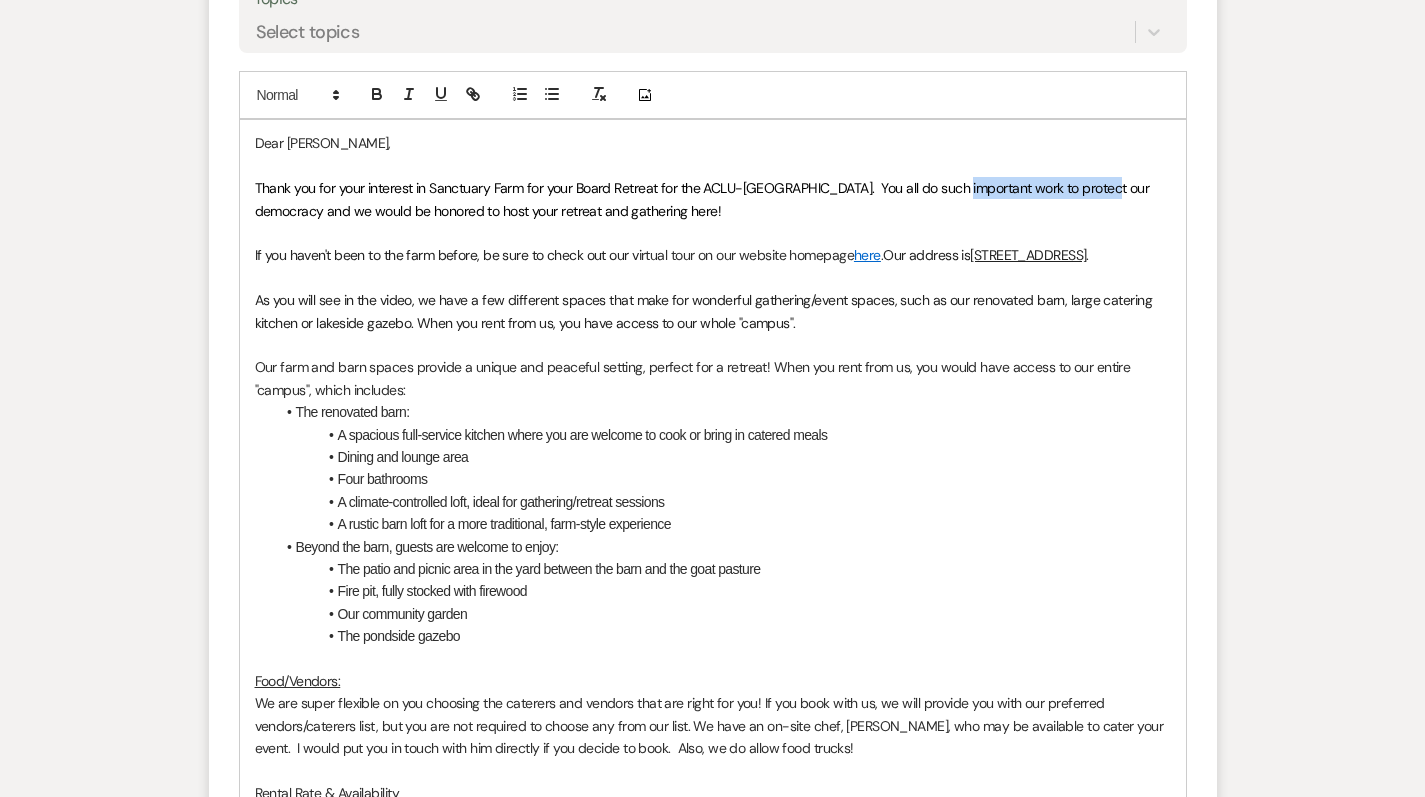 drag, startPoint x: 1111, startPoint y: 177, endPoint x: 957, endPoint y: 175, distance: 154.01299 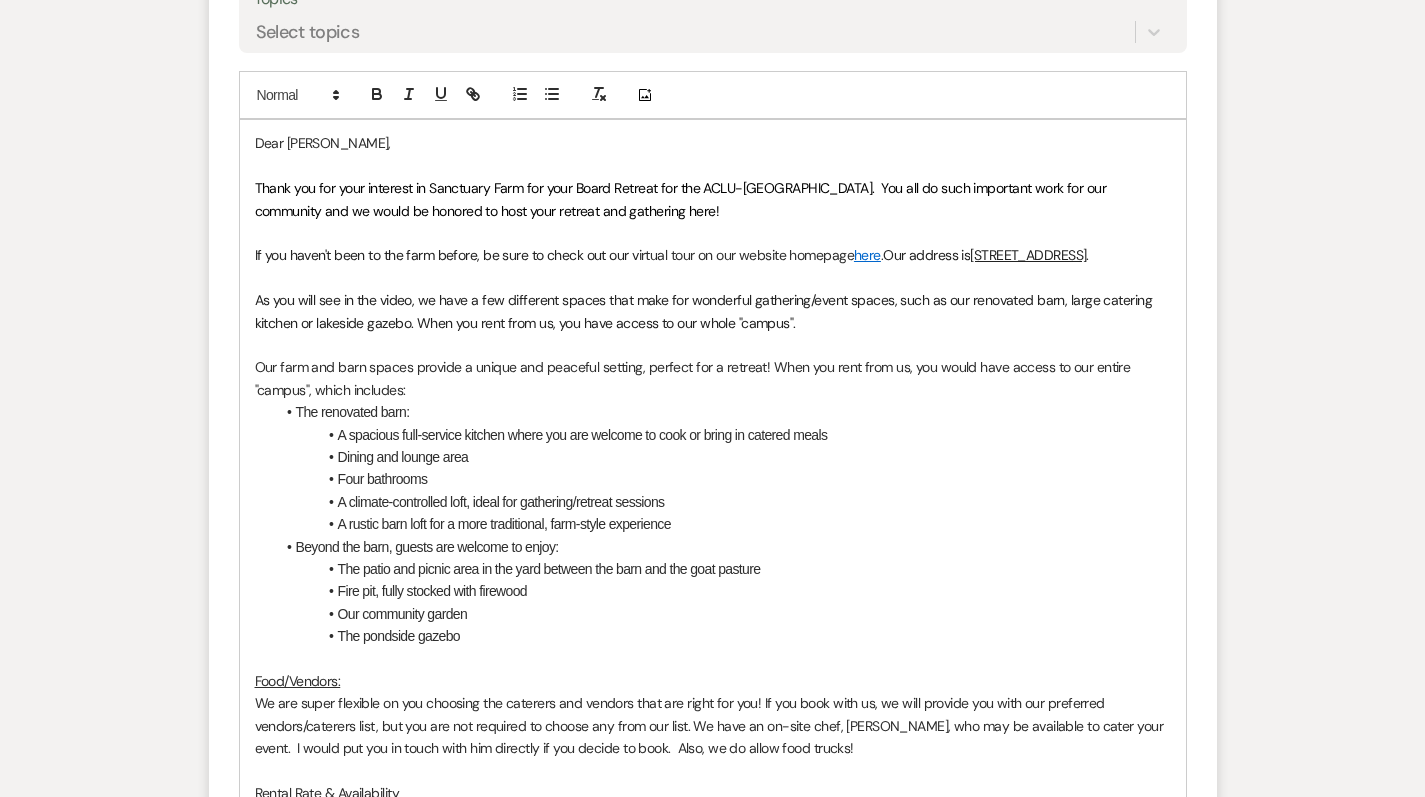 click on "Thank you for your interest in Sanctuary Farm for your Board Retreat for the ACLU-[GEOGRAPHIC_DATA].  You all do such important work for our community and we would be honored to host your retreat and gathering here!" at bounding box center (713, 199) 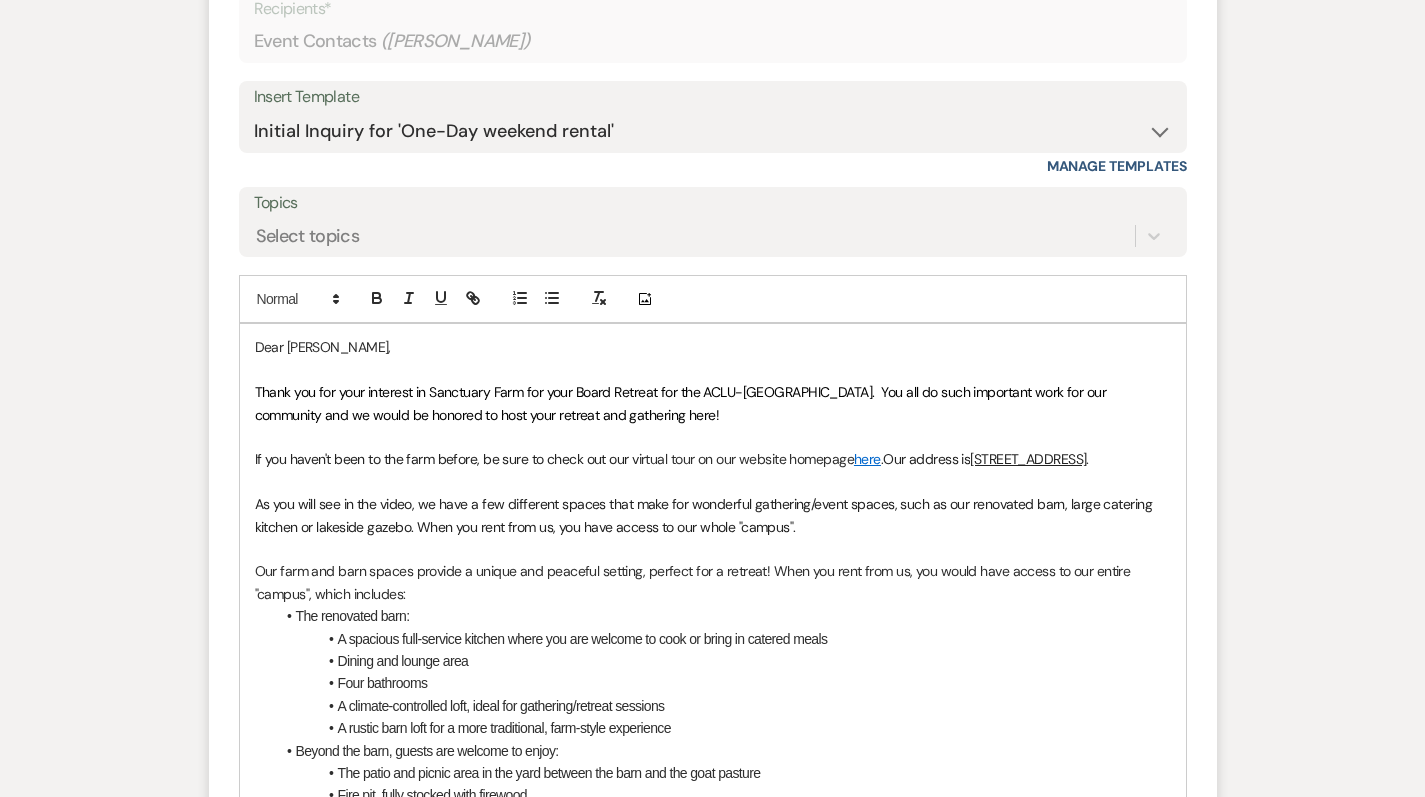 scroll, scrollTop: 1252, scrollLeft: 0, axis: vertical 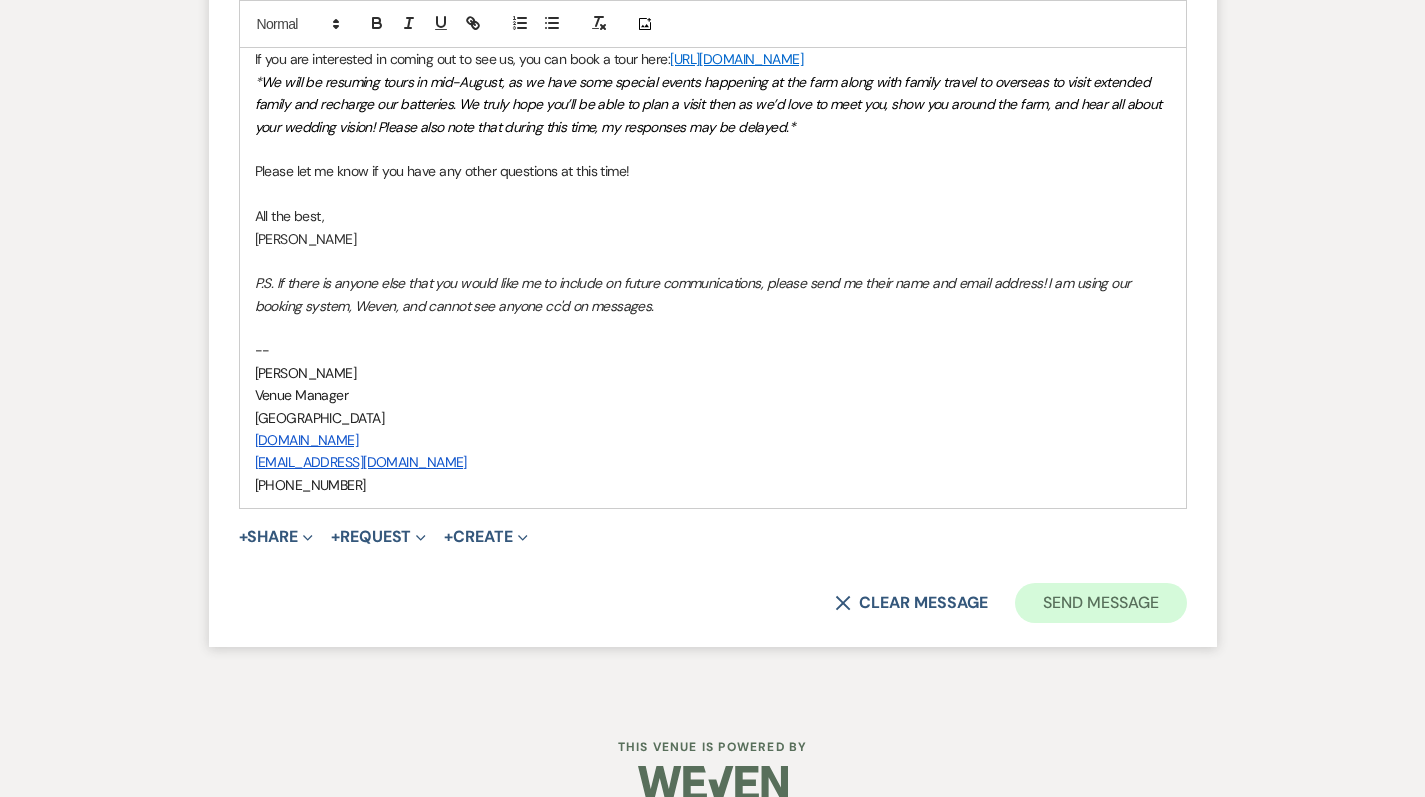 click on "Send Message" at bounding box center (1100, 603) 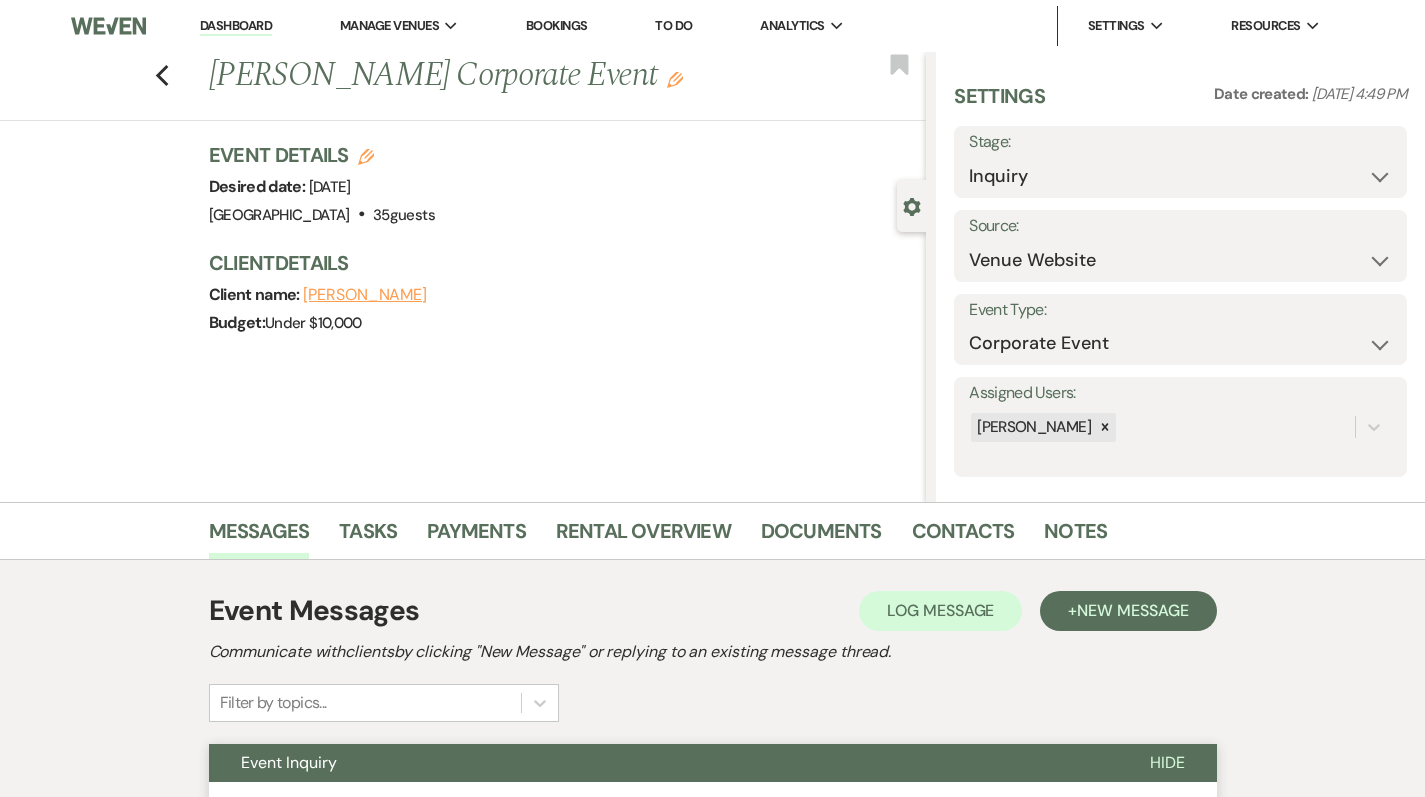 scroll, scrollTop: 0, scrollLeft: 0, axis: both 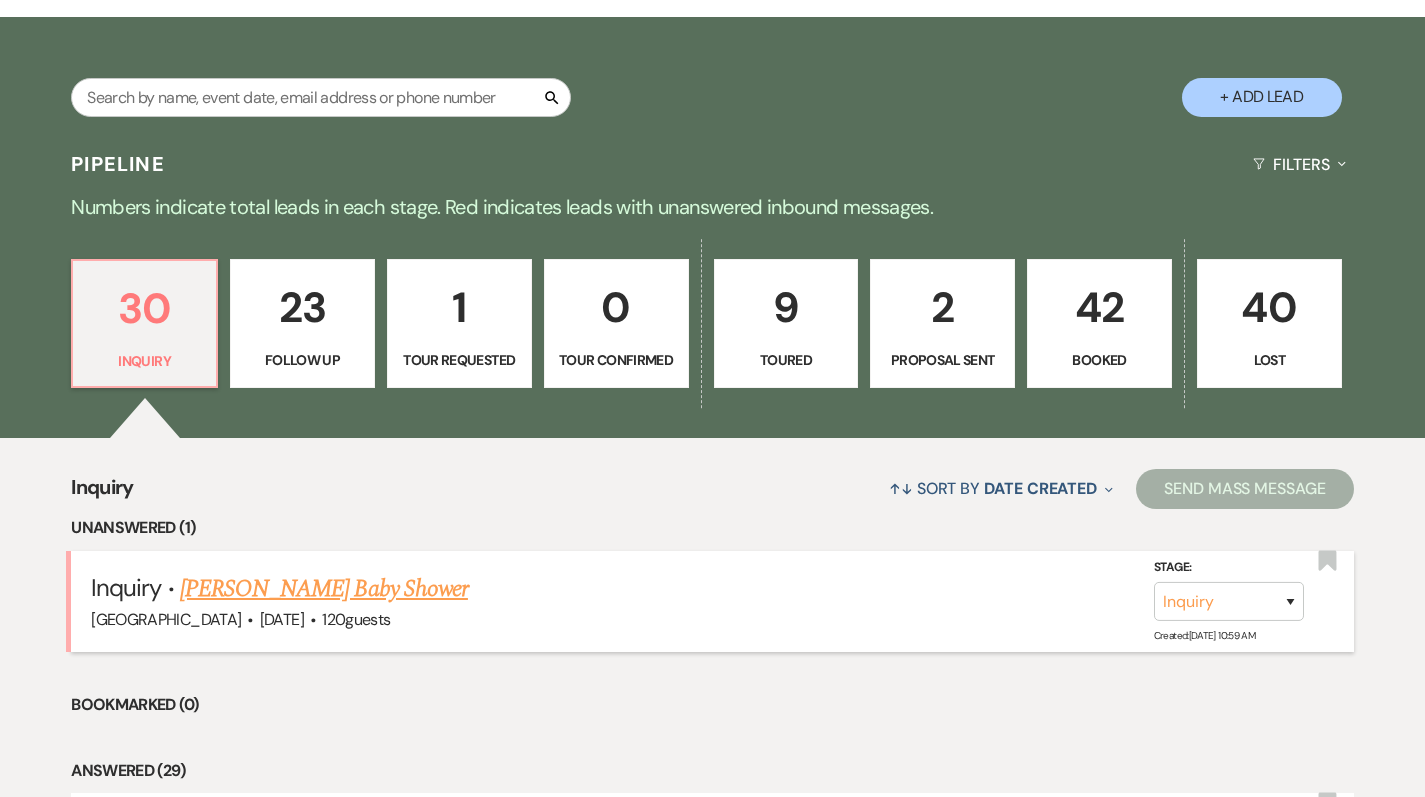 click on "[PERSON_NAME] Baby Shower" at bounding box center (324, 589) 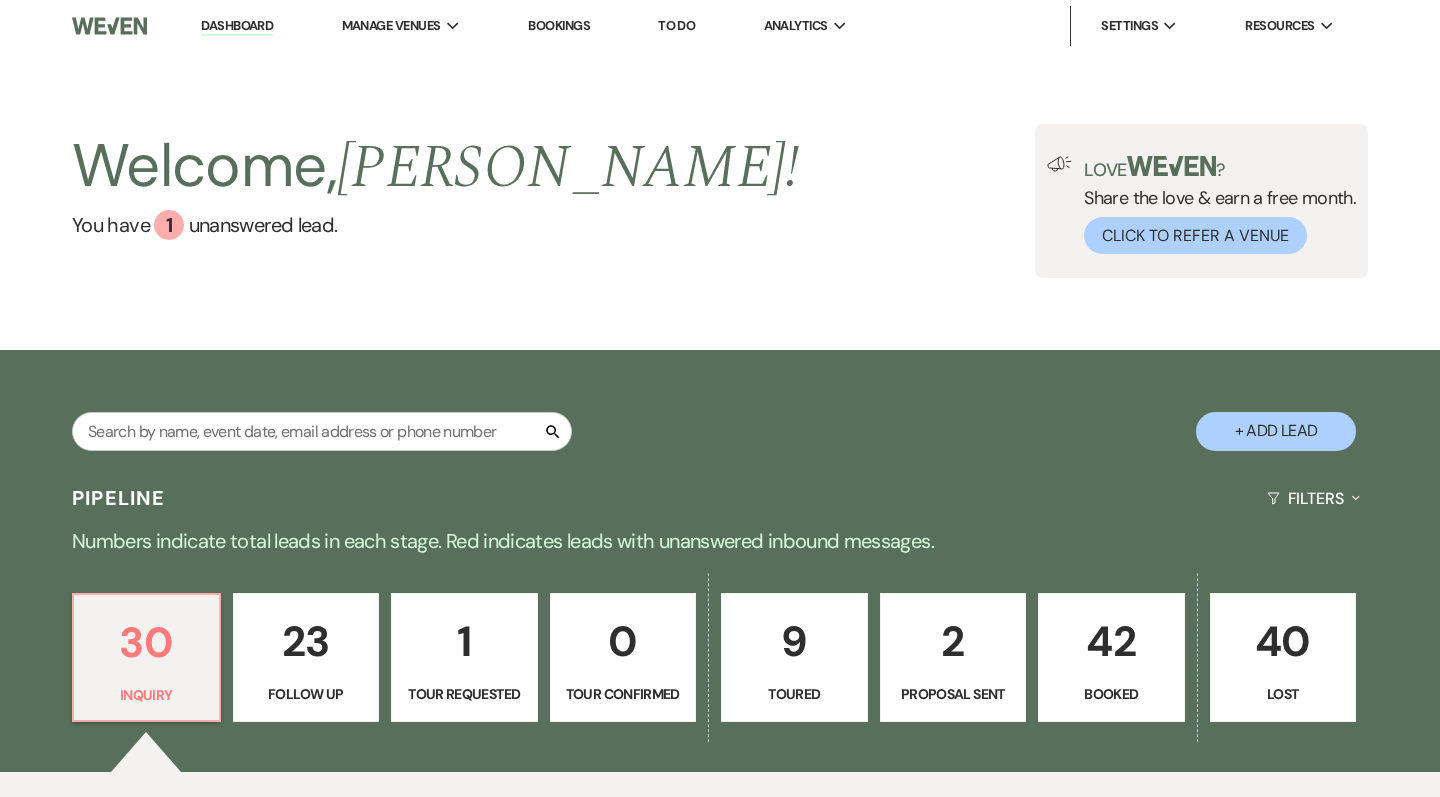 select on "5" 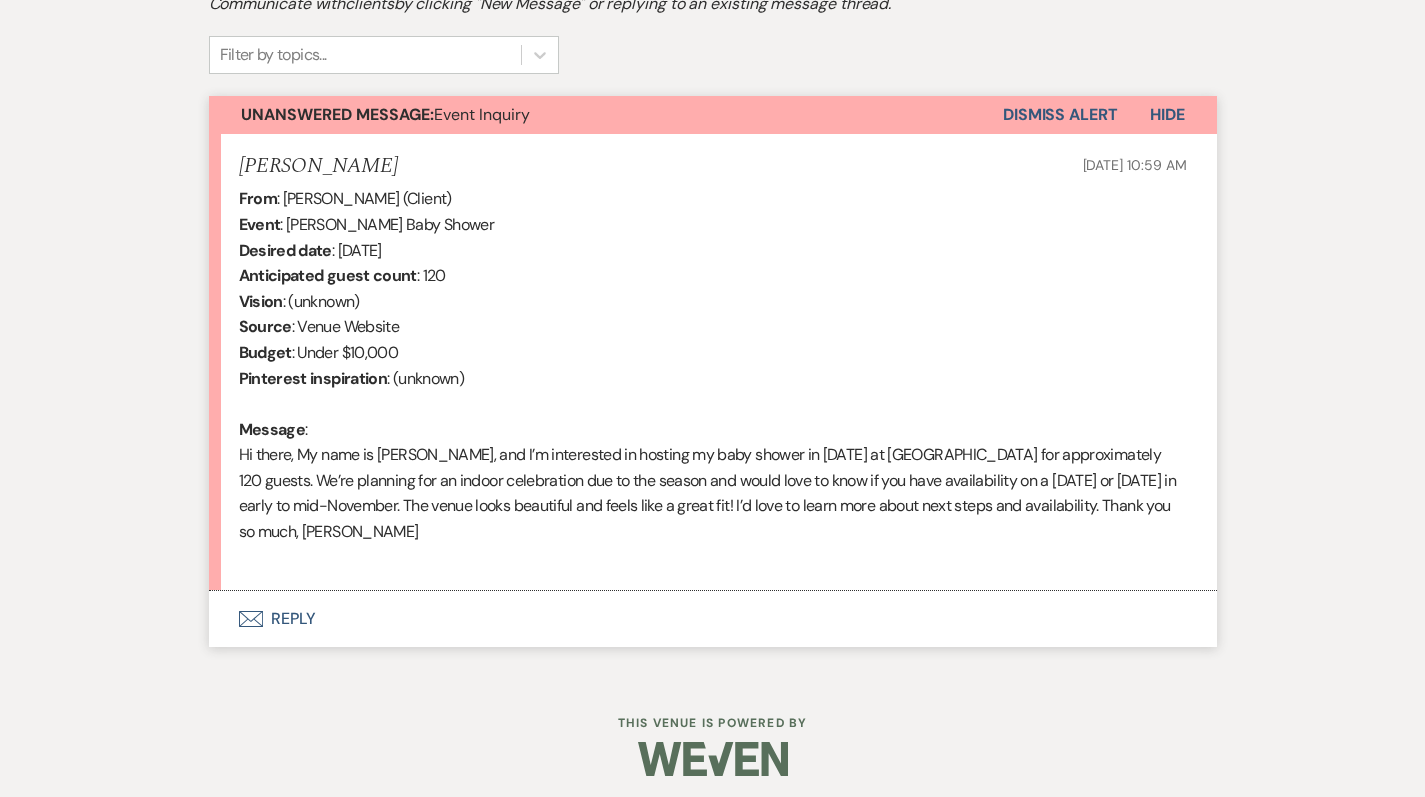 scroll, scrollTop: 647, scrollLeft: 0, axis: vertical 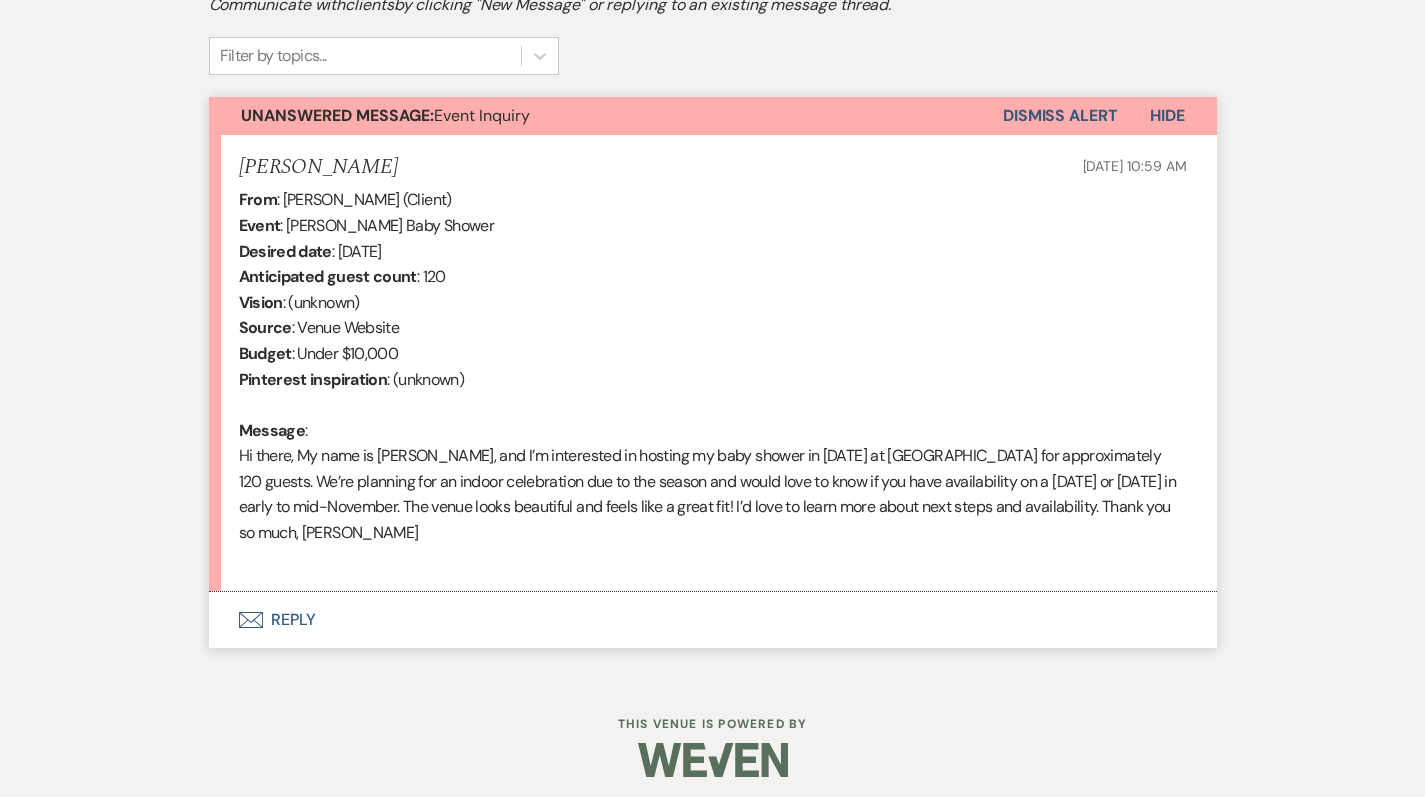 click on "Envelope Reply" at bounding box center [713, 620] 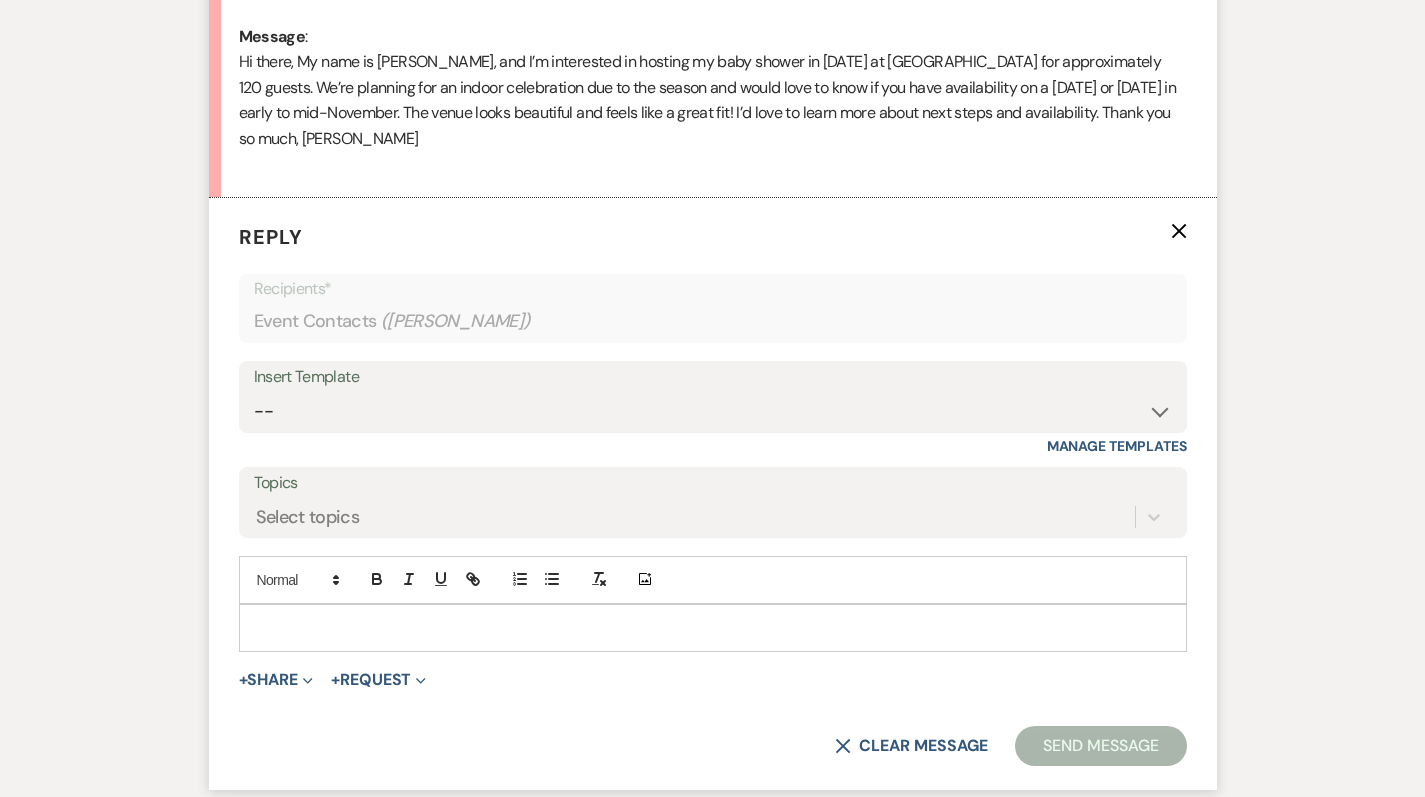 scroll, scrollTop: 1044, scrollLeft: 0, axis: vertical 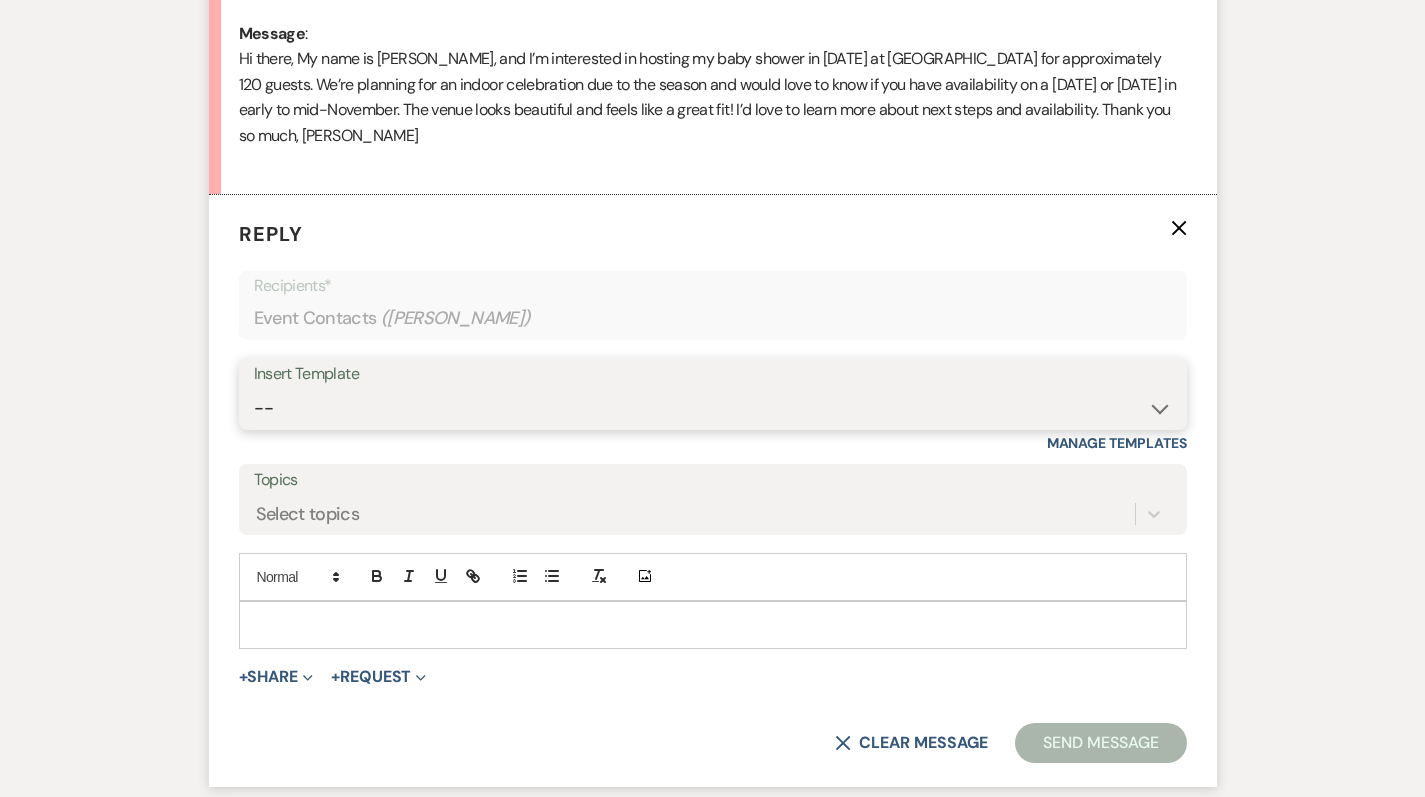 select on "4994" 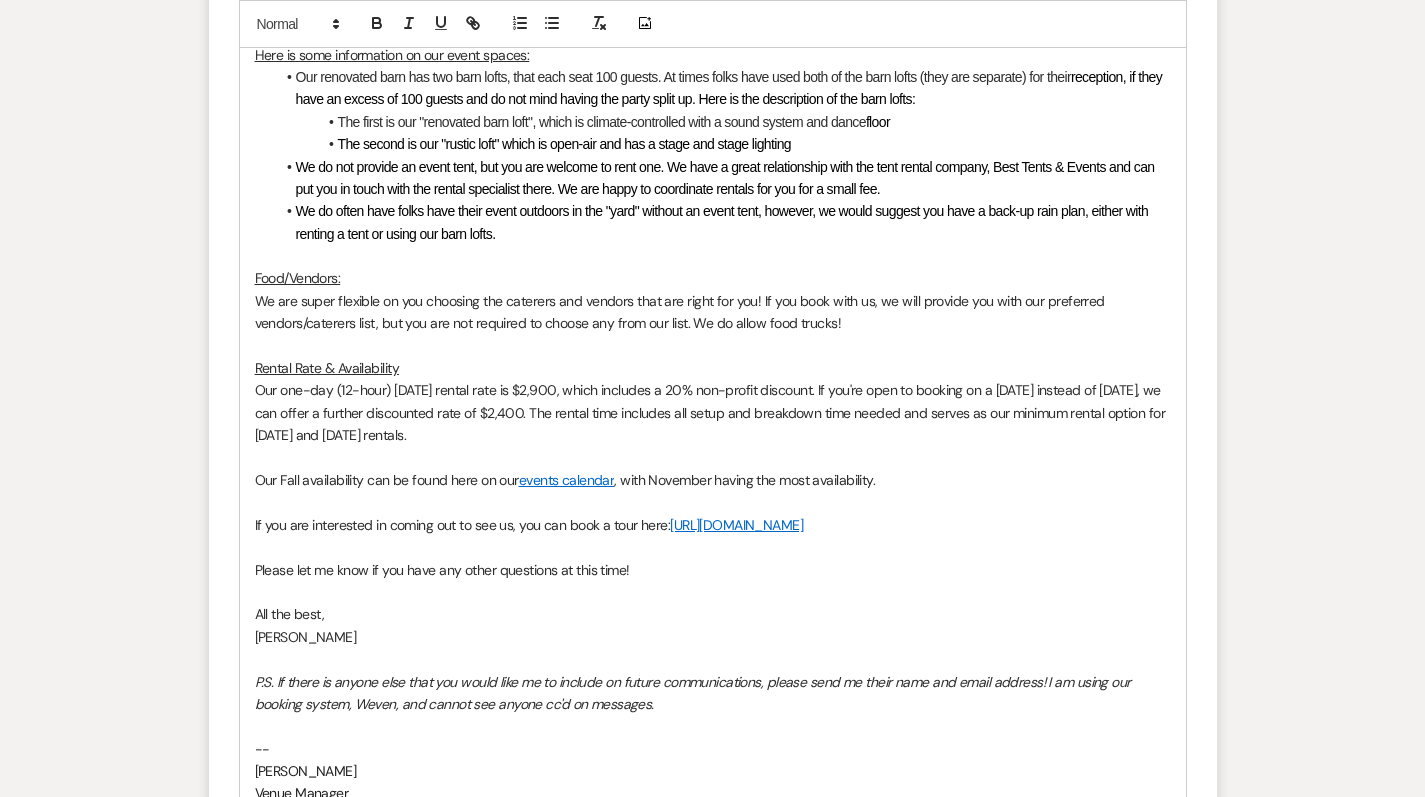 scroll, scrollTop: 1854, scrollLeft: 0, axis: vertical 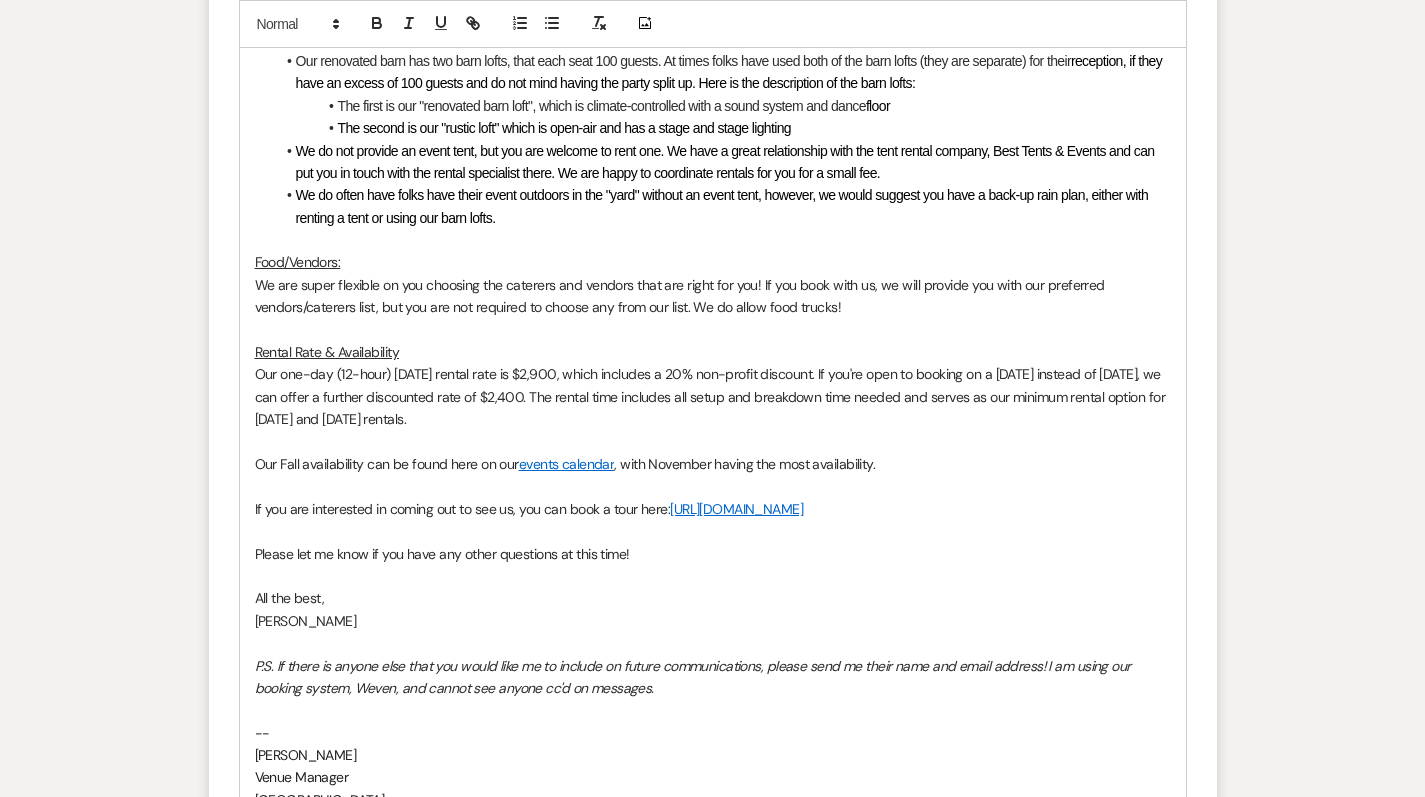 click on "Our Fall availability can be found here on our  events calendar , with November having the most availability." at bounding box center [713, 464] 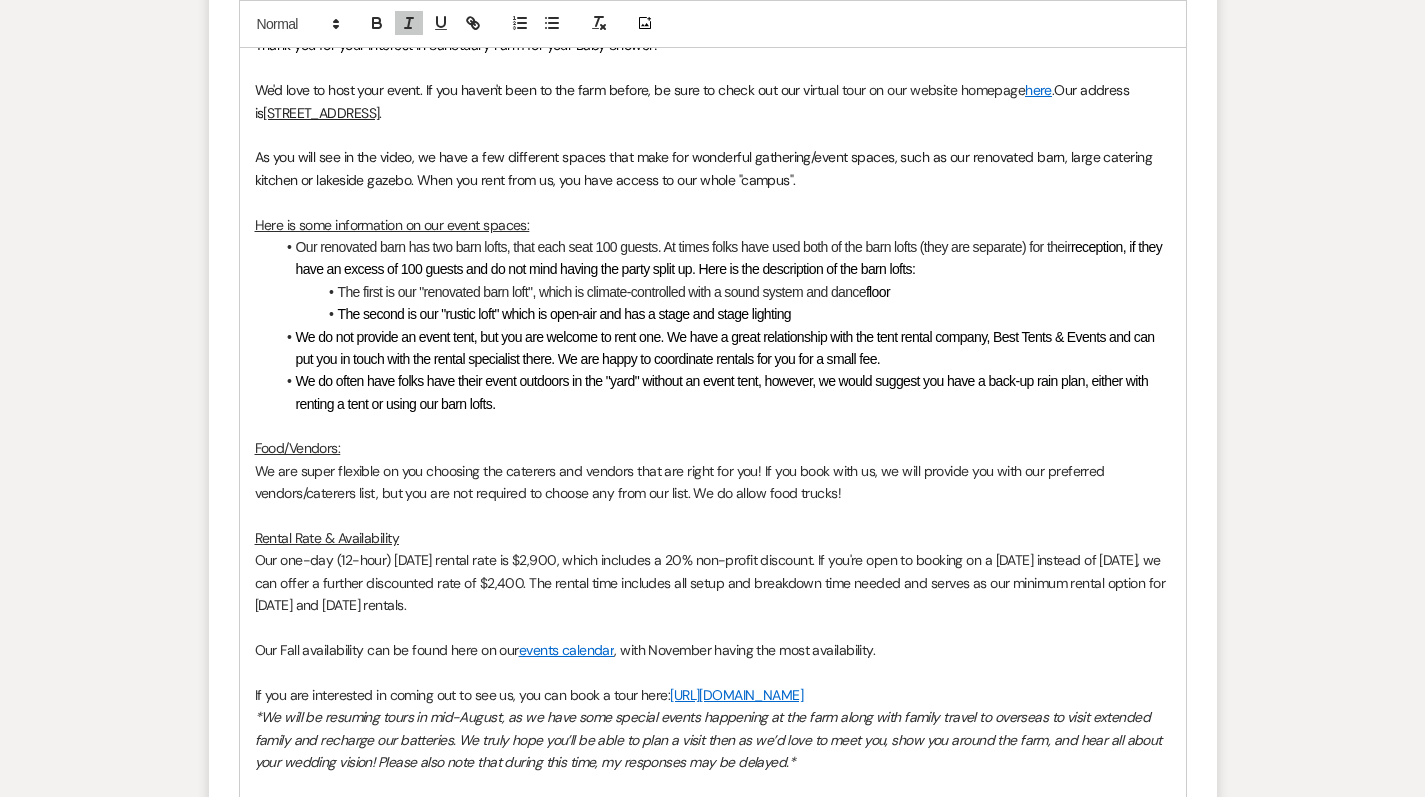 scroll, scrollTop: 1665, scrollLeft: 0, axis: vertical 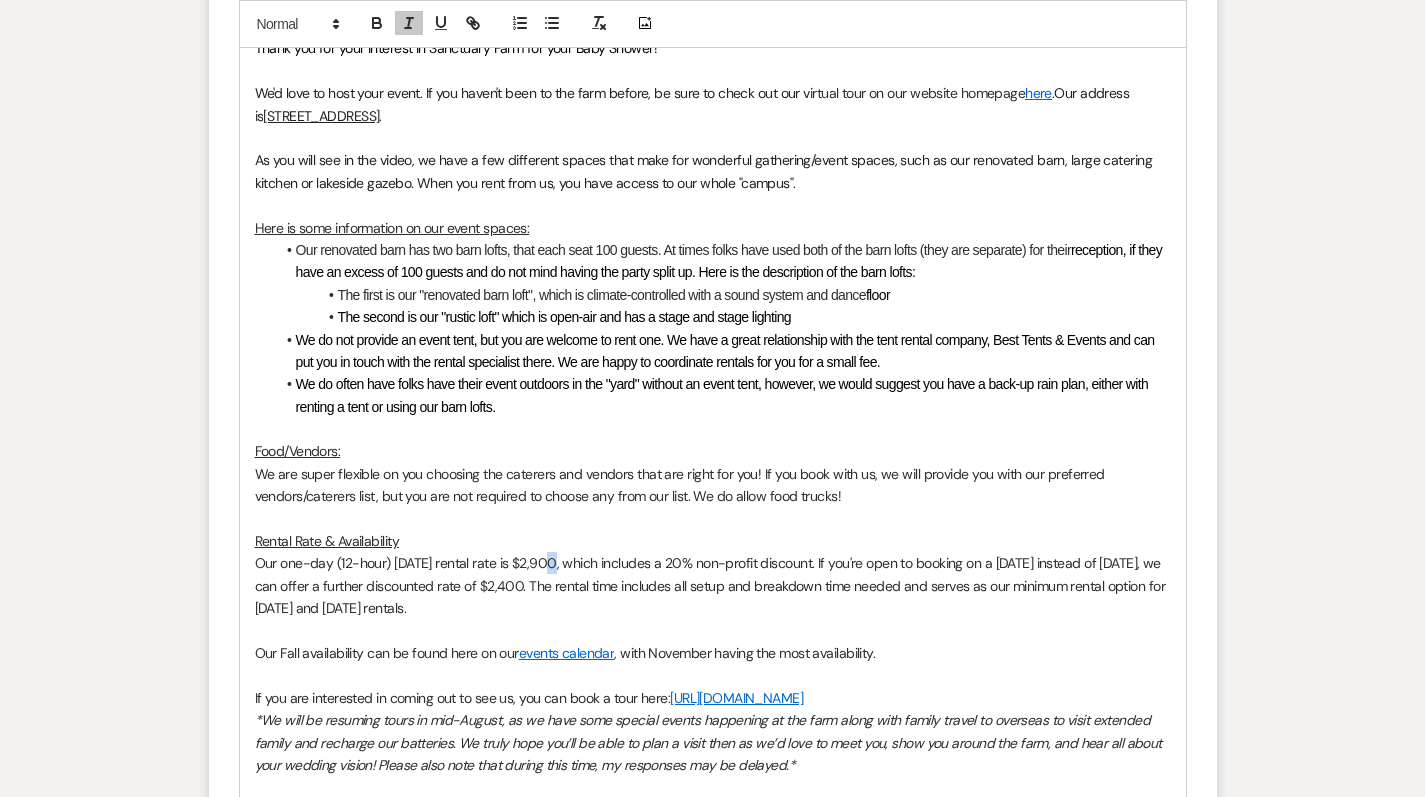 click on "Our one-day (12-hour) Saturday rental rate is $2,900, which includes a 20% non-profit discount. If you're open to booking on a Friday instead of Saturday, we can offer a further discounted rate of $2,400. The rental time includes all setup and breakdown time needed and serves as our minimum rental option for Friday and Saturday rentals." at bounding box center [712, 585] 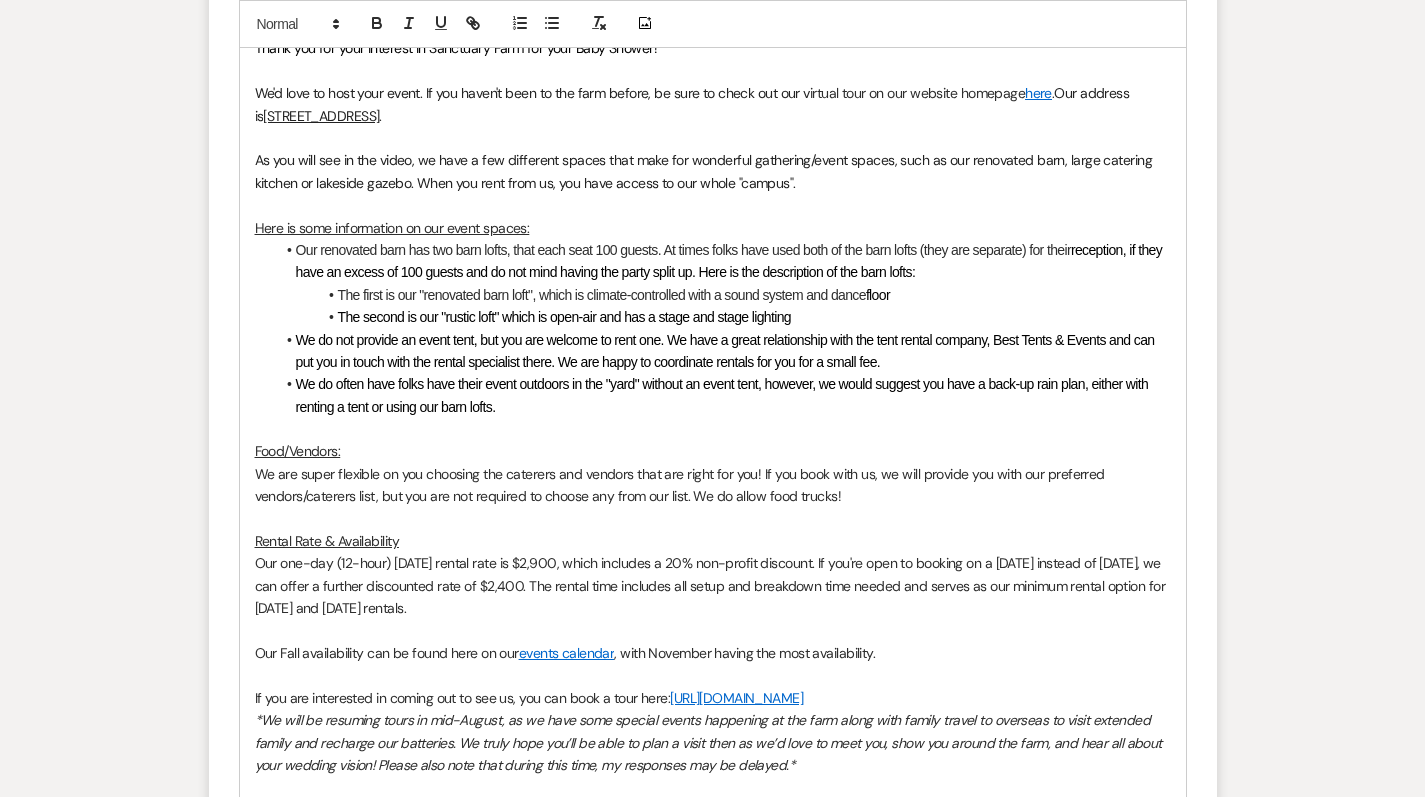 click on "Our one-day (12-hour) Saturday rental rate is $2,900, which includes a 20% non-profit discount. If you're open to booking on a Friday instead of Saturday, we can offer a further discounted rate of $2,400. The rental time includes all setup and breakdown time needed and serves as our minimum rental option for Friday and Saturday rentals." at bounding box center (712, 585) 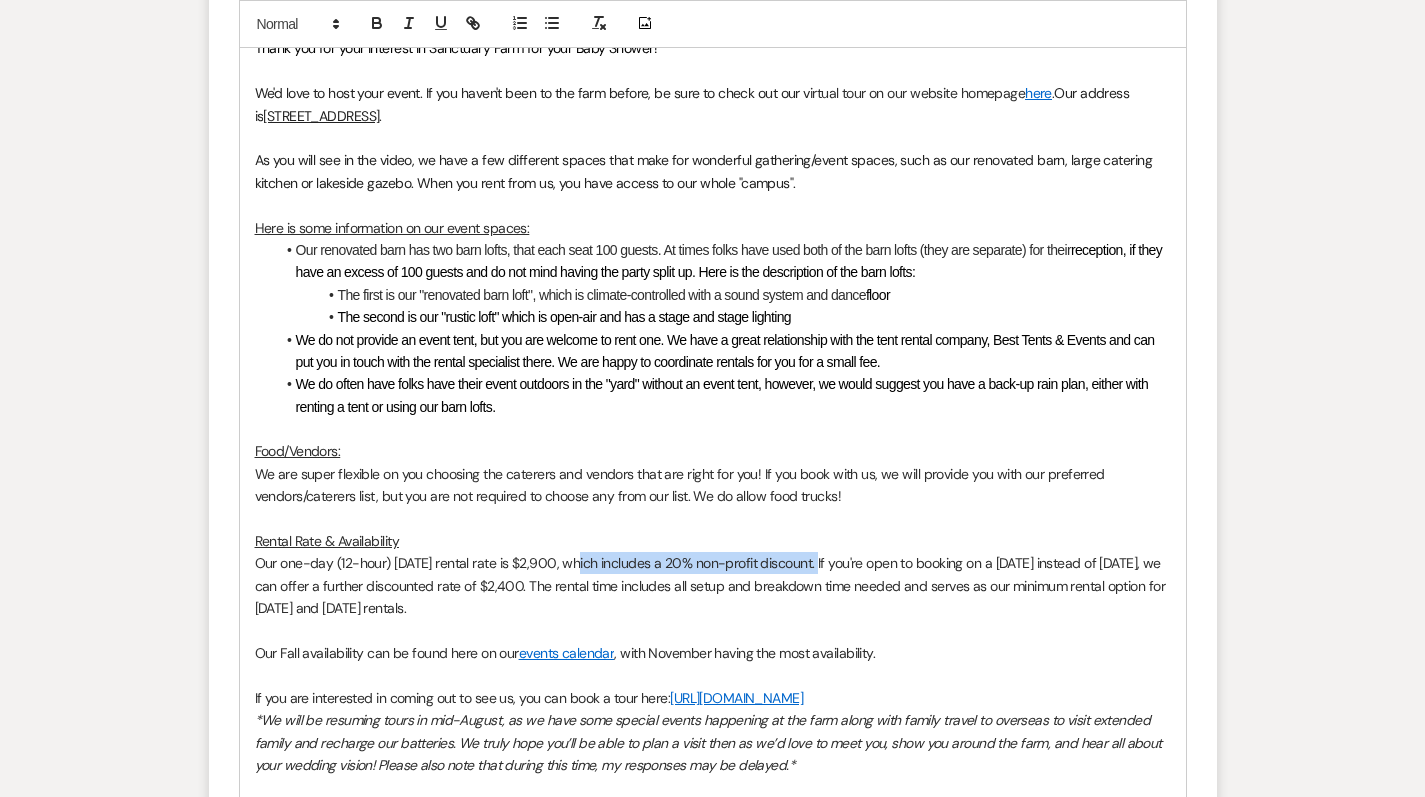 drag, startPoint x: 575, startPoint y: 539, endPoint x: 821, endPoint y: 541, distance: 246.00813 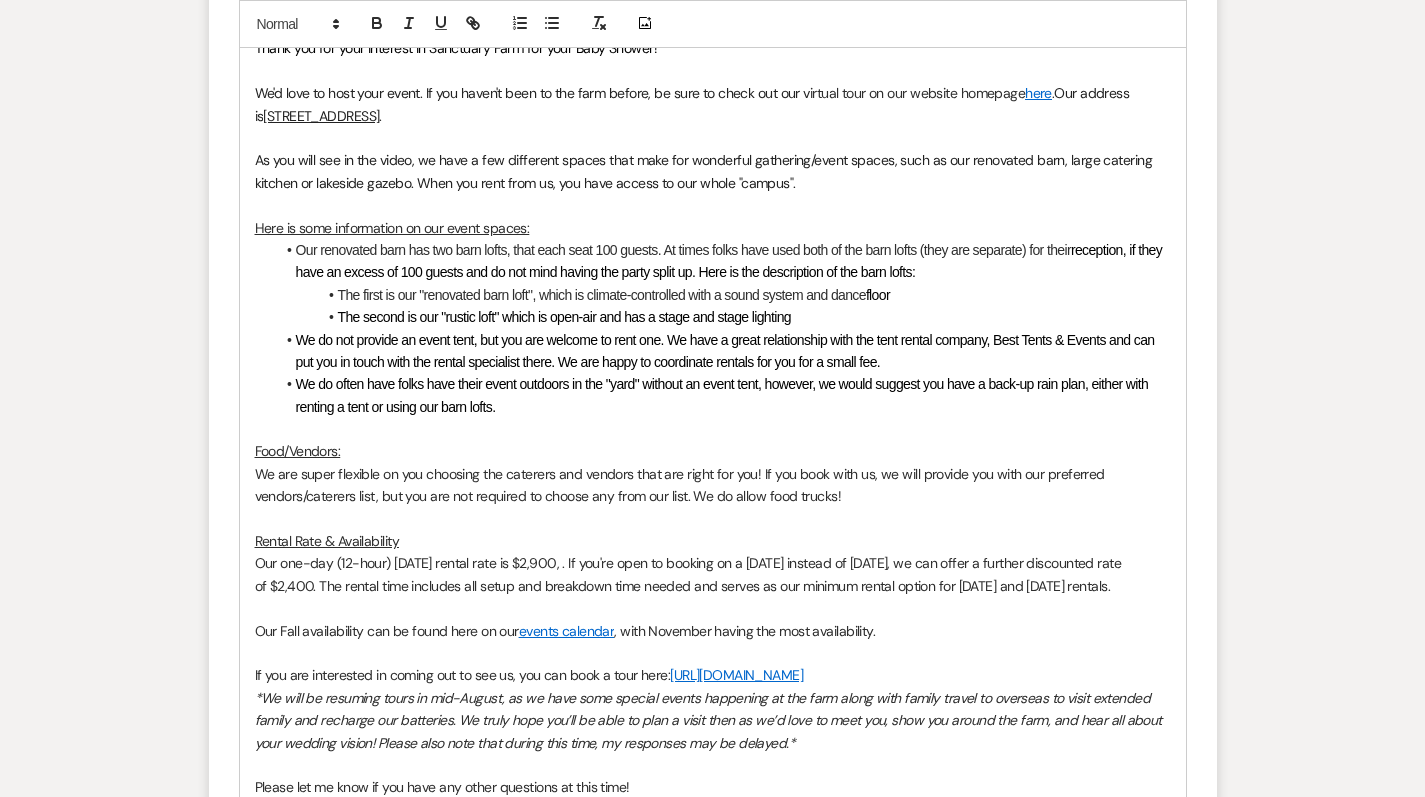 type 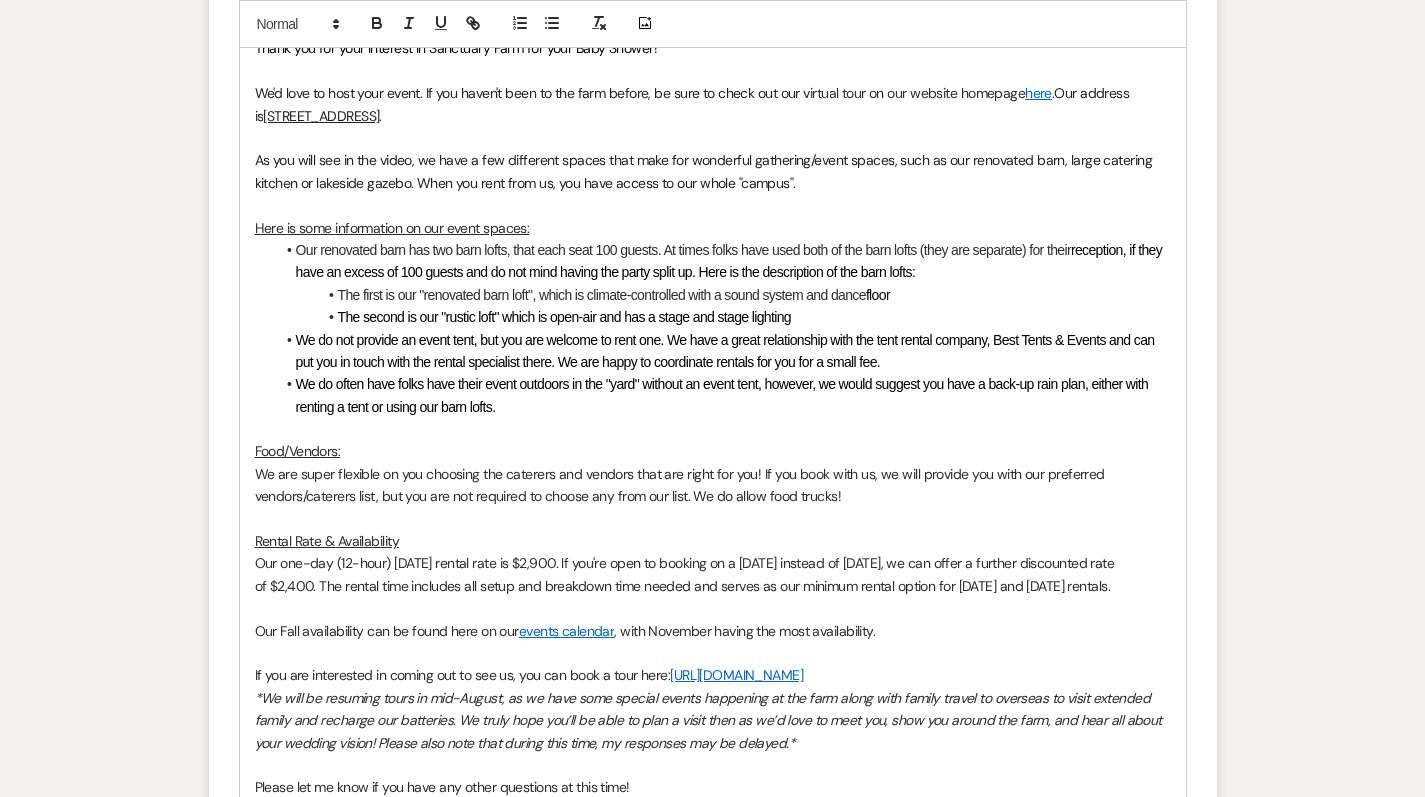 click on "Our one-day (12-hour) Saturday rental rate is $2,900. If you're open to booking on a Friday instead of Saturday, we can offer a further discounted rate of $2,400. The rental time includes all setup and breakdown time needed and serves as our minimum rental option for Friday and Saturday rentals." at bounding box center [686, 574] 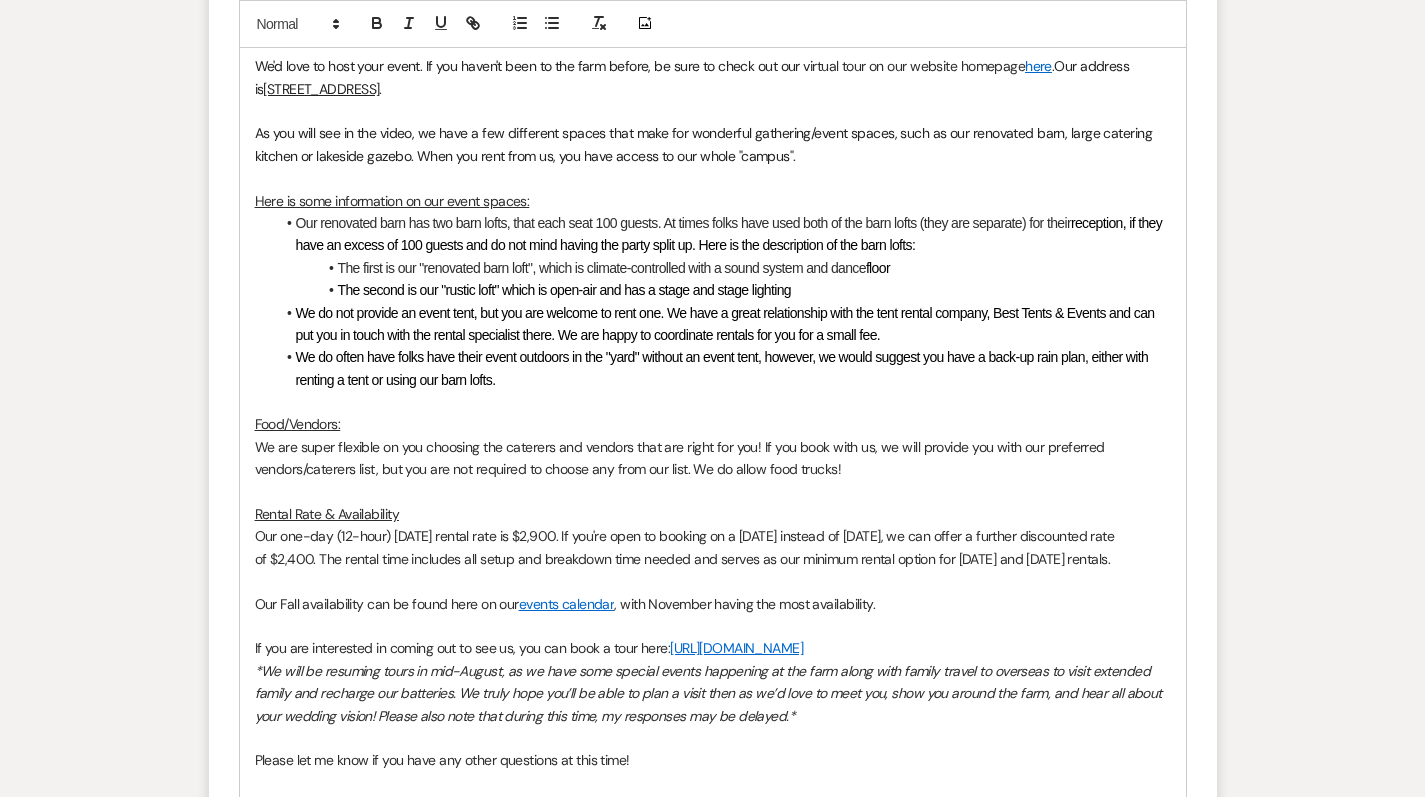 scroll, scrollTop: 1698, scrollLeft: 0, axis: vertical 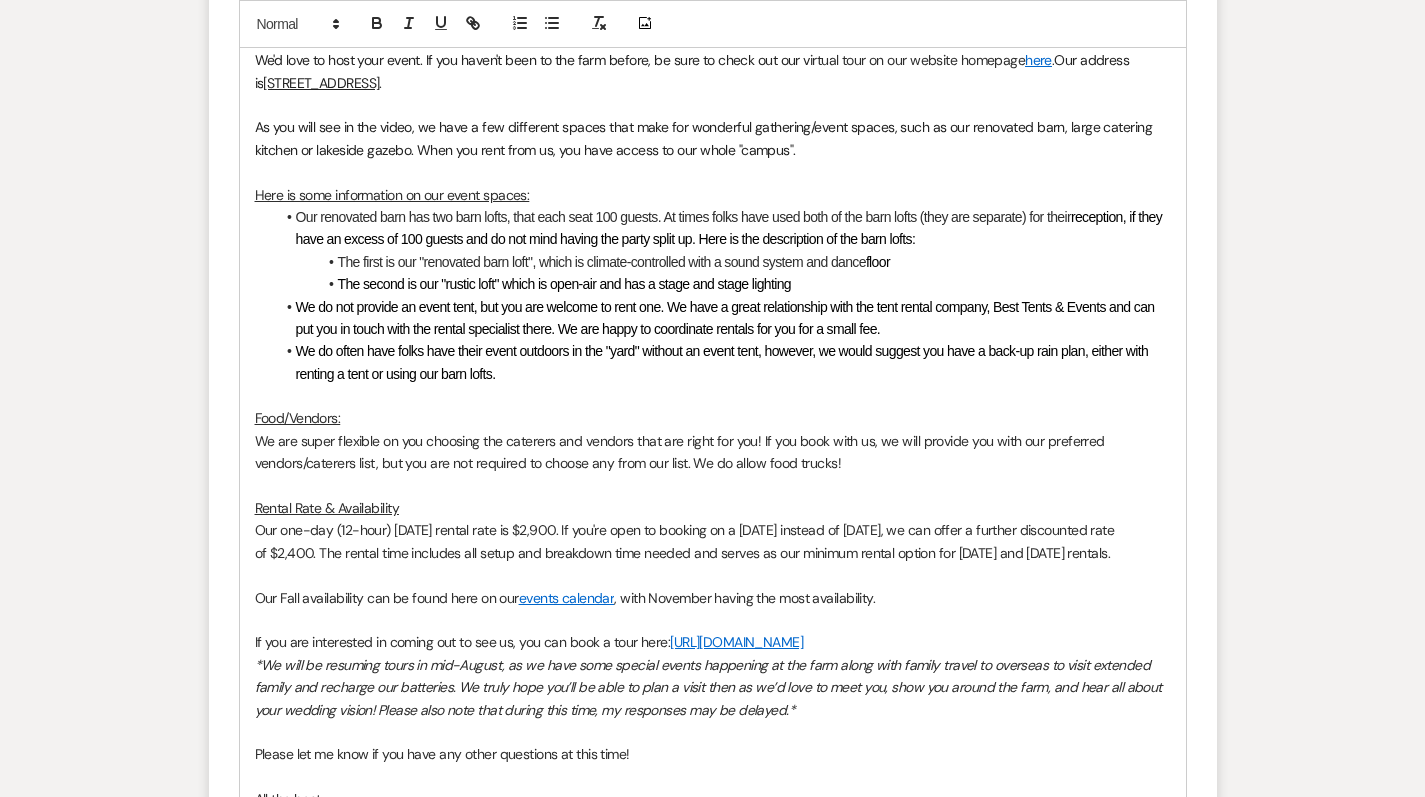 click on "Our one-day (12-hour) Saturday rental rate is $2,900. If you're open to booking on a Friday instead of Saturday, we can offer a further discounted rate of $2,400. The rental time includes all setup and breakdown time needed and serves as our minimum rental option for Friday and Saturday rentals." at bounding box center [686, 541] 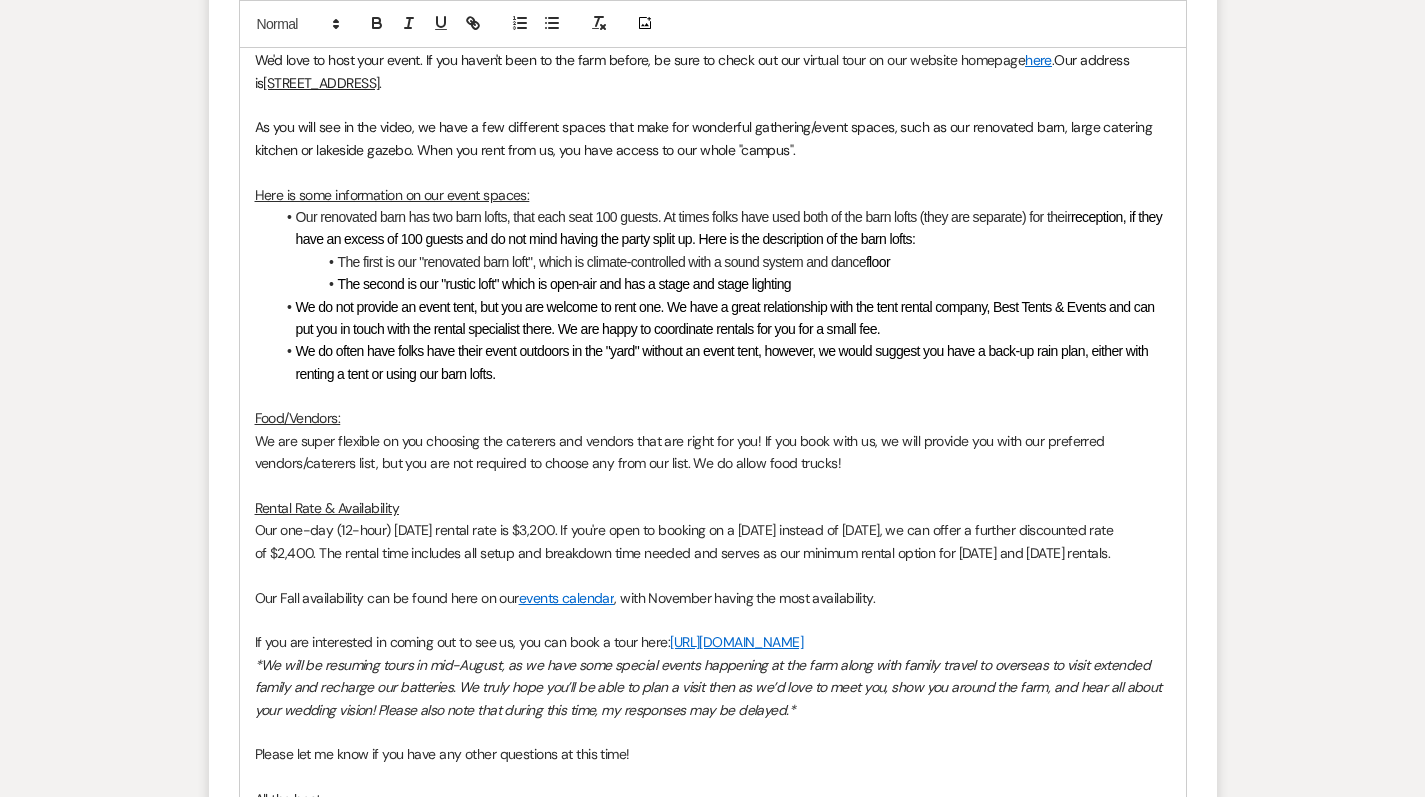 click on "Our one-day (12-hour) Saturday rental rate is $3,200. If you're open to booking on a Friday instead of Saturday, we can offer a further discounted rate of $2,400. The rental time includes all setup and breakdown time needed and serves as our minimum rental option for Friday and Saturday rentals." at bounding box center [713, 541] 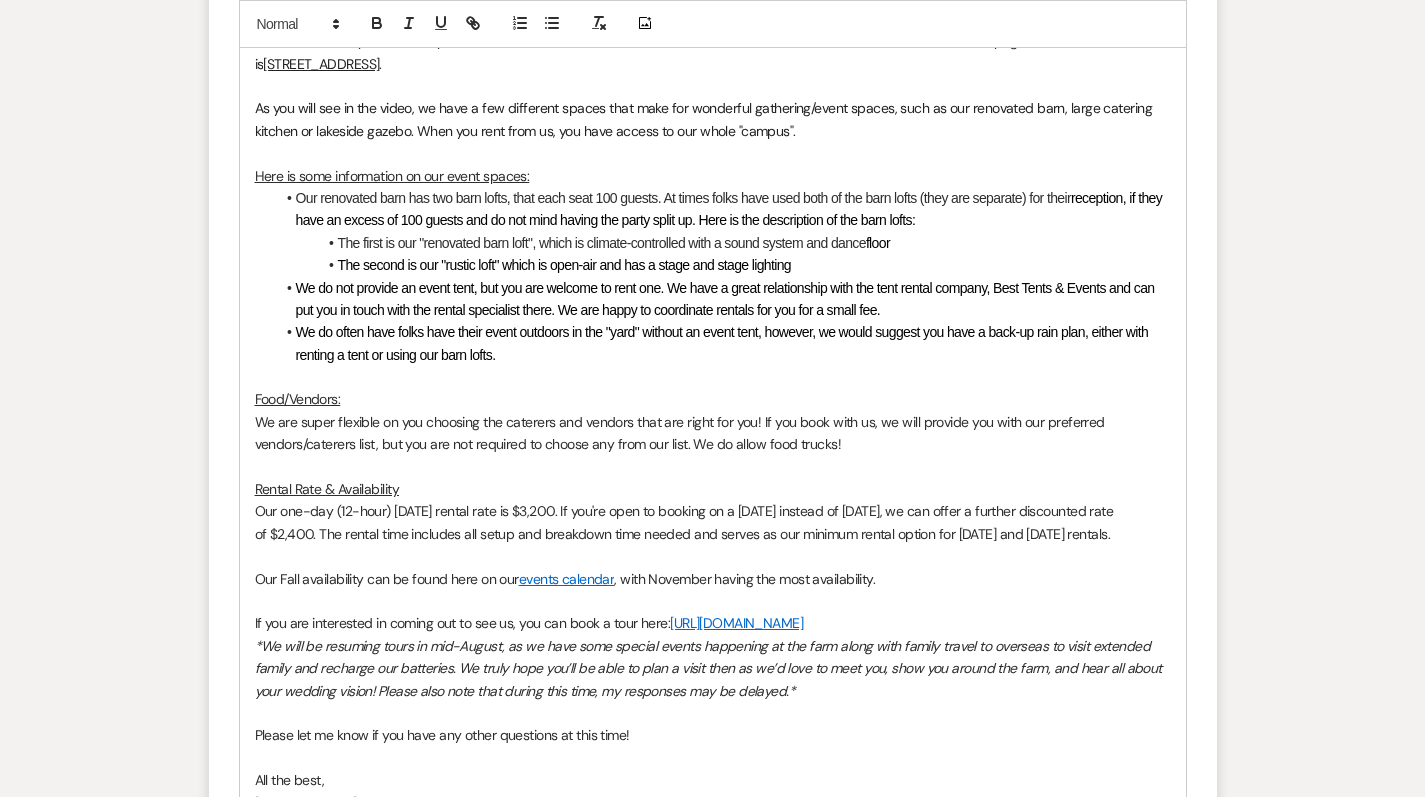 click on "Our one-day (12-hour) Saturday rental rate is $3,200. If you're open to booking on a Friday instead of Saturday, we can offer a further discounted rate of $2,400. The rental time includes all setup and breakdown time needed and serves as our minimum rental option for Friday and Saturday rentals." at bounding box center [686, 522] 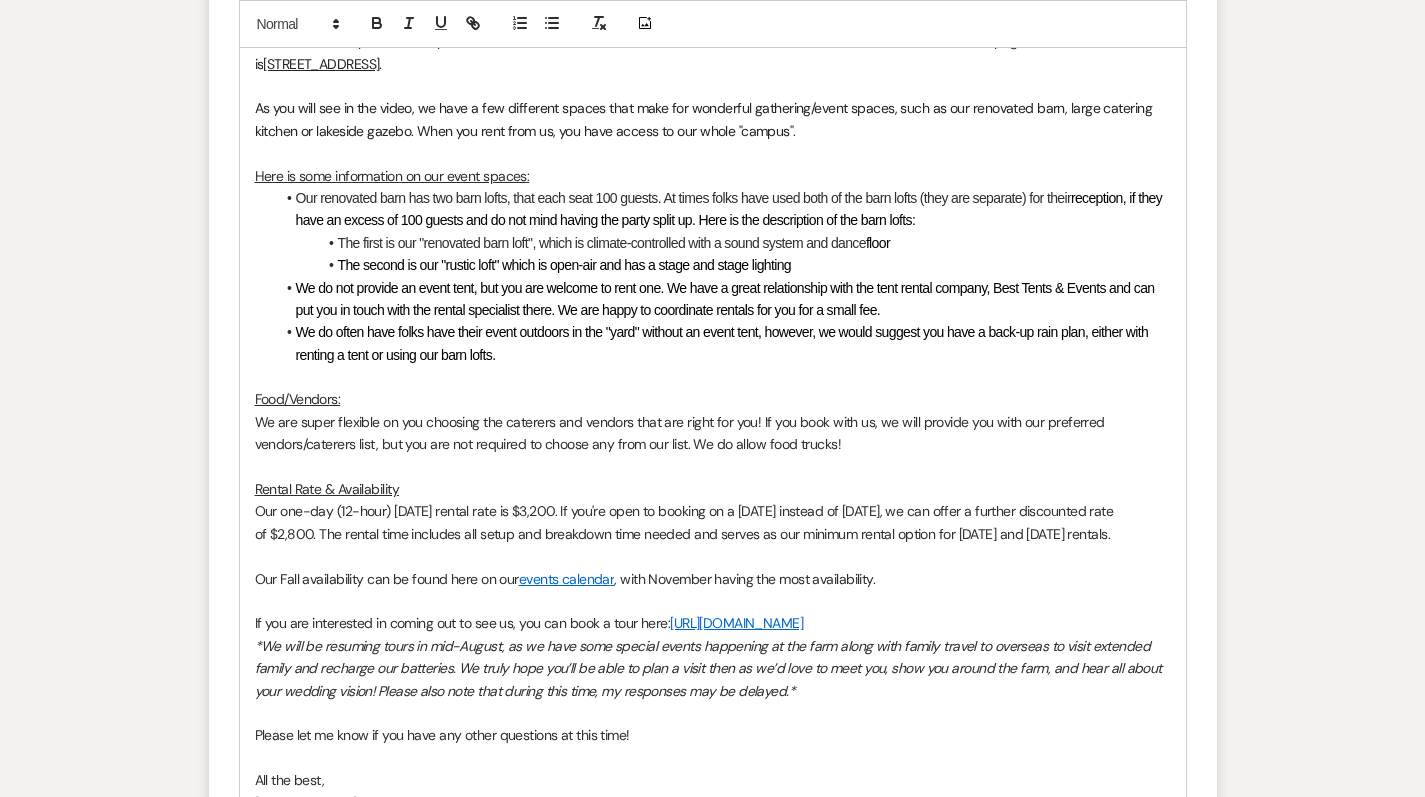 click on "Our one-day (12-hour) Saturday rental rate is $3,200. If you're open to booking on a Friday instead of Saturday, we can offer a further discounted rate of $2,800. The rental time includes all setup and breakdown time needed and serves as our minimum rental option for Friday and Saturday rentals." at bounding box center (686, 522) 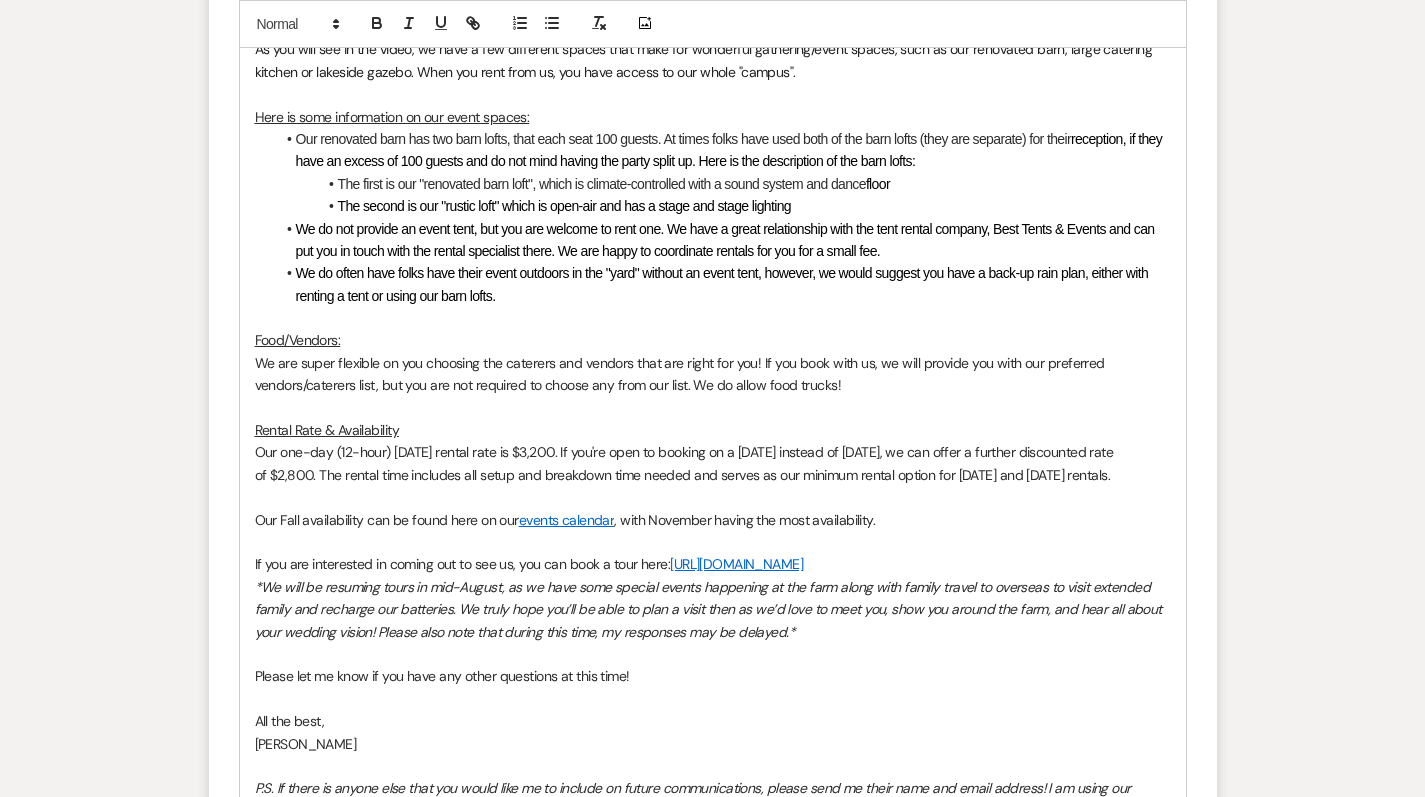 click on "If you are interested in coming out to see us, you can book a tour here:  https://calendly.com/sanctuaryfarmhost/venue-and-farm-tour" at bounding box center (713, 564) 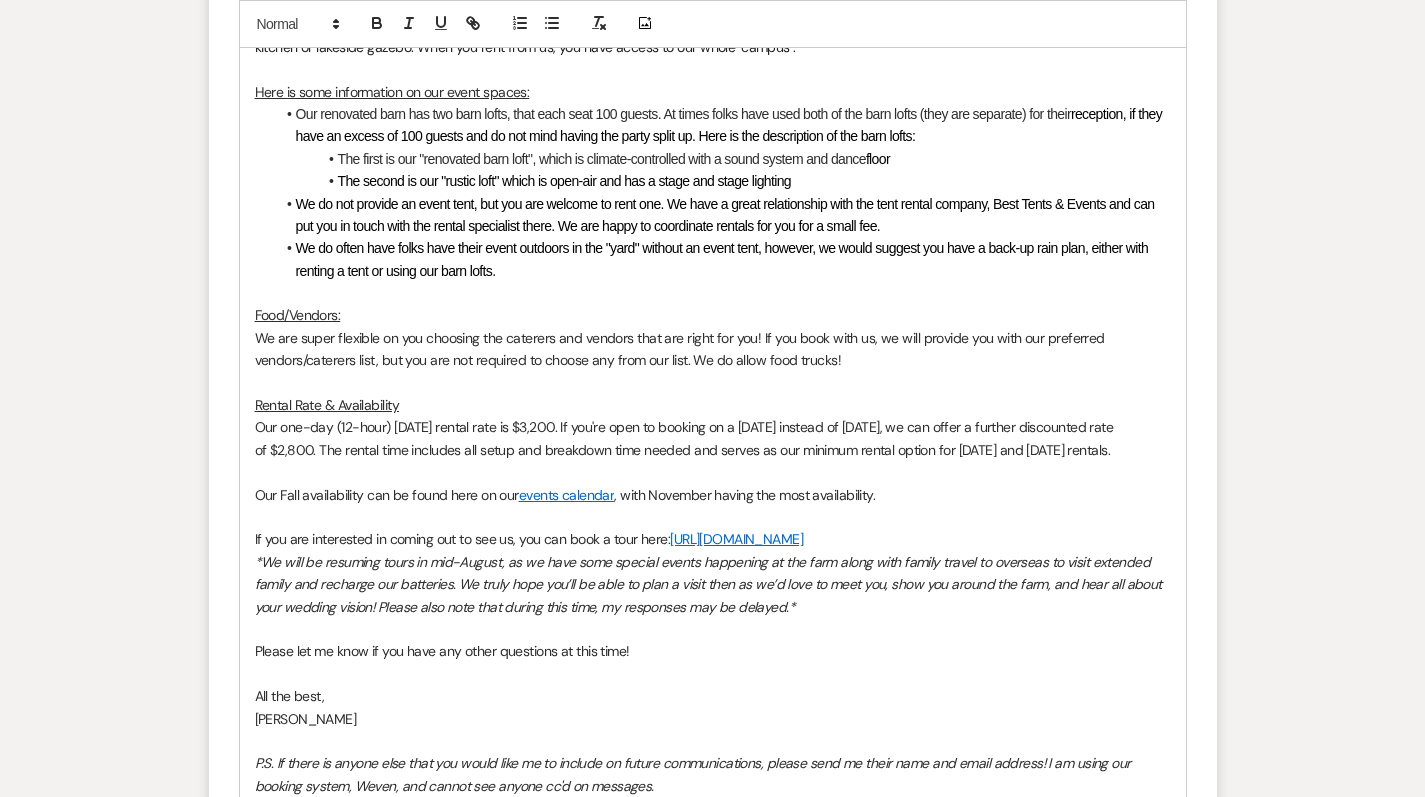 click on "Our one-day (12-hour) Saturday rental rate is $3,200. If you're open to booking on a Friday instead of Saturday, we can offer a further discounted rate of $2,800. The rental time includes all setup and breakdown time needed and serves as our minimum rental option for Friday and Saturday rentals." at bounding box center (686, 438) 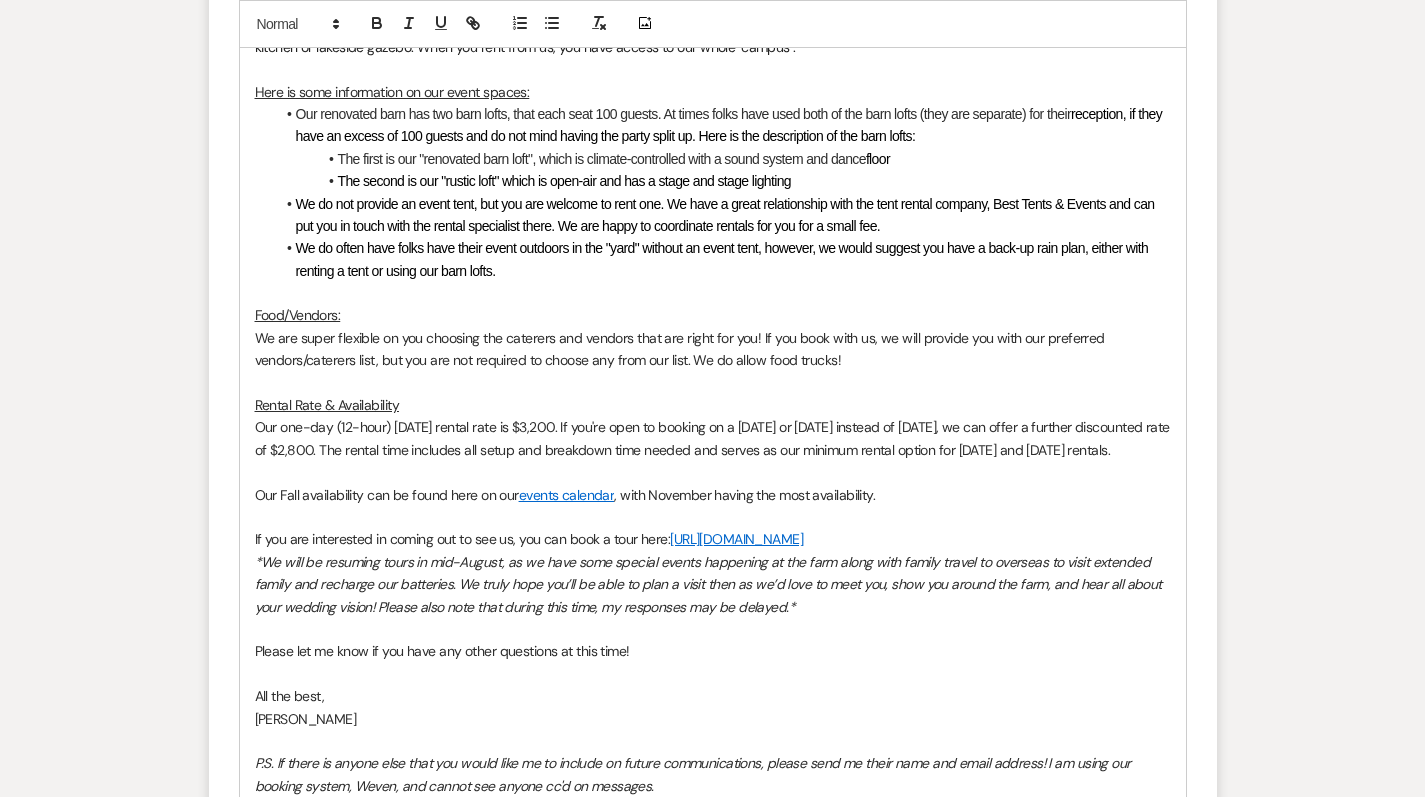 click on "Our one-day (12-hour) Saturday rental rate is $3,200. If you're open to booking on a Friday or Sunday instead of Saturday, we can offer a further discounted rate of $2,800. The rental time includes all setup and breakdown time needed and serves as our minimum rental option for Friday and Saturday rentals." at bounding box center (714, 438) 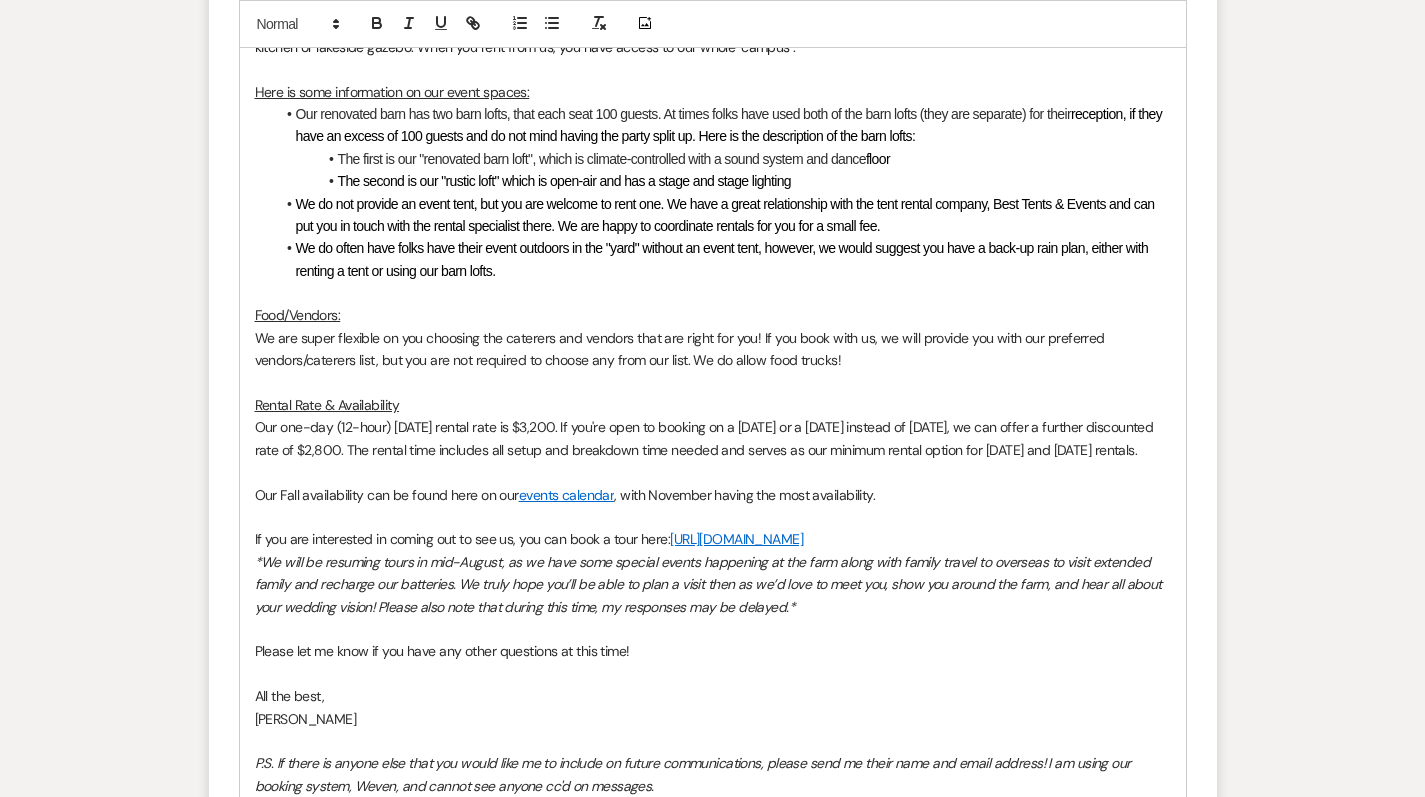 click on "Our one-day (12-hour) Saturday rental rate is $3,200. If you're open to booking on a Friday or a Sunday instead of Saturday, we can offer a further discounted rate of $2,800. The rental time includes all setup and breakdown time needed and serves as our minimum rental option for Friday and Saturday rentals." at bounding box center [706, 438] 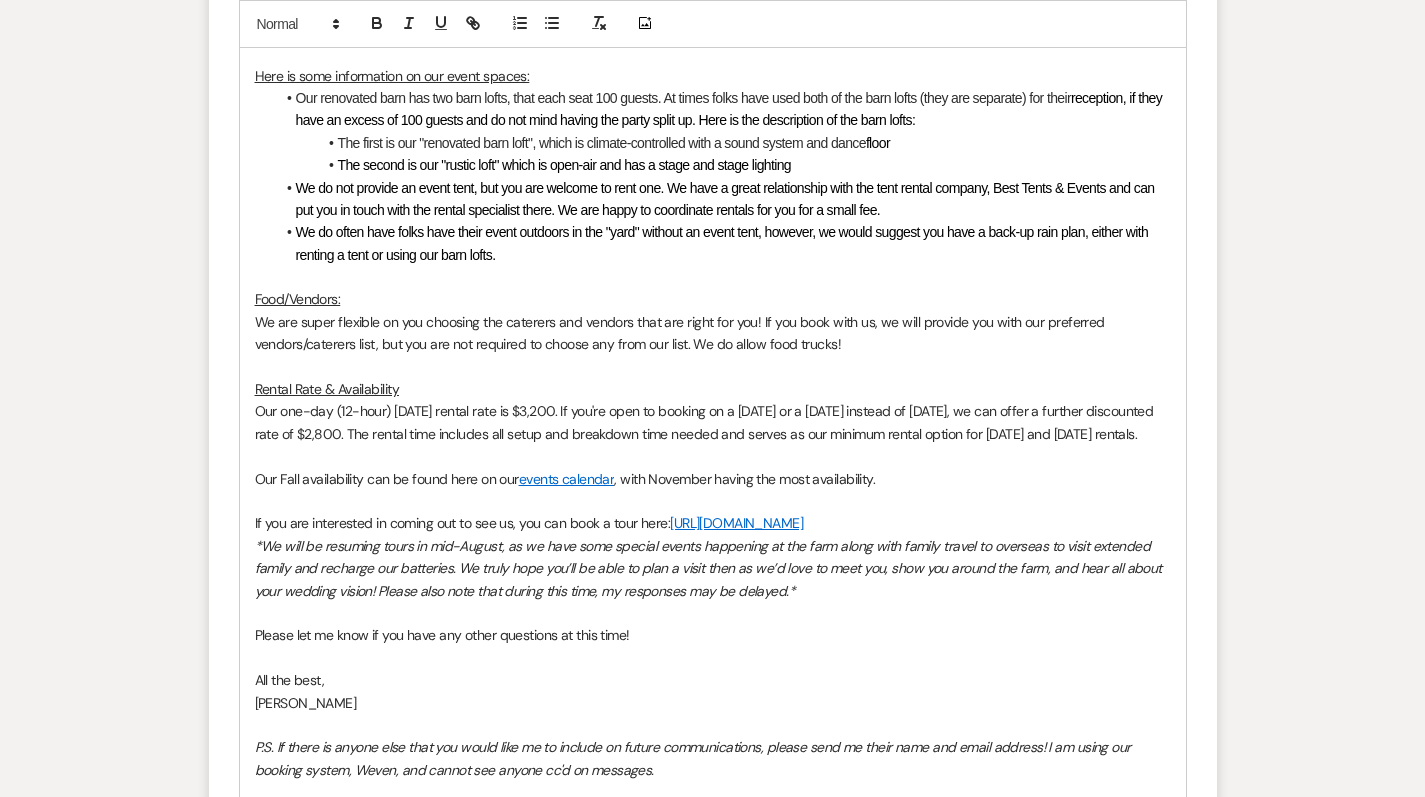 click at bounding box center (713, 456) 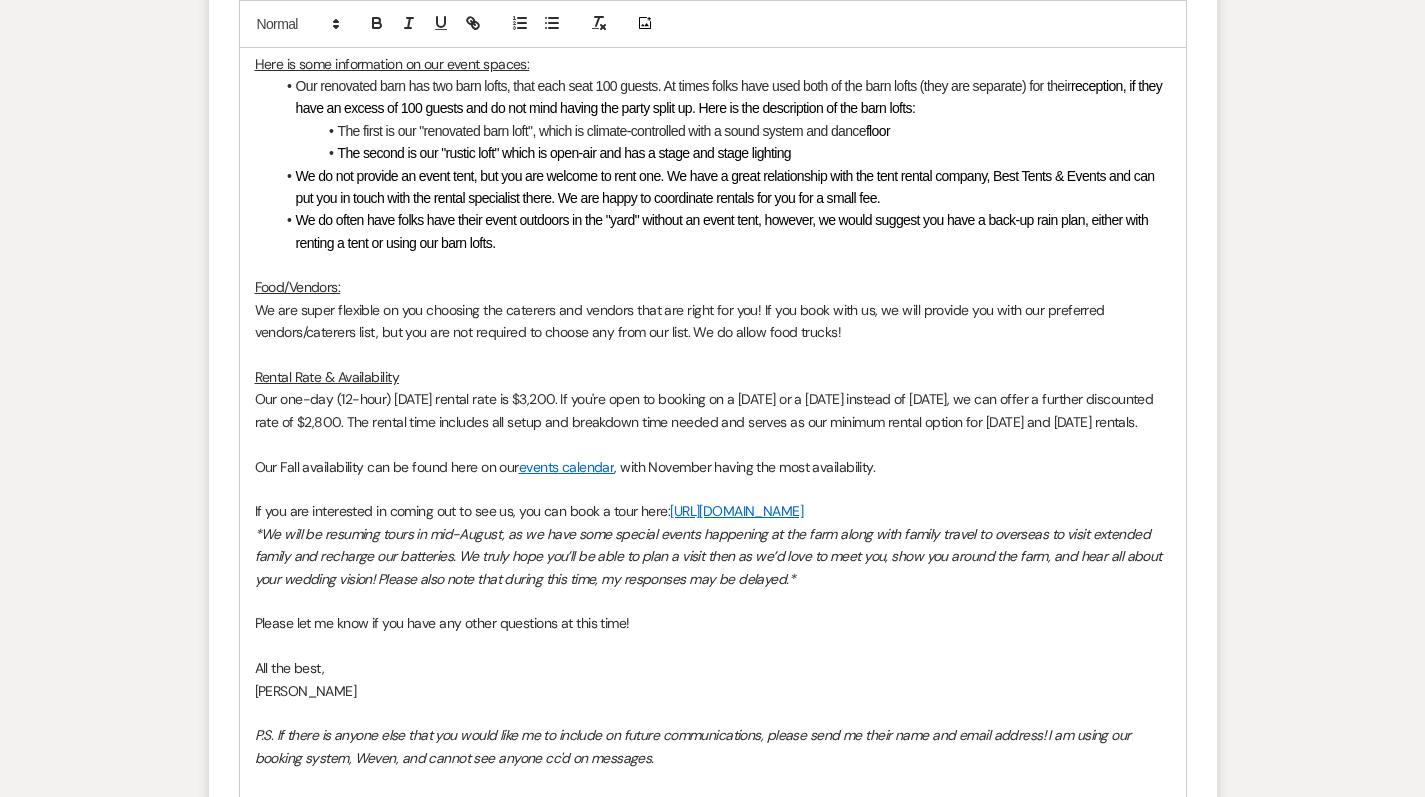 click at bounding box center [713, 444] 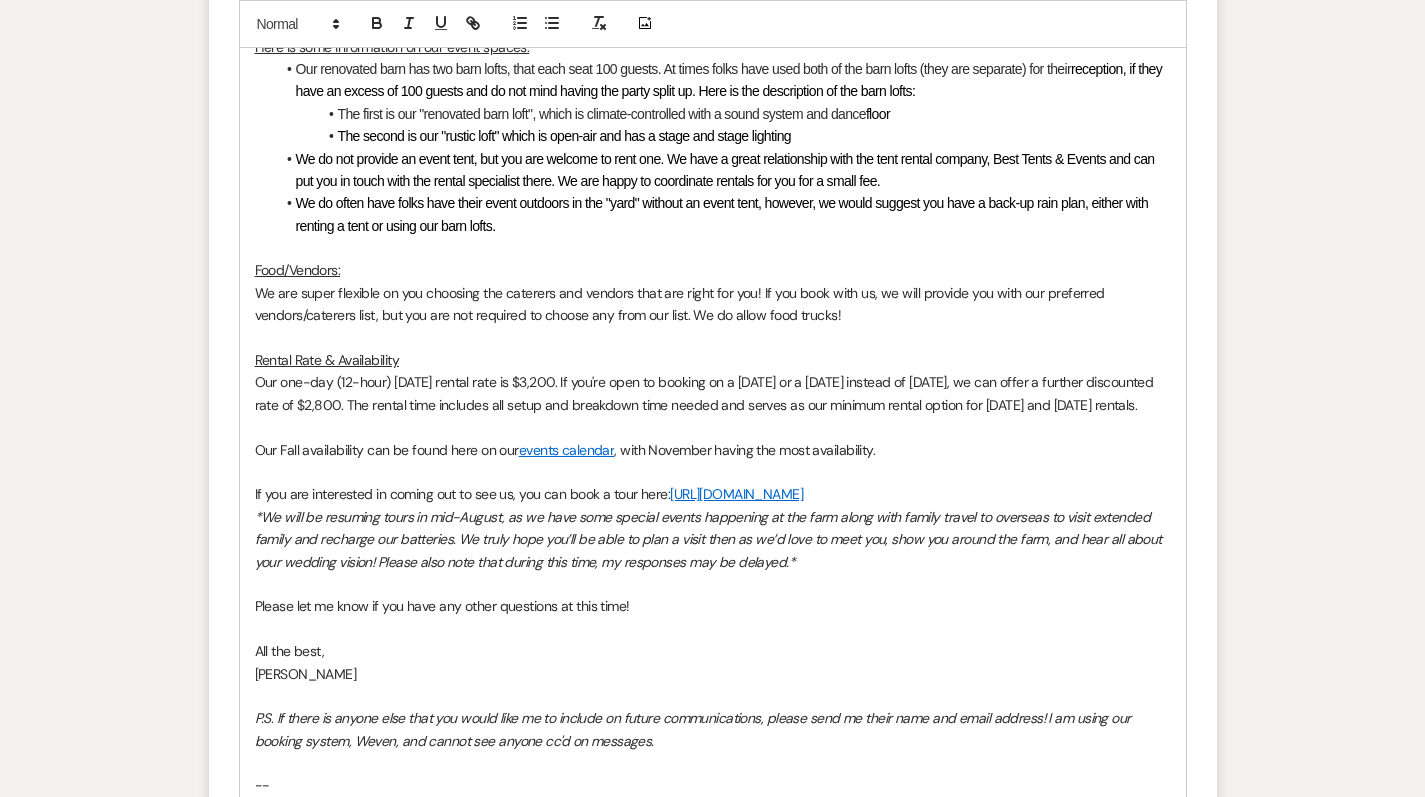 scroll, scrollTop: 1847, scrollLeft: 0, axis: vertical 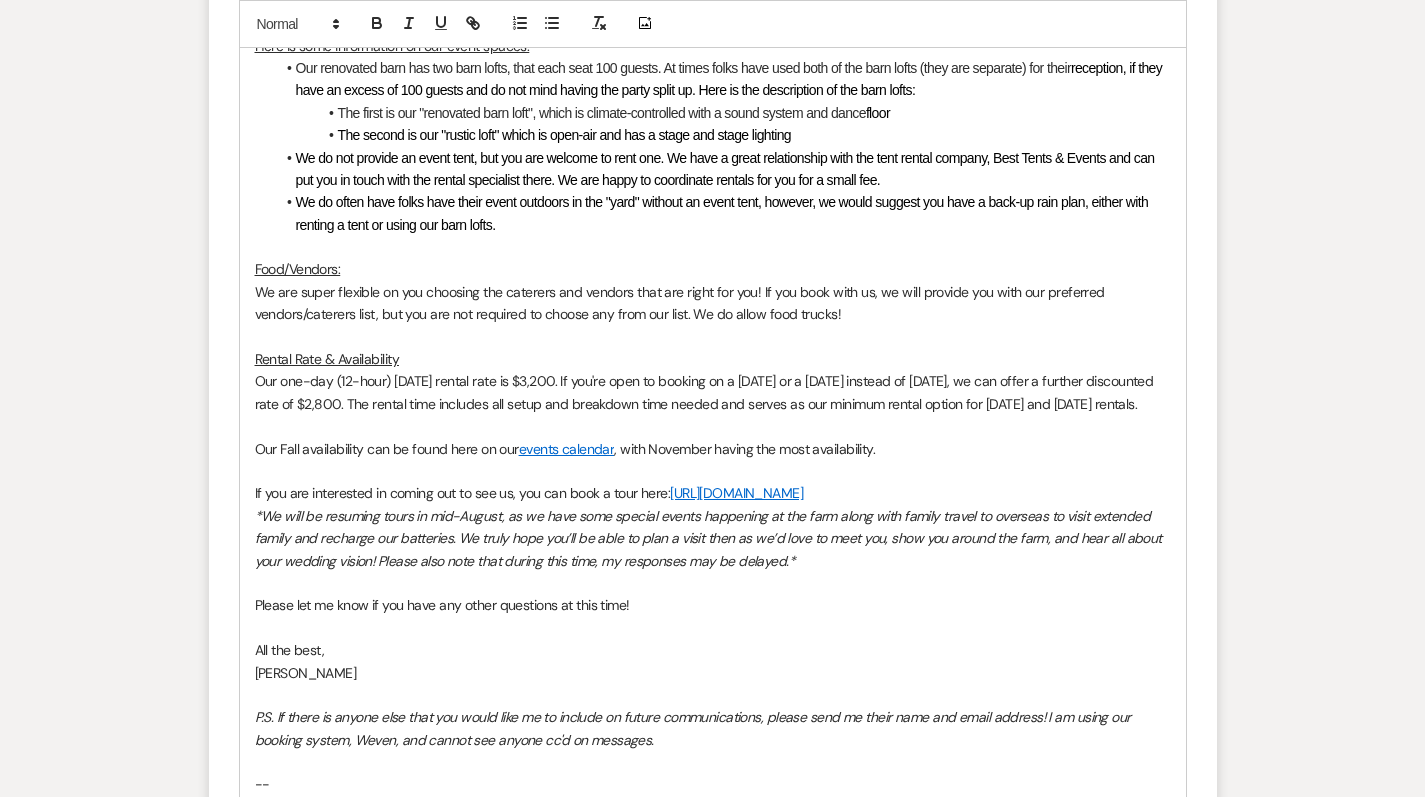 drag, startPoint x: 1057, startPoint y: 379, endPoint x: 1097, endPoint y: 394, distance: 42.72002 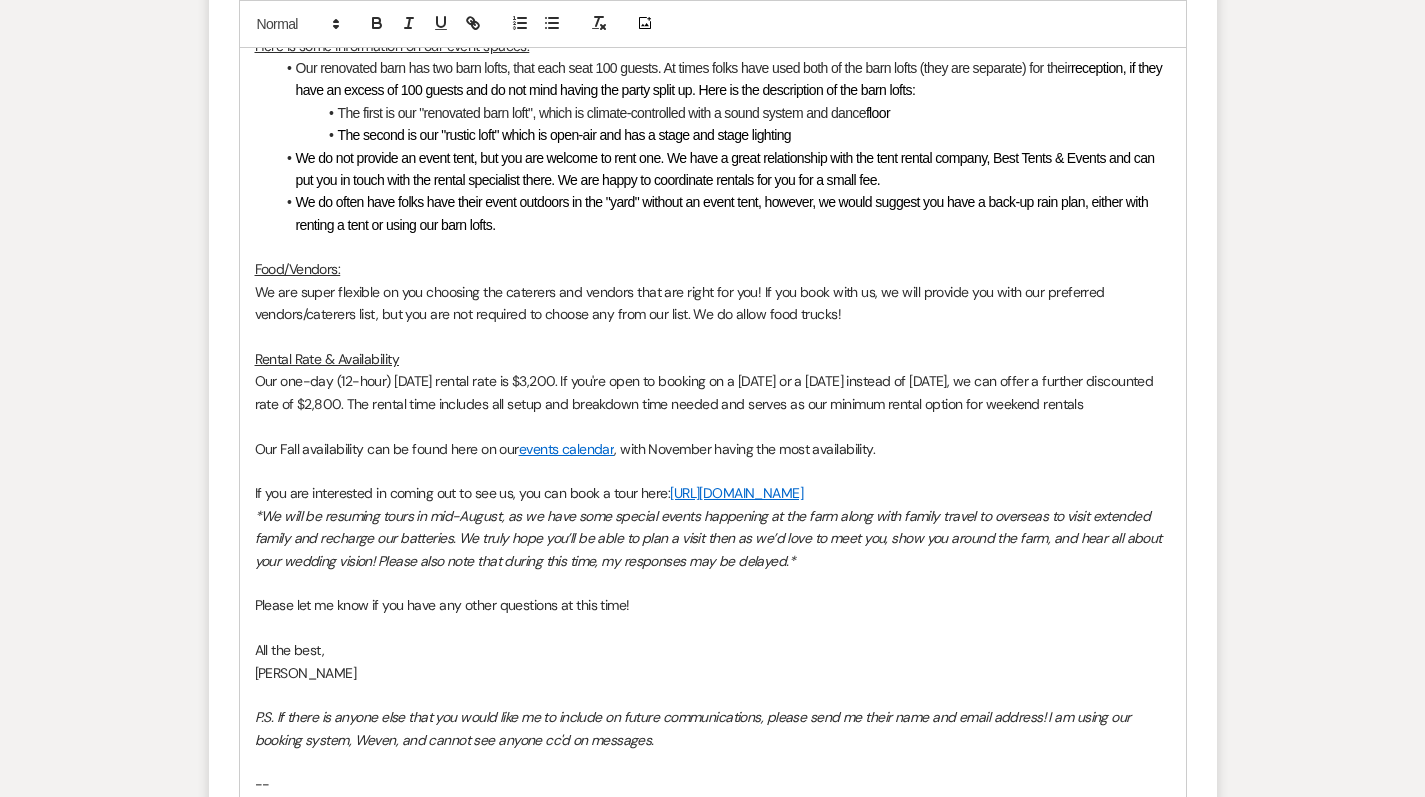 click on "Our Fall availability can be found here on our  events calendar , with November having the most availability." at bounding box center (713, 449) 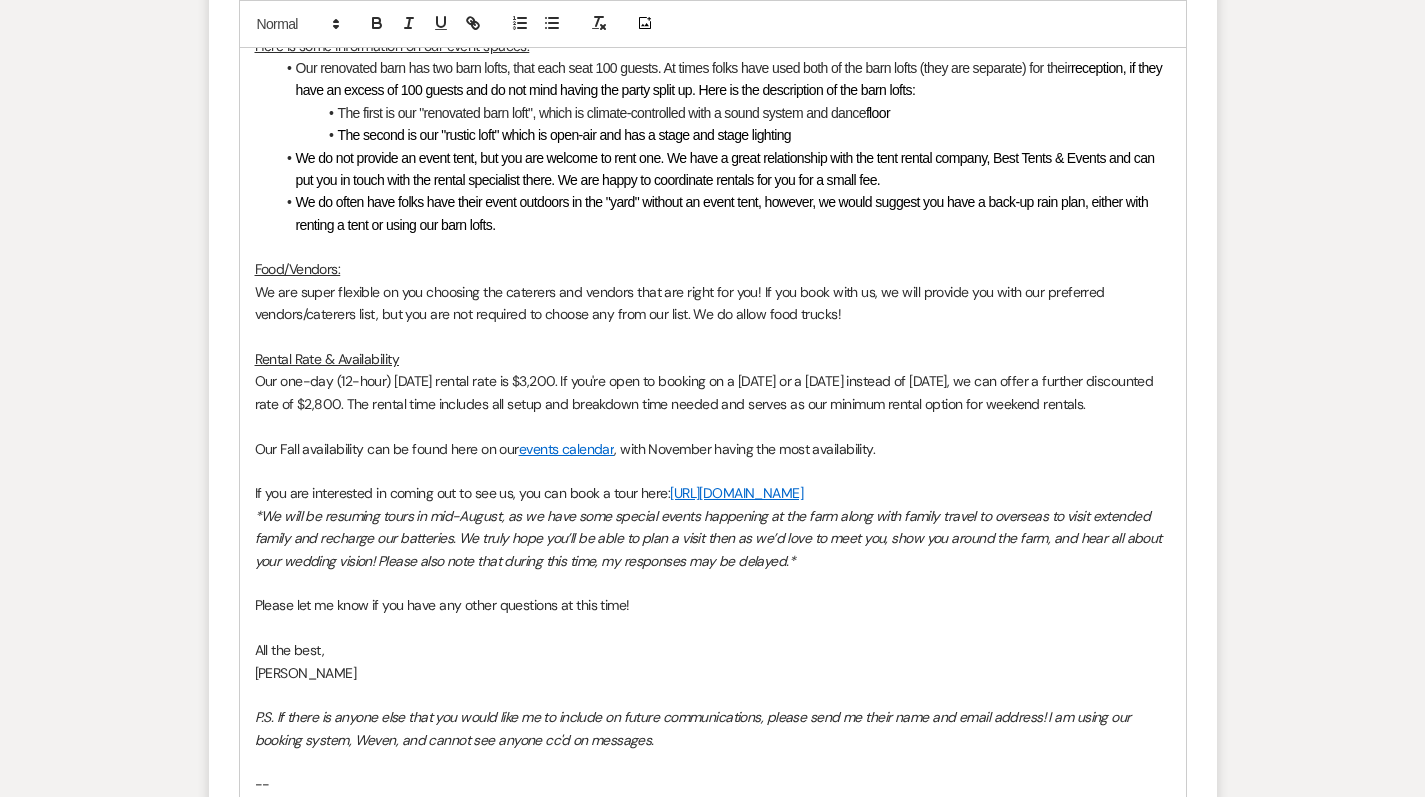 click at bounding box center (713, 426) 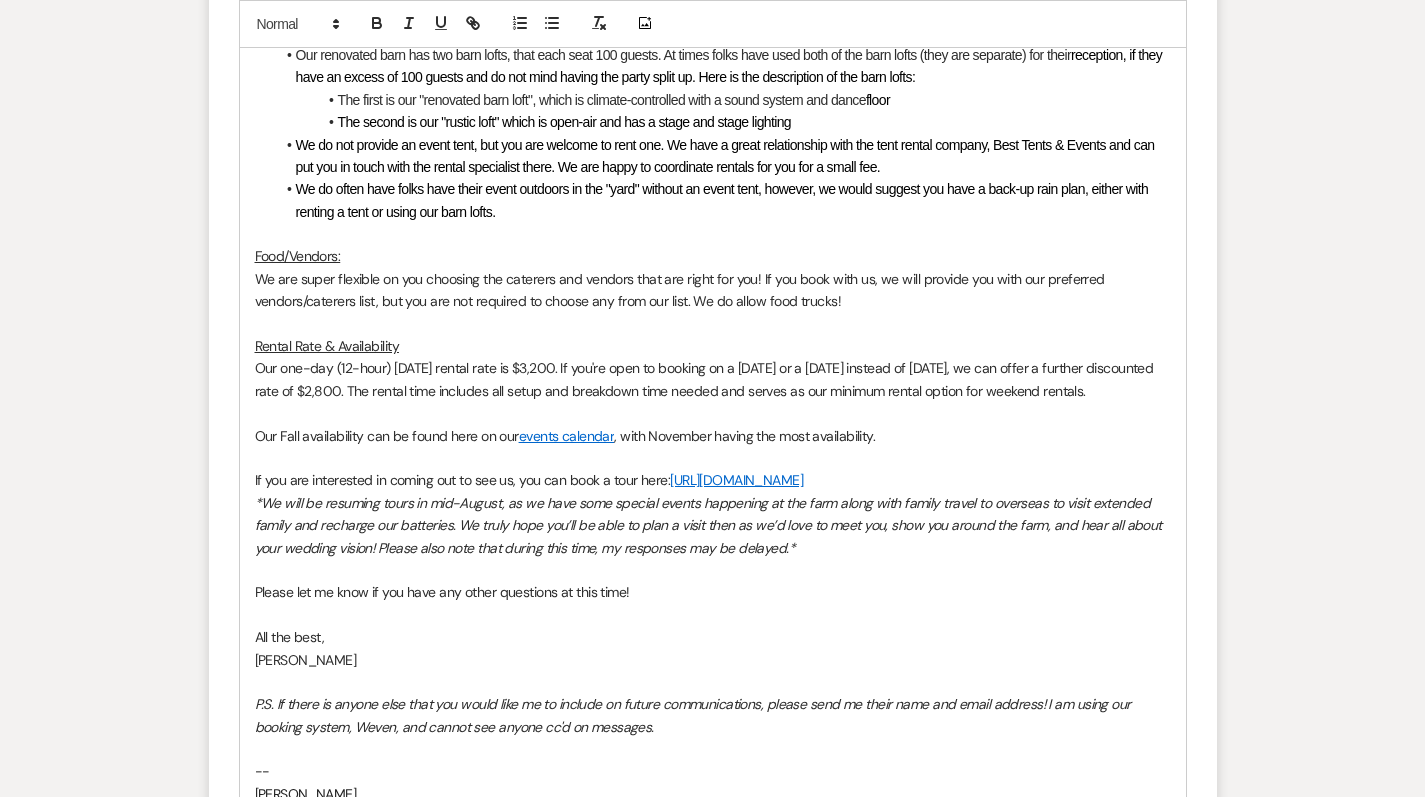 scroll, scrollTop: 1862, scrollLeft: 0, axis: vertical 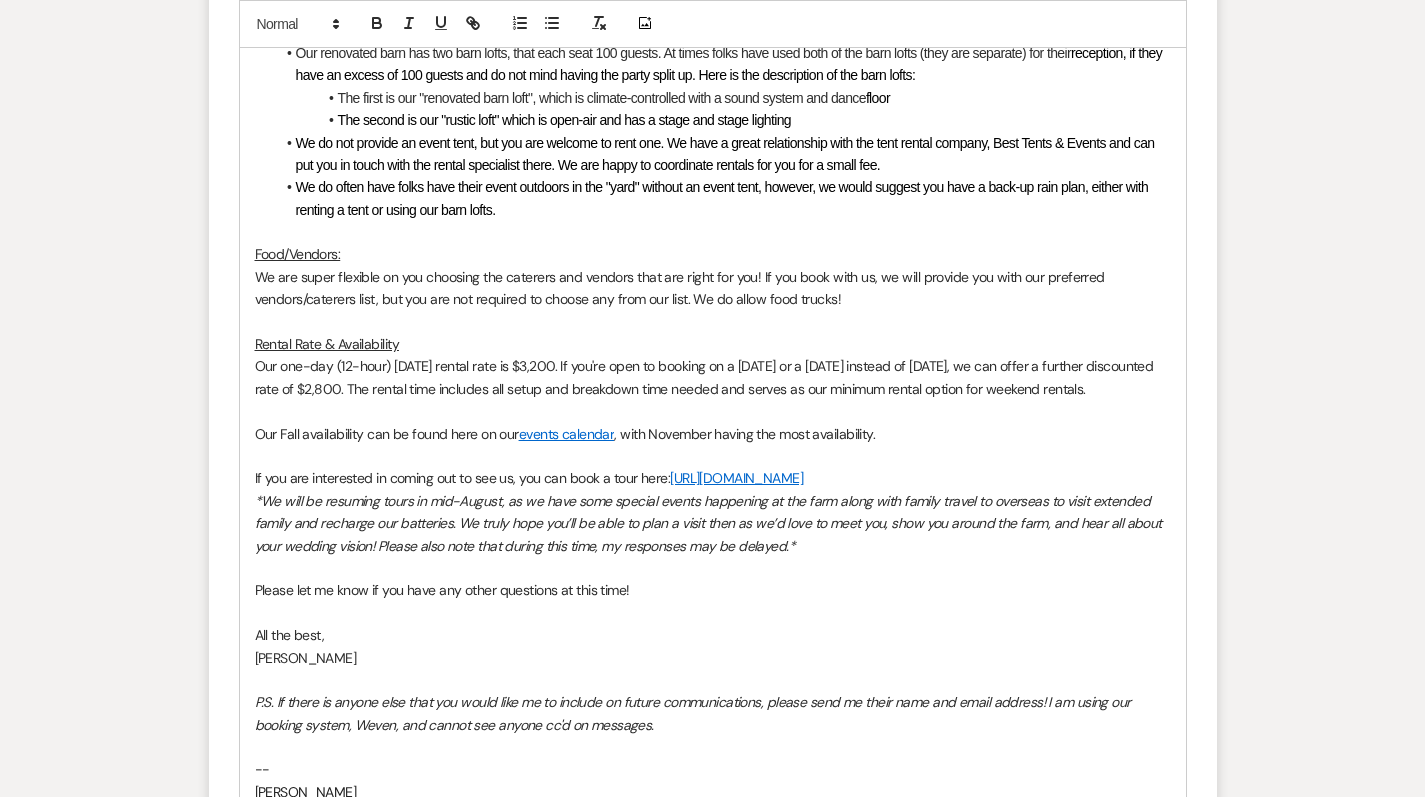 click on "Our one-day (12-hour) Saturday rental rate is $3,200. If you're open to booking on a Friday or a Sunday instead of Saturday, we can offer a further discounted rate of $2,800. The rental time includes all setup and breakdown time needed and serves as our minimum rental option for weekend rentals." at bounding box center [706, 377] 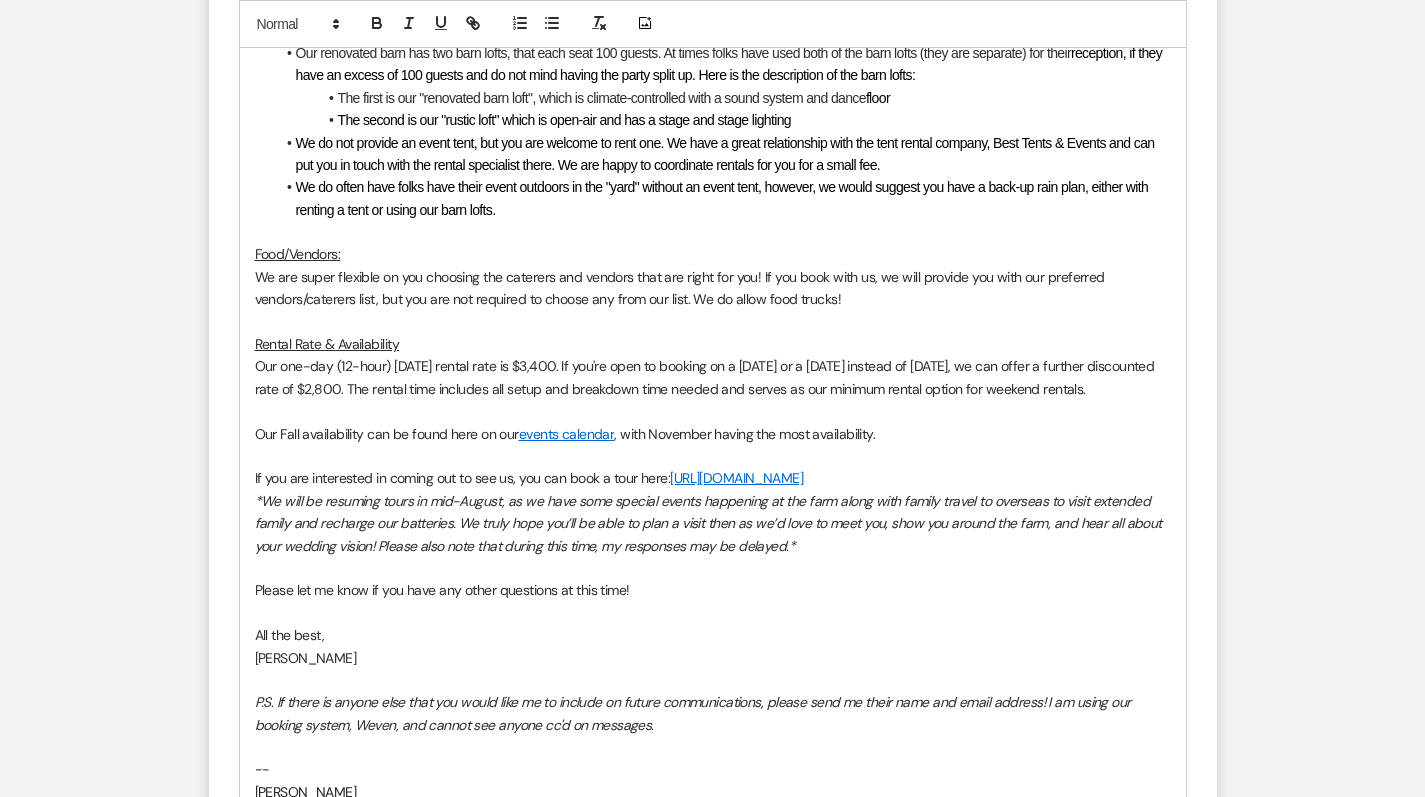 click on "Our one-day (12-hour) Saturday rental rate is $3,400. If you're open to booking on a Friday or a Sunday instead of Saturday, we can offer a further discounted rate of $2,800. The rental time includes all setup and breakdown time needed and serves as our minimum rental option for weekend rentals." at bounding box center [706, 377] 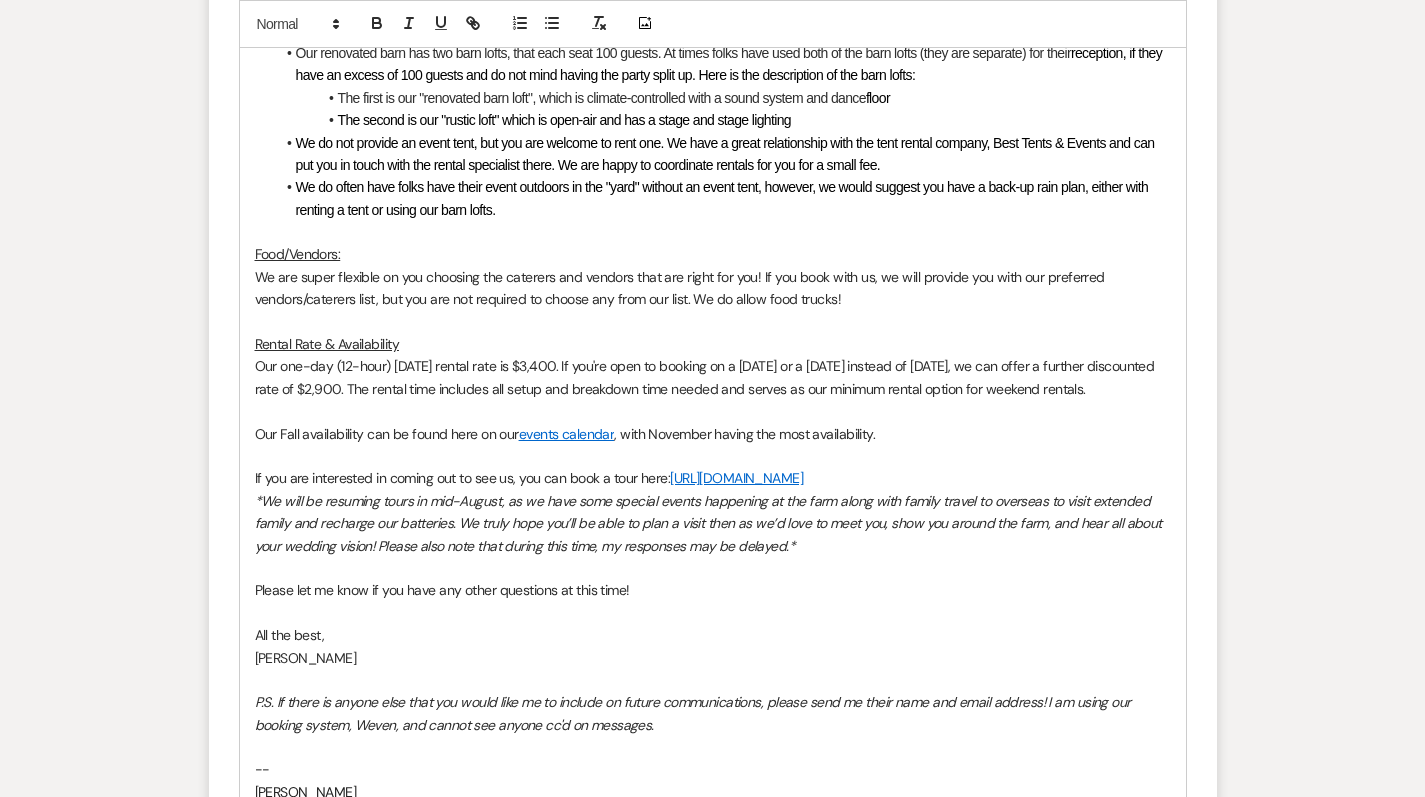 click on "Our one-day (12-hour) Saturday rental rate is $3,400. If you're open to booking on a Friday or a Sunday instead of Saturday, we can offer a further discounted rate of $2,900. The rental time includes all setup and breakdown time needed and serves as our minimum rental option for weekend rentals." at bounding box center (706, 377) 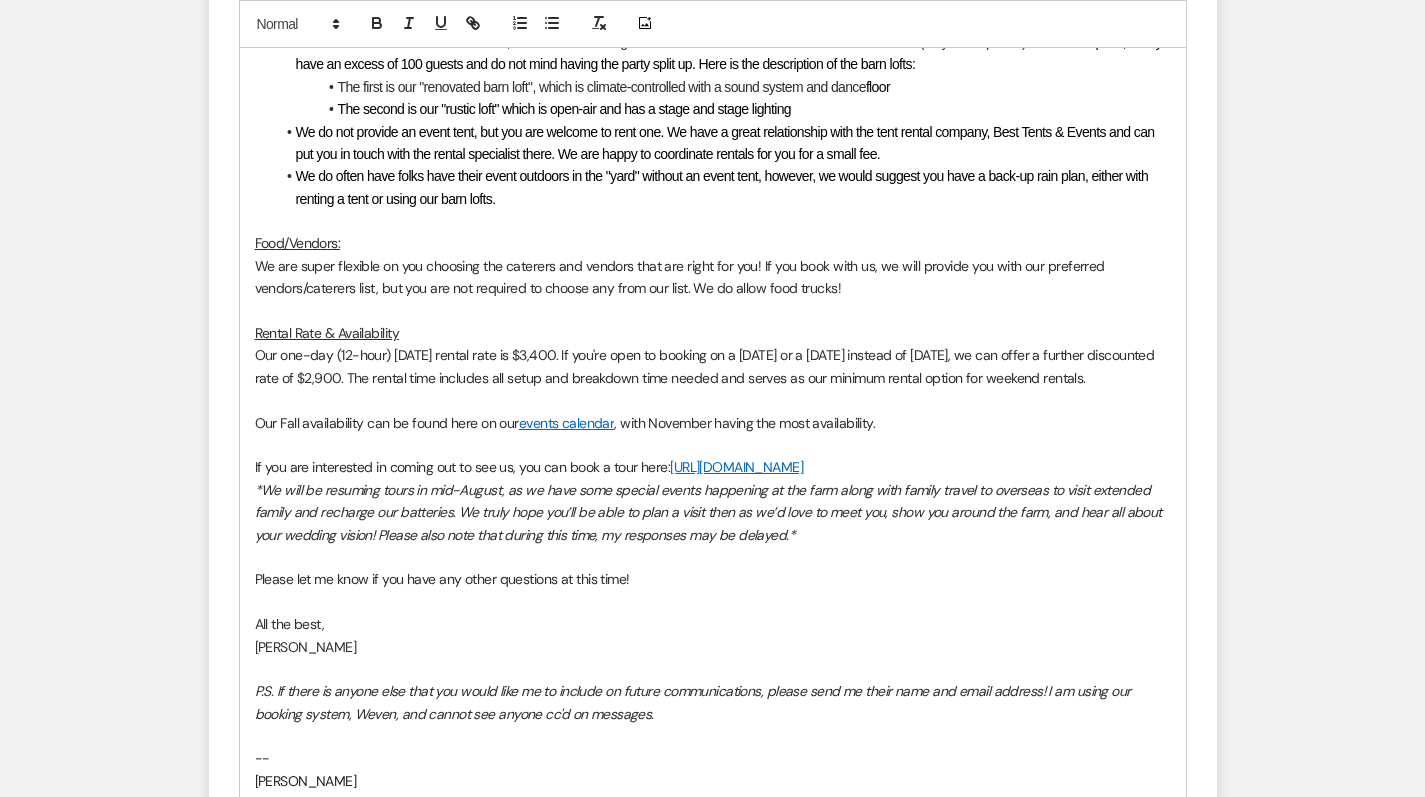 scroll, scrollTop: 1874, scrollLeft: 0, axis: vertical 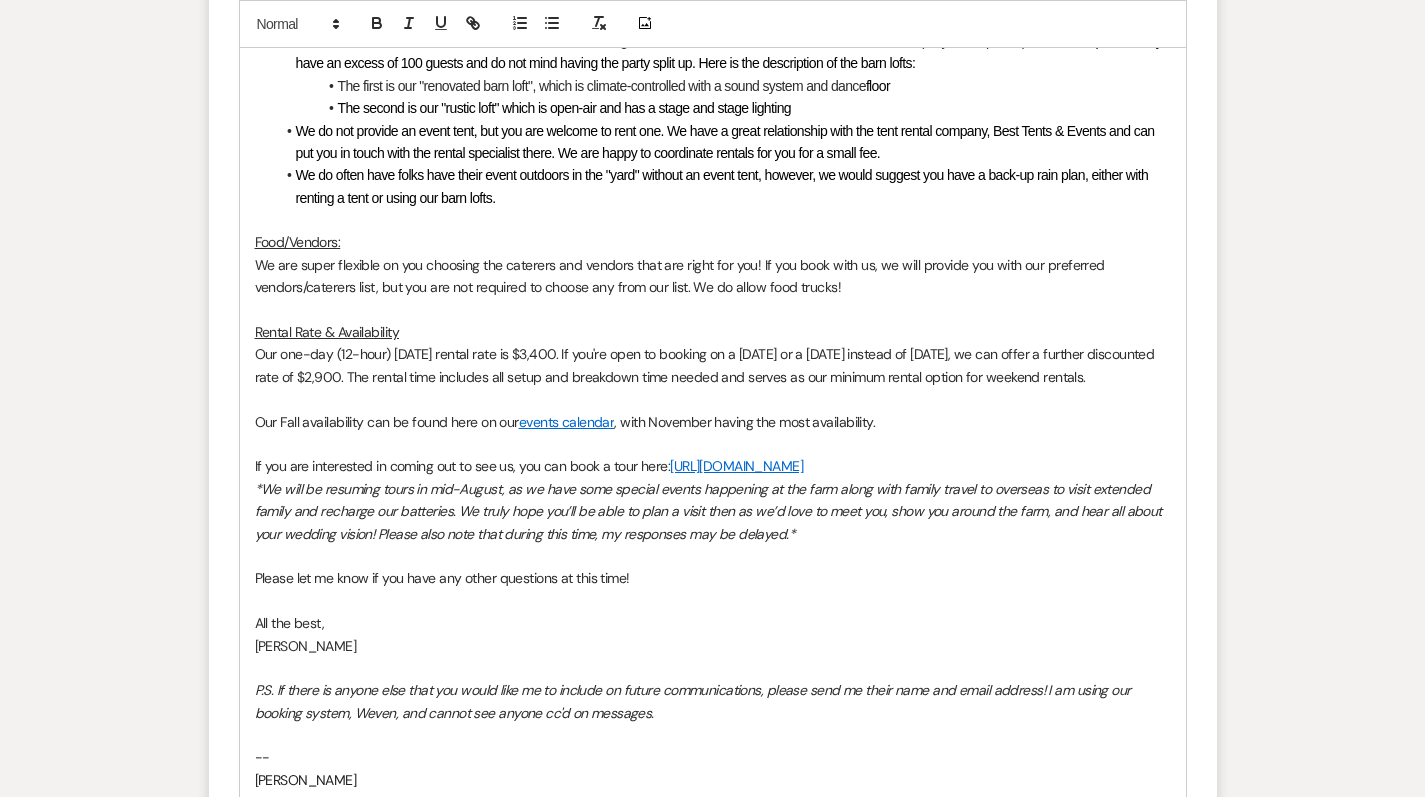 click on "Our one-day (12-hour) Saturday rental rate is $3,400. If you're open to booking on a Friday or a Sunday instead of Saturday, we can offer a further discounted rate of $2,900. The rental time includes all setup and breakdown time needed and serves as our minimum rental option for weekend rentals." at bounding box center [706, 365] 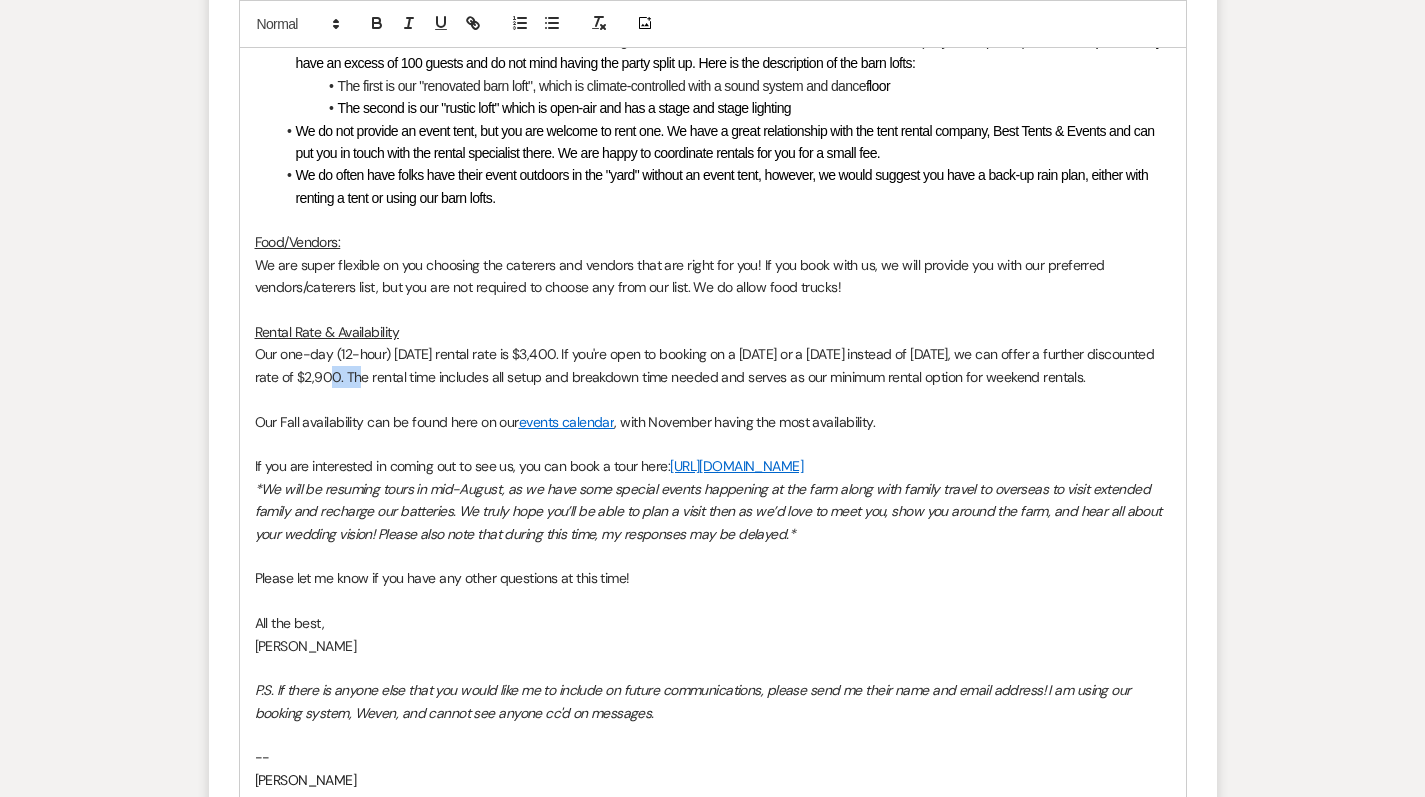 drag, startPoint x: 409, startPoint y: 353, endPoint x: 375, endPoint y: 354, distance: 34.0147 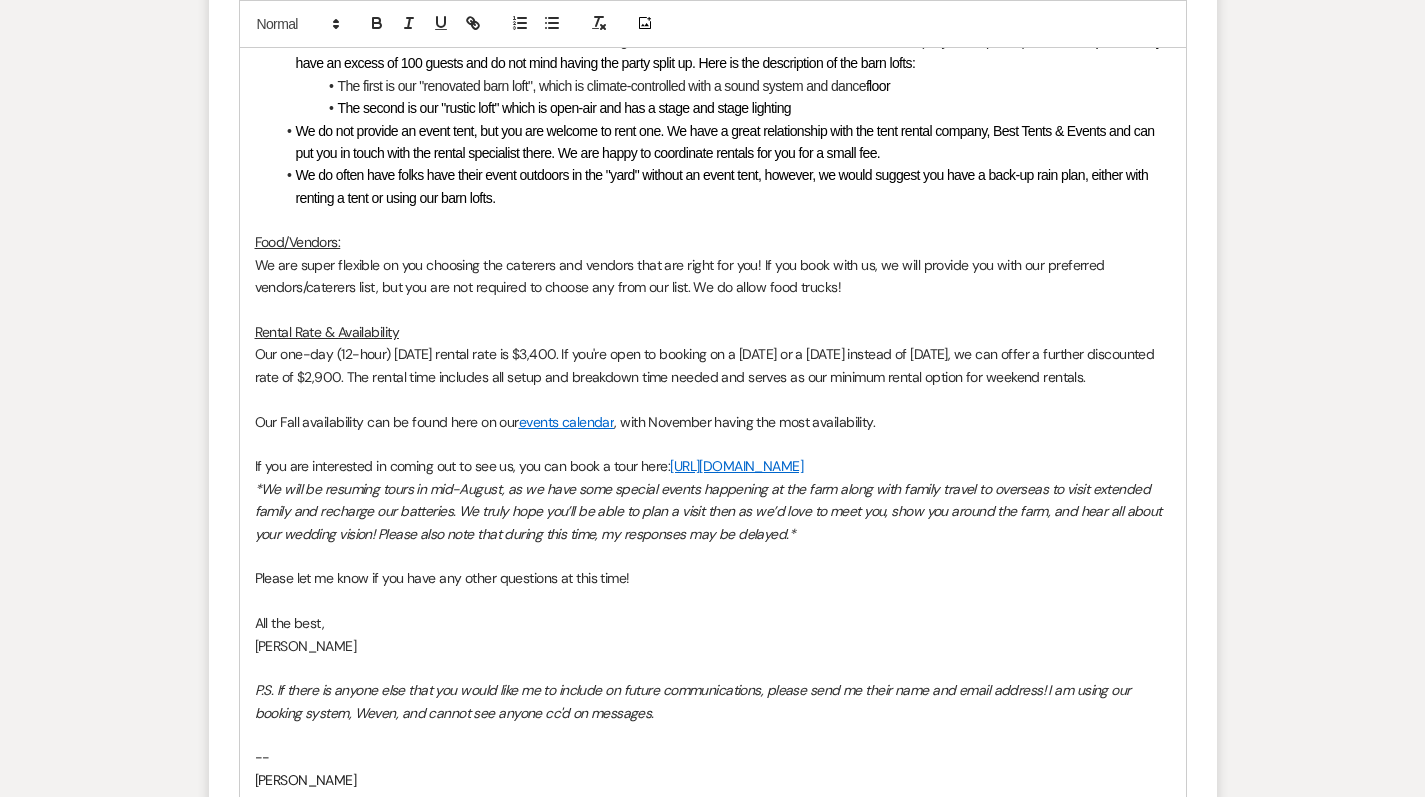 click at bounding box center [713, 399] 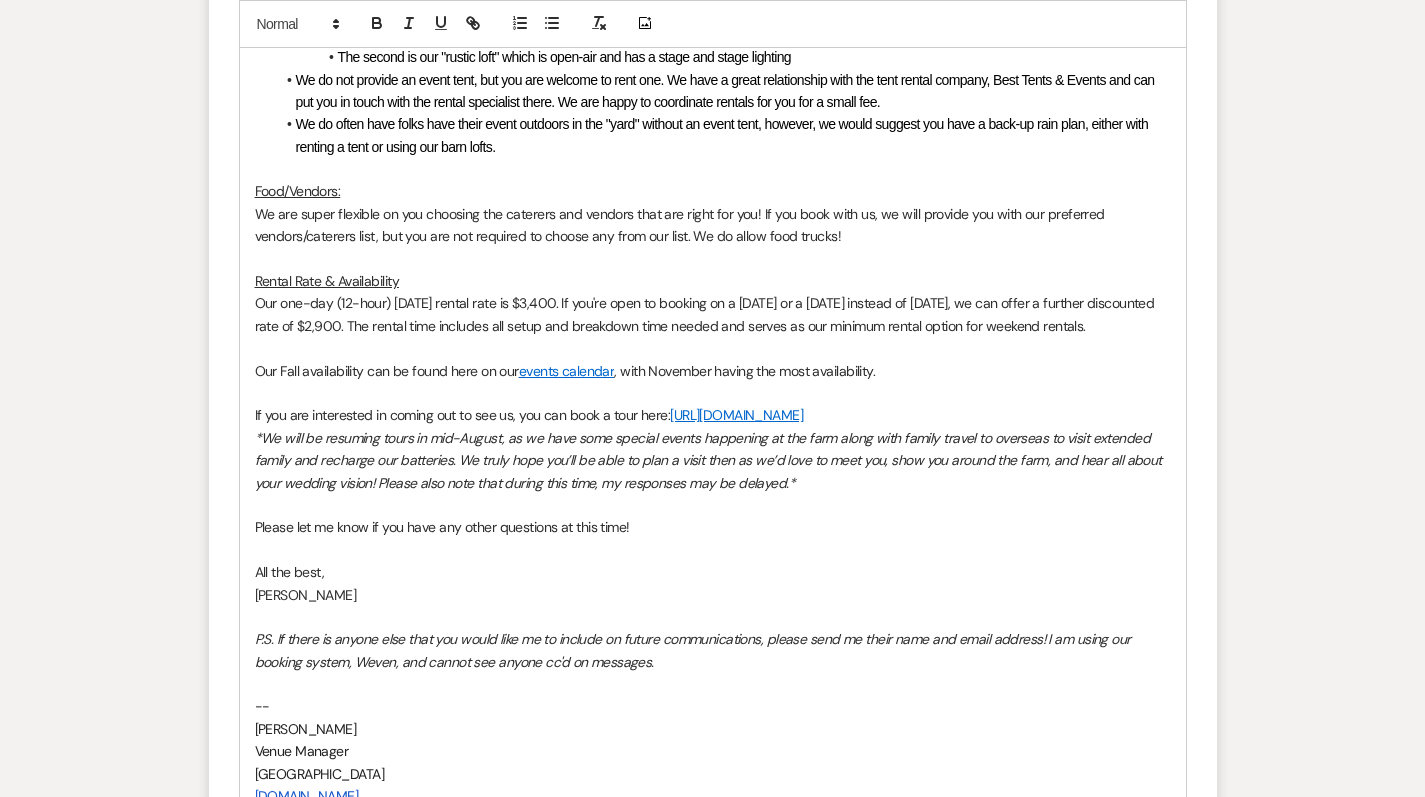 scroll, scrollTop: 1922, scrollLeft: 0, axis: vertical 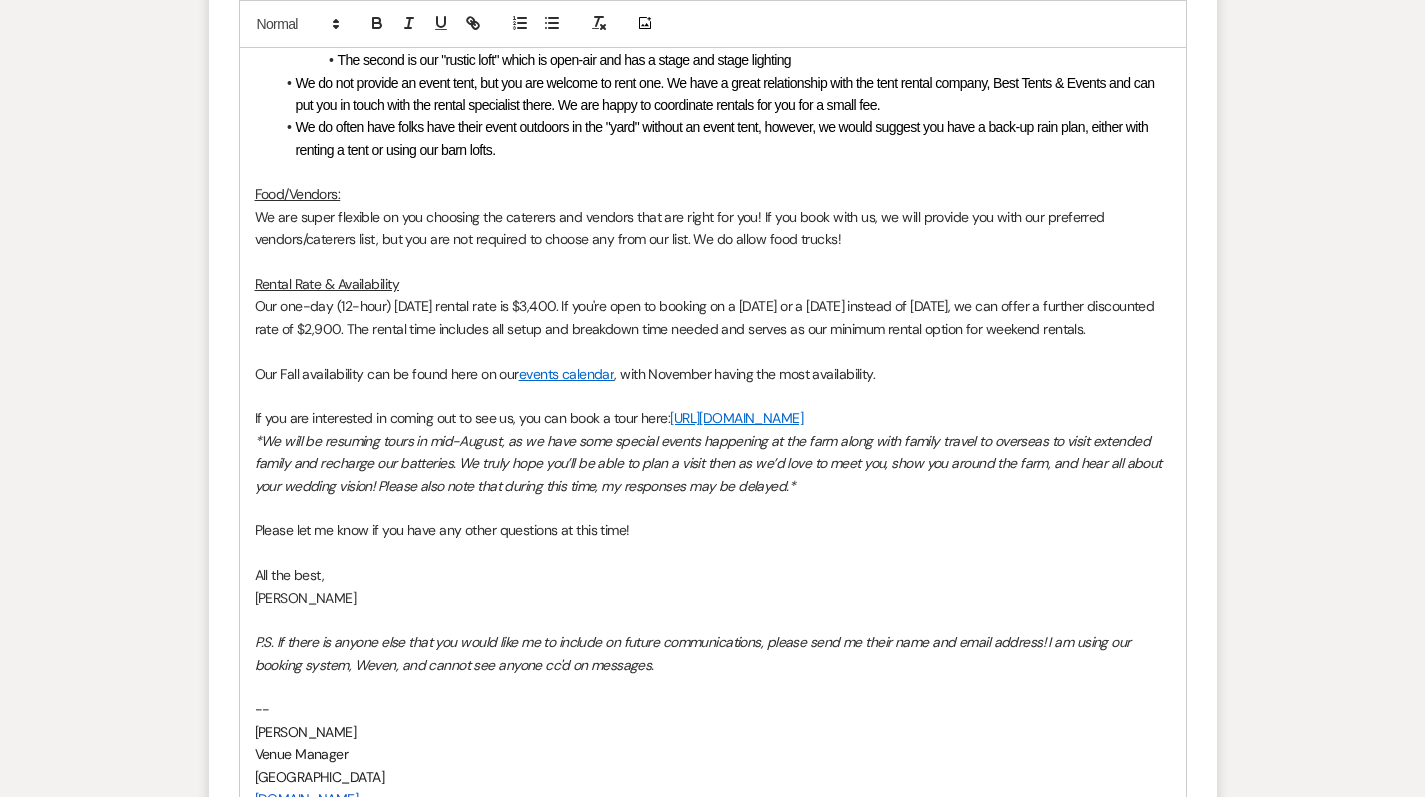 click on "Our one-day (12-hour) Saturday rental rate is $3,400. If you're open to booking on a Friday or a Sunday instead of Saturday, we can offer a further discounted rate of $2,900. The rental time includes all setup and breakdown time needed and serves as our minimum rental option for weekend rentals." at bounding box center (706, 317) 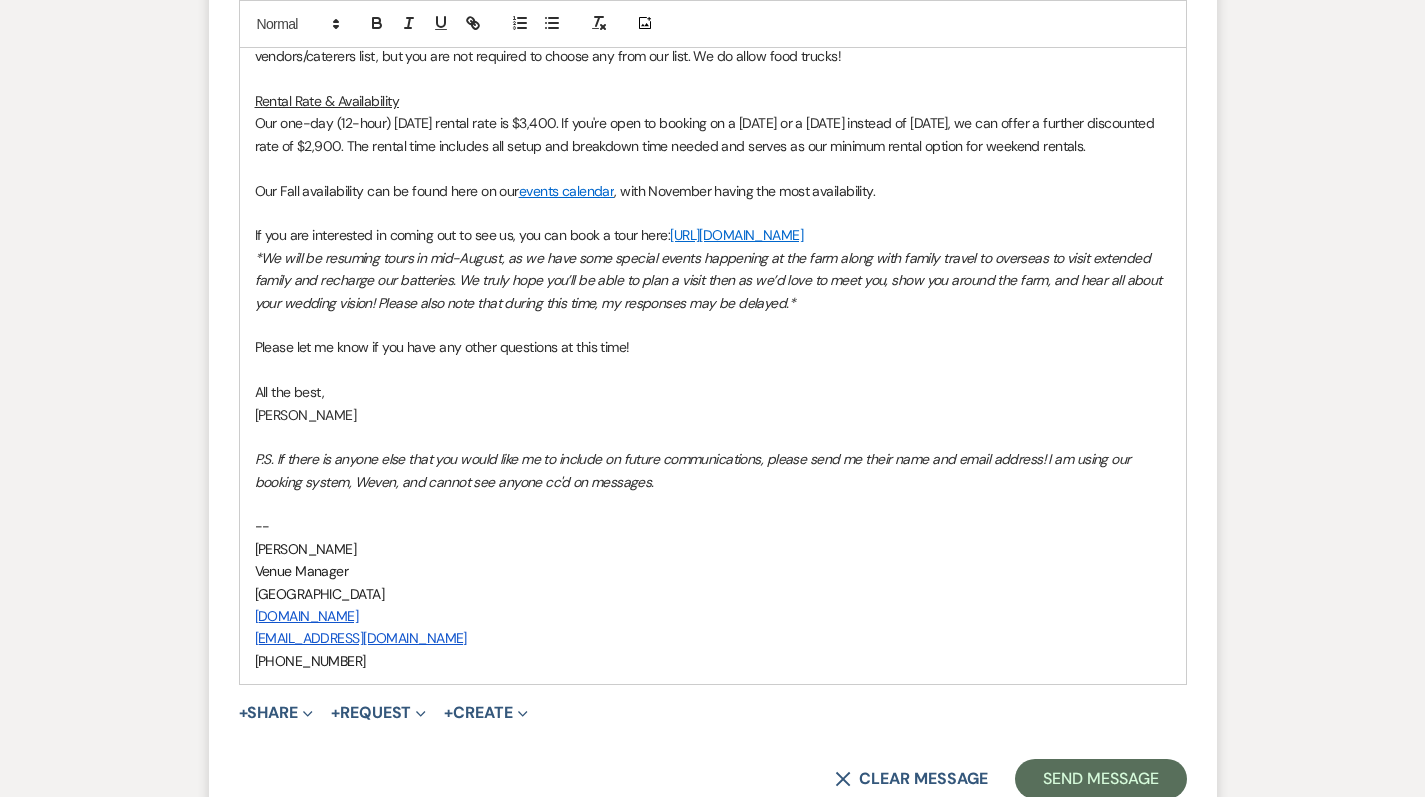 scroll, scrollTop: 2110, scrollLeft: 0, axis: vertical 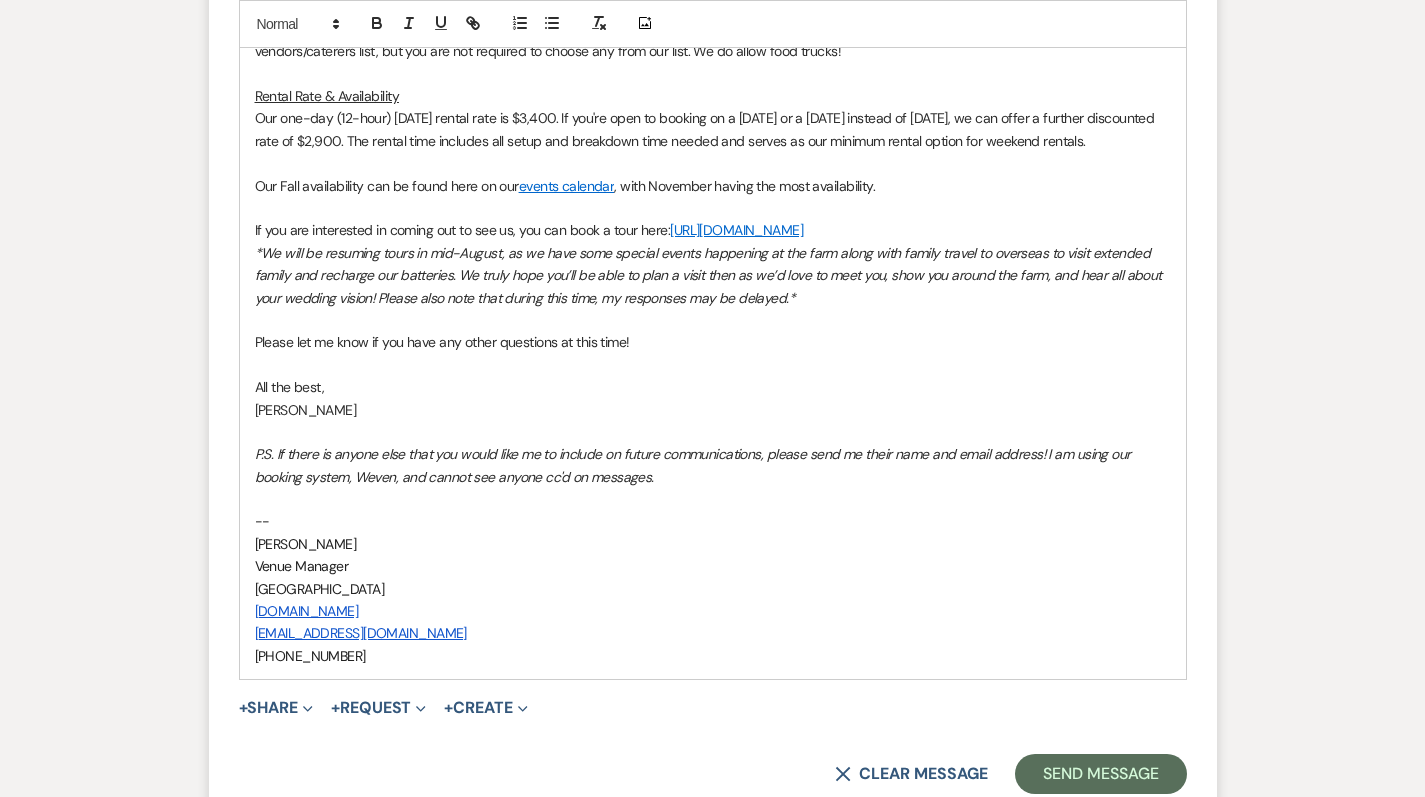 click on "Our one-day (12-hour) Saturday rental rate is $3,400. If you're open to booking on a Friday or a Sunday instead of Saturday, we can offer a further discounted rate of $2,900. The rental time includes all setup and breakdown time needed and serves as our minimum rental option for weekend rentals." at bounding box center (706, 129) 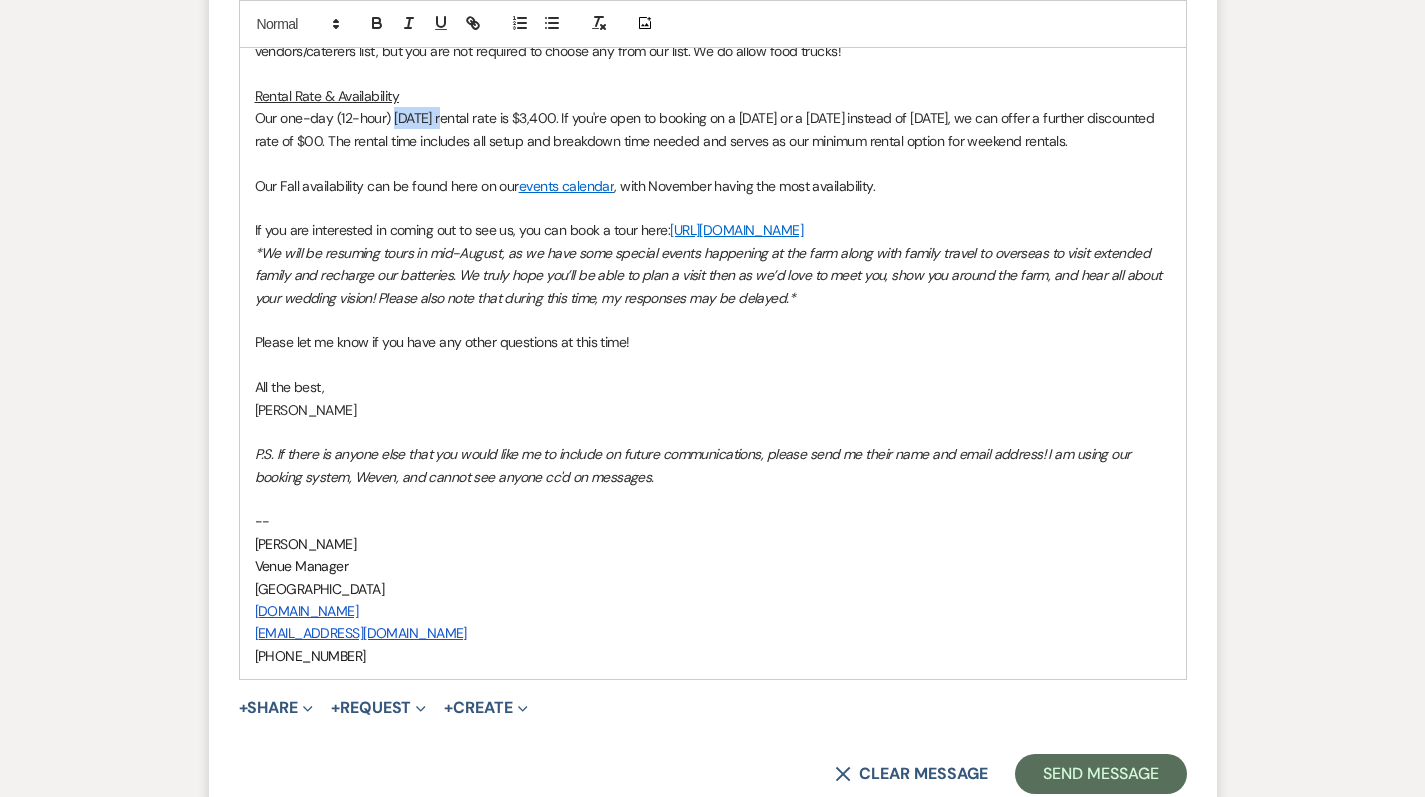 drag, startPoint x: 445, startPoint y: 99, endPoint x: 394, endPoint y: 99, distance: 51 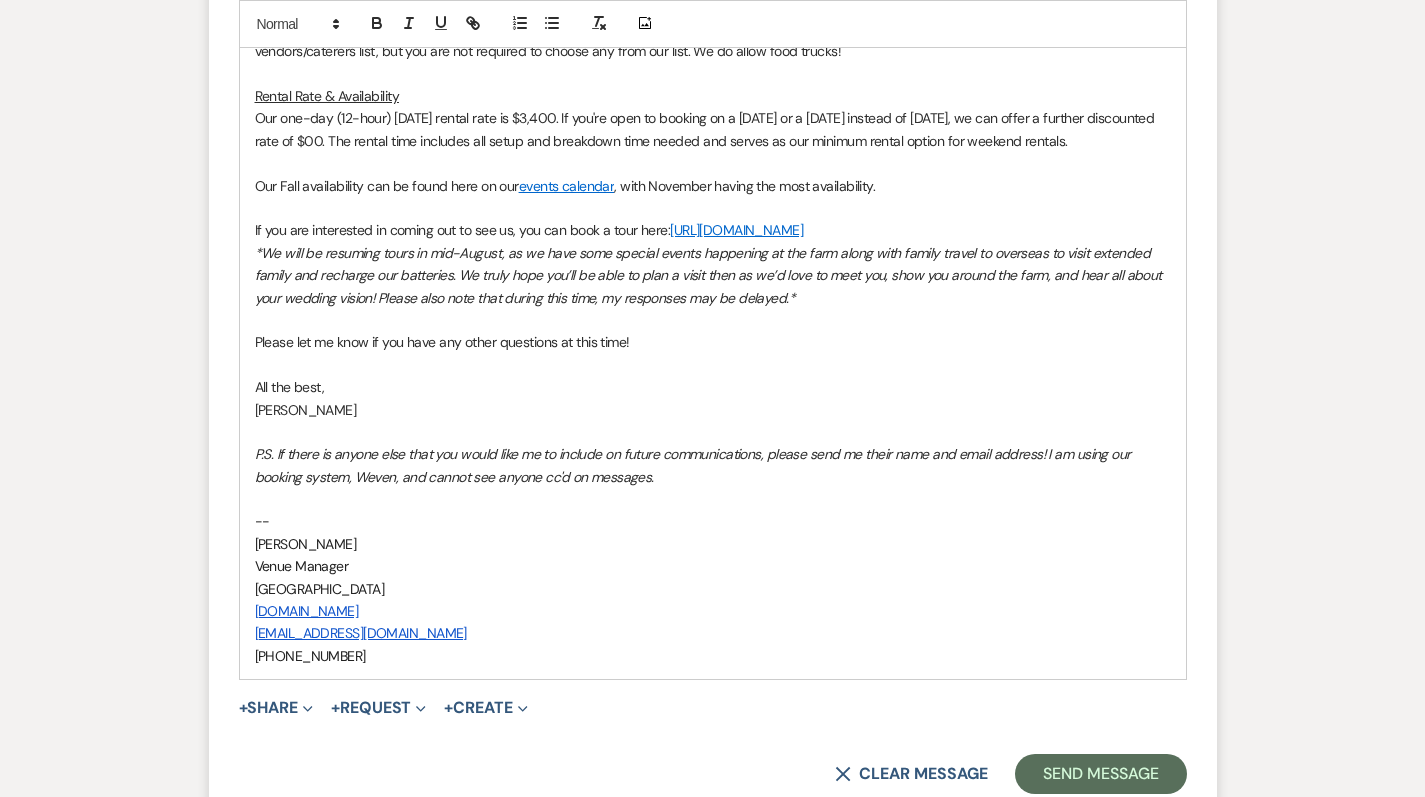 click on "Our one-day (12-hour) Saturday rental rate is $3,400. If you're open to booking on a Friday or a Sunday instead of Saturday, we can offer a further discounted rate of $00. The rental time includes all setup and breakdown time needed and serves as our minimum rental option for weekend rentals." at bounding box center (706, 129) 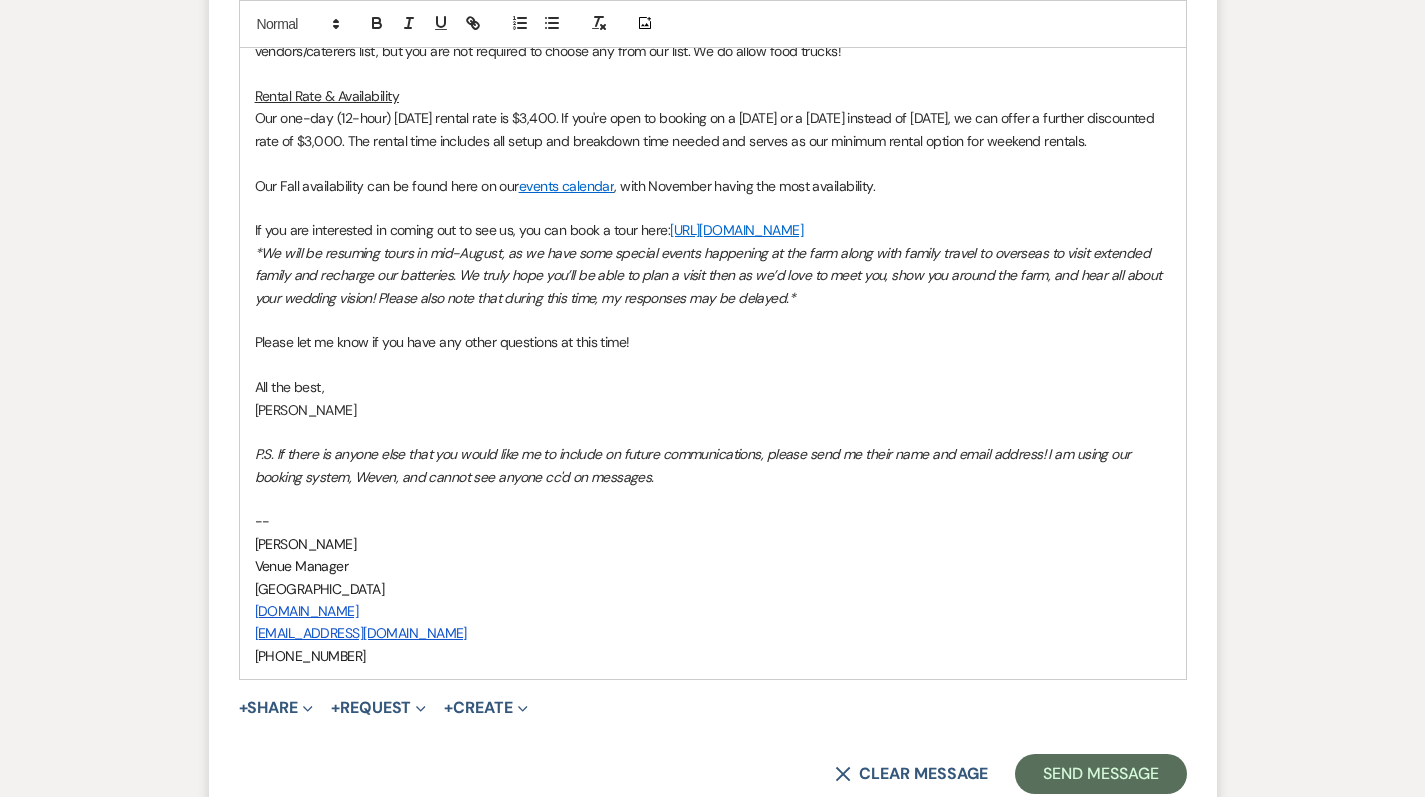 click on "Our Fall availability can be found here on our" at bounding box center [387, 186] 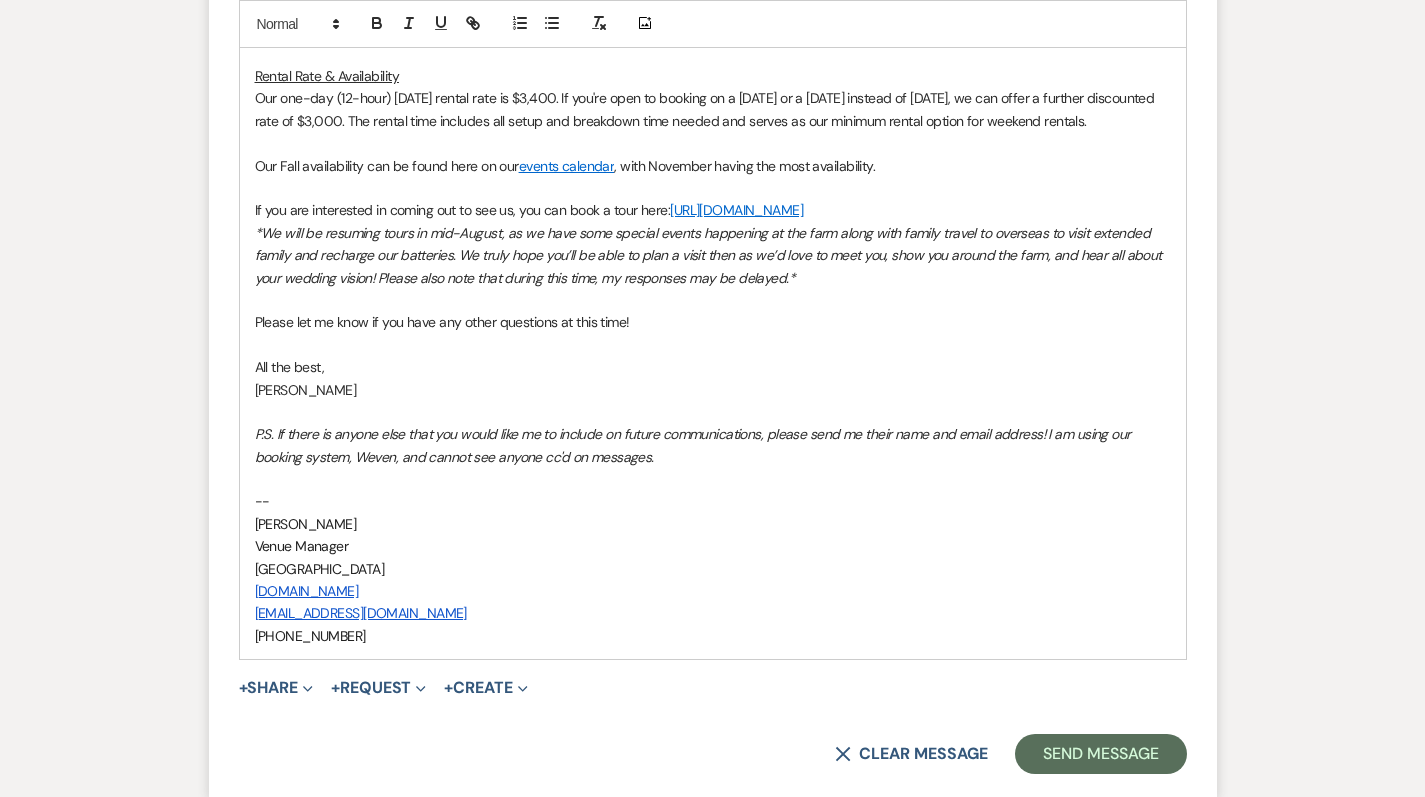 scroll, scrollTop: 2132, scrollLeft: 0, axis: vertical 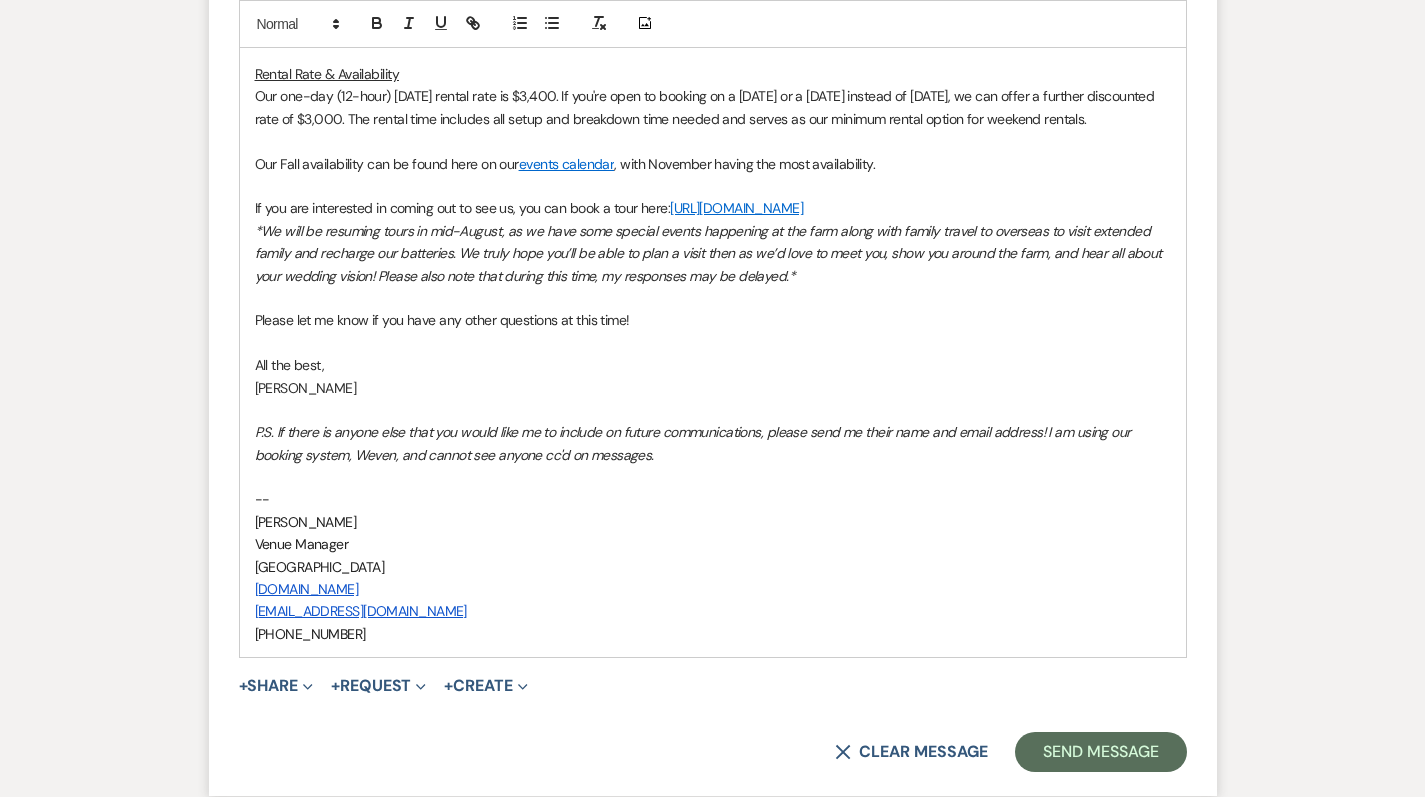 click on "Our one-day (12-hour) Saturday rental rate is $3,400. If you're open to booking on a Friday or a Sunday instead of Saturday, we can offer a further discounted rate of $3,000. The rental time includes all setup and breakdown time needed and serves as our minimum rental option for weekend rentals." at bounding box center [706, 107] 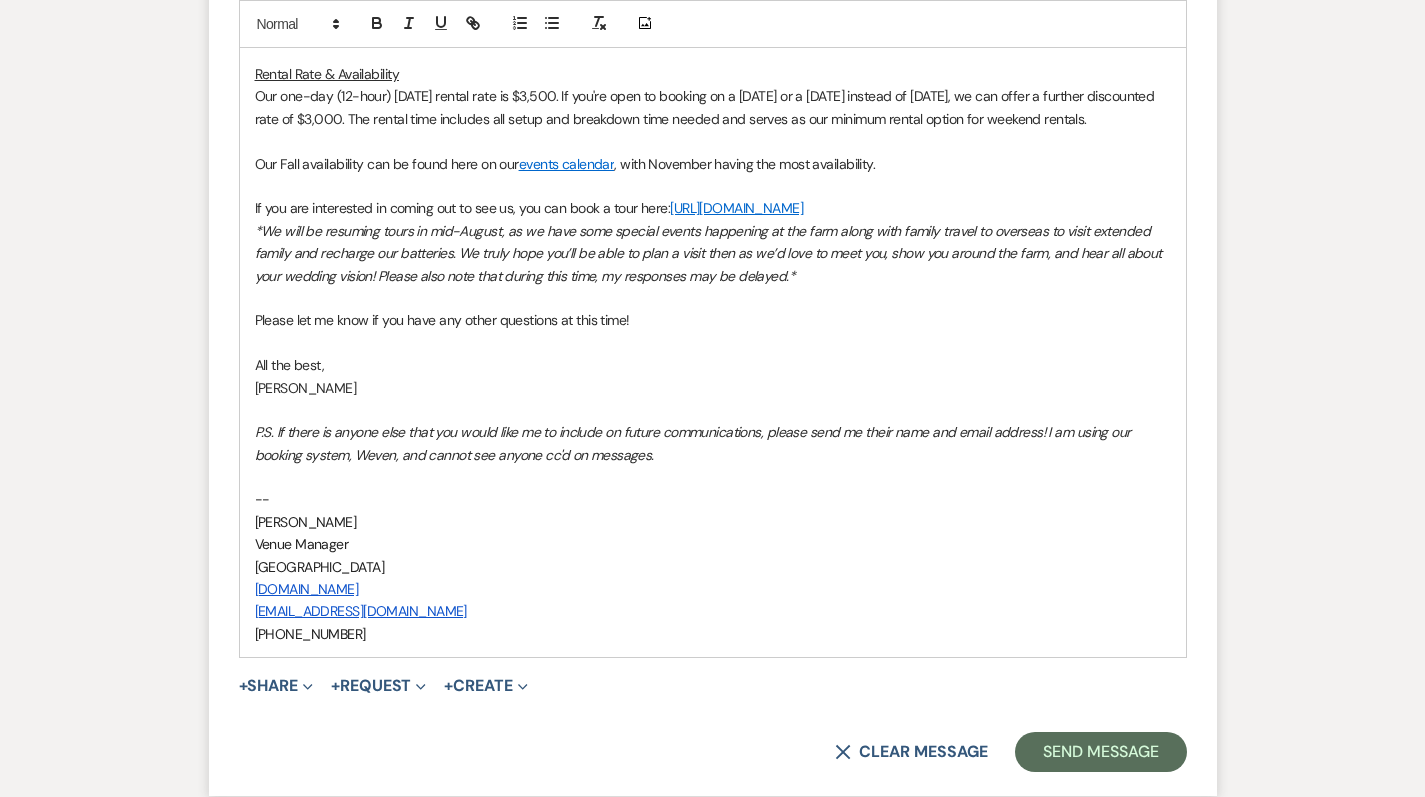 click on "Our one-day (12-hour) Saturday rental rate is $3,500. If you're open to booking on a Friday or a Sunday instead of Saturday, we can offer a further discounted rate of $3,000. The rental time includes all setup and breakdown time needed and serves as our minimum rental option for weekend rentals." at bounding box center (706, 107) 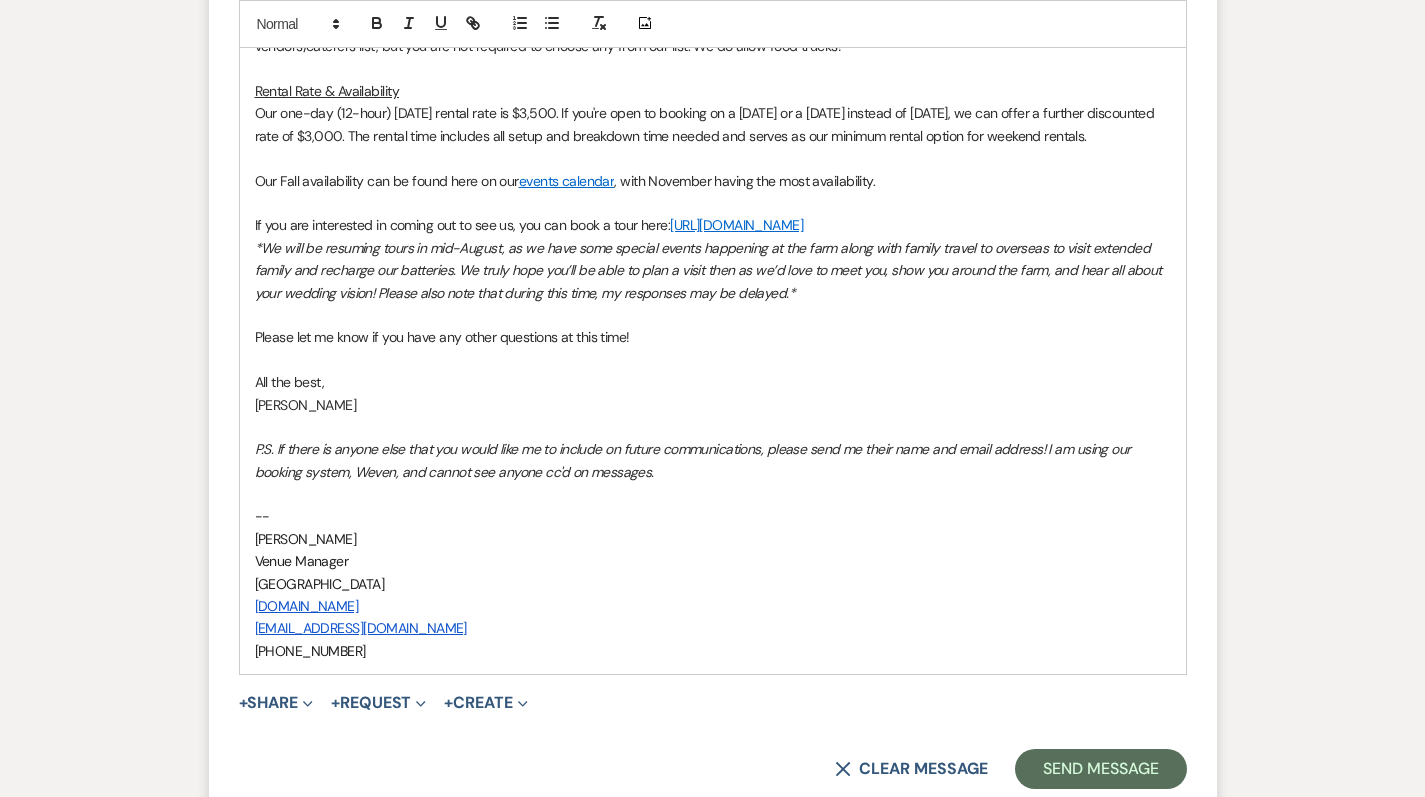 scroll, scrollTop: 2113, scrollLeft: 0, axis: vertical 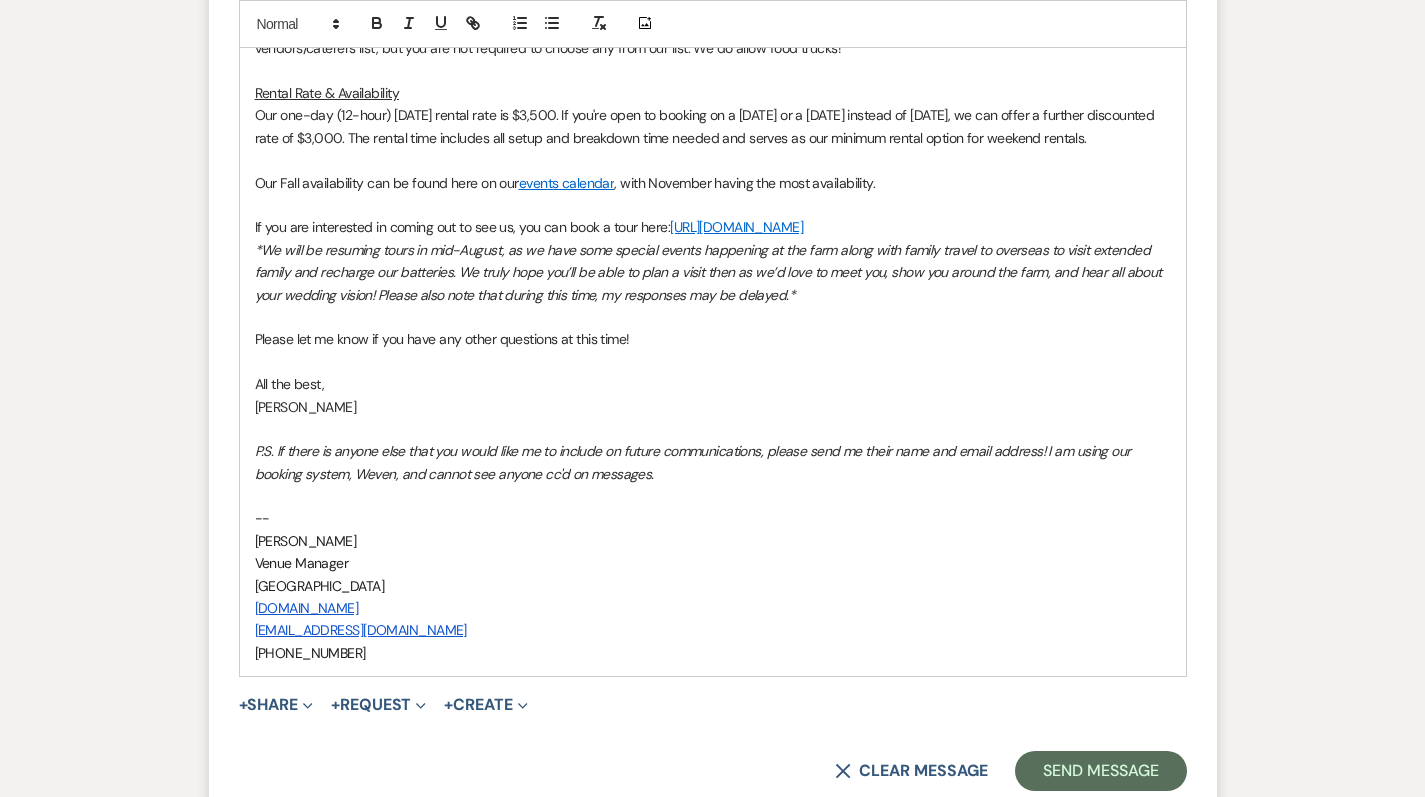 click at bounding box center [713, 160] 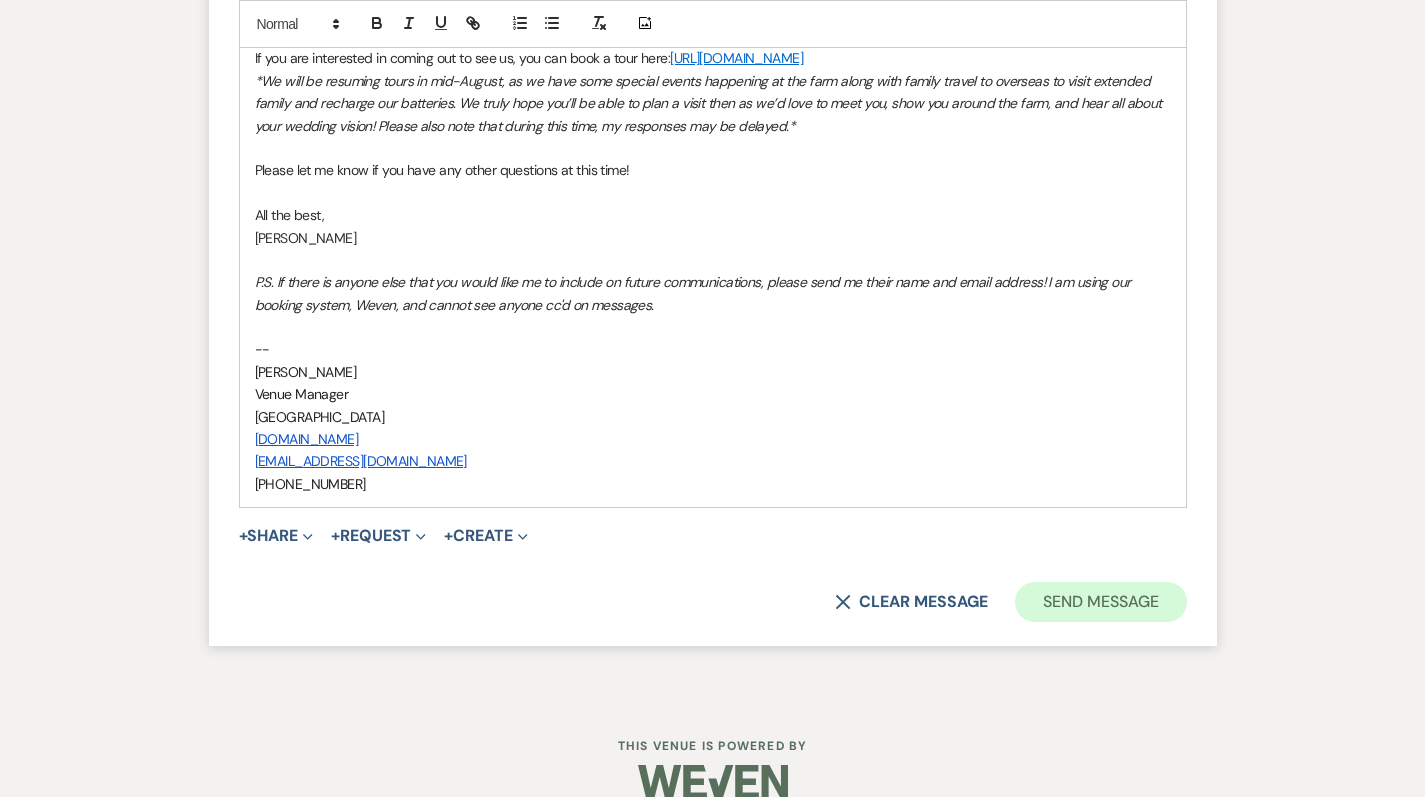 scroll, scrollTop: 2281, scrollLeft: 0, axis: vertical 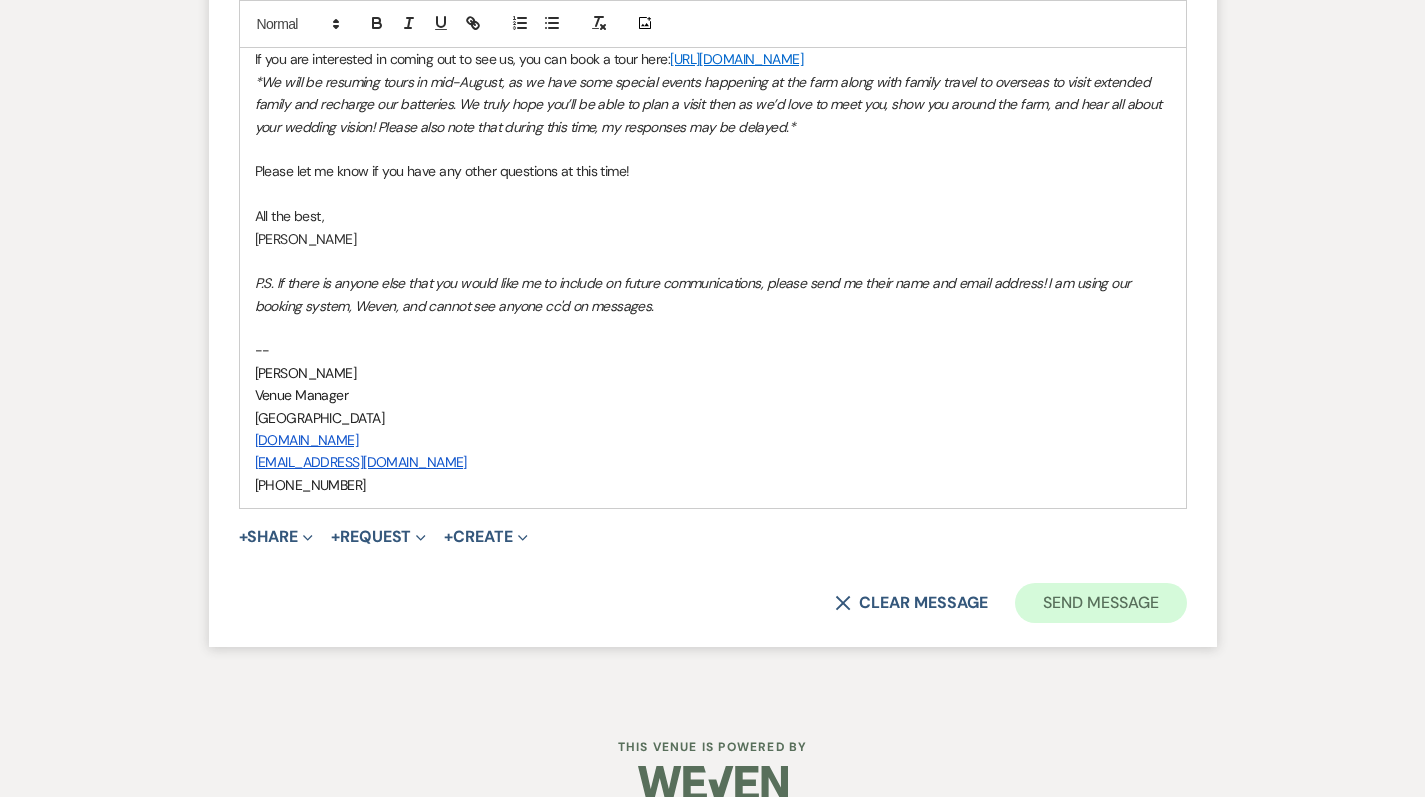 click on "Send Message" at bounding box center [1100, 603] 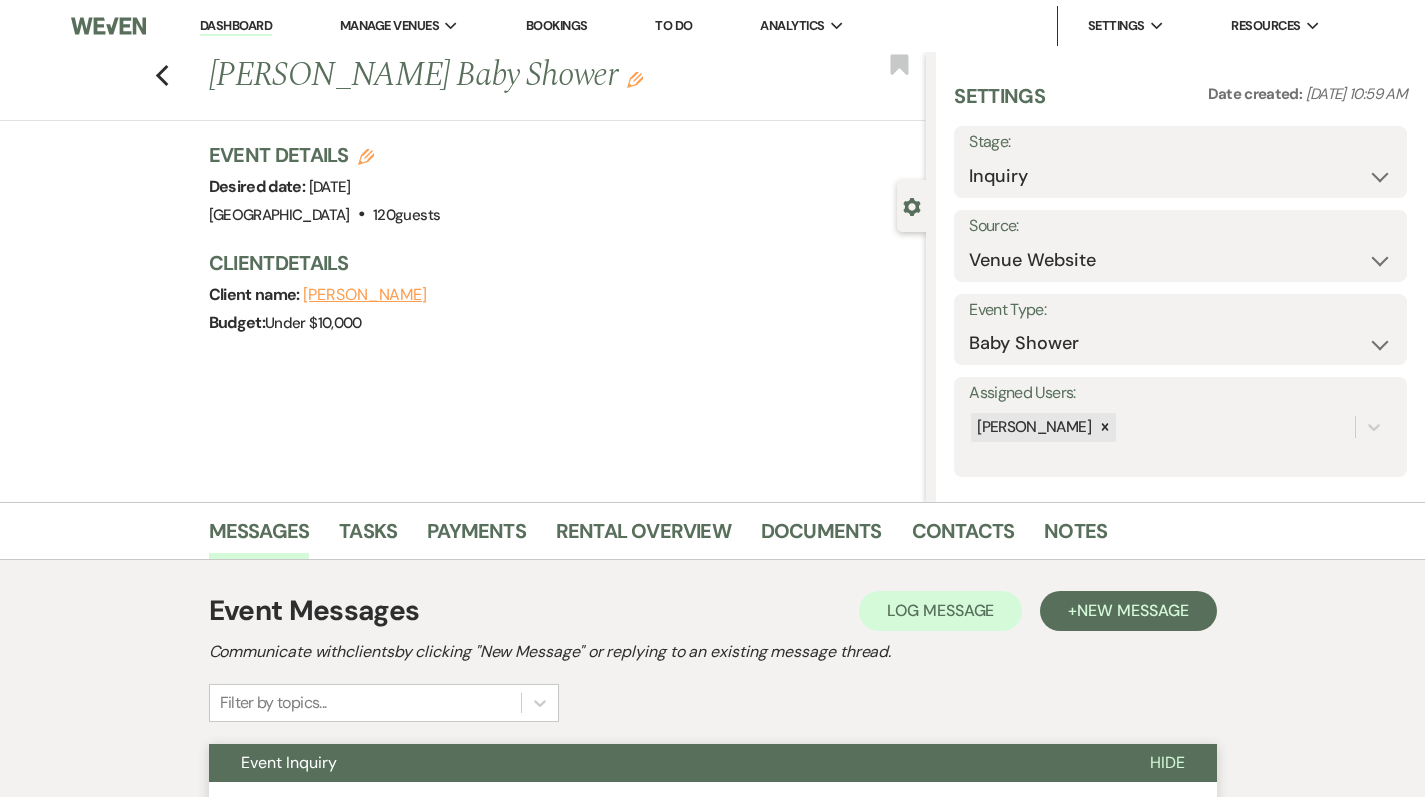 scroll, scrollTop: 0, scrollLeft: 0, axis: both 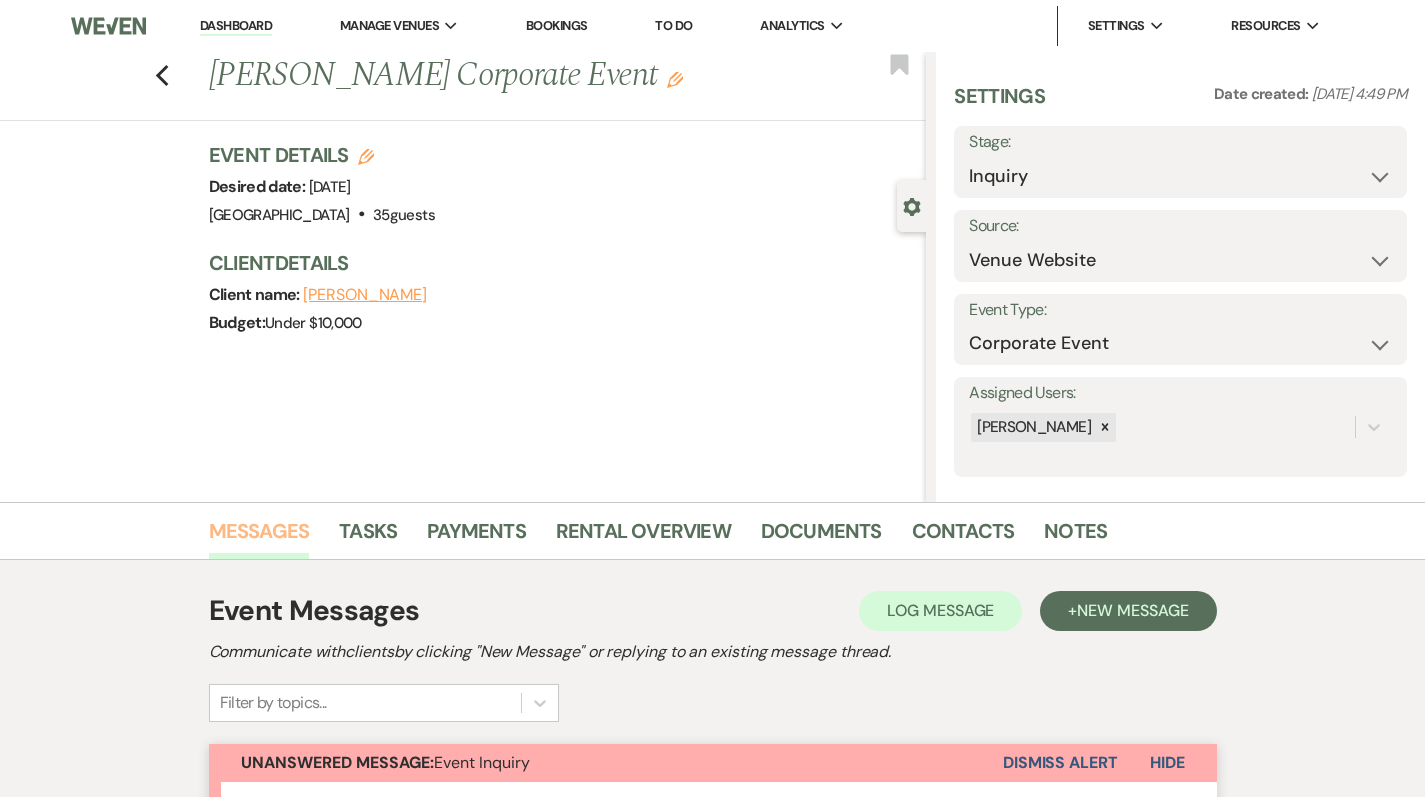 click on "Messages" at bounding box center (259, 537) 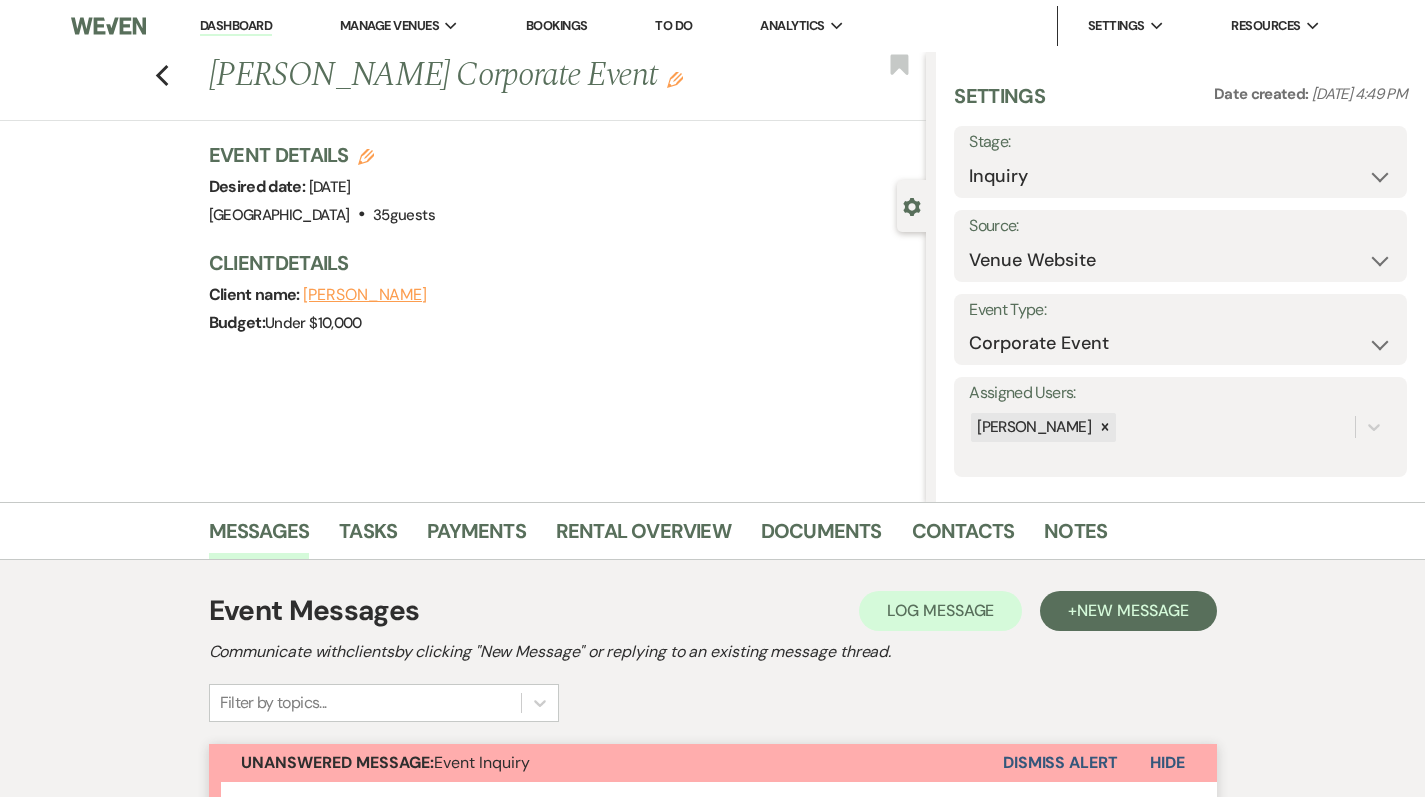 click on "Dashboard" at bounding box center (236, 26) 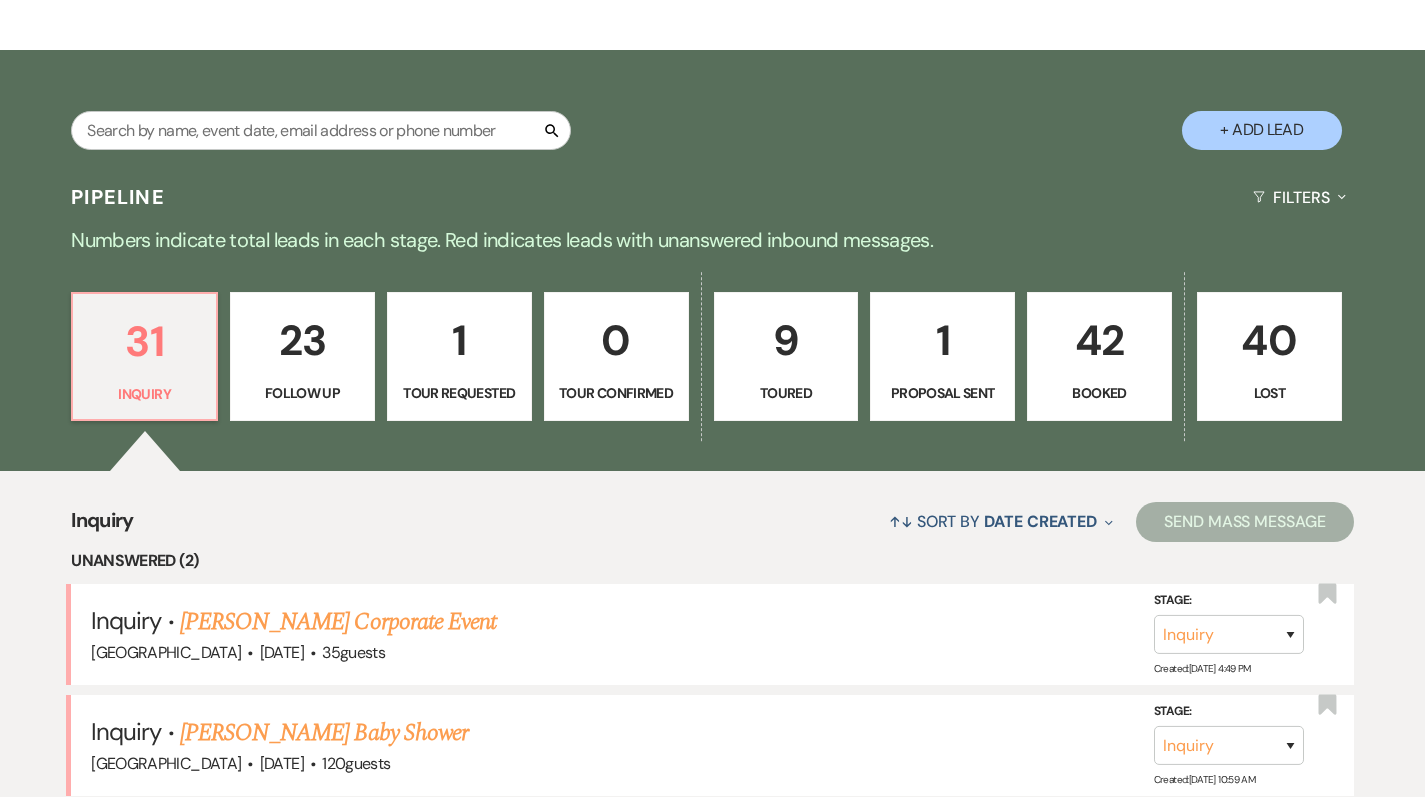 click on "1" at bounding box center (459, 340) 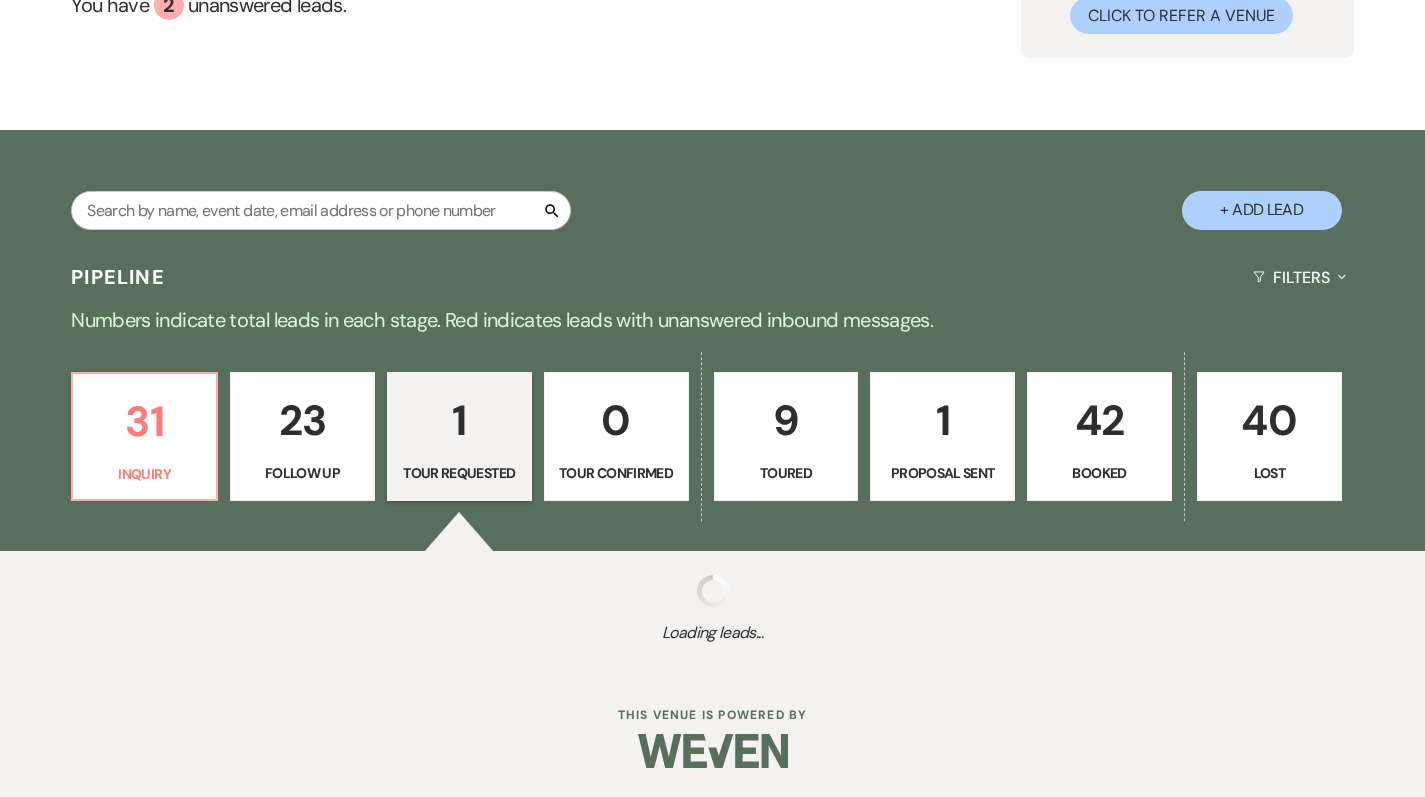 select on "2" 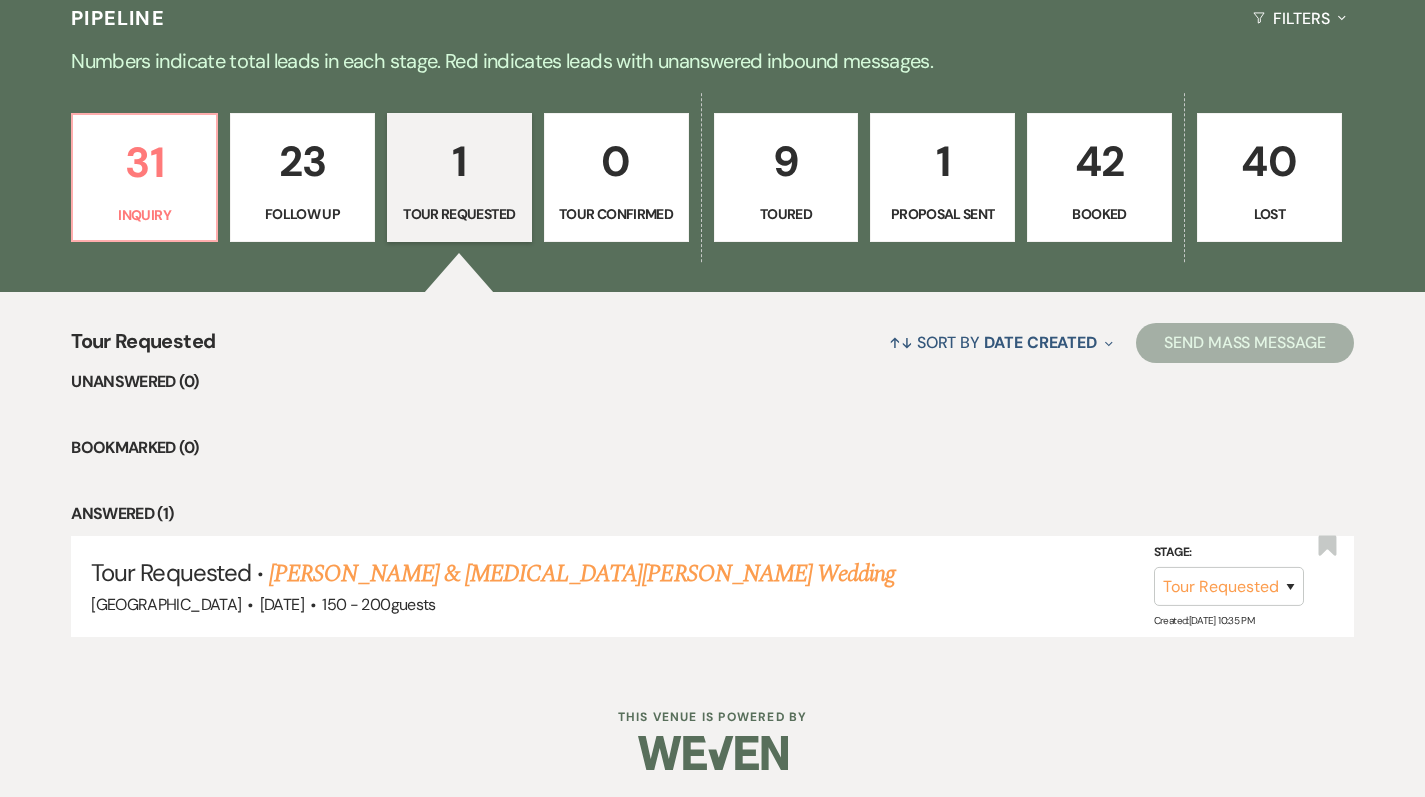scroll, scrollTop: 476, scrollLeft: 0, axis: vertical 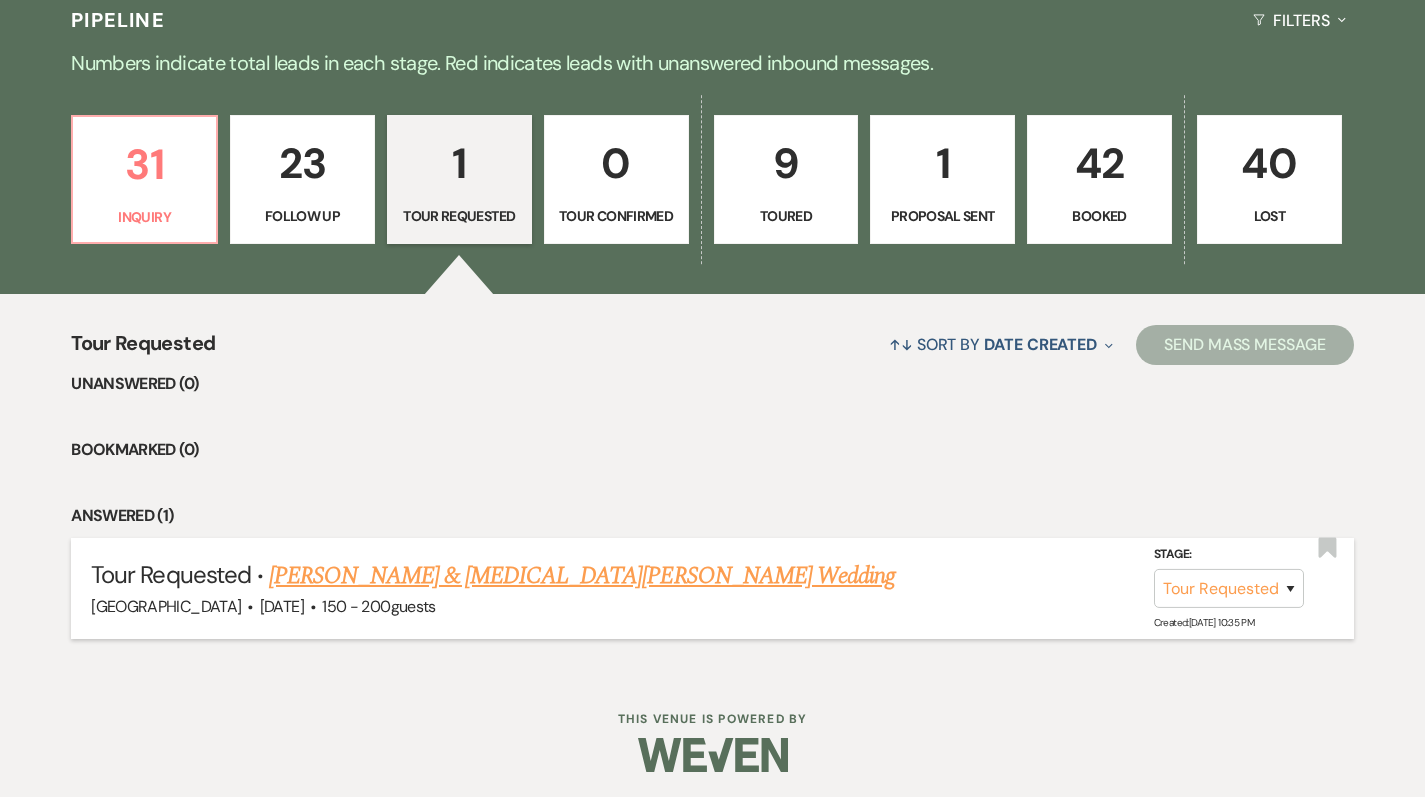 click on "[PERSON_NAME] & [MEDICAL_DATA][PERSON_NAME] Wedding" at bounding box center [582, 576] 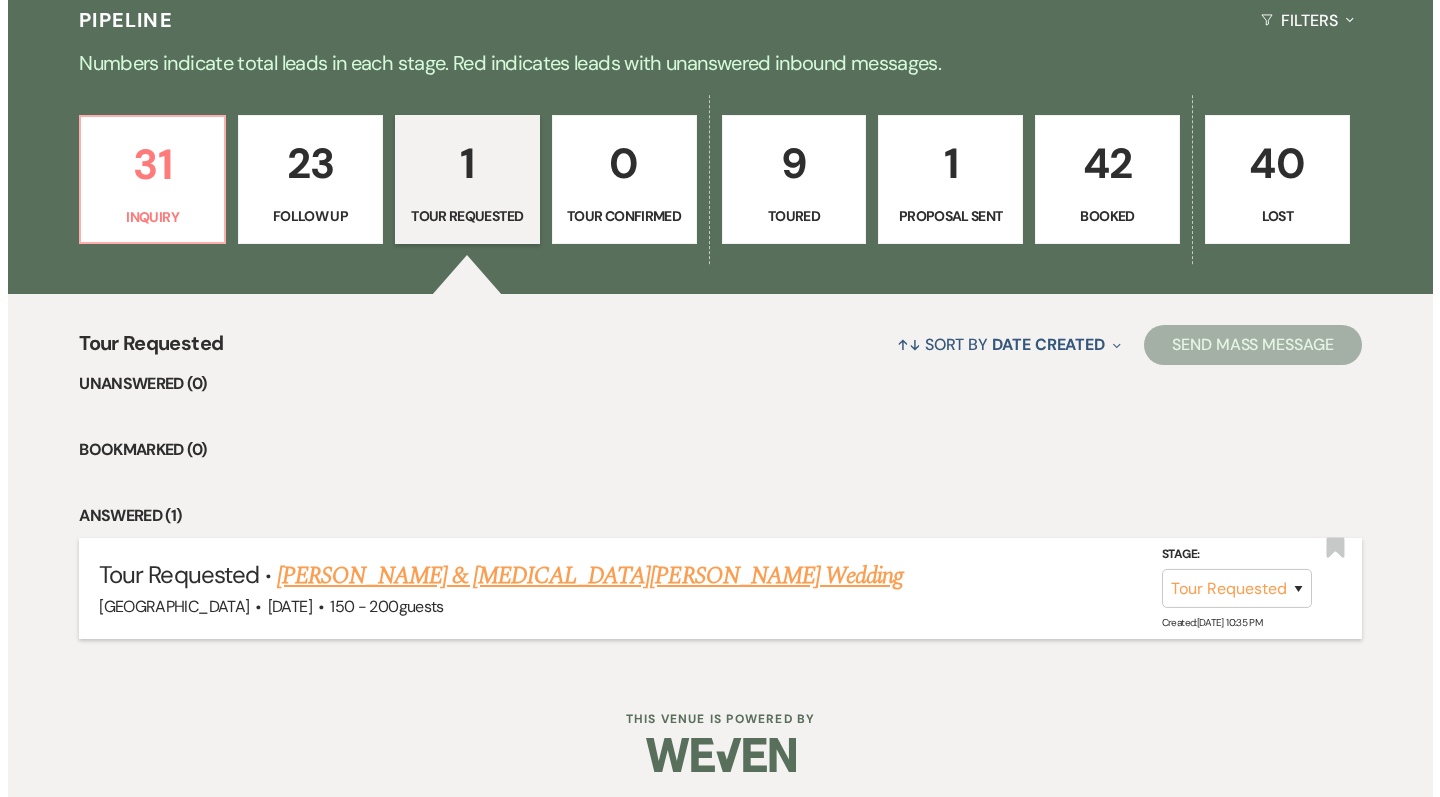 scroll, scrollTop: 0, scrollLeft: 0, axis: both 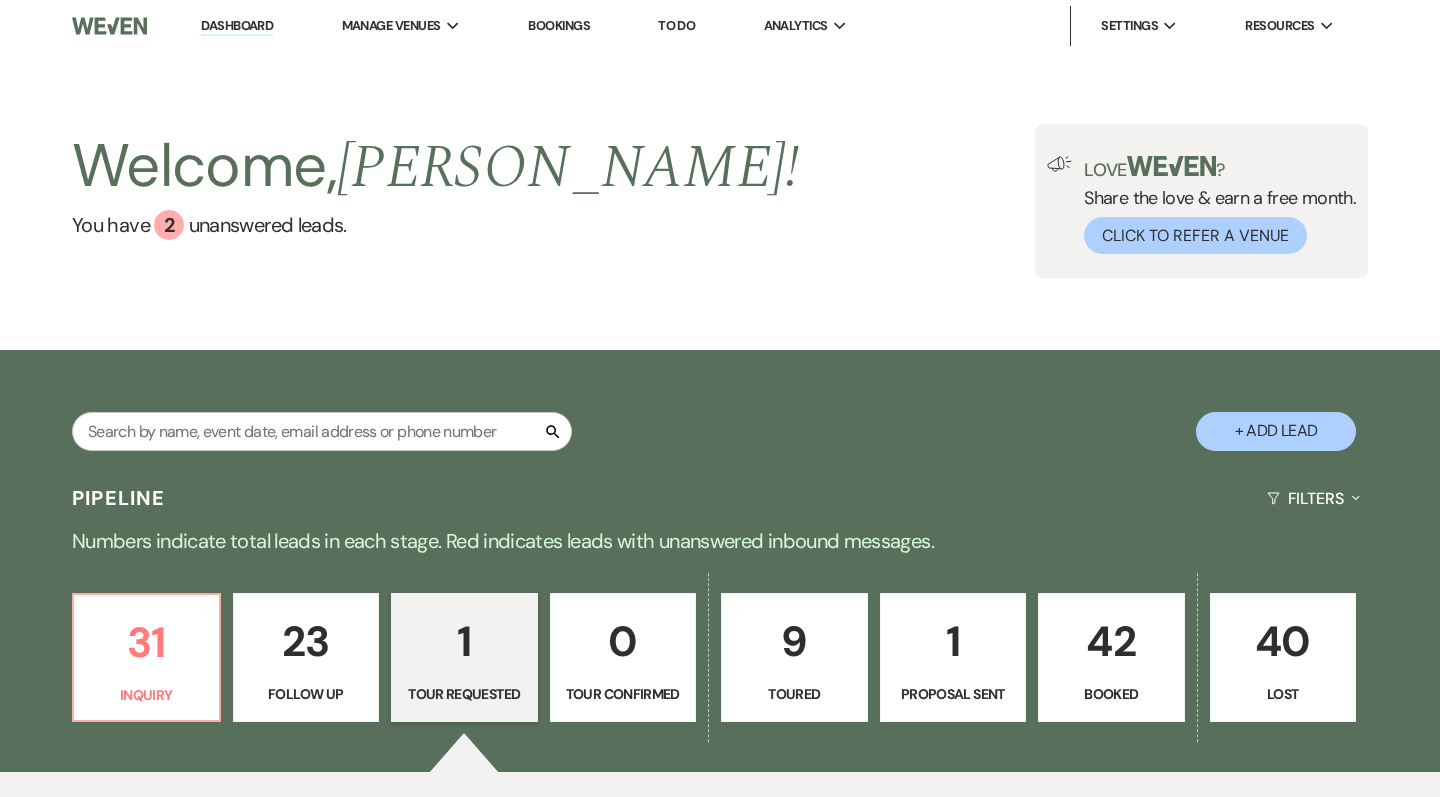 select on "2" 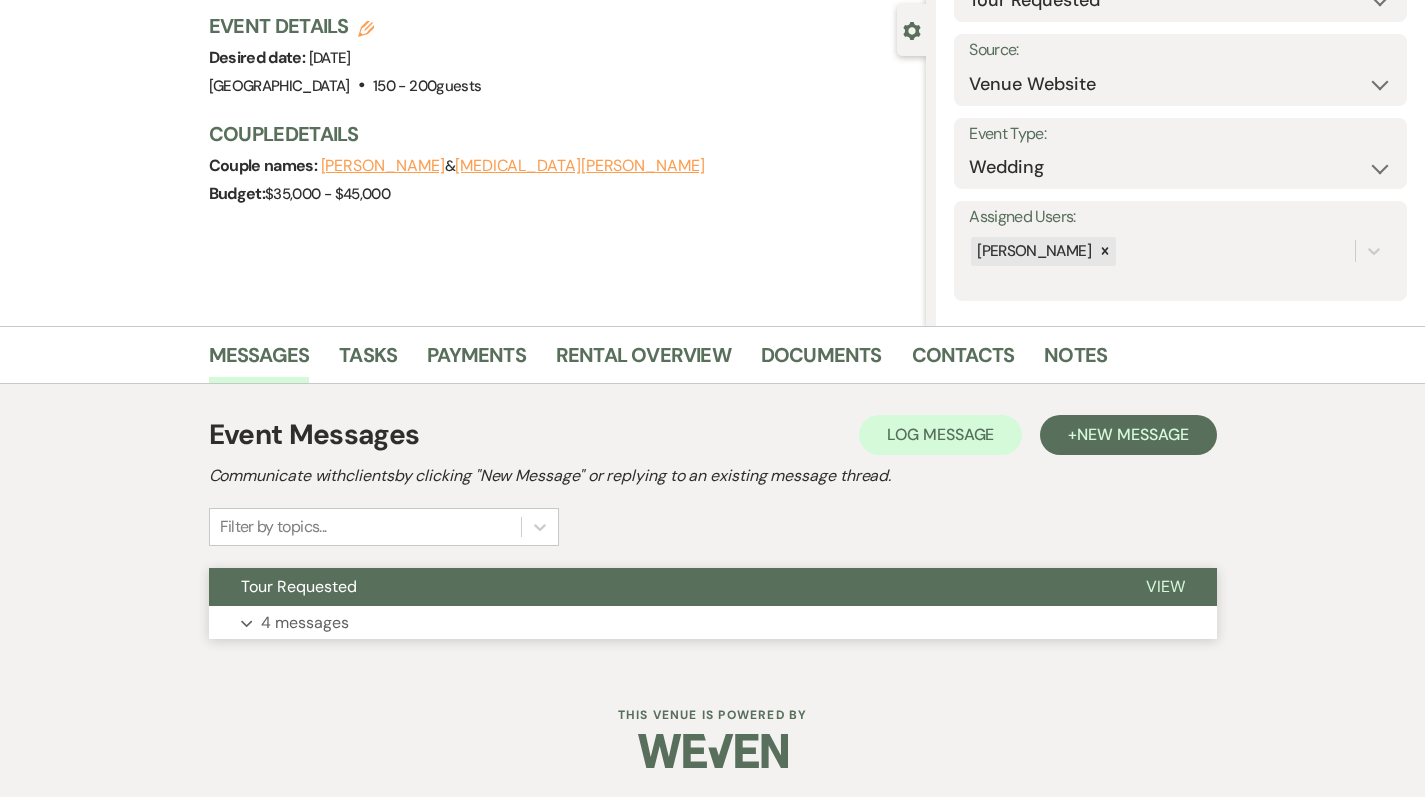 click on "Expand 4 messages" at bounding box center [713, 623] 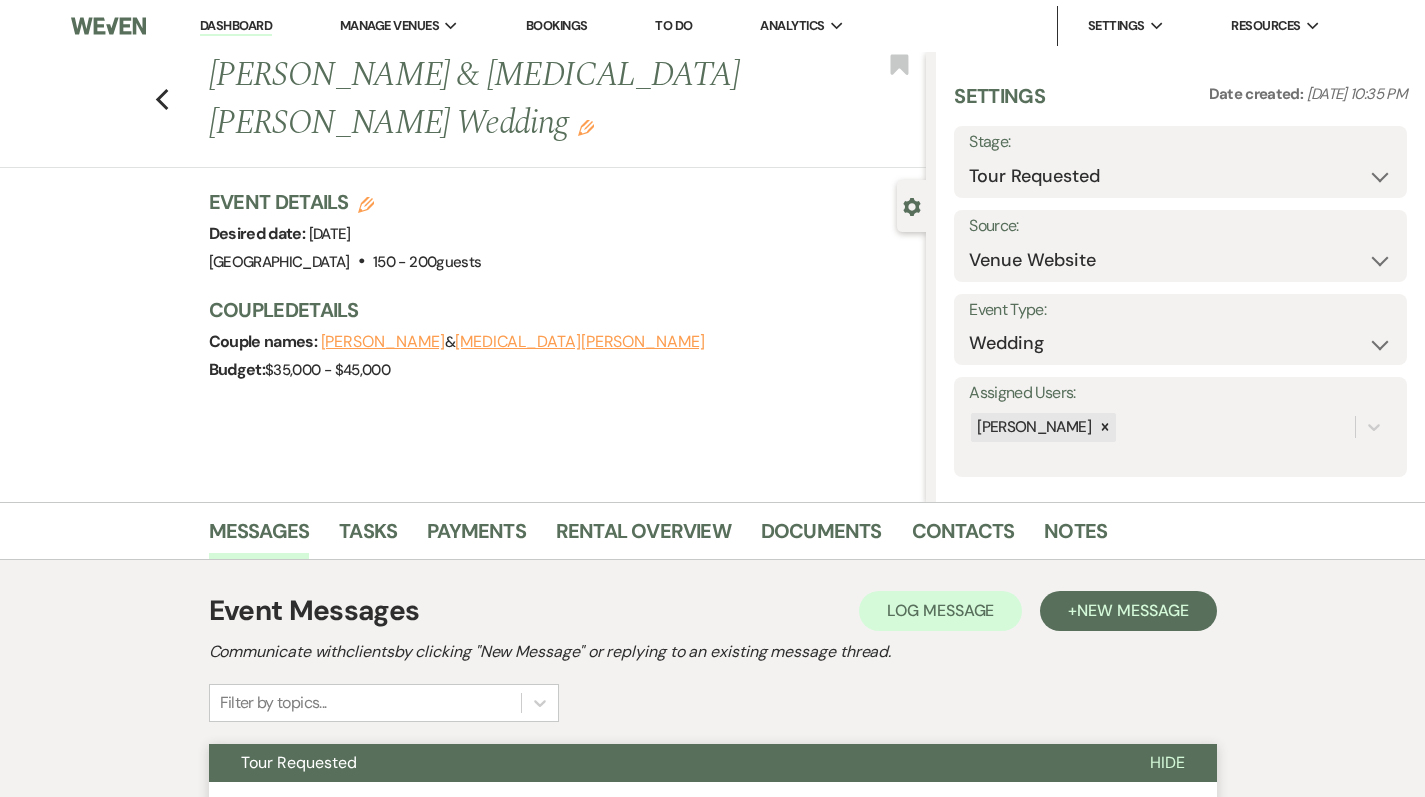 scroll, scrollTop: 0, scrollLeft: 0, axis: both 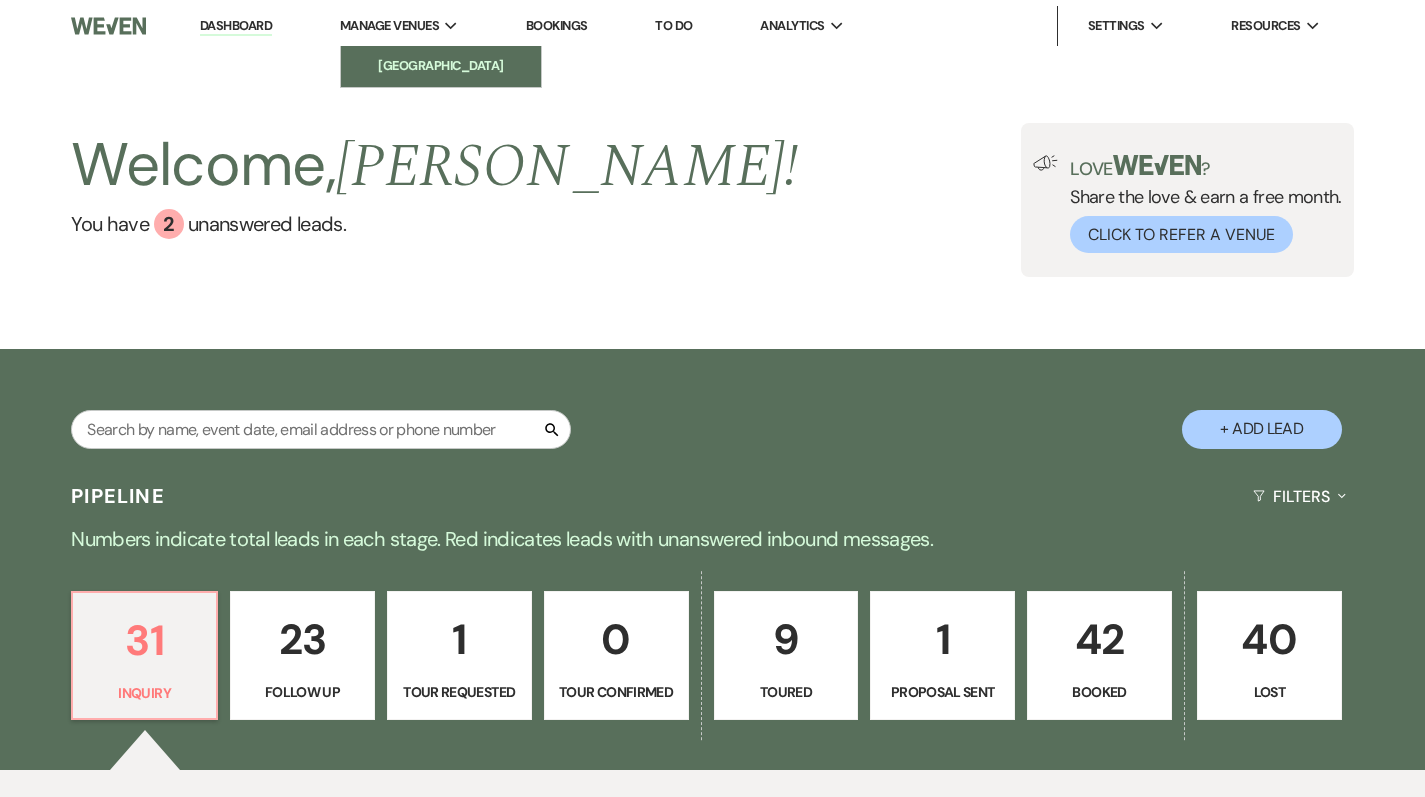 click on "[GEOGRAPHIC_DATA]" at bounding box center (441, 66) 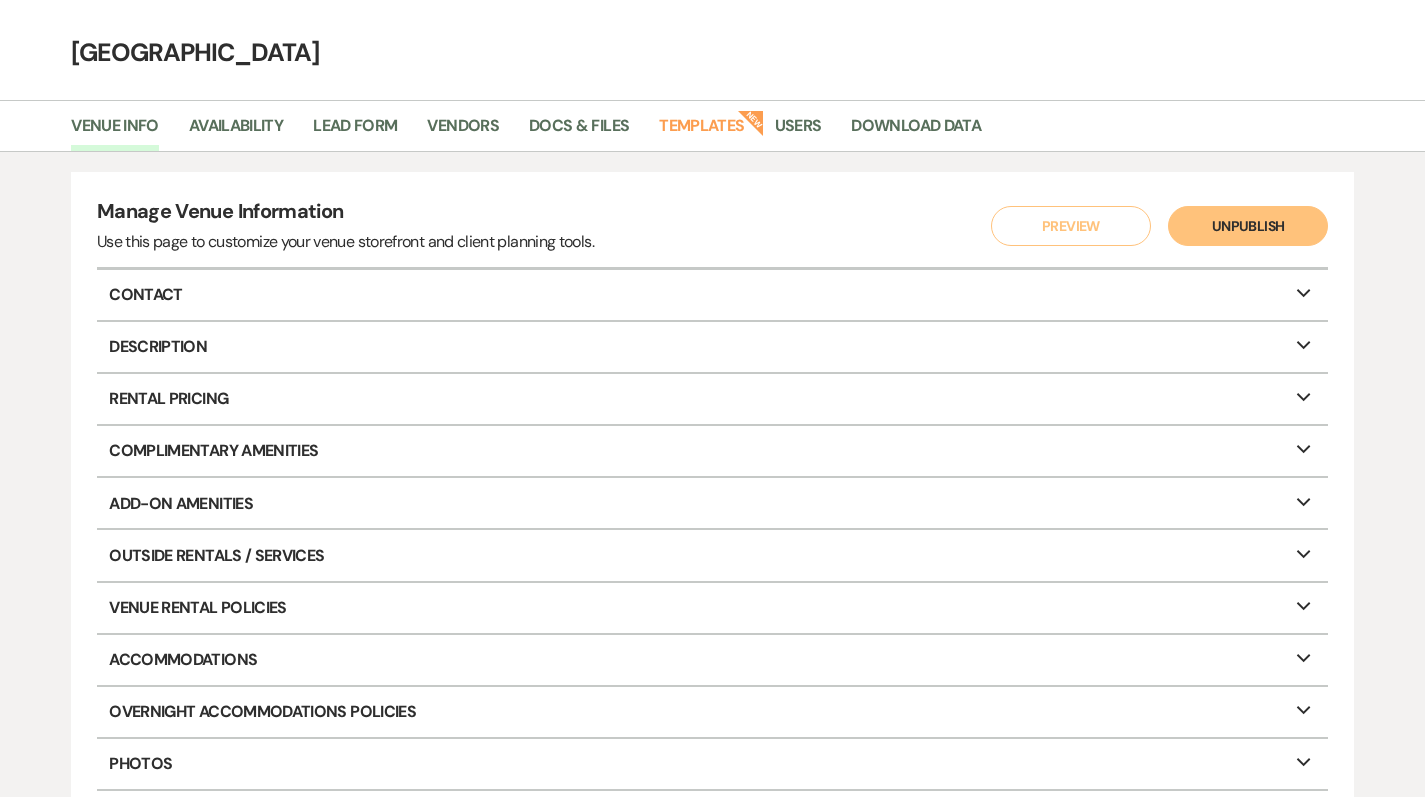 scroll, scrollTop: 60, scrollLeft: 0, axis: vertical 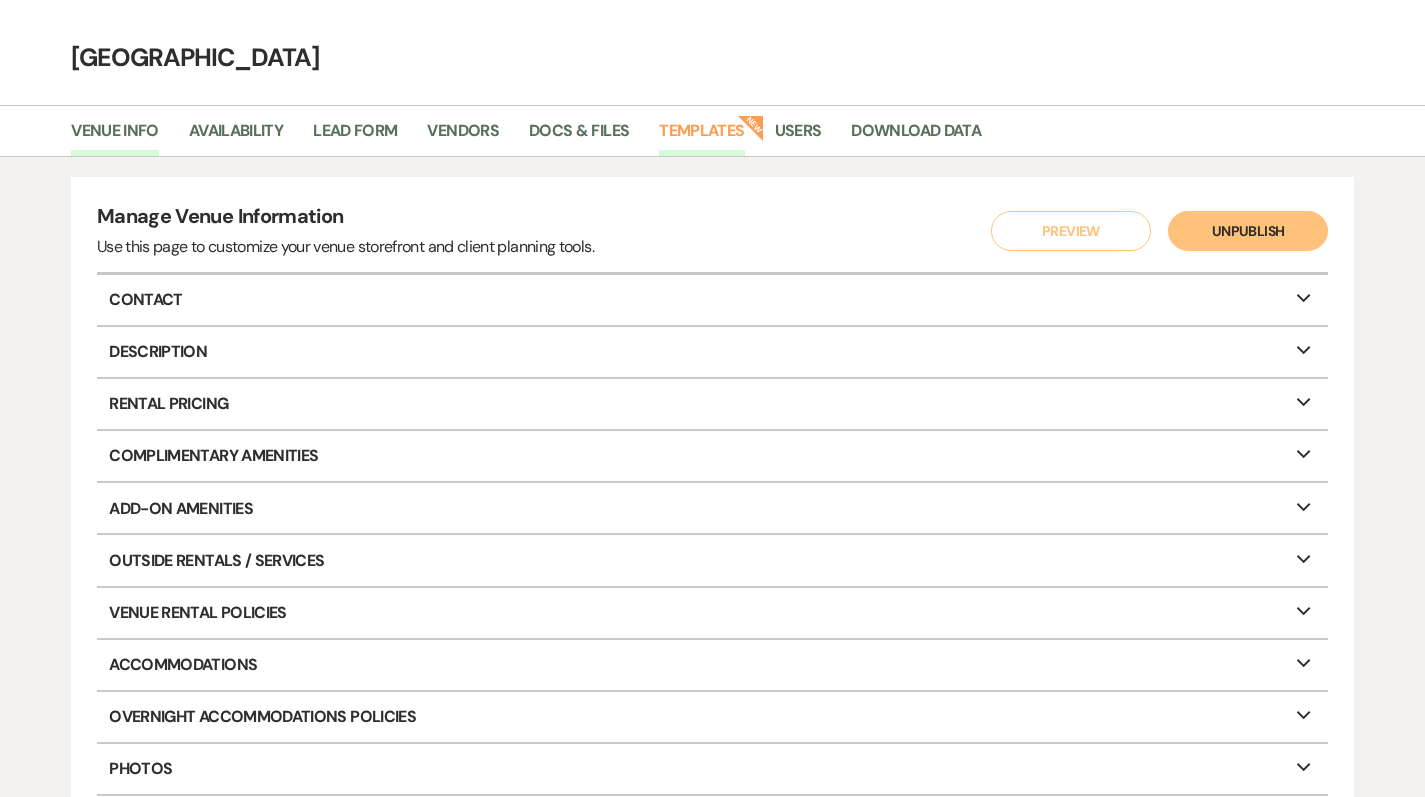 click on "Templates" at bounding box center (701, 137) 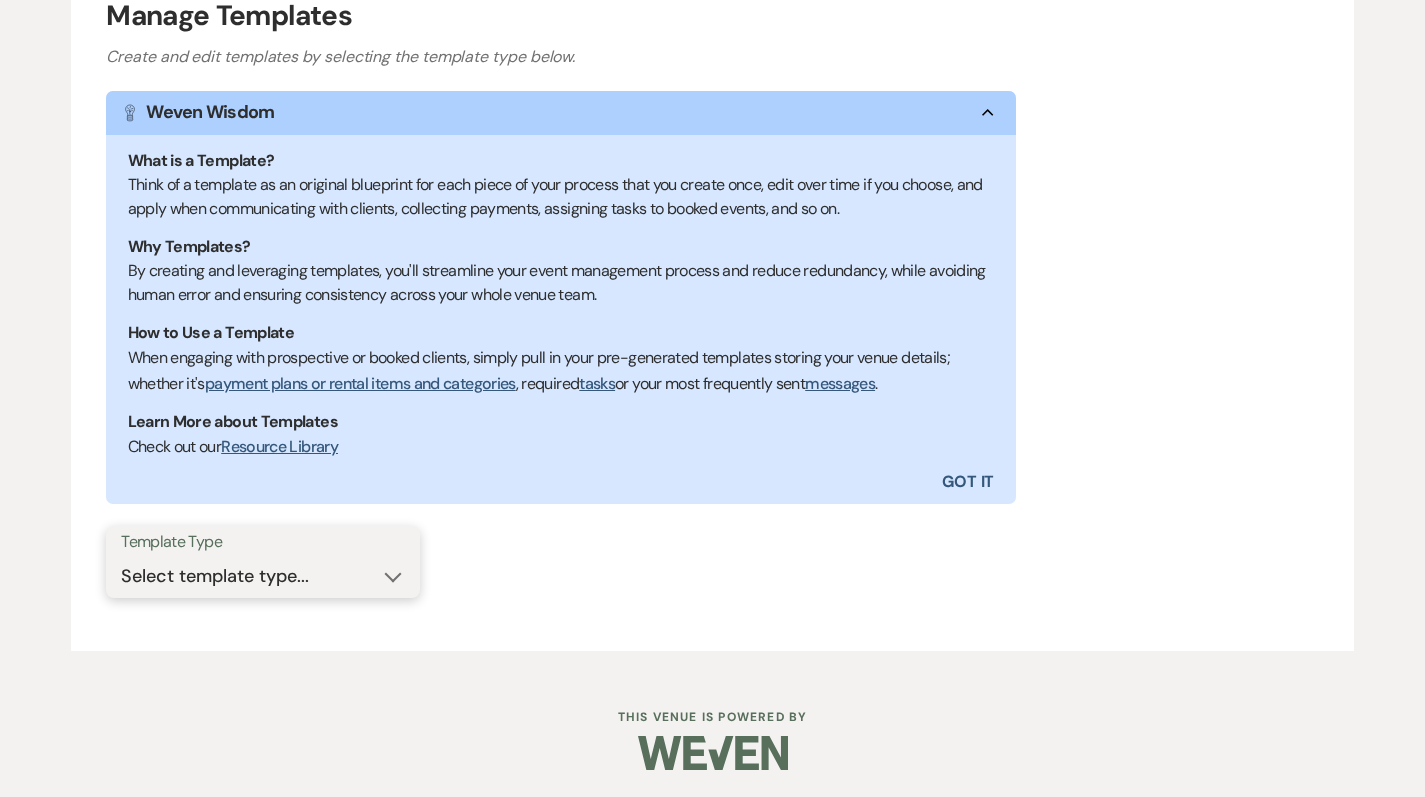 scroll, scrollTop: 276, scrollLeft: 0, axis: vertical 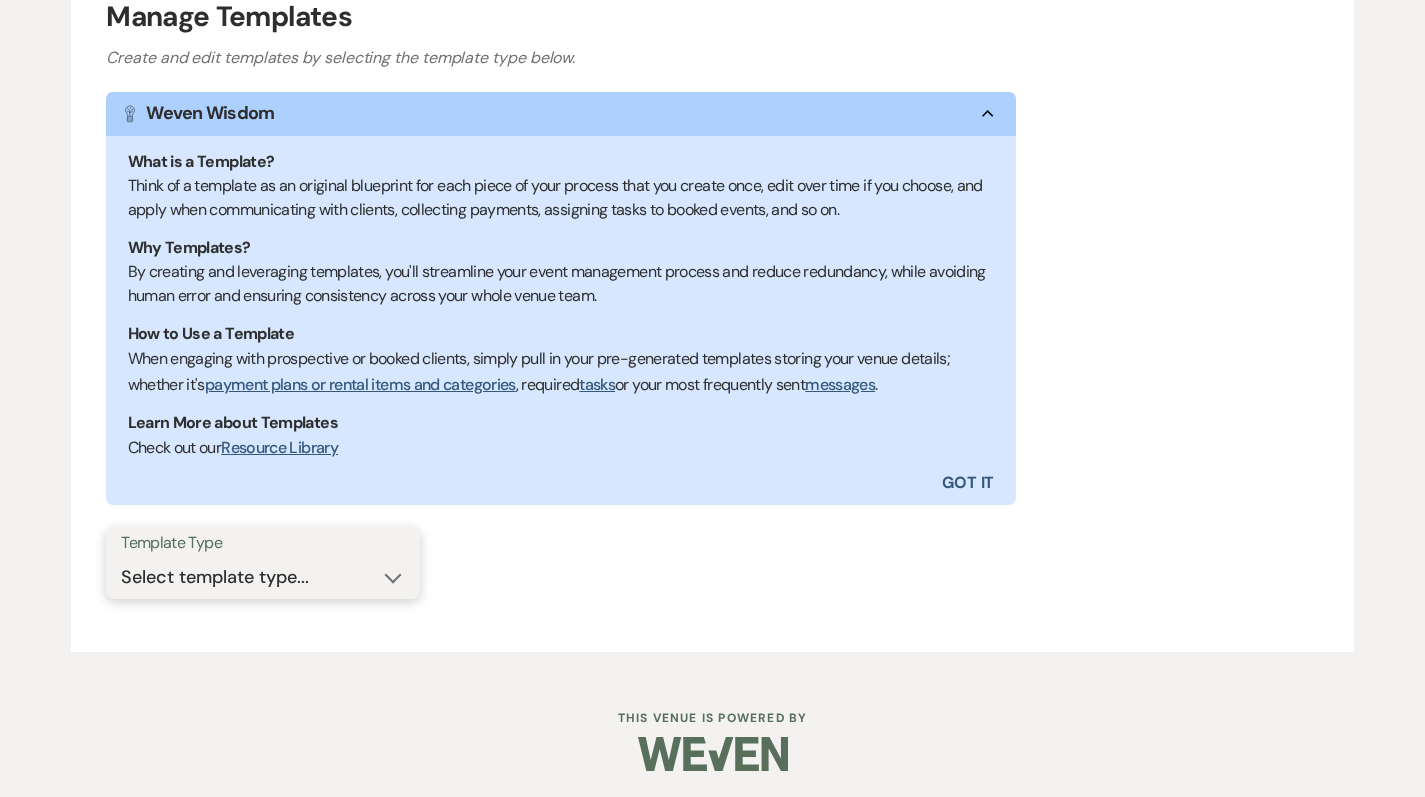 select on "Message Templates" 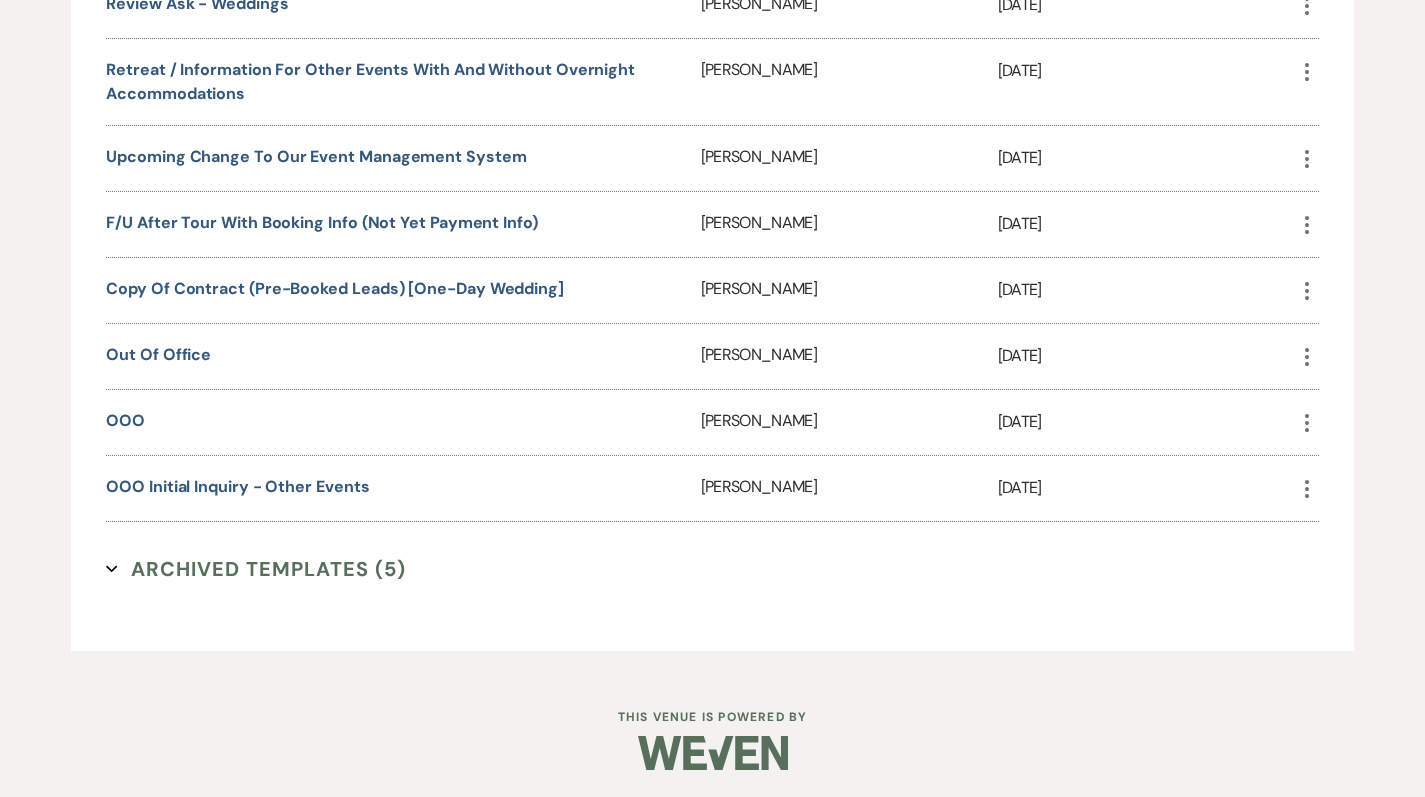 scroll, scrollTop: 2625, scrollLeft: 0, axis: vertical 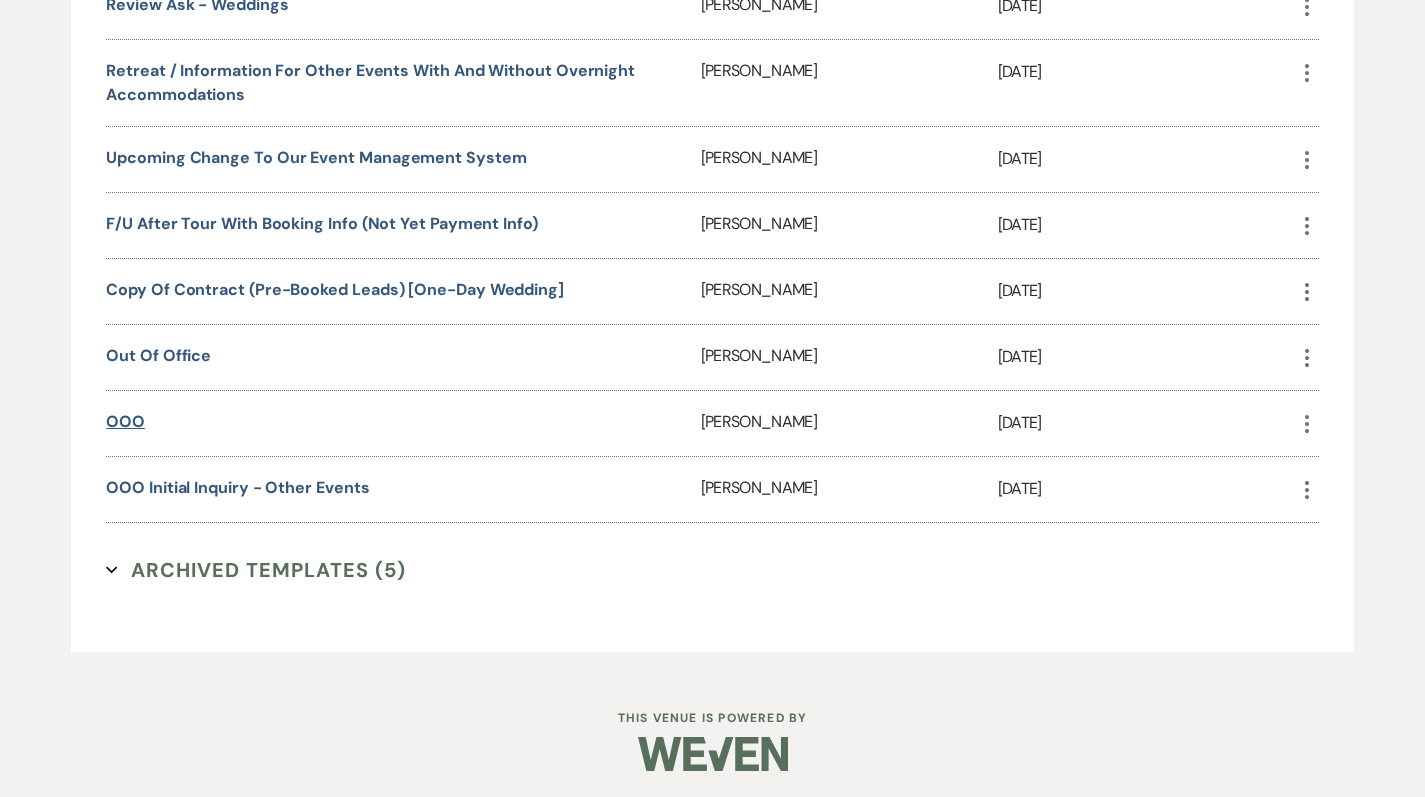 click on "OOO" at bounding box center [125, 421] 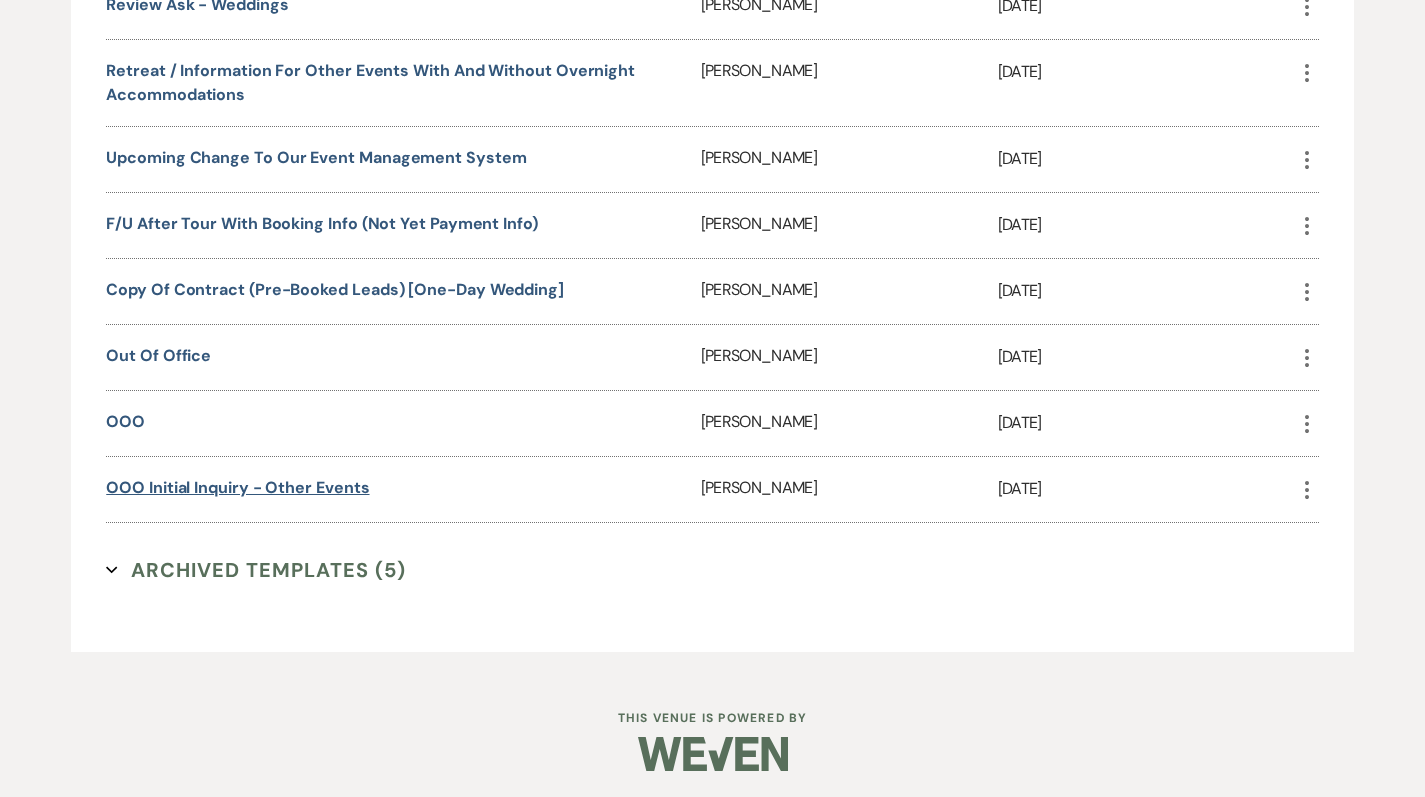 click on "OOO Initial Inquiry - other events" at bounding box center [237, 487] 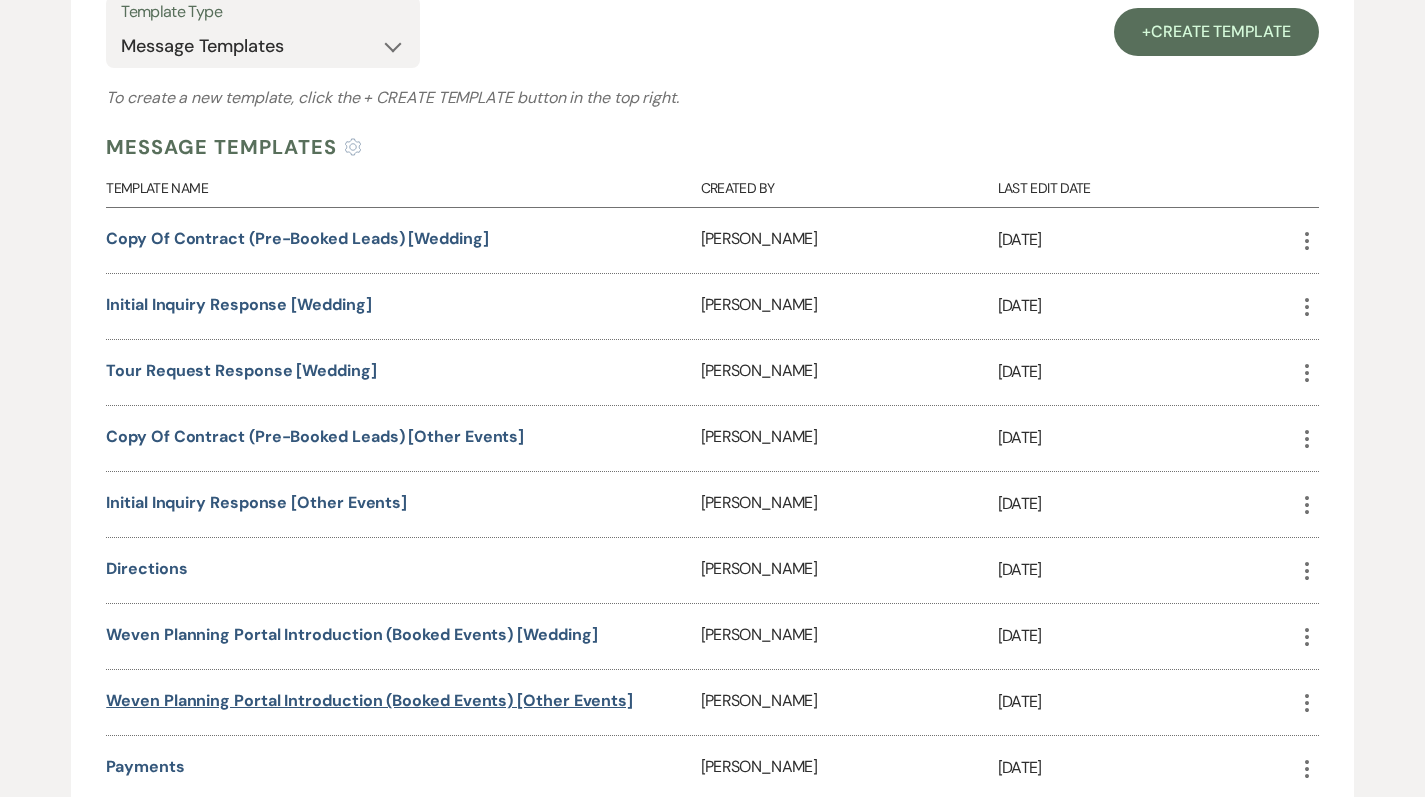 scroll, scrollTop: 712, scrollLeft: 0, axis: vertical 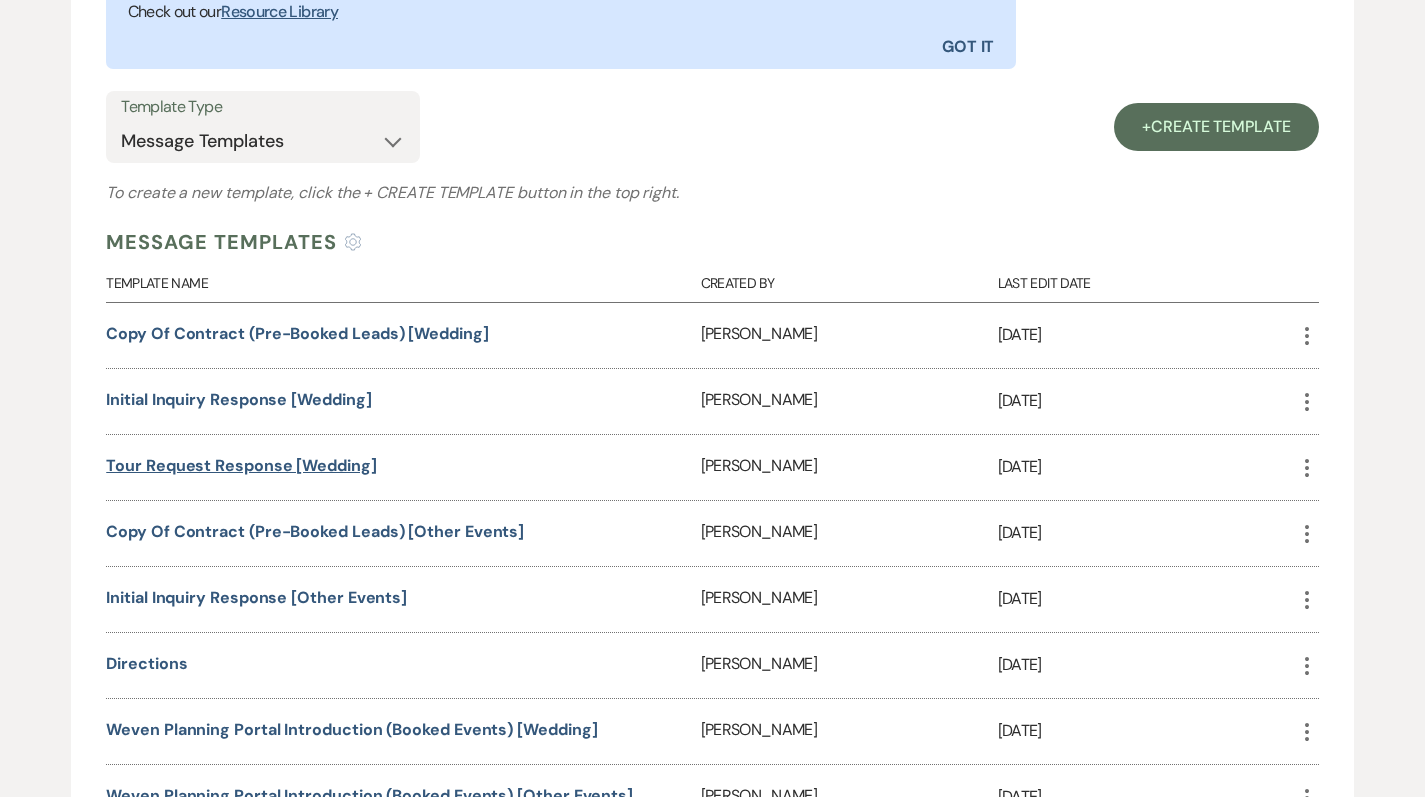 click on "Tour Request Response [Wedding]" at bounding box center [241, 465] 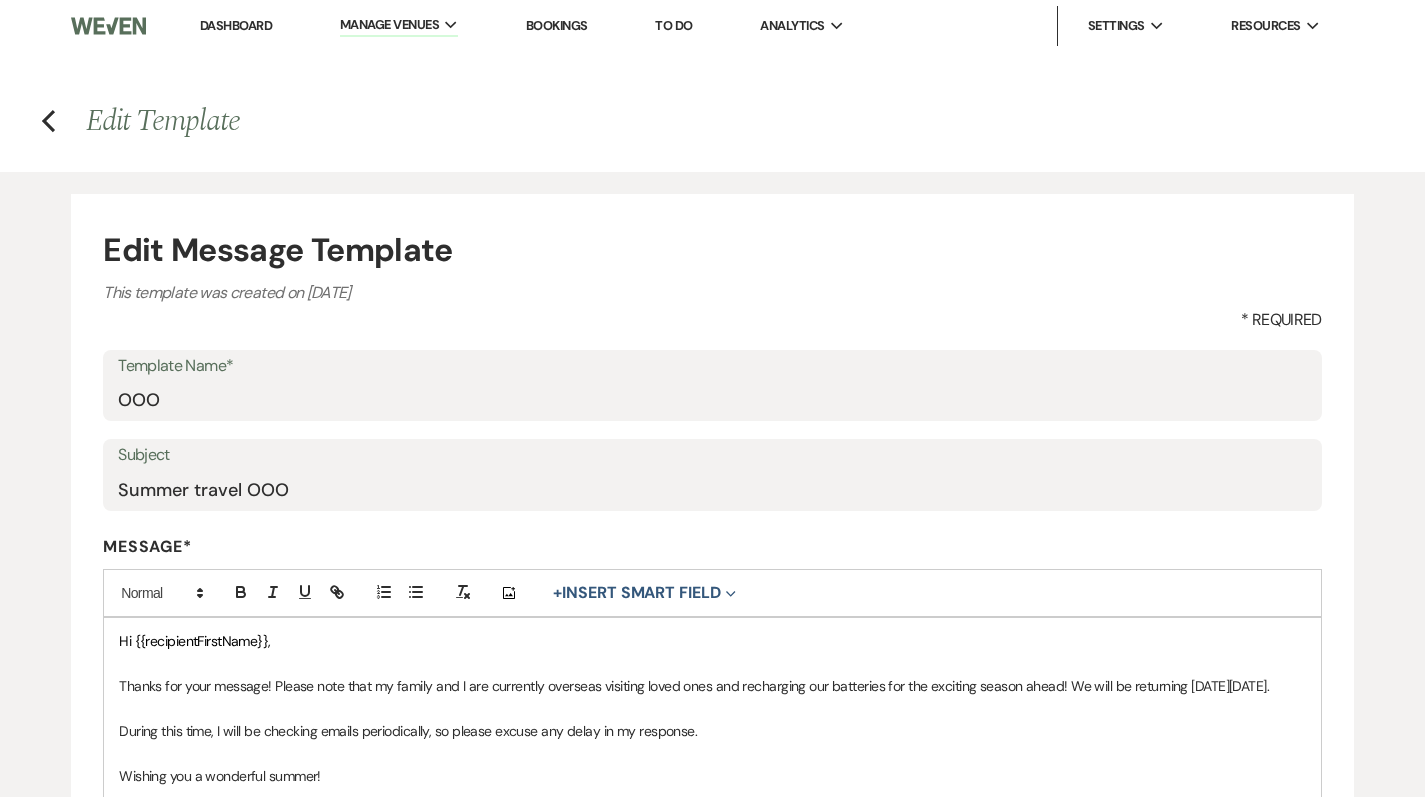 scroll, scrollTop: 352, scrollLeft: 0, axis: vertical 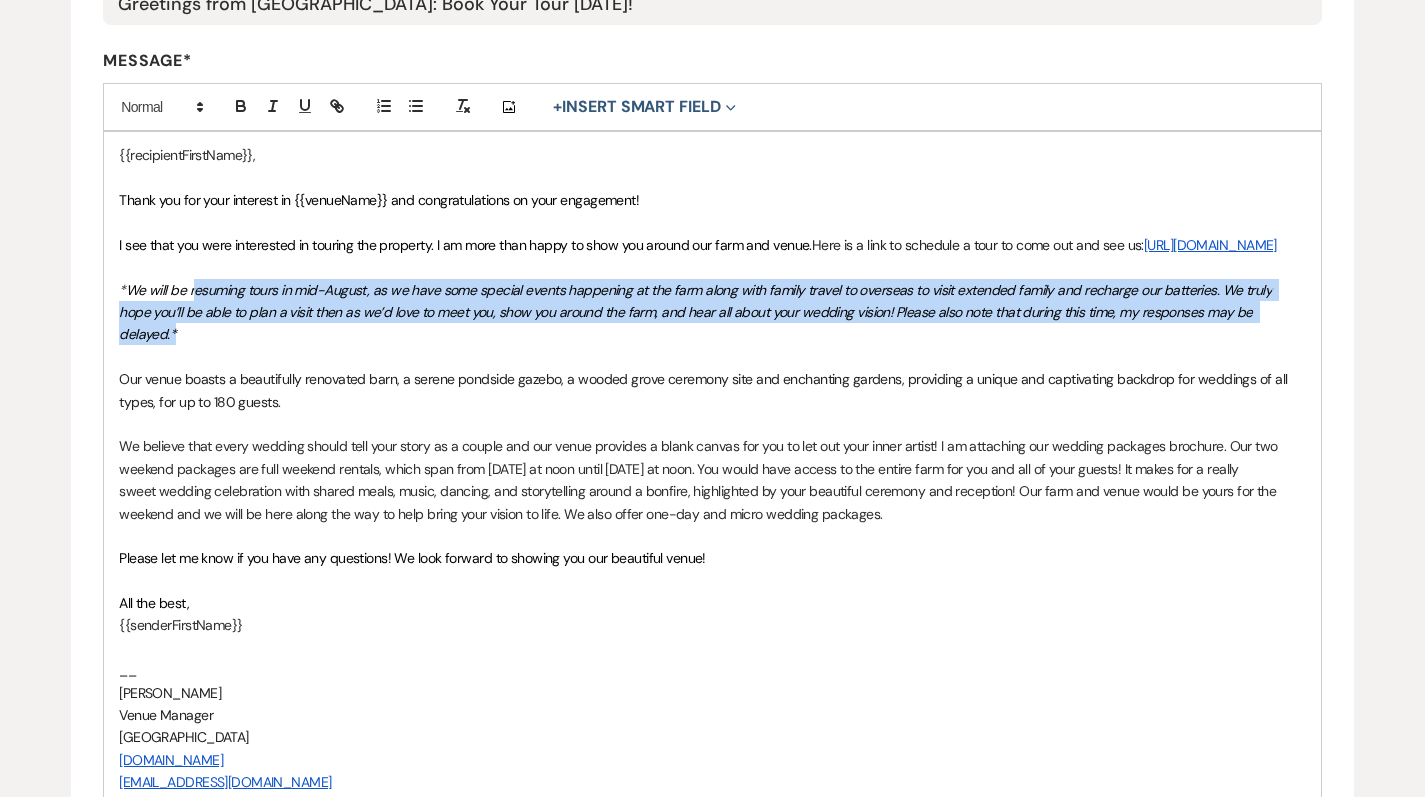 drag, startPoint x: 1279, startPoint y: 330, endPoint x: 194, endPoint y: 307, distance: 1085.2438 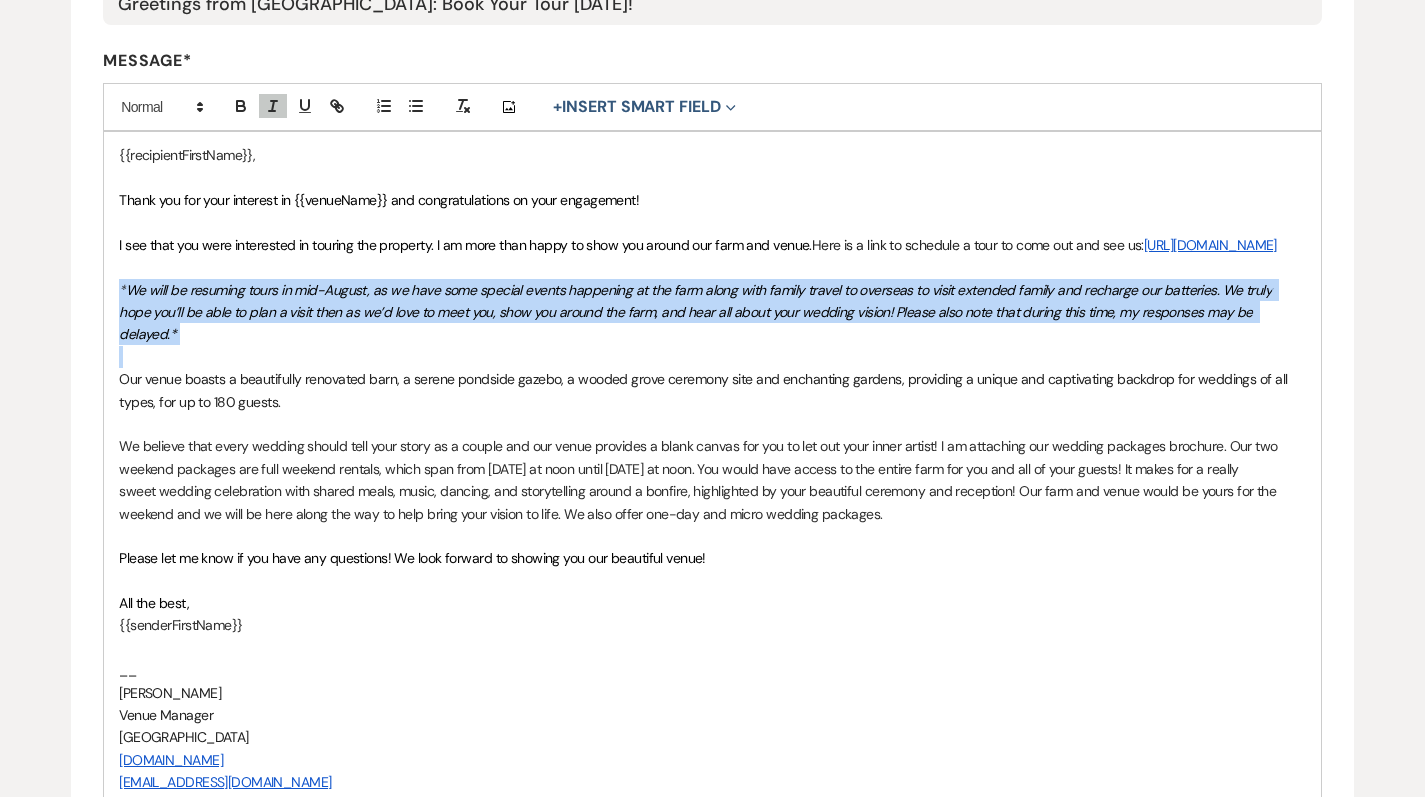 drag, startPoint x: 119, startPoint y: 307, endPoint x: 1320, endPoint y: 343, distance: 1201.5394 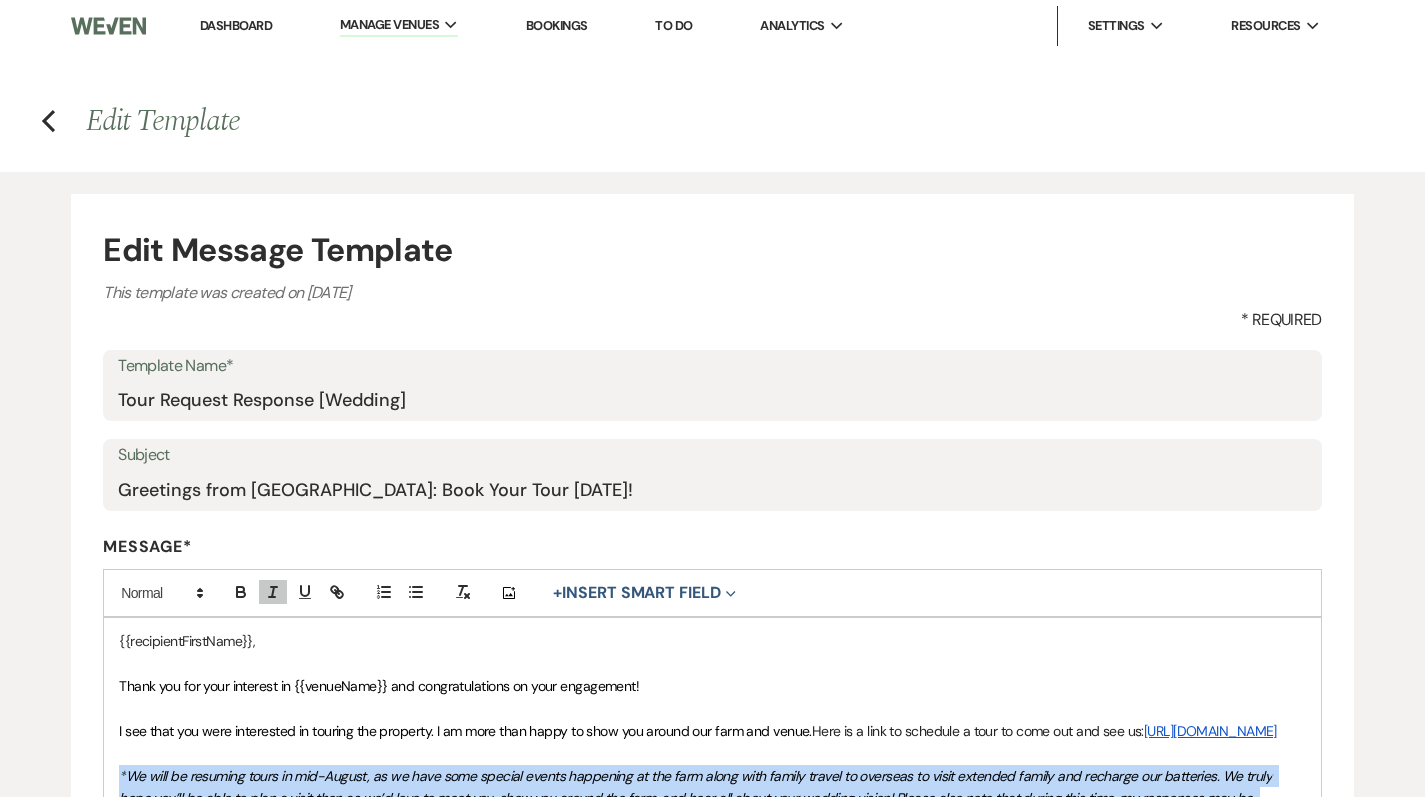 scroll, scrollTop: 0, scrollLeft: 0, axis: both 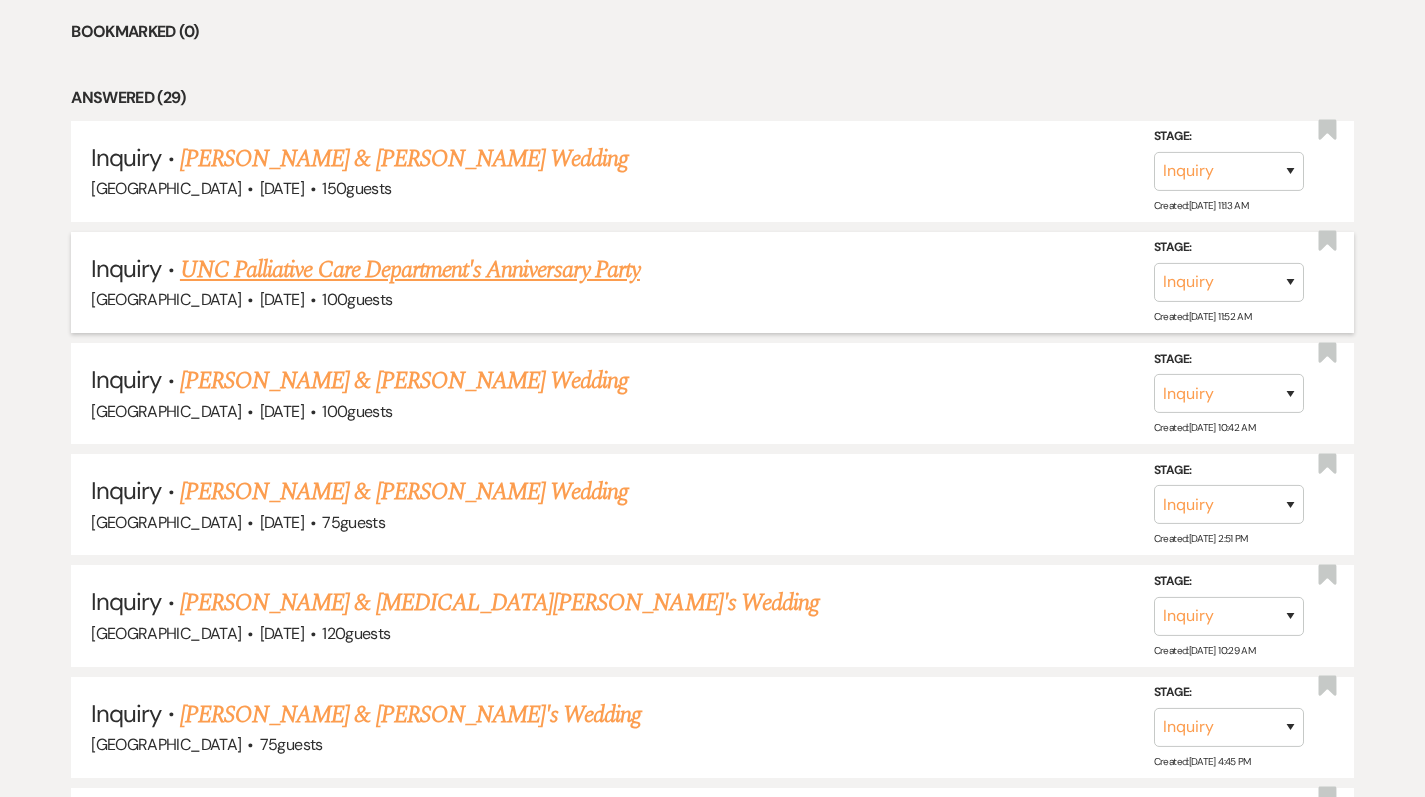 click on "UNC Palliative Care Department's Anniversary Party" at bounding box center (410, 270) 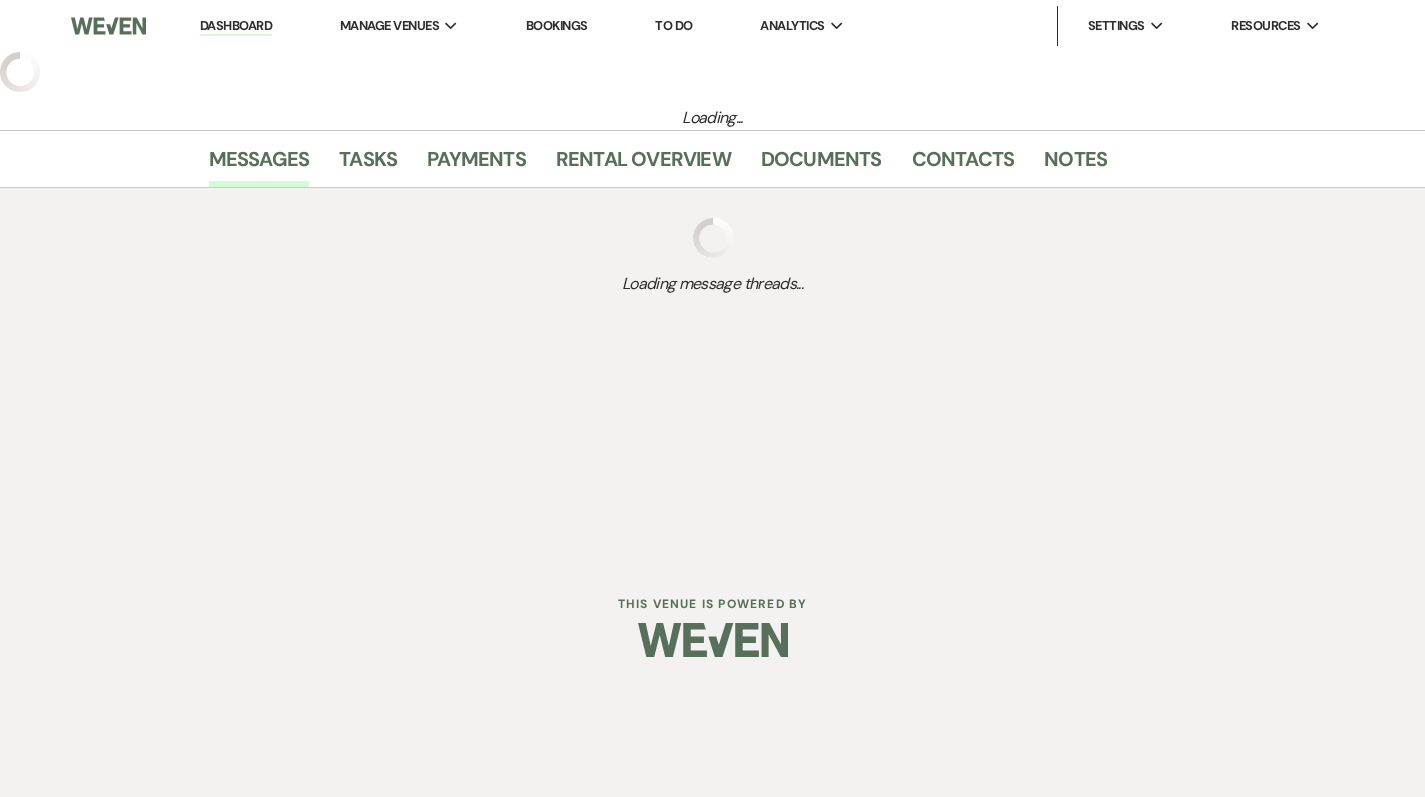 select on "5" 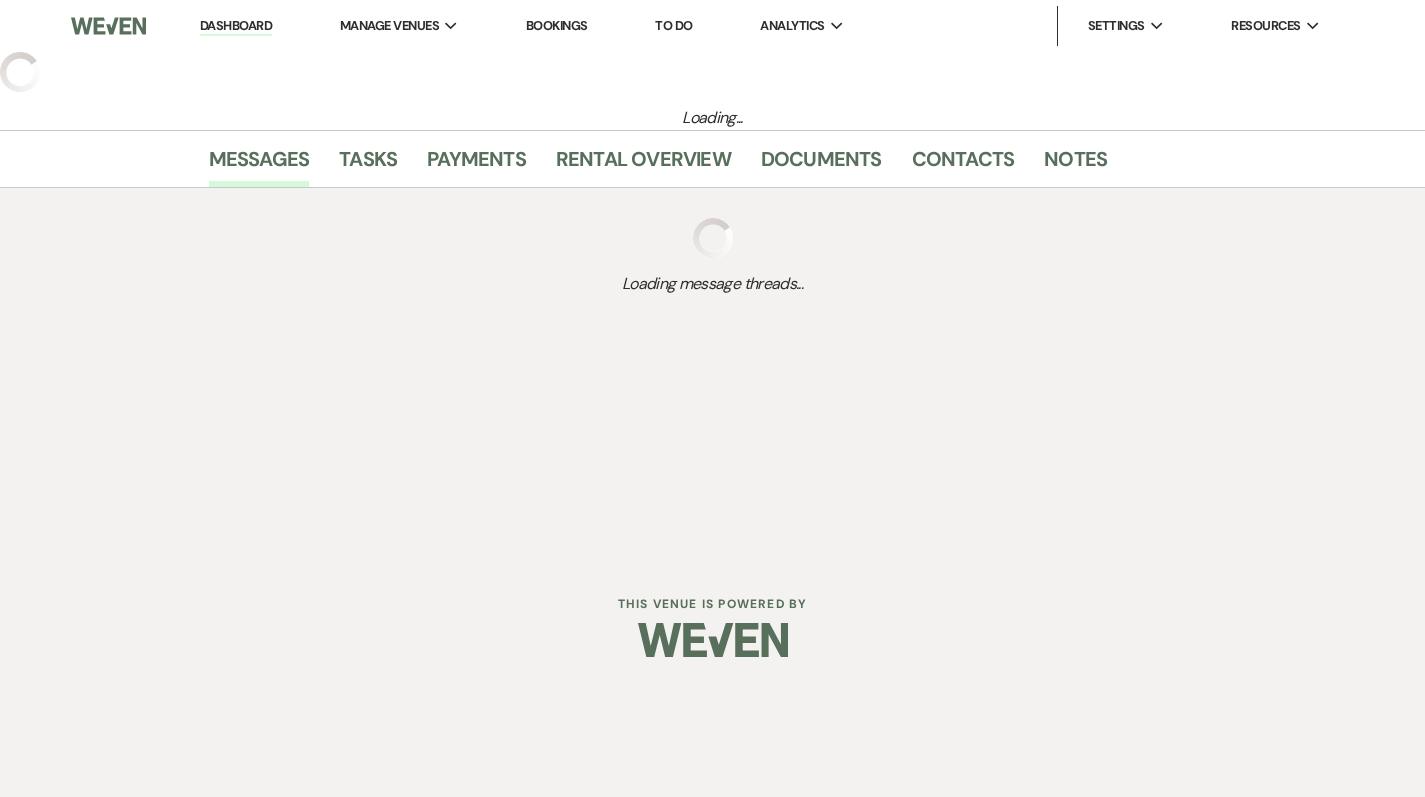 select on "9" 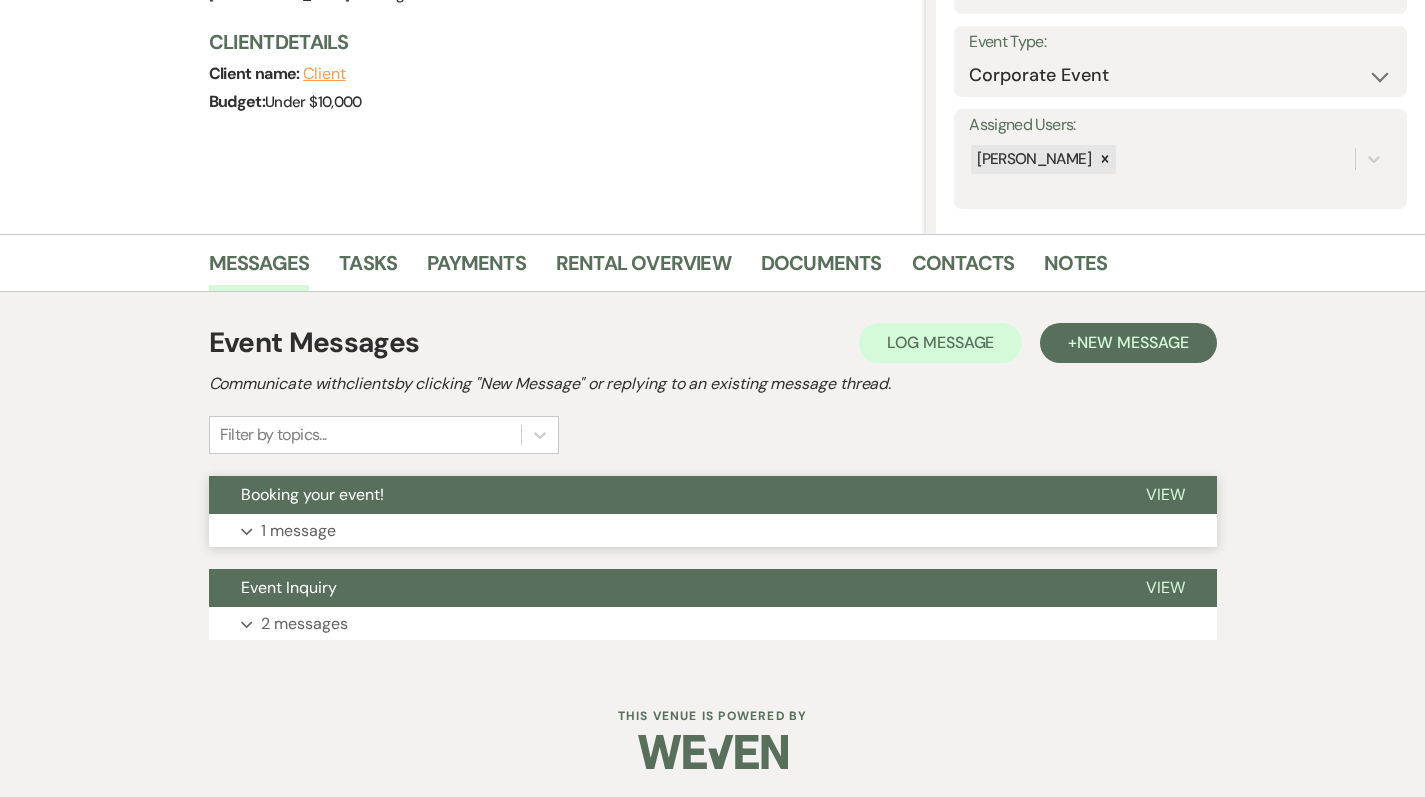click on "Booking your event!" at bounding box center [661, 495] 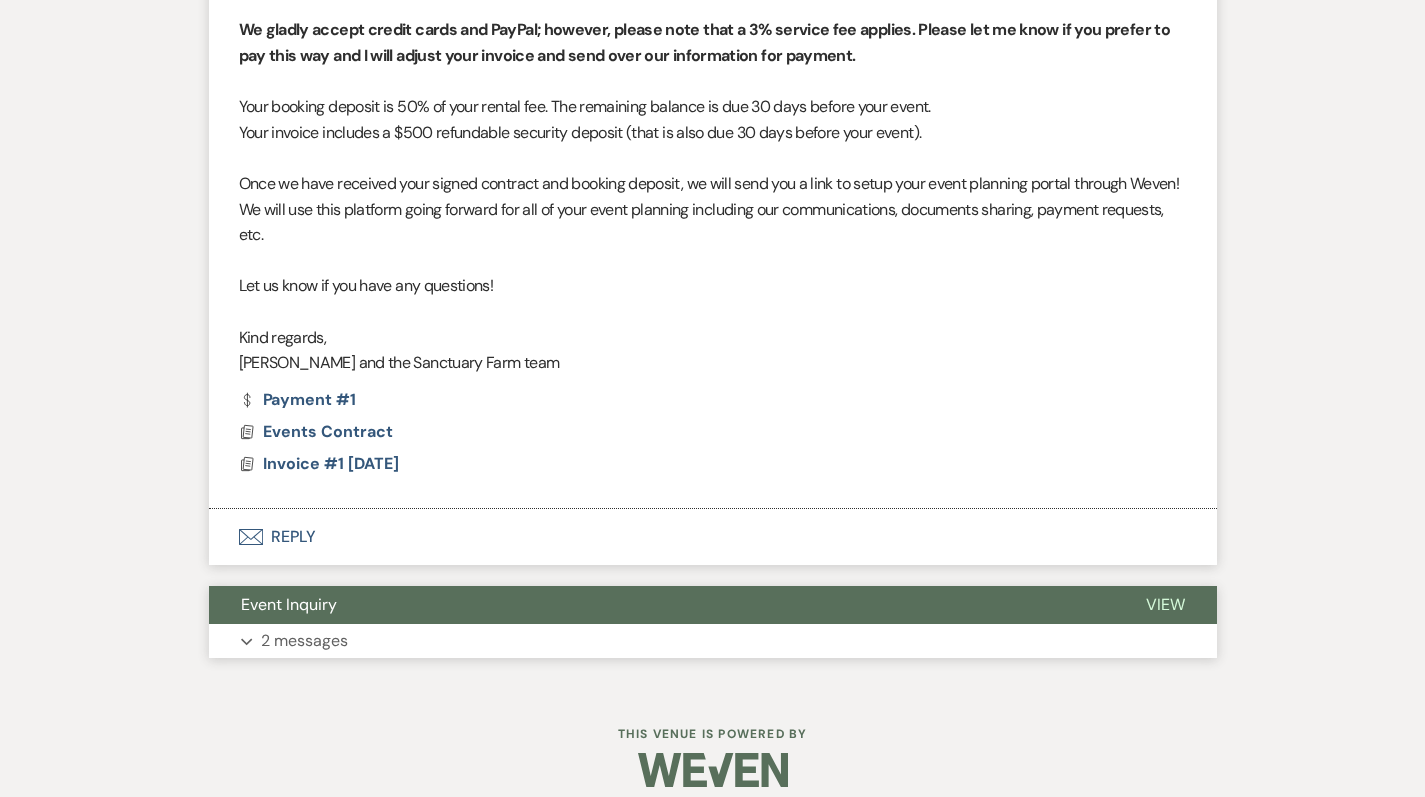 click on "2 messages" at bounding box center [304, 641] 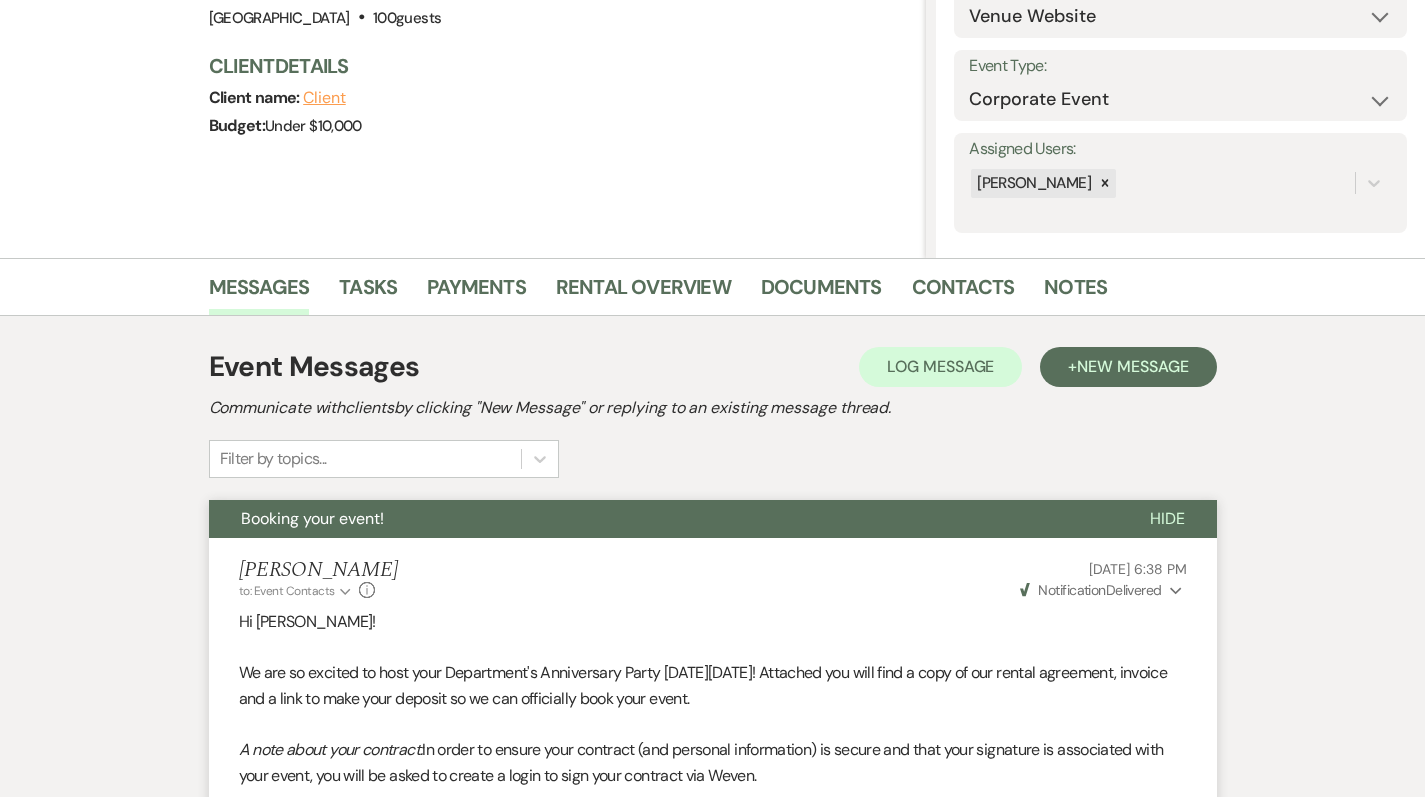 scroll, scrollTop: 76, scrollLeft: 0, axis: vertical 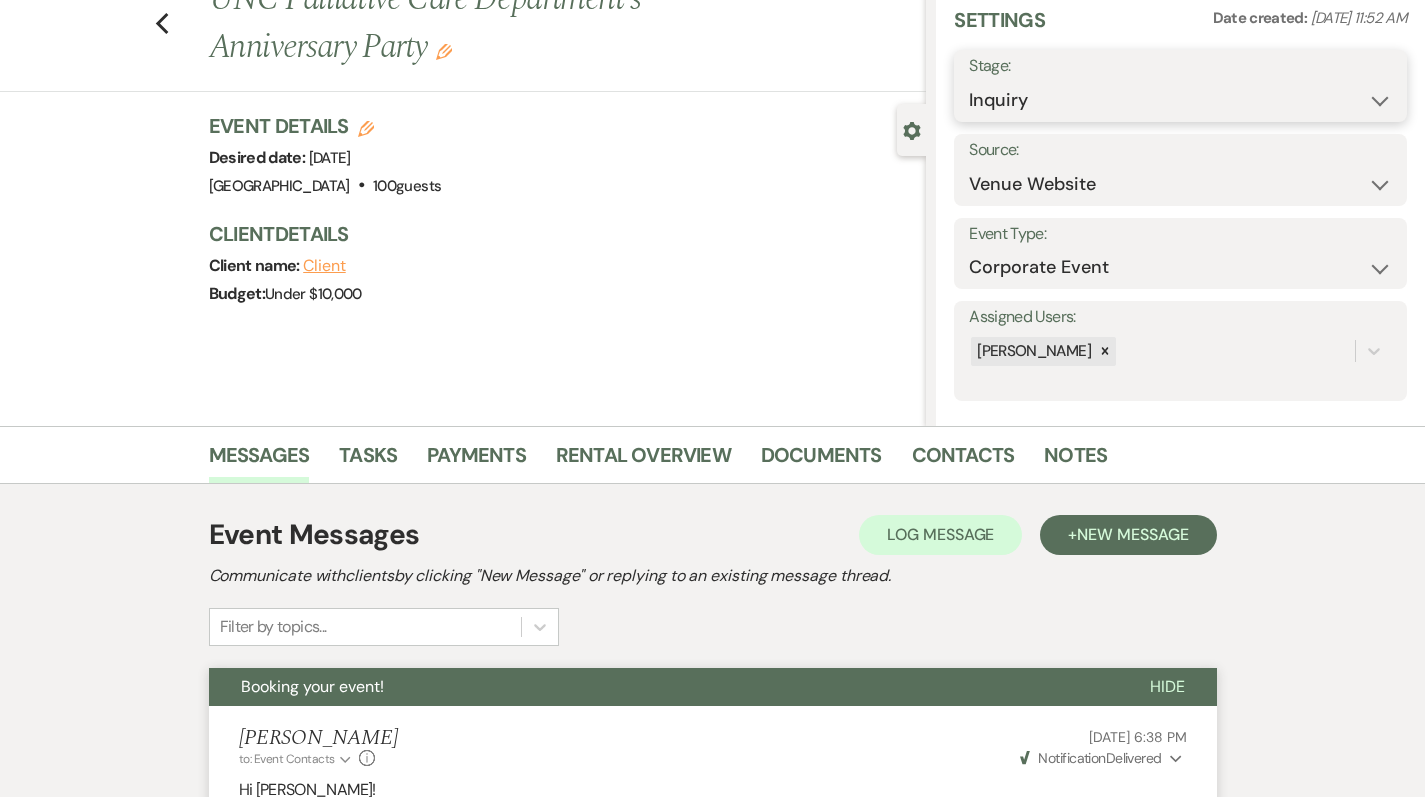 select on "6" 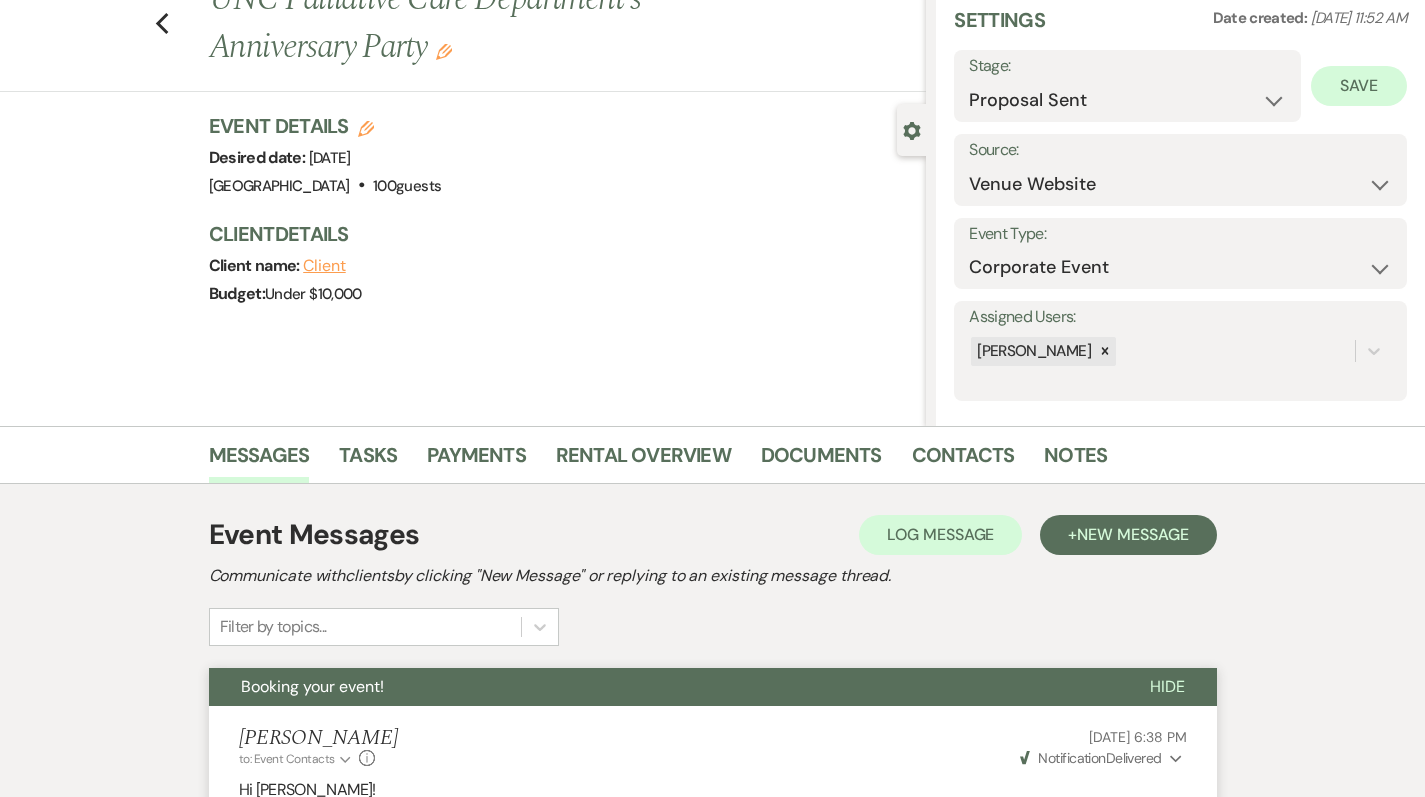 click on "Save" at bounding box center (1359, 86) 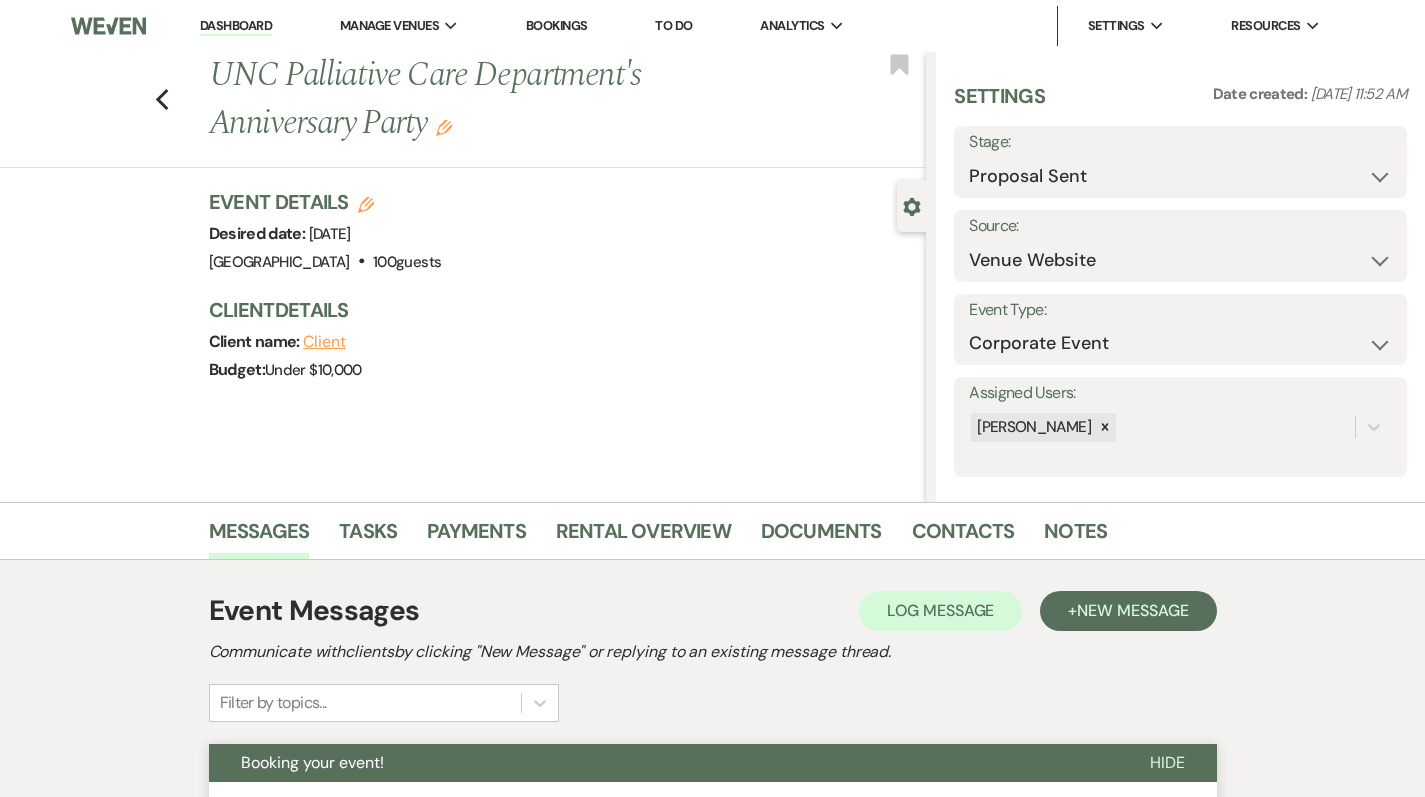 scroll, scrollTop: 0, scrollLeft: 0, axis: both 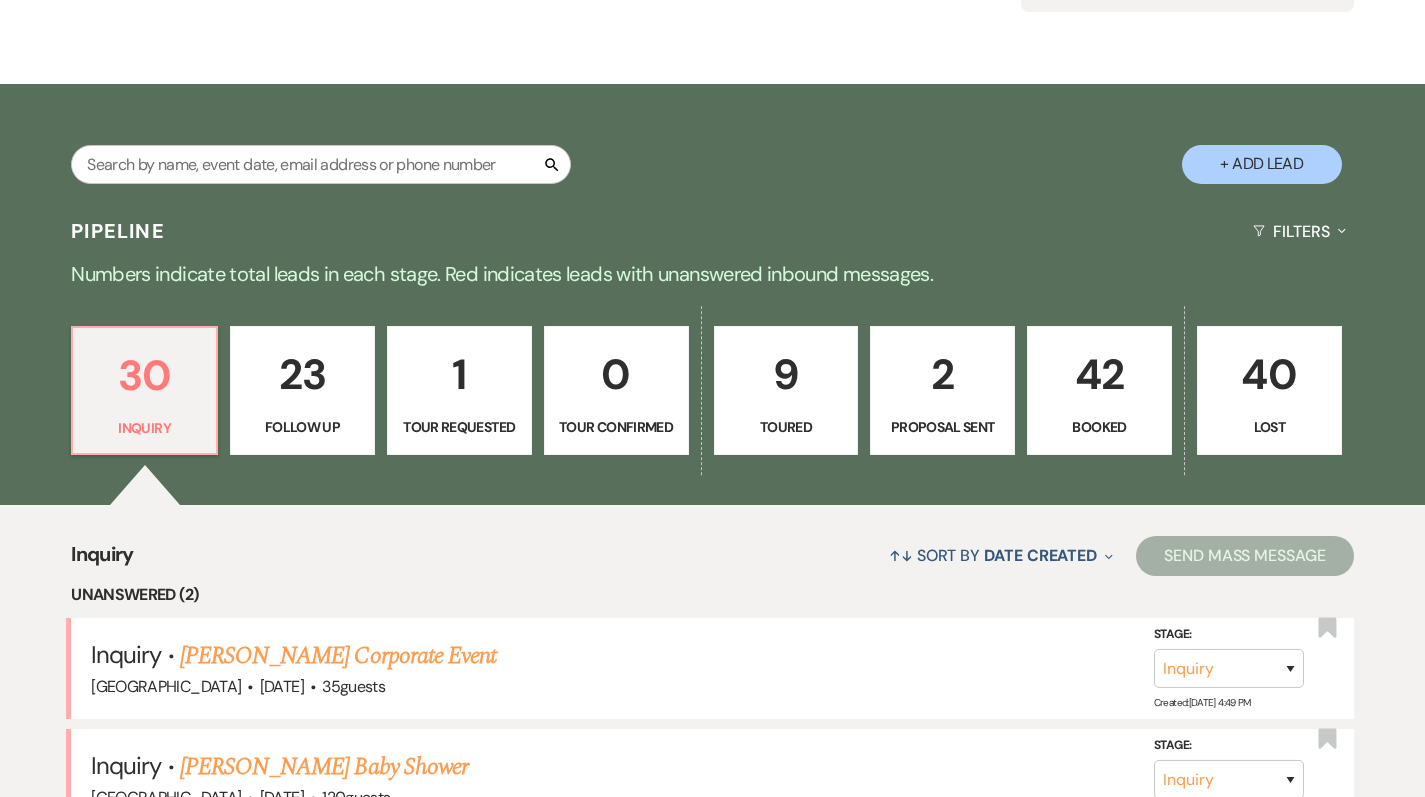 click on "9 Toured" at bounding box center [786, 391] 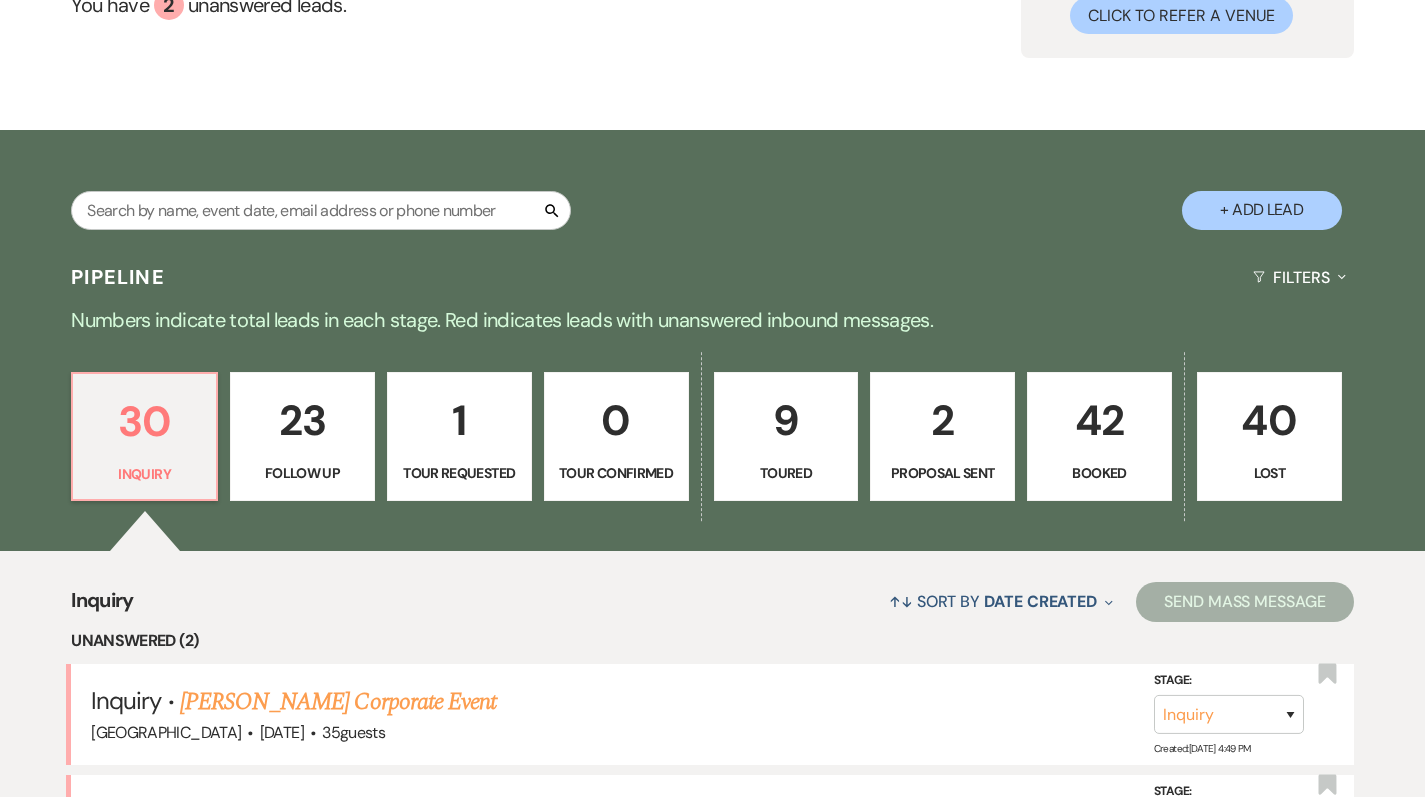 select on "5" 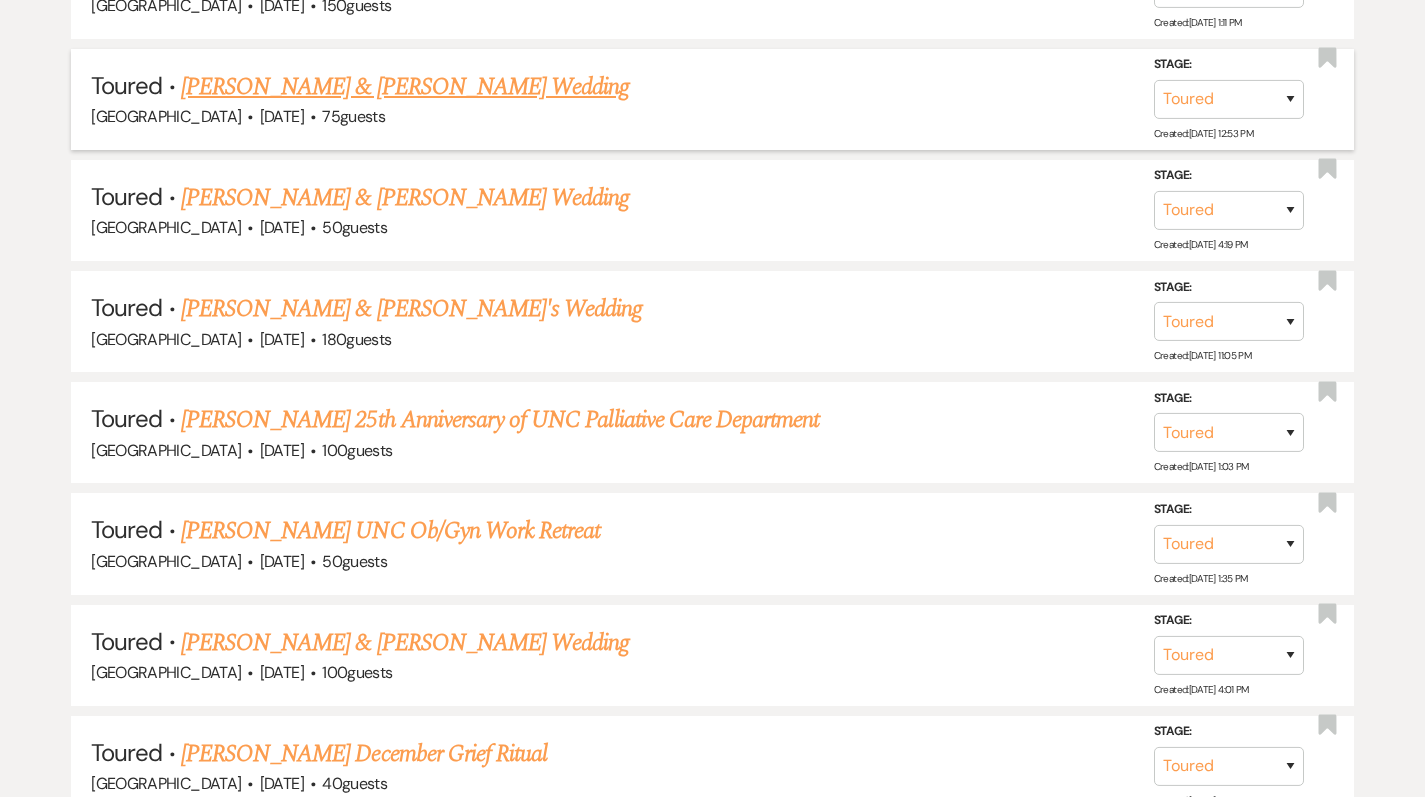 scroll, scrollTop: 1213, scrollLeft: 0, axis: vertical 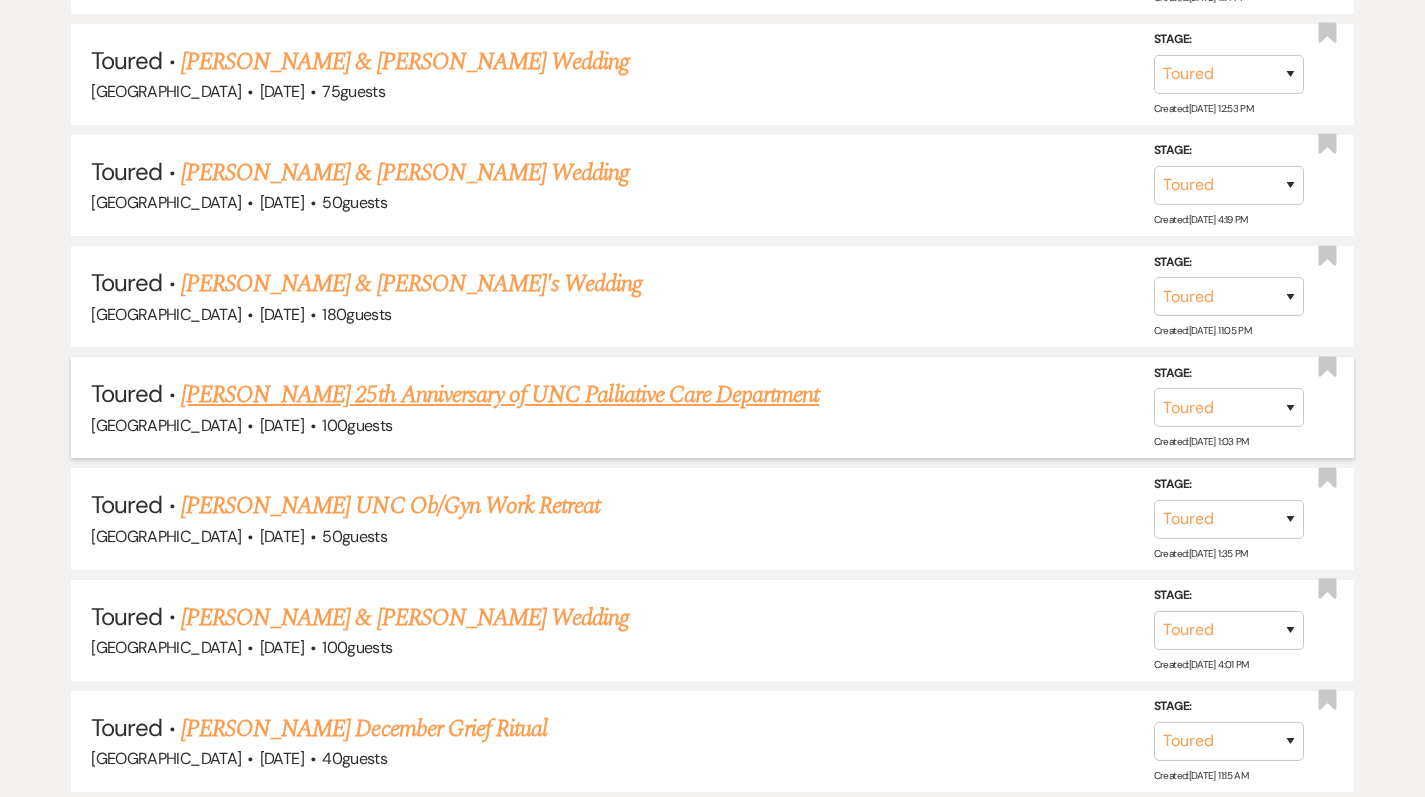 click on "[PERSON_NAME] 25th Anniversary of UNC Palliative Care Department" at bounding box center (500, 395) 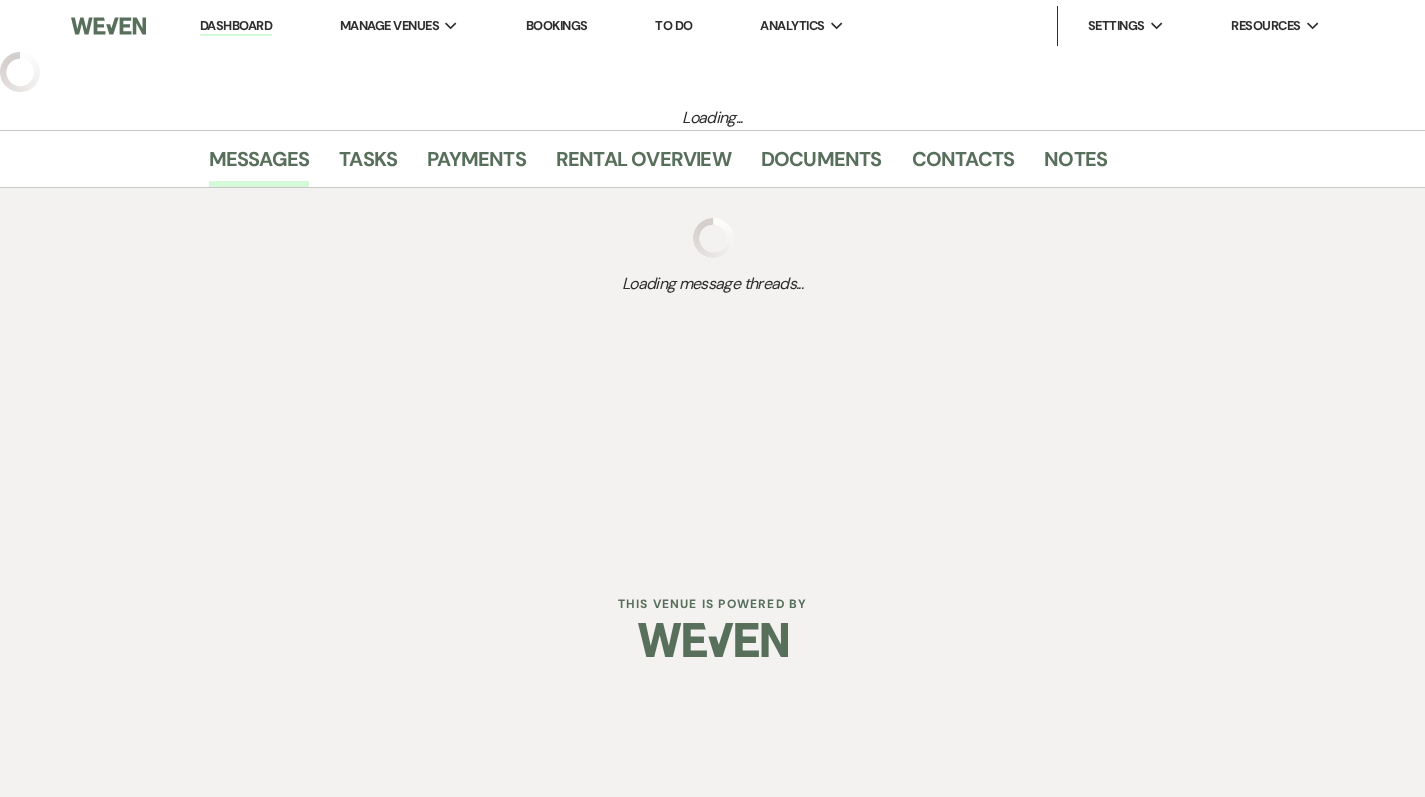 scroll, scrollTop: 0, scrollLeft: 0, axis: both 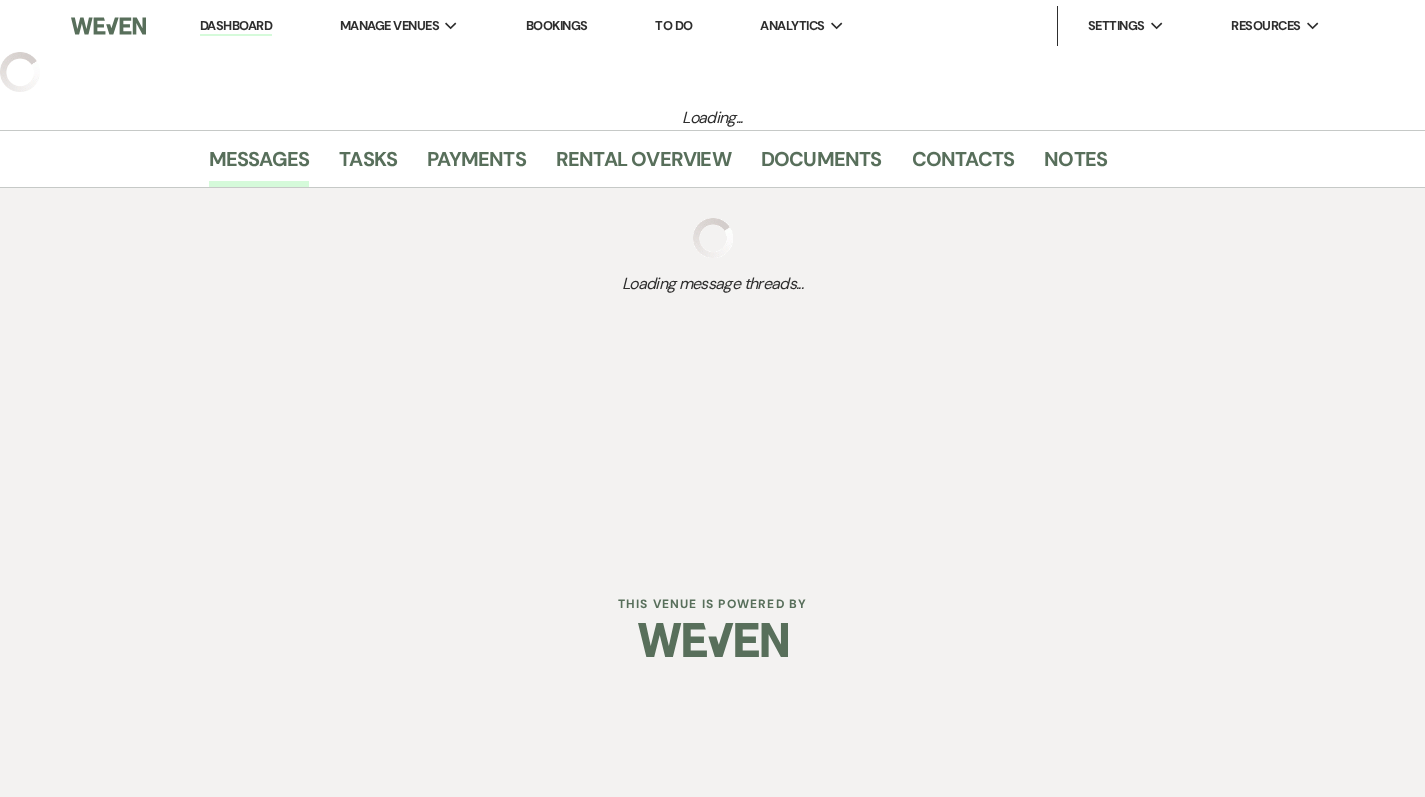 select on "5" 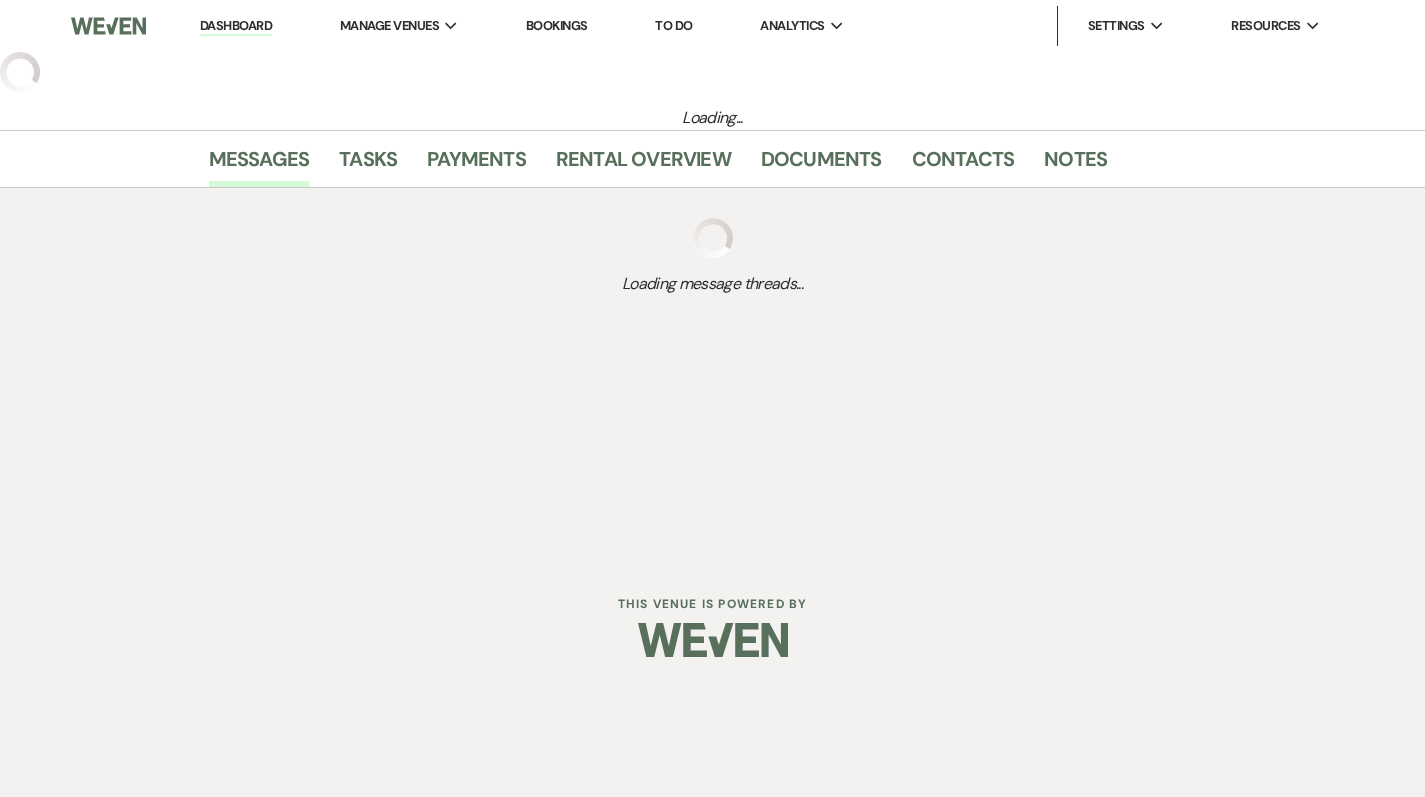 select on "5" 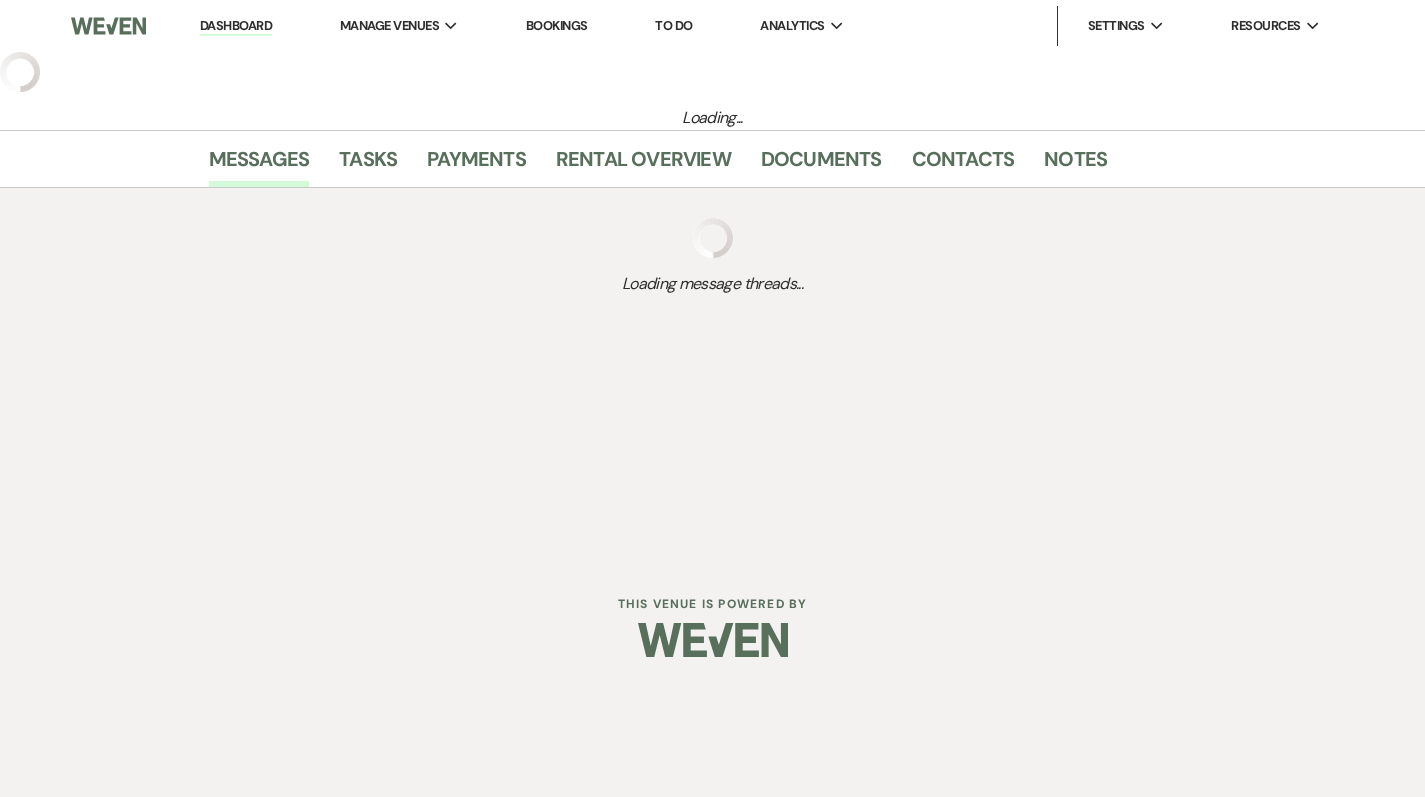 select on "13" 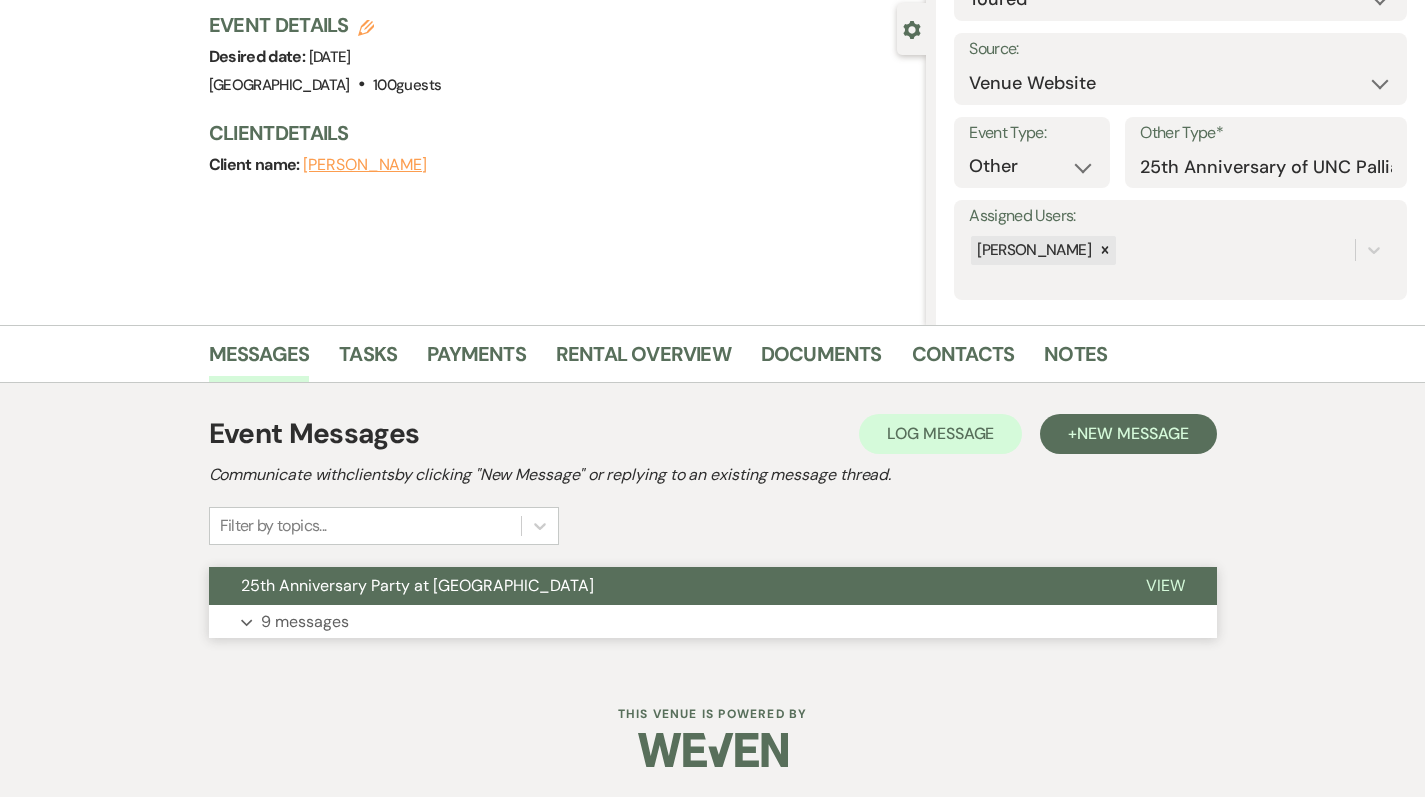 click on "25th Anniversary Party at [GEOGRAPHIC_DATA]" at bounding box center (417, 585) 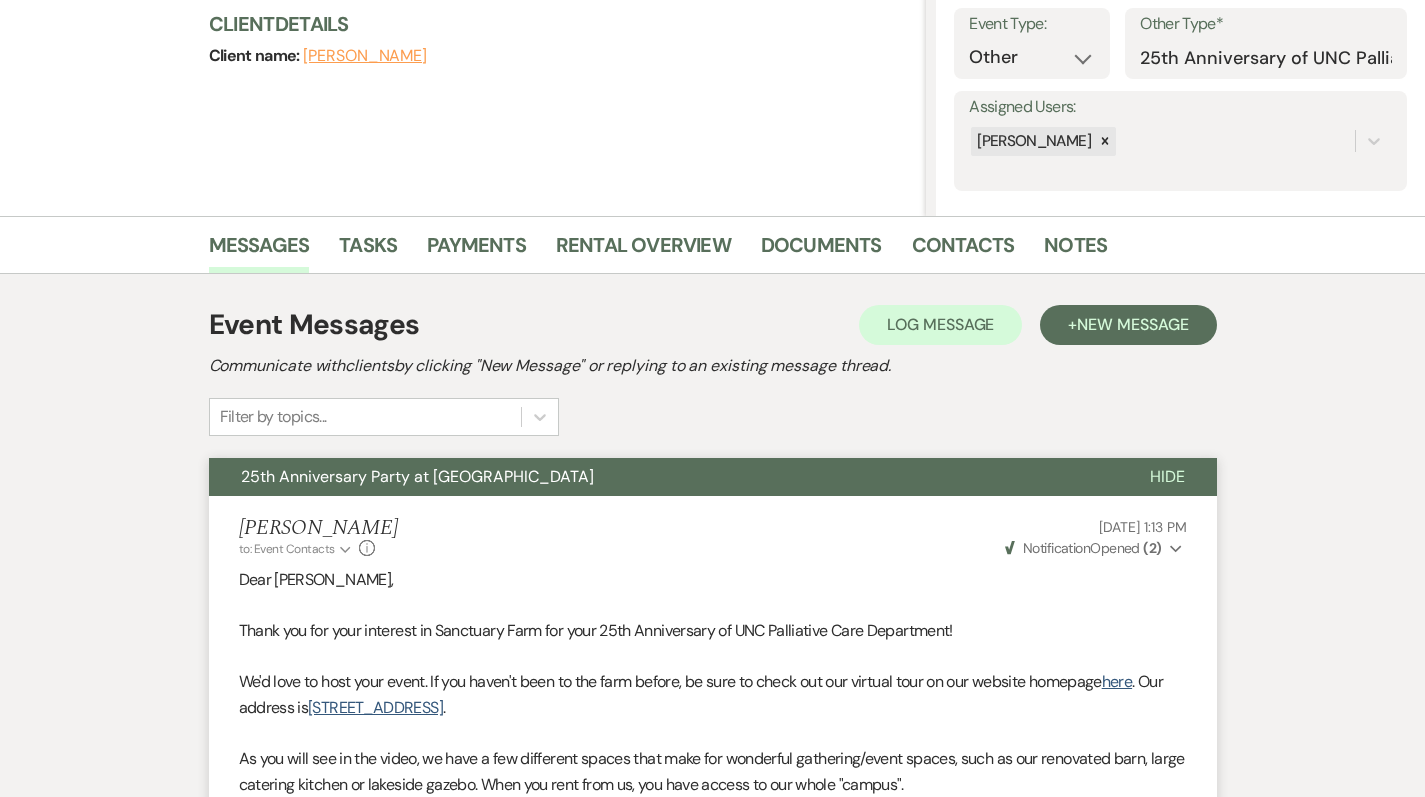 scroll, scrollTop: 244, scrollLeft: 0, axis: vertical 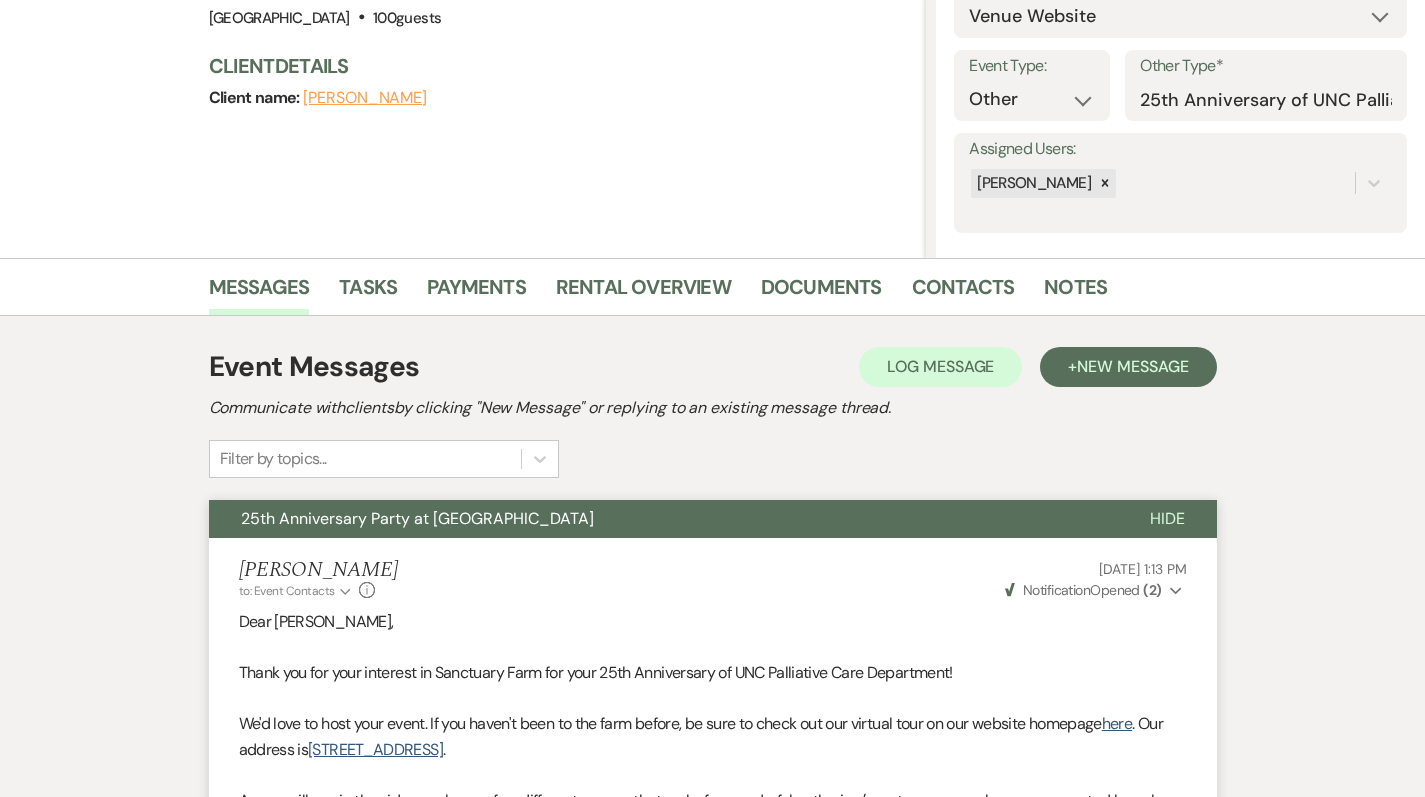 select on "5" 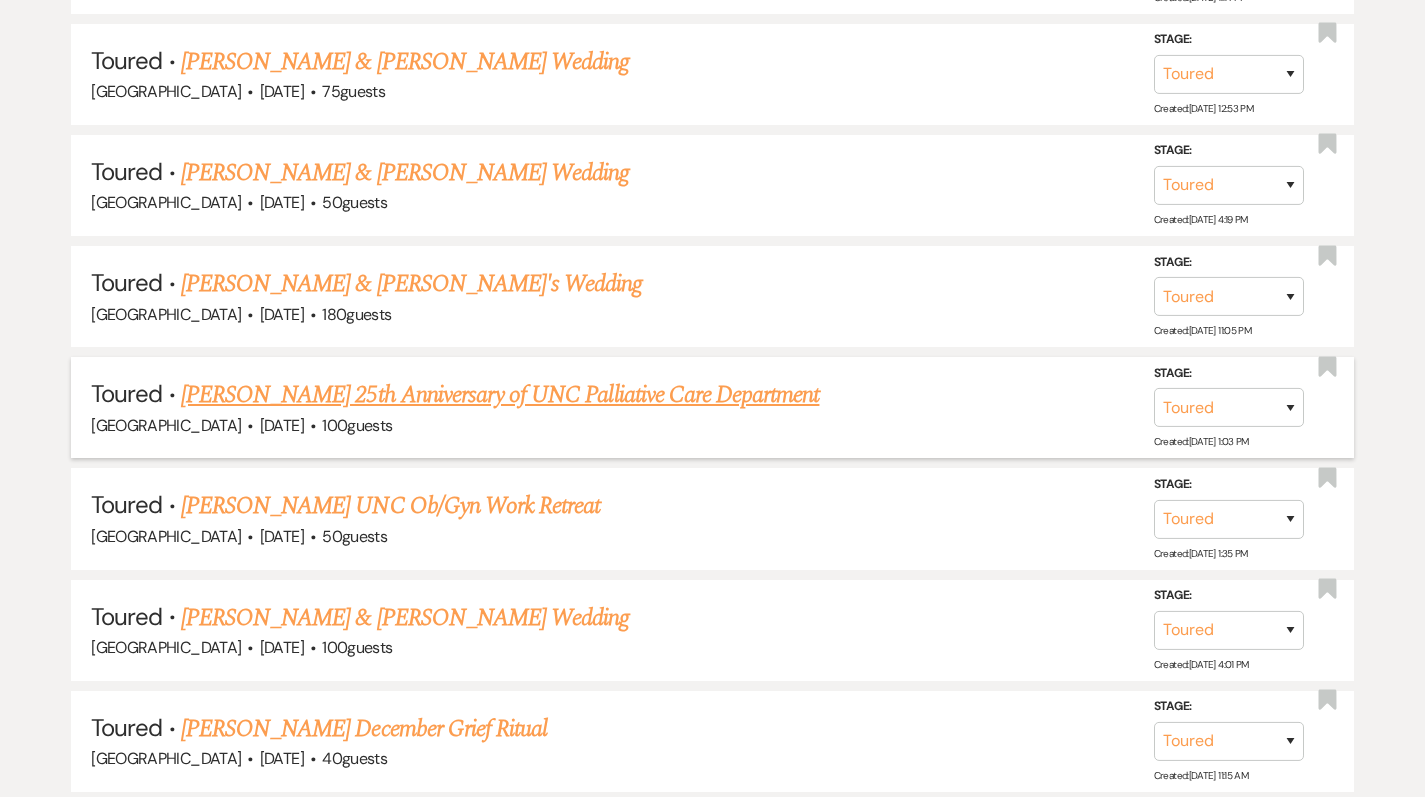 scroll, scrollTop: 1253, scrollLeft: 0, axis: vertical 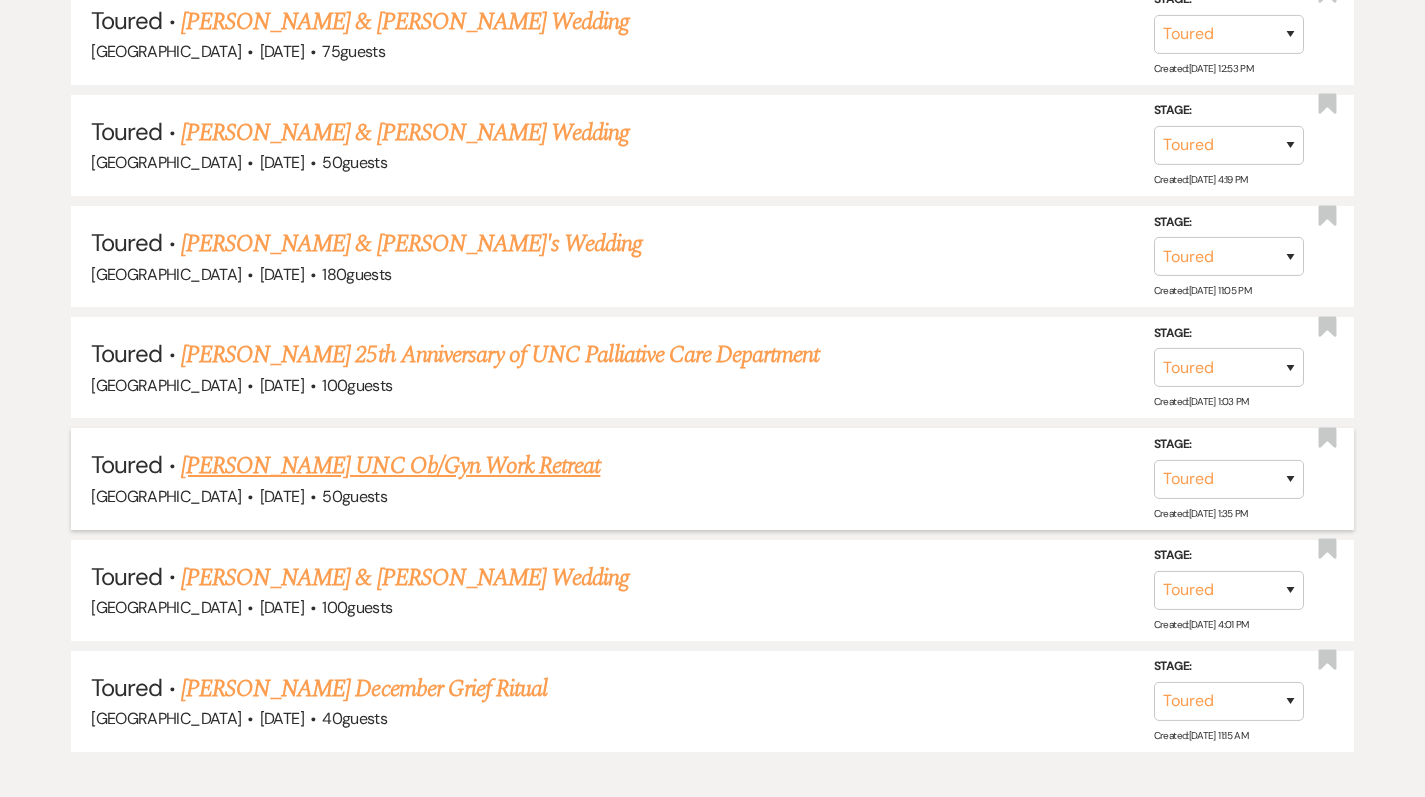 click on "[PERSON_NAME] UNC Ob/Gyn Work Retreat" at bounding box center (390, 466) 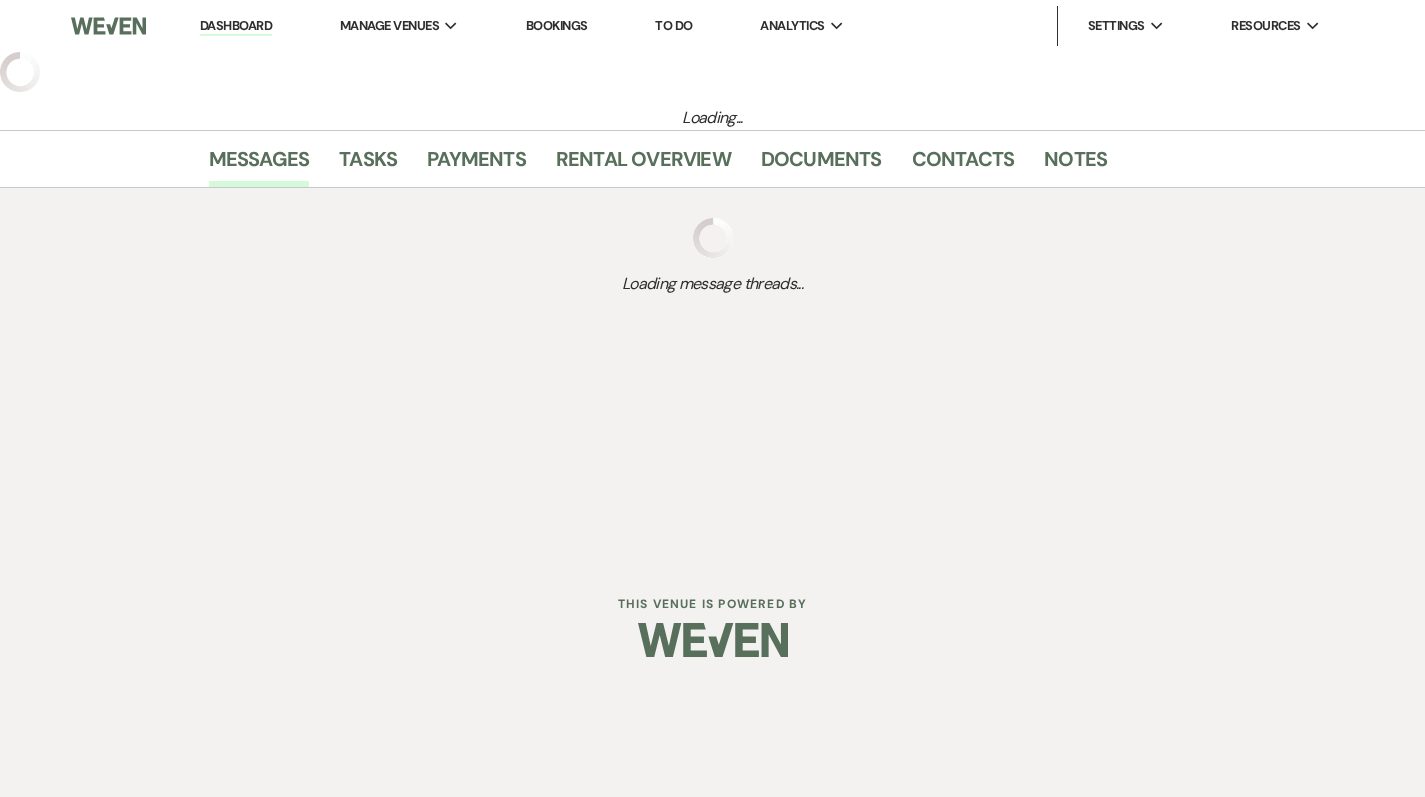 select on "5" 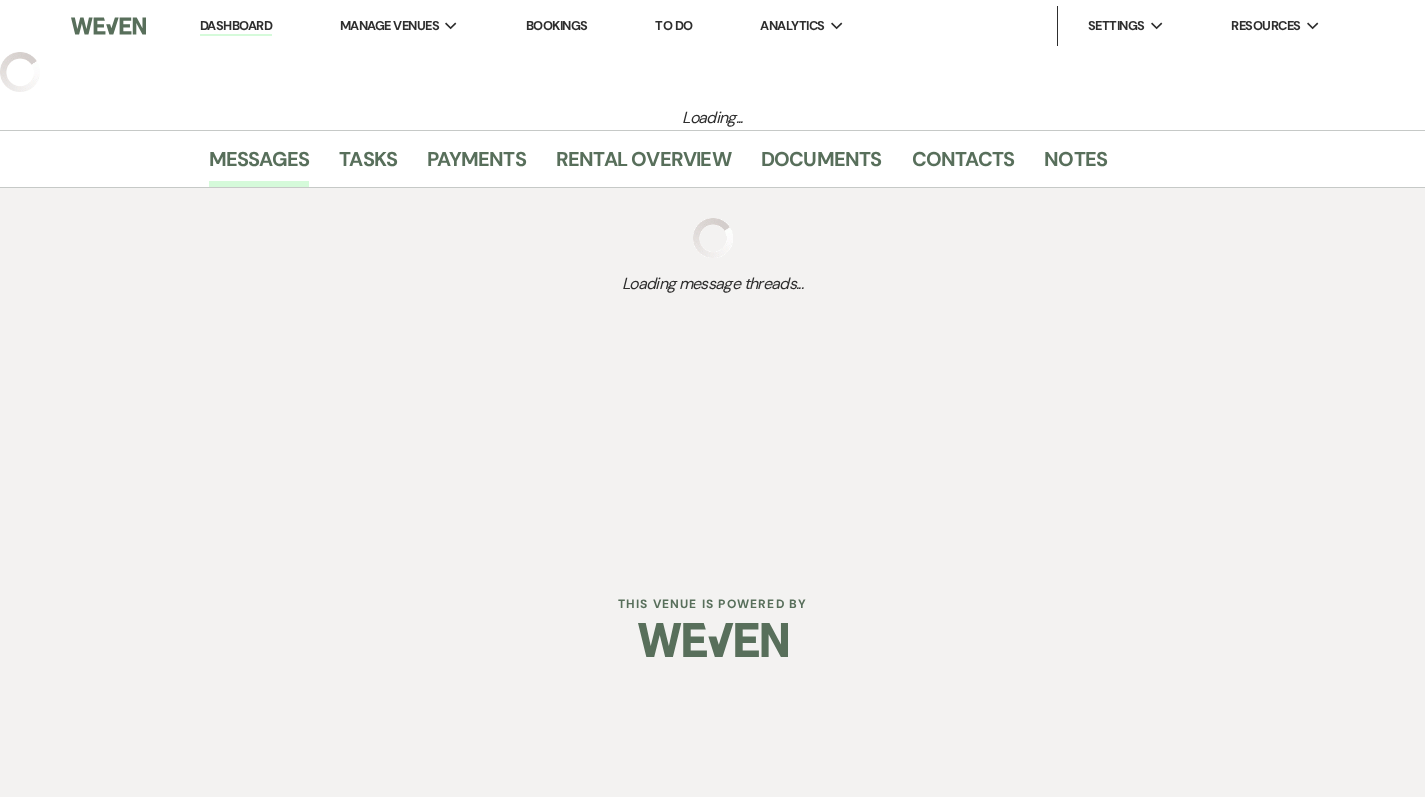 select on "5" 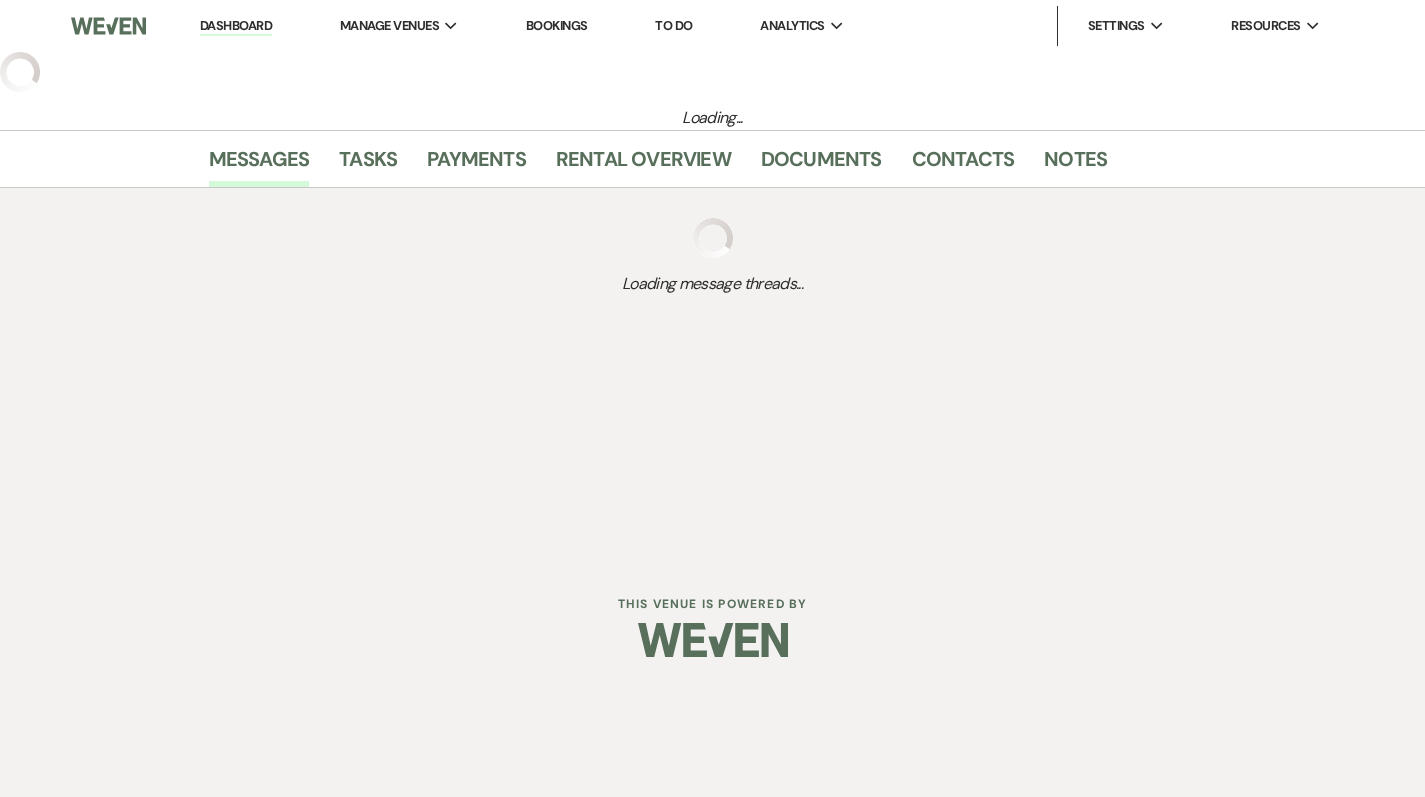 select on "13" 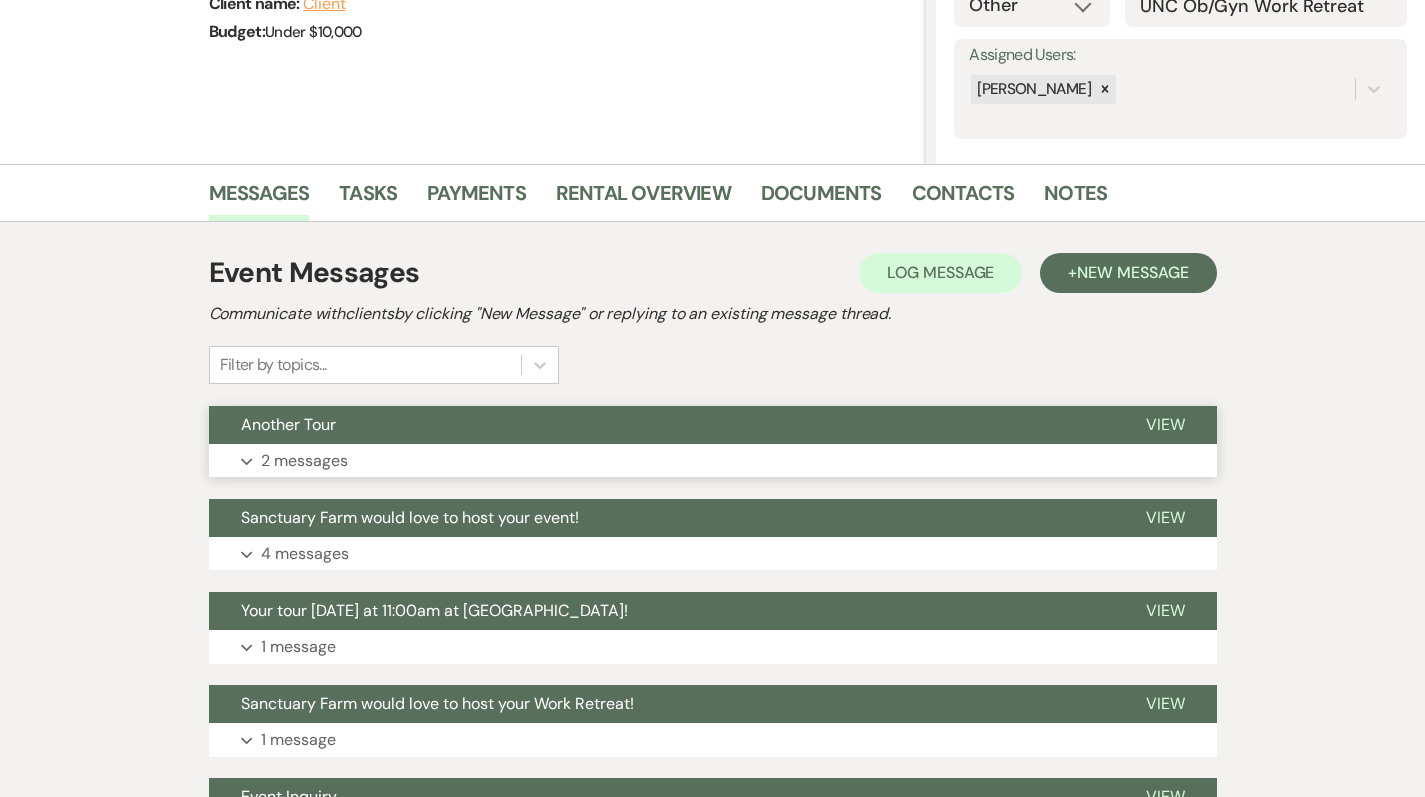 click on "2 messages" at bounding box center (304, 461) 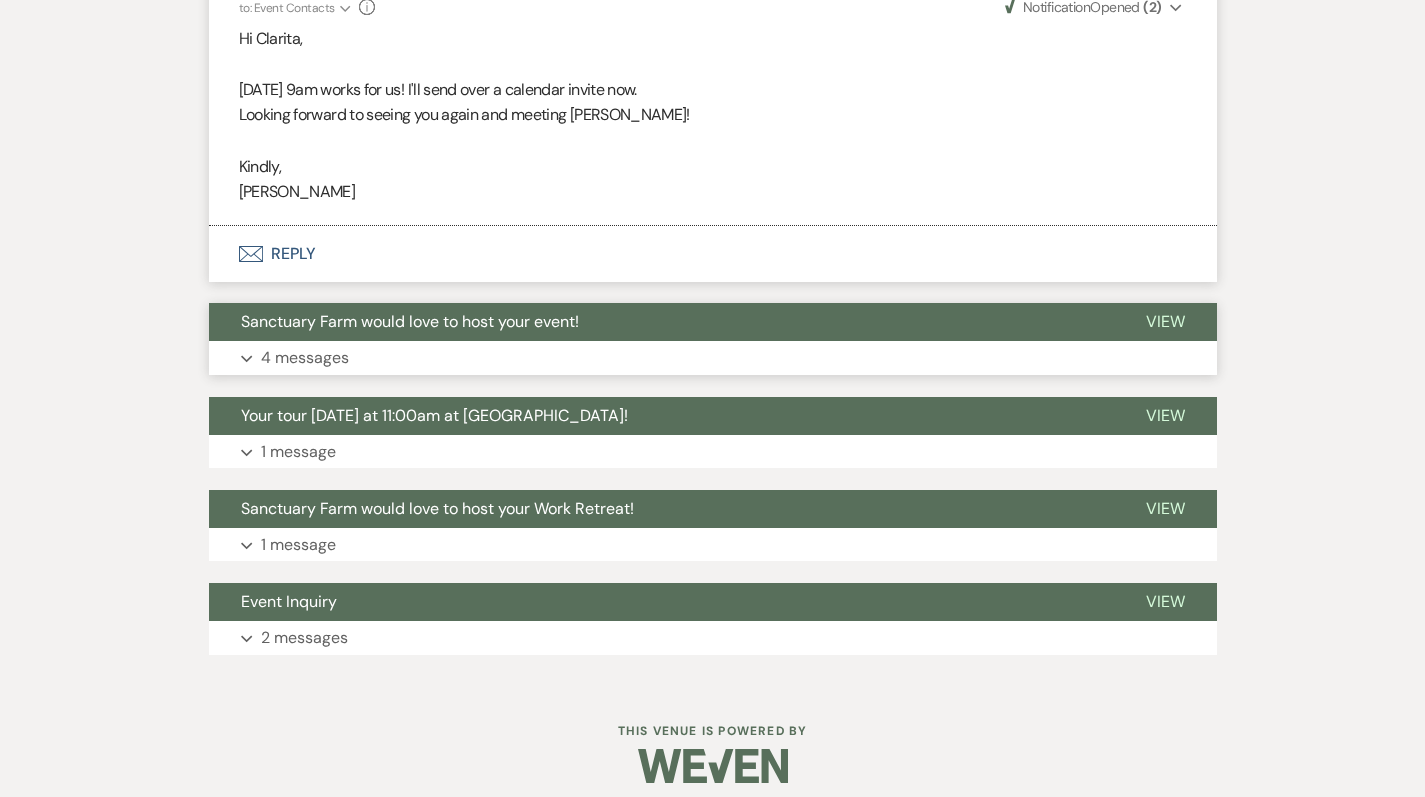 scroll, scrollTop: 1284, scrollLeft: 0, axis: vertical 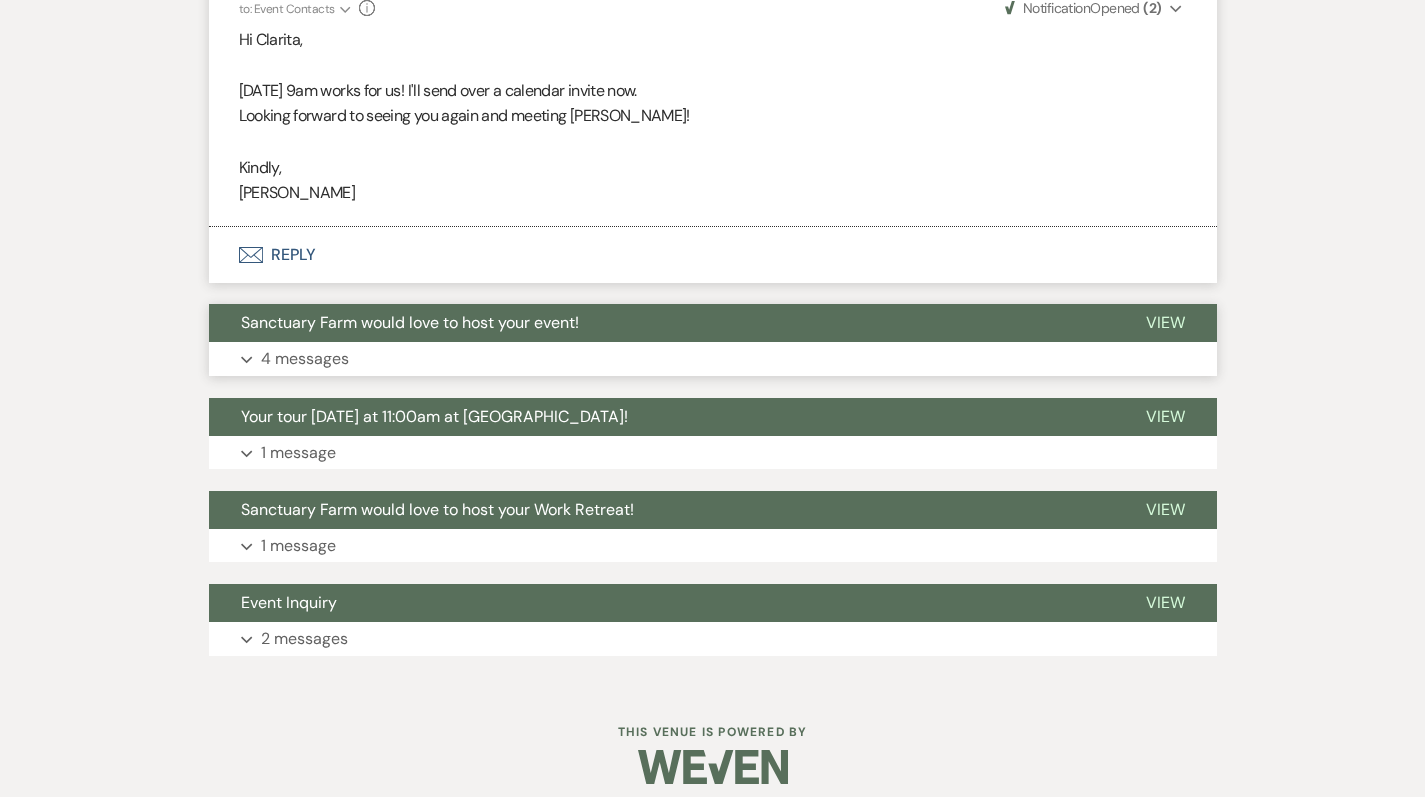 click on "Sanctuary Farm would love to host your event!" at bounding box center [661, 323] 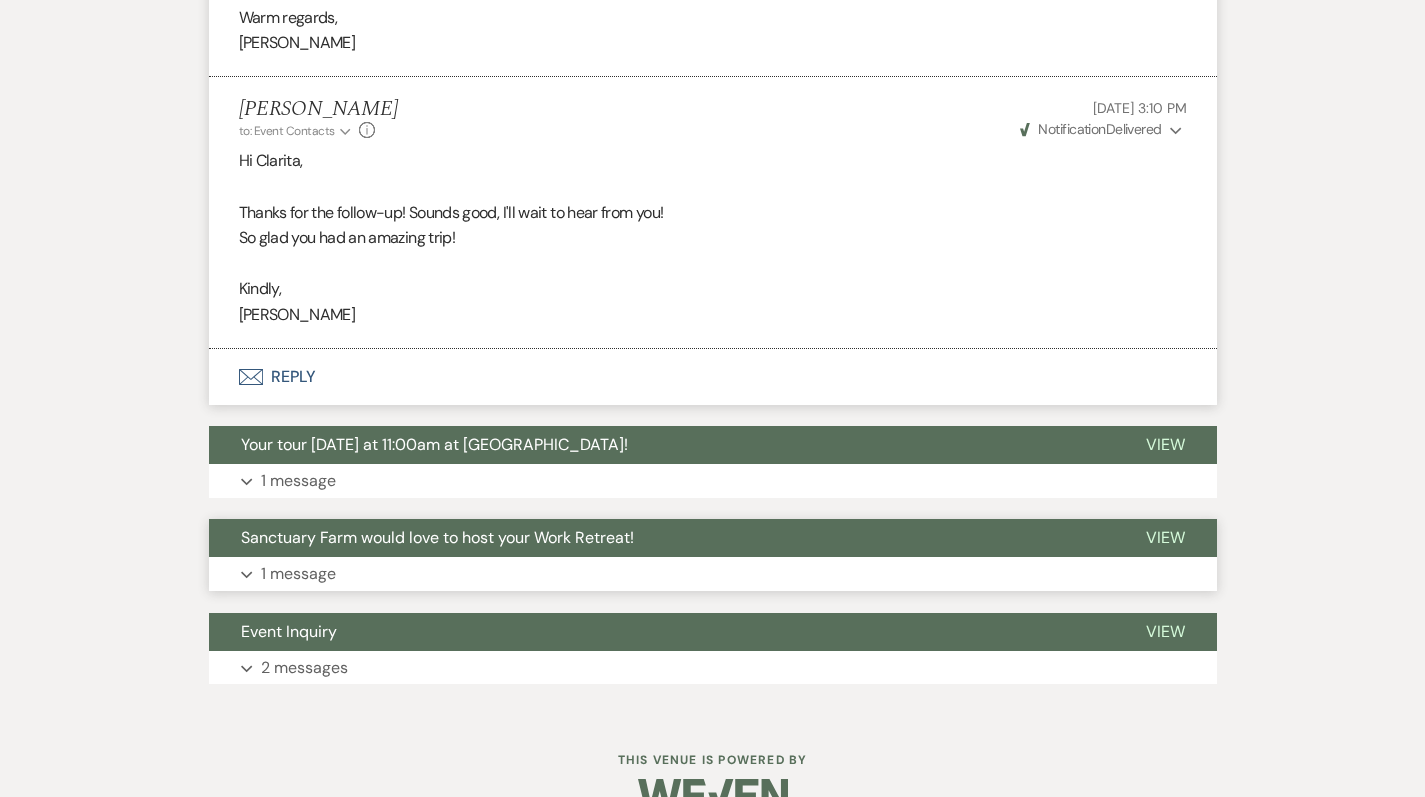 click on "Sanctuary Farm would love to host your Work Retreat!" at bounding box center (661, 538) 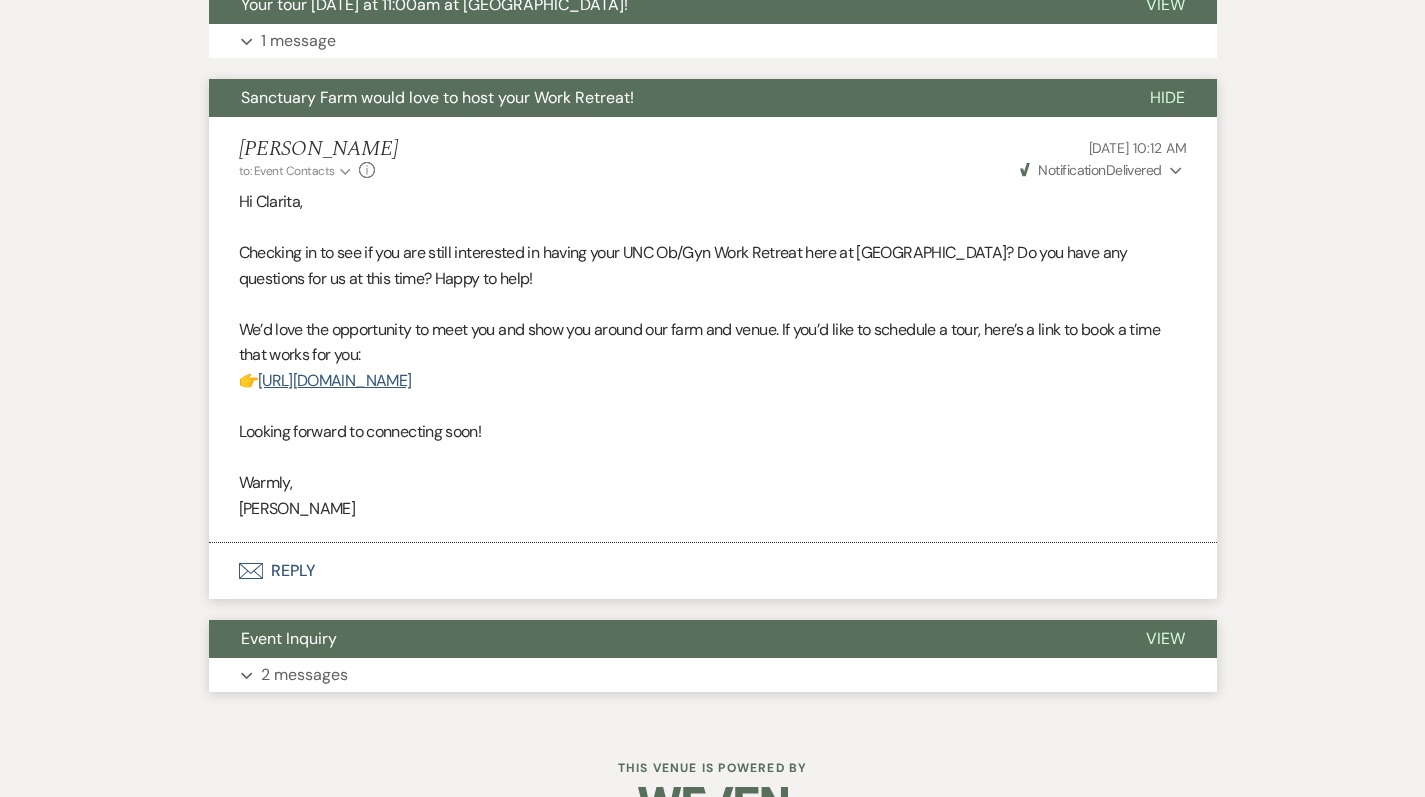 click on "2 messages" at bounding box center [304, 675] 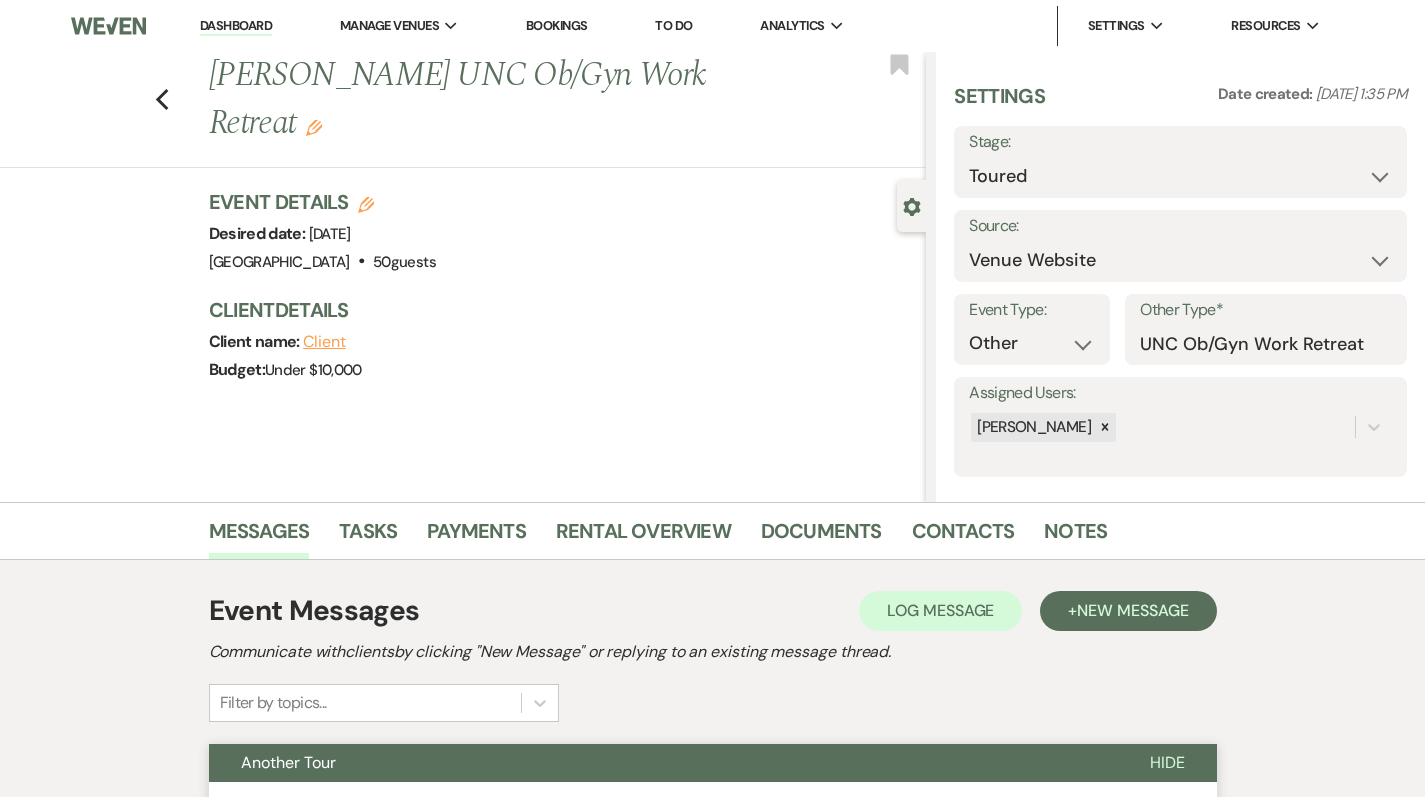 scroll, scrollTop: 0, scrollLeft: 0, axis: both 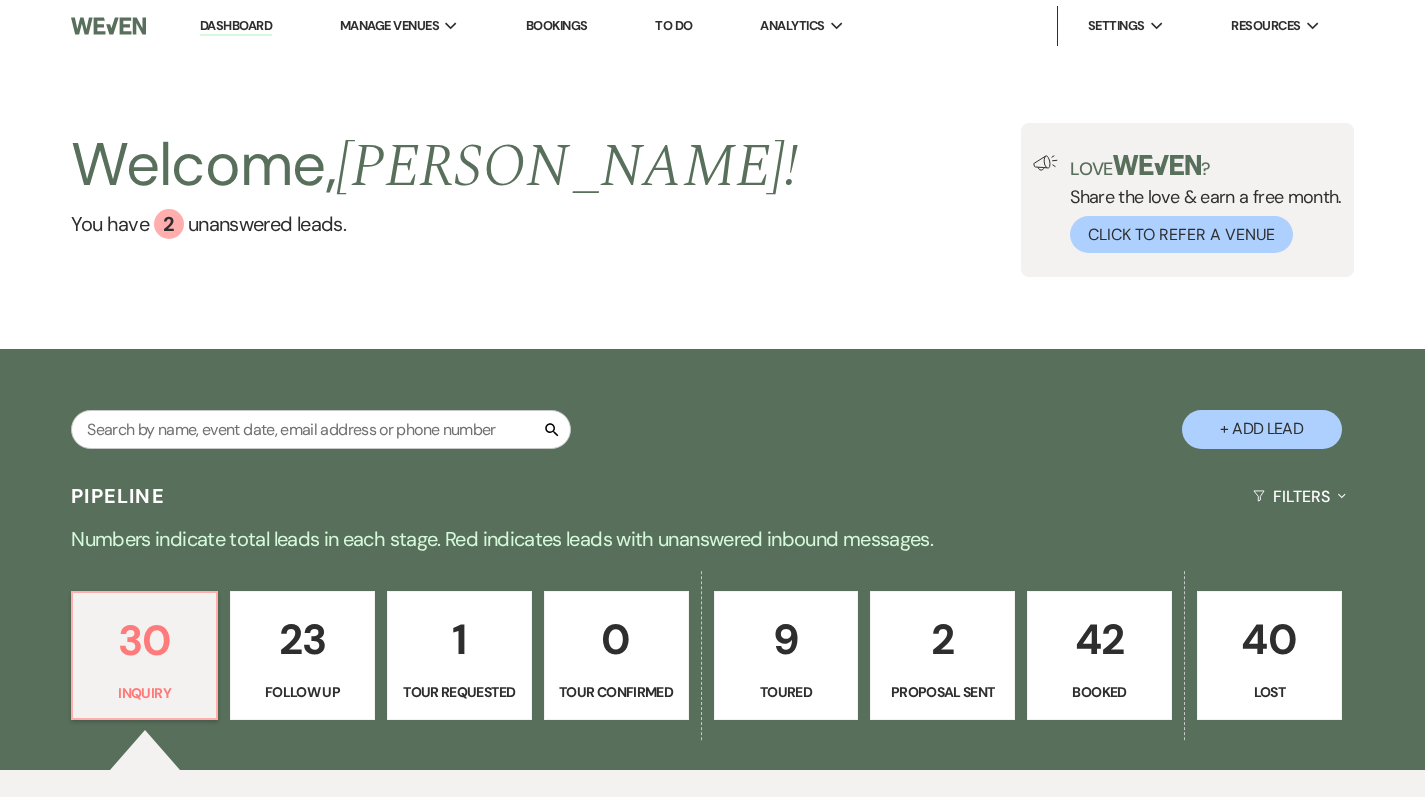 click on "40" at bounding box center [1269, 639] 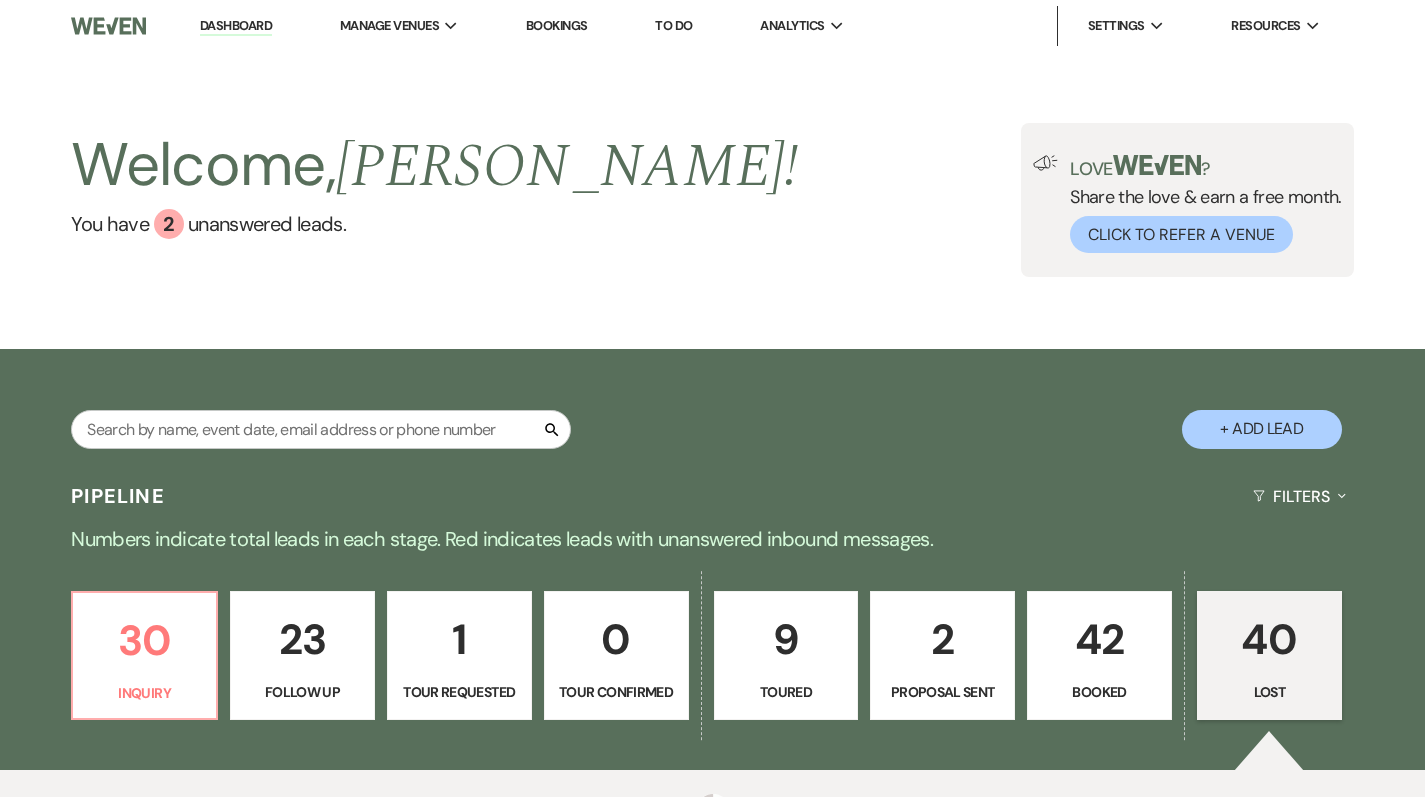 select on "8" 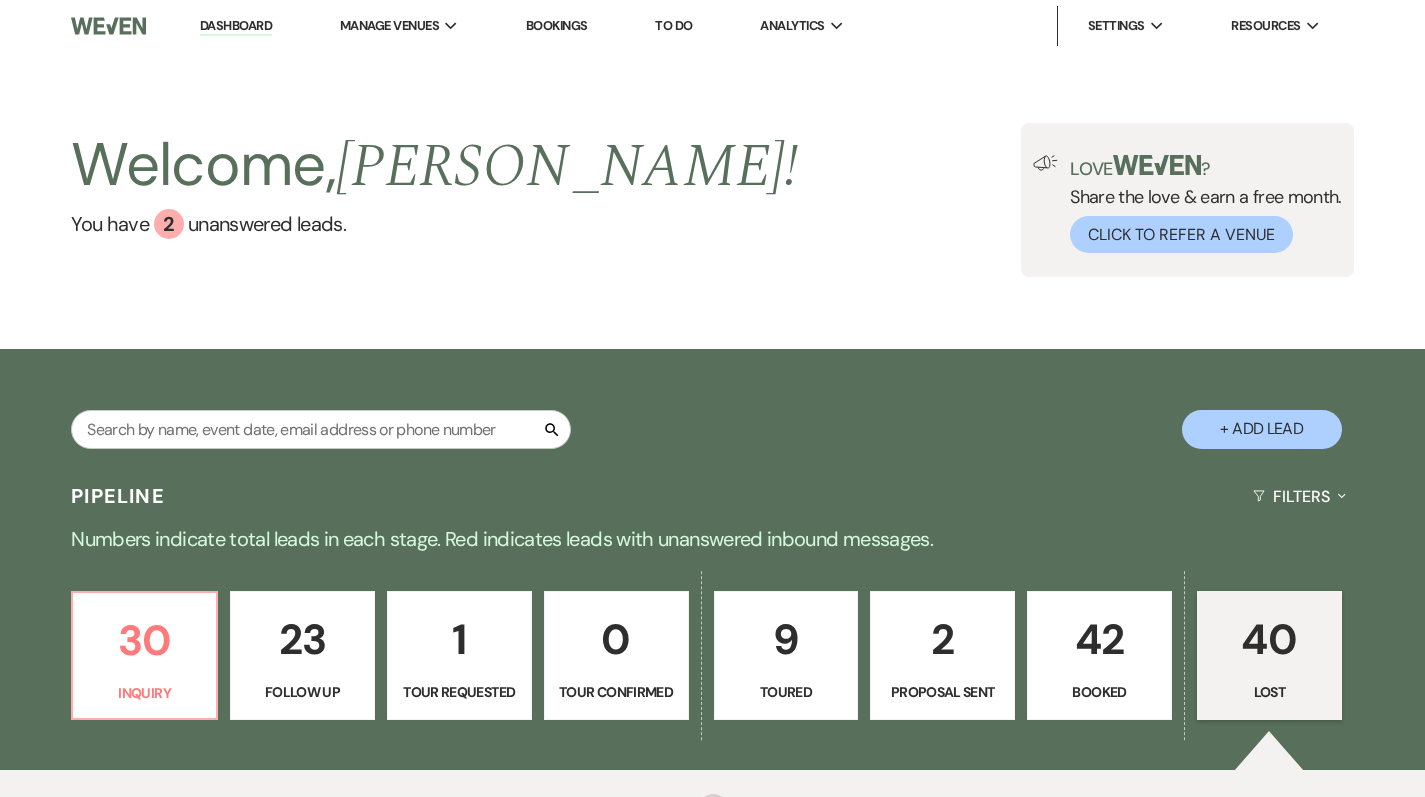 select on "5" 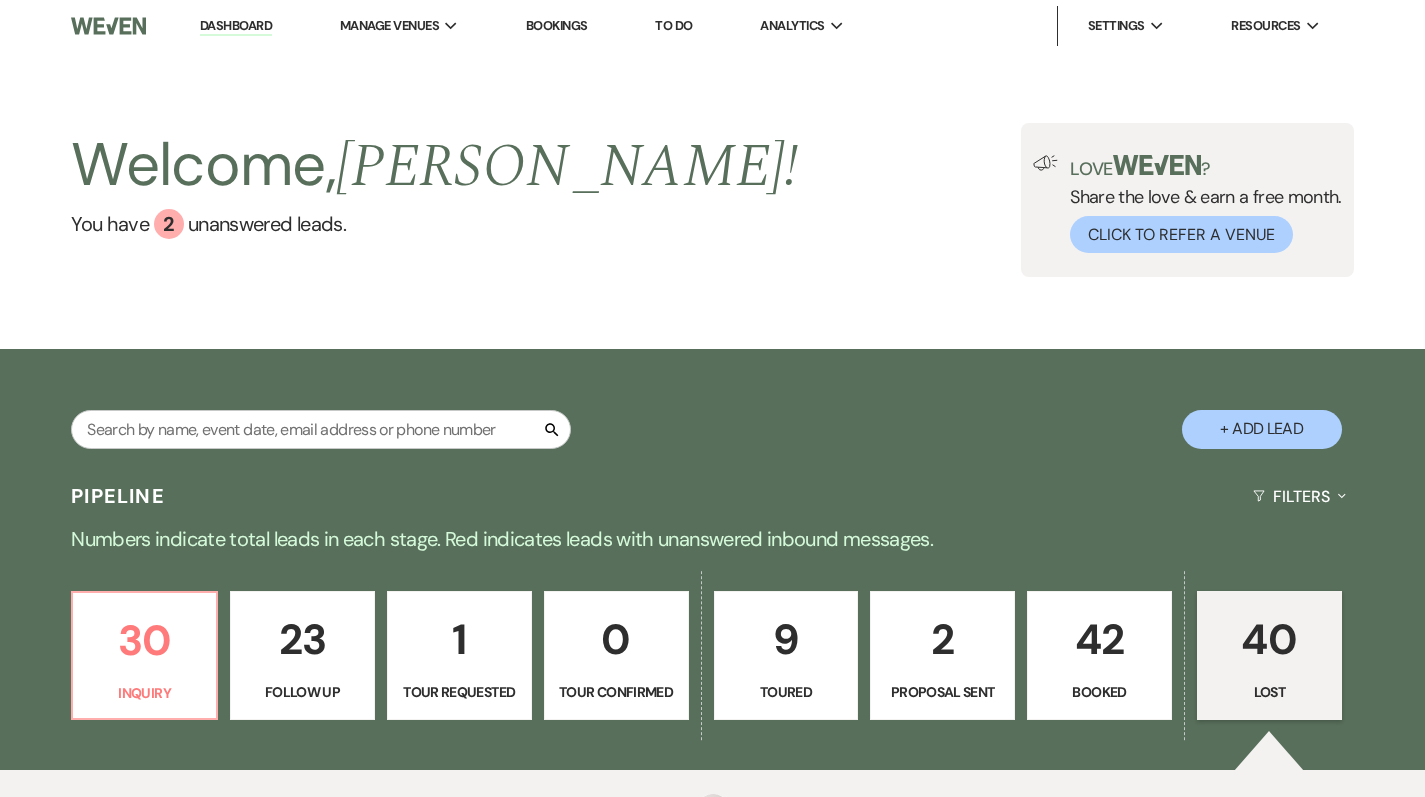 select on "8" 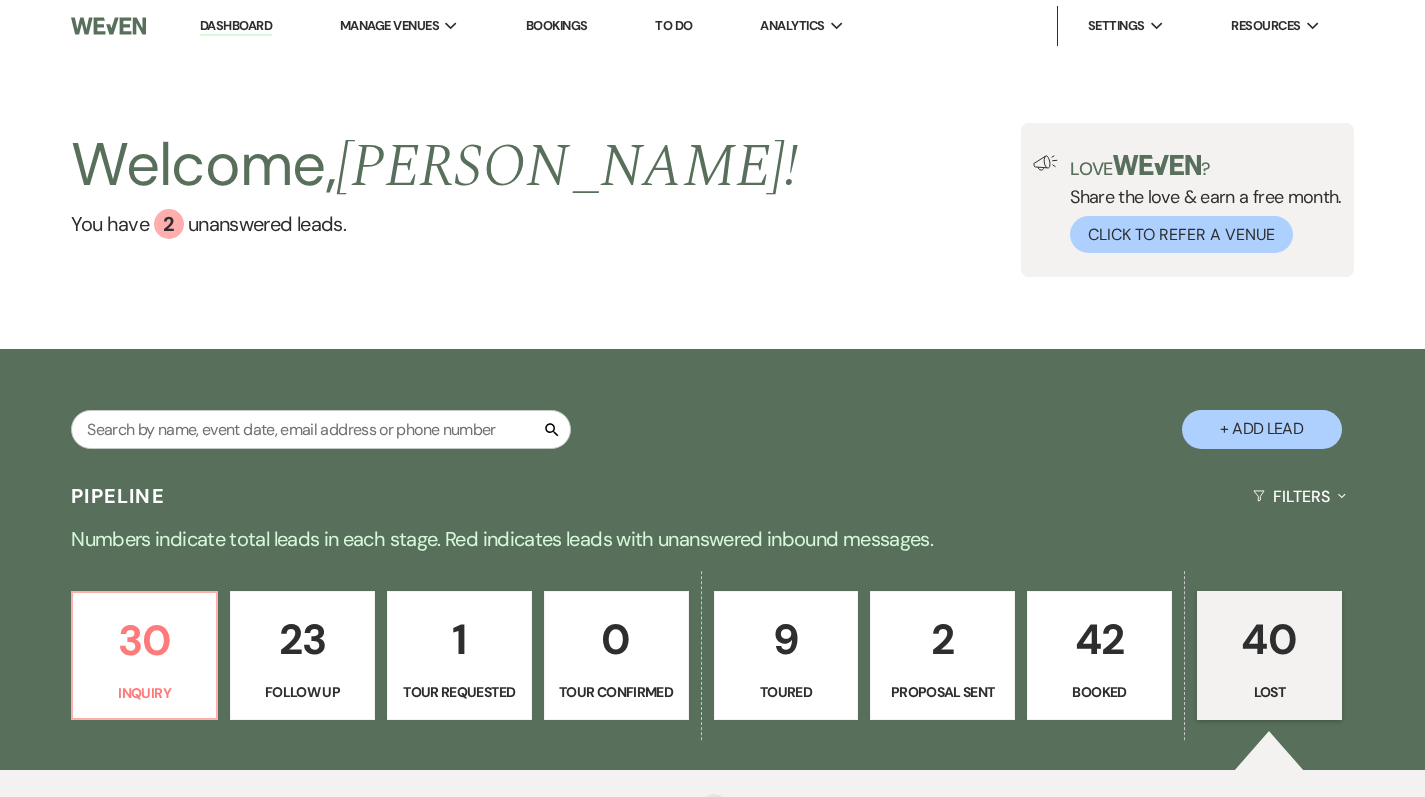 select on "8" 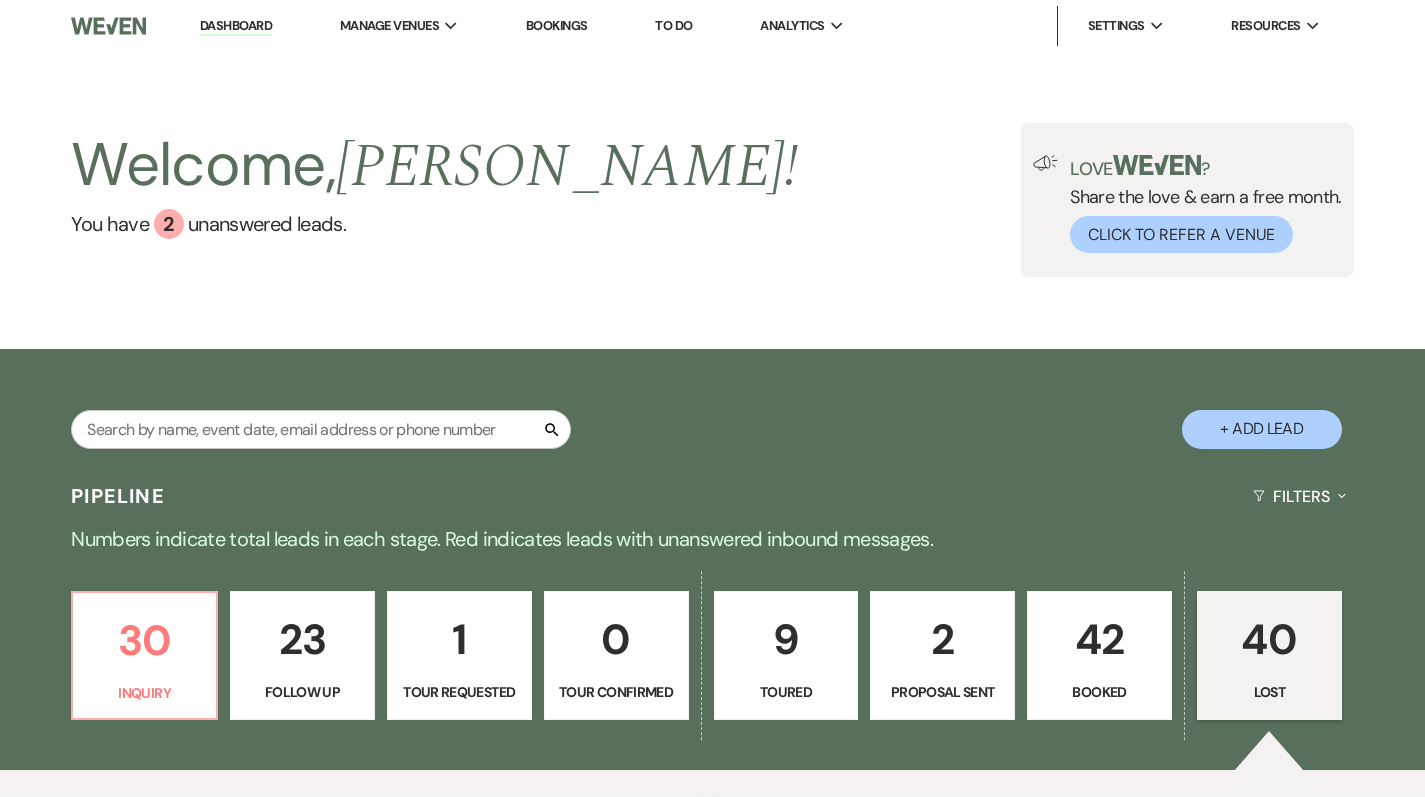 select on "8" 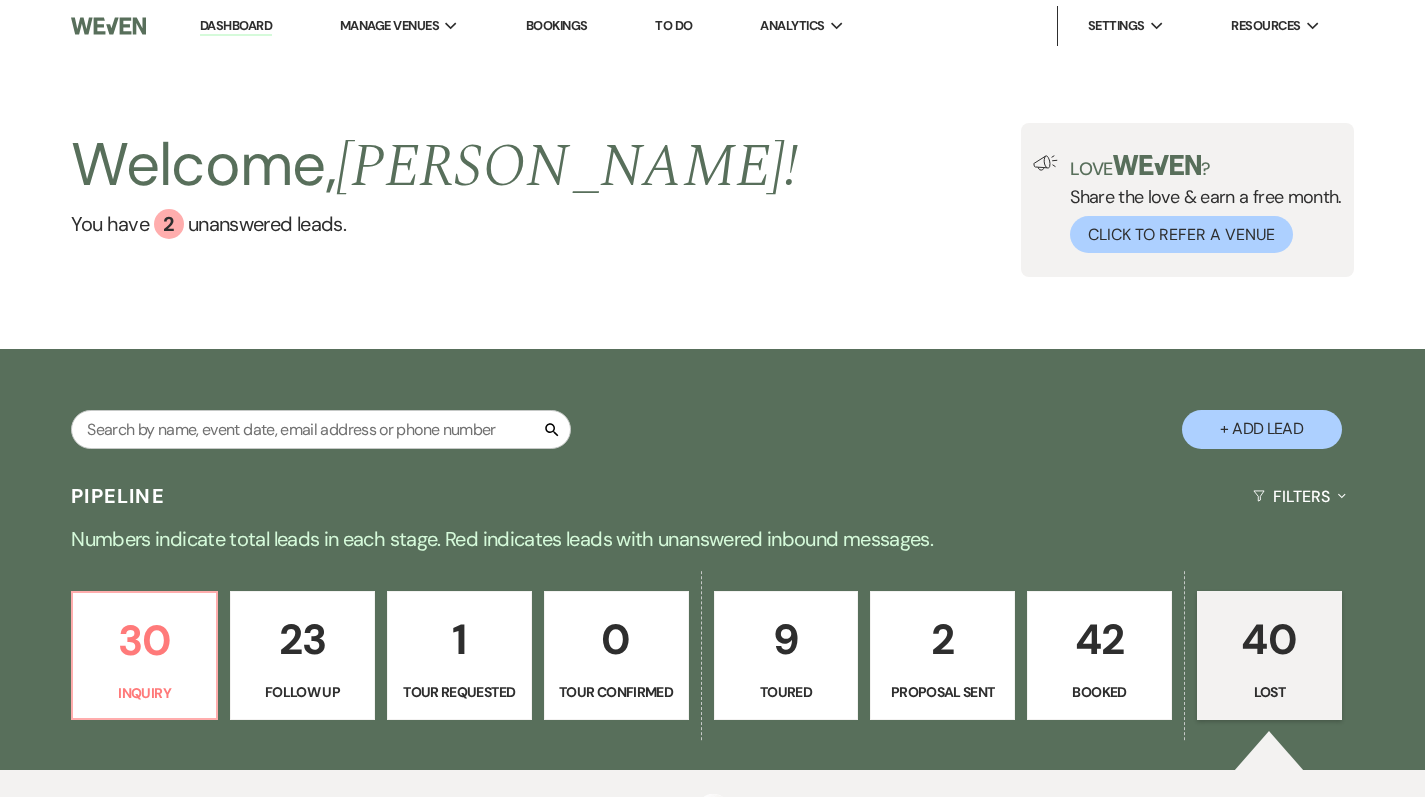 select on "6" 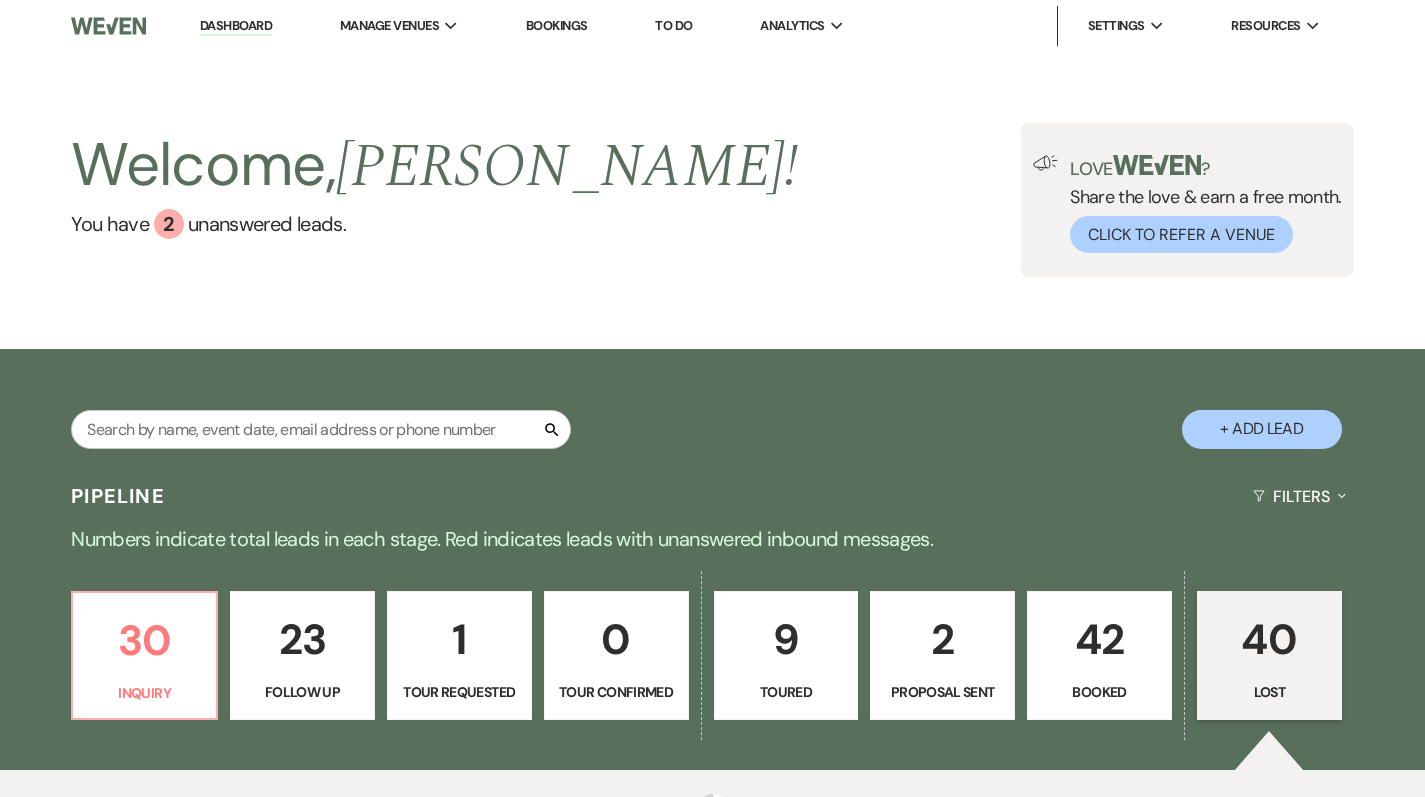 select on "8" 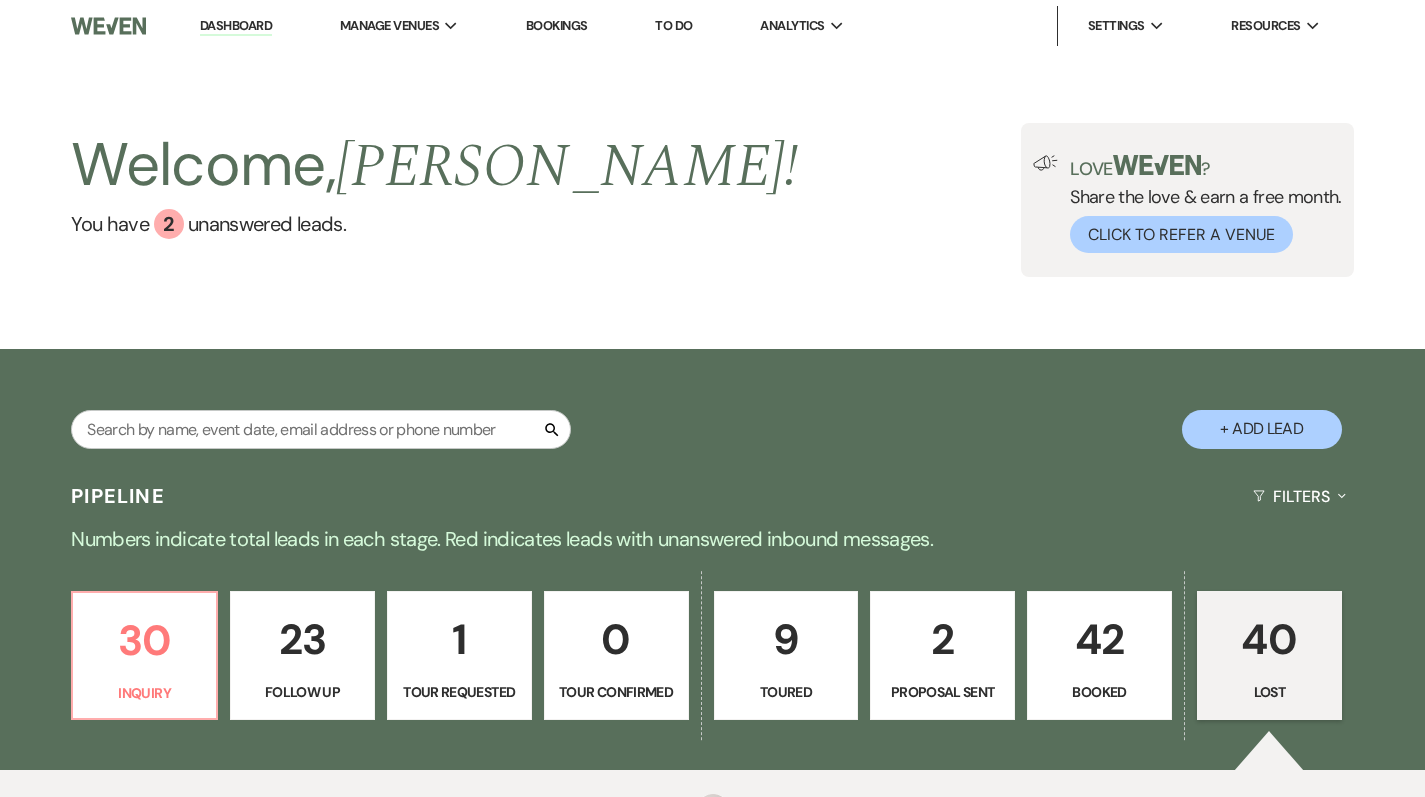 select on "6" 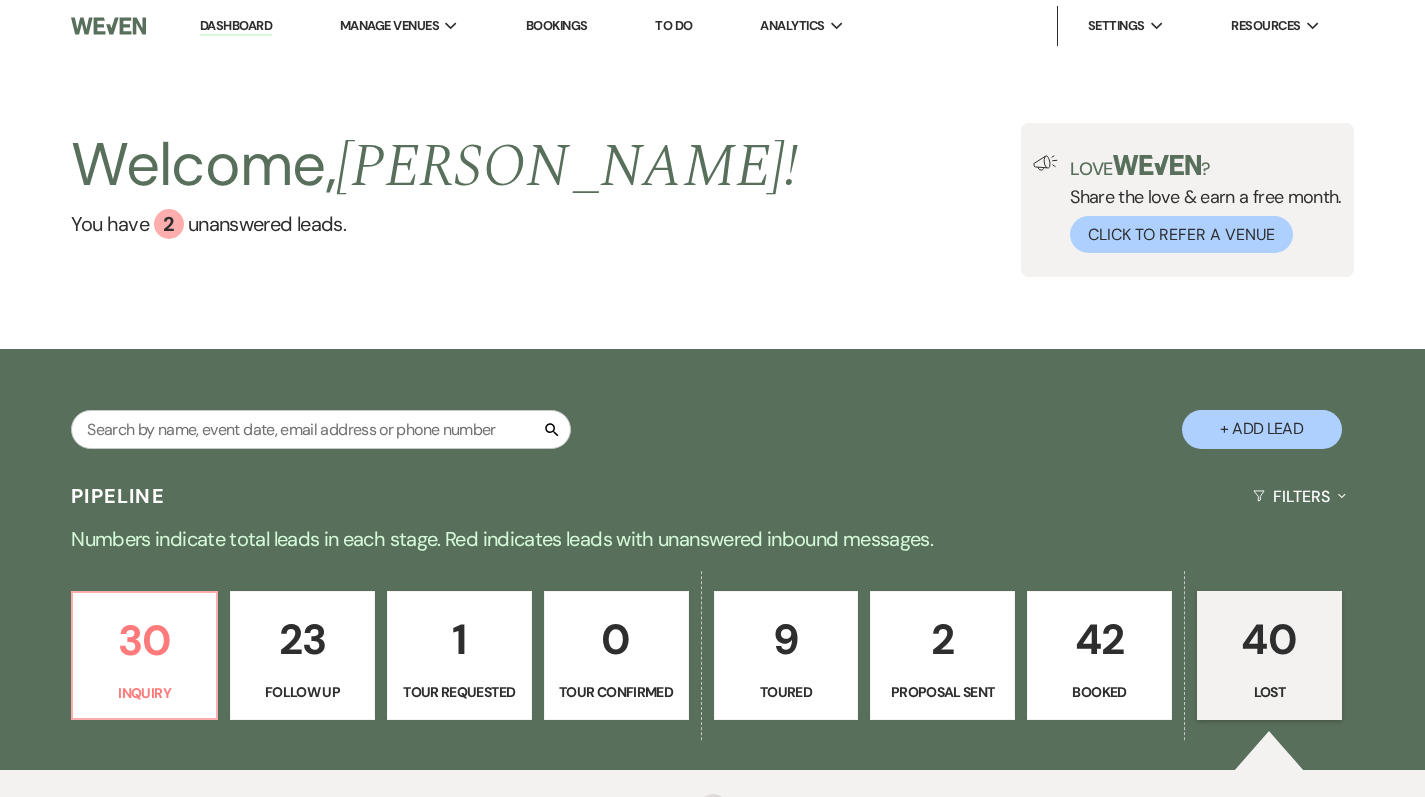 select on "8" 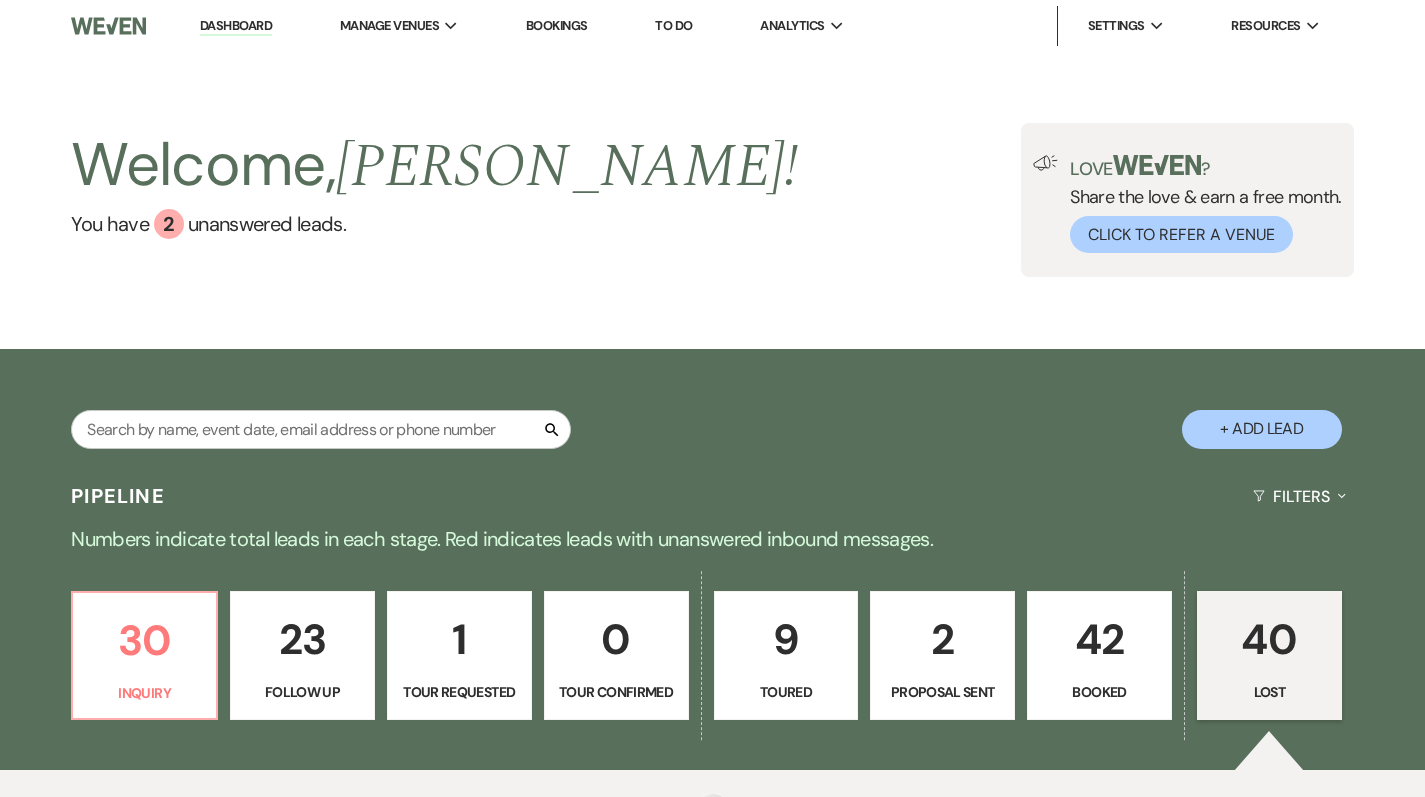 select on "6" 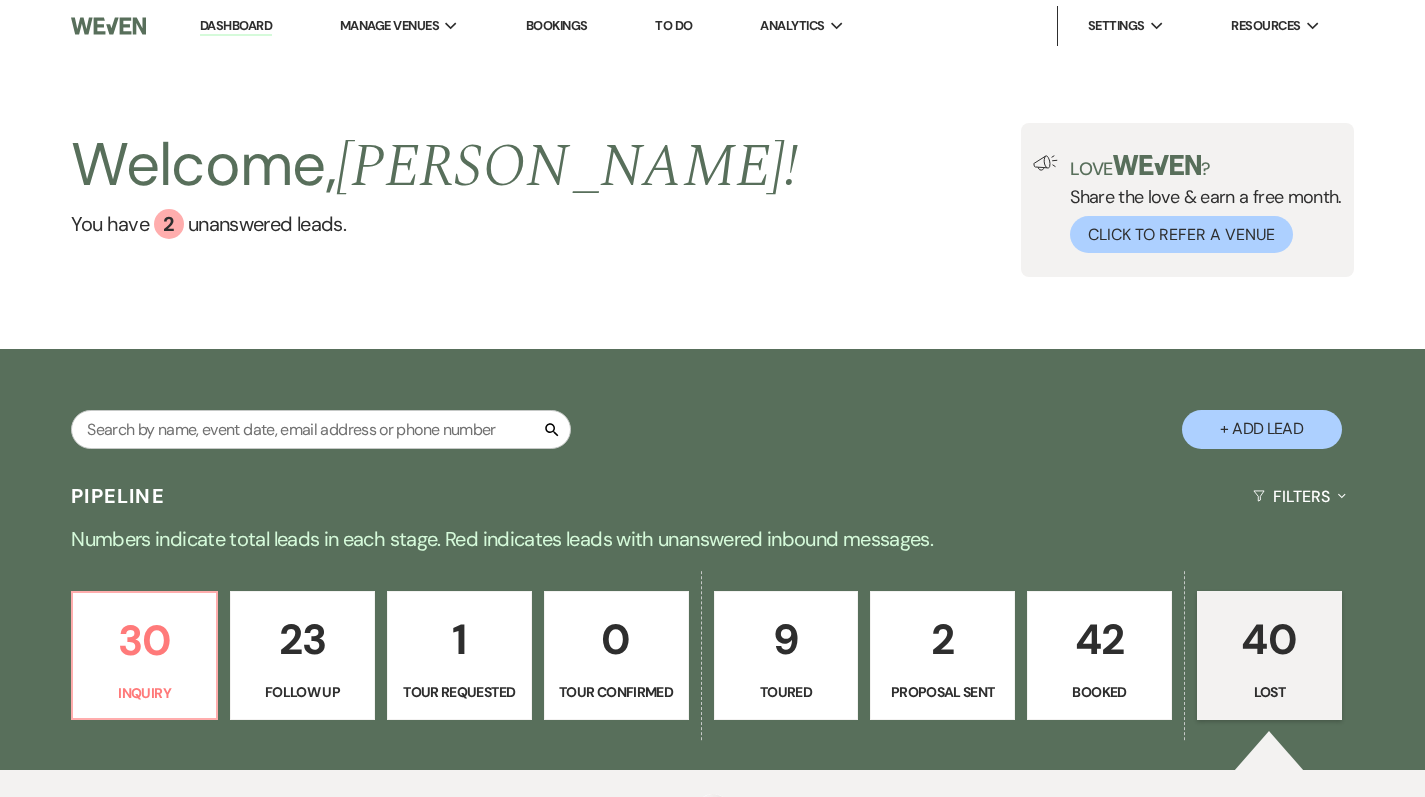 select on "8" 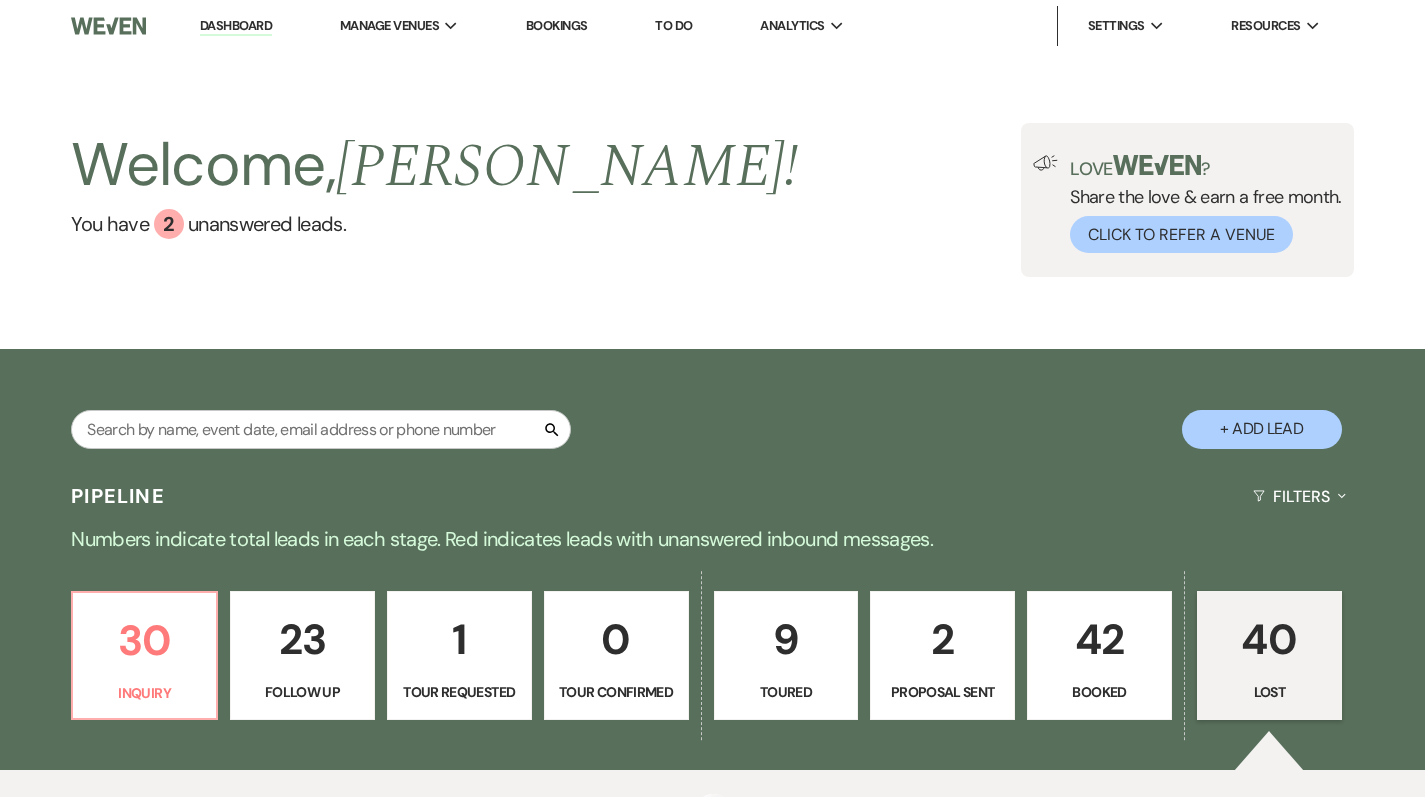 select on "6" 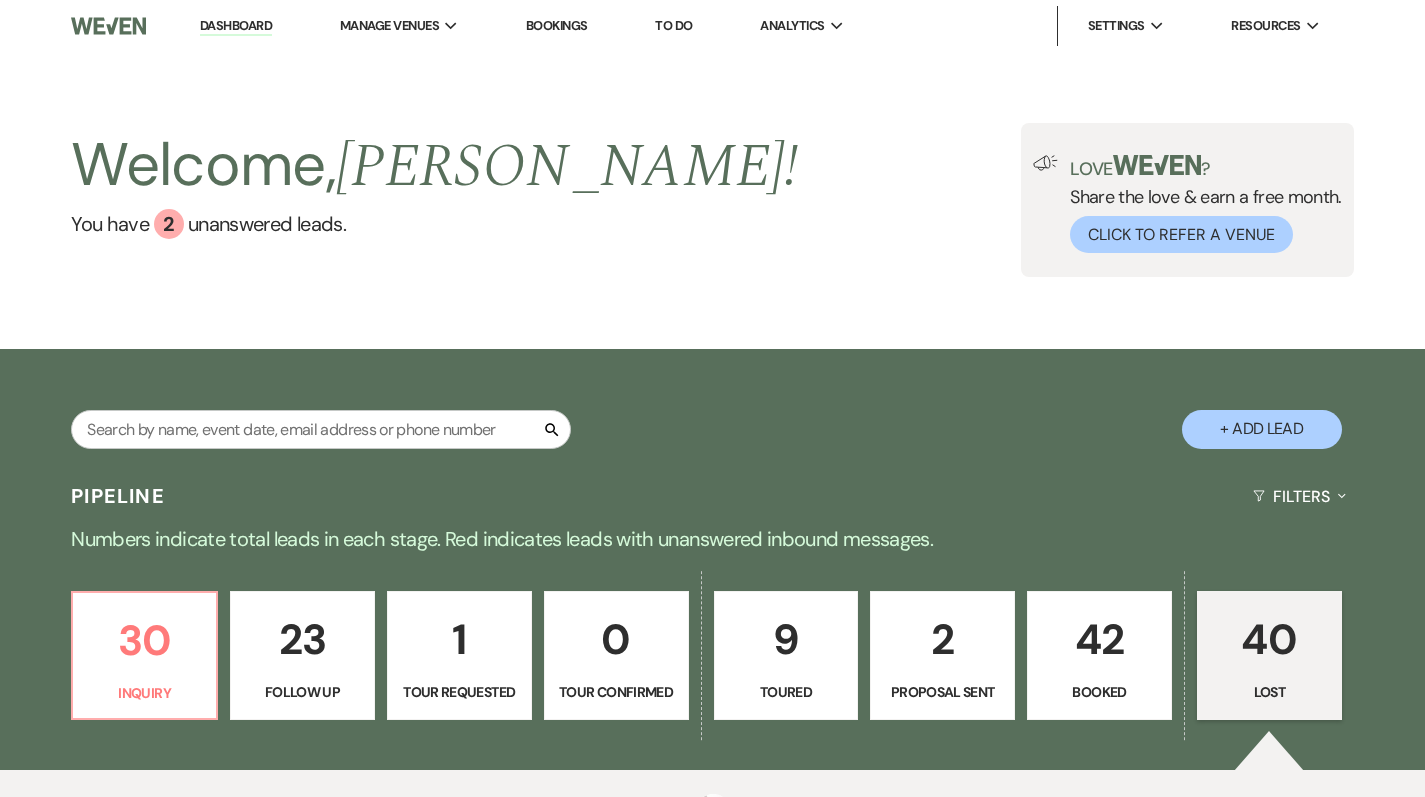 select on "8" 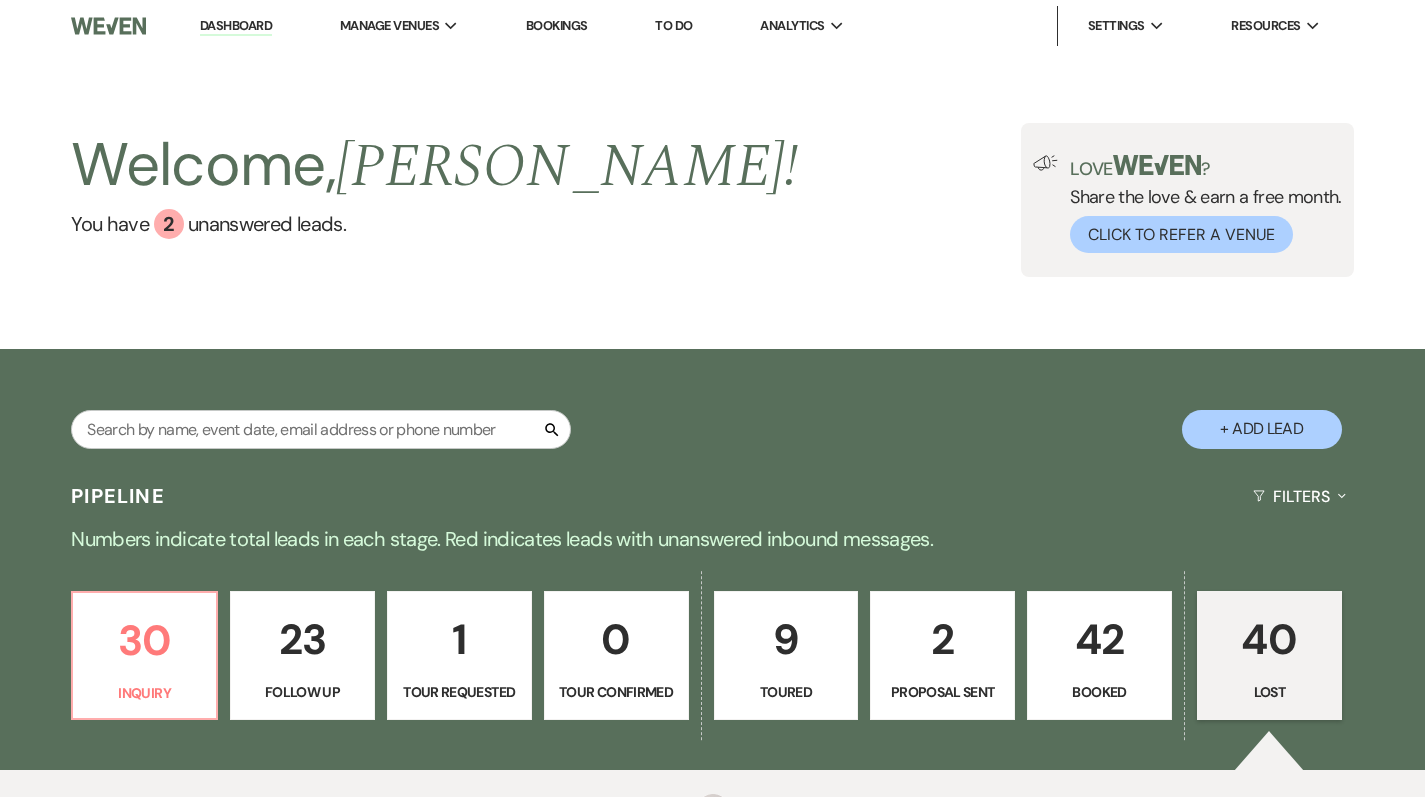 select on "8" 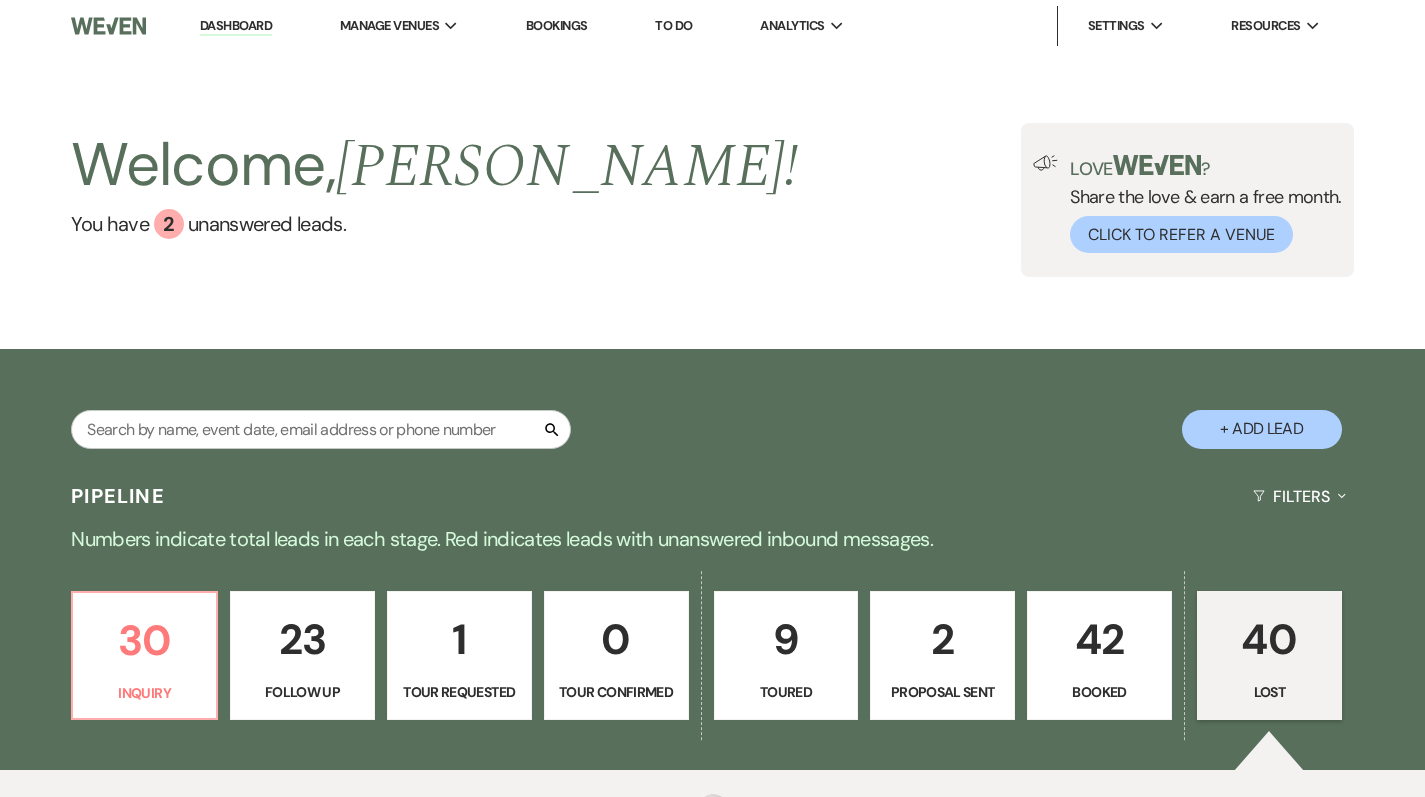 select on "8" 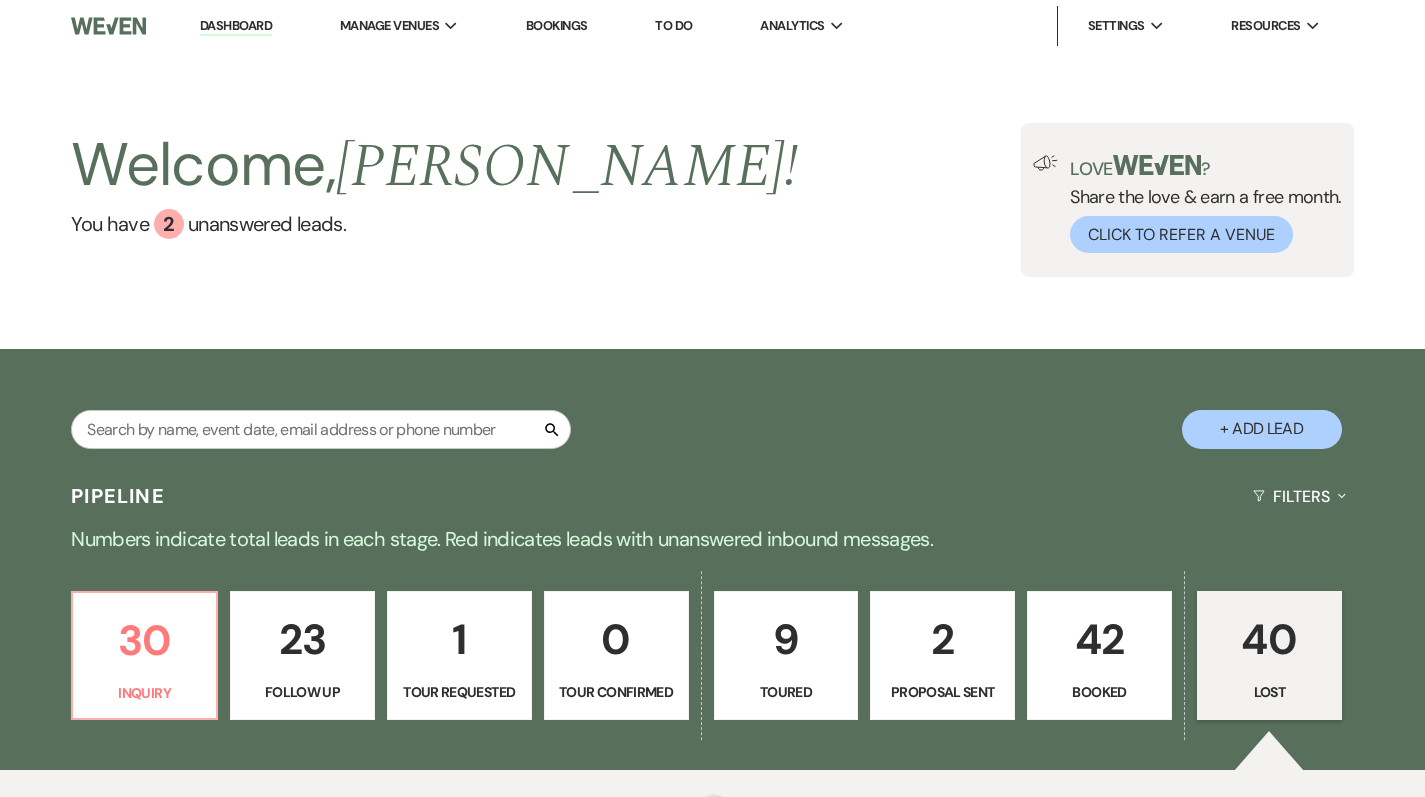 select on "6" 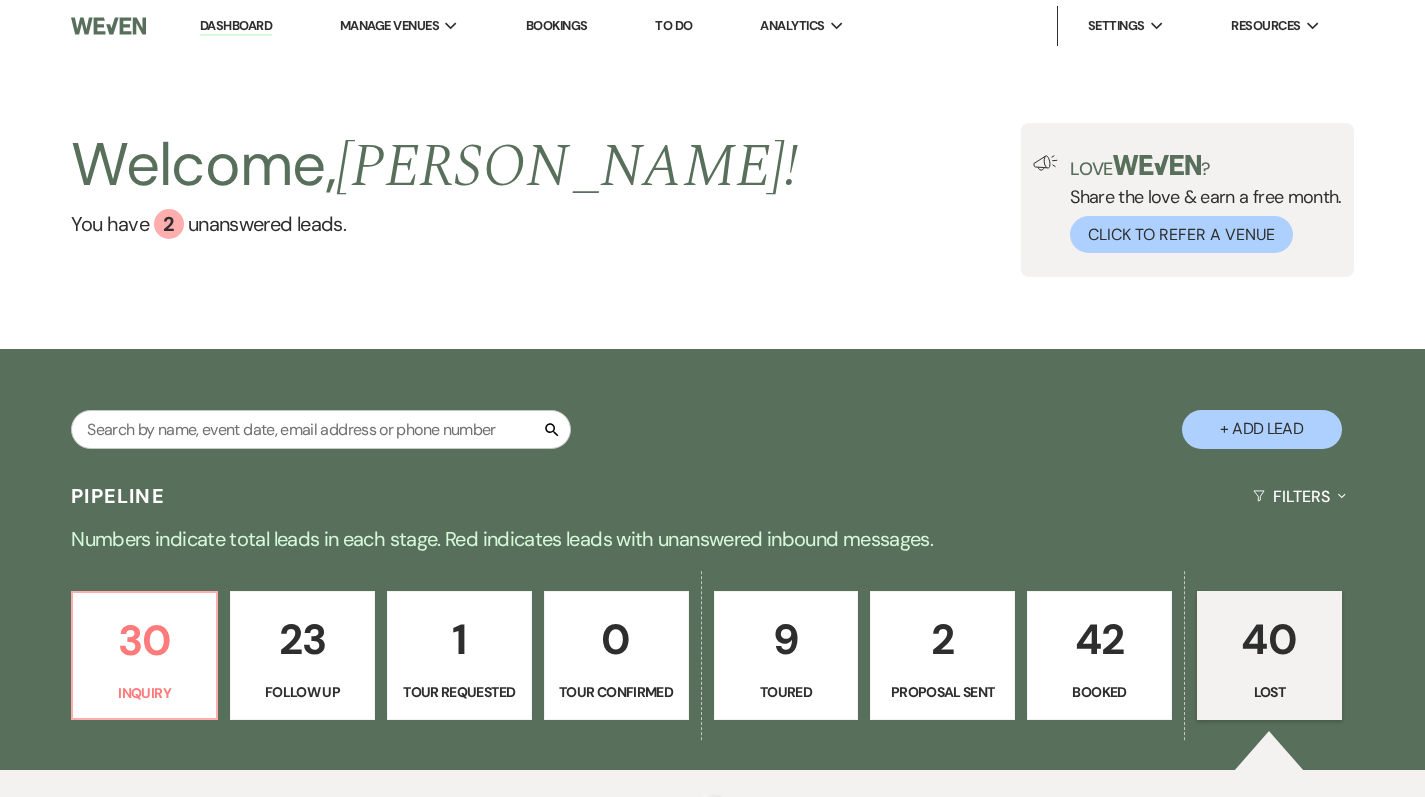 select on "8" 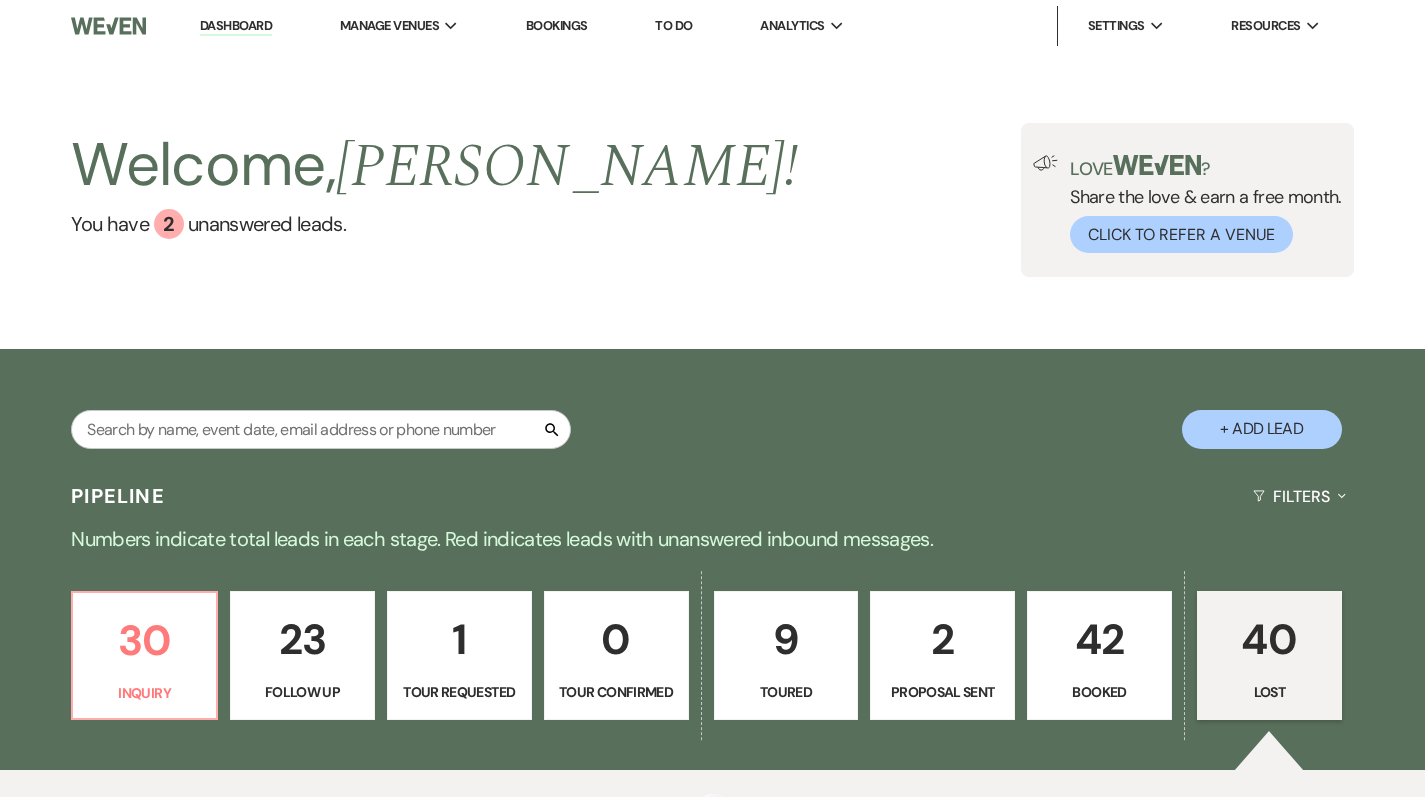 select on "5" 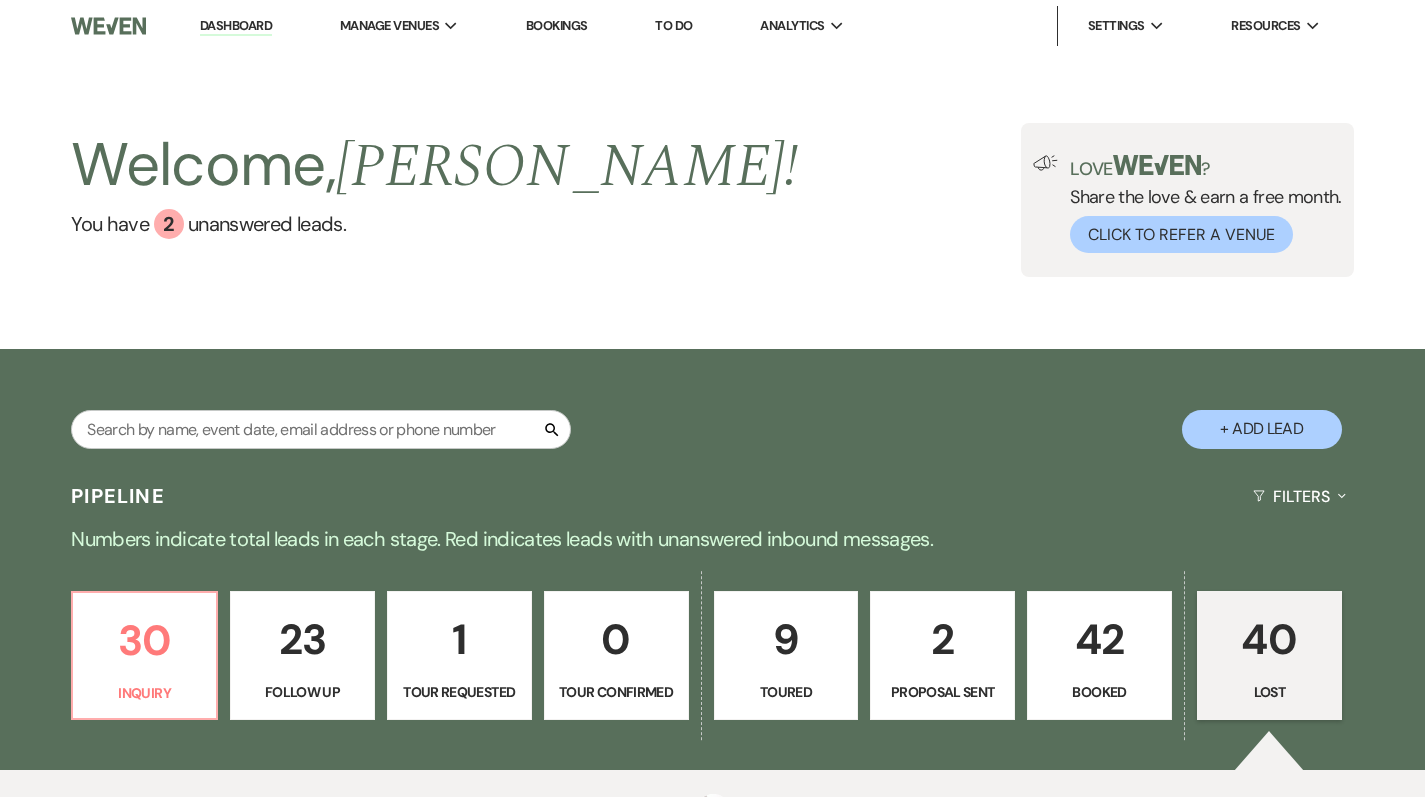 select on "8" 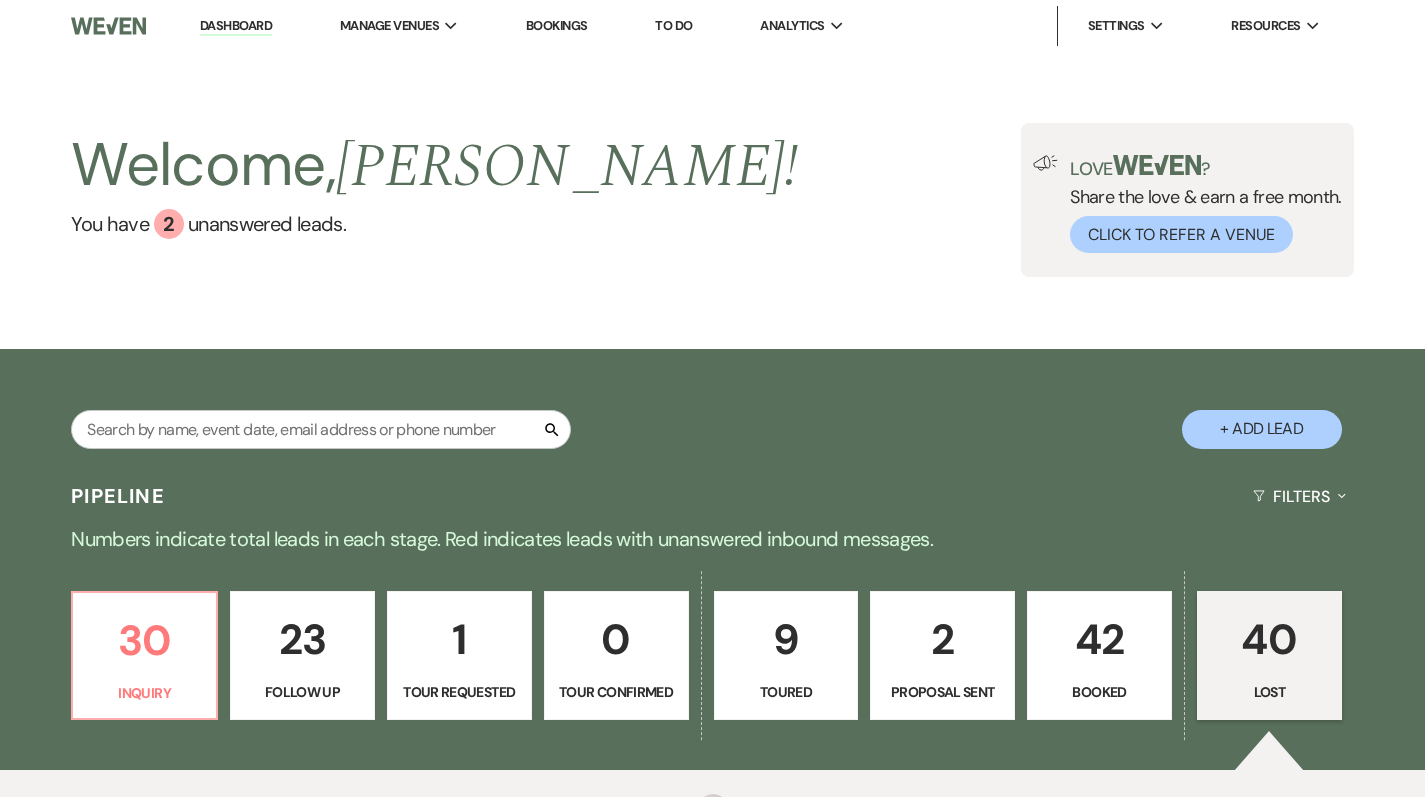 select on "5" 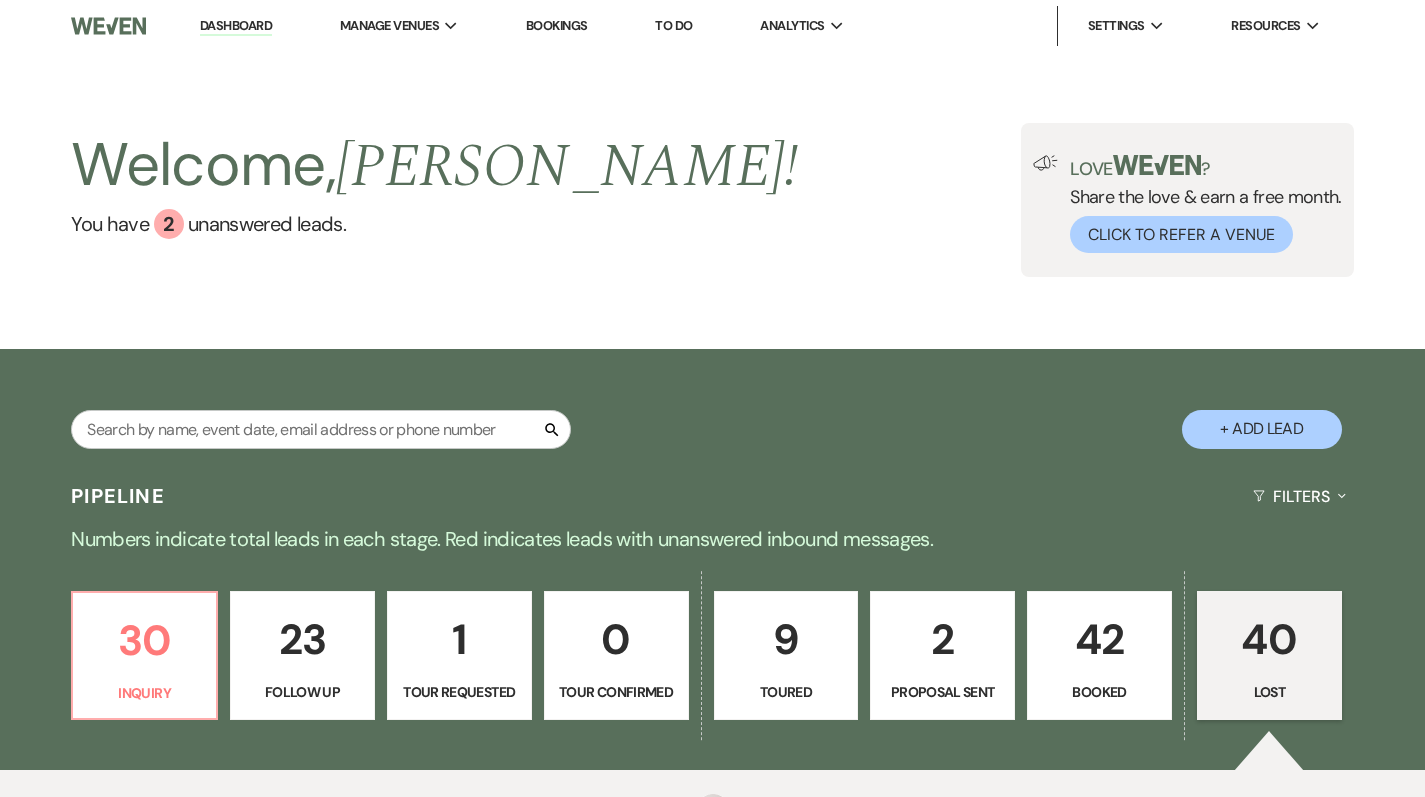 select on "8" 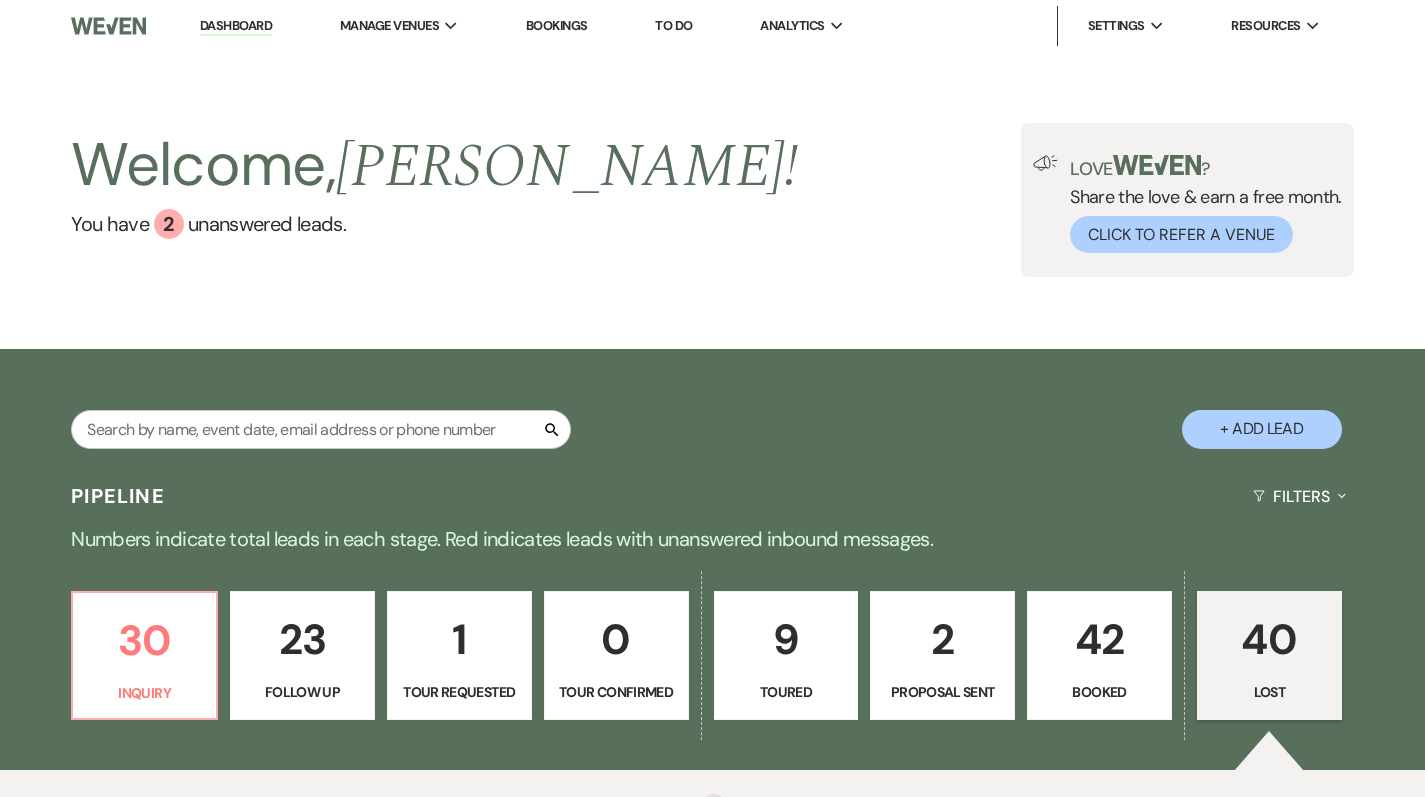 select on "5" 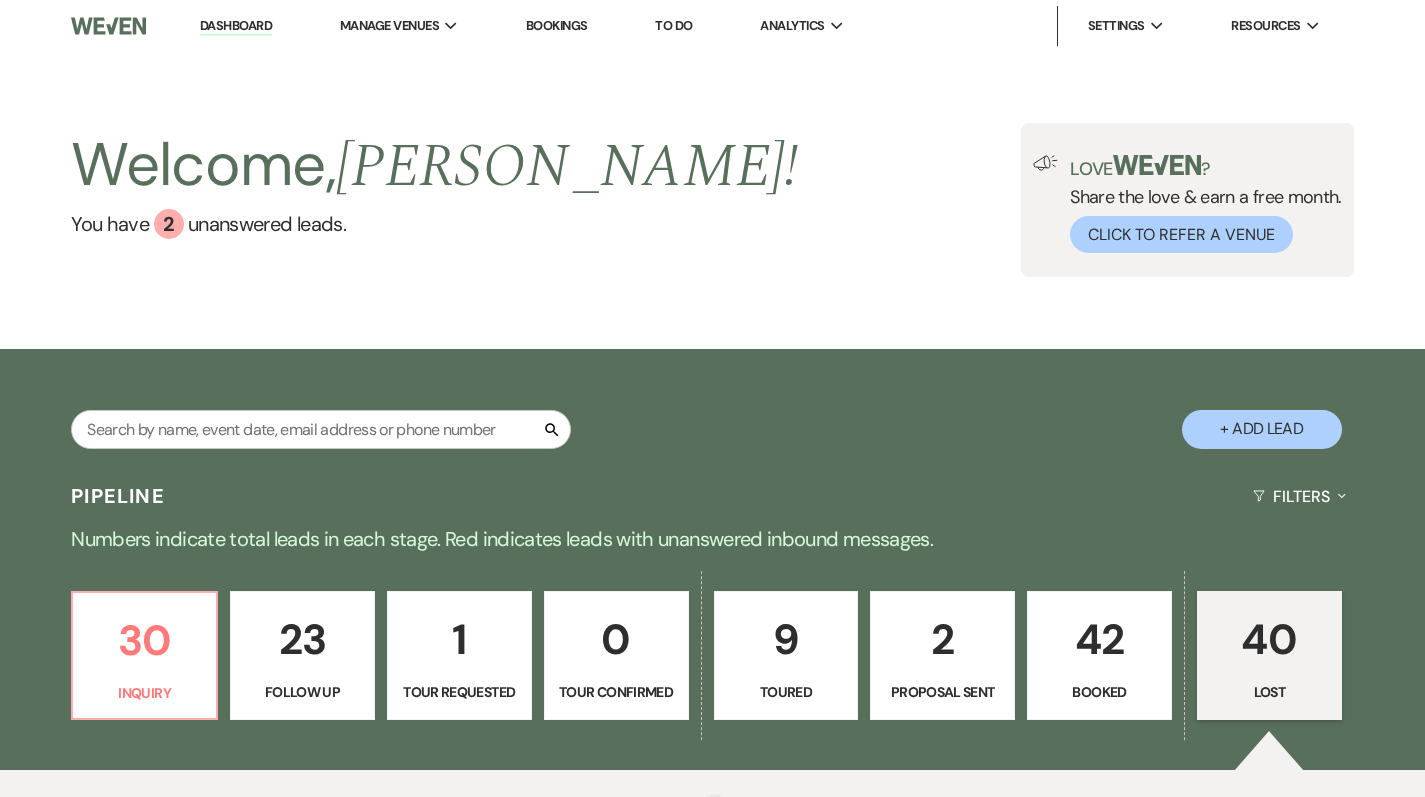 select on "8" 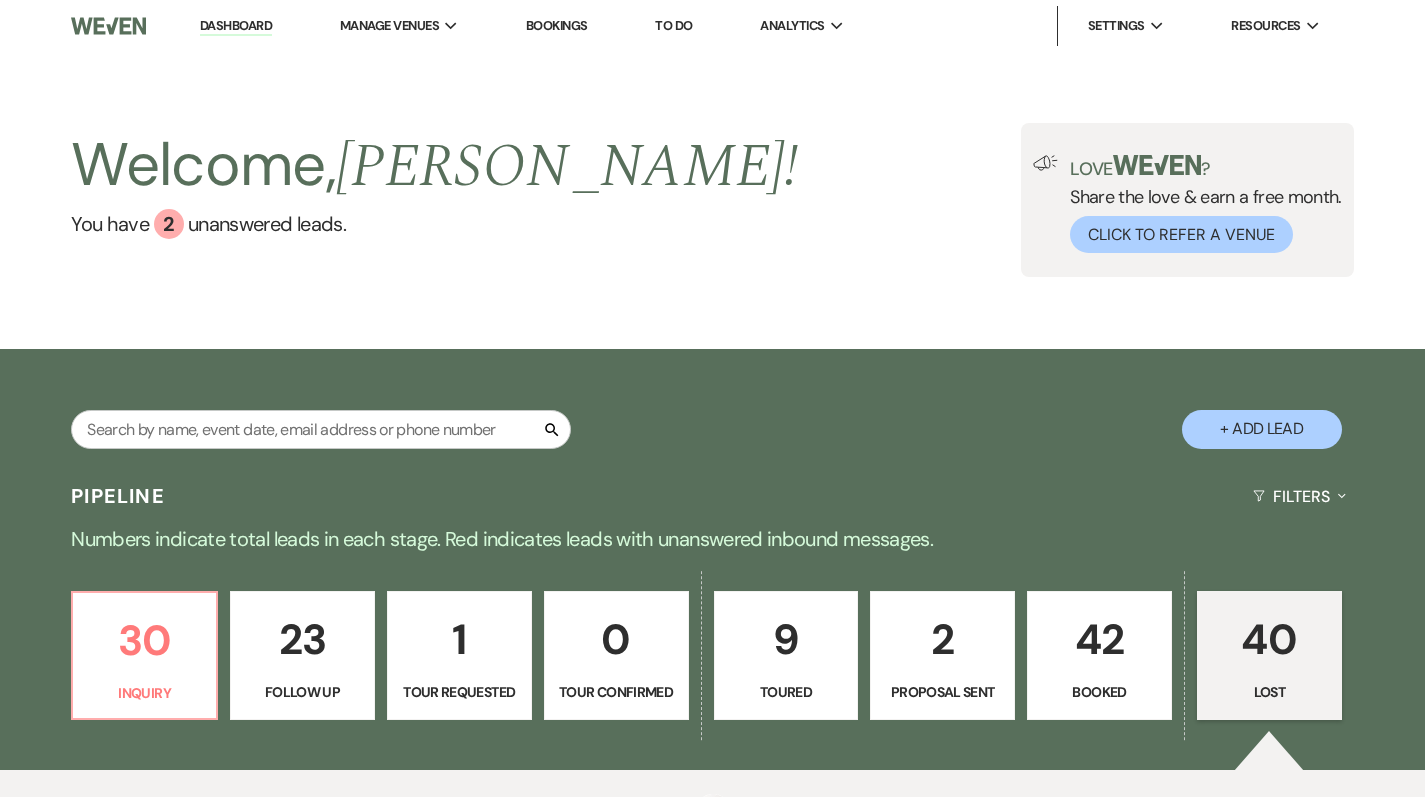 select on "9" 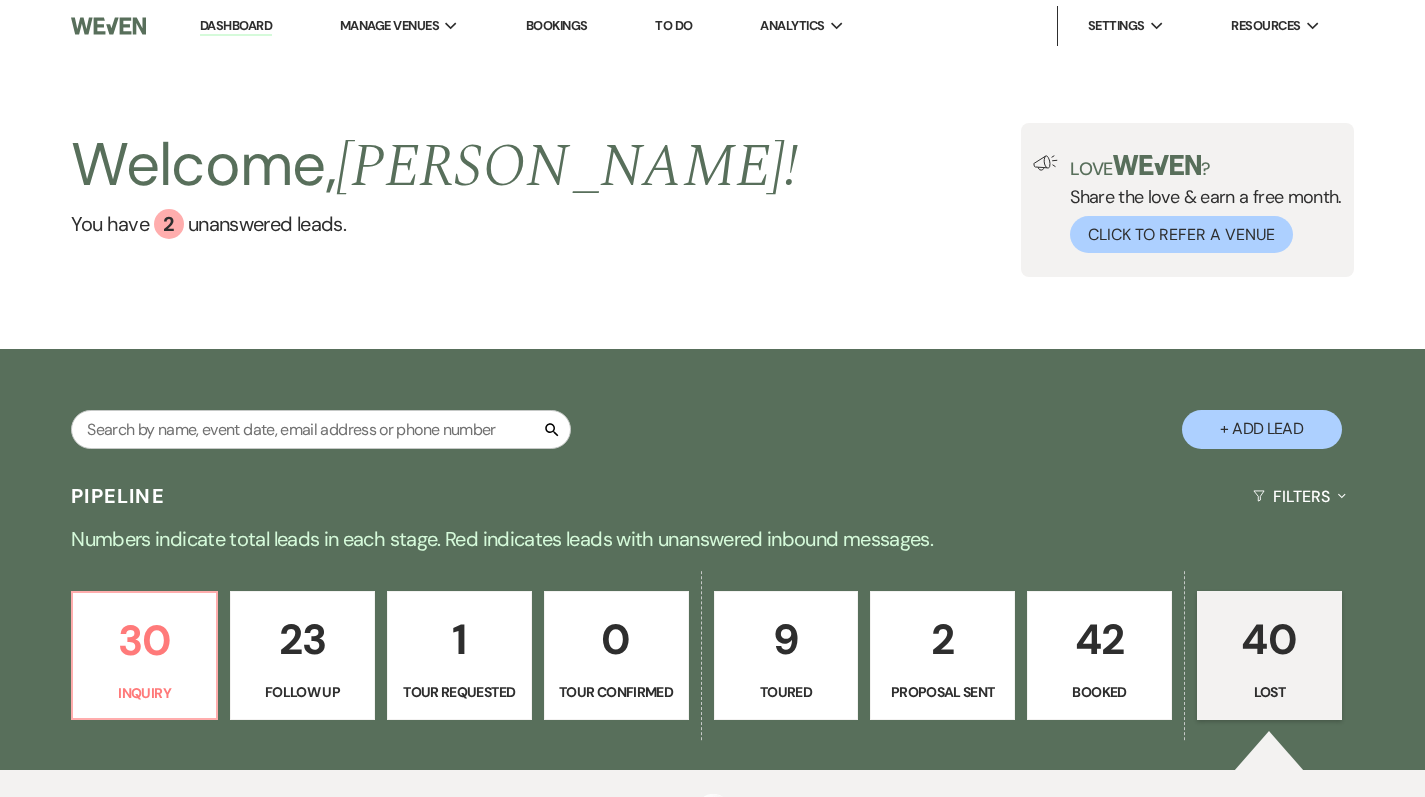 select on "8" 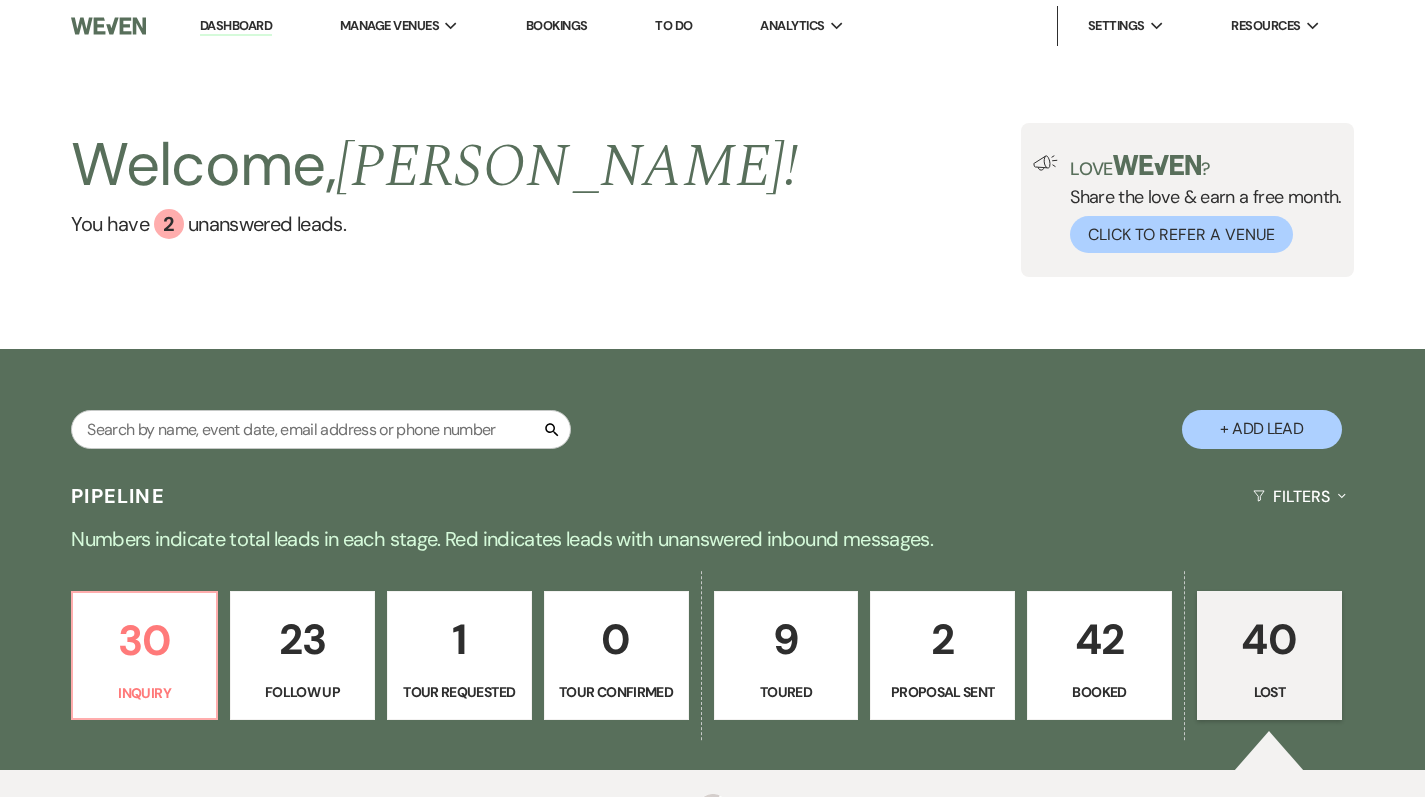 select on "5" 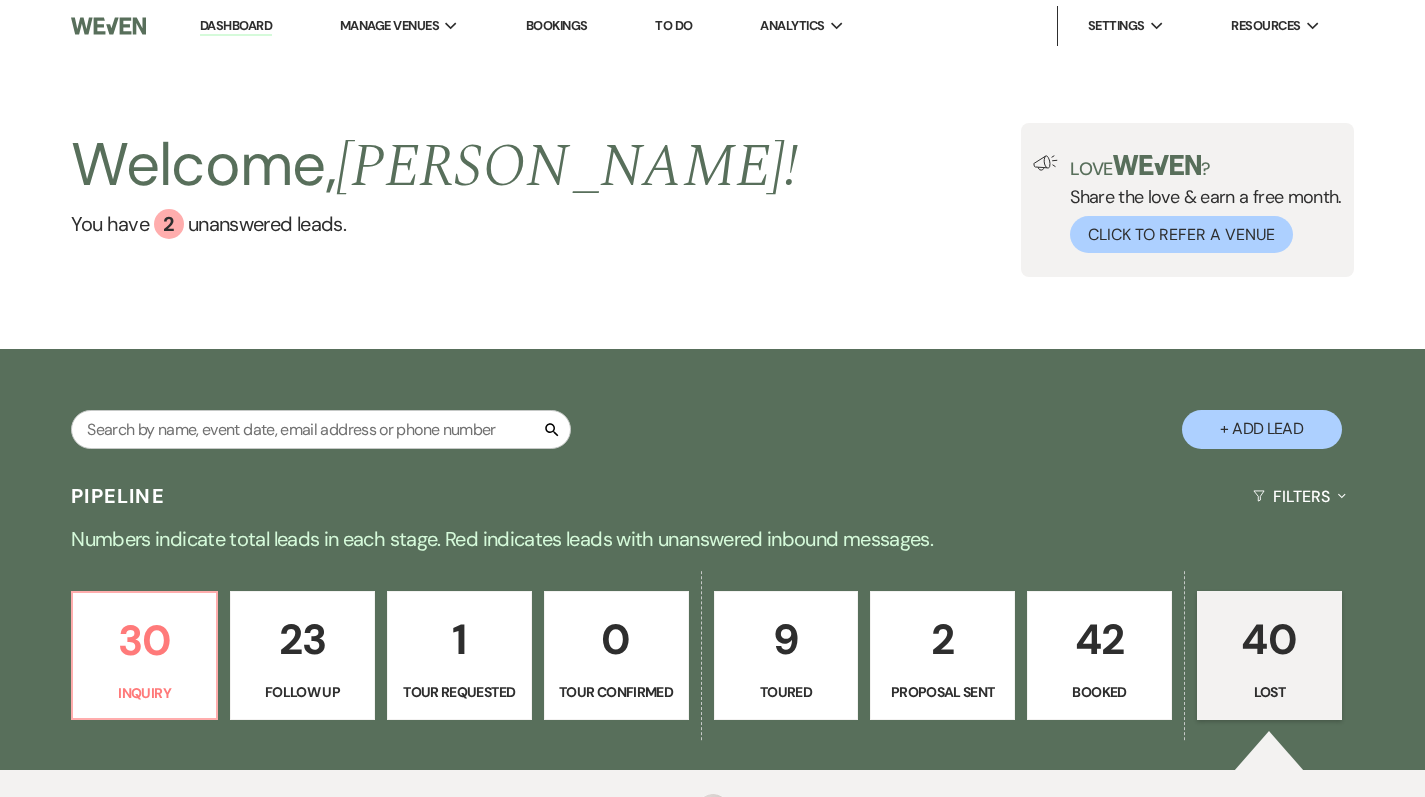 select on "8" 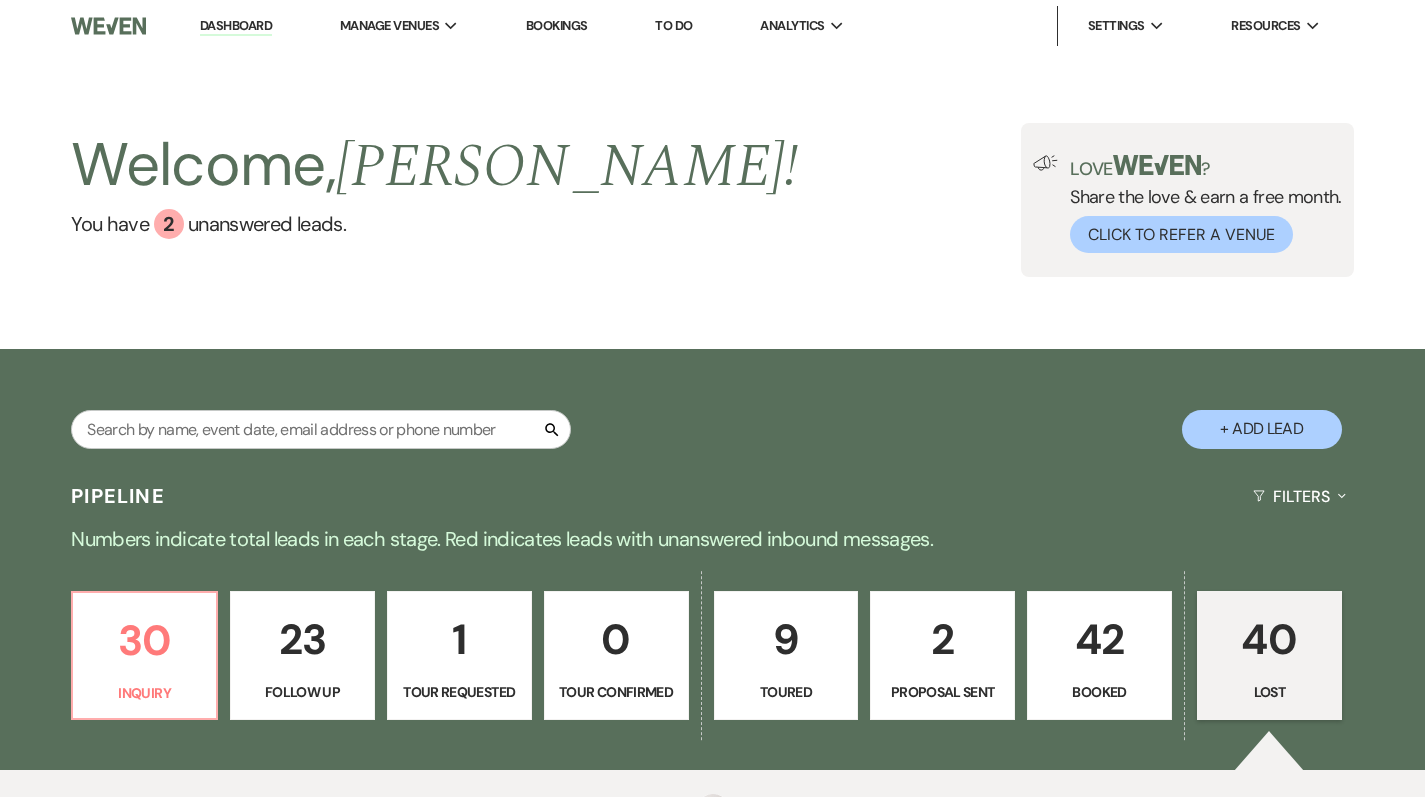 select on "10" 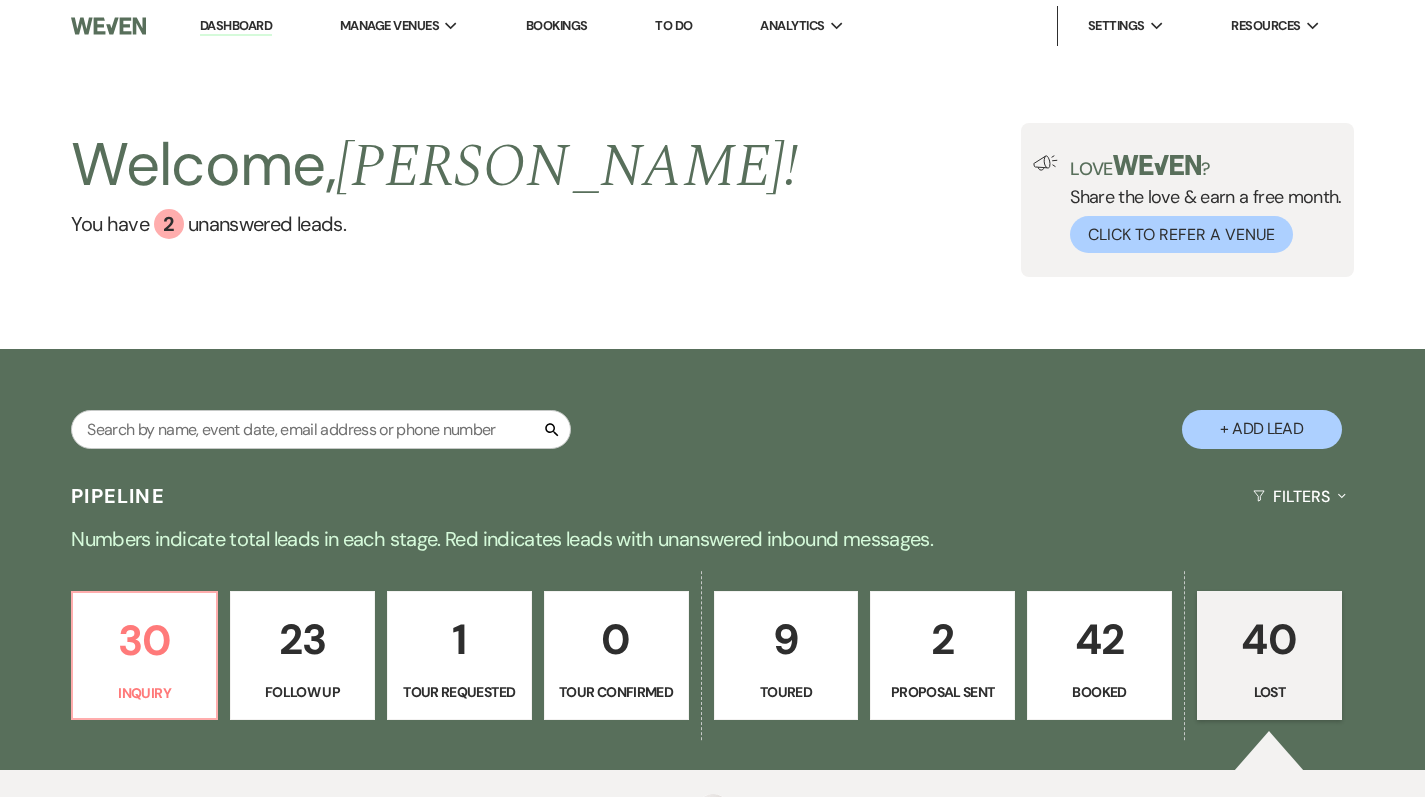 select on "8" 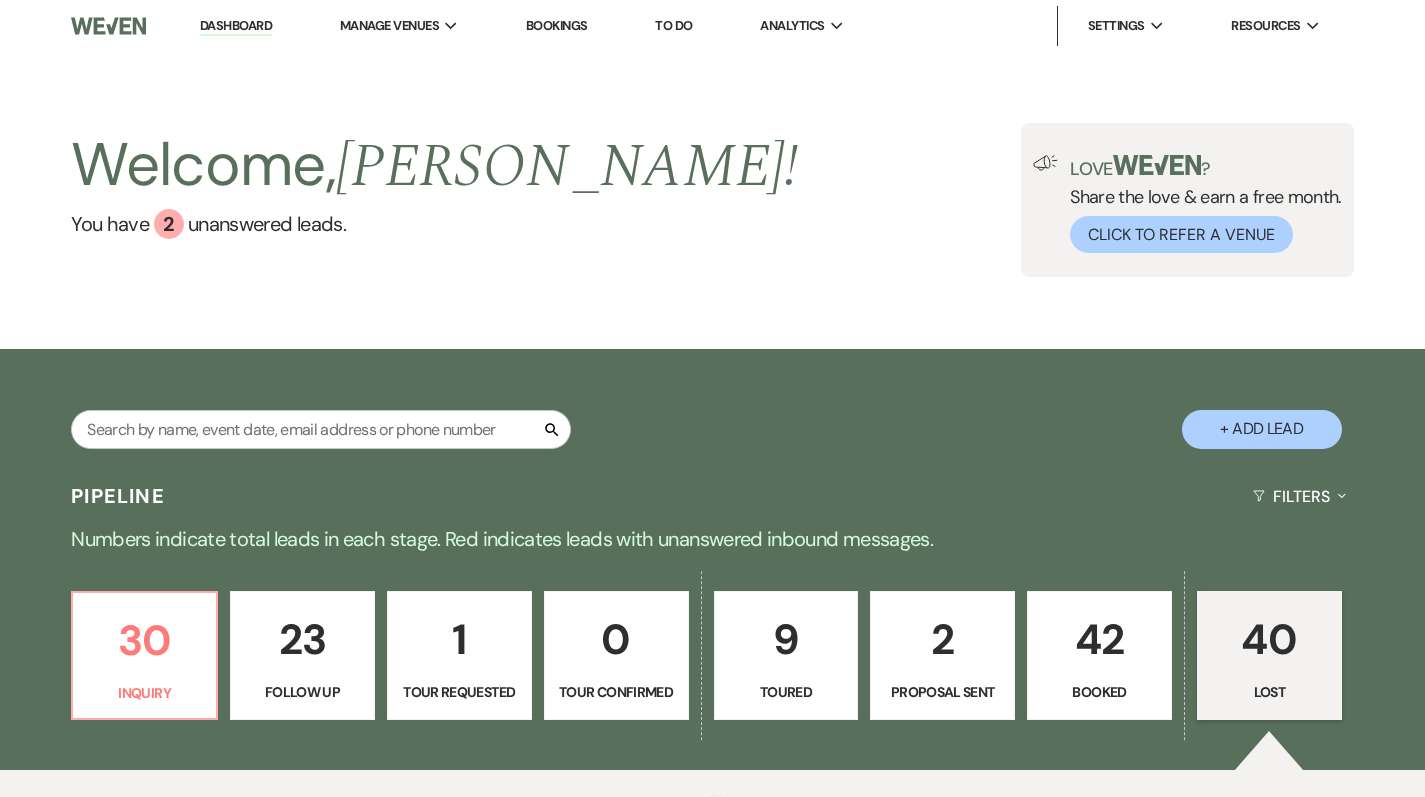 select on "11" 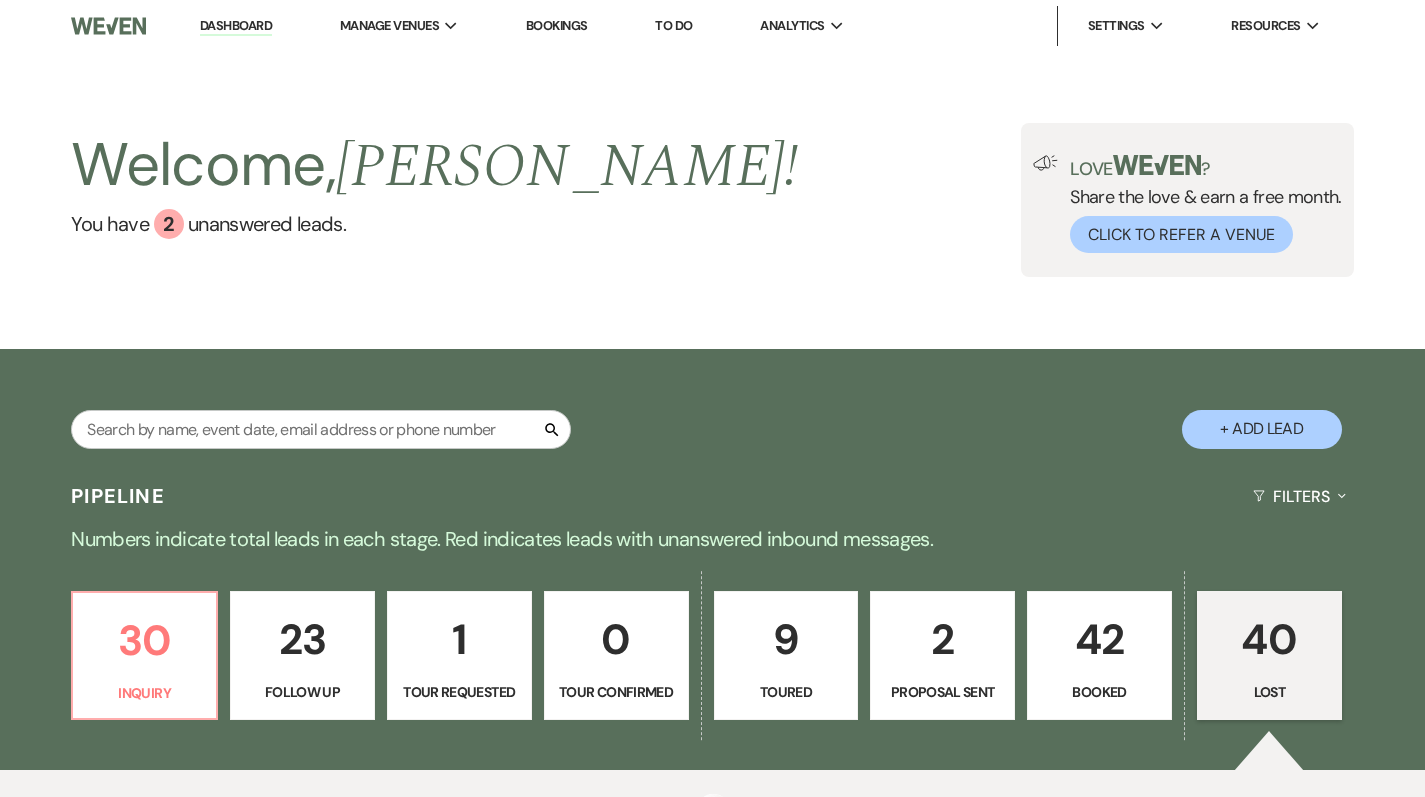select on "8" 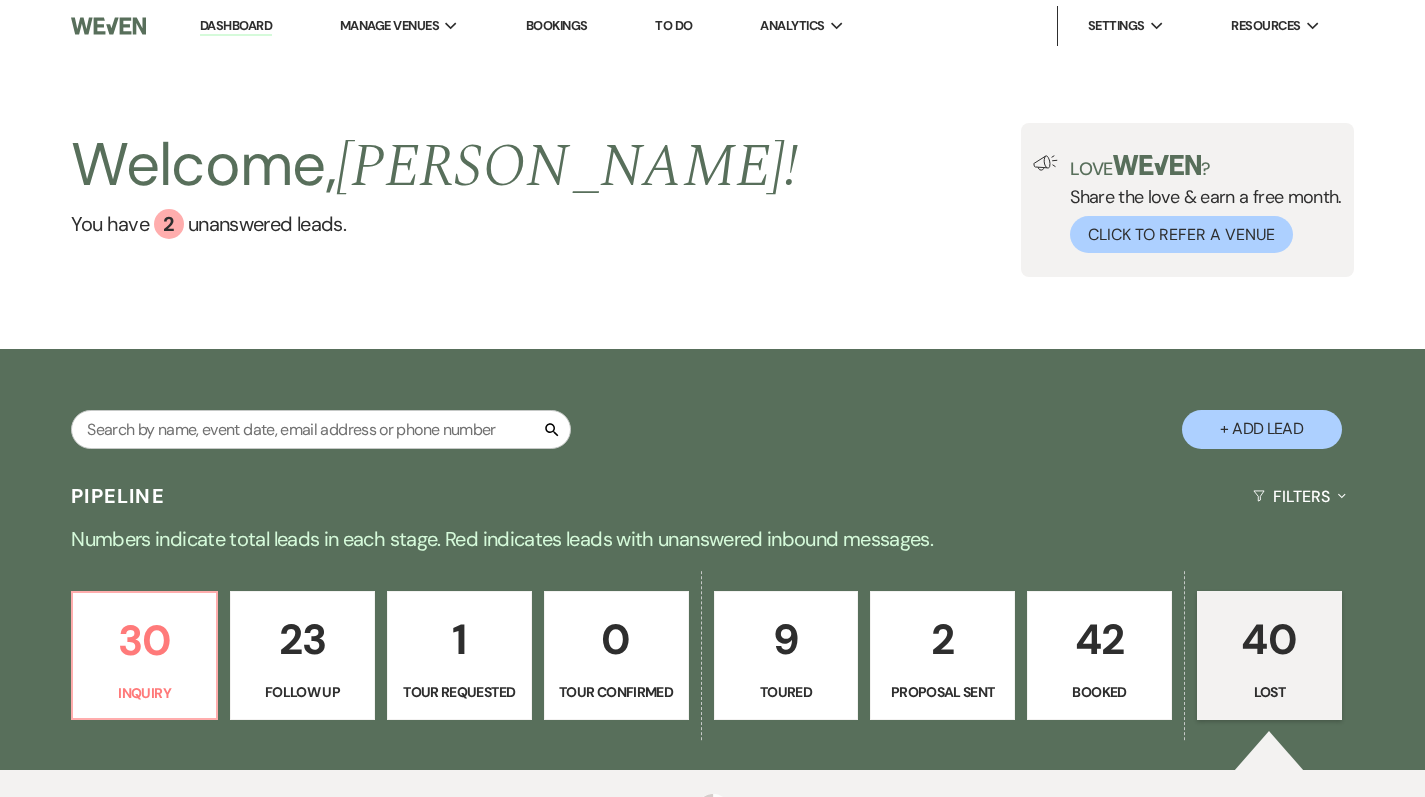 select on "1" 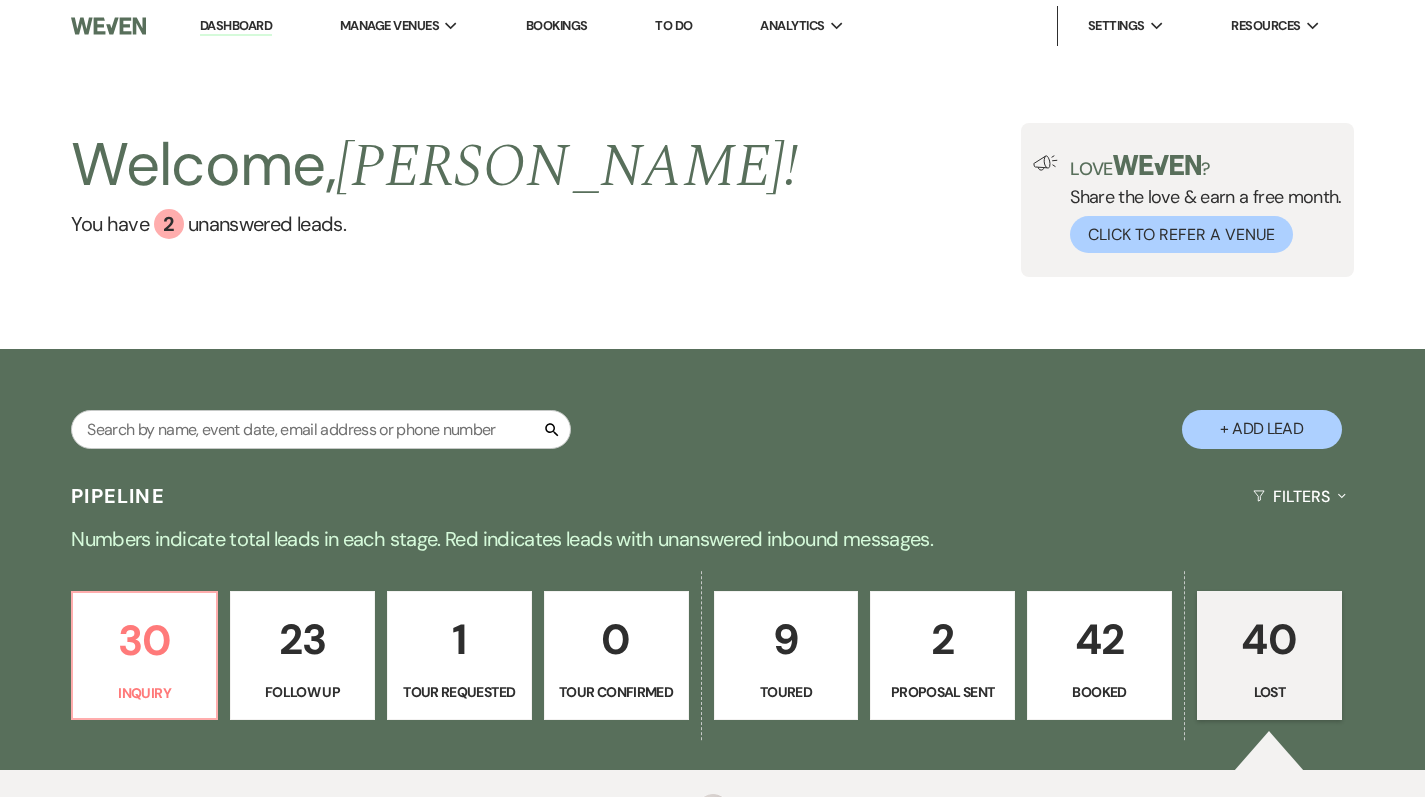 select on "8" 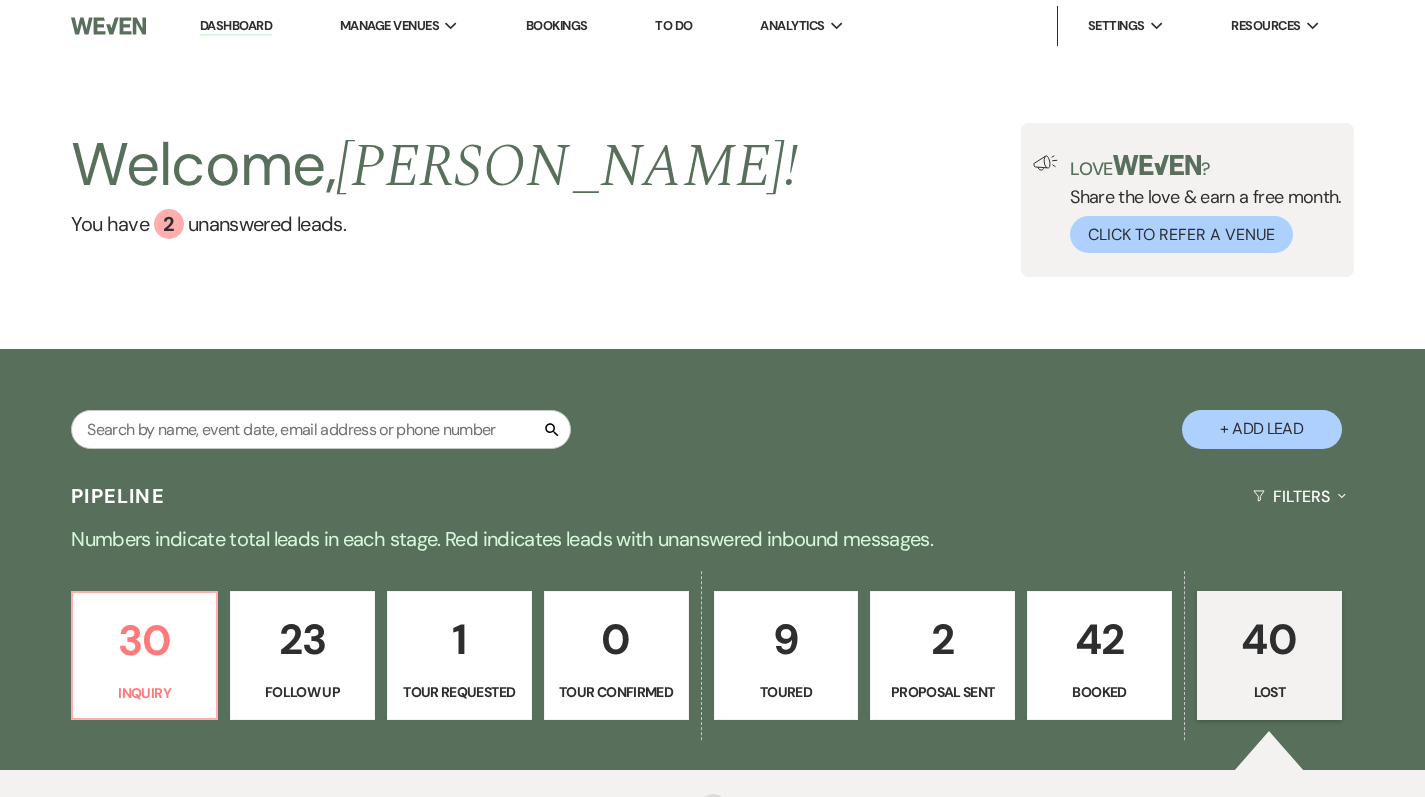 select on "5" 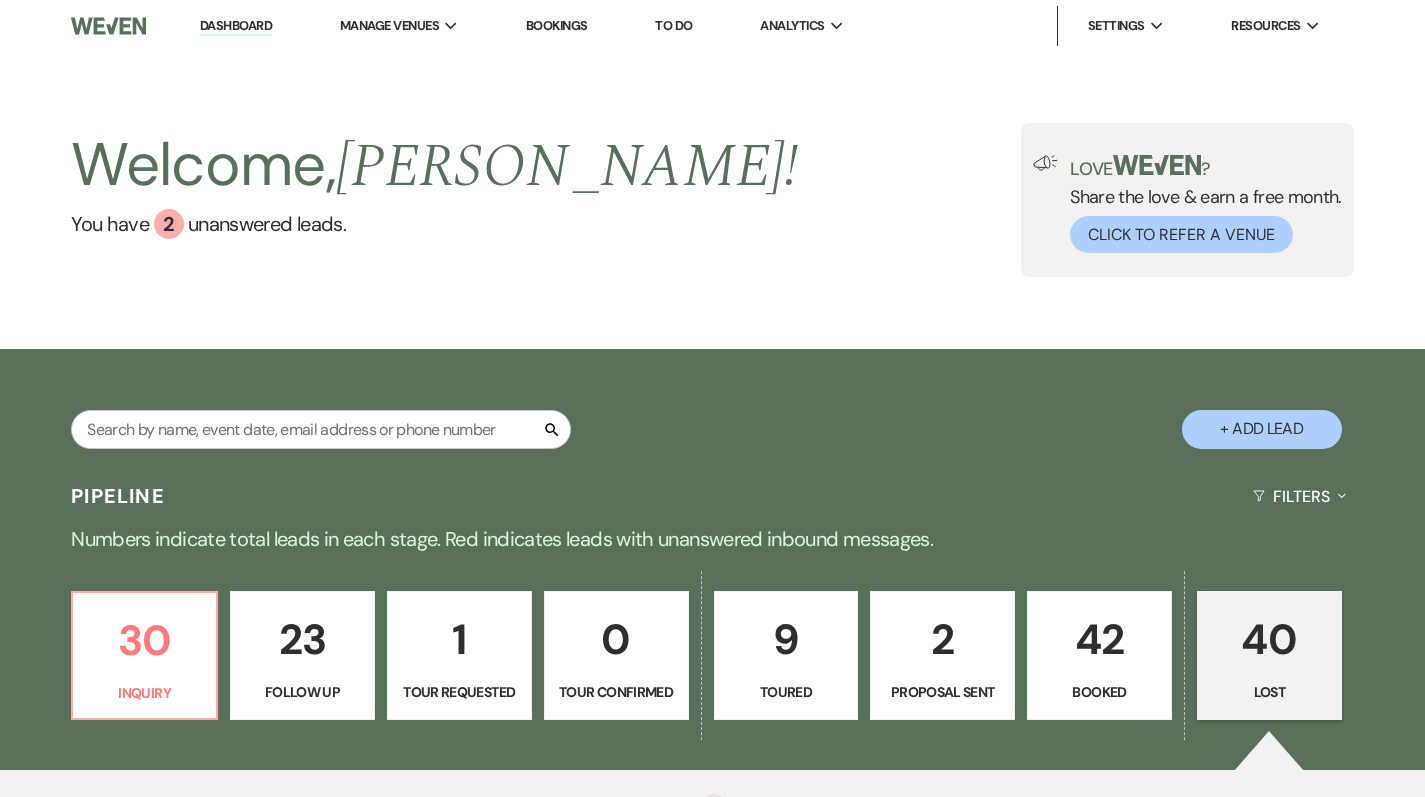 select on "8" 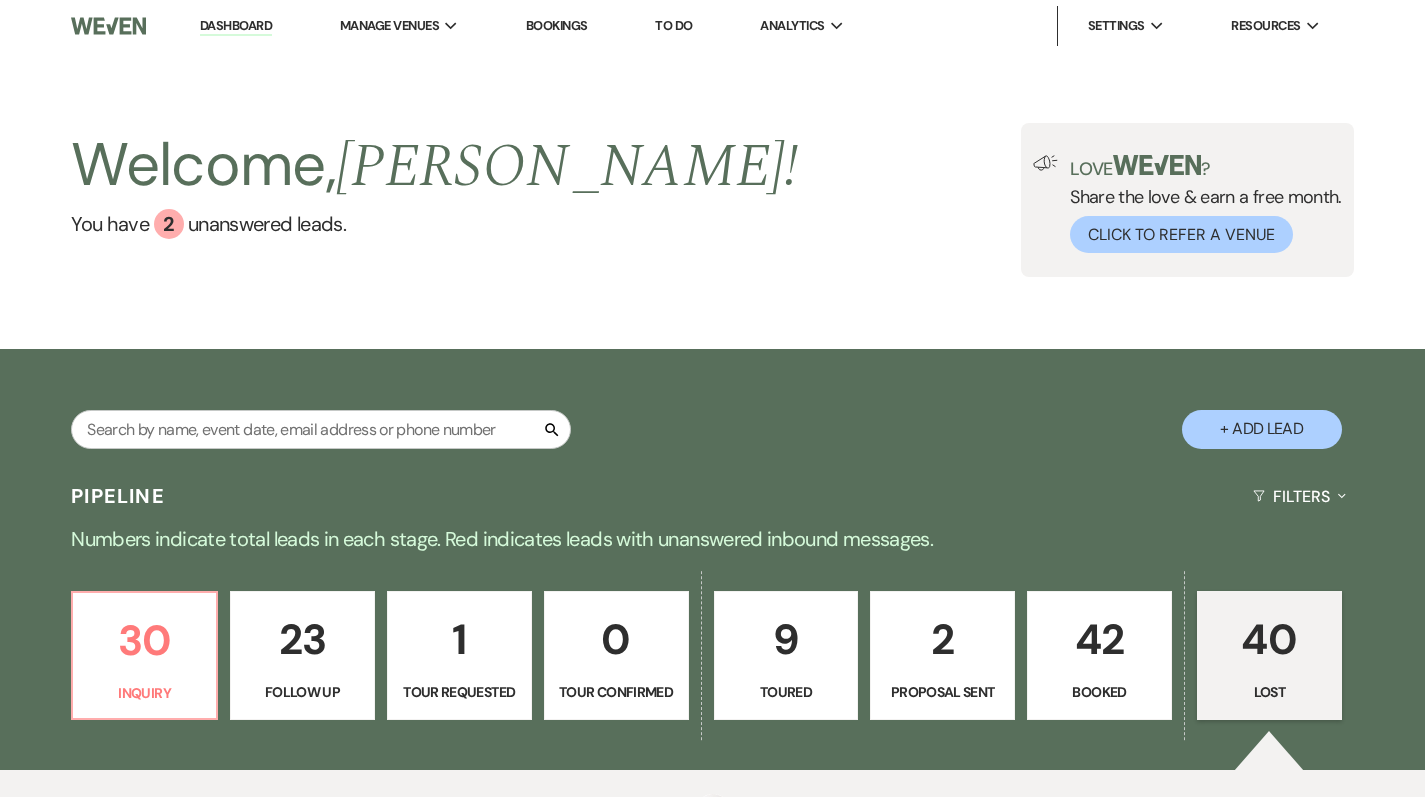 select on "11" 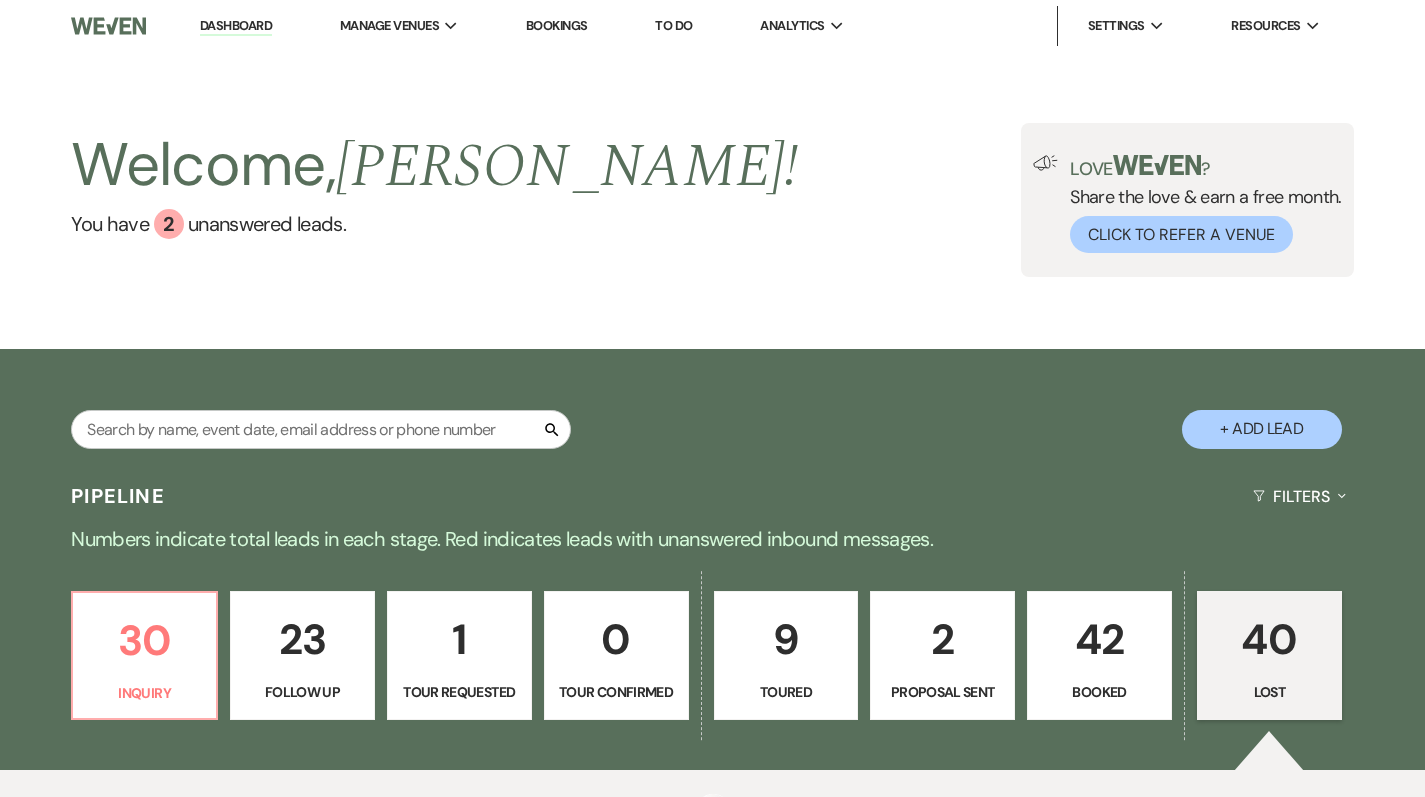 select on "8" 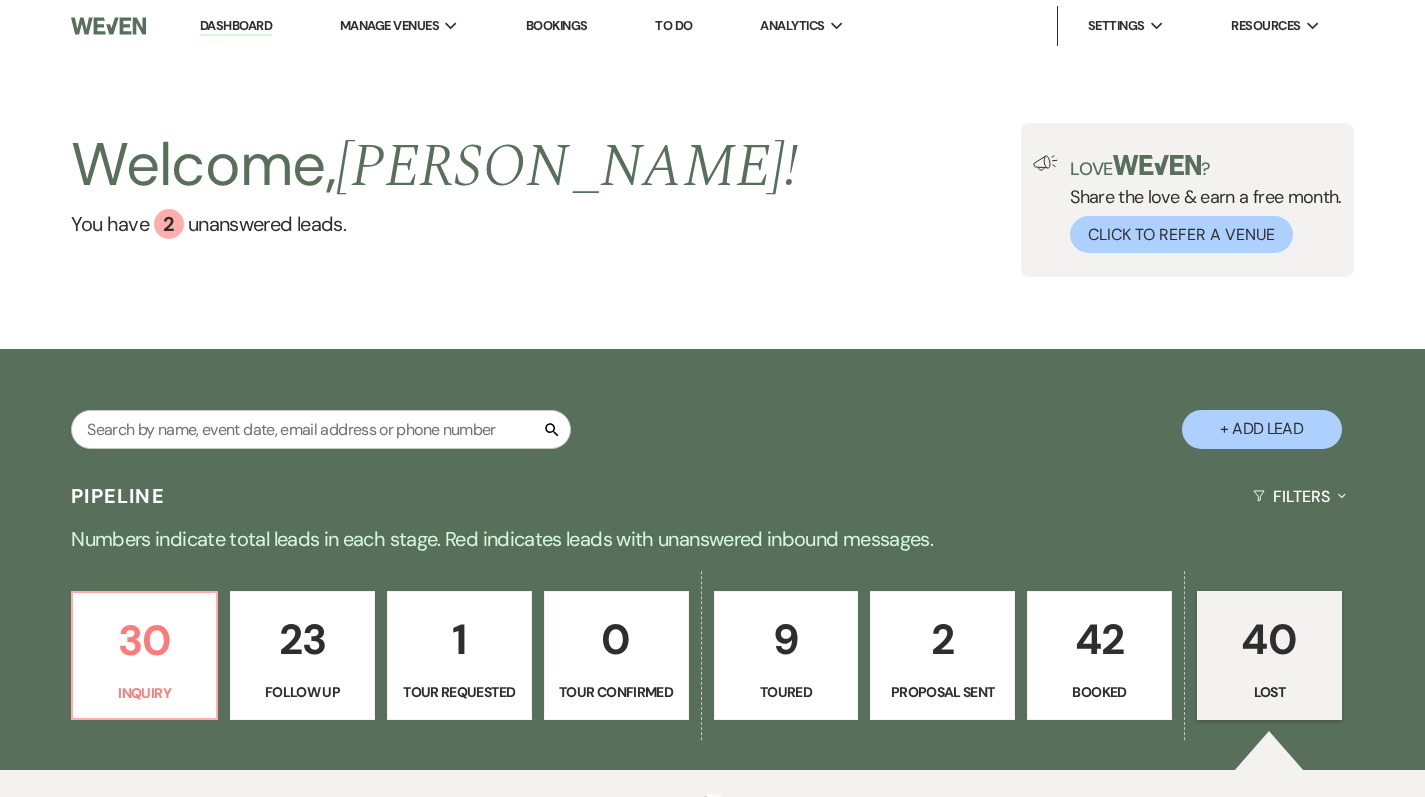 select on "11" 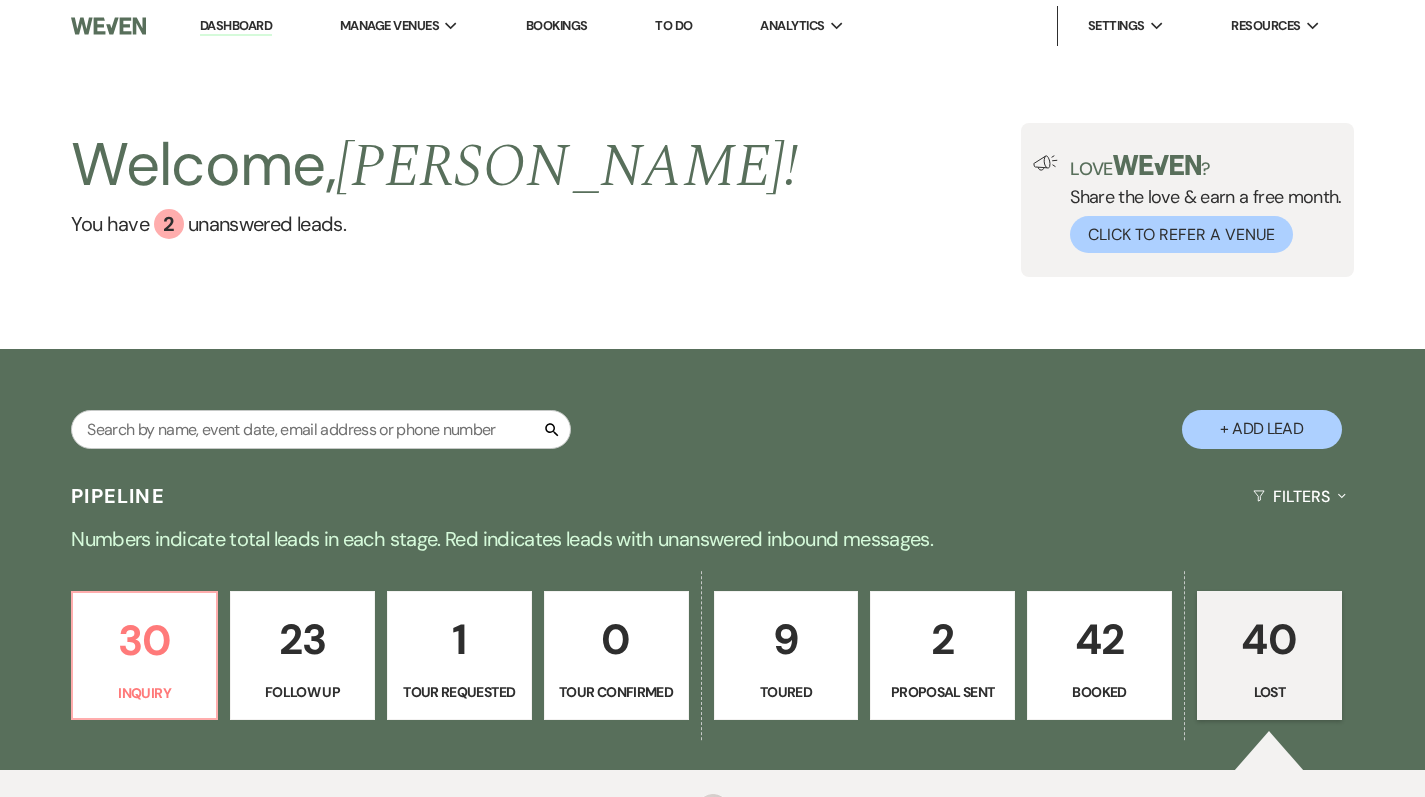select on "8" 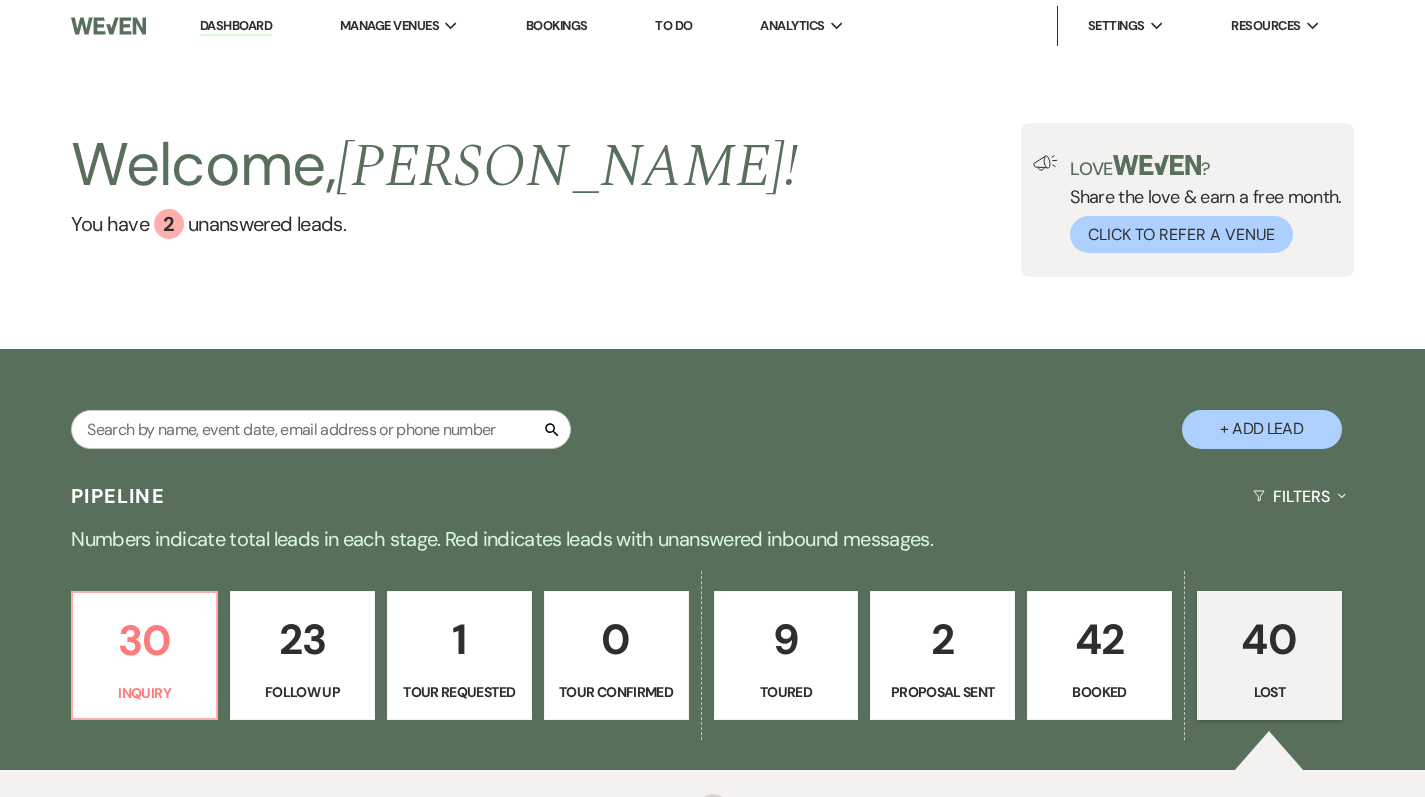 select on "5" 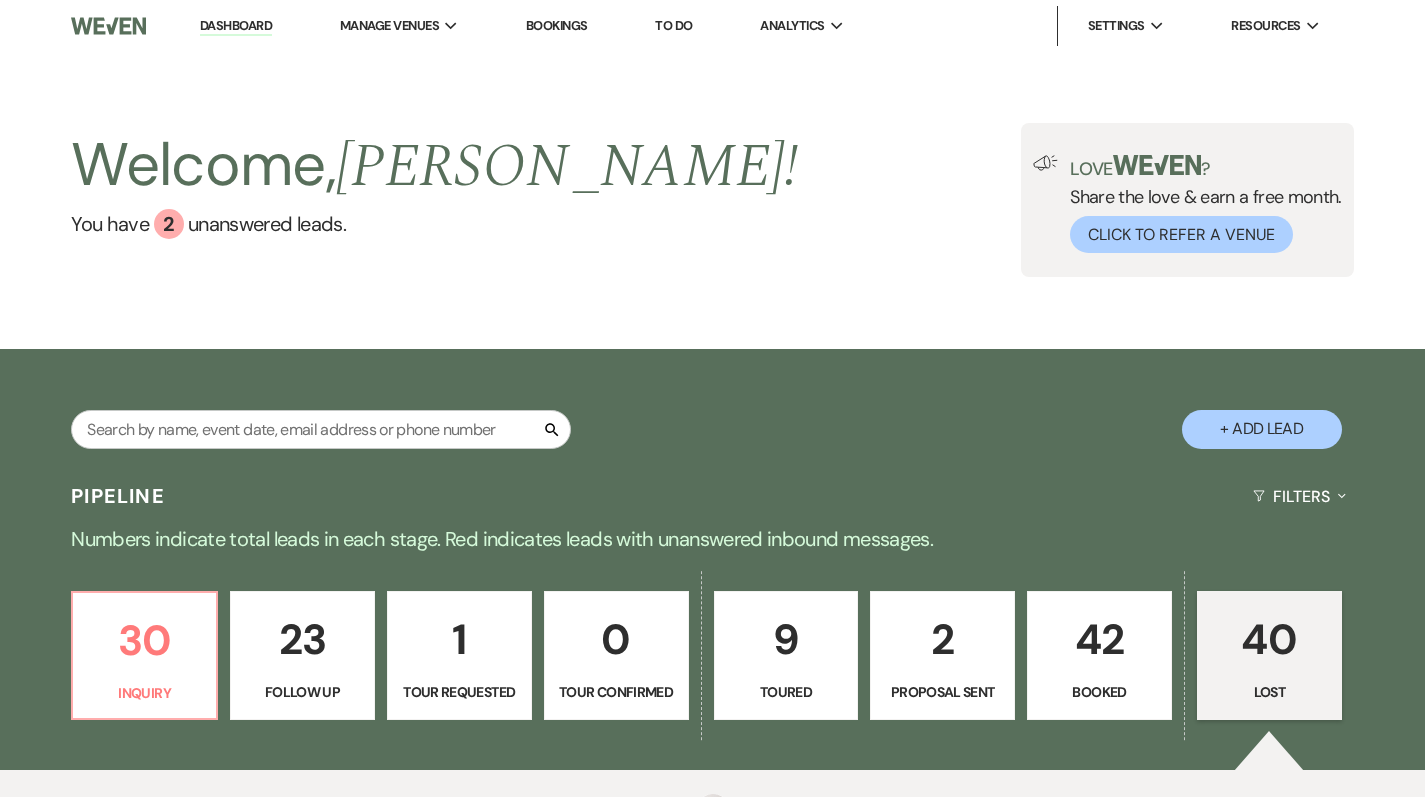 select on "8" 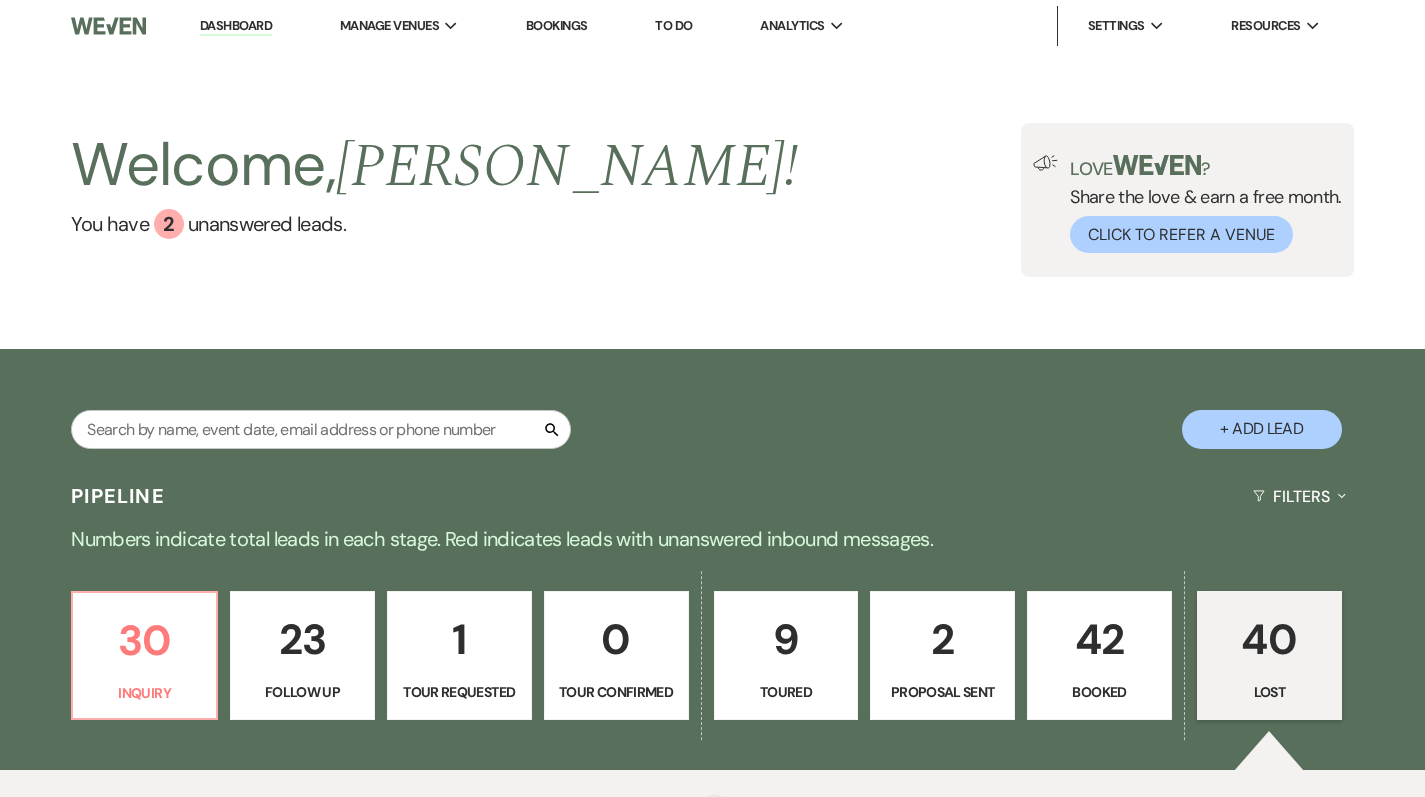 select on "5" 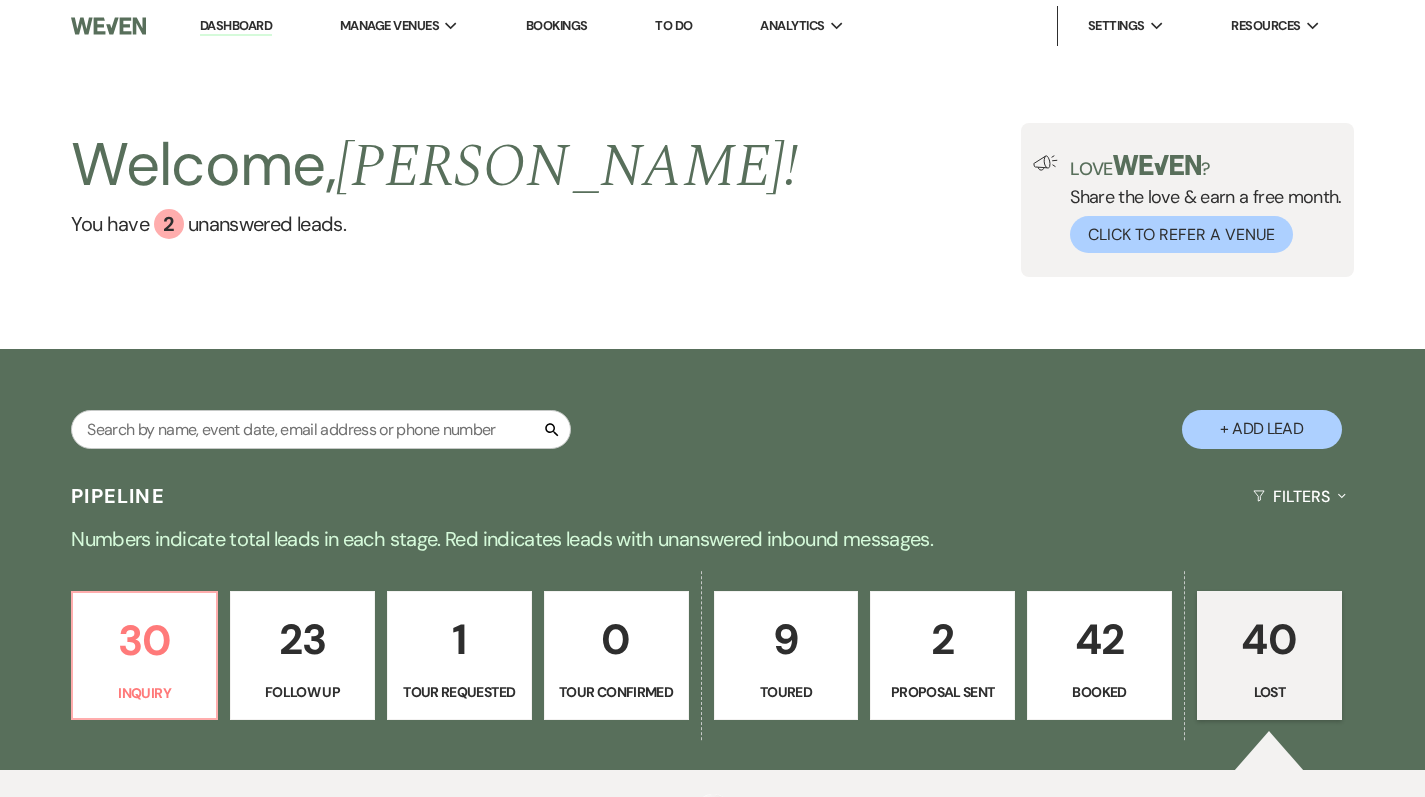 select on "8" 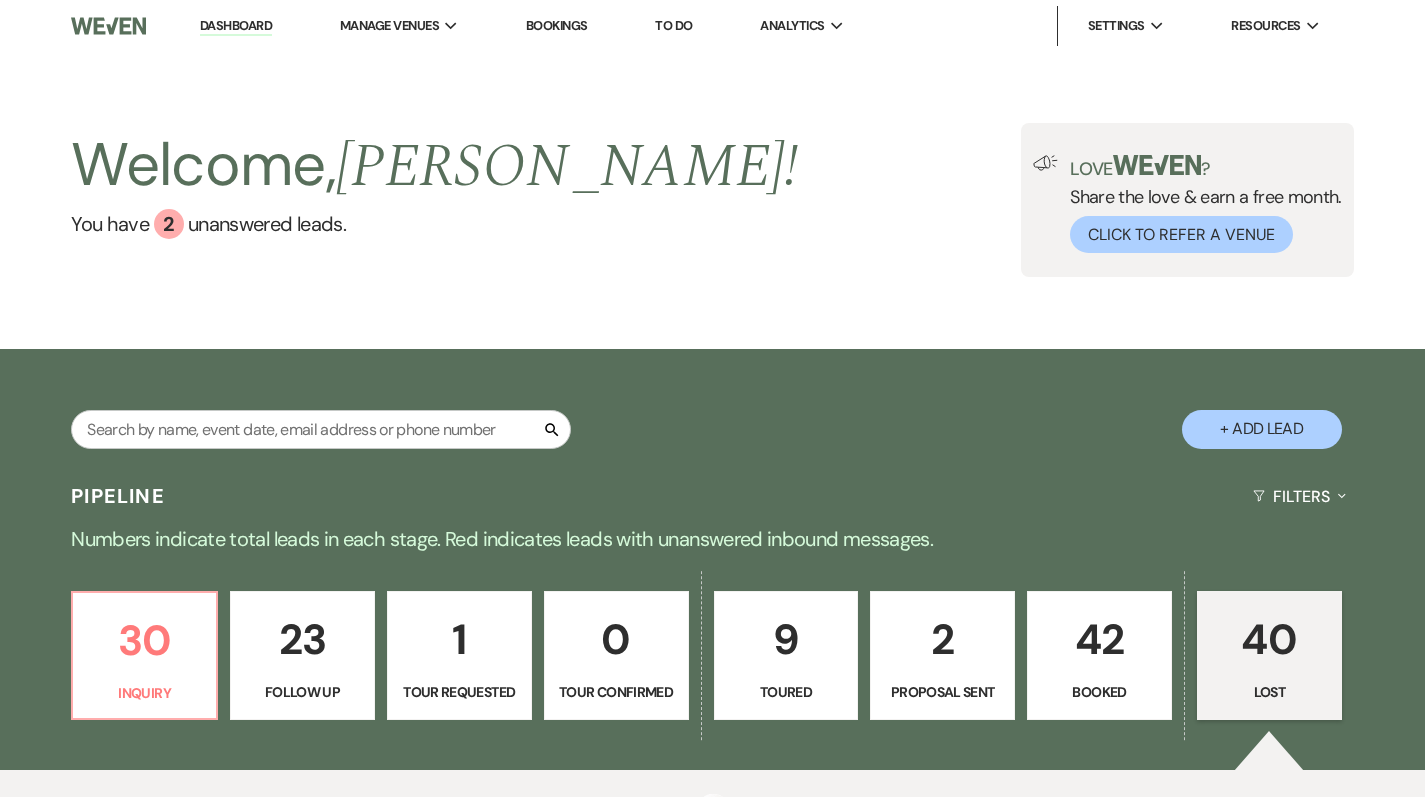 select on "6" 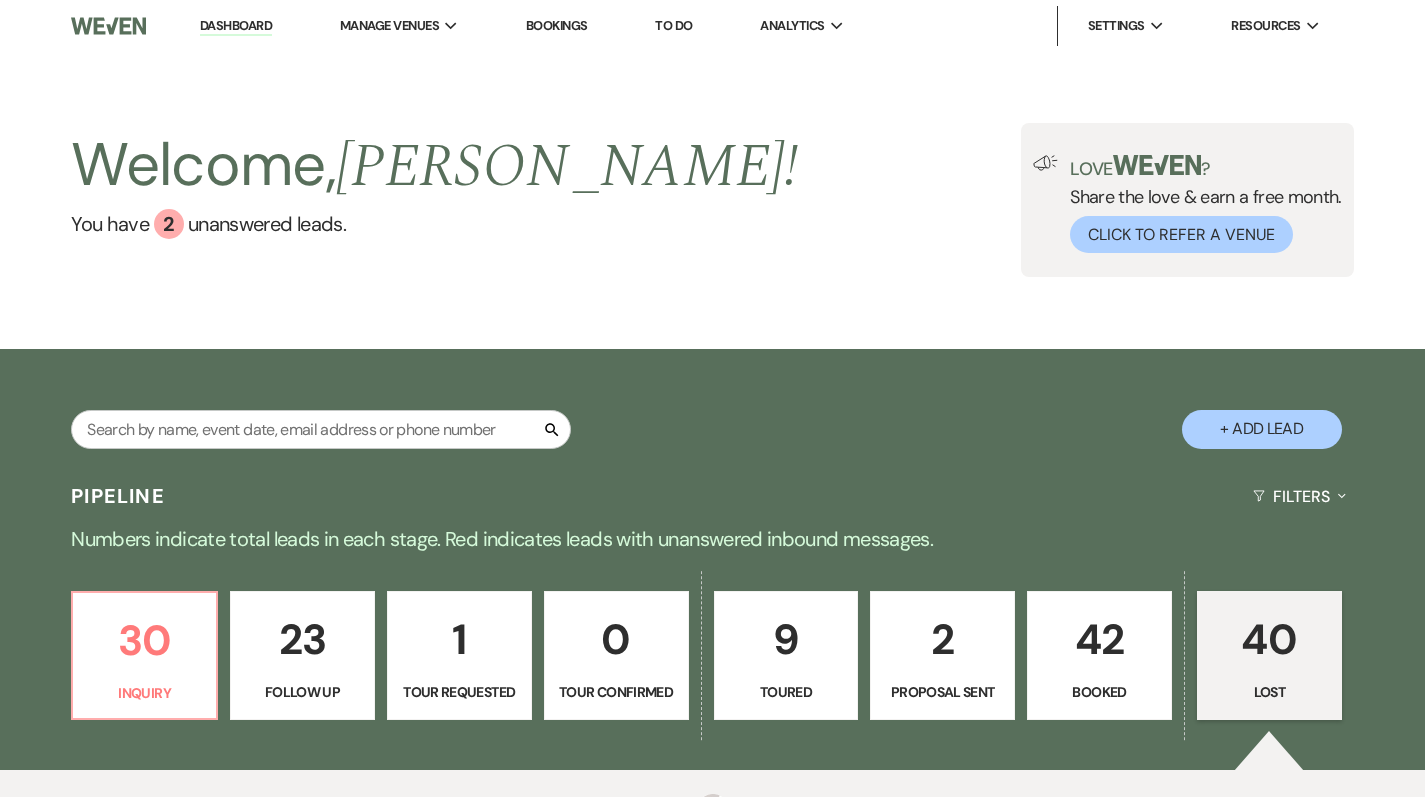 select on "8" 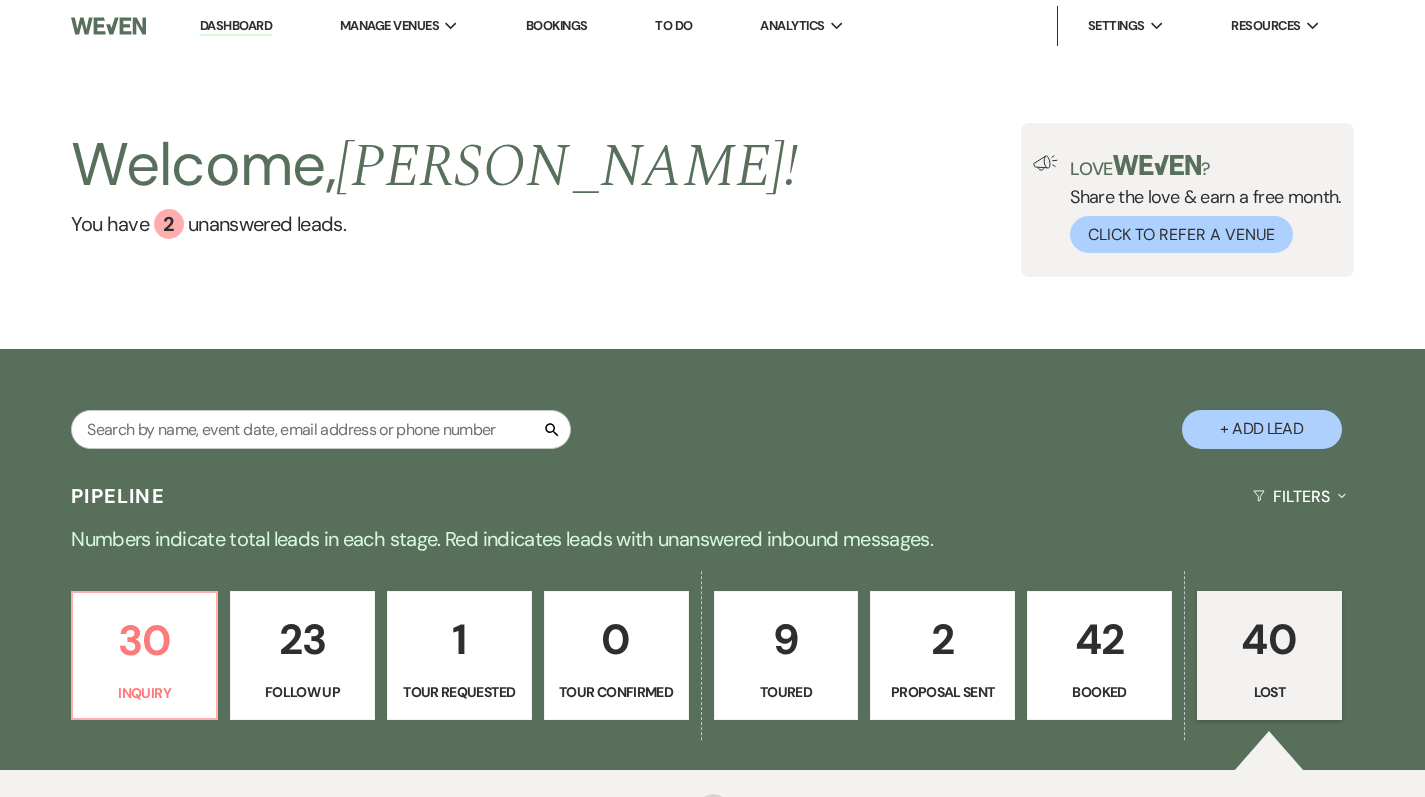 select on "8" 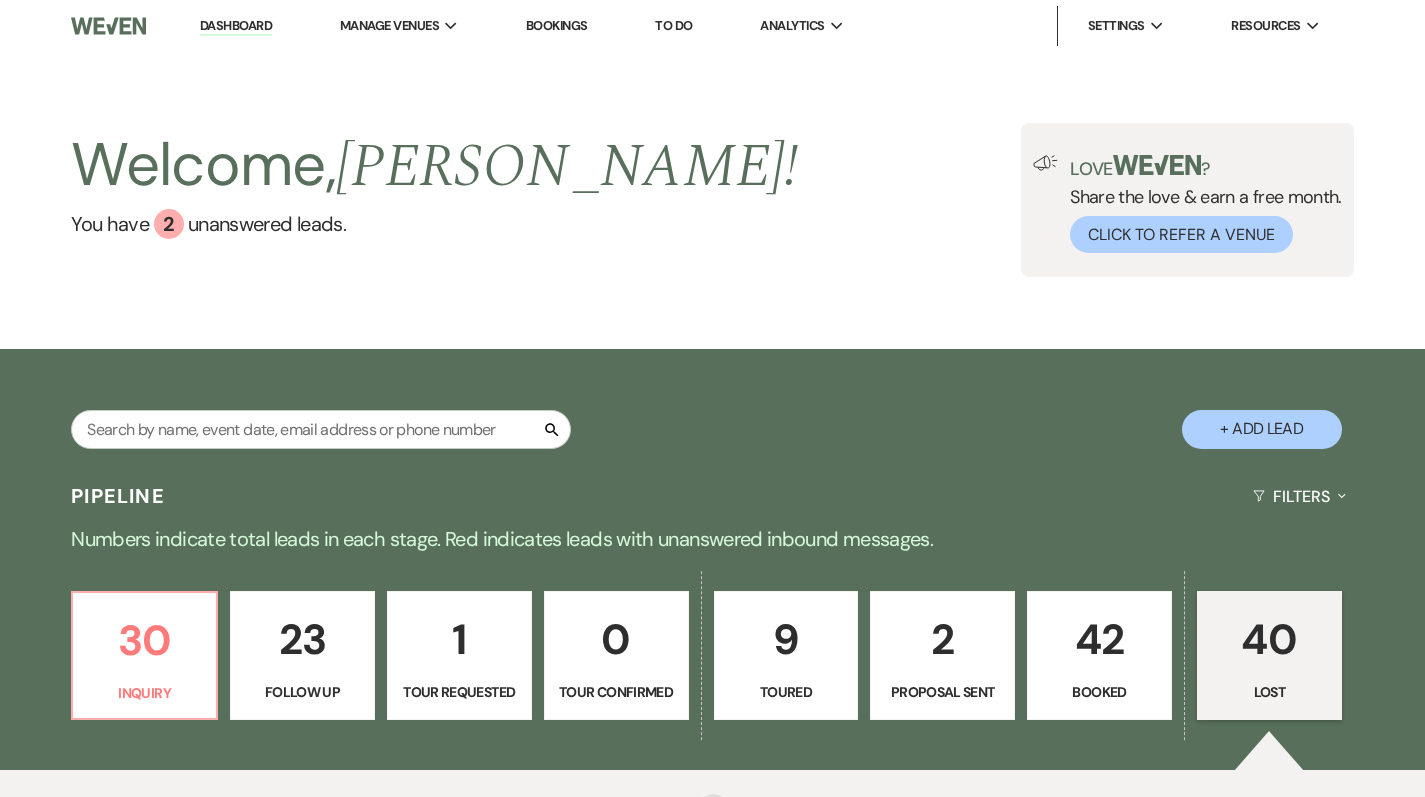 select on "11" 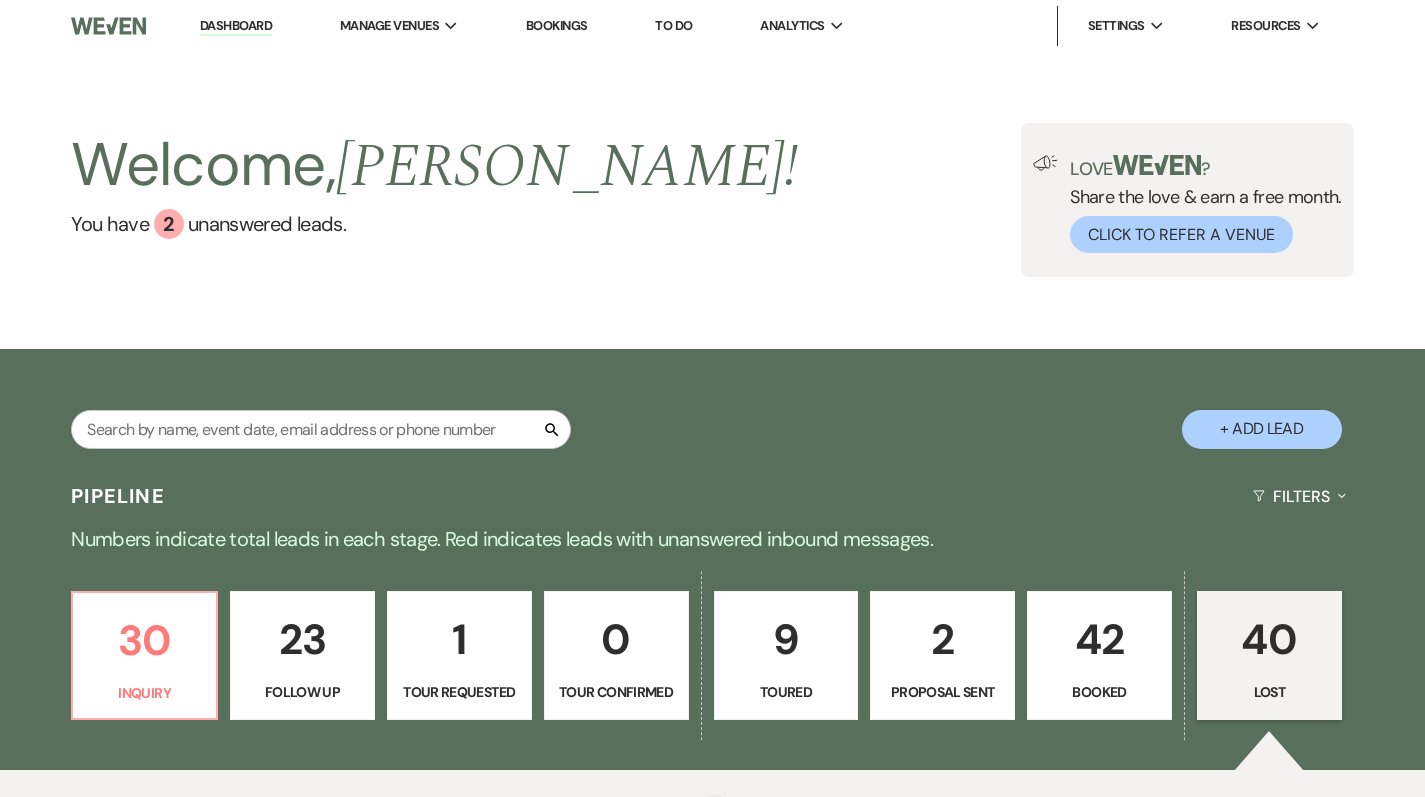 select on "8" 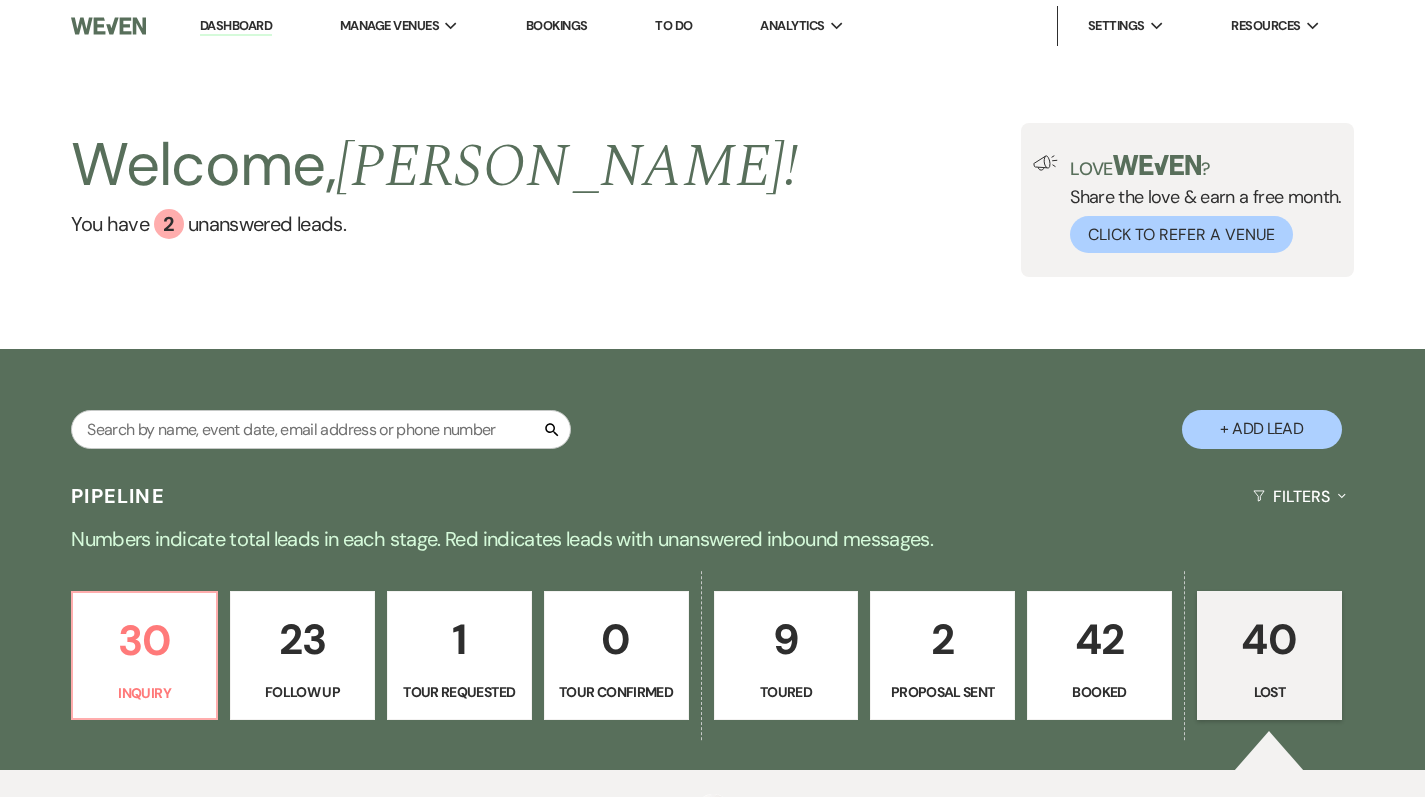 select on "5" 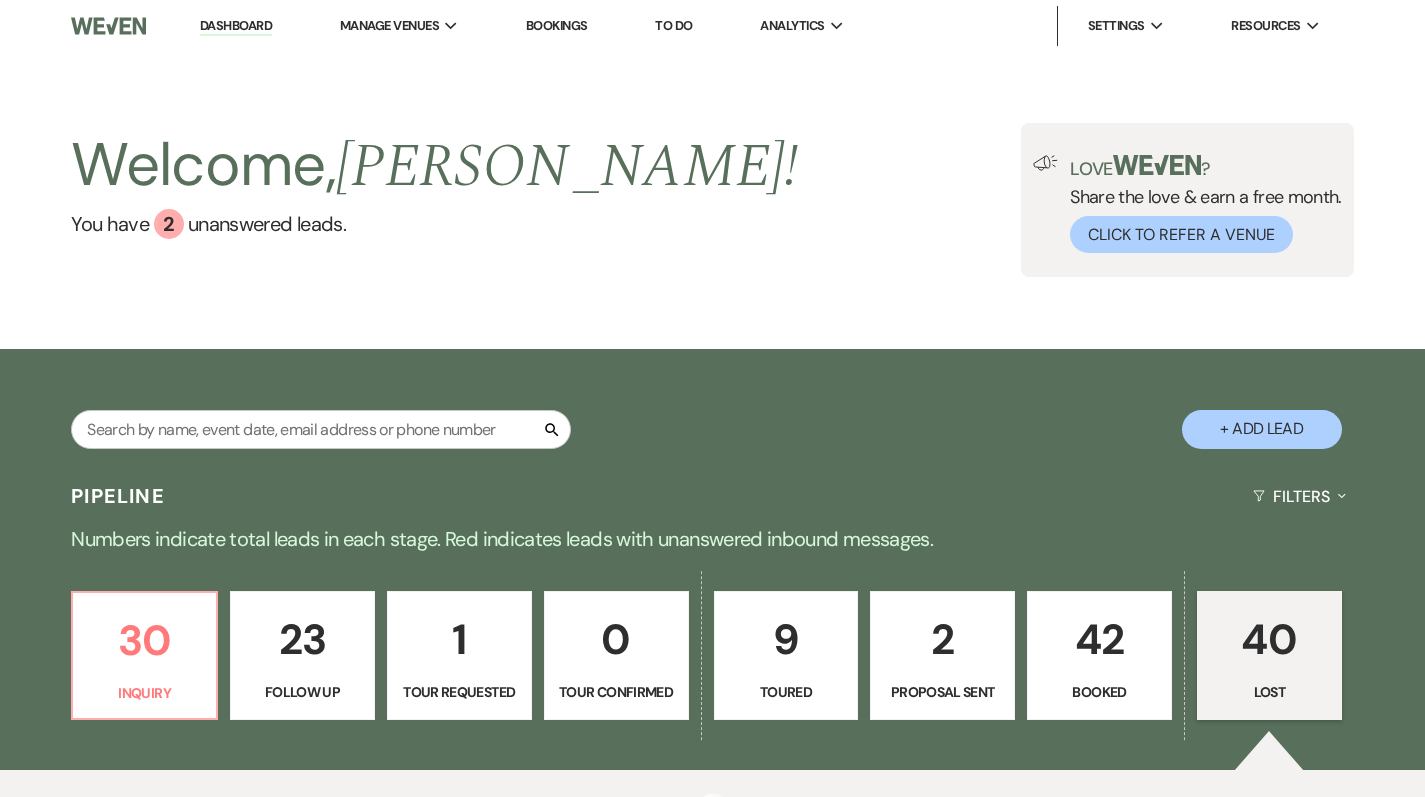 select on "8" 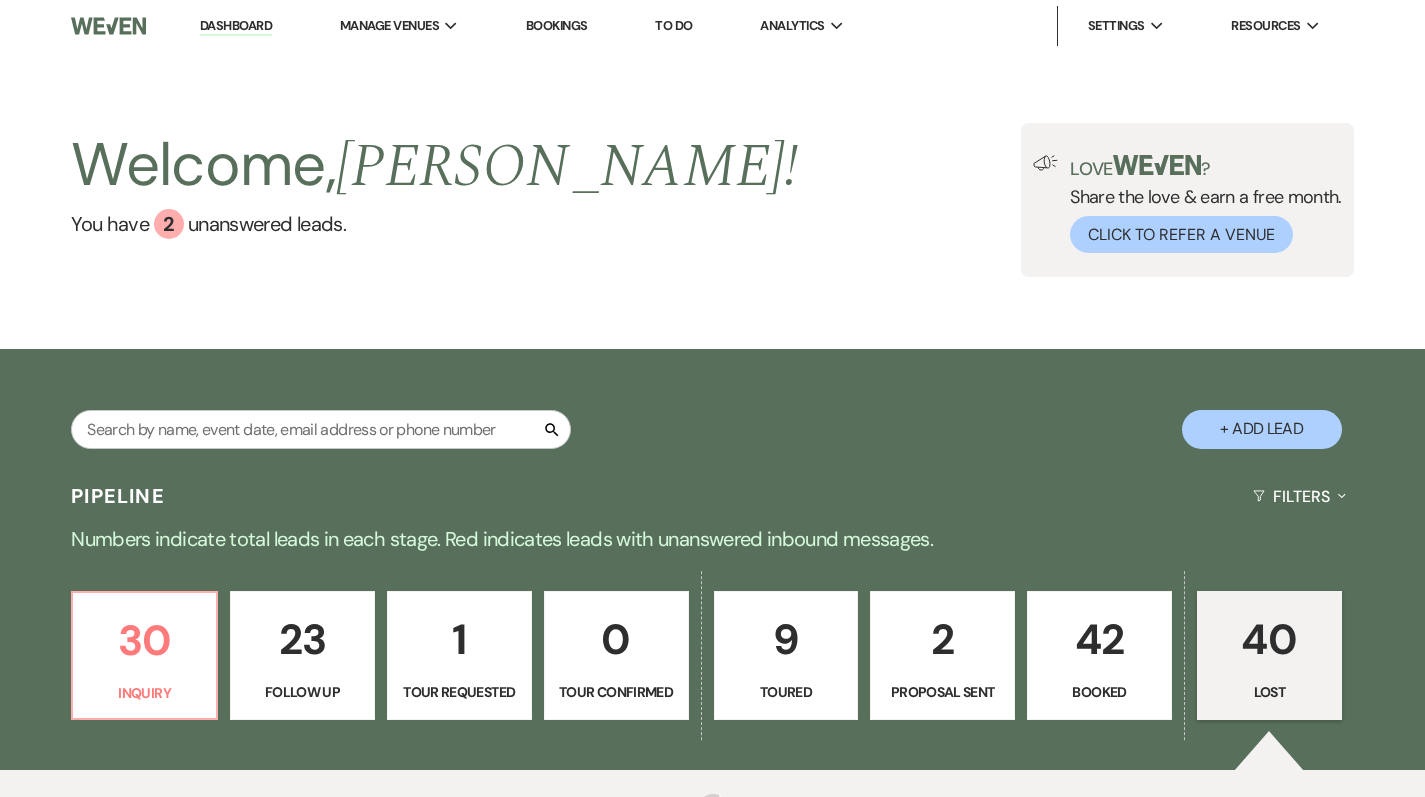select on "6" 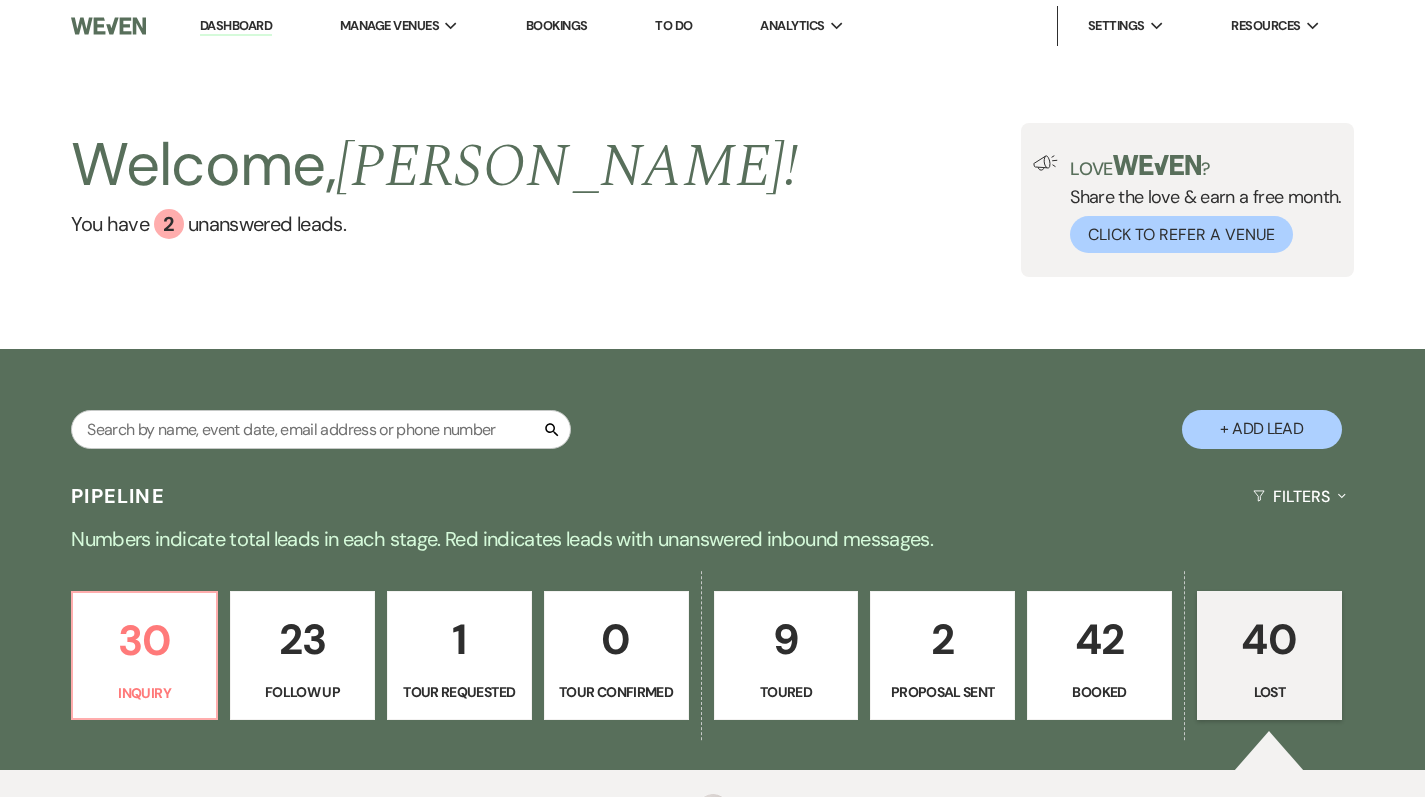 select on "8" 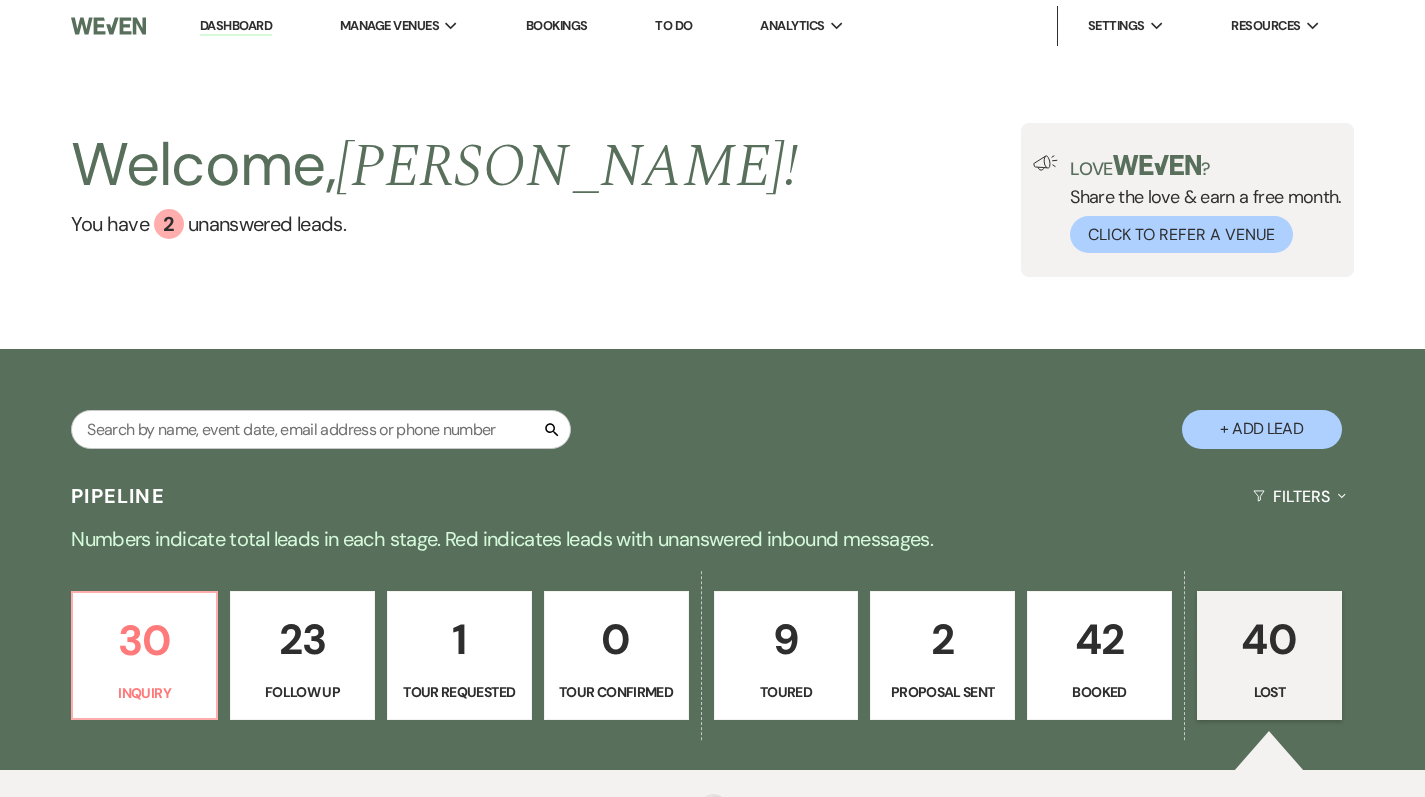 select on "5" 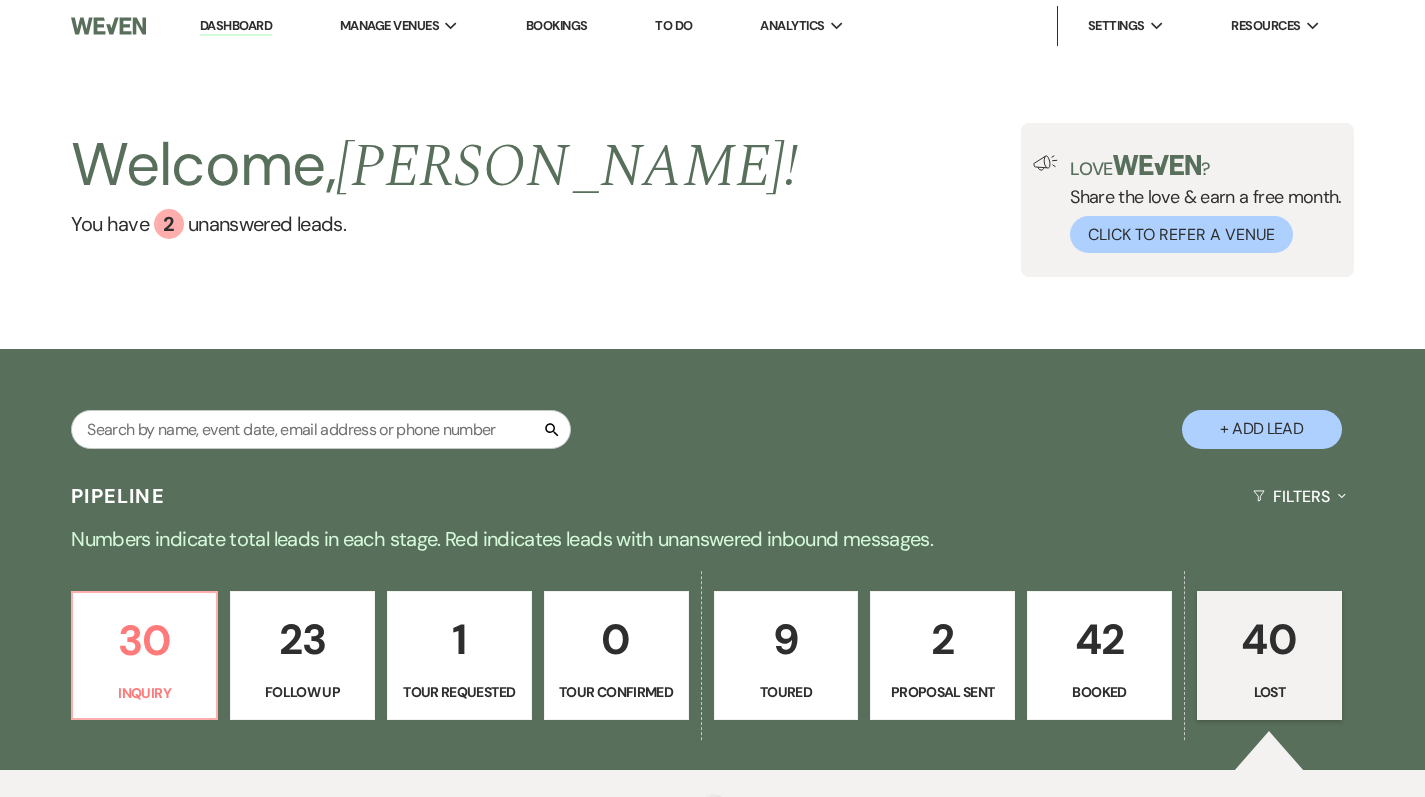 select on "8" 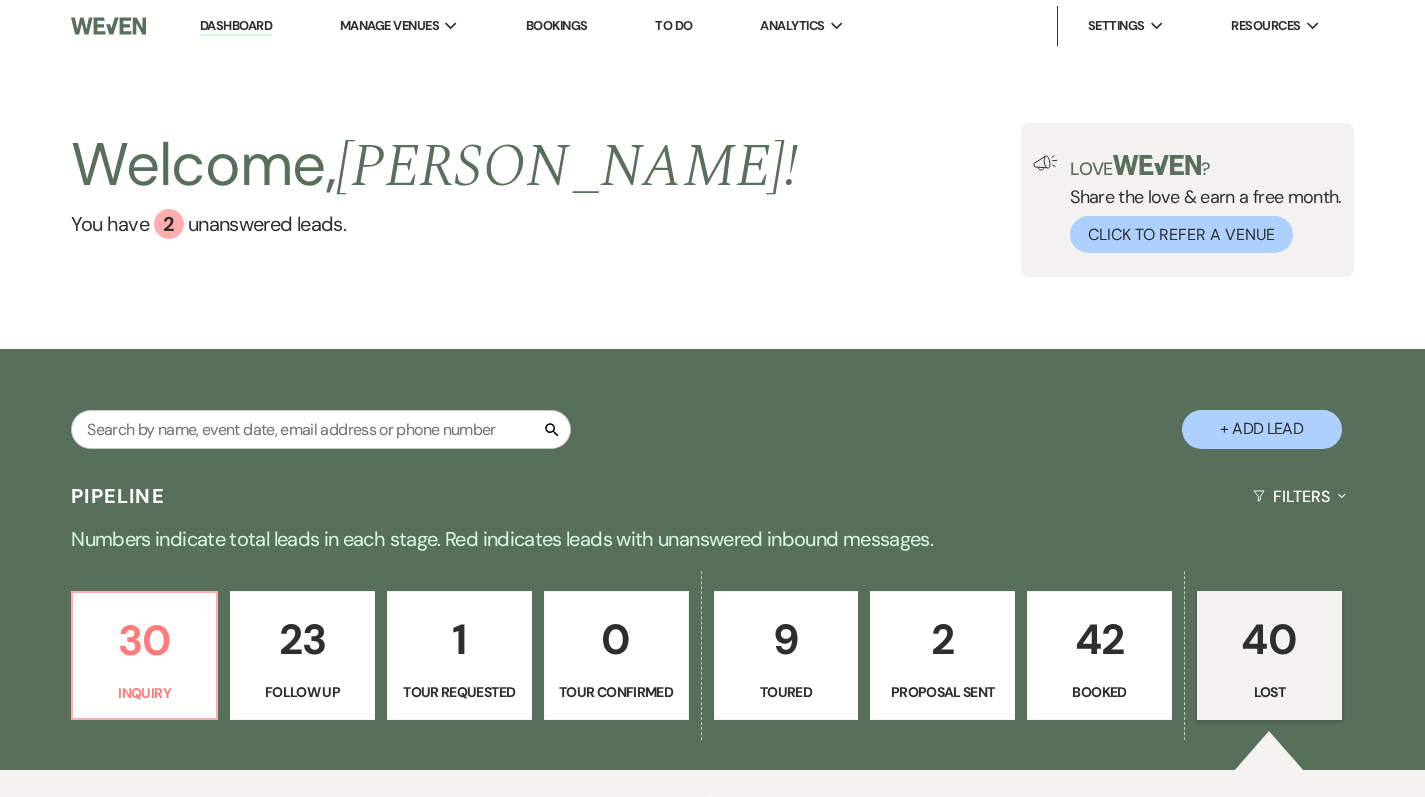 select on "7" 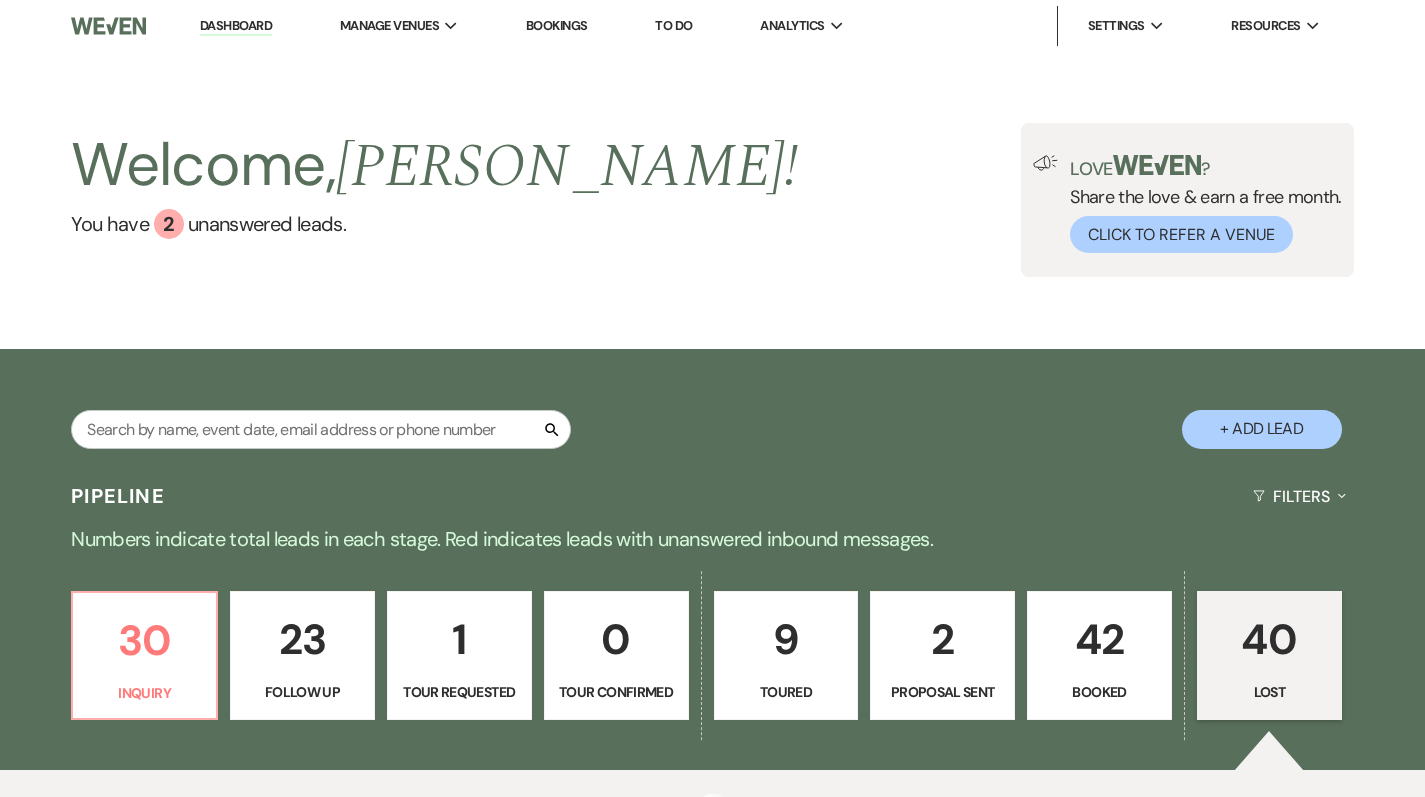 select on "8" 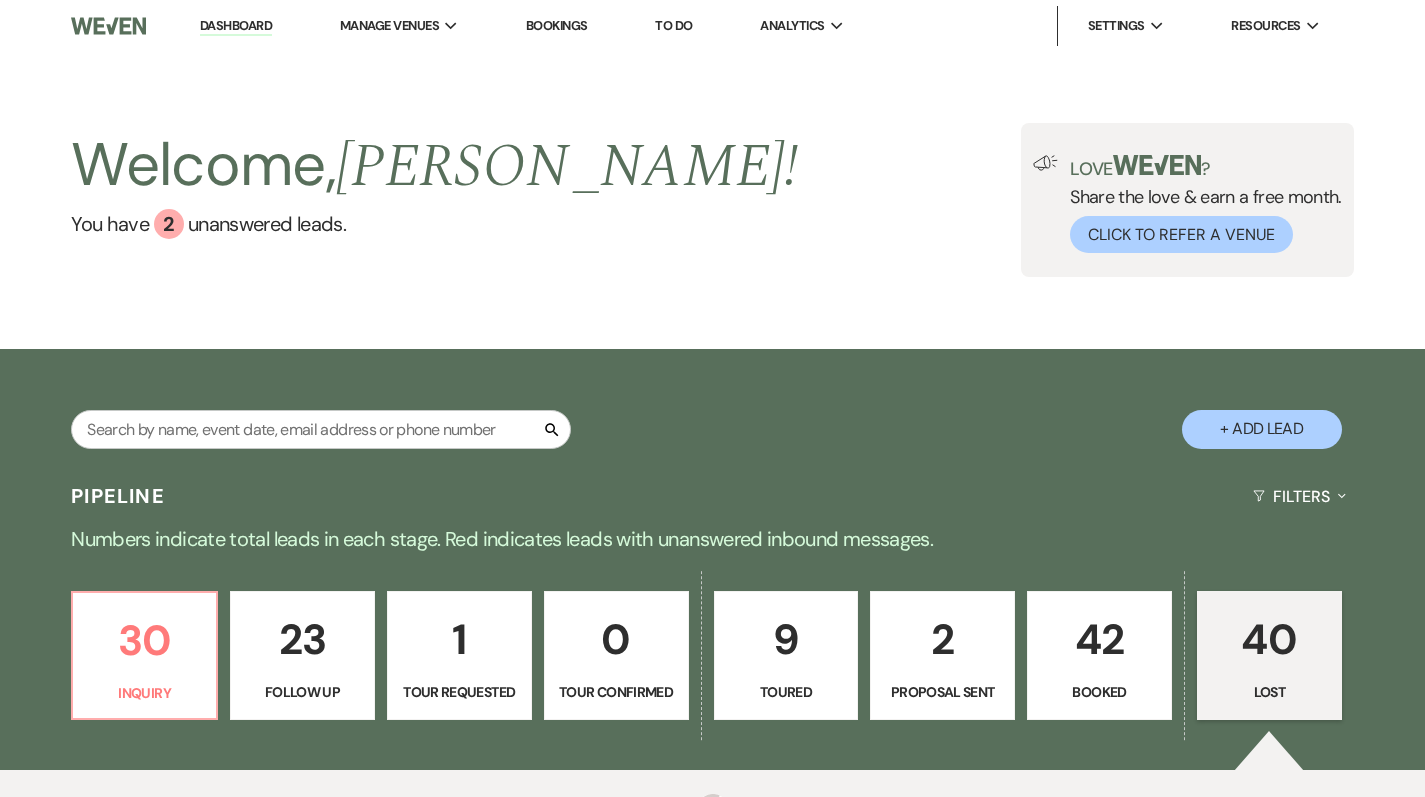 select on "5" 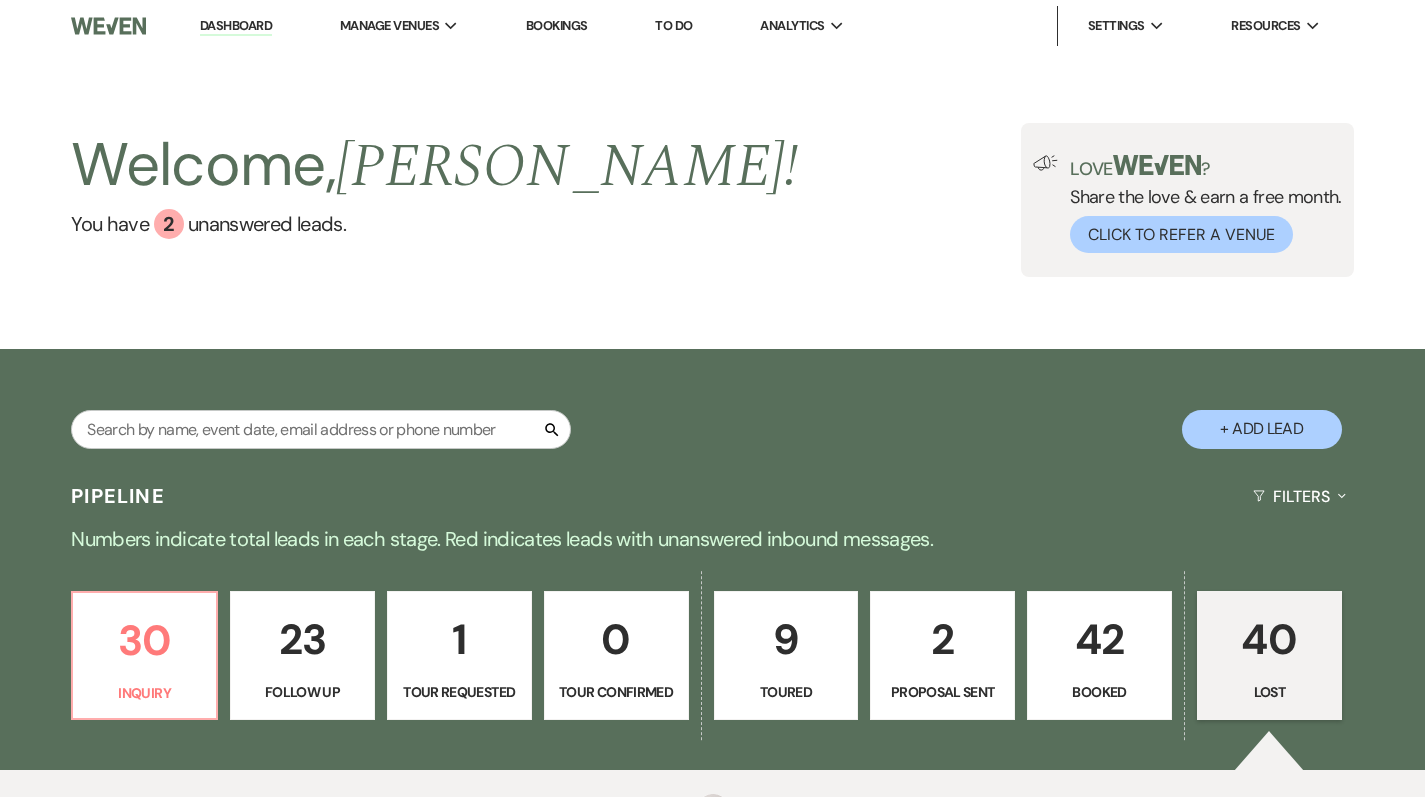 select on "8" 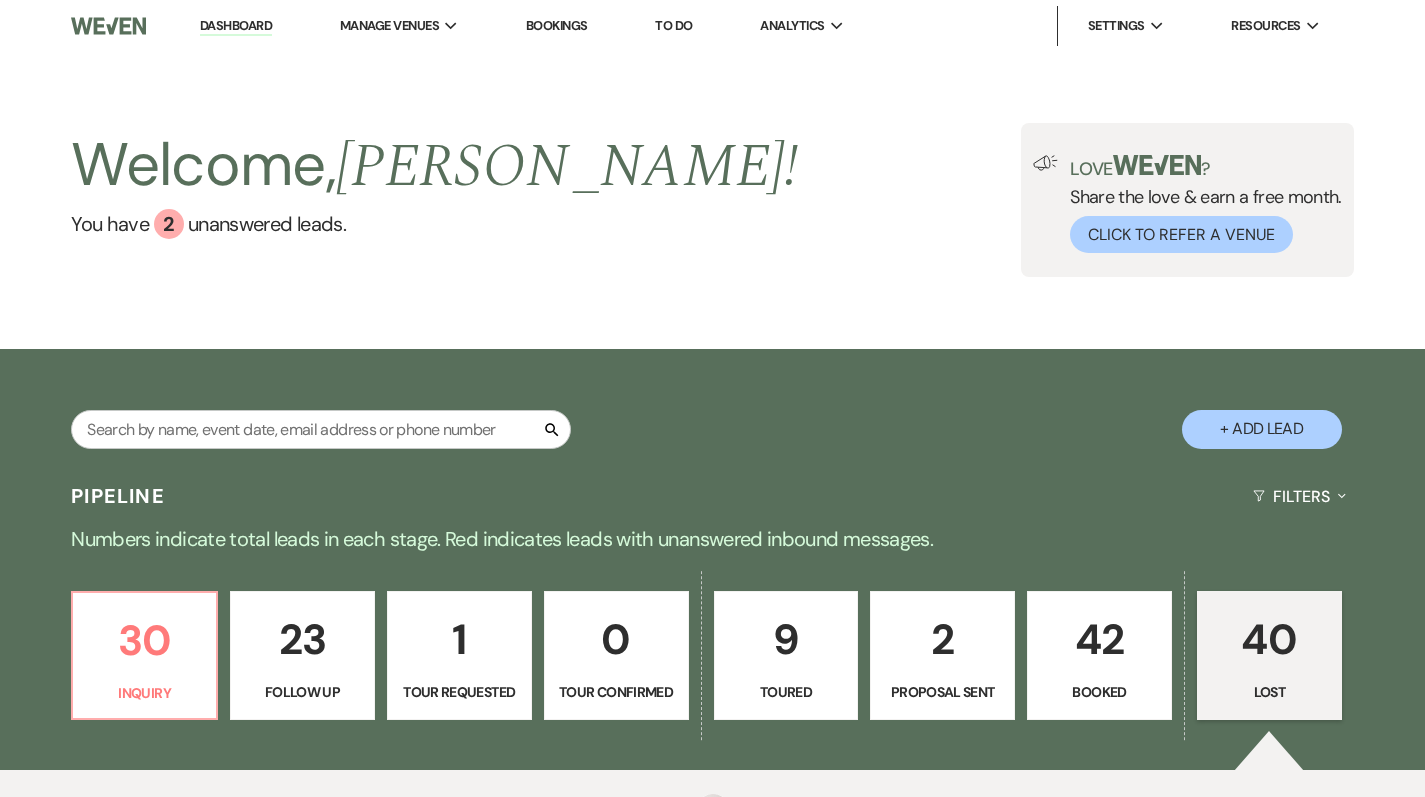 select on "5" 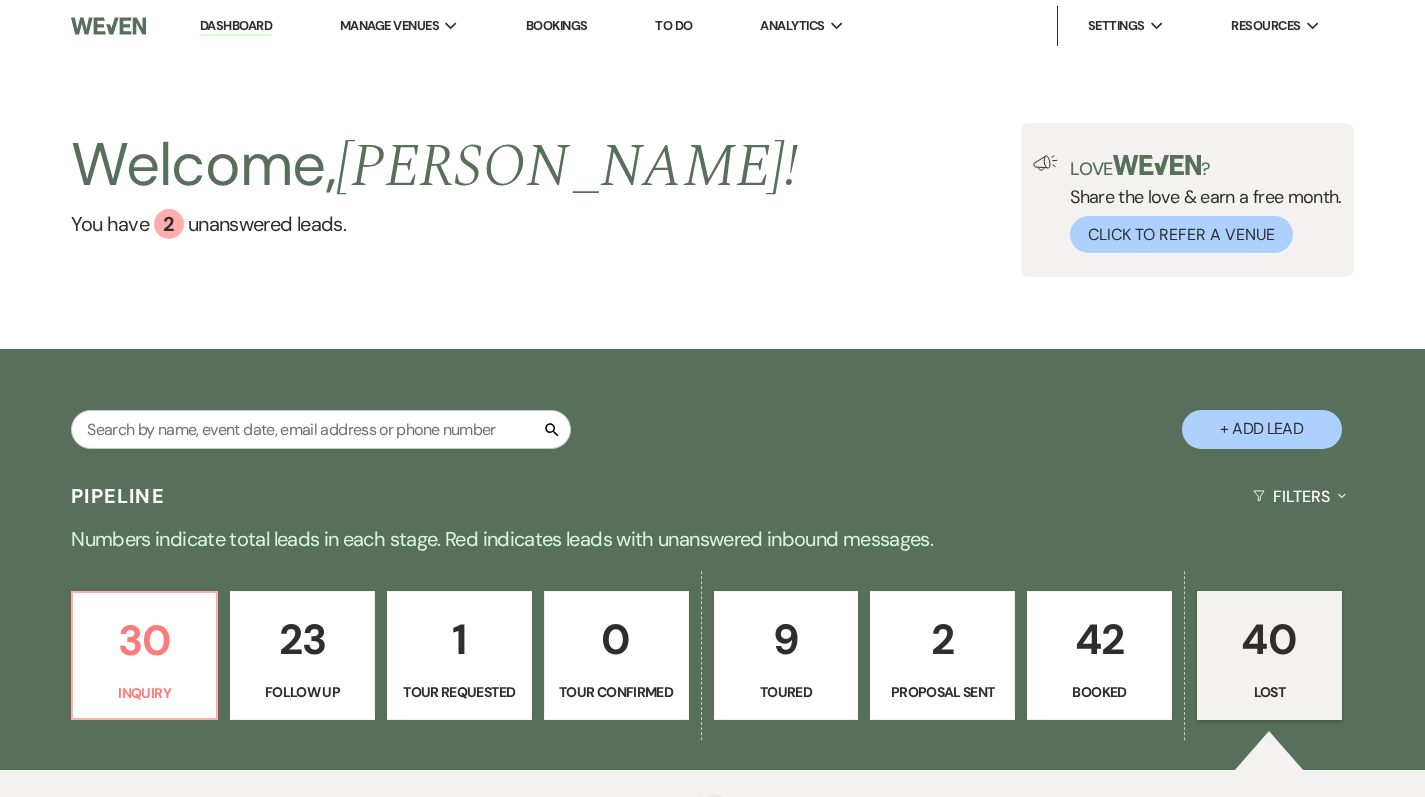 select on "8" 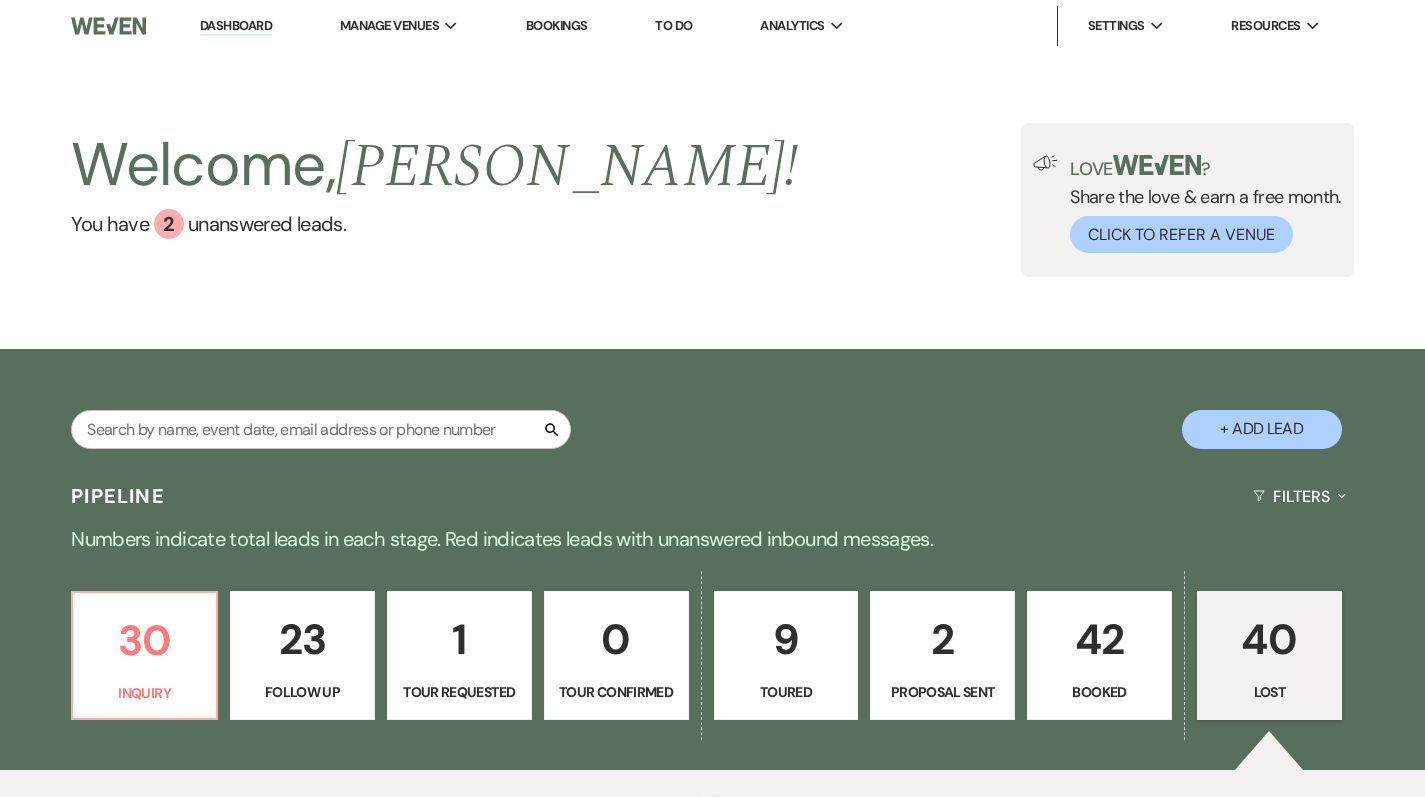 select on "5" 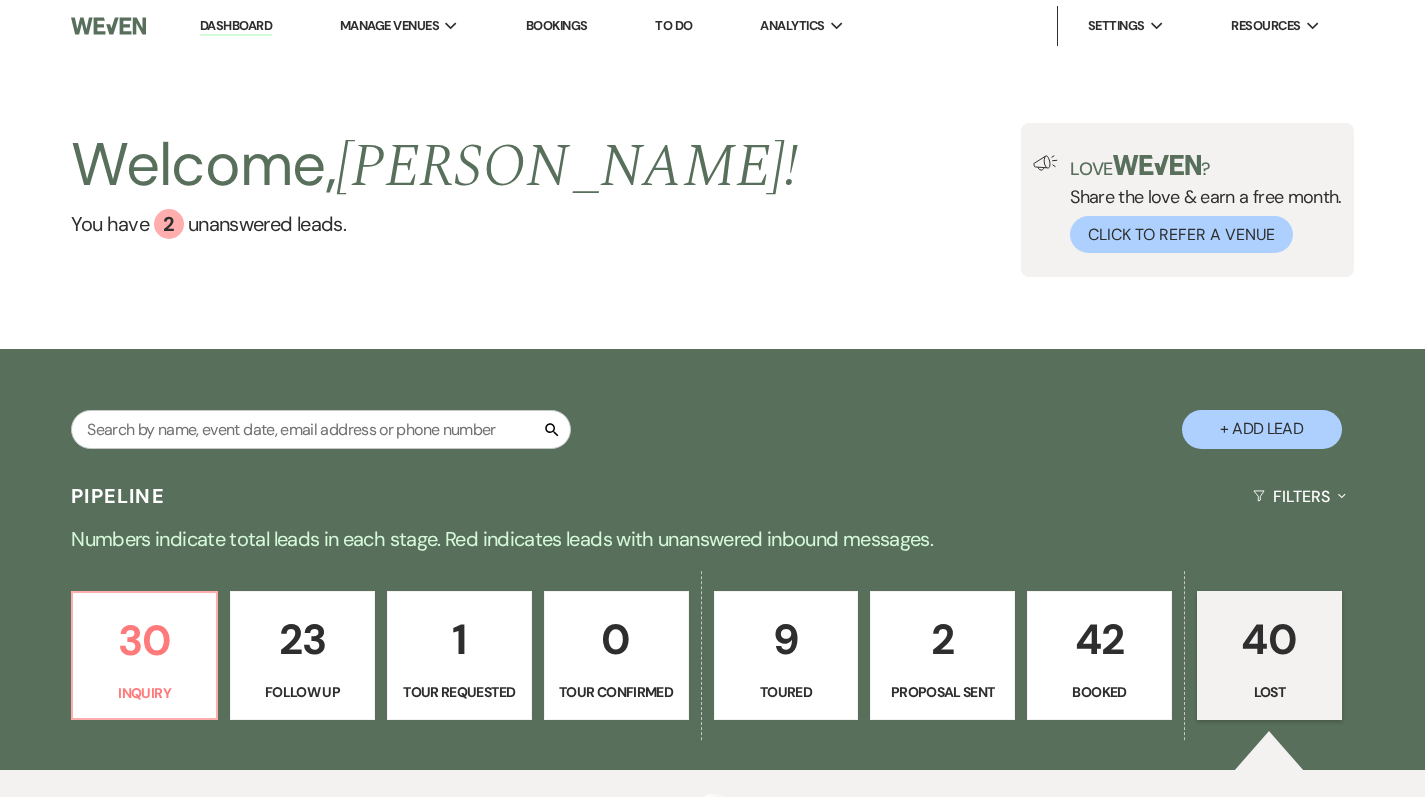 select on "8" 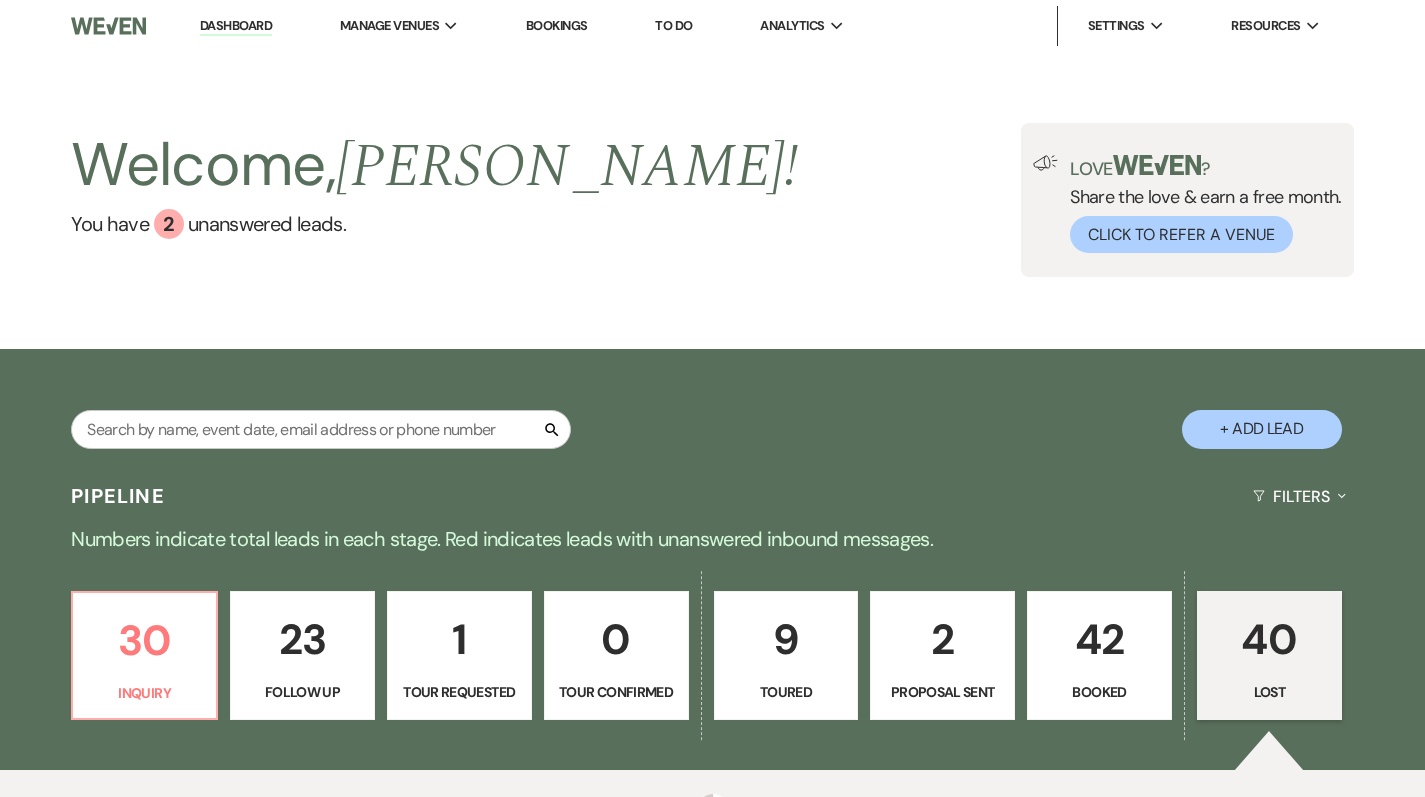 select on "5" 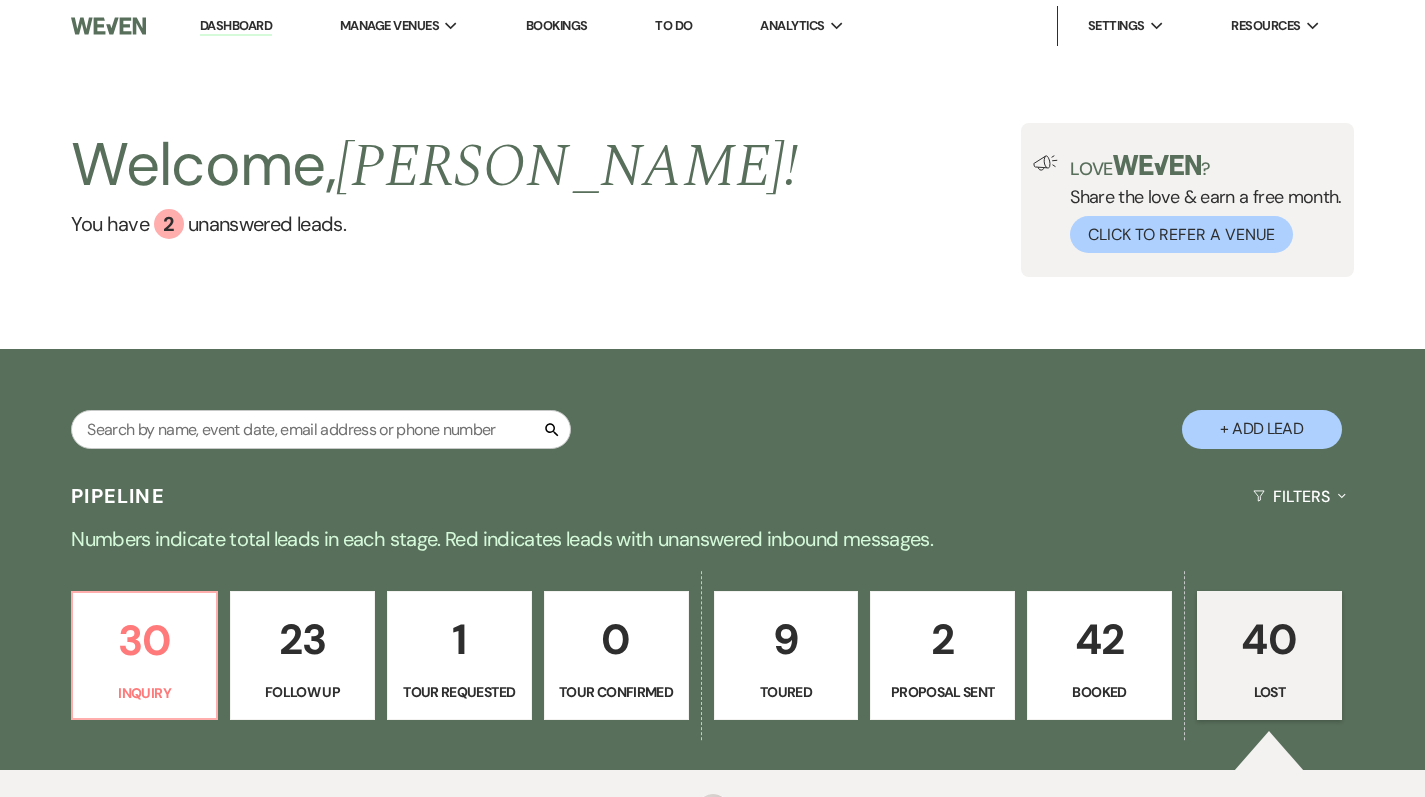select on "8" 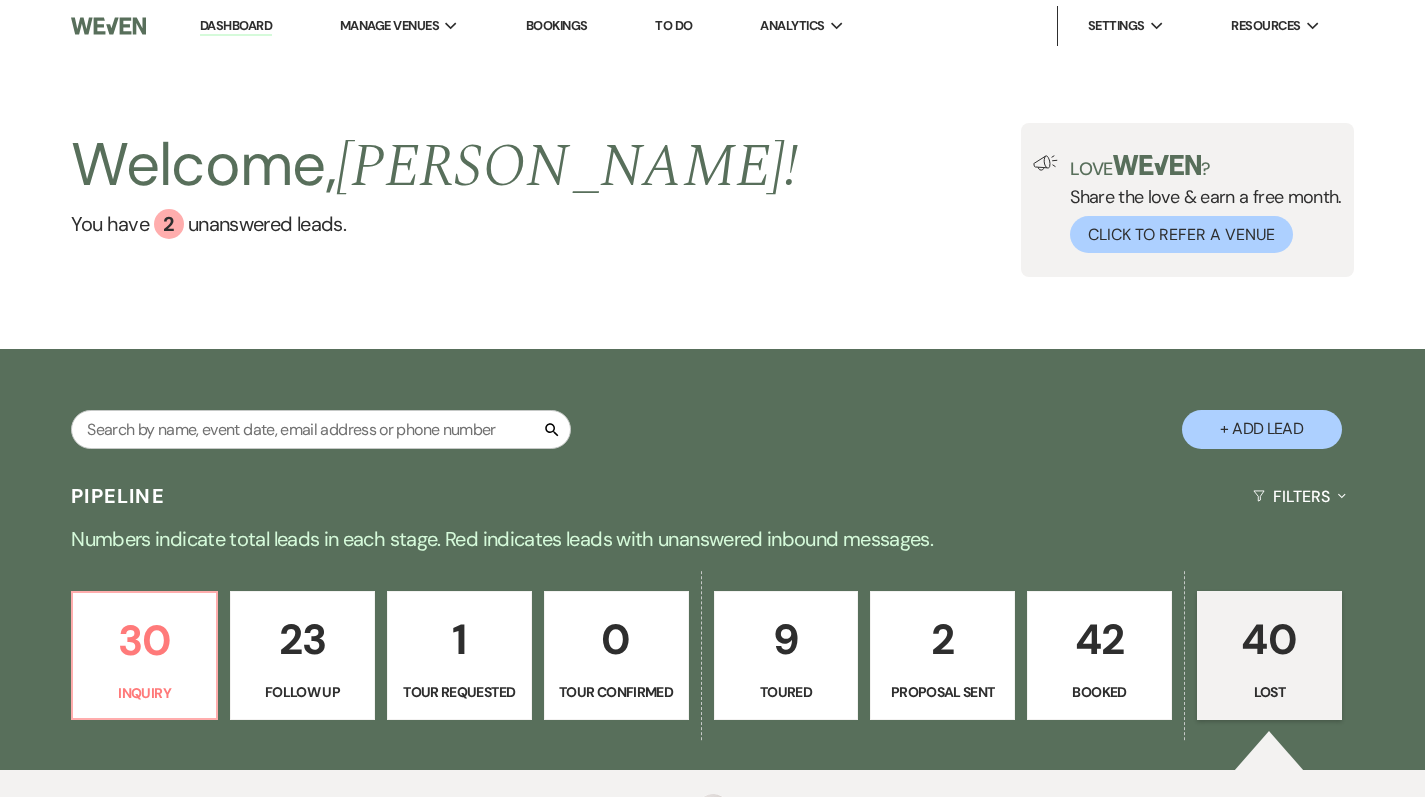 select on "1" 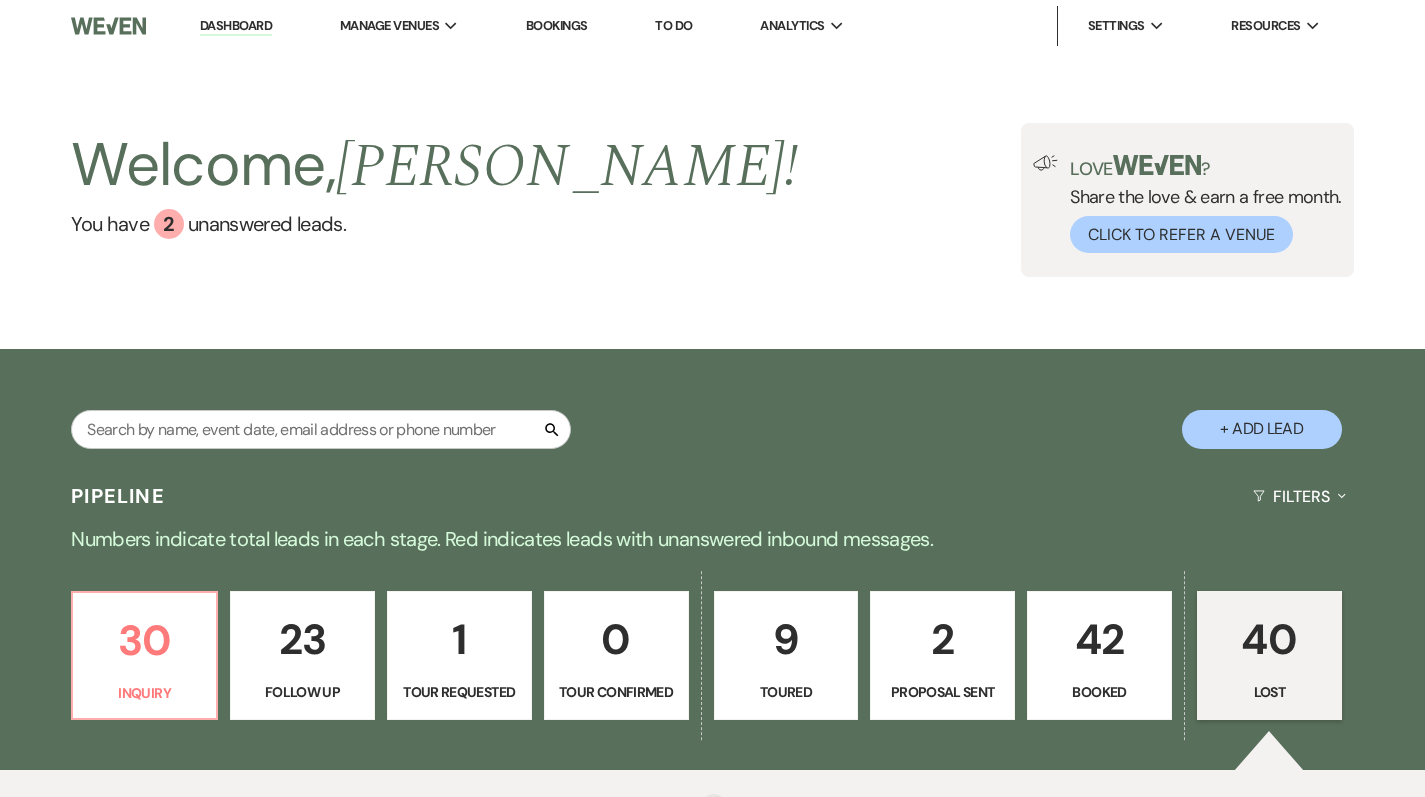 select on "8" 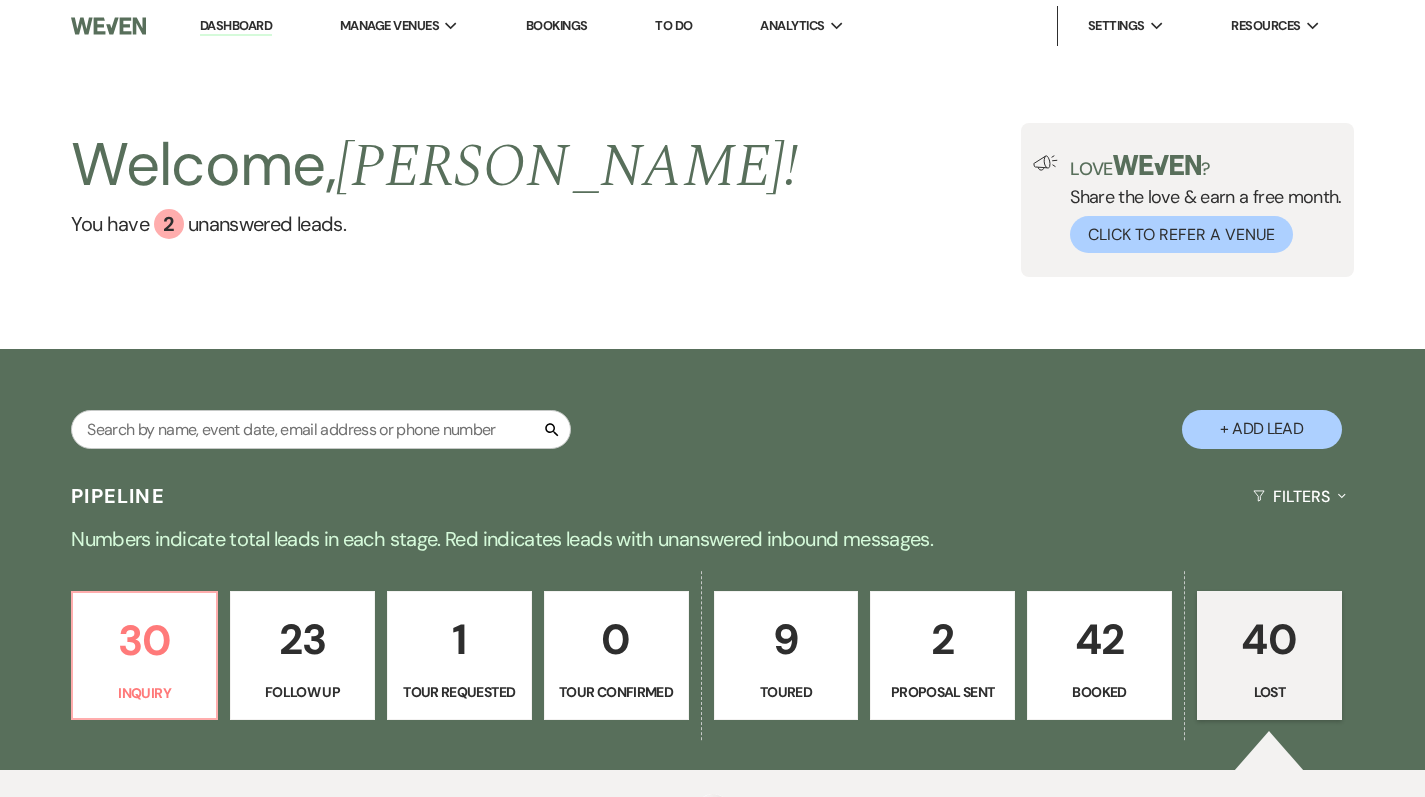select on "1" 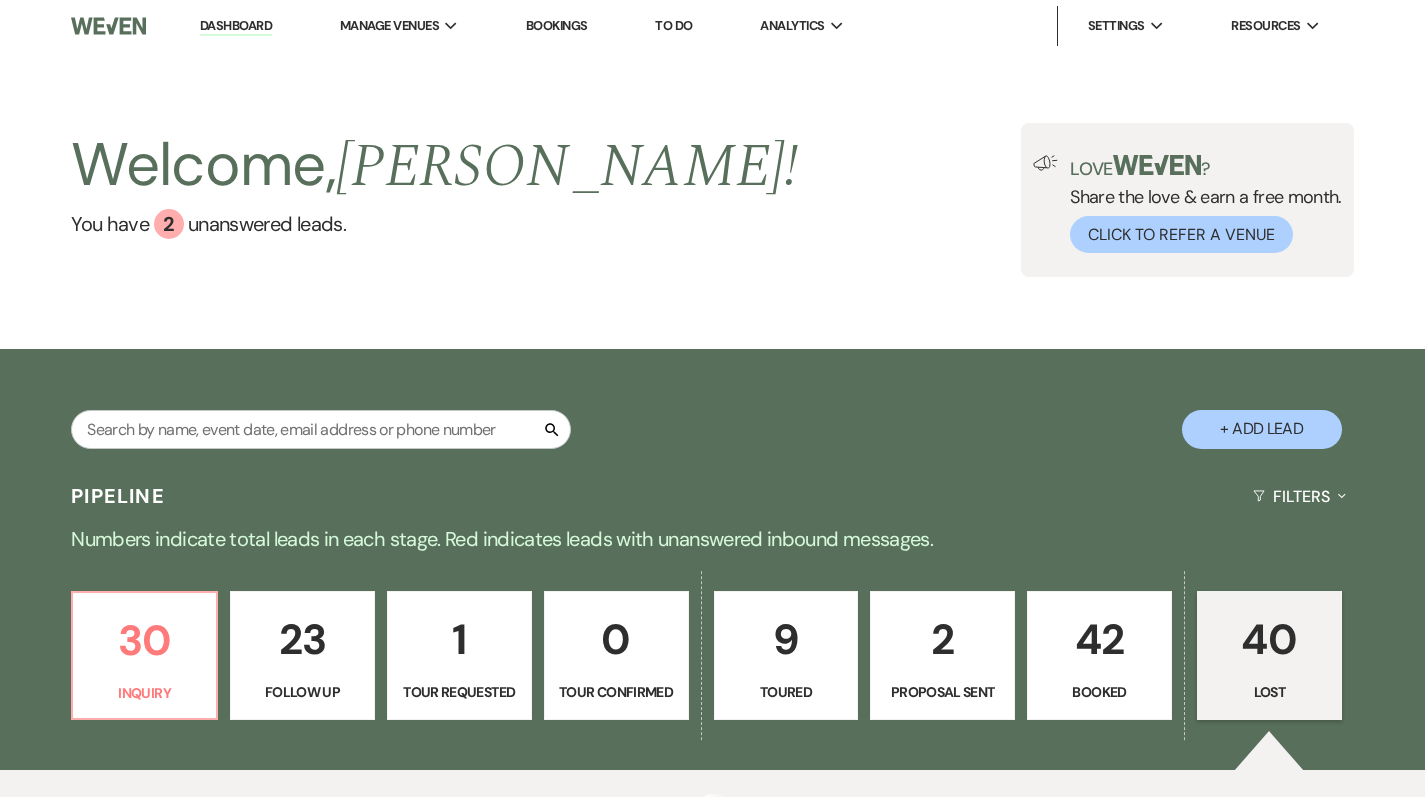select on "8" 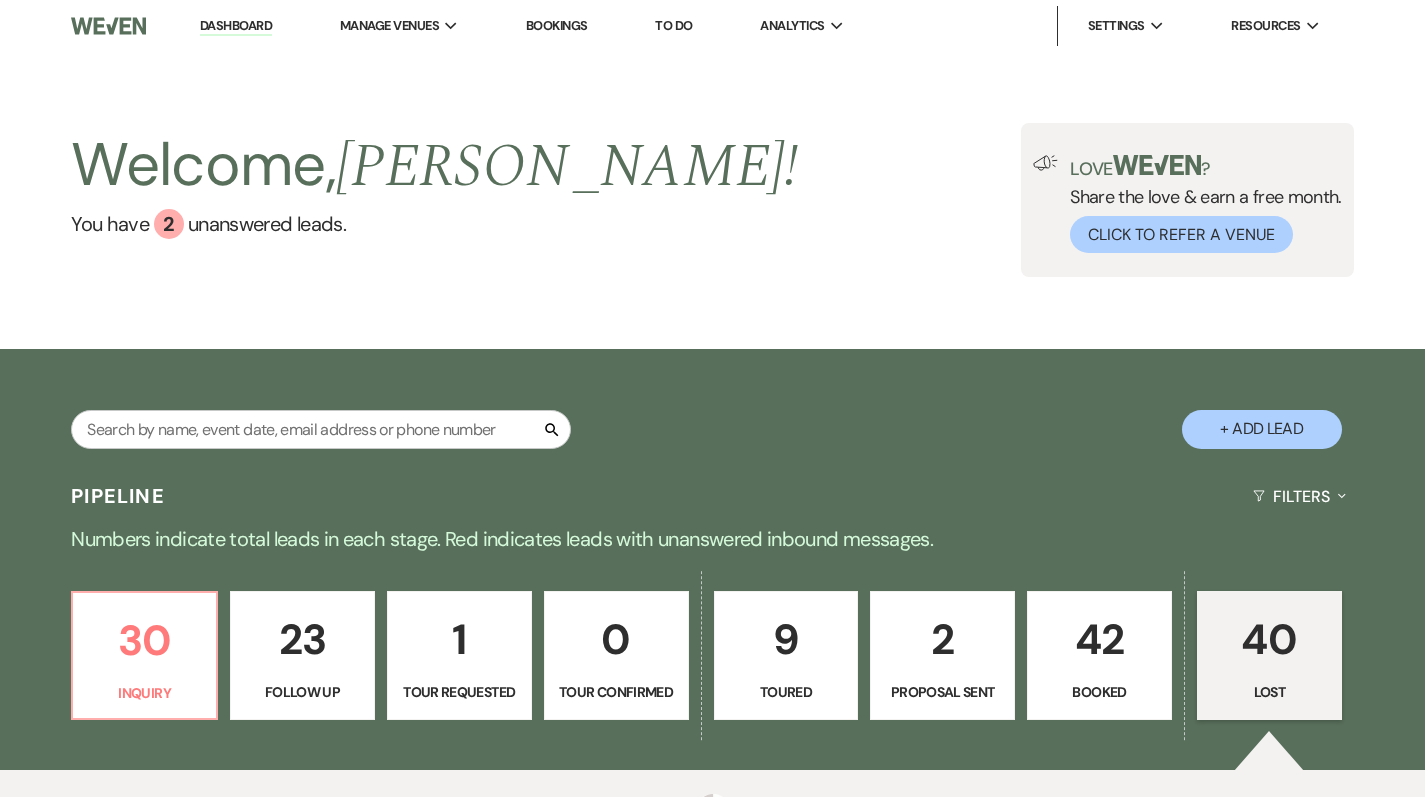 select on "5" 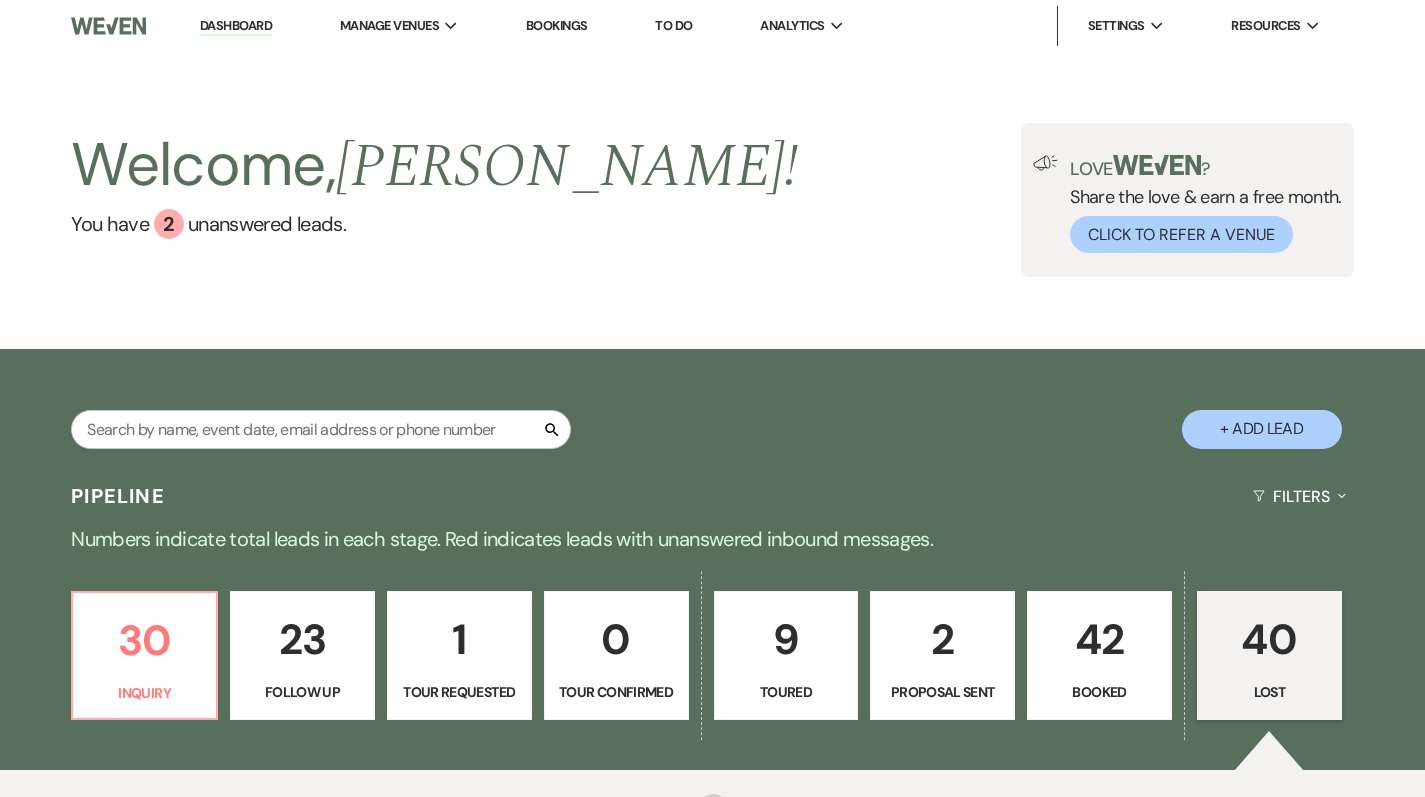 select on "8" 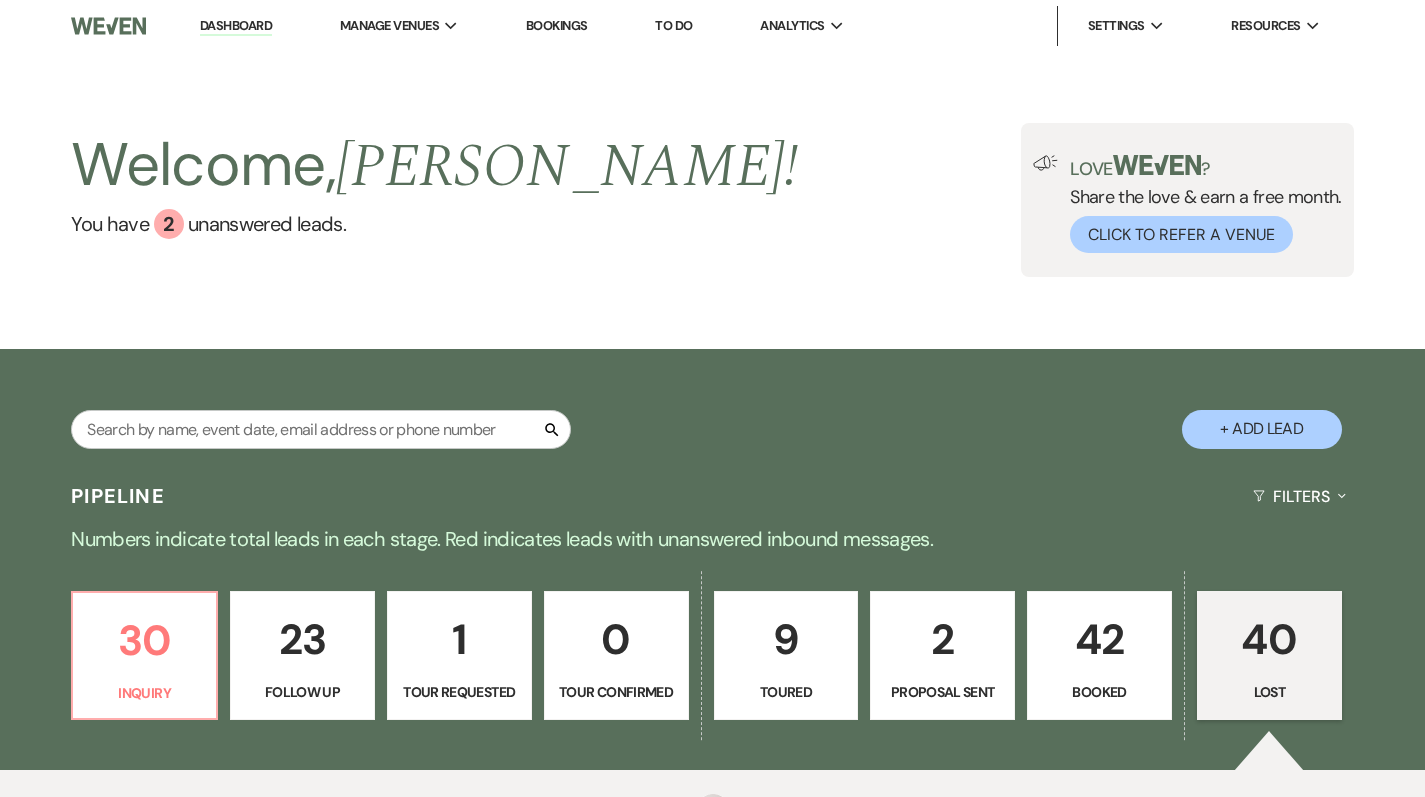select on "5" 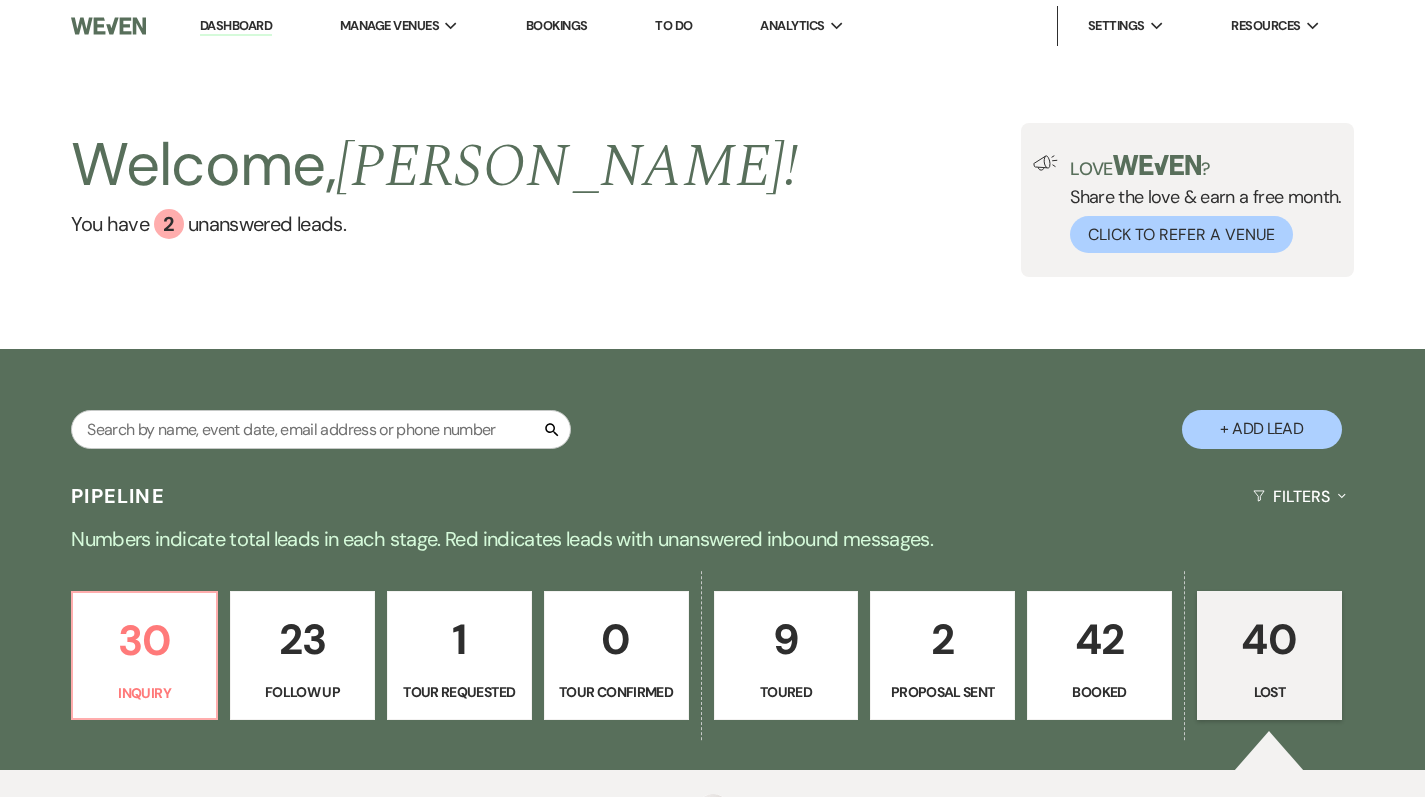 select on "8" 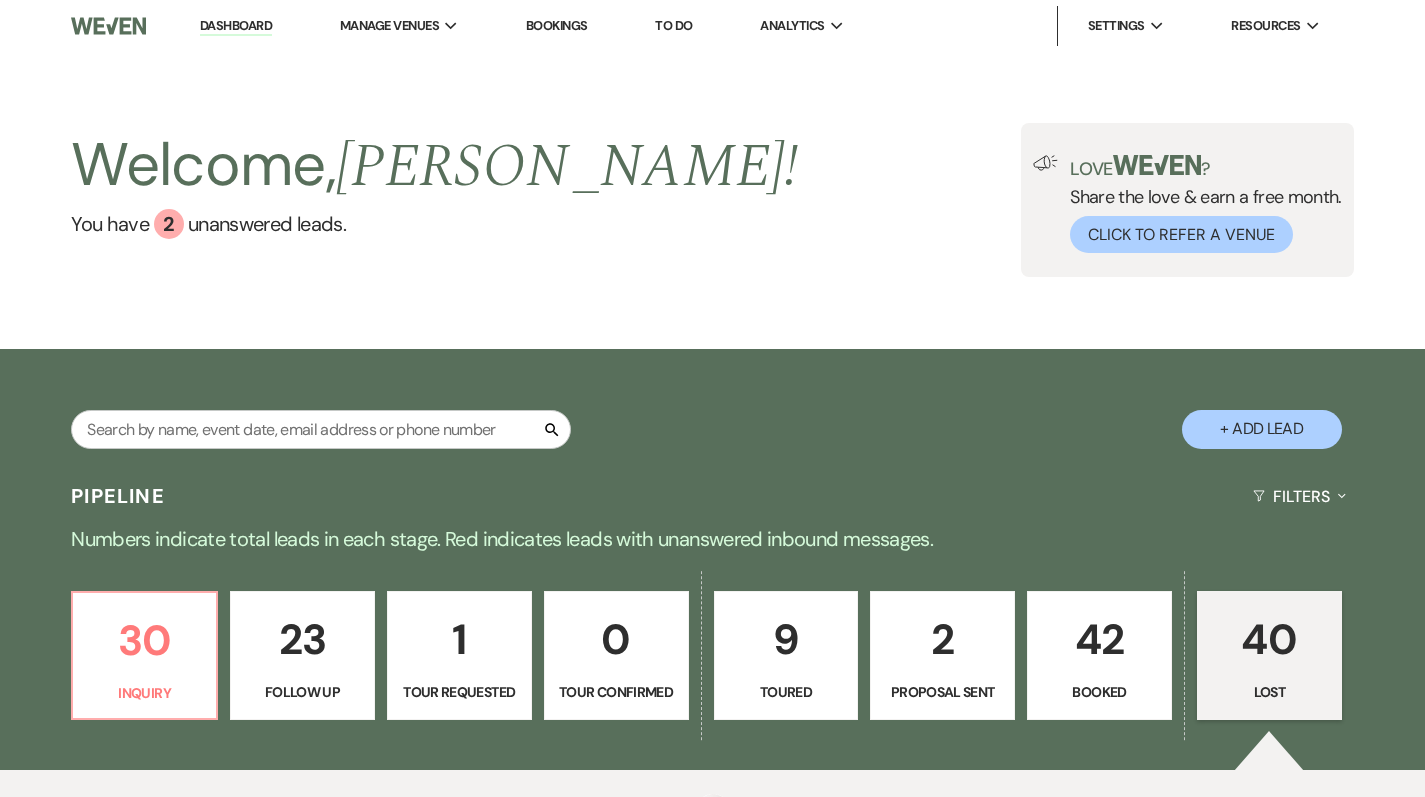 select on "5" 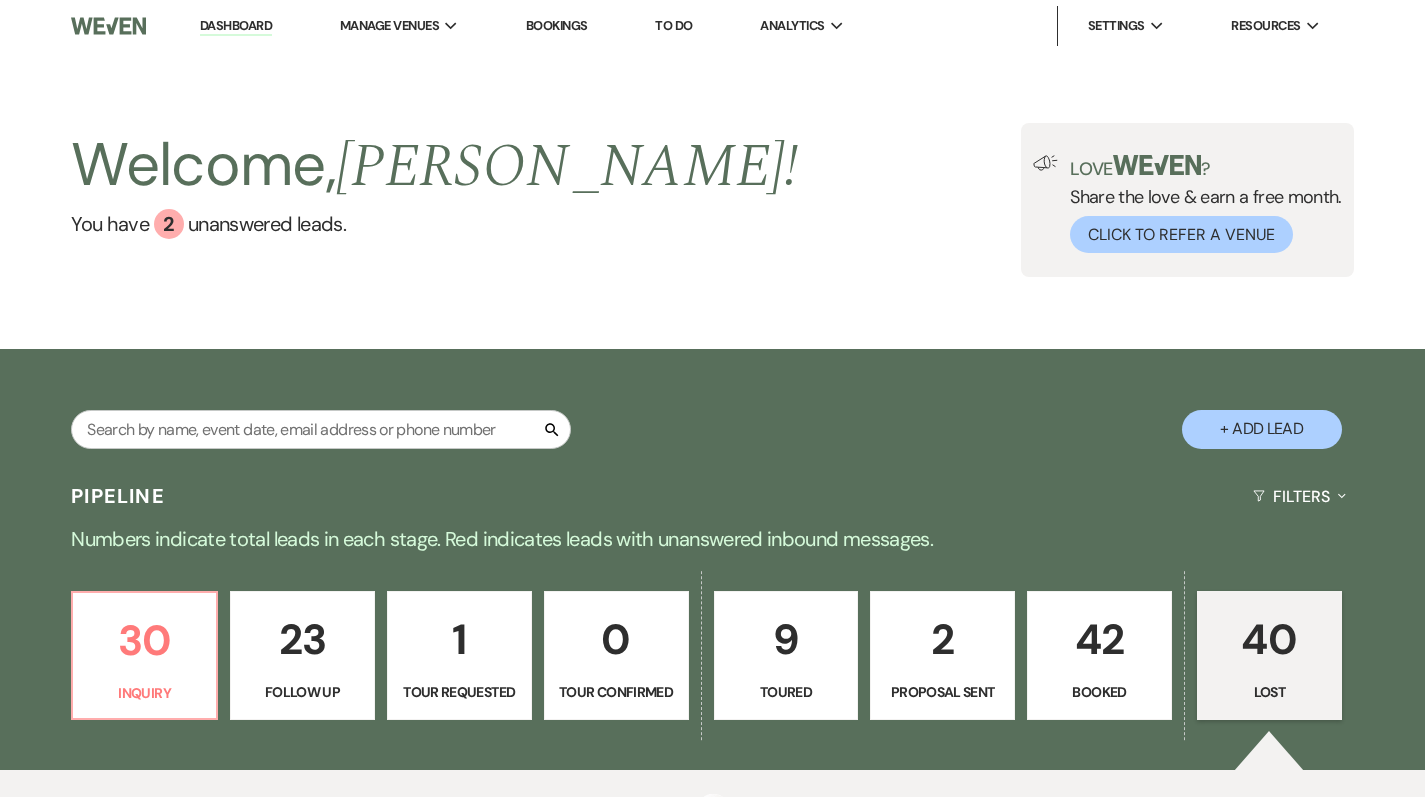 select on "8" 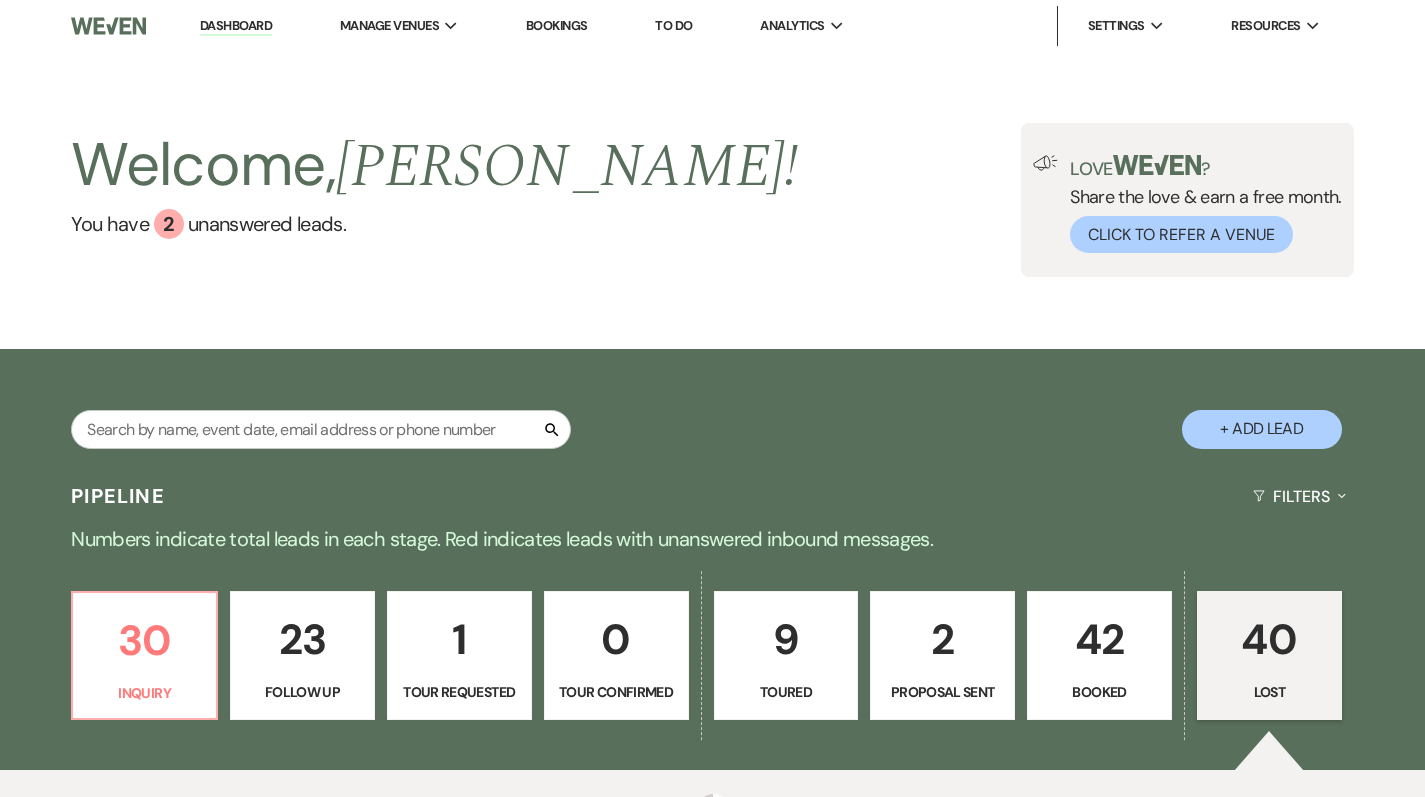 select on "5" 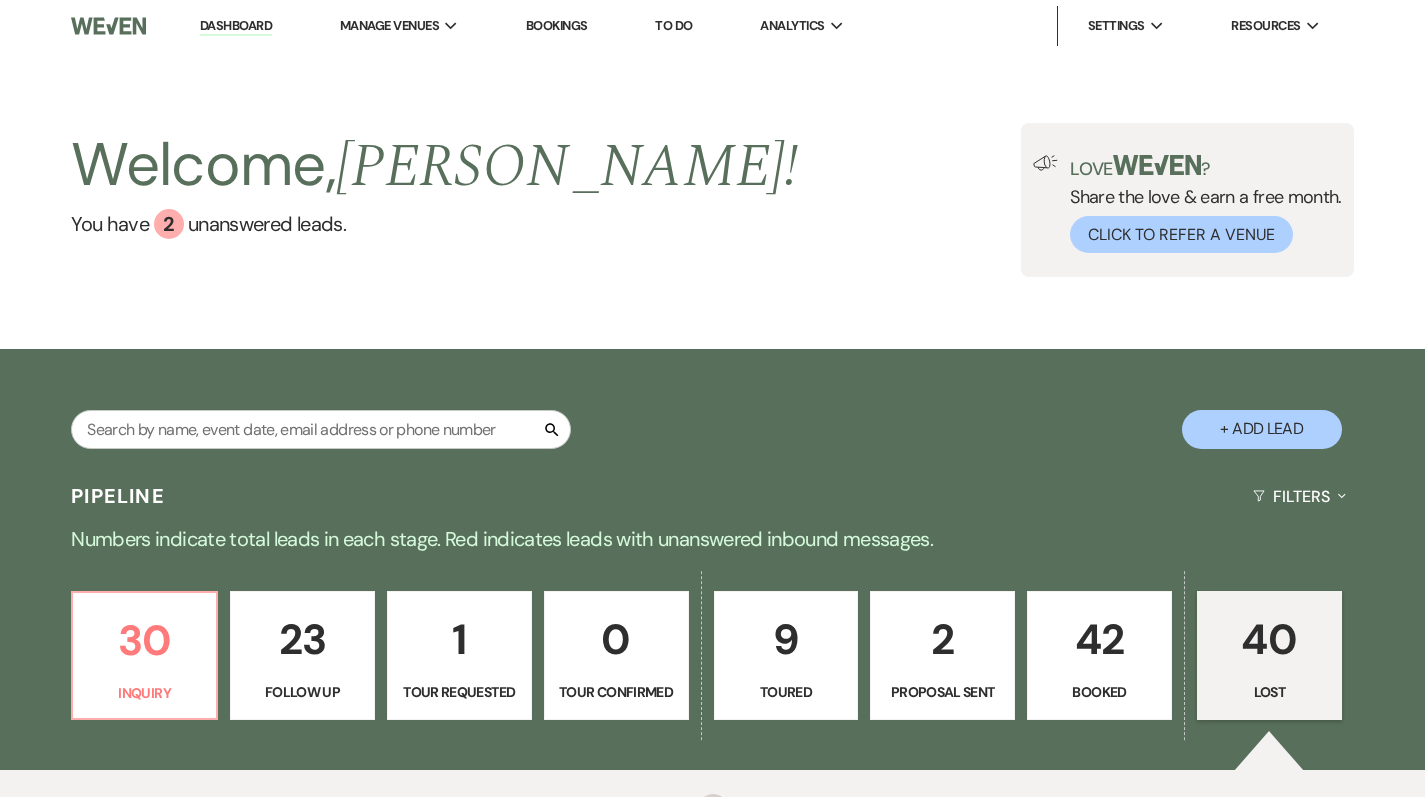 select on "8" 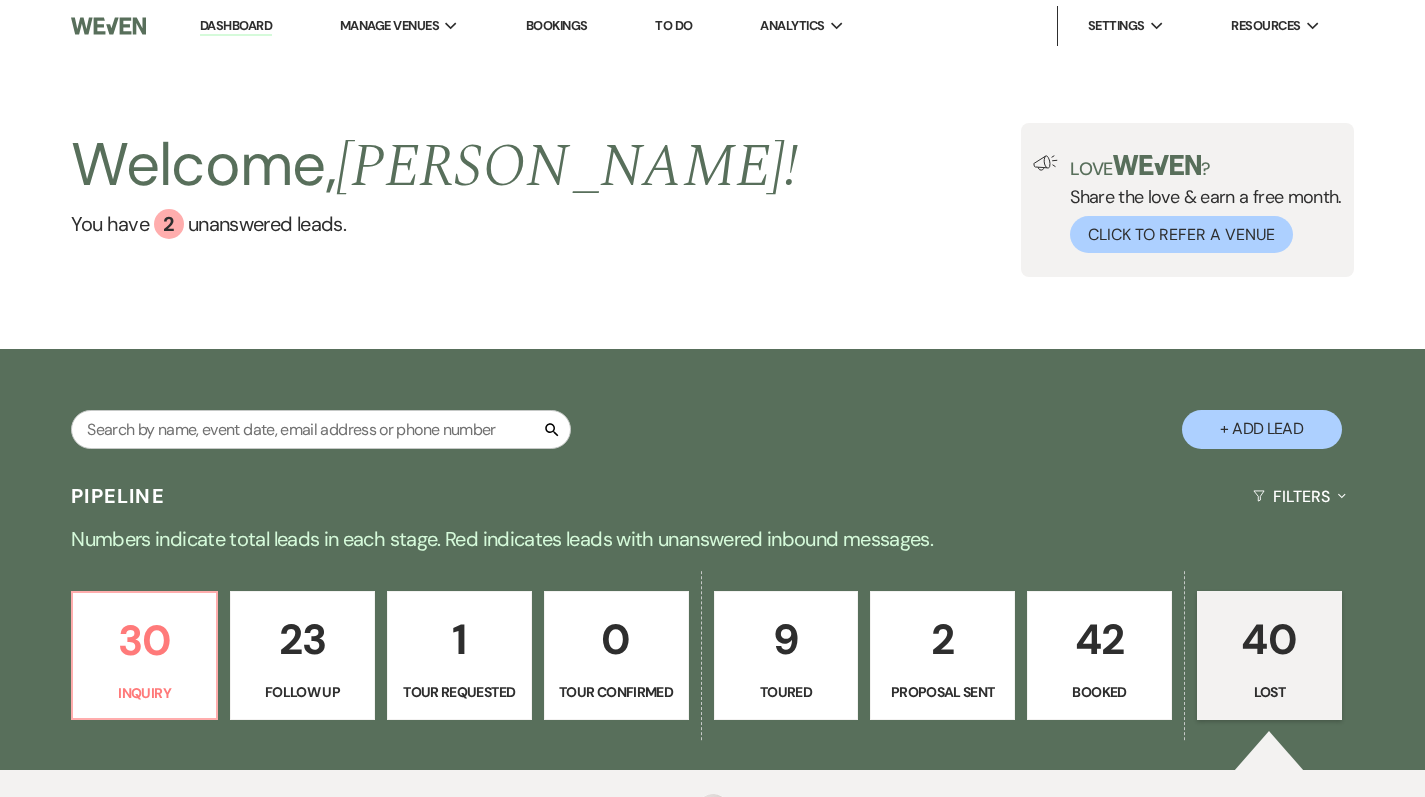 select on "5" 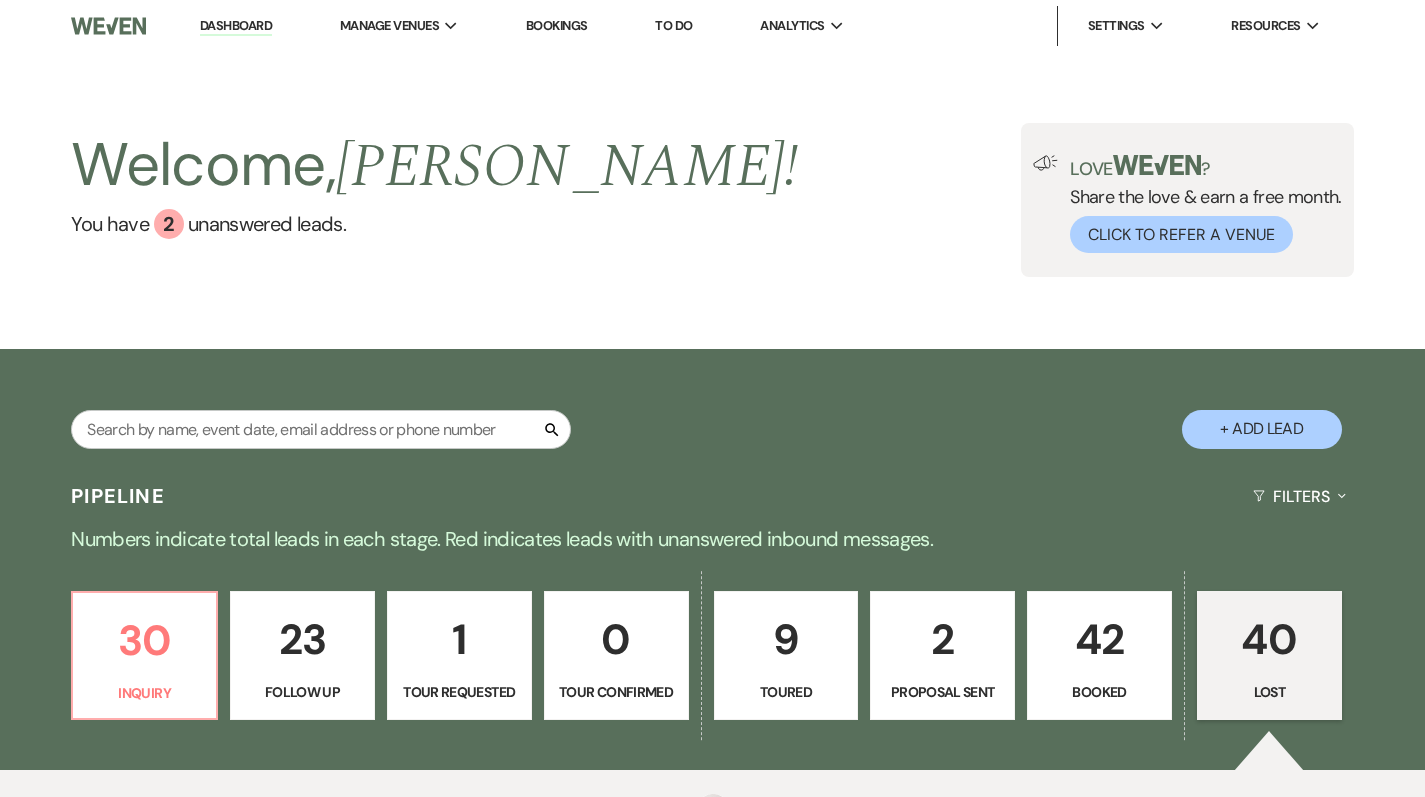 select on "8" 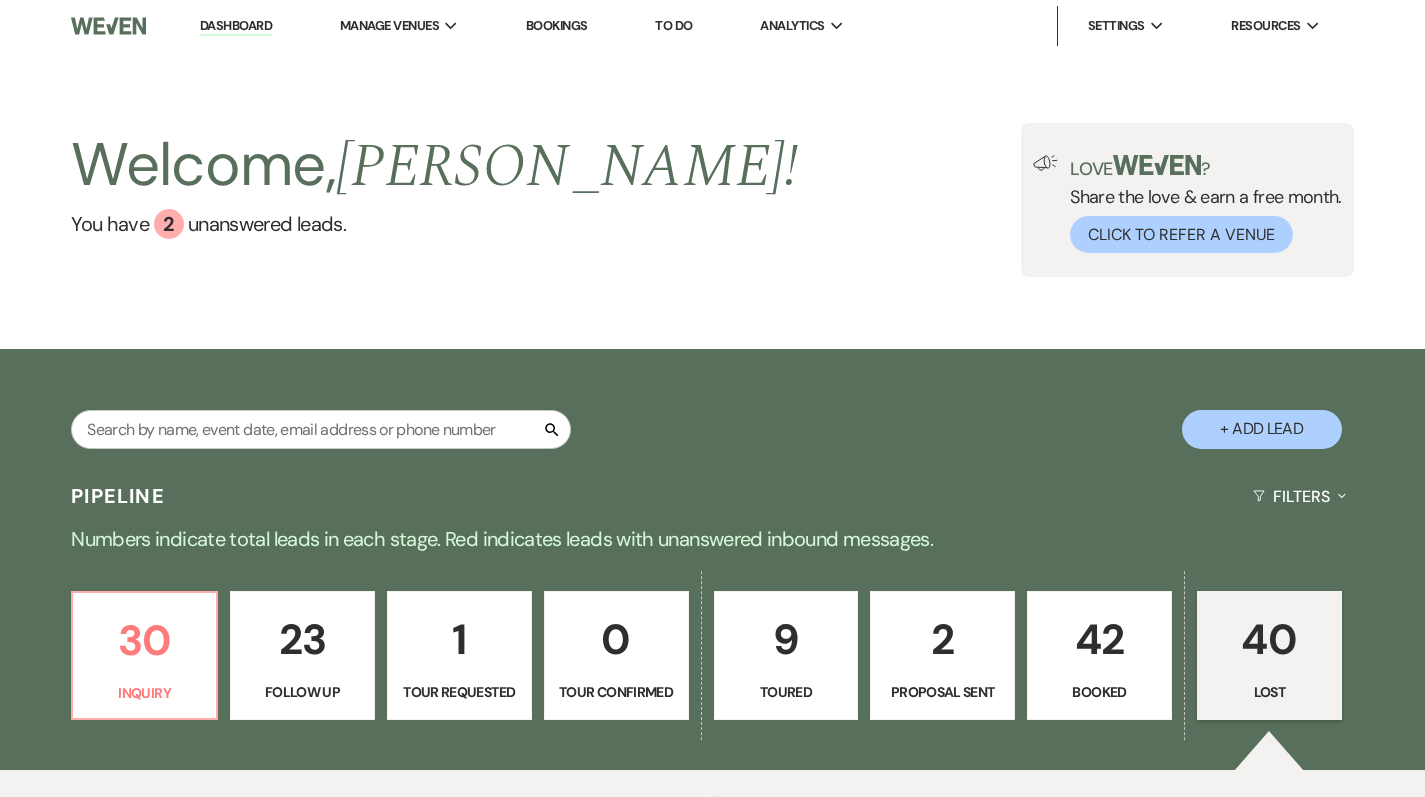 select on "11" 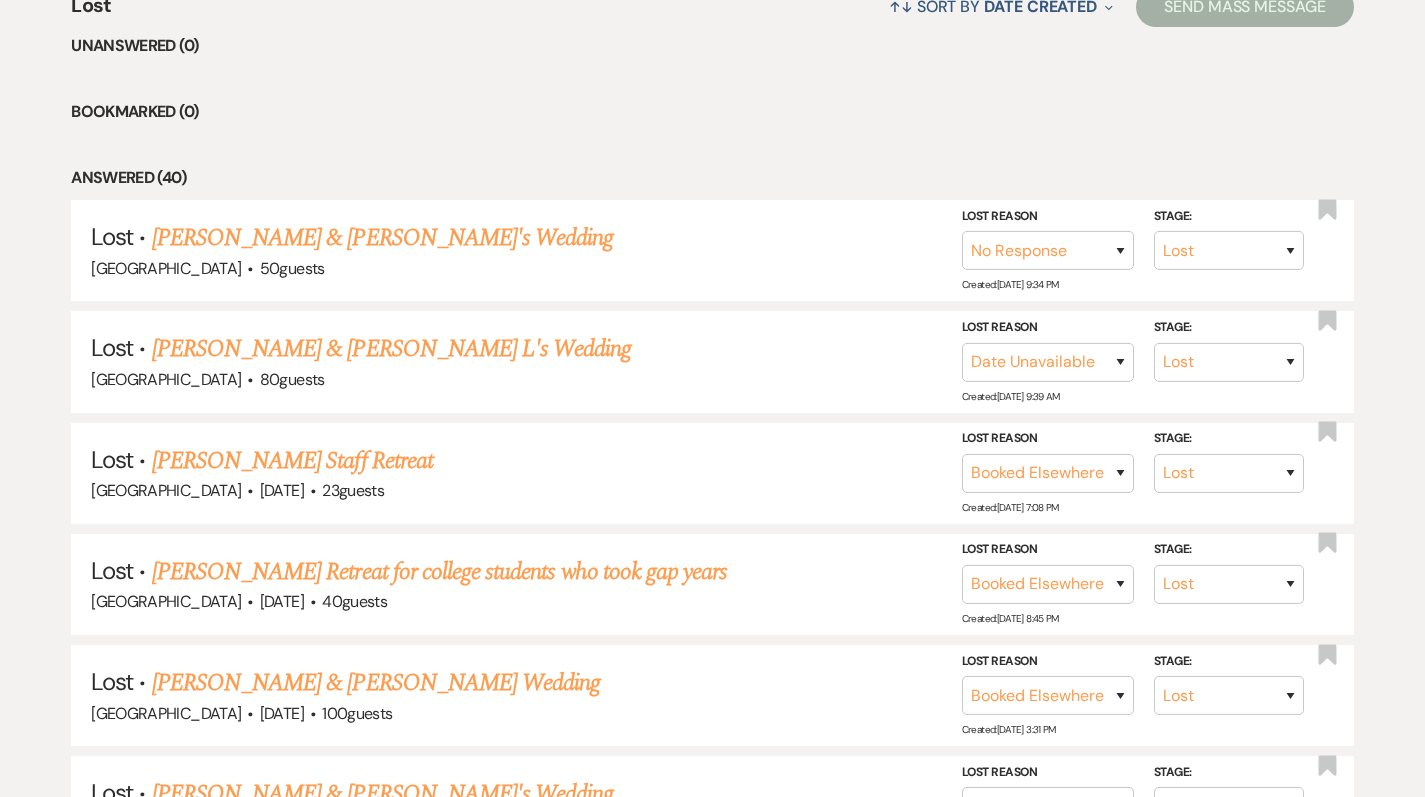 scroll, scrollTop: 794, scrollLeft: 0, axis: vertical 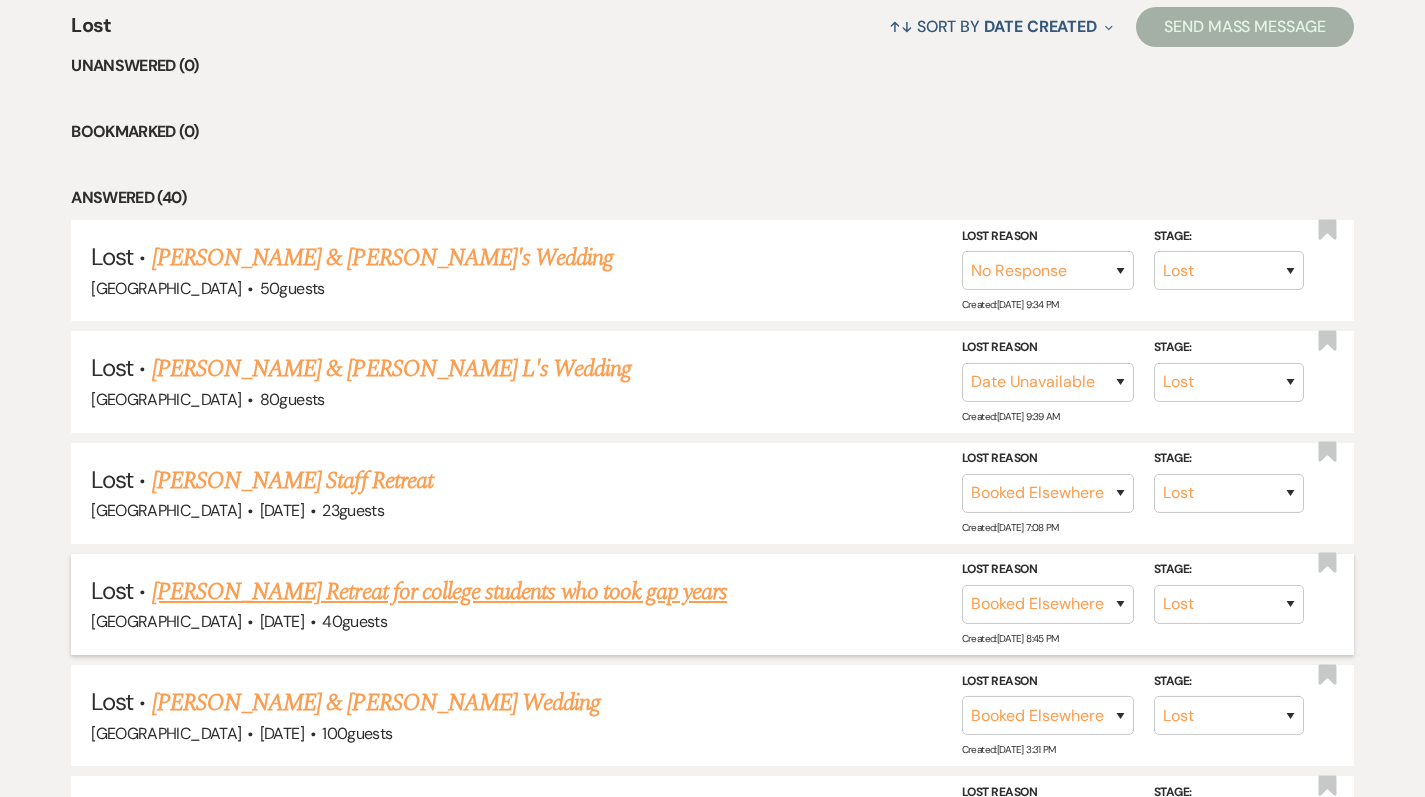click on "[PERSON_NAME] Retreat for college students who took gap years" at bounding box center (439, 592) 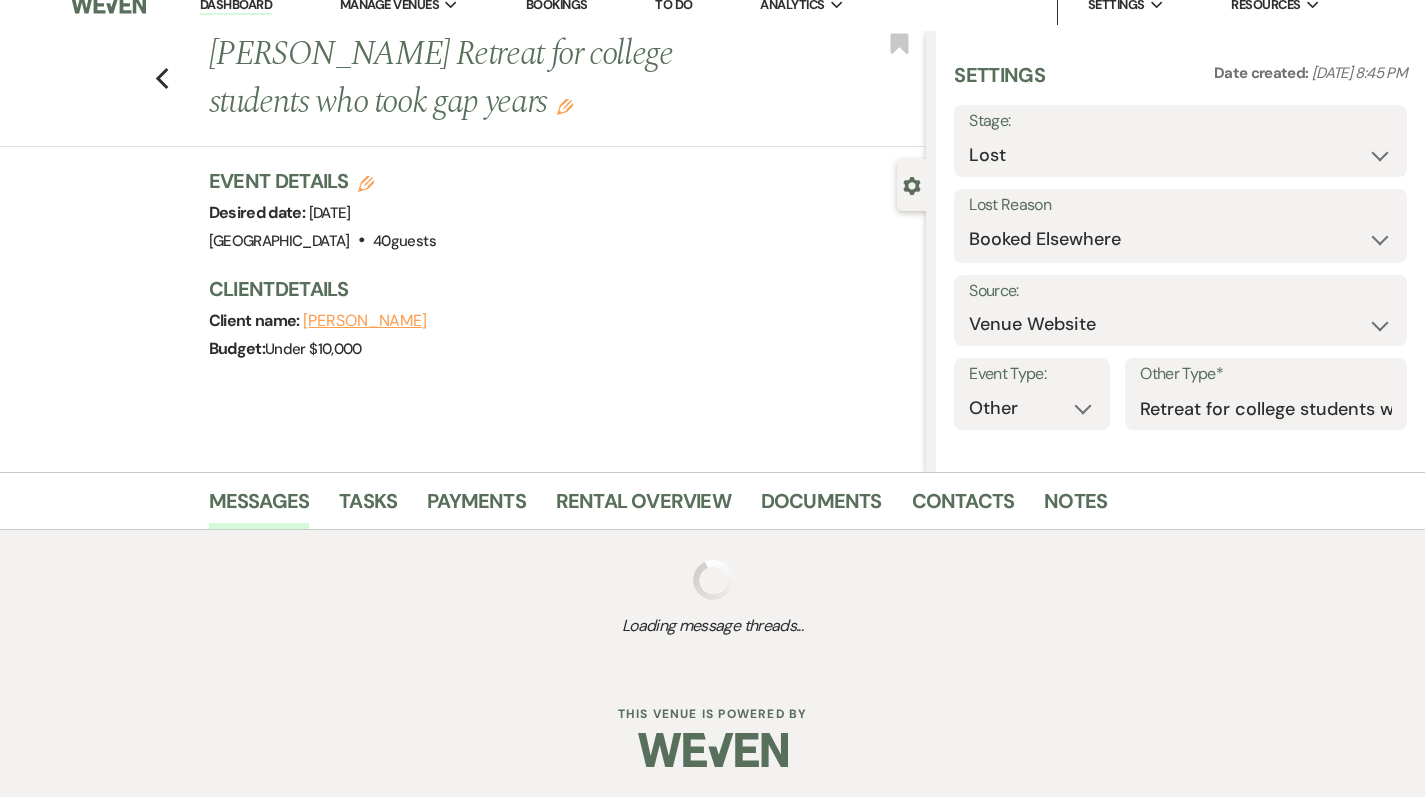 scroll, scrollTop: 0, scrollLeft: 0, axis: both 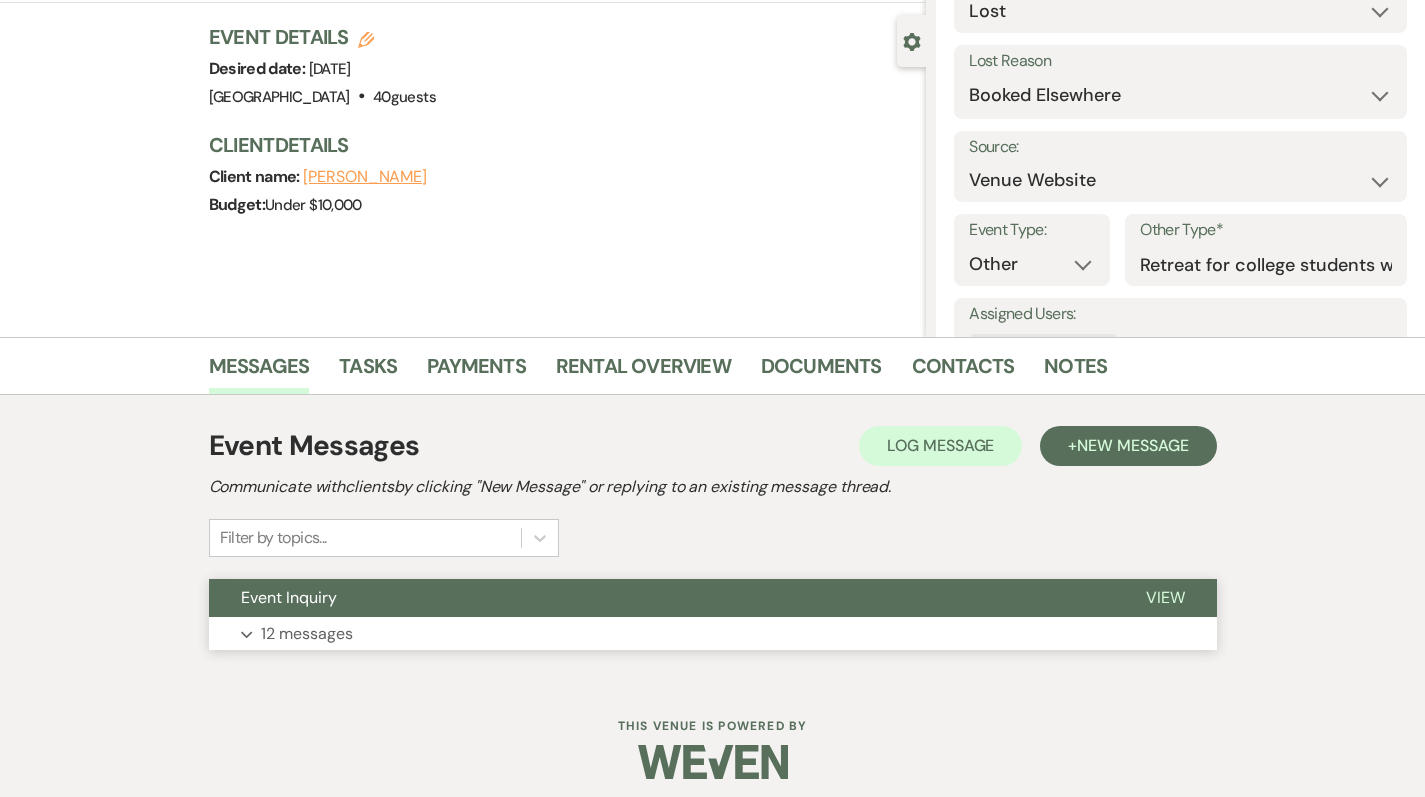 click on "Event Inquiry" at bounding box center [661, 598] 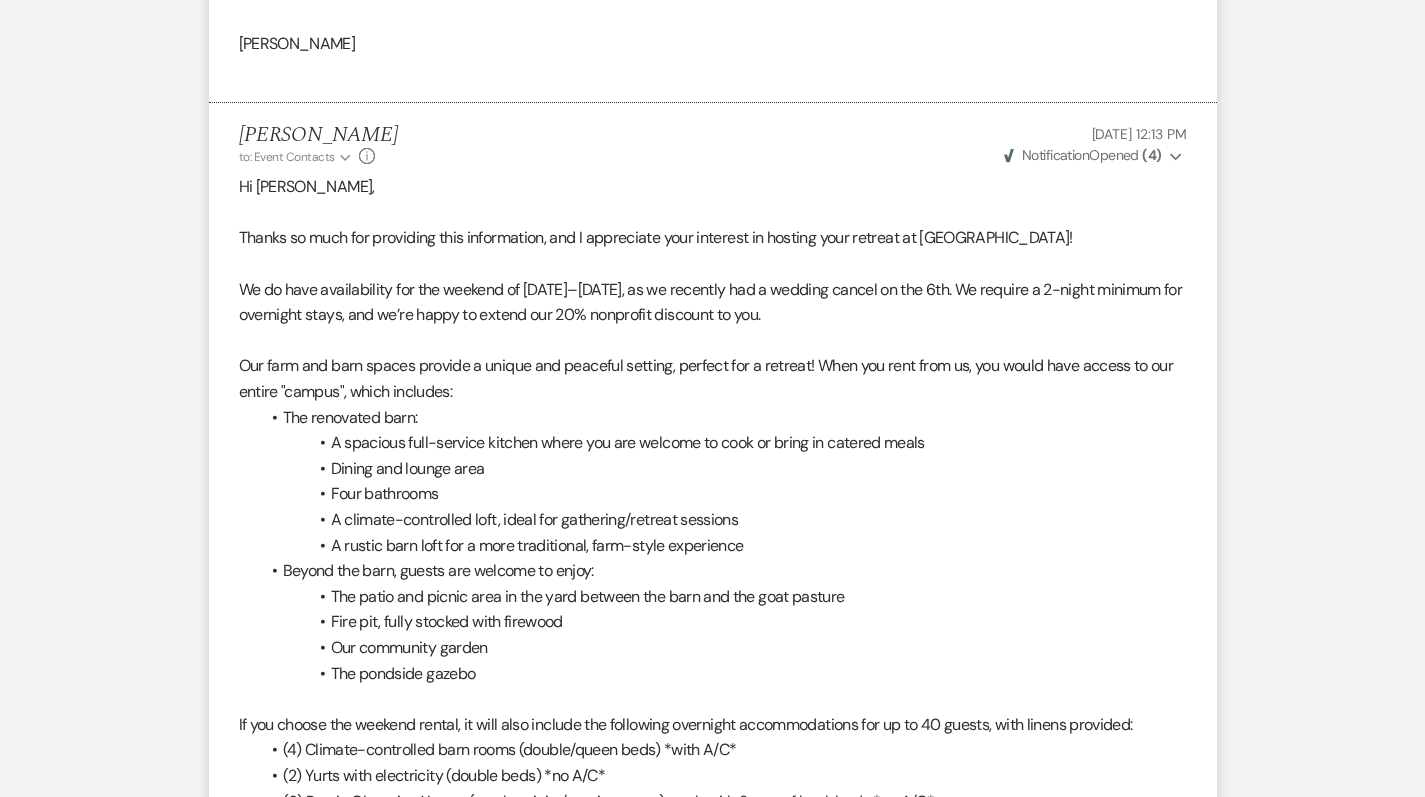 scroll, scrollTop: 1850, scrollLeft: 0, axis: vertical 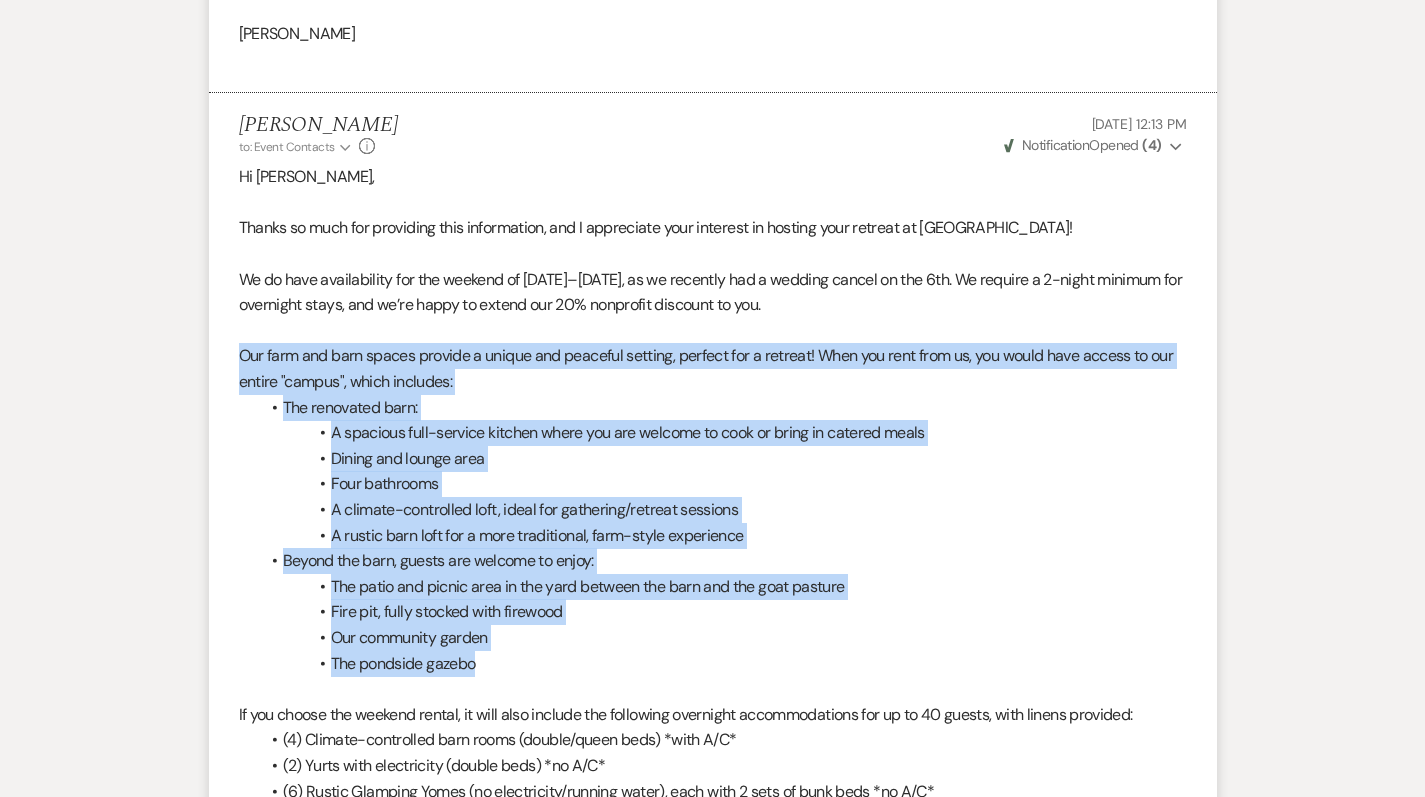 drag, startPoint x: 500, startPoint y: 628, endPoint x: 240, endPoint y: 333, distance: 393.22385 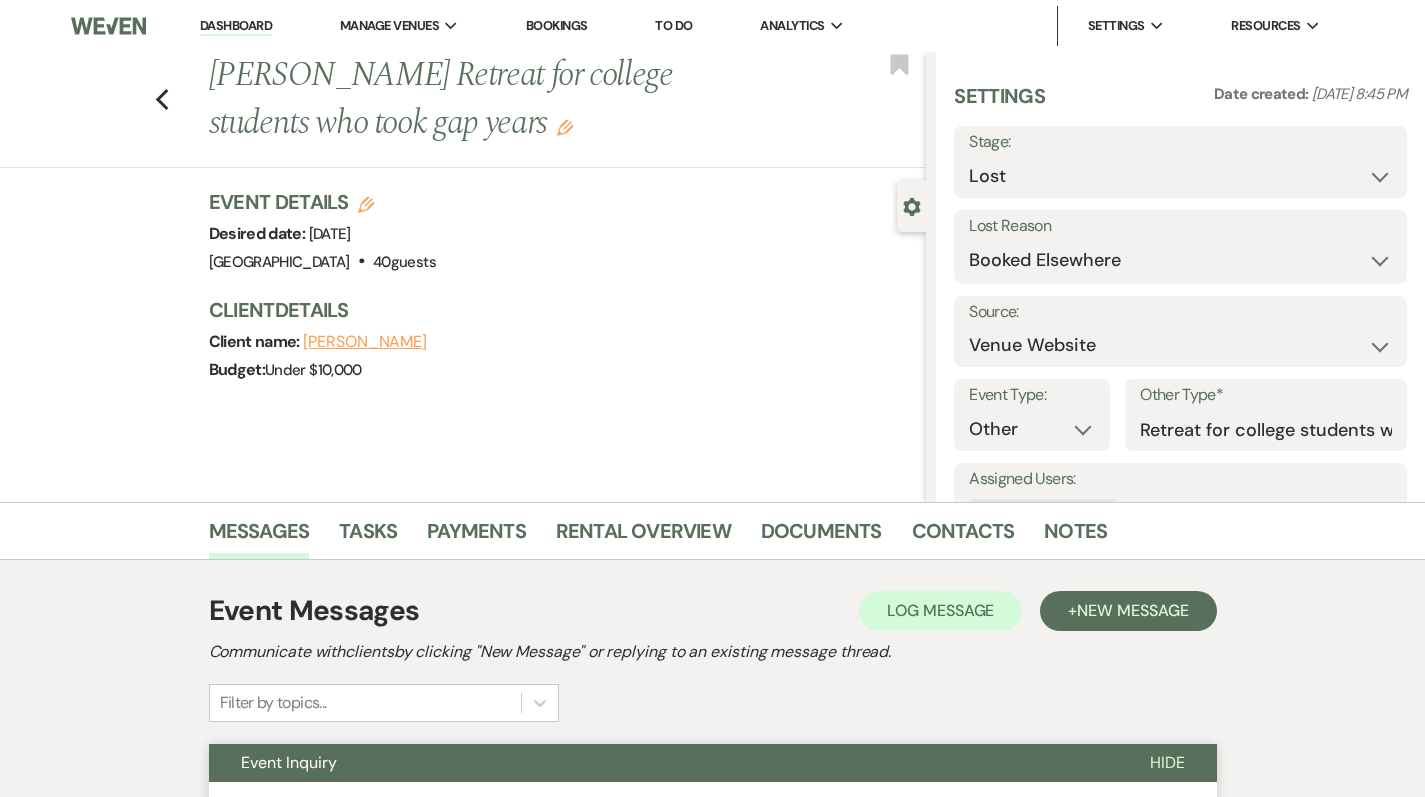 scroll, scrollTop: 0, scrollLeft: 0, axis: both 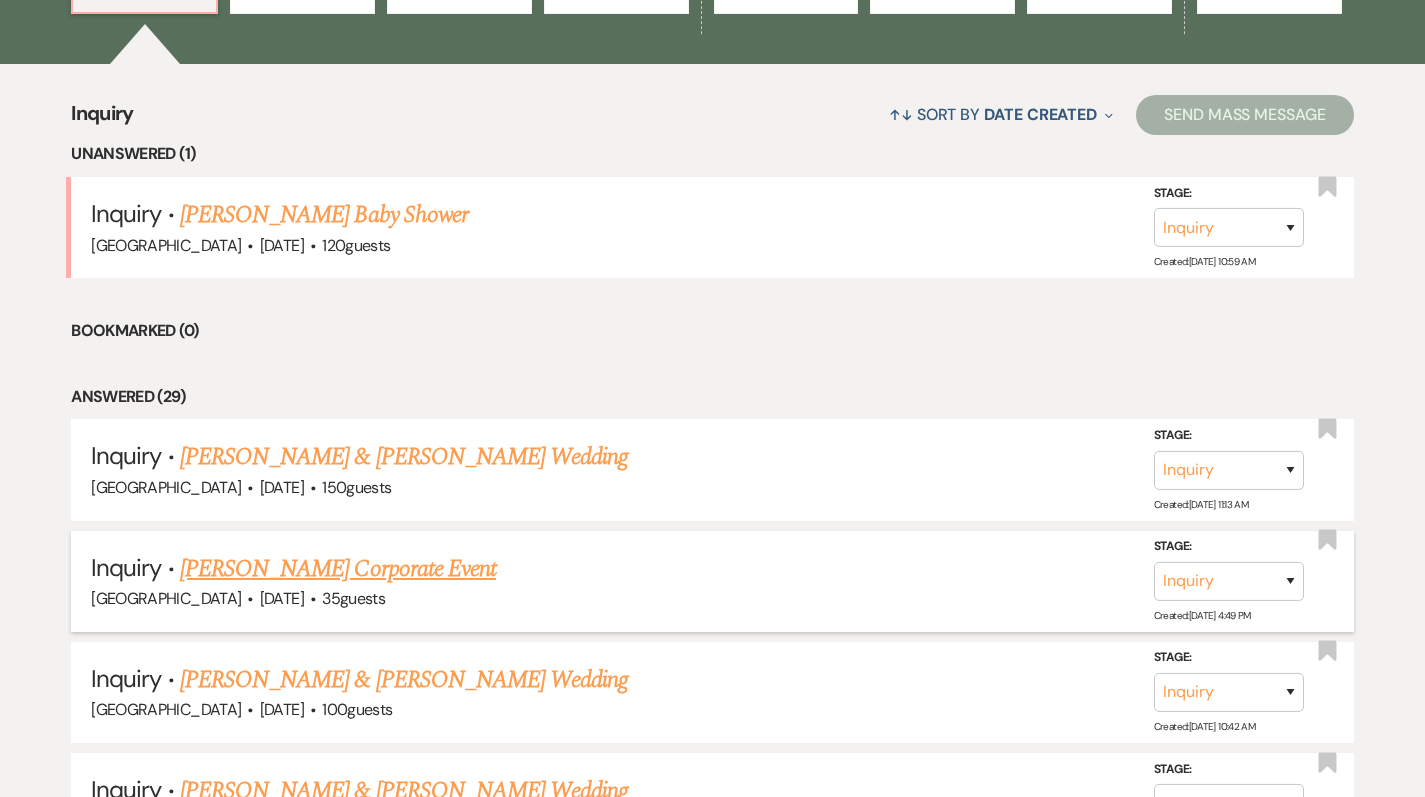 click on "[PERSON_NAME] Corporate Event" at bounding box center (338, 569) 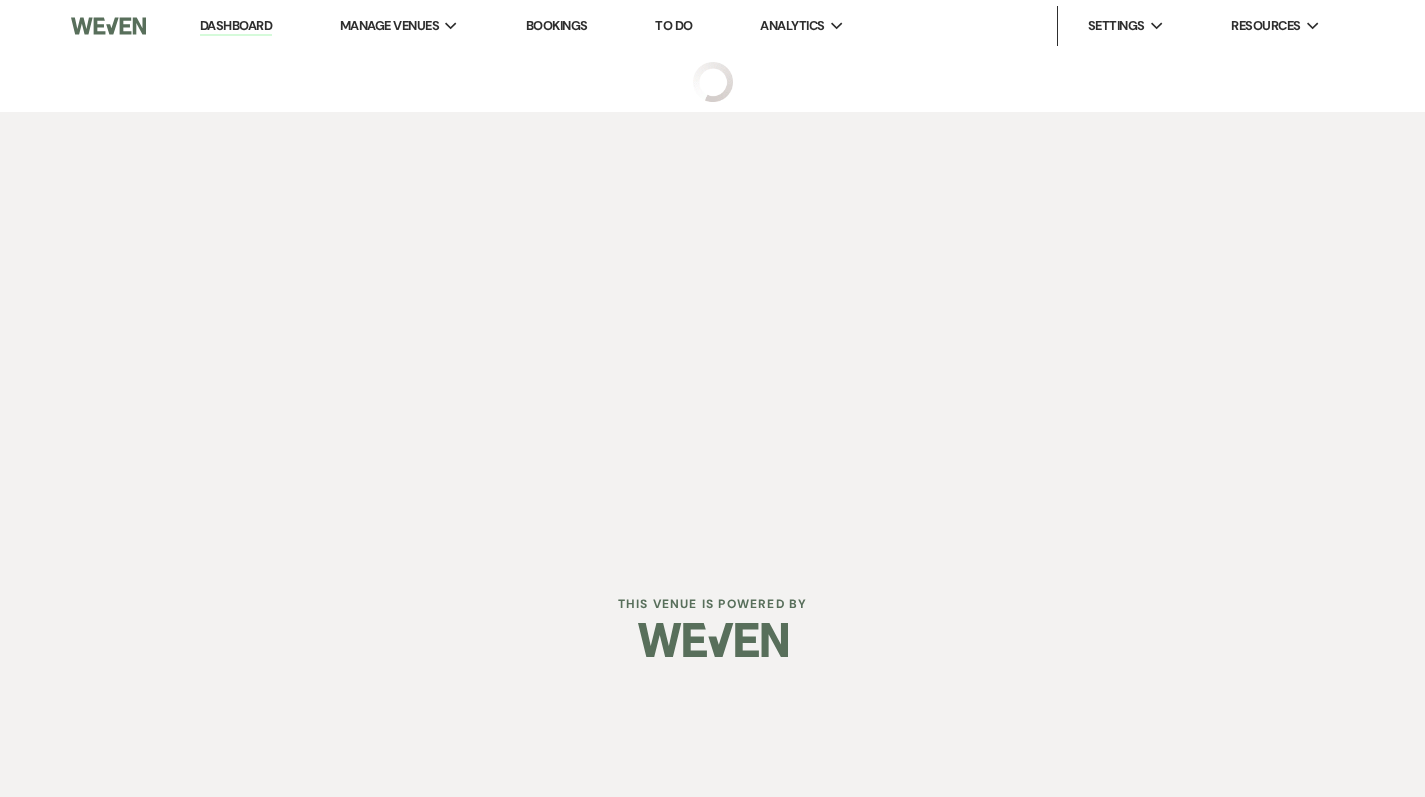 scroll, scrollTop: 0, scrollLeft: 0, axis: both 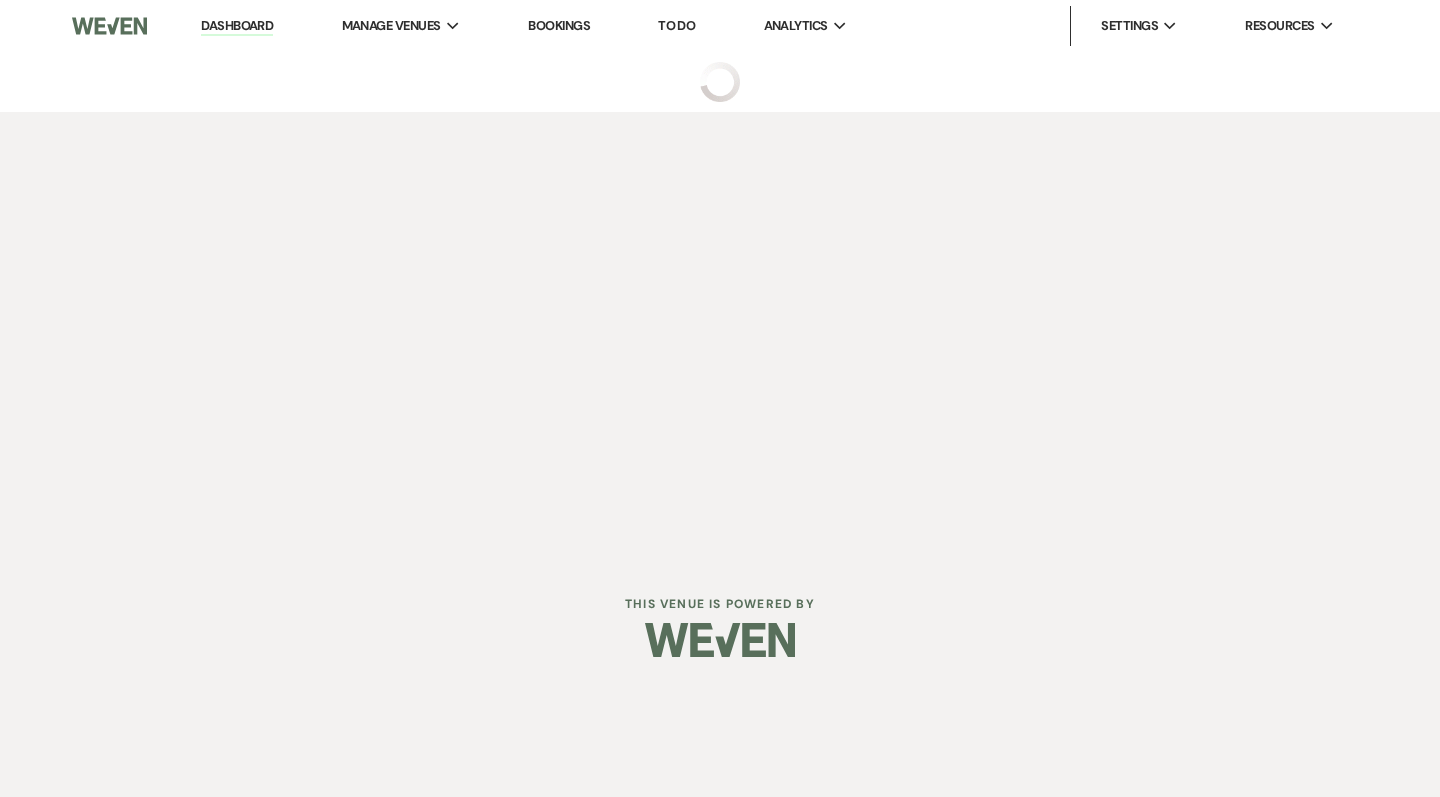 select on "5" 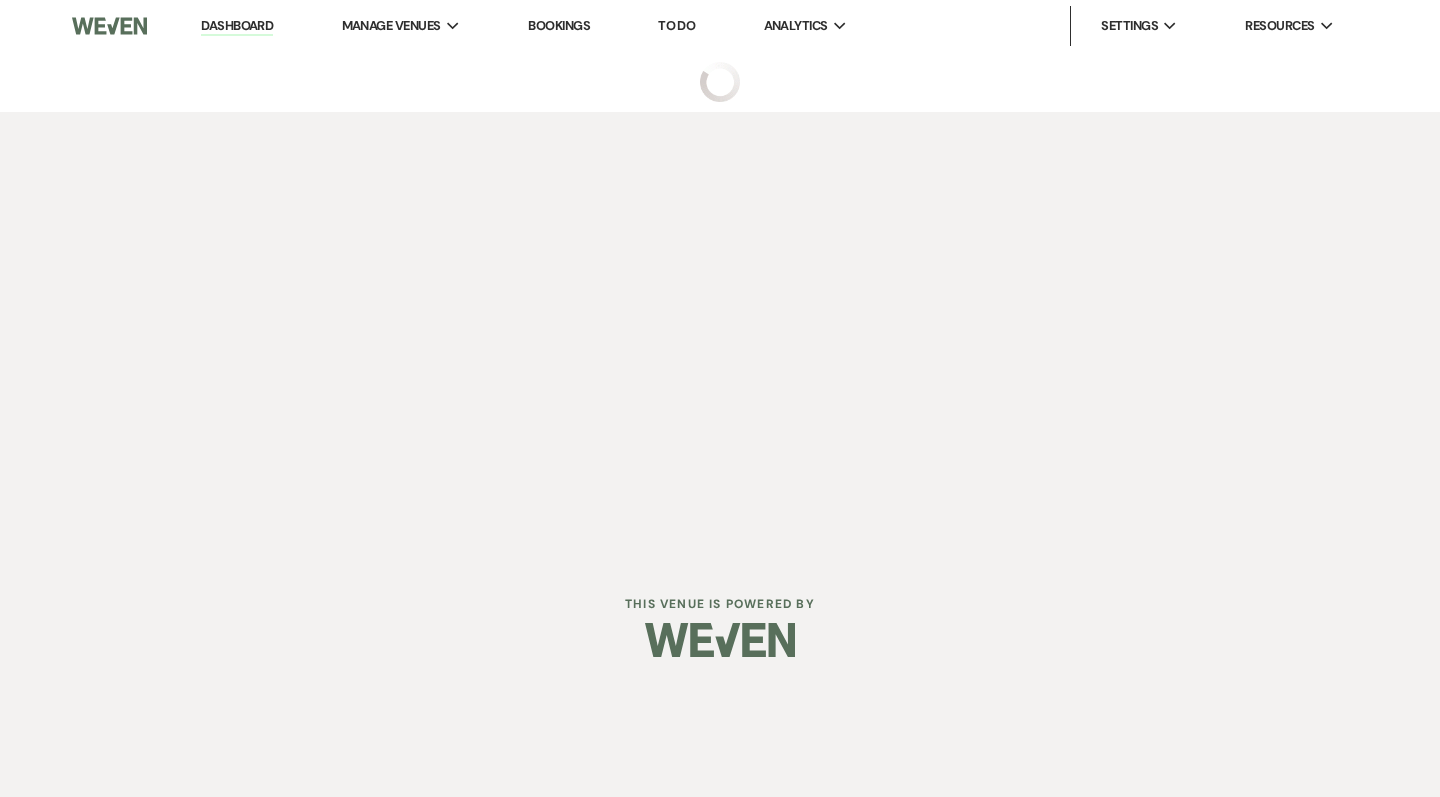 select on "9" 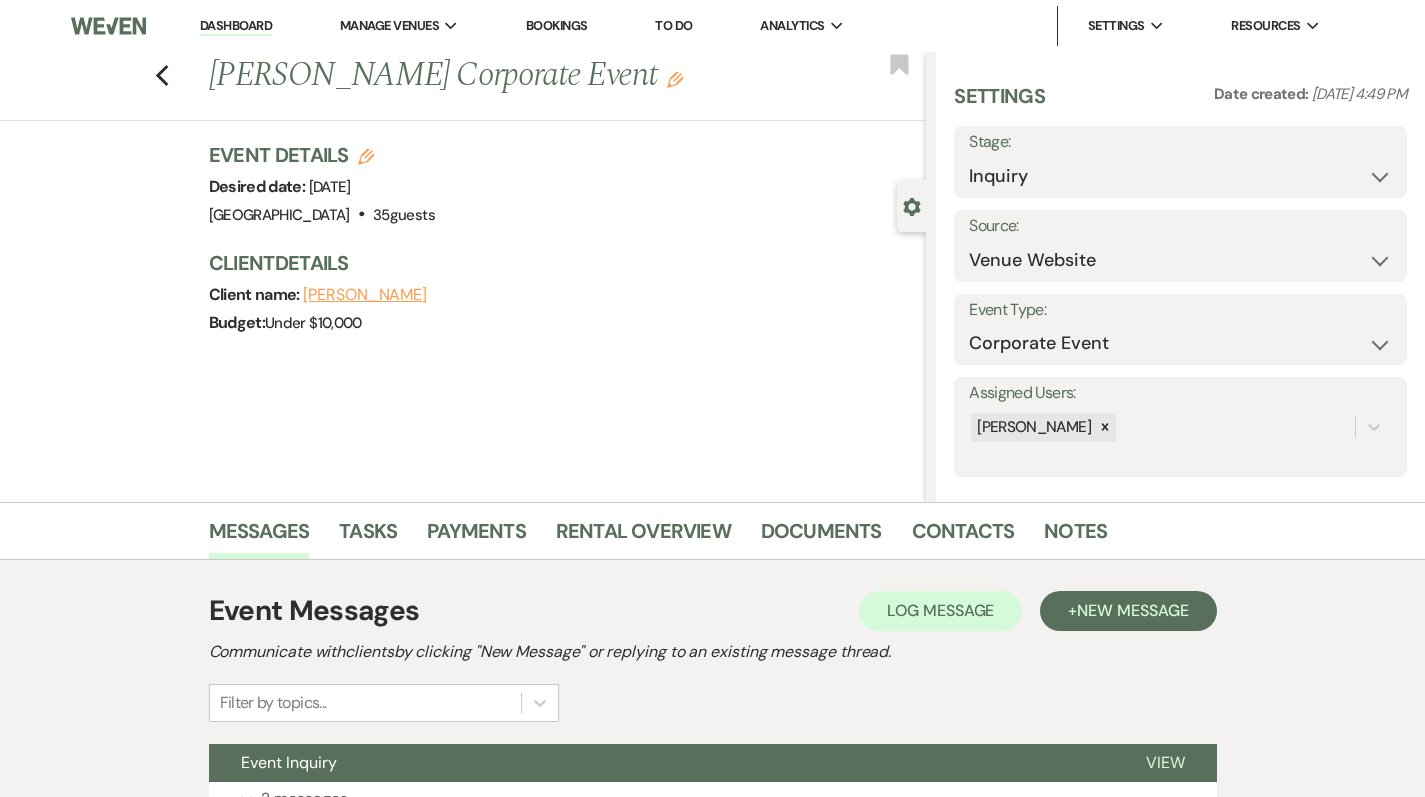 click 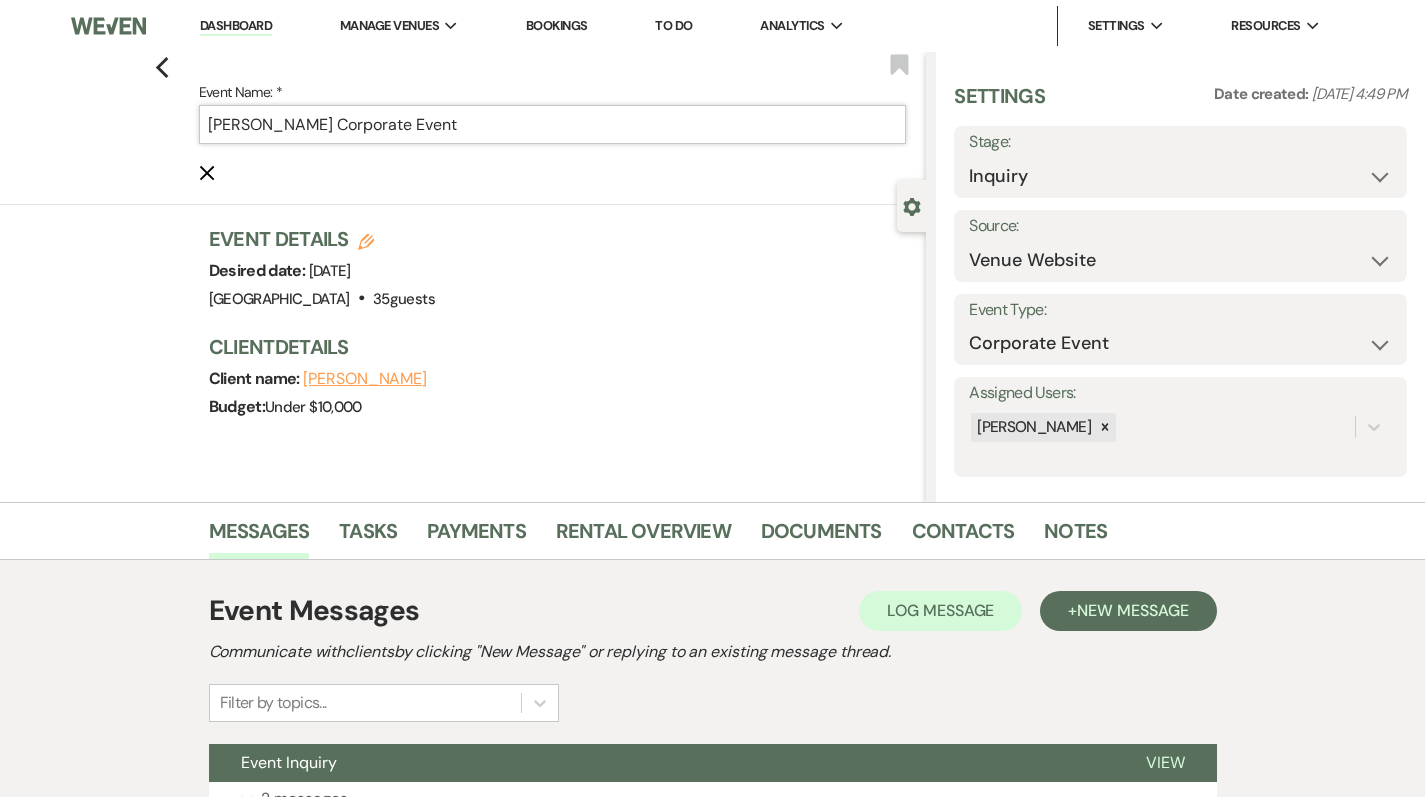 drag, startPoint x: 387, startPoint y: 122, endPoint x: 465, endPoint y: 124, distance: 78.025635 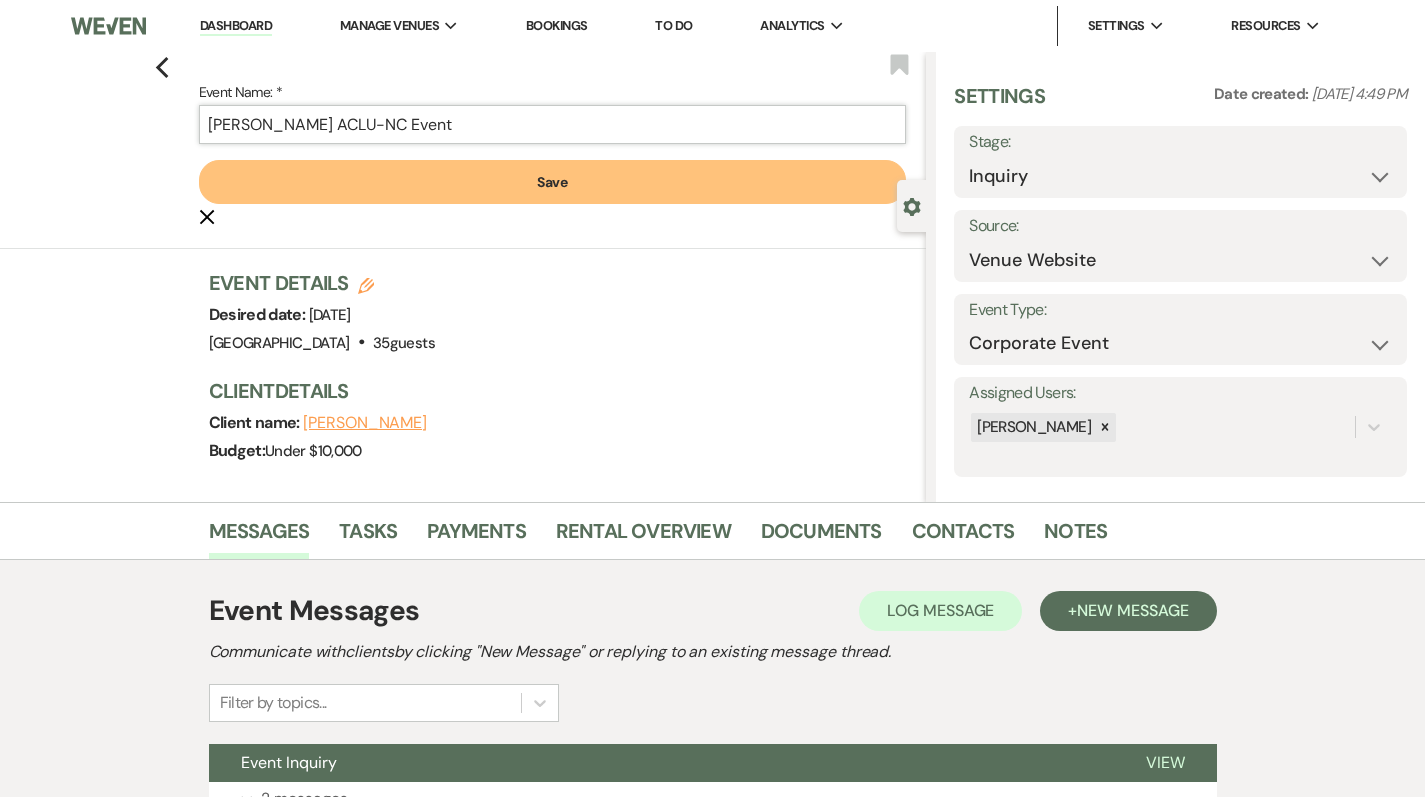 type on "[PERSON_NAME] ACLU-NC Event" 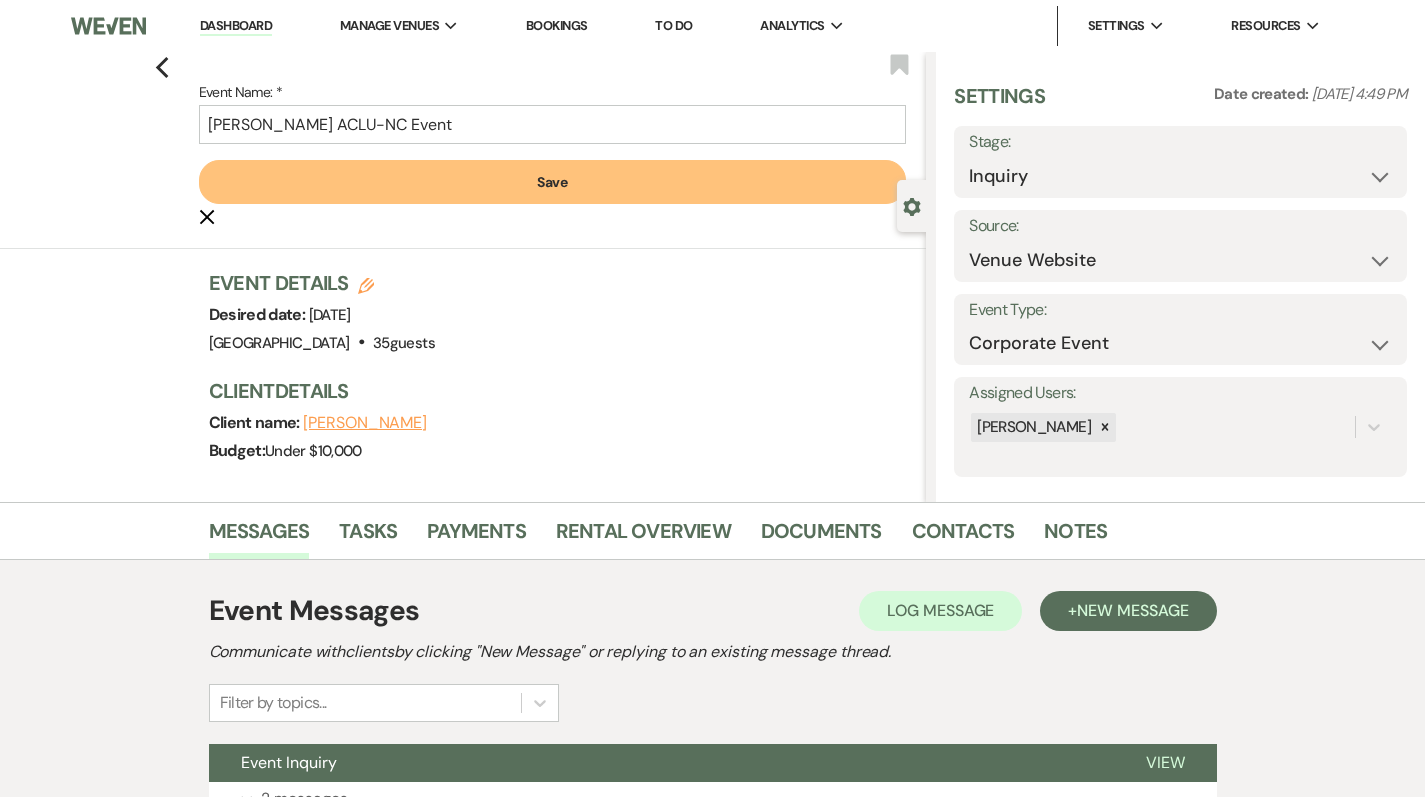click on "Save" at bounding box center [553, 182] 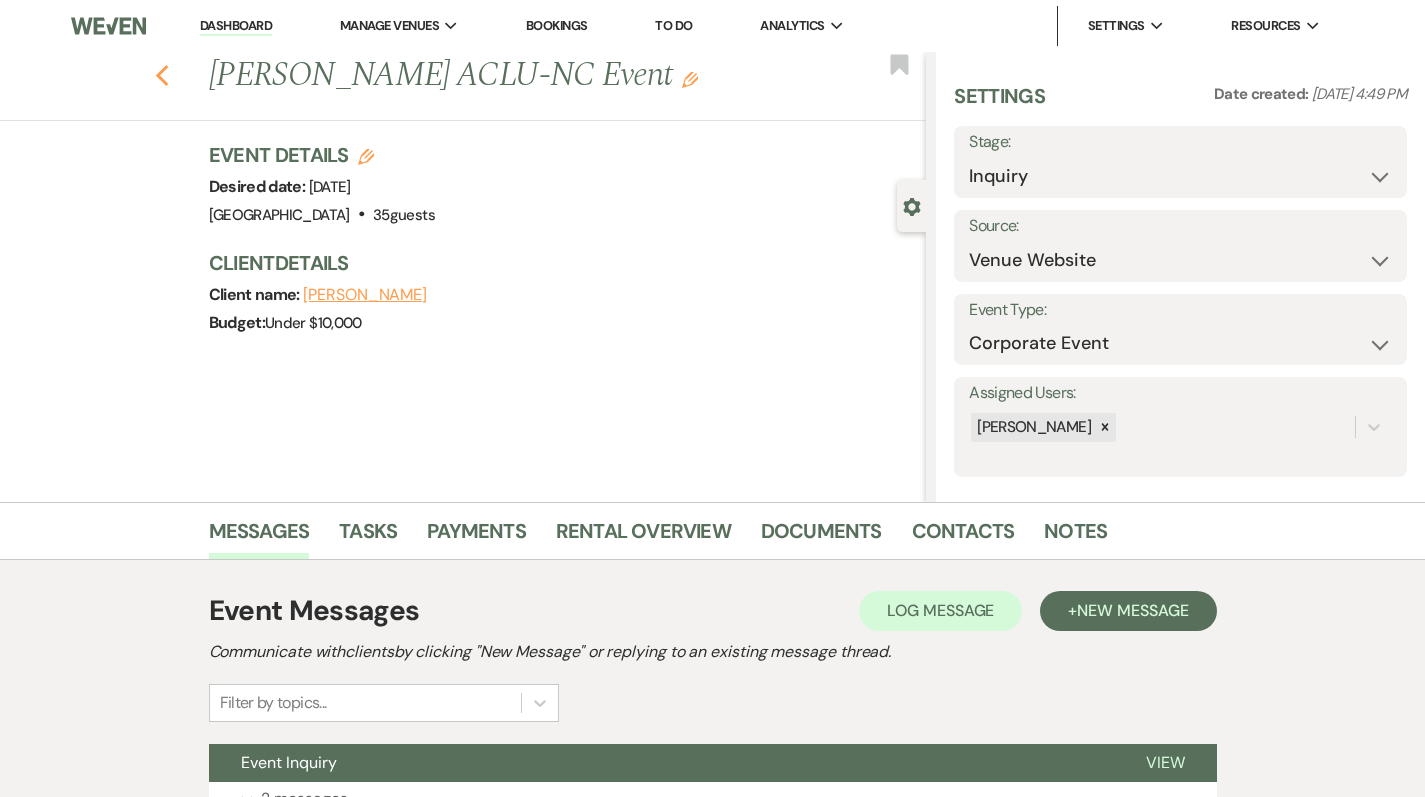 scroll, scrollTop: 0, scrollLeft: 0, axis: both 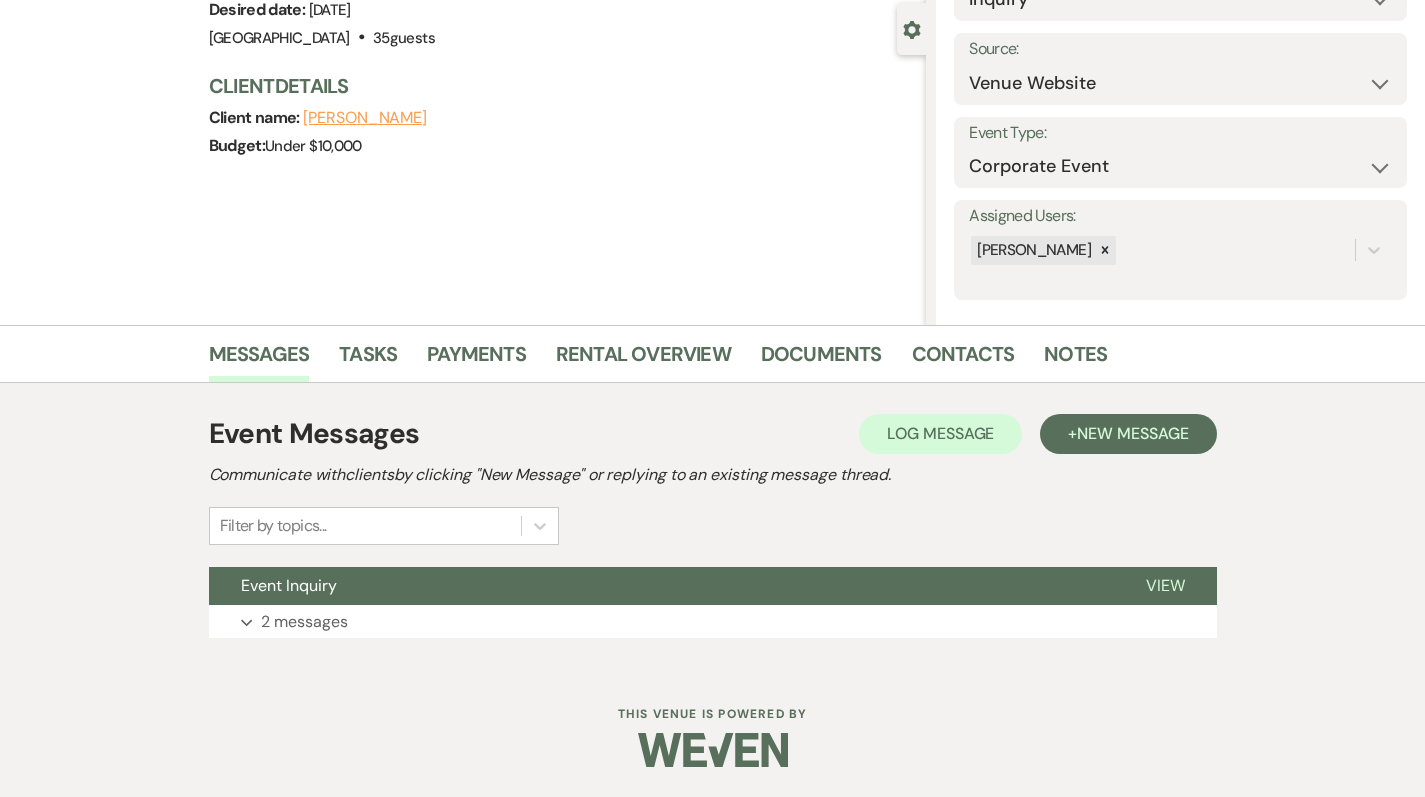 click on "Event Messages   Log Log Message +  New Message Communicate with  clients  by clicking "New Message" or replying to an existing message thread. Filter by topics... Event Inquiry View Expand 2 messages" at bounding box center [713, 525] 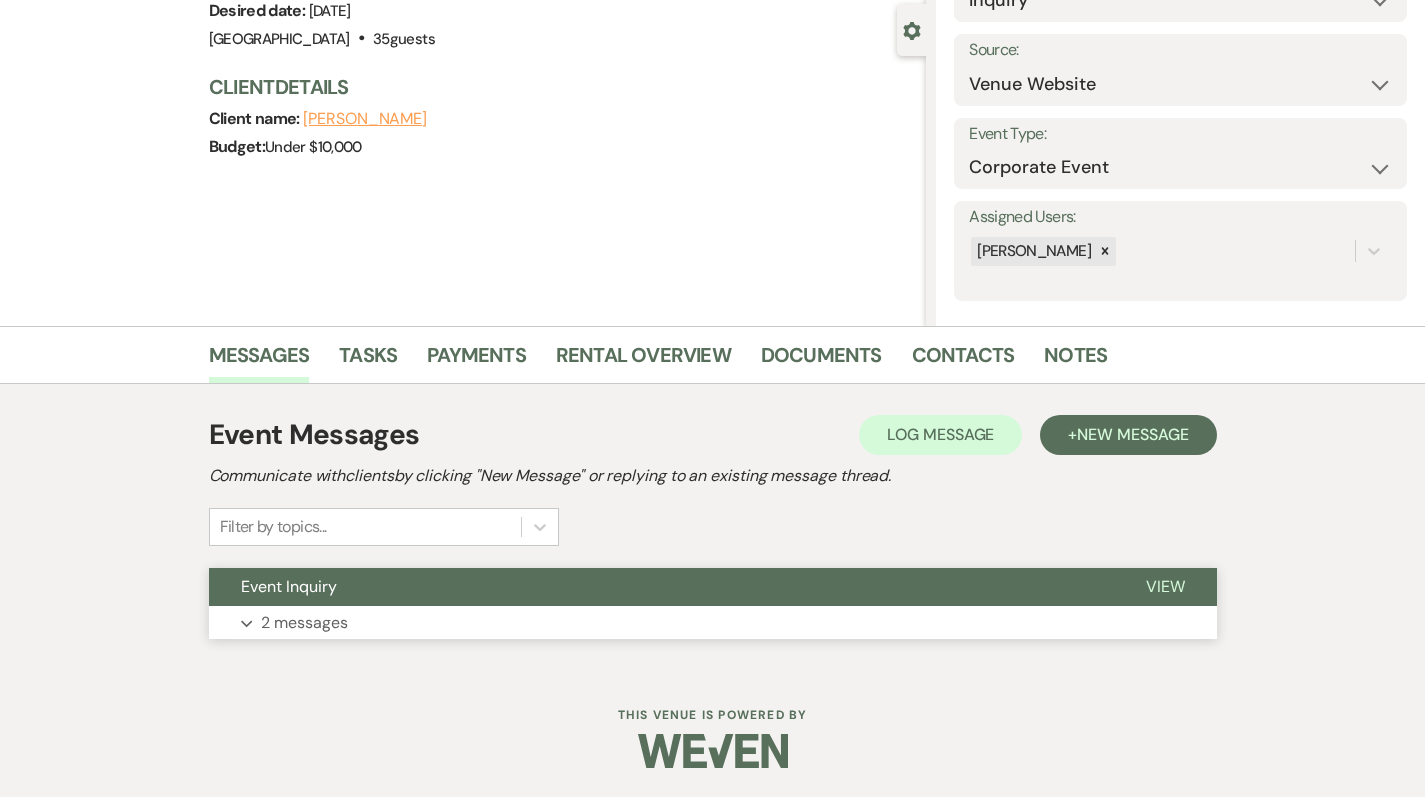 click on "Event Inquiry" at bounding box center (661, 587) 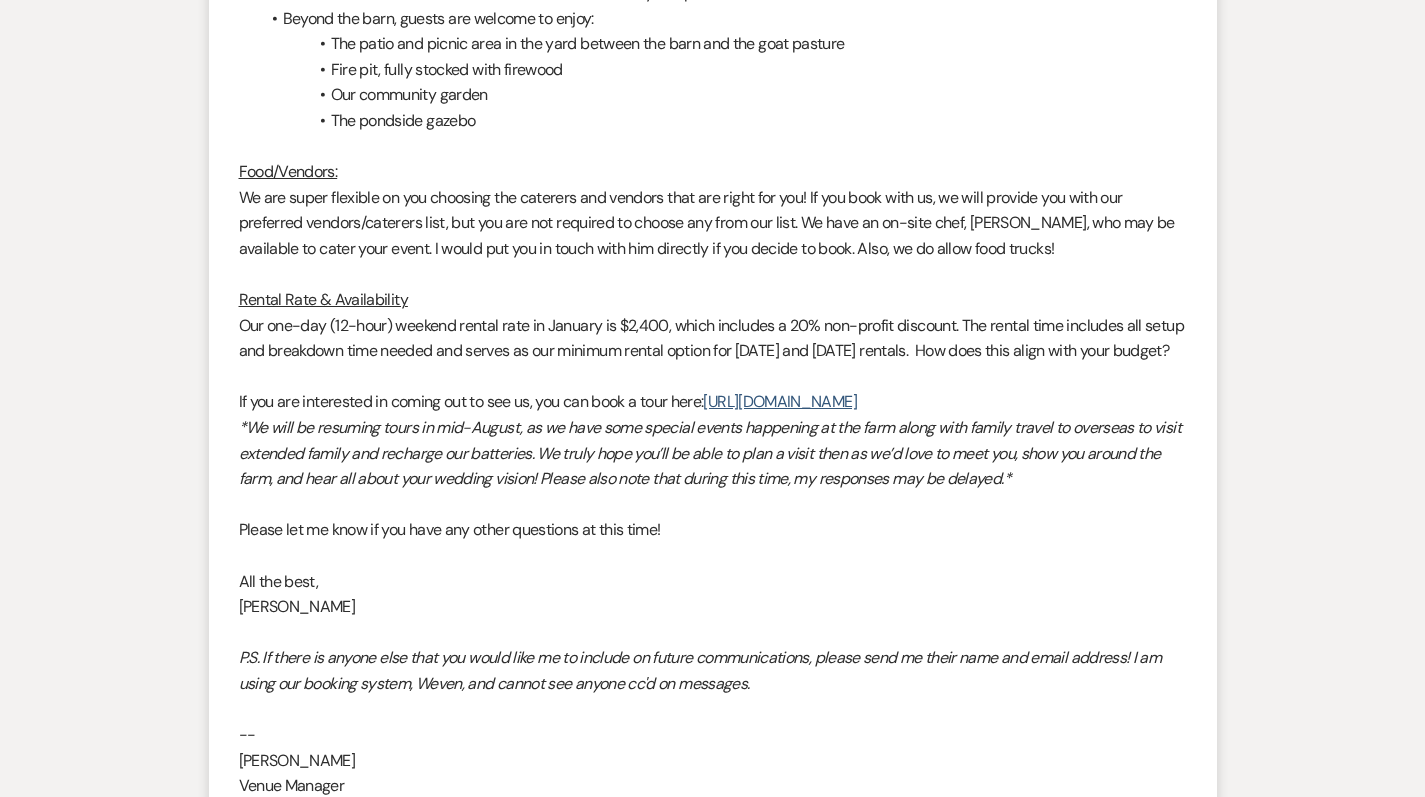 scroll, scrollTop: 1753, scrollLeft: 0, axis: vertical 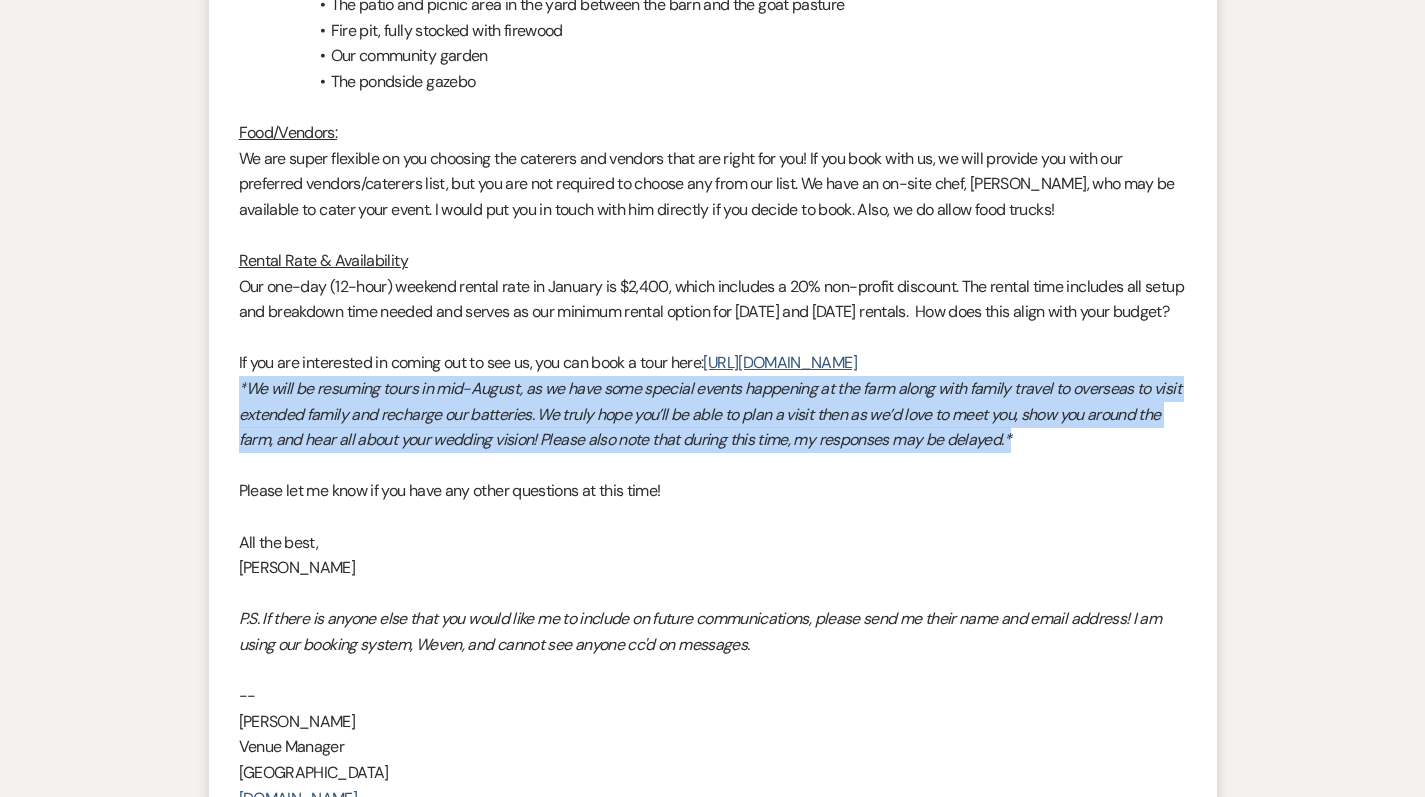drag, startPoint x: 1065, startPoint y: 466, endPoint x: 219, endPoint y: 409, distance: 847.918 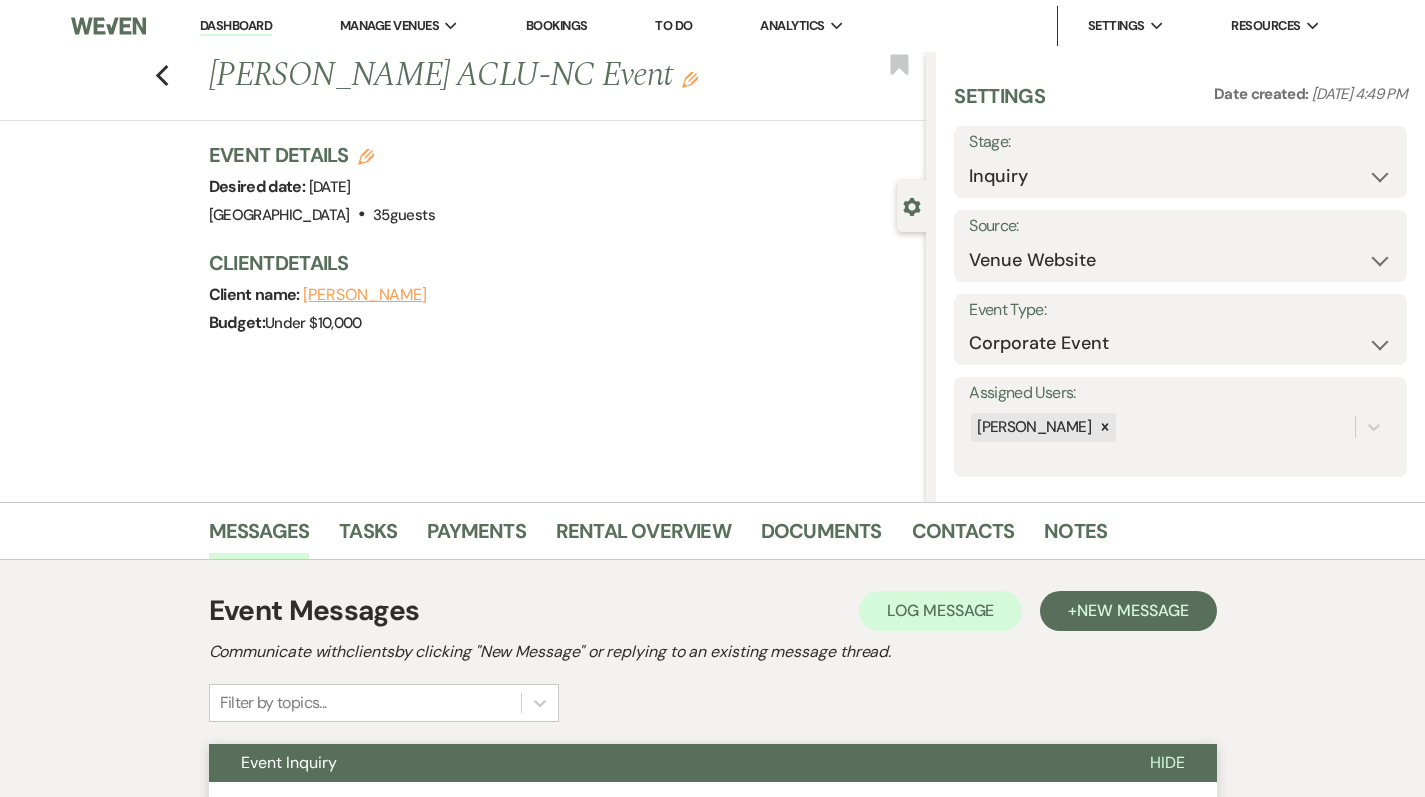 scroll, scrollTop: 0, scrollLeft: 0, axis: both 